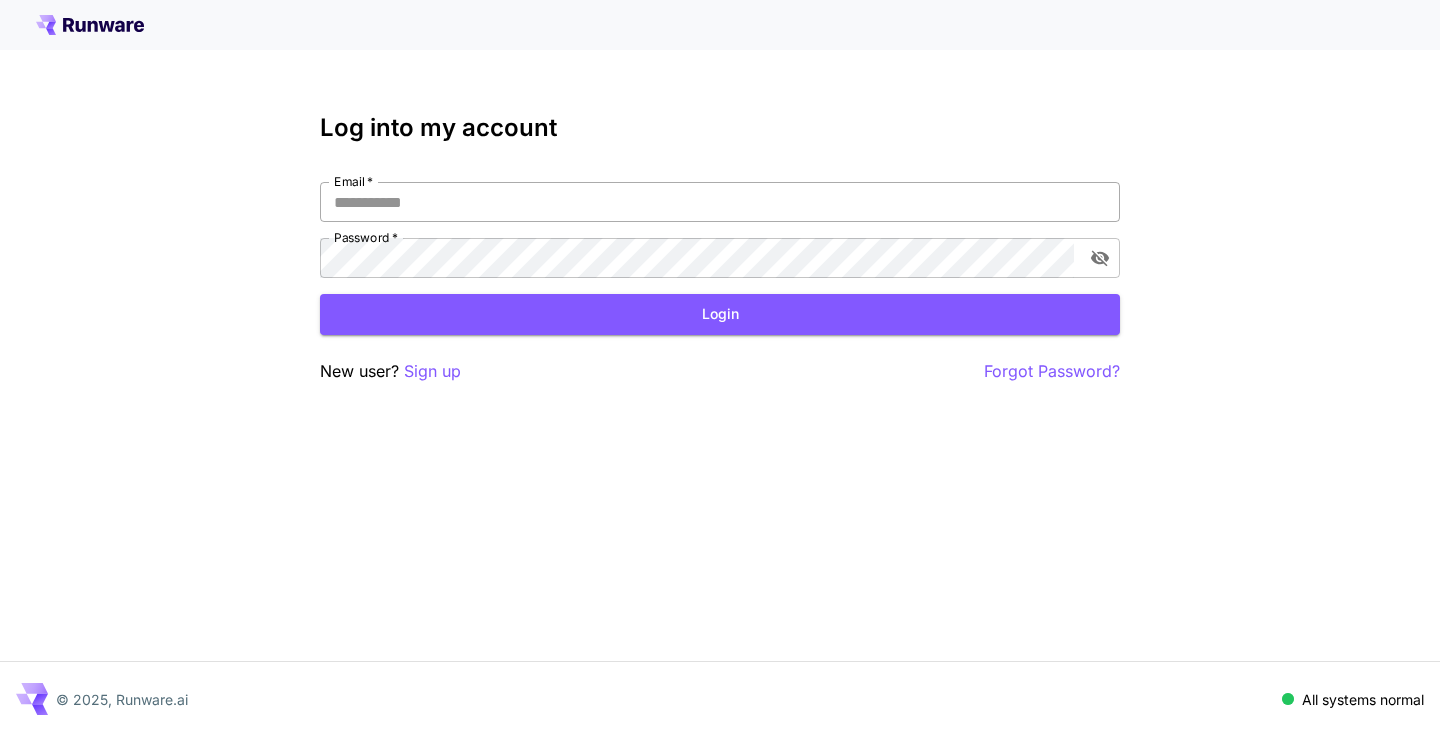 scroll, scrollTop: 0, scrollLeft: 0, axis: both 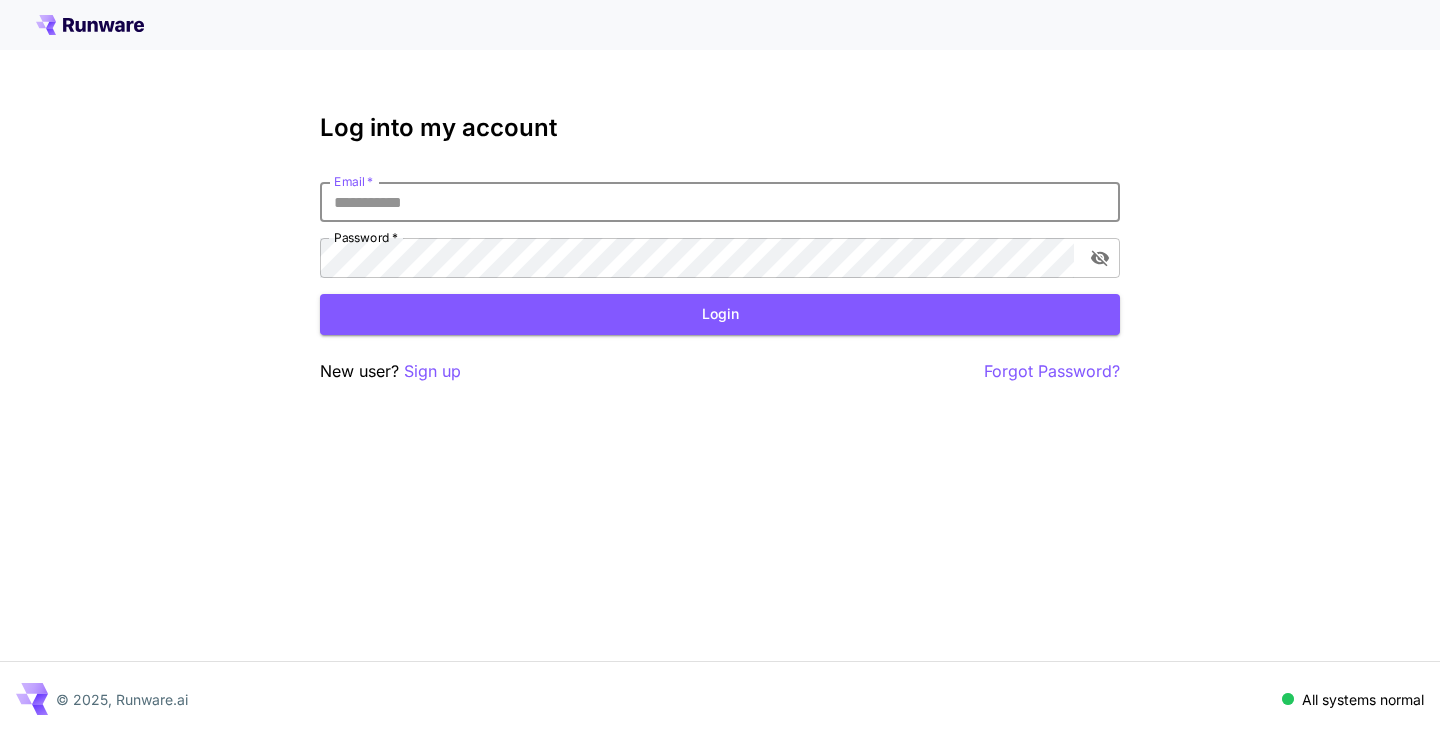 type on "**********" 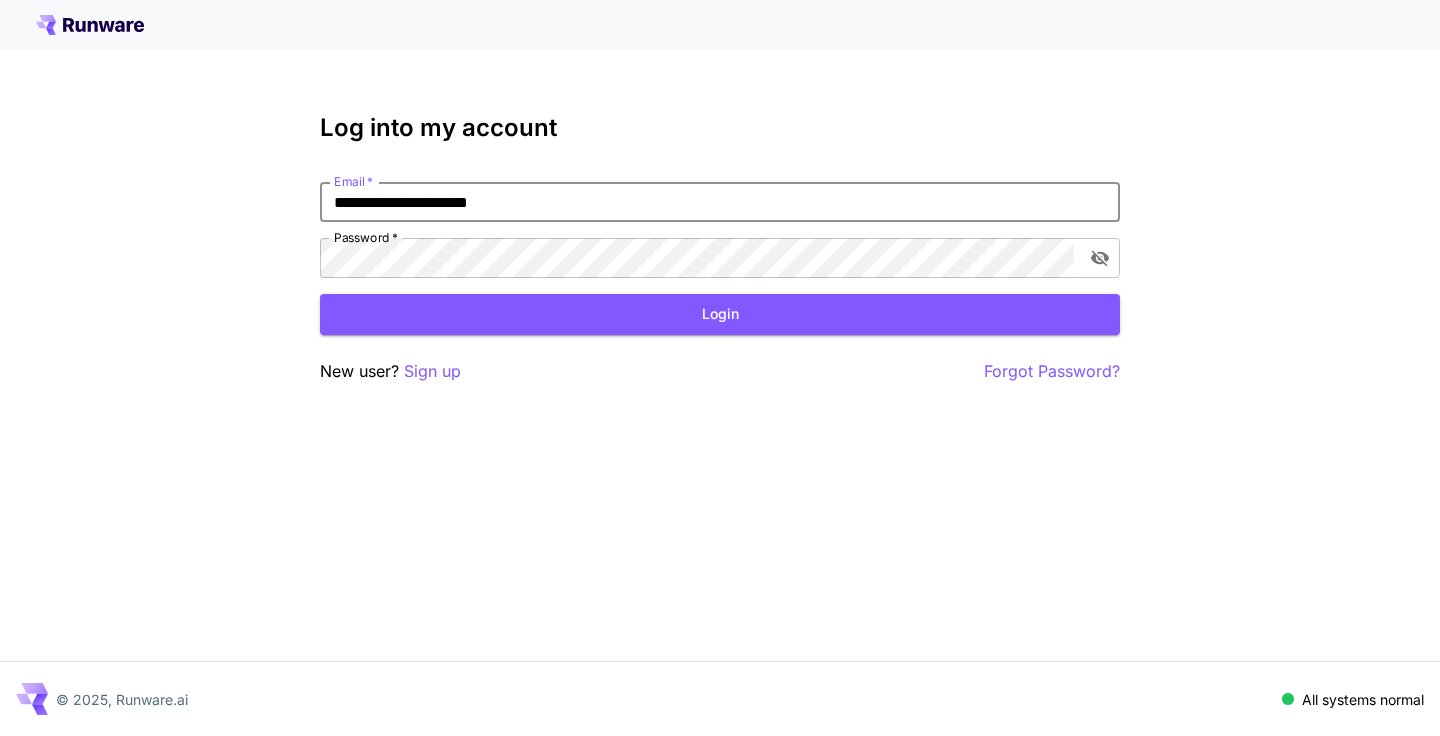click on "Login" at bounding box center (720, 314) 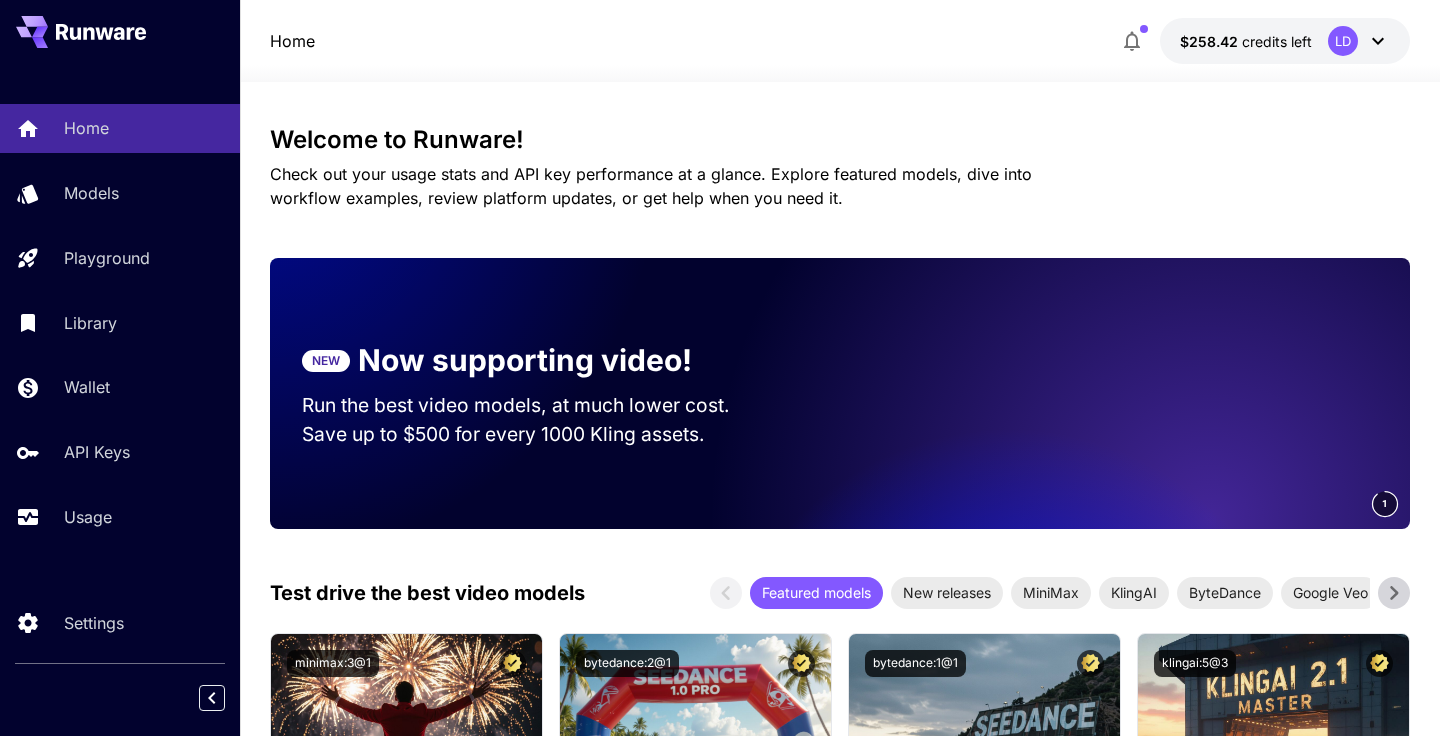 scroll, scrollTop: 0, scrollLeft: 0, axis: both 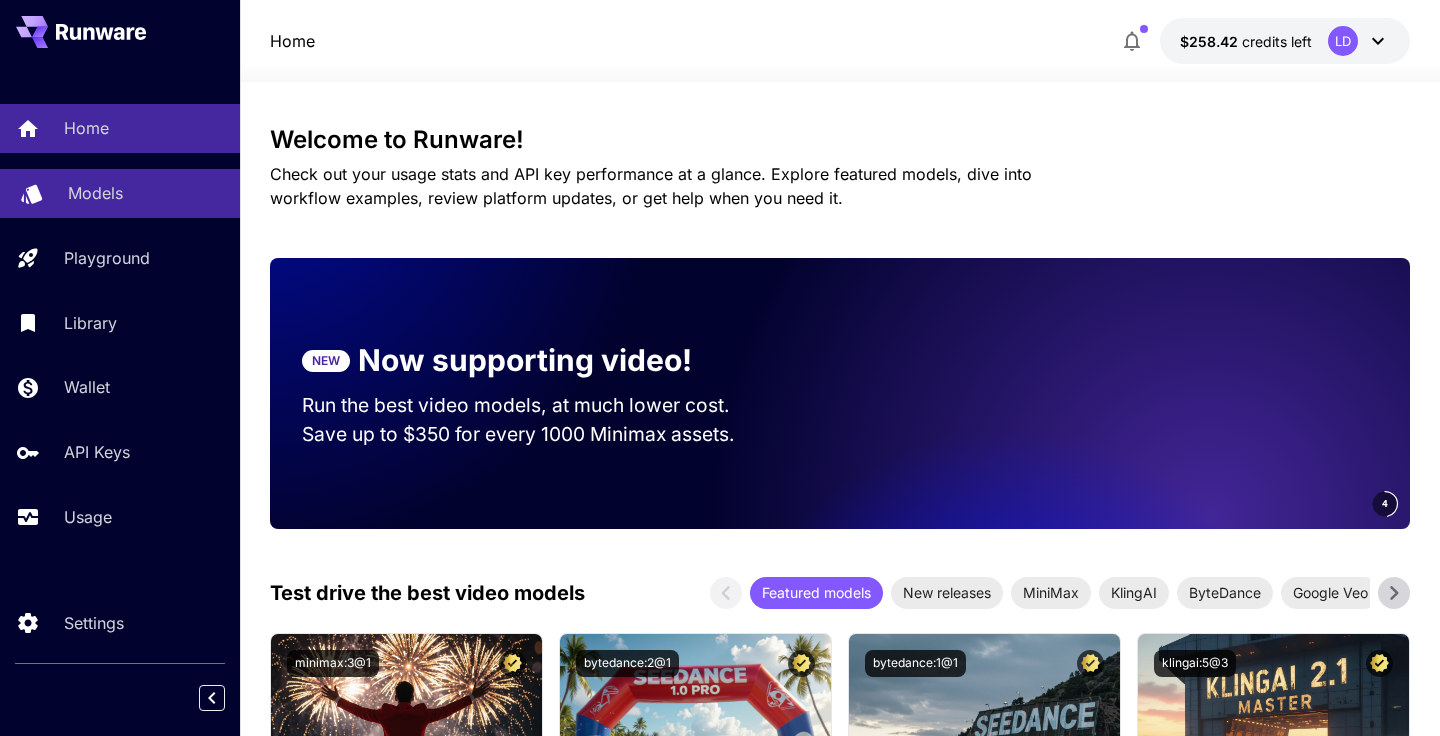 click on "Models" at bounding box center [146, 193] 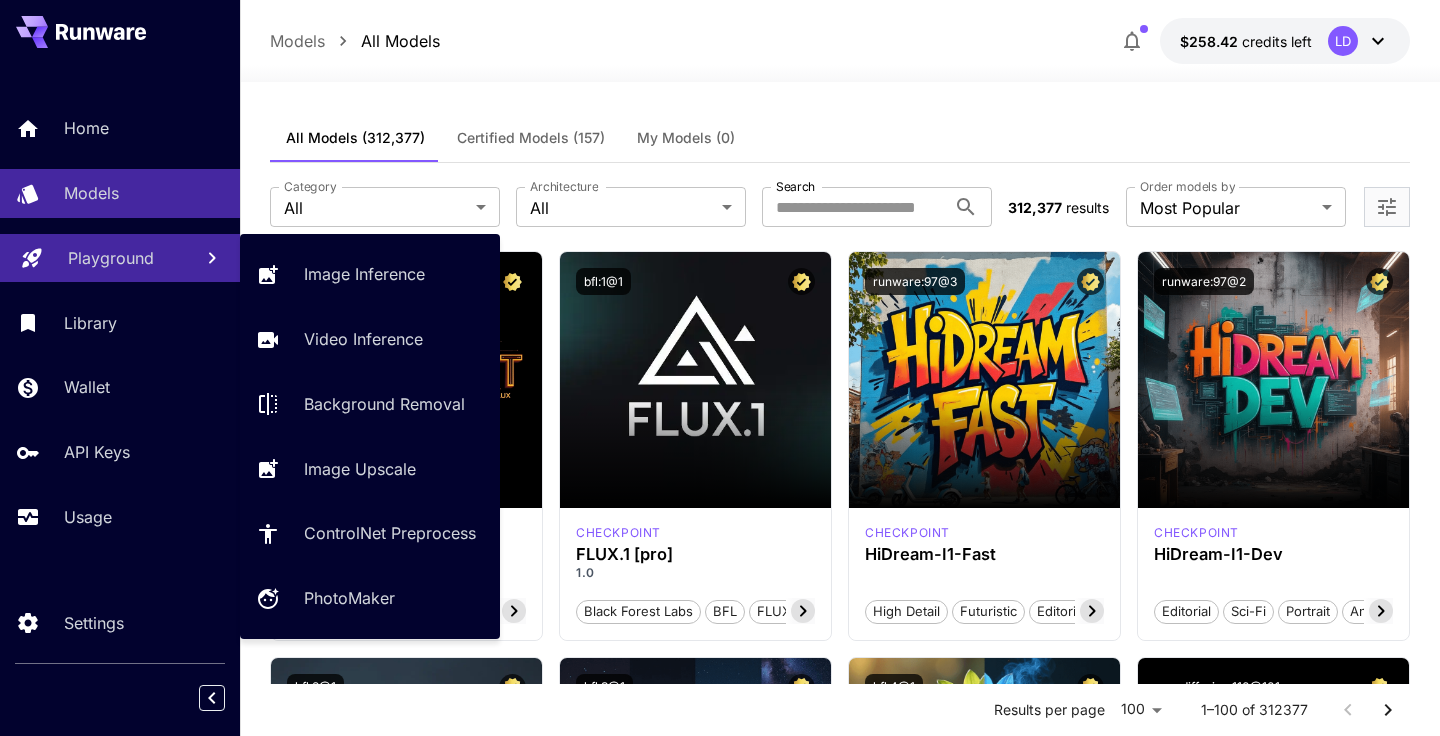 click on "Playground" at bounding box center [111, 258] 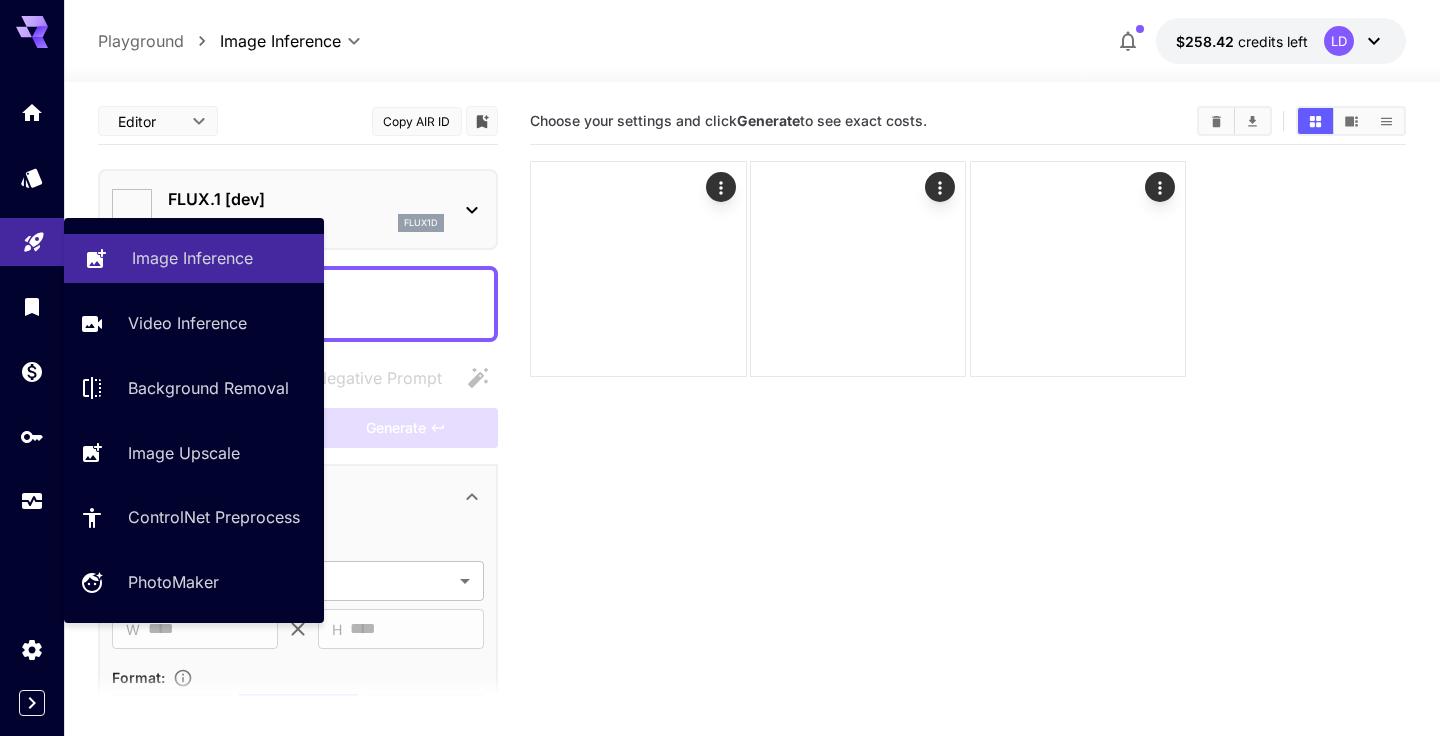 type on "**********" 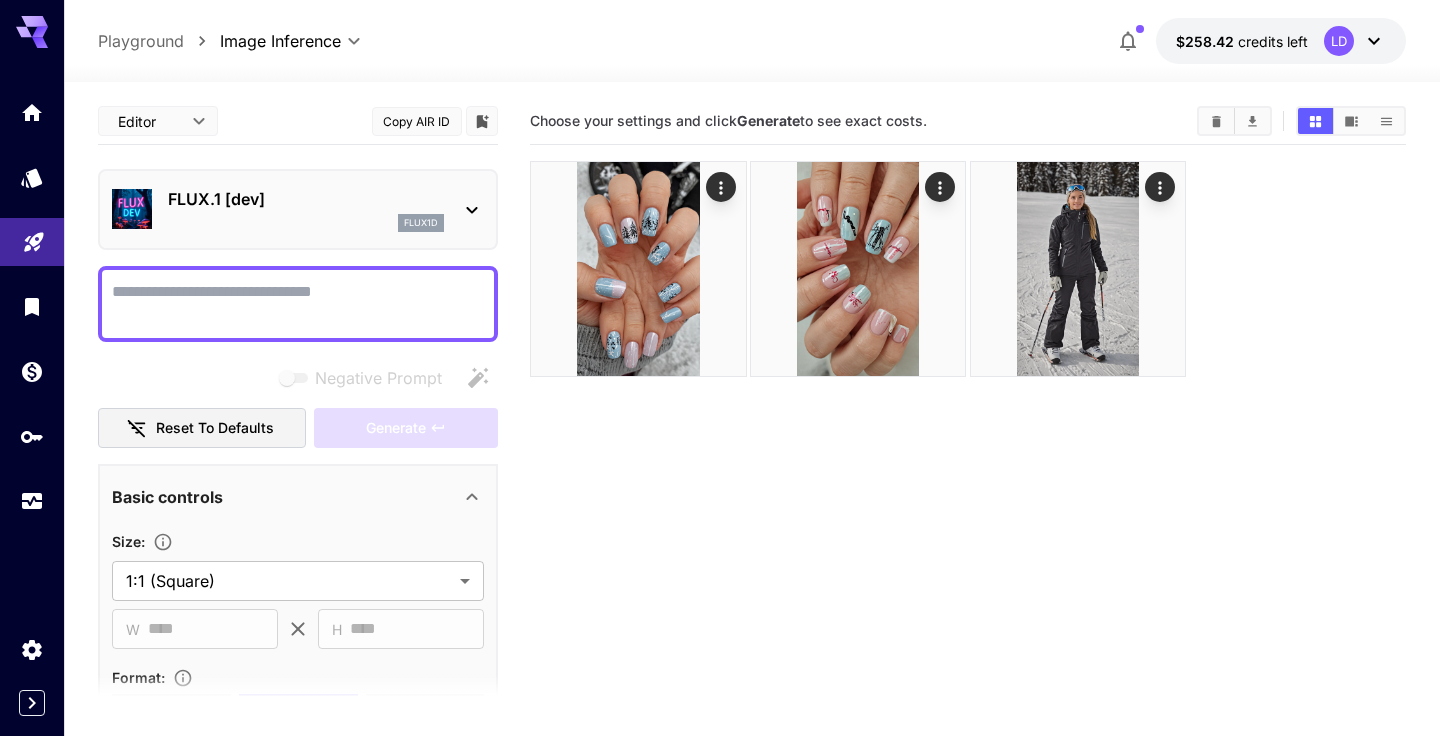 click on "Choose your settings and click  Generate  to see exact costs." at bounding box center (967, 466) 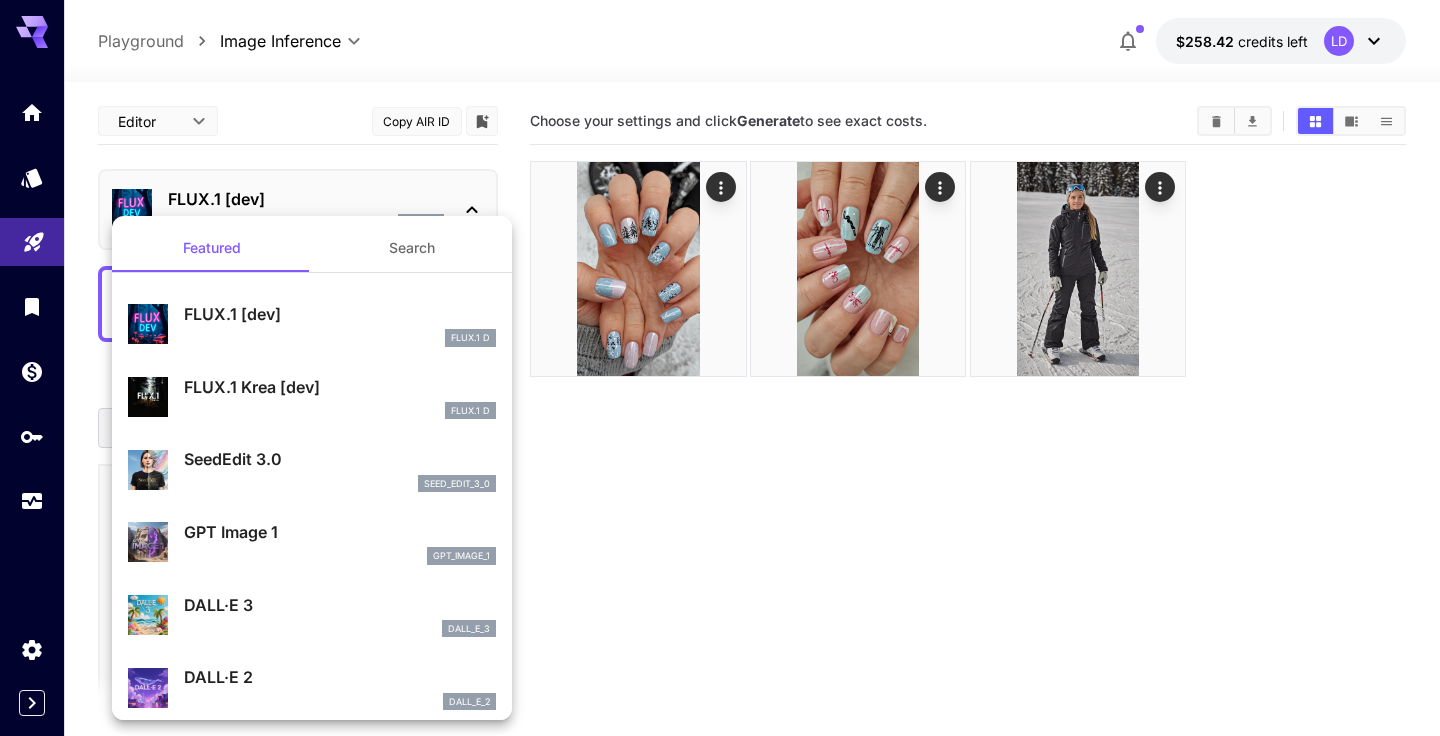 click on "Search" at bounding box center [412, 248] 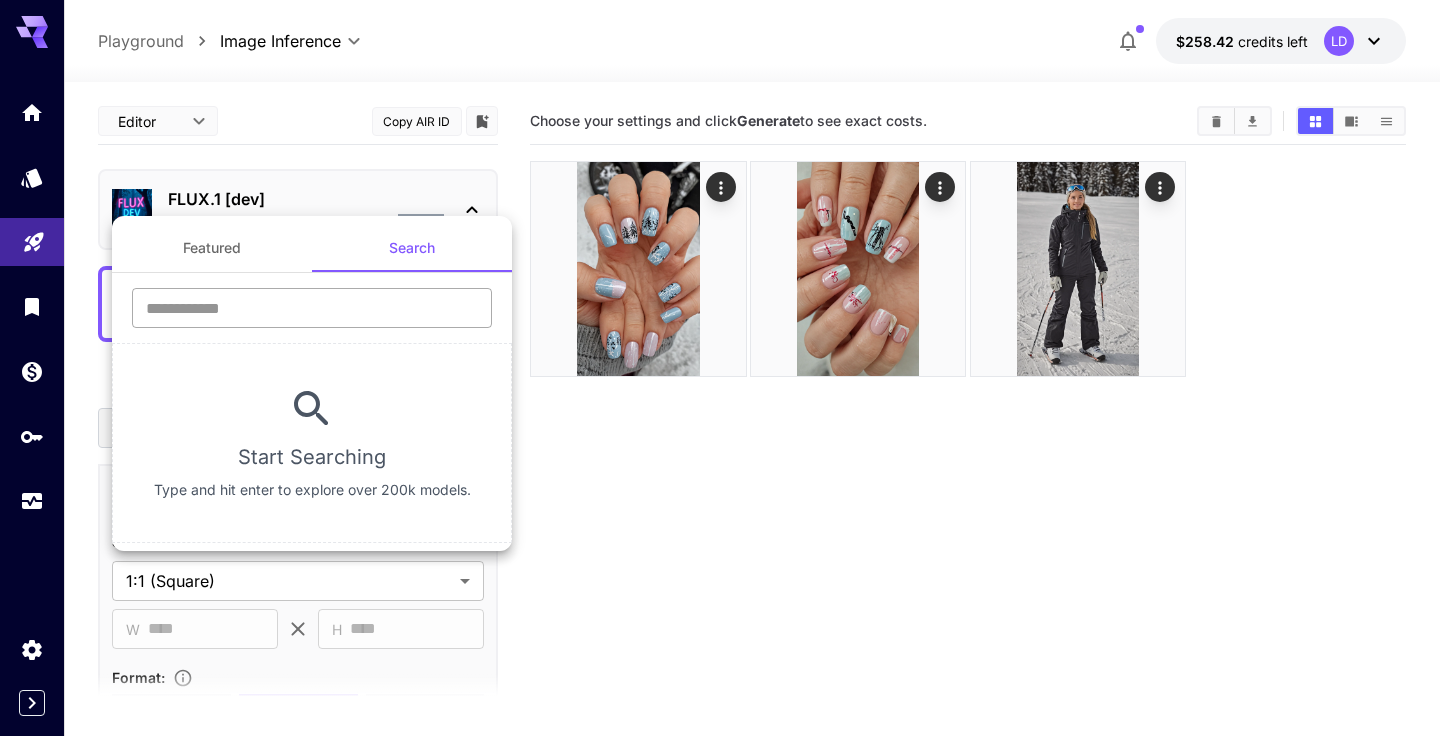 click at bounding box center (312, 308) 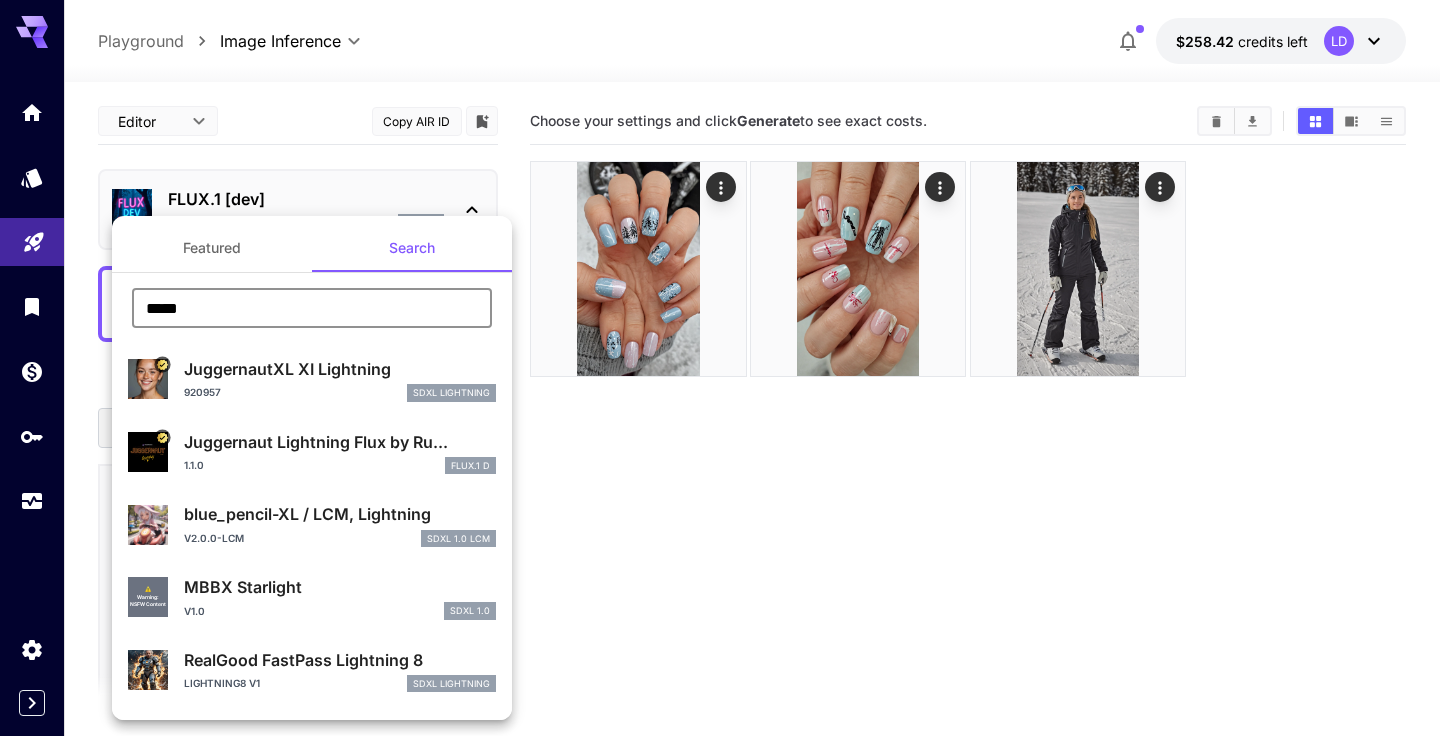 type on "*****" 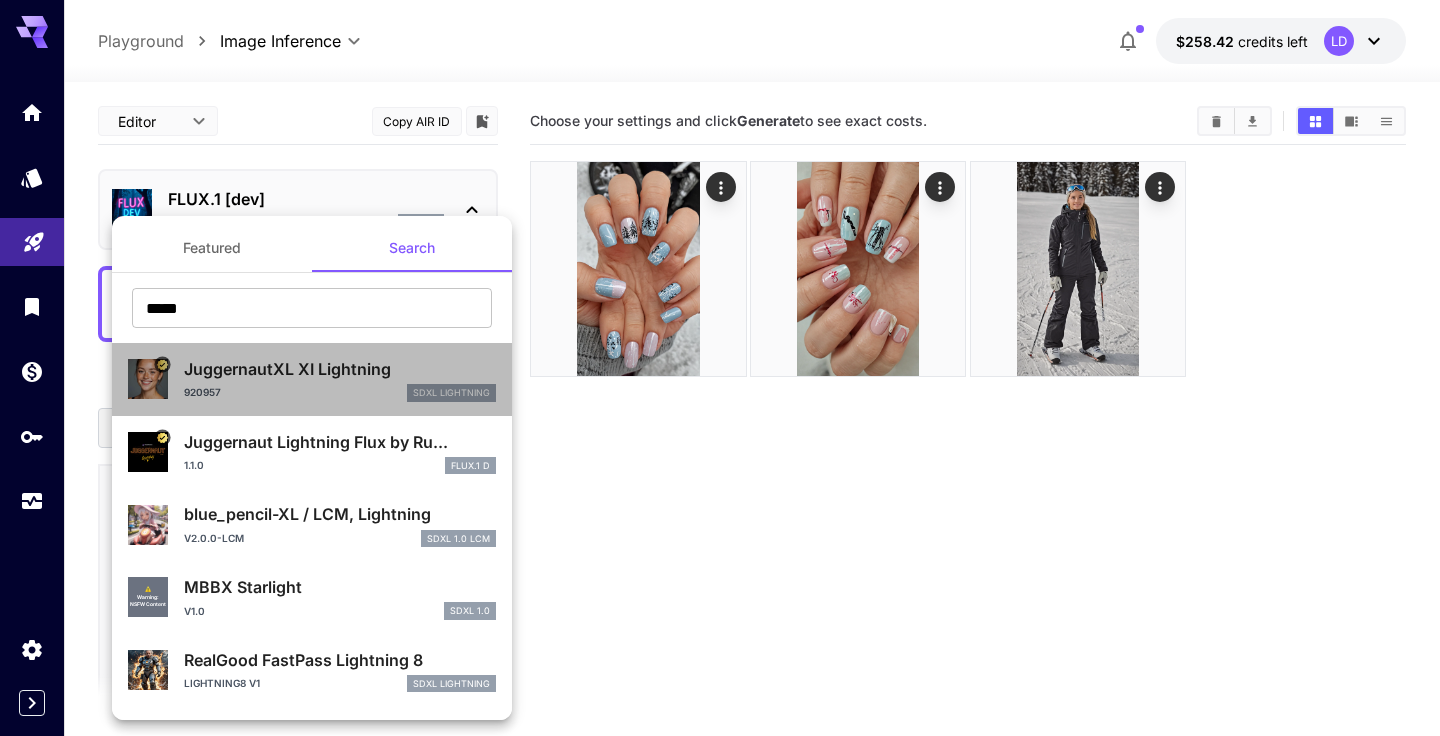 click on "JuggernautXL XI Lightning" at bounding box center (340, 369) 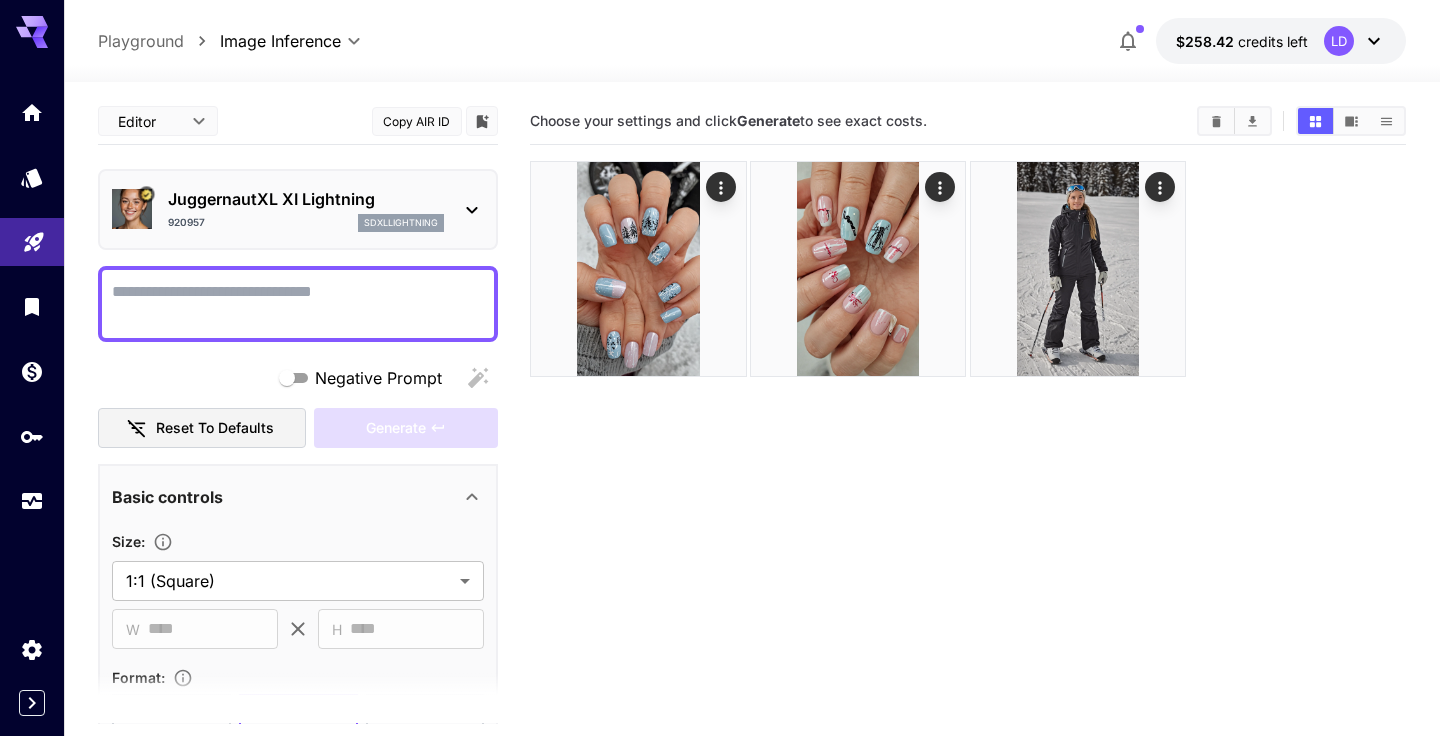 click on "Negative Prompt" at bounding box center (298, 304) 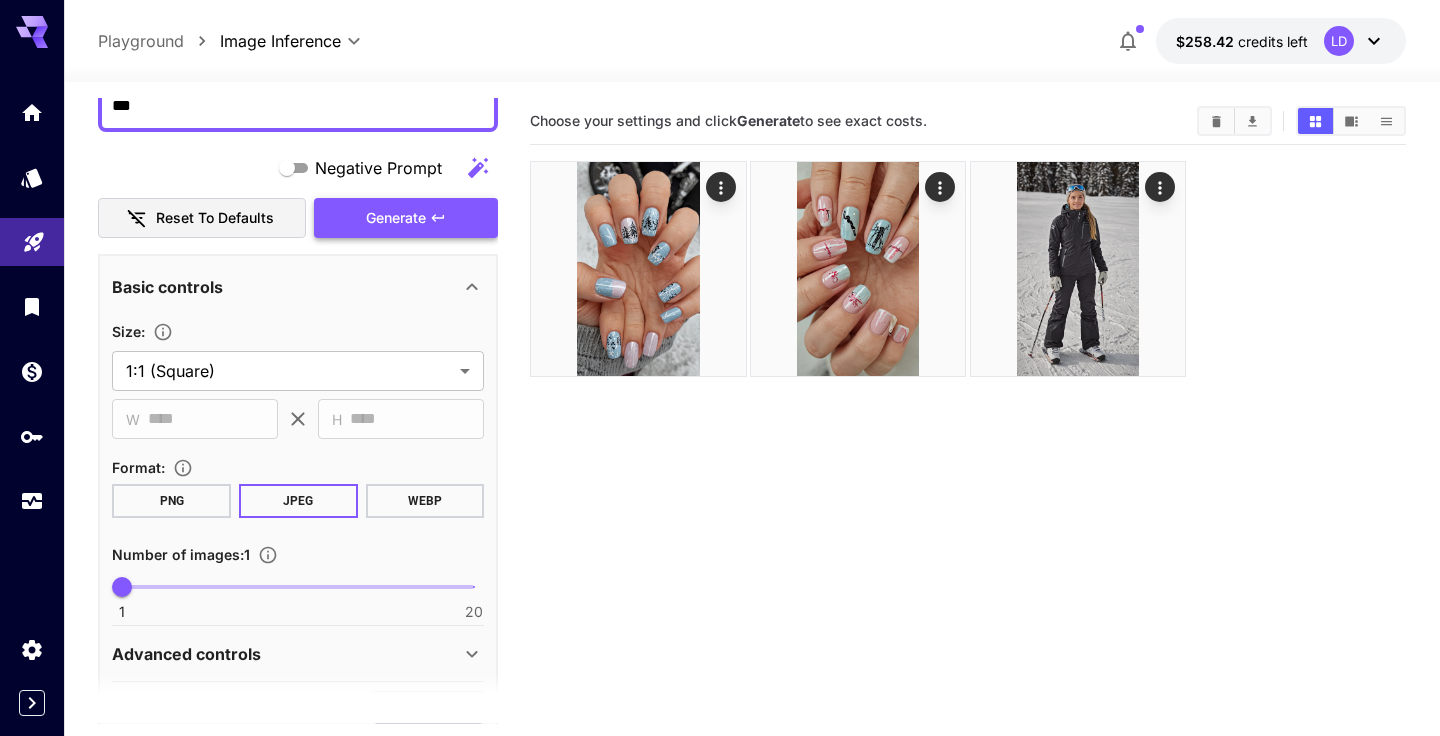 scroll, scrollTop: 275, scrollLeft: 0, axis: vertical 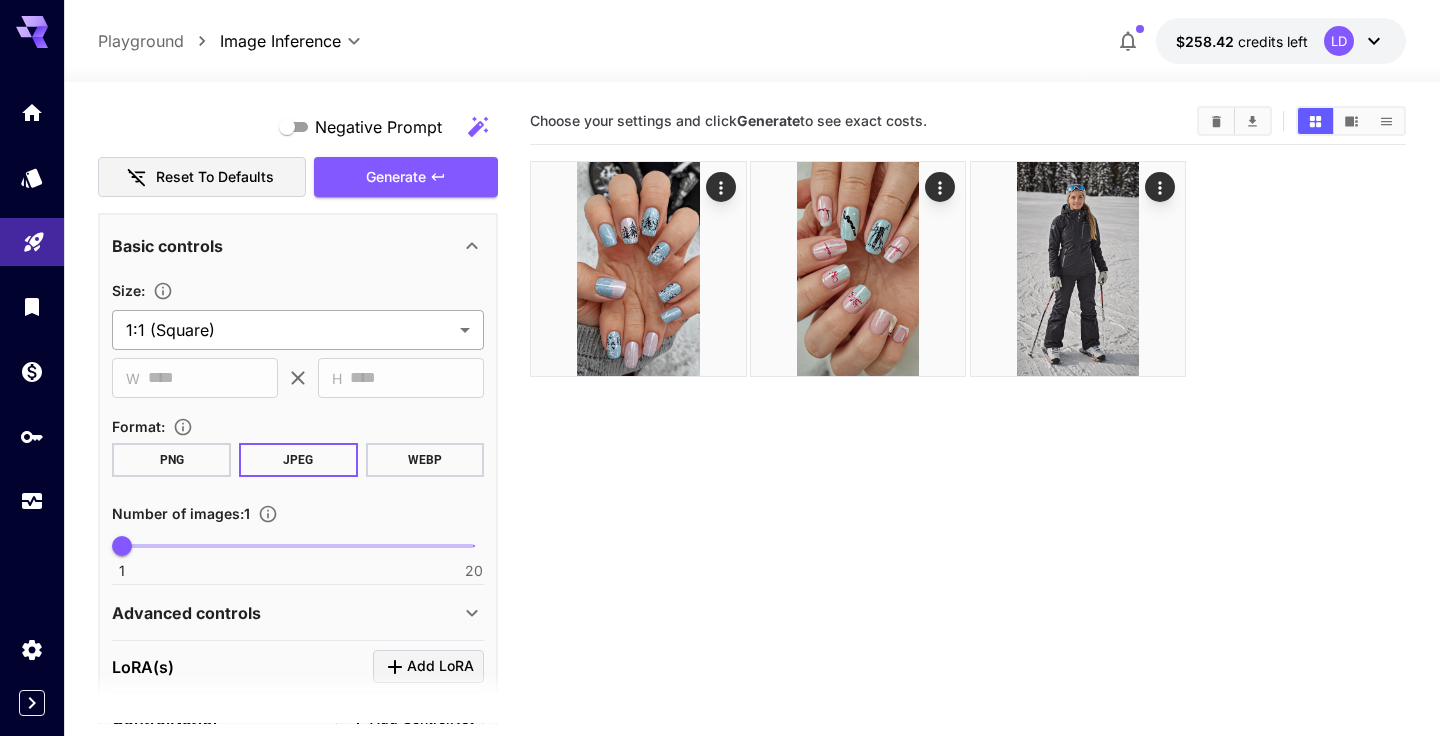type on "**********" 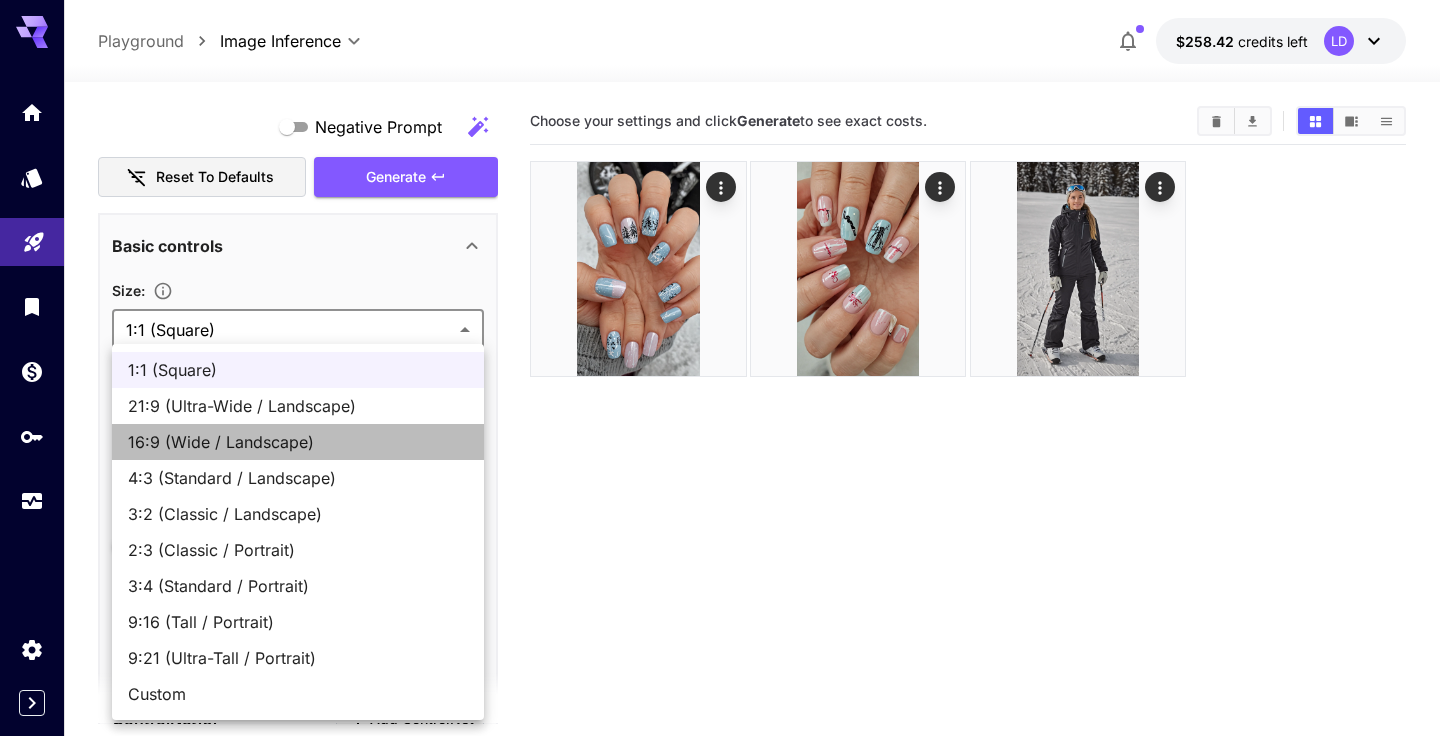 click on "16:9 (Wide / Landscape)" at bounding box center [298, 442] 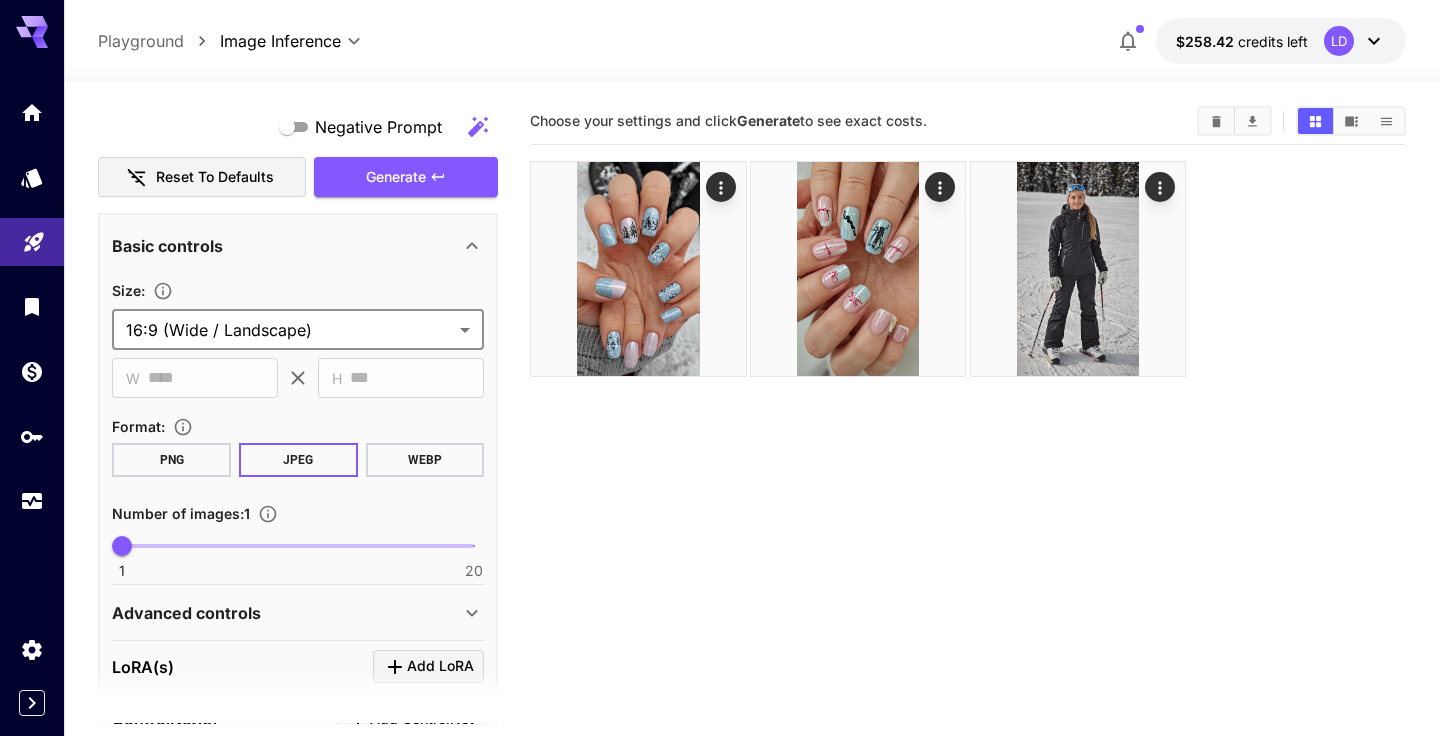 click on "WEBP" at bounding box center (425, 460) 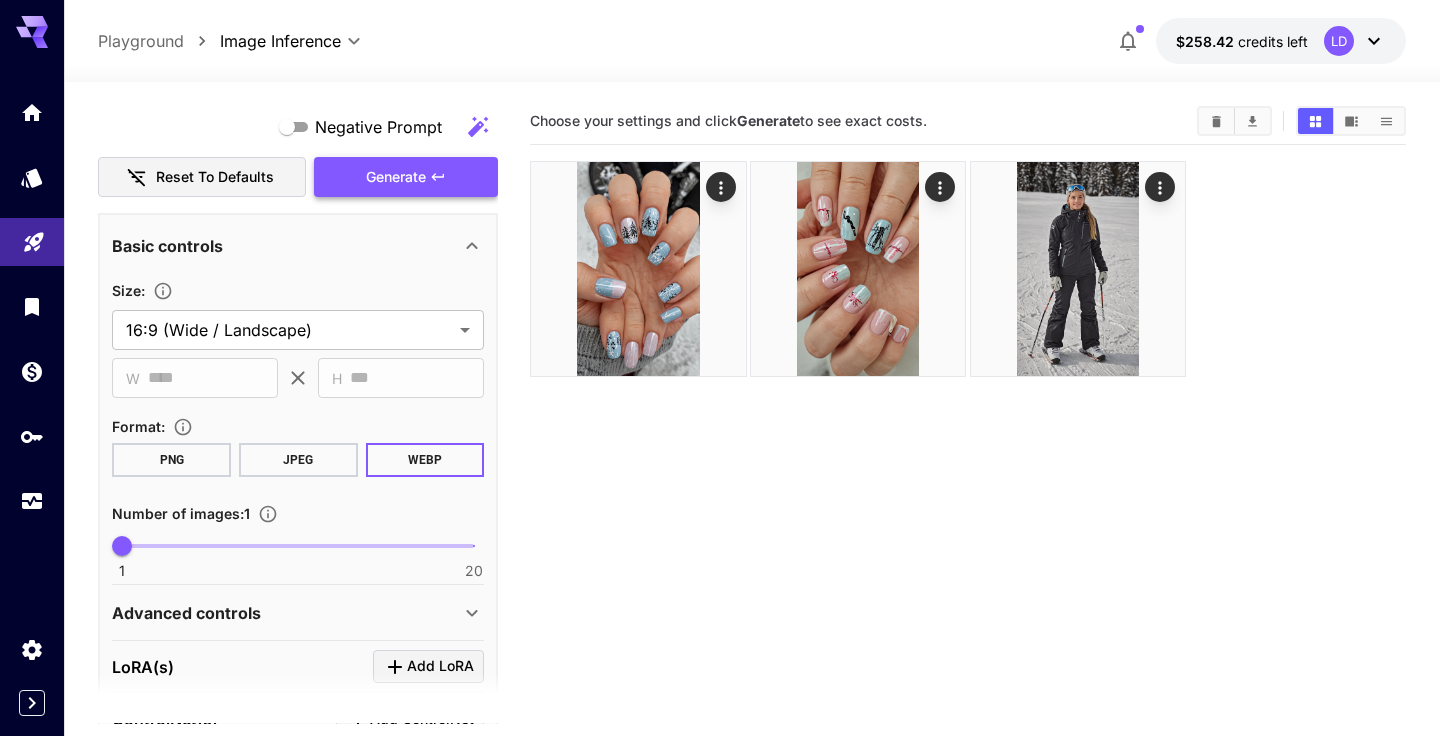 click on "Generate" at bounding box center (396, 177) 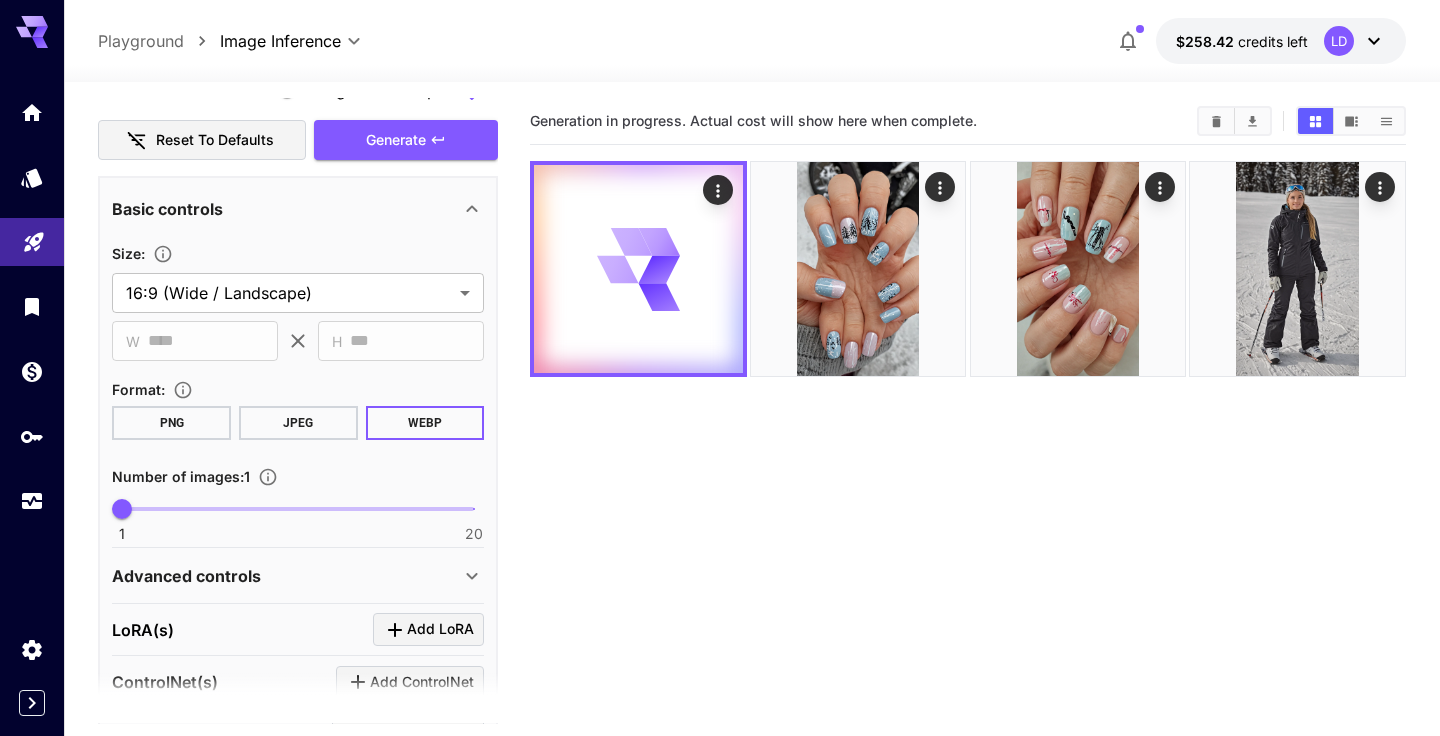 scroll, scrollTop: 330, scrollLeft: 0, axis: vertical 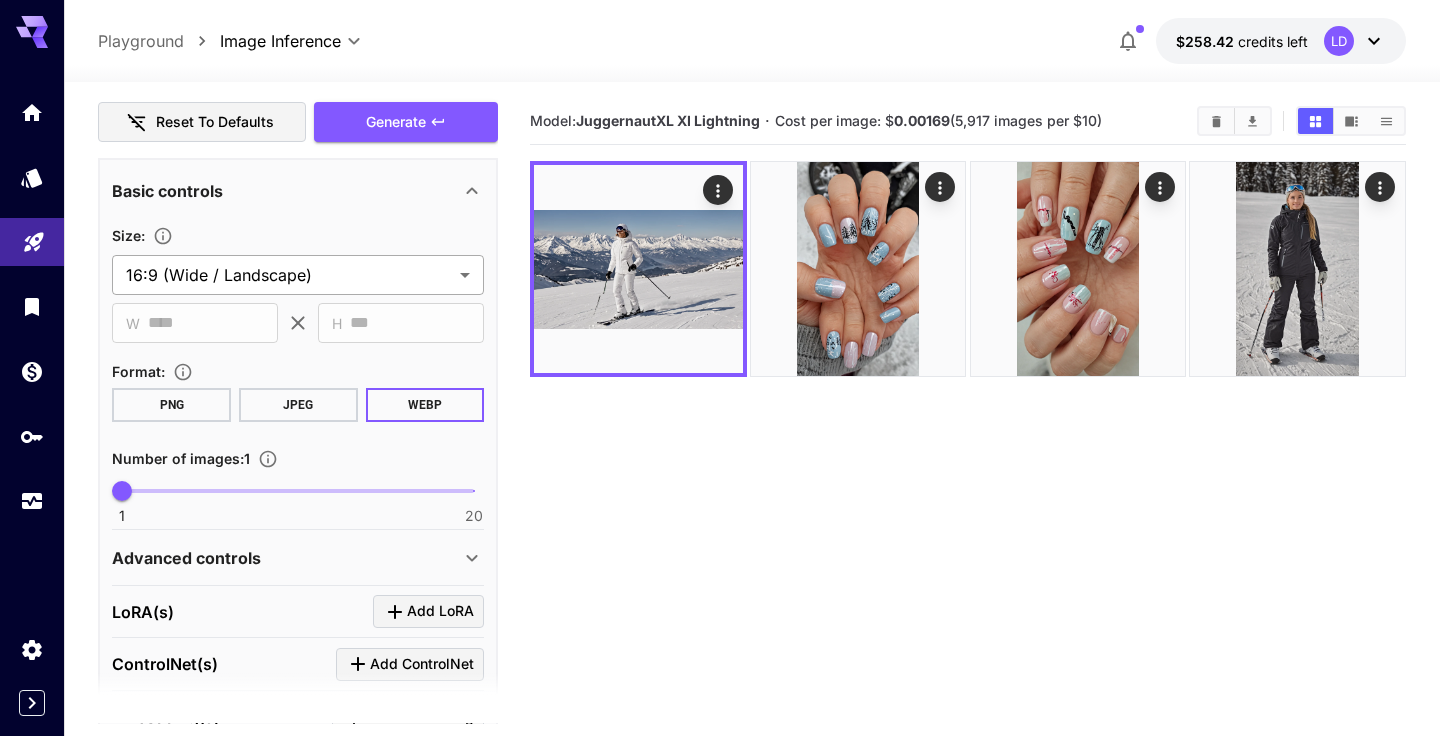 click on "**********" at bounding box center [720, 447] 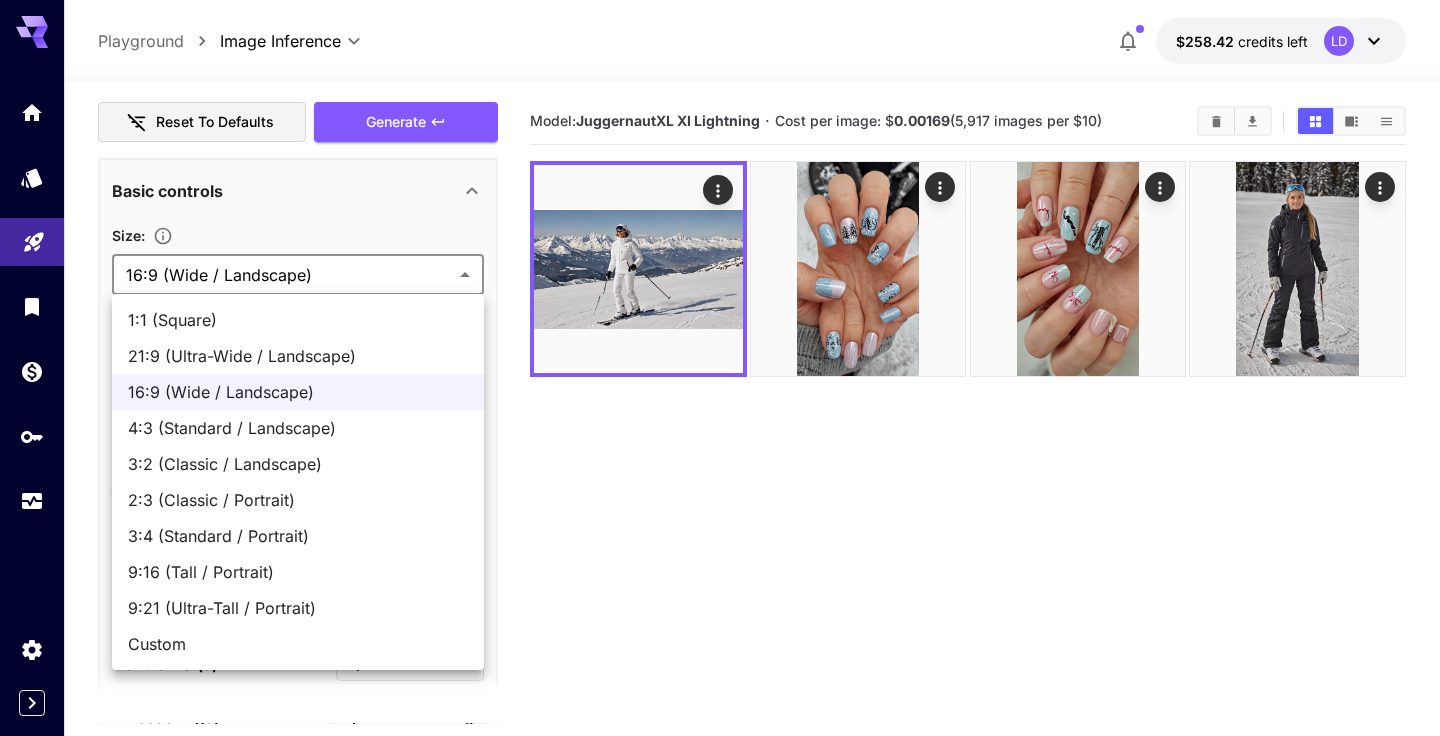 click on "9:16 (Tall / Portrait)" at bounding box center (298, 572) 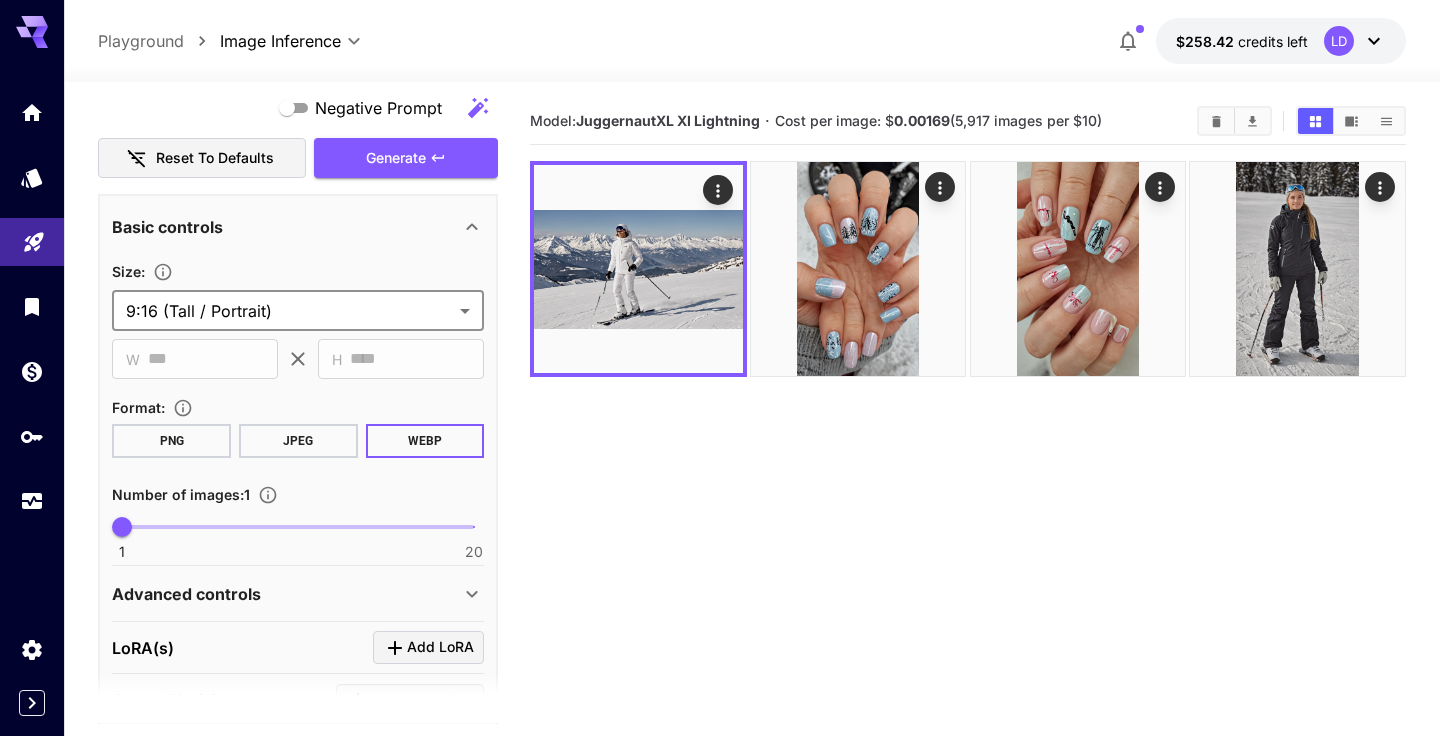 scroll, scrollTop: 448, scrollLeft: 0, axis: vertical 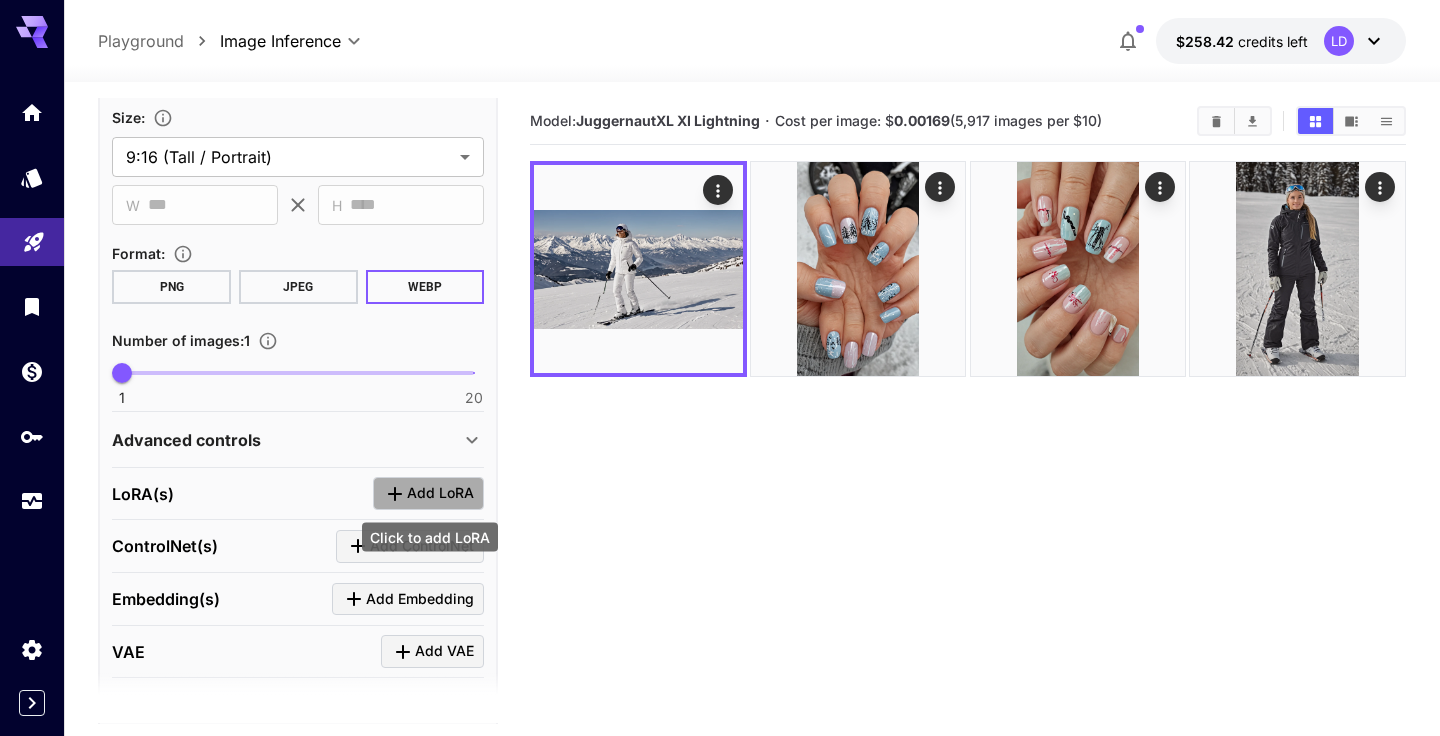 click on "Add LoRA" at bounding box center (440, 493) 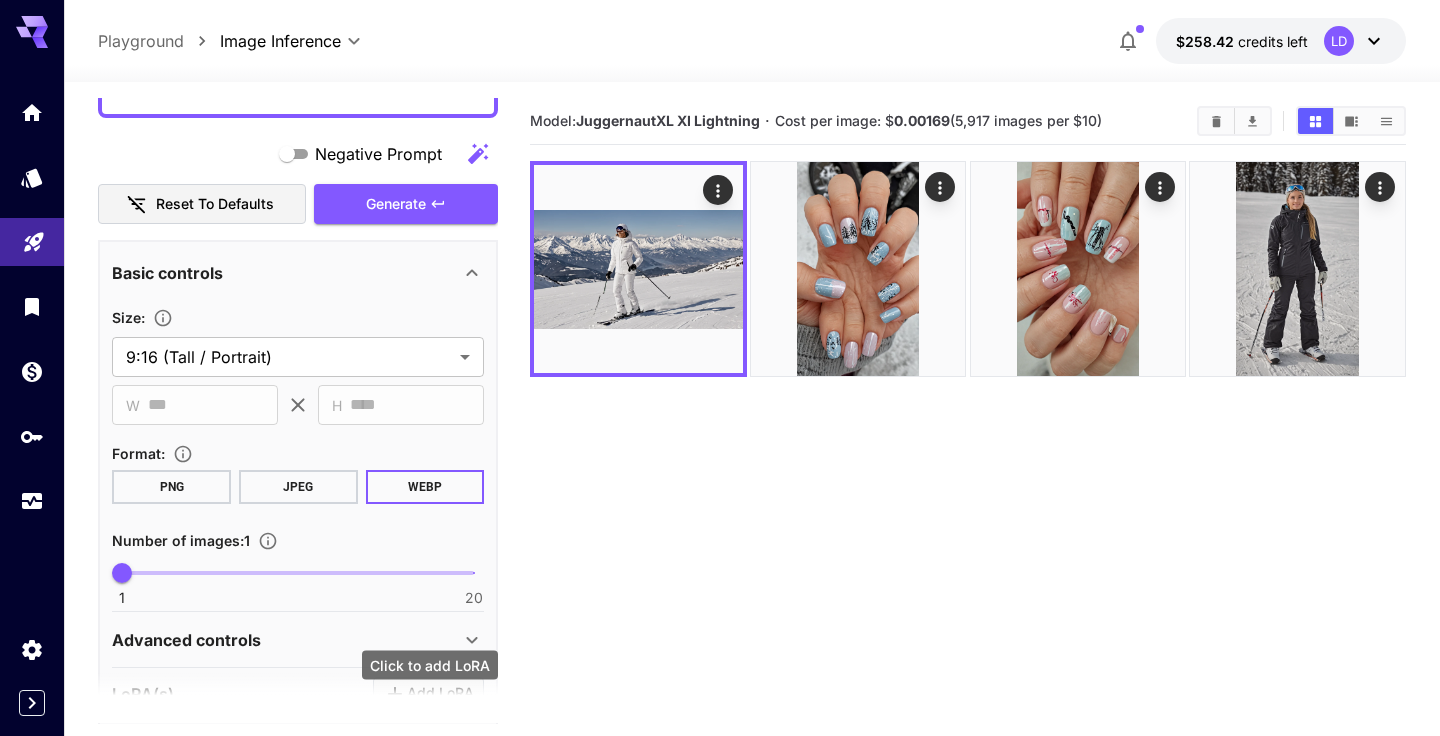 scroll, scrollTop: 149, scrollLeft: 0, axis: vertical 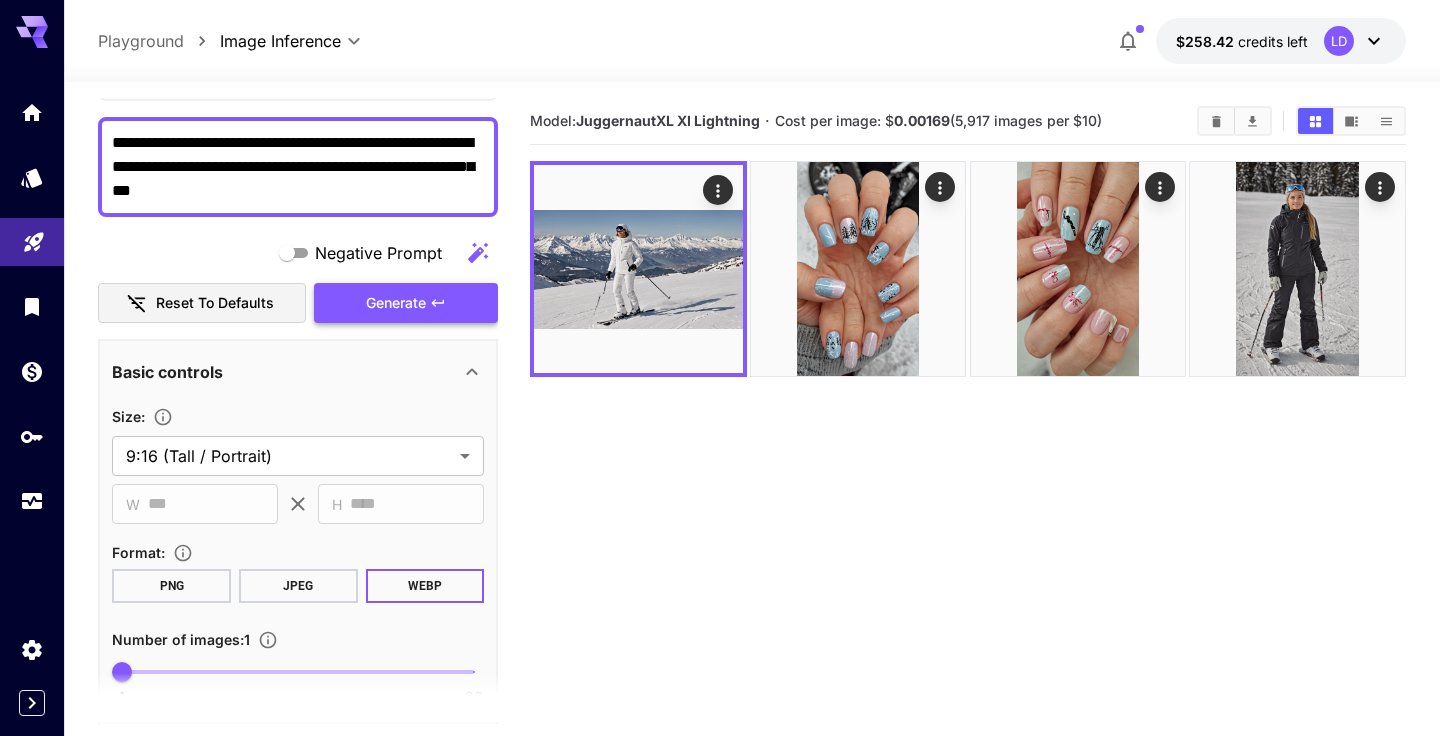 click on "Generate" at bounding box center [396, 303] 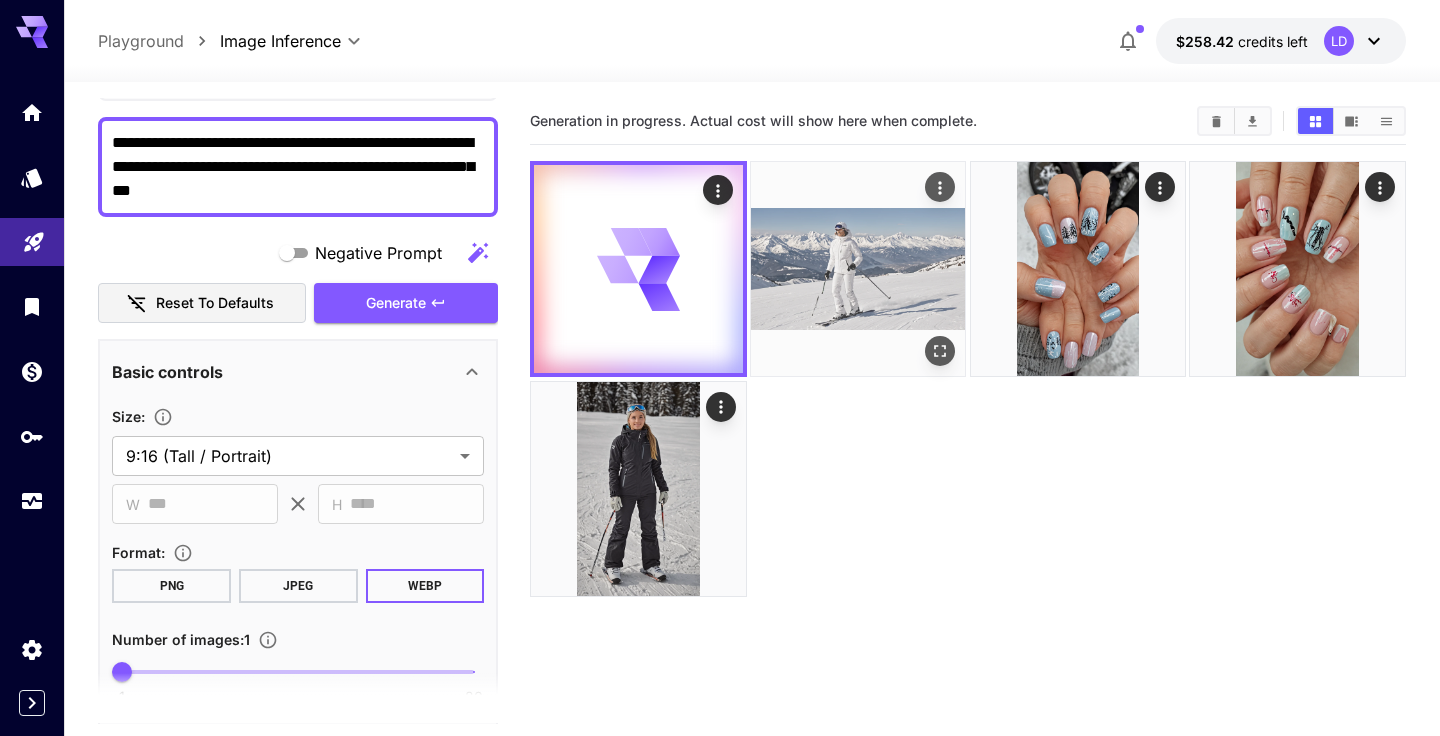 click at bounding box center [858, 269] 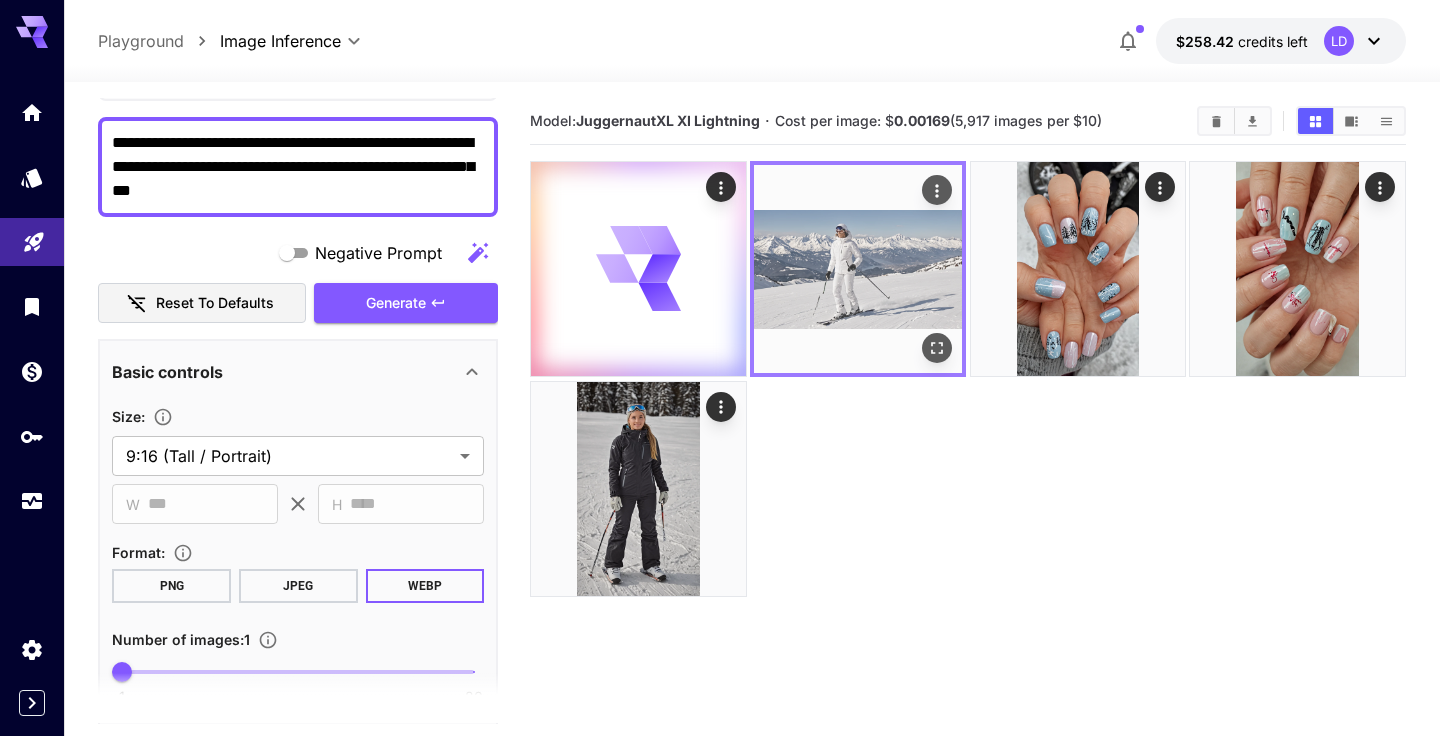 click 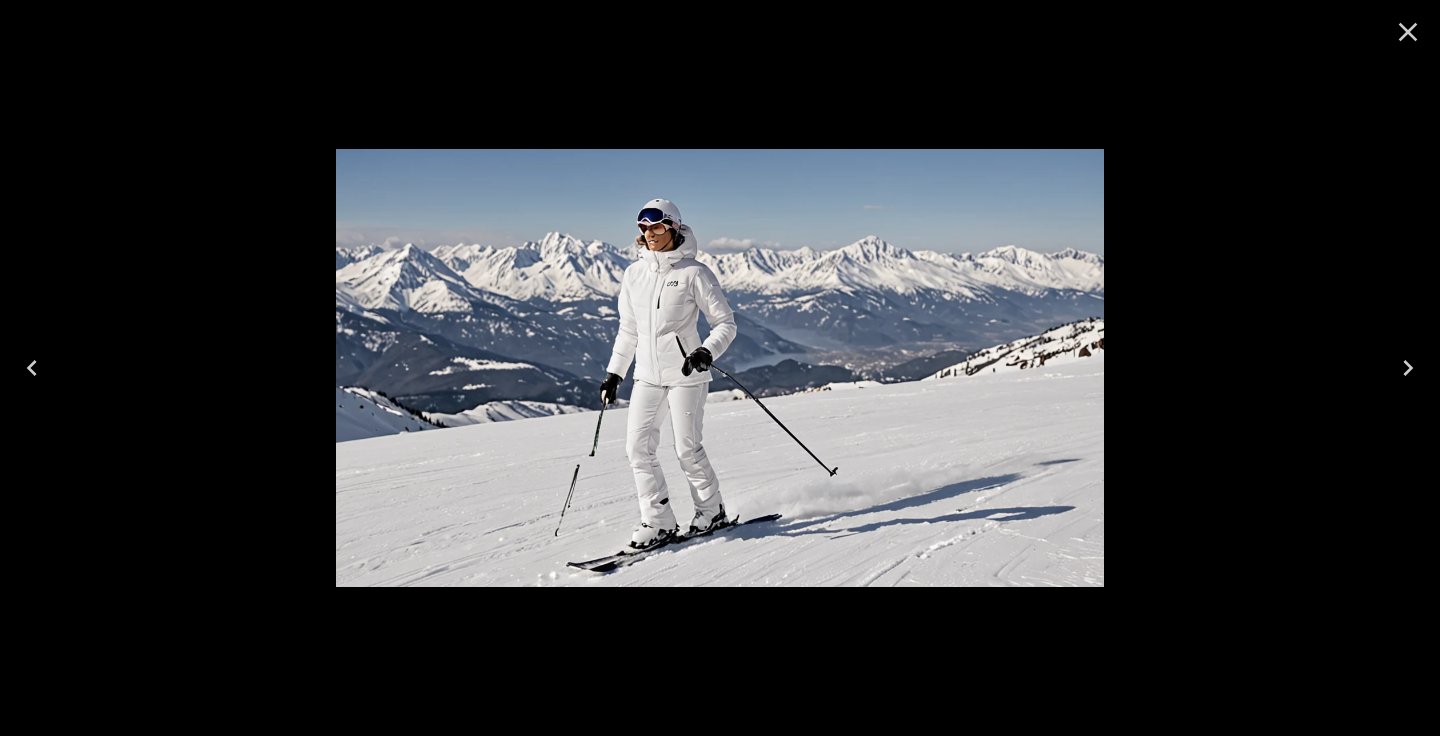 click 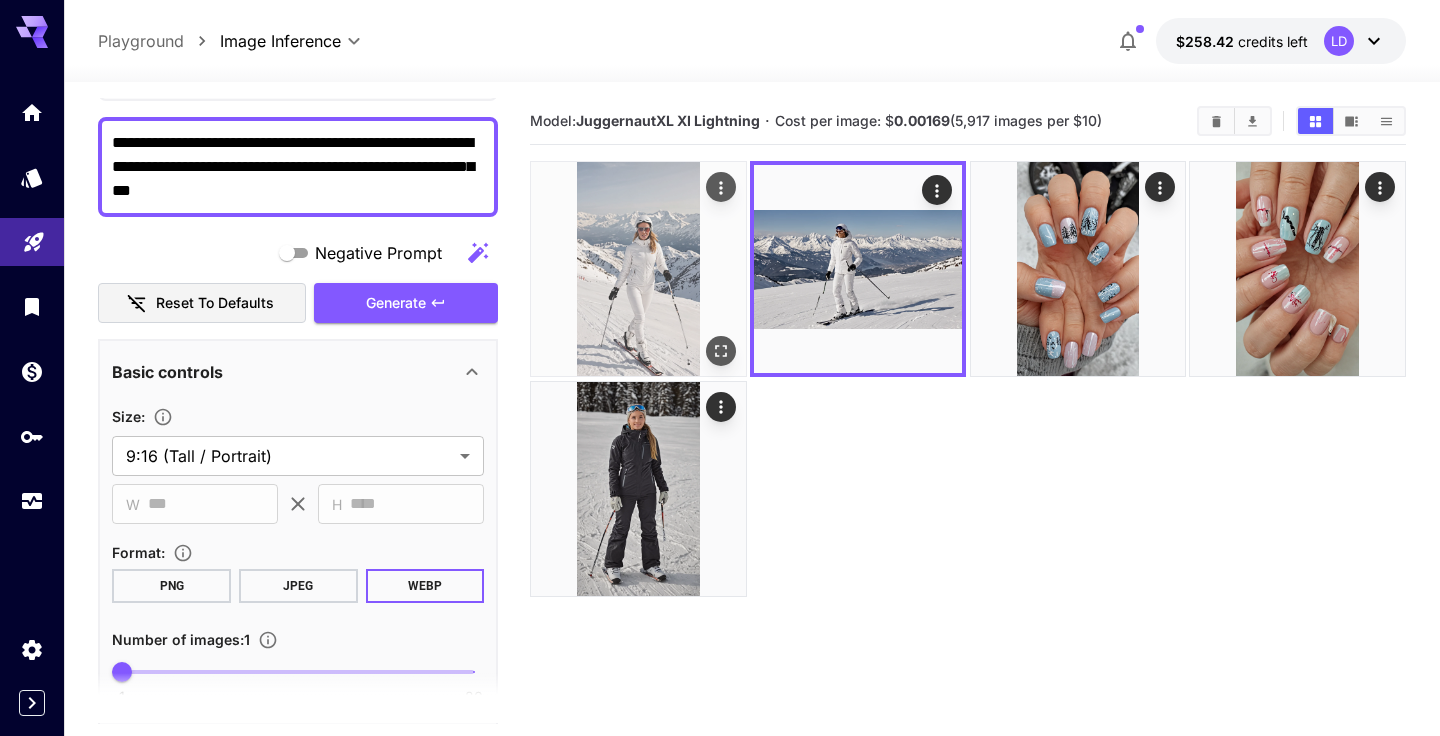 click 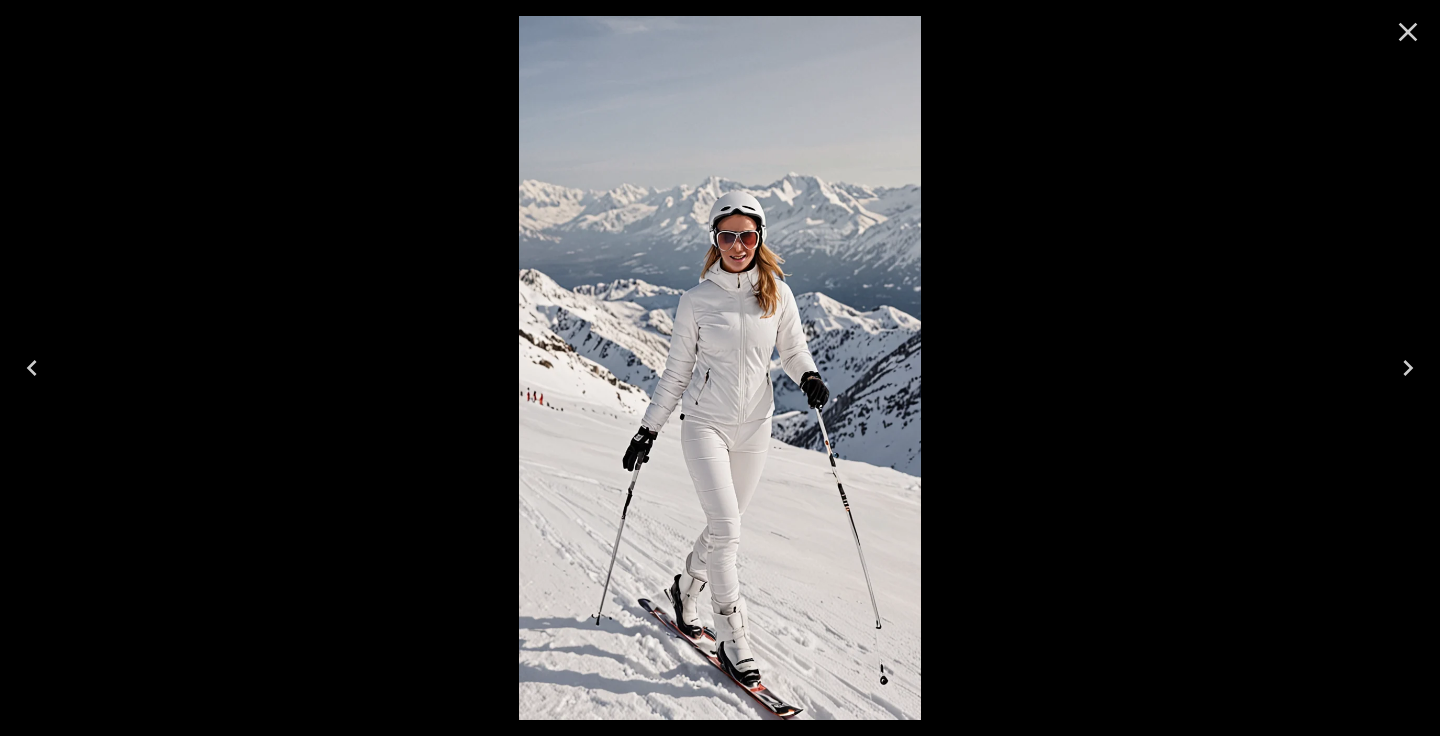 click 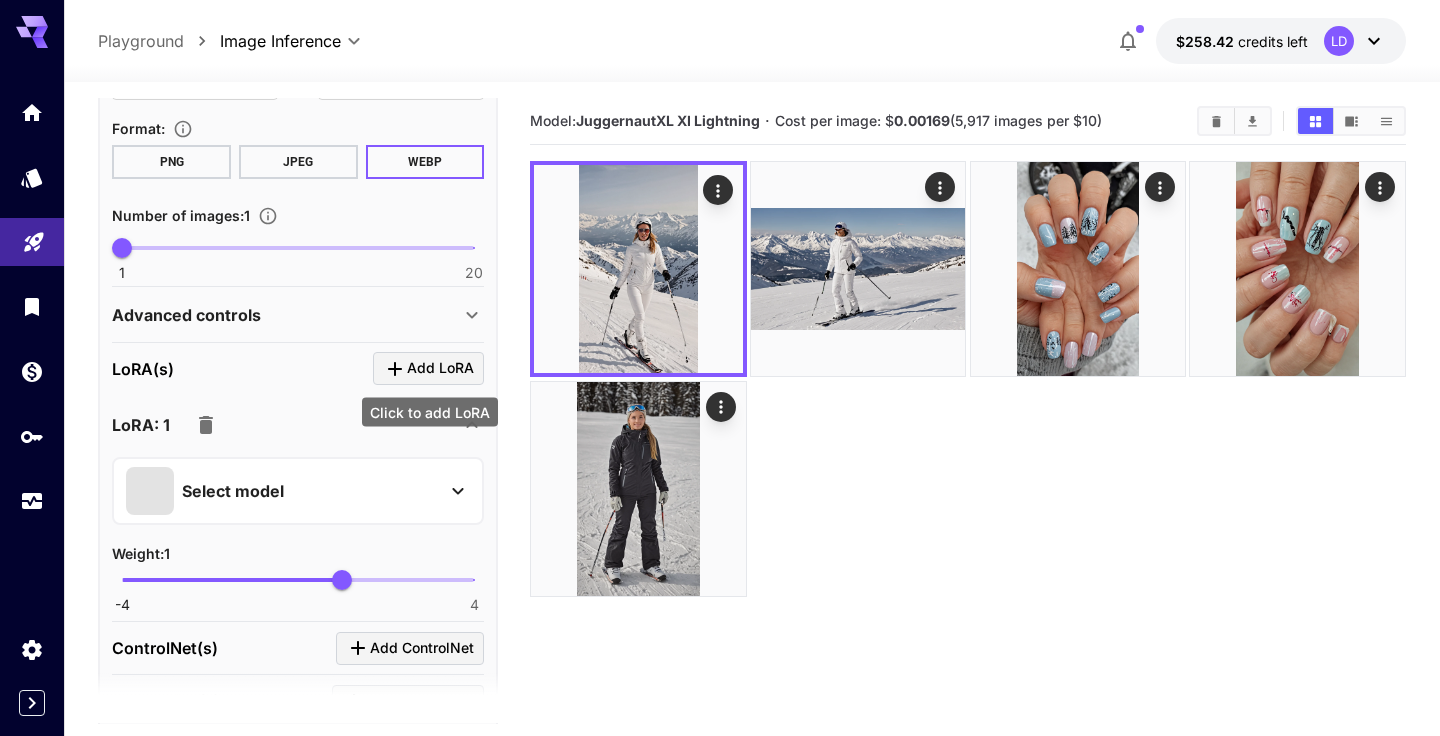 scroll, scrollTop: 585, scrollLeft: 0, axis: vertical 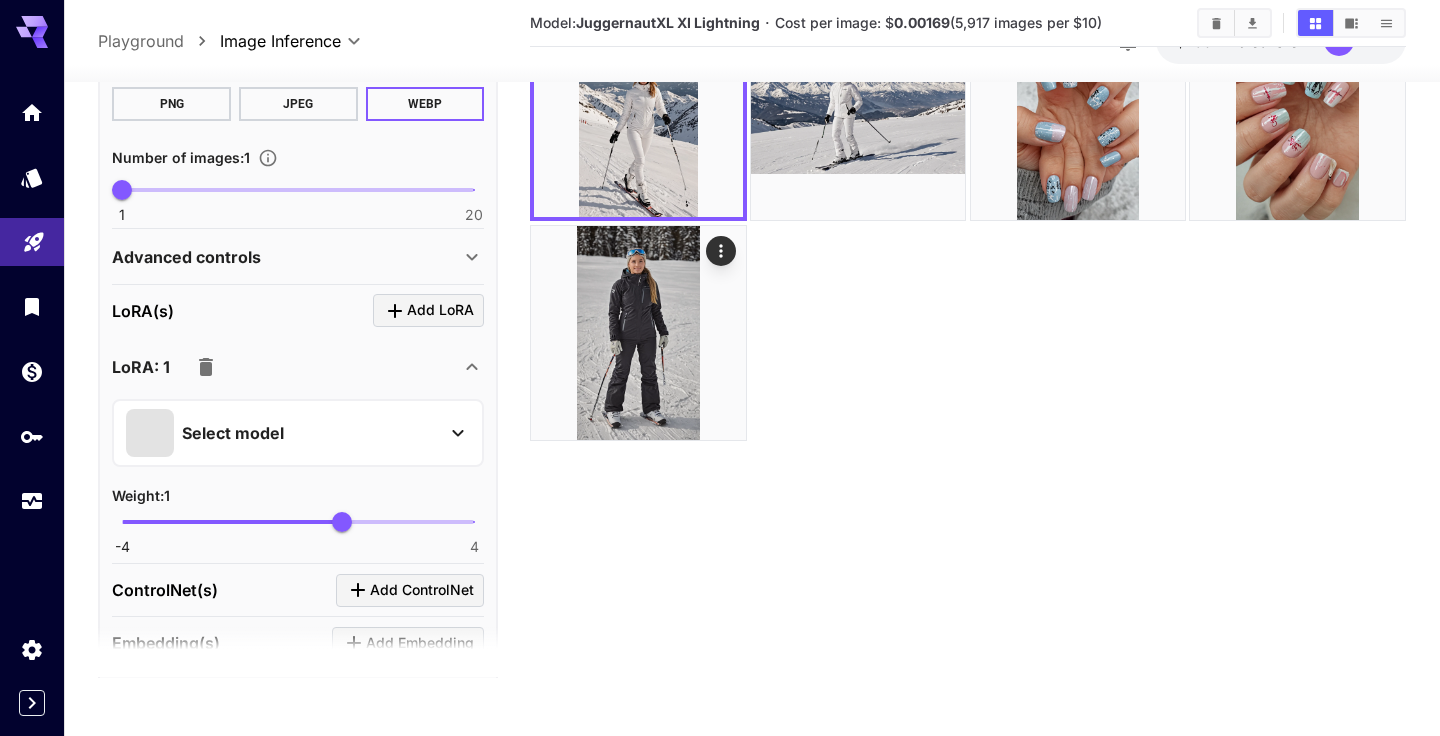 click on "Select model" at bounding box center (282, 433) 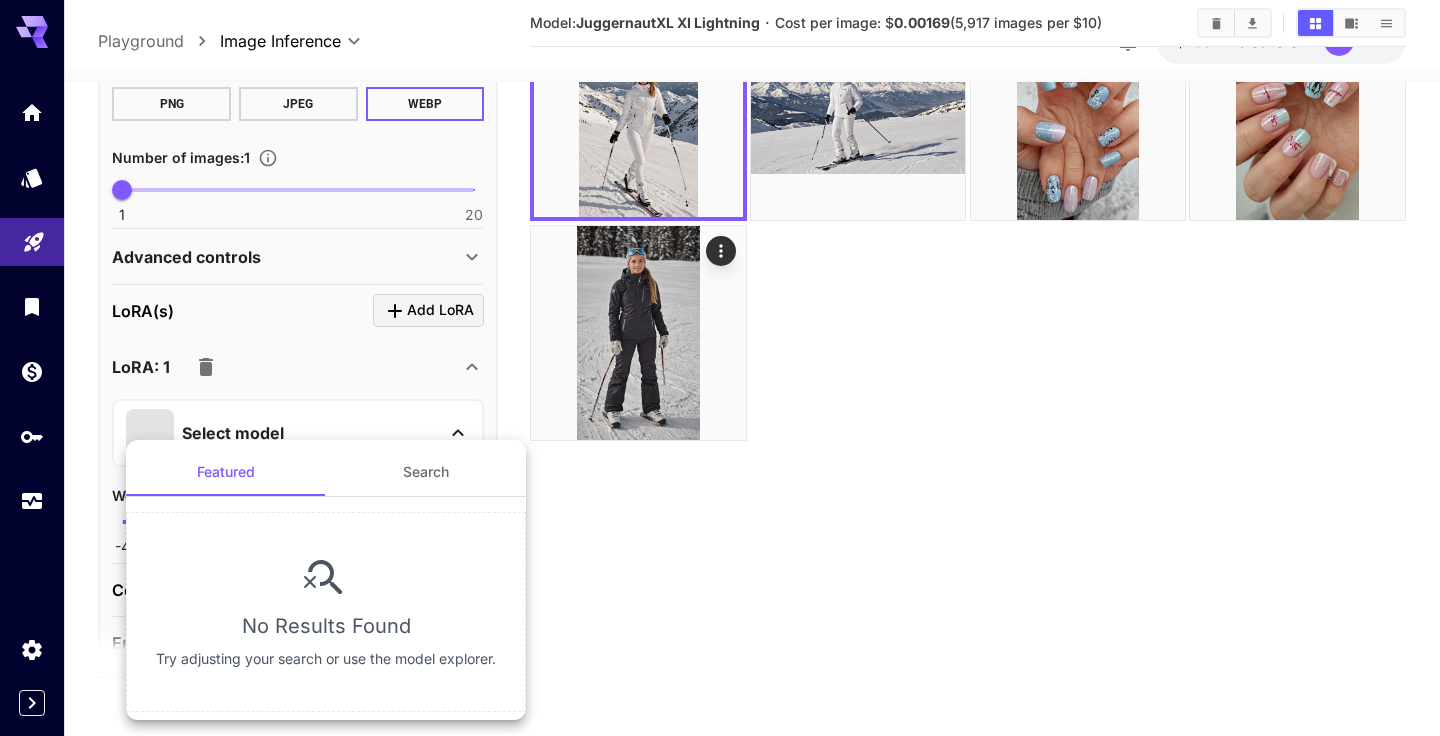 click on "Search" at bounding box center (426, 472) 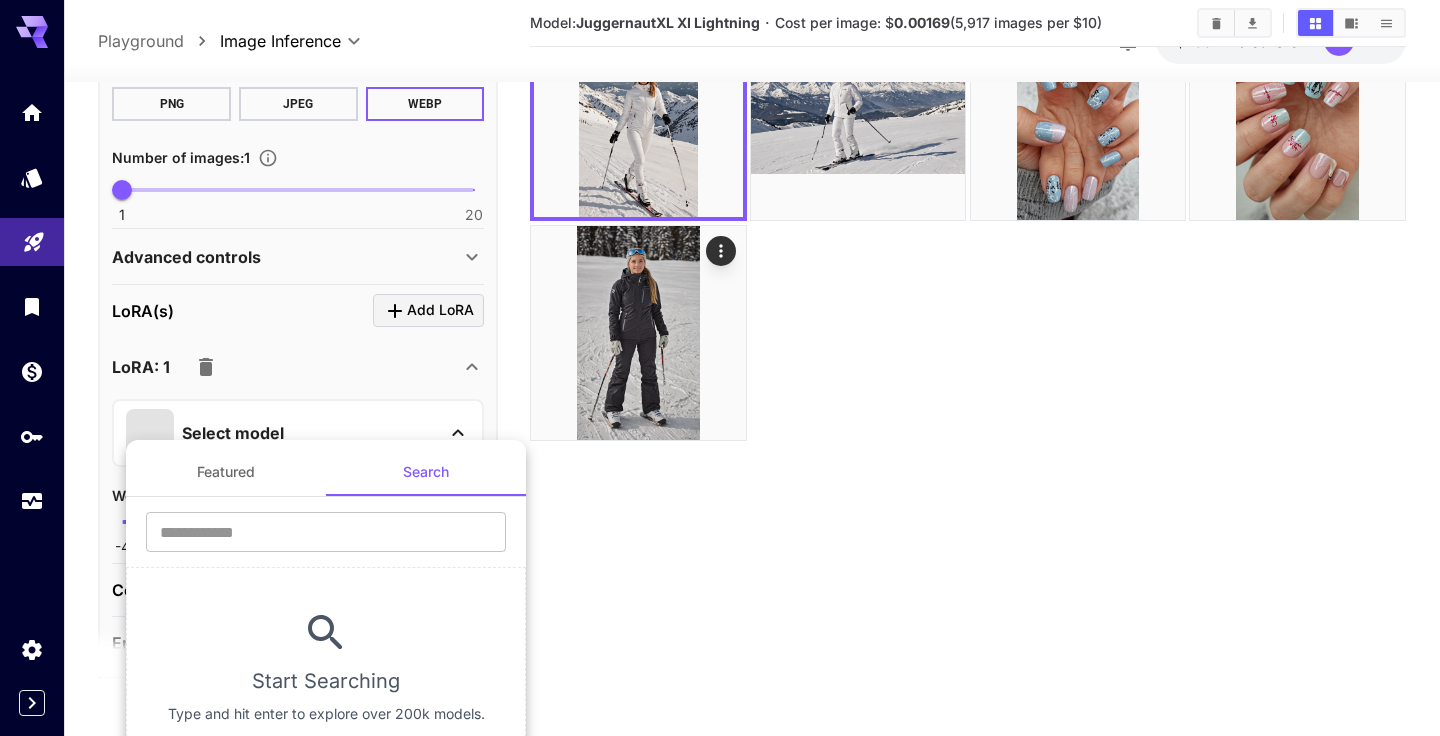 click at bounding box center (720, 368) 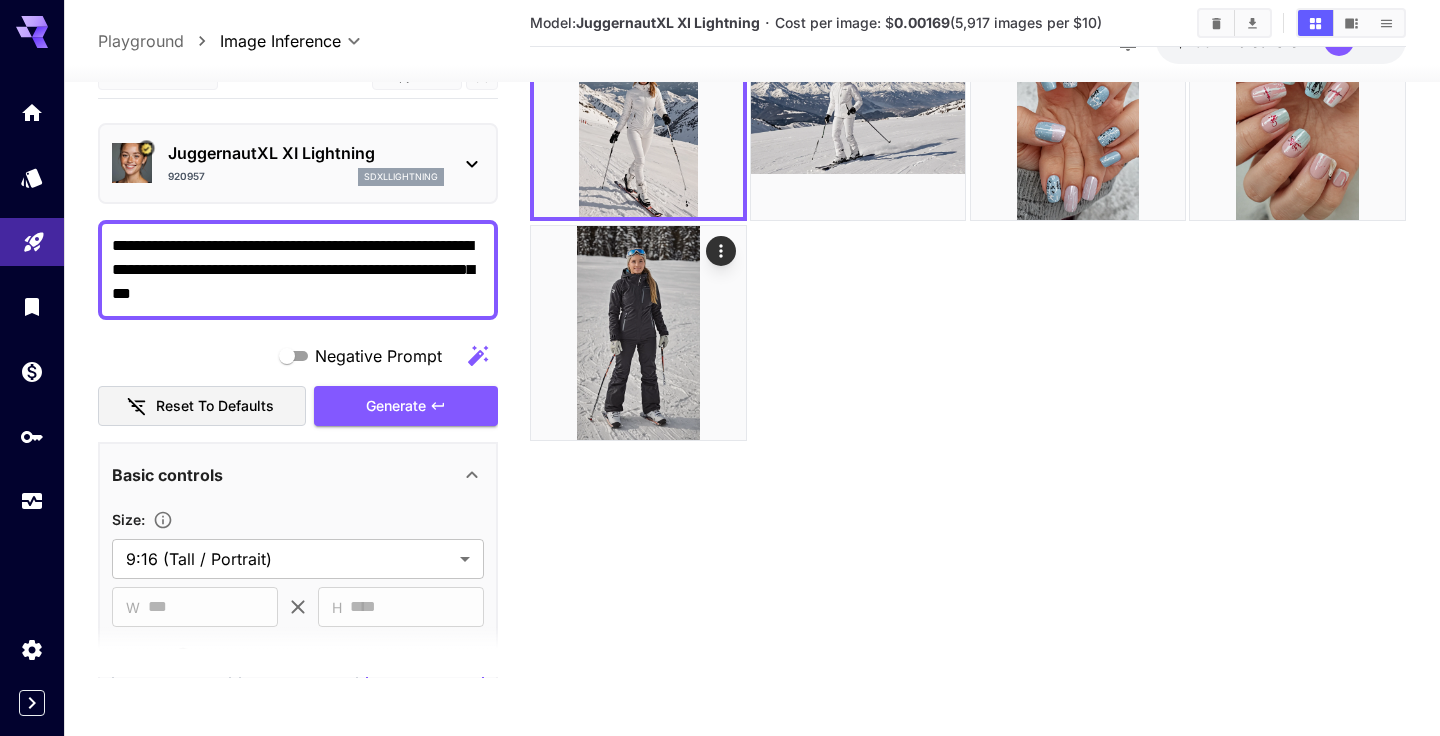 scroll, scrollTop: 0, scrollLeft: 0, axis: both 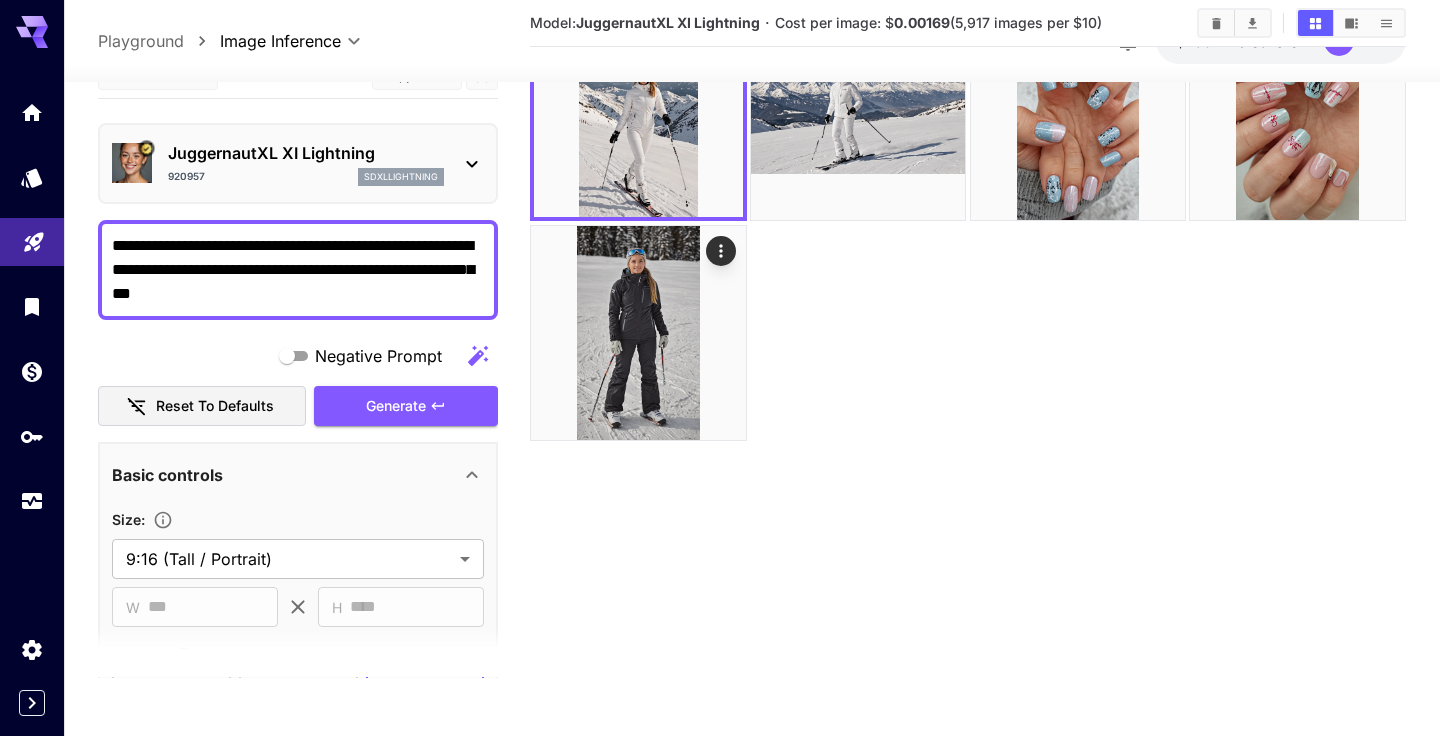 click on "JuggernautXL XI Lightning" at bounding box center [306, 153] 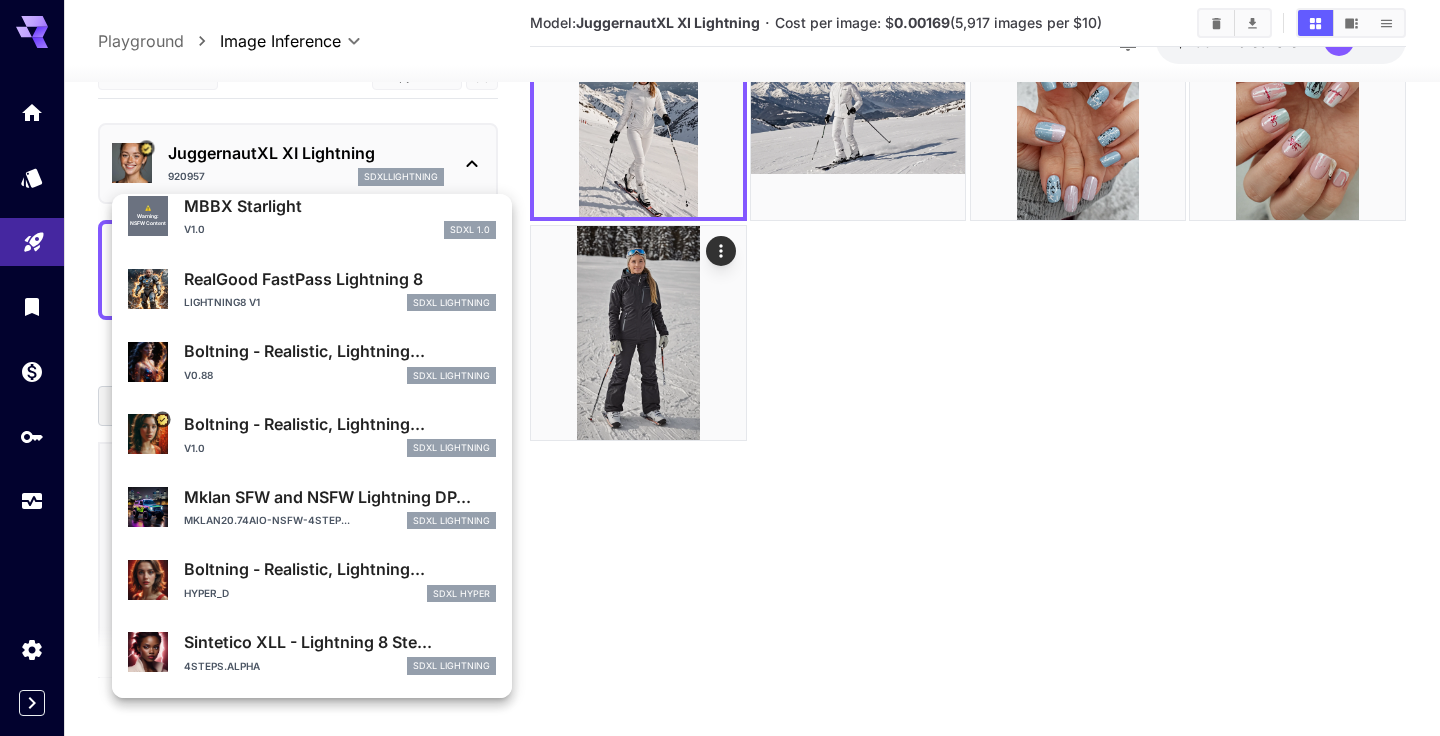 scroll, scrollTop: 0, scrollLeft: 0, axis: both 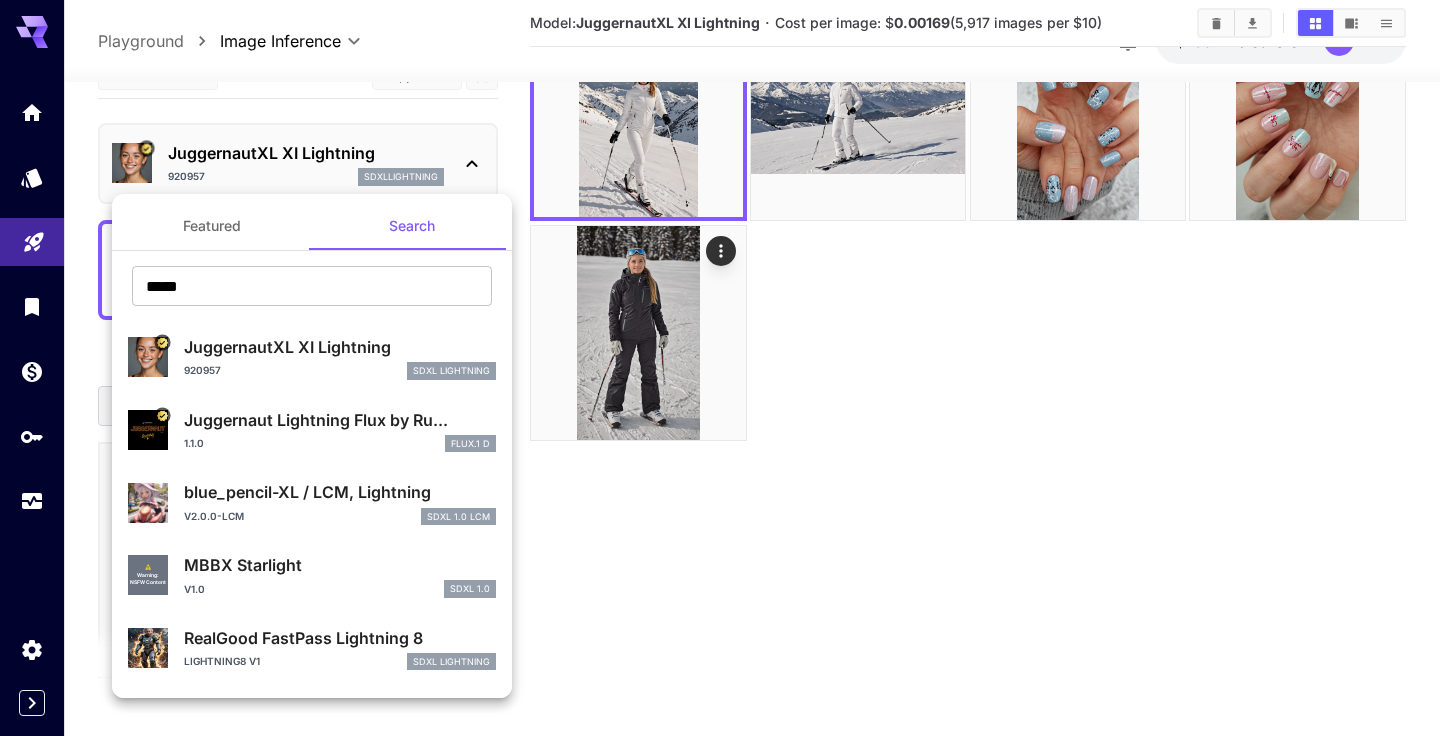 click on "Featured" at bounding box center [212, 226] 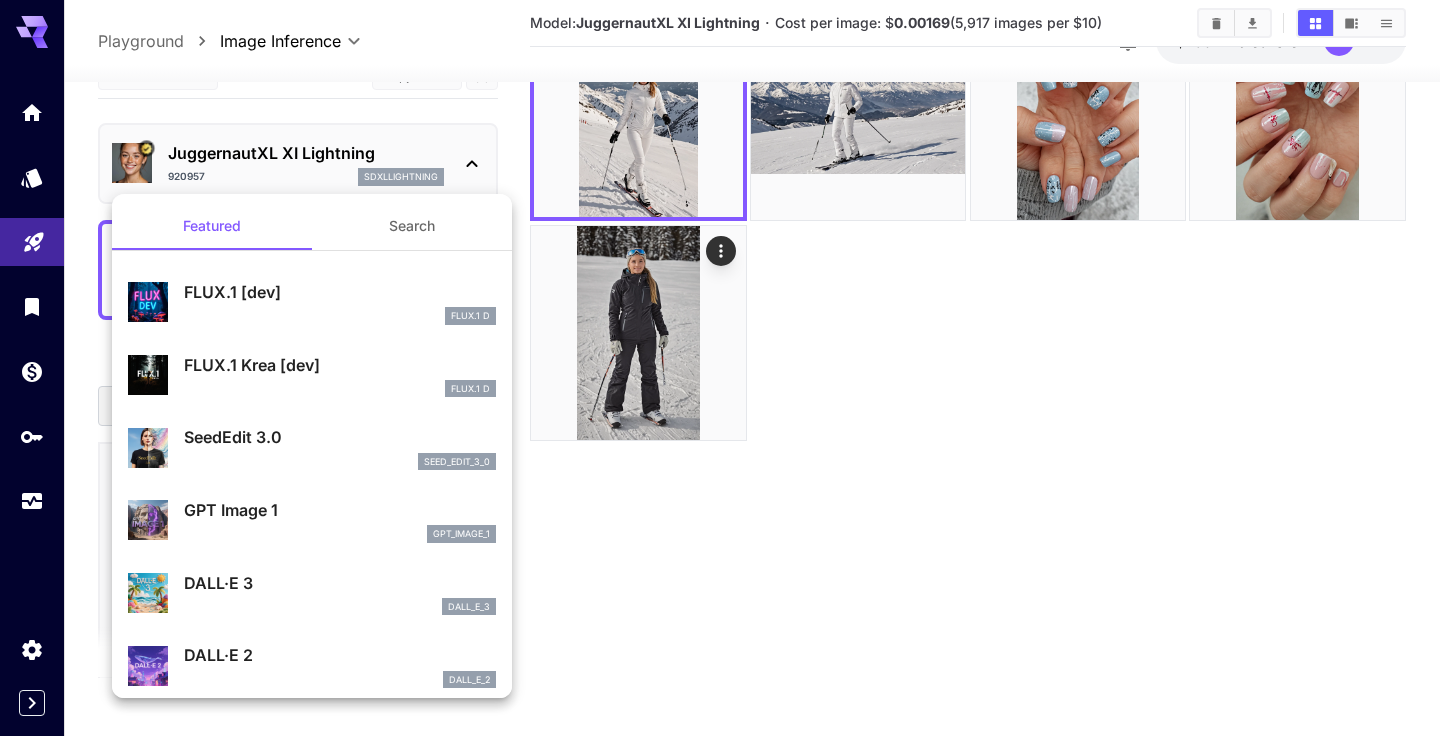 scroll, scrollTop: 0, scrollLeft: 0, axis: both 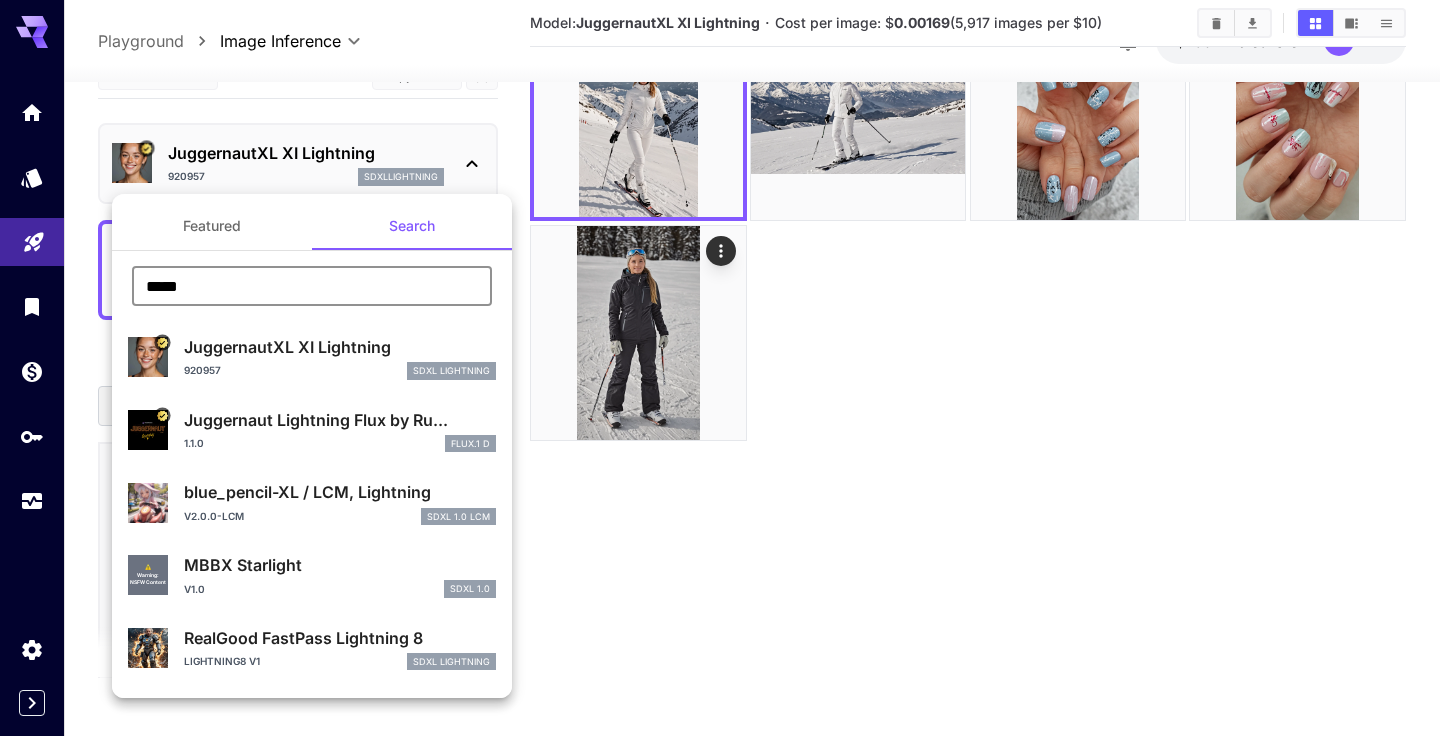 drag, startPoint x: 275, startPoint y: 296, endPoint x: 66, endPoint y: 270, distance: 210.61102 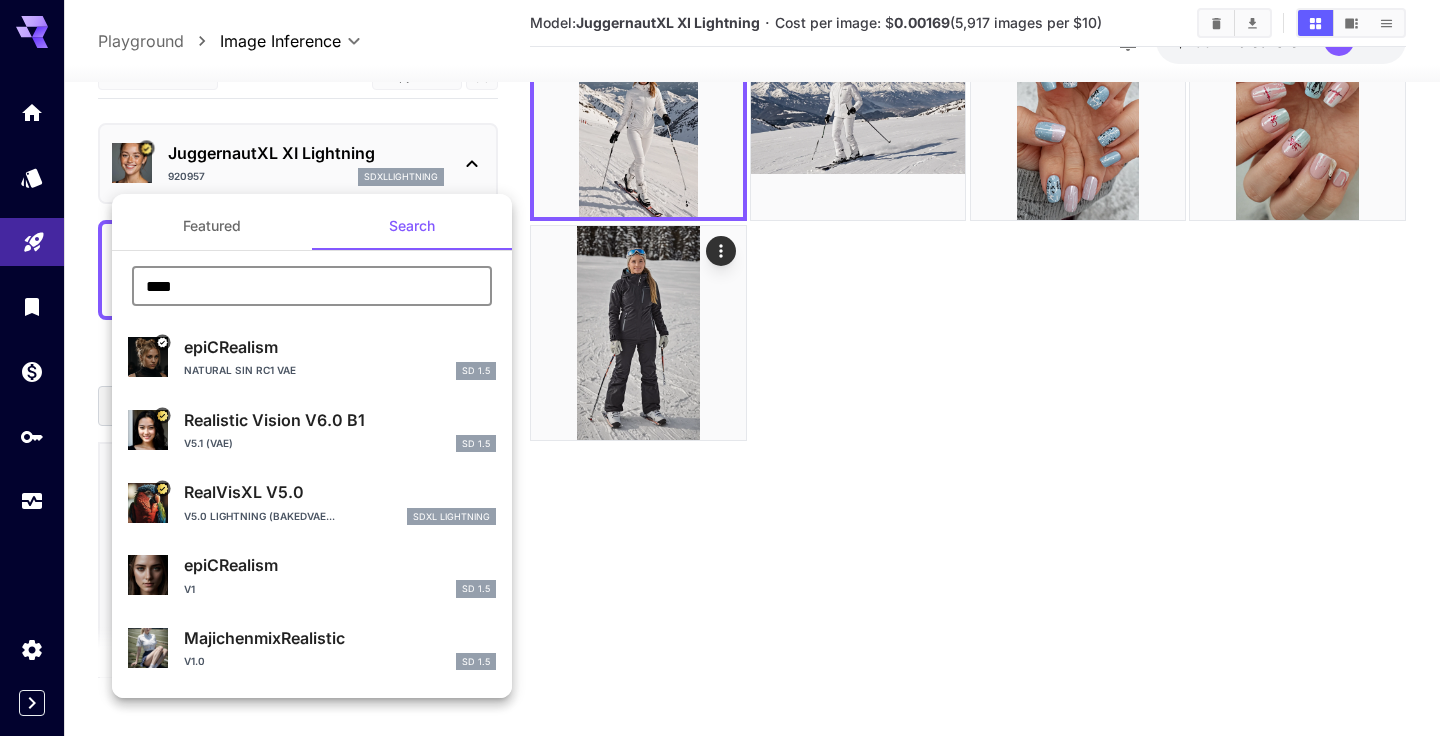 type on "****" 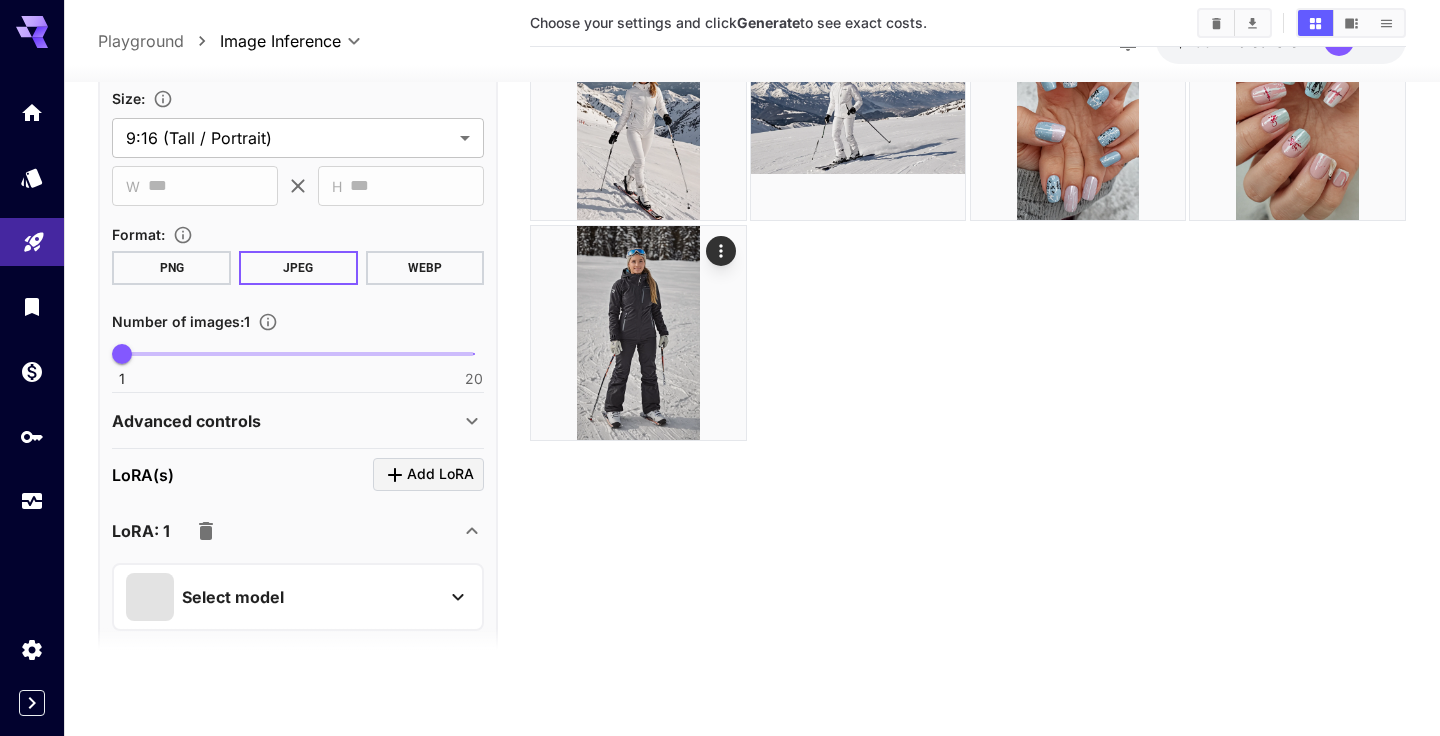 scroll, scrollTop: 432, scrollLeft: 0, axis: vertical 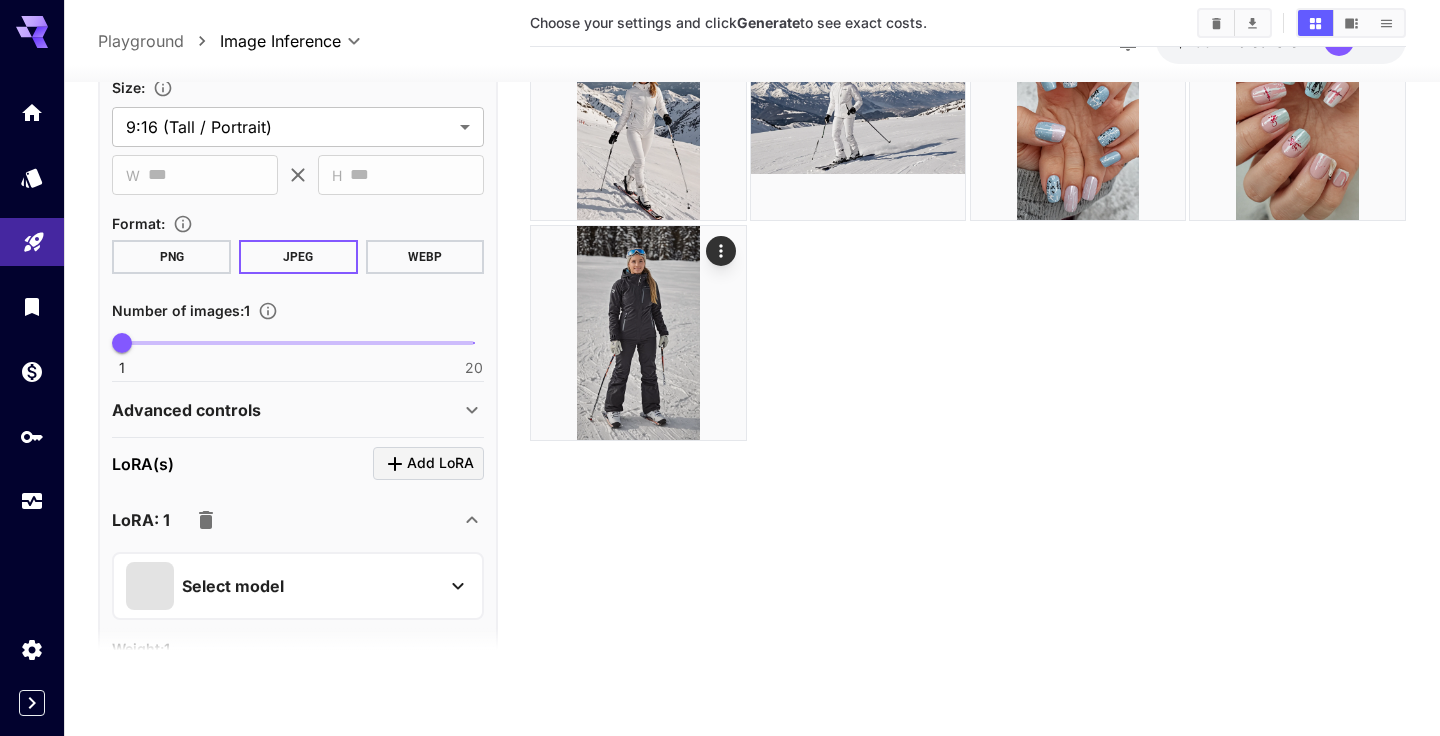 click 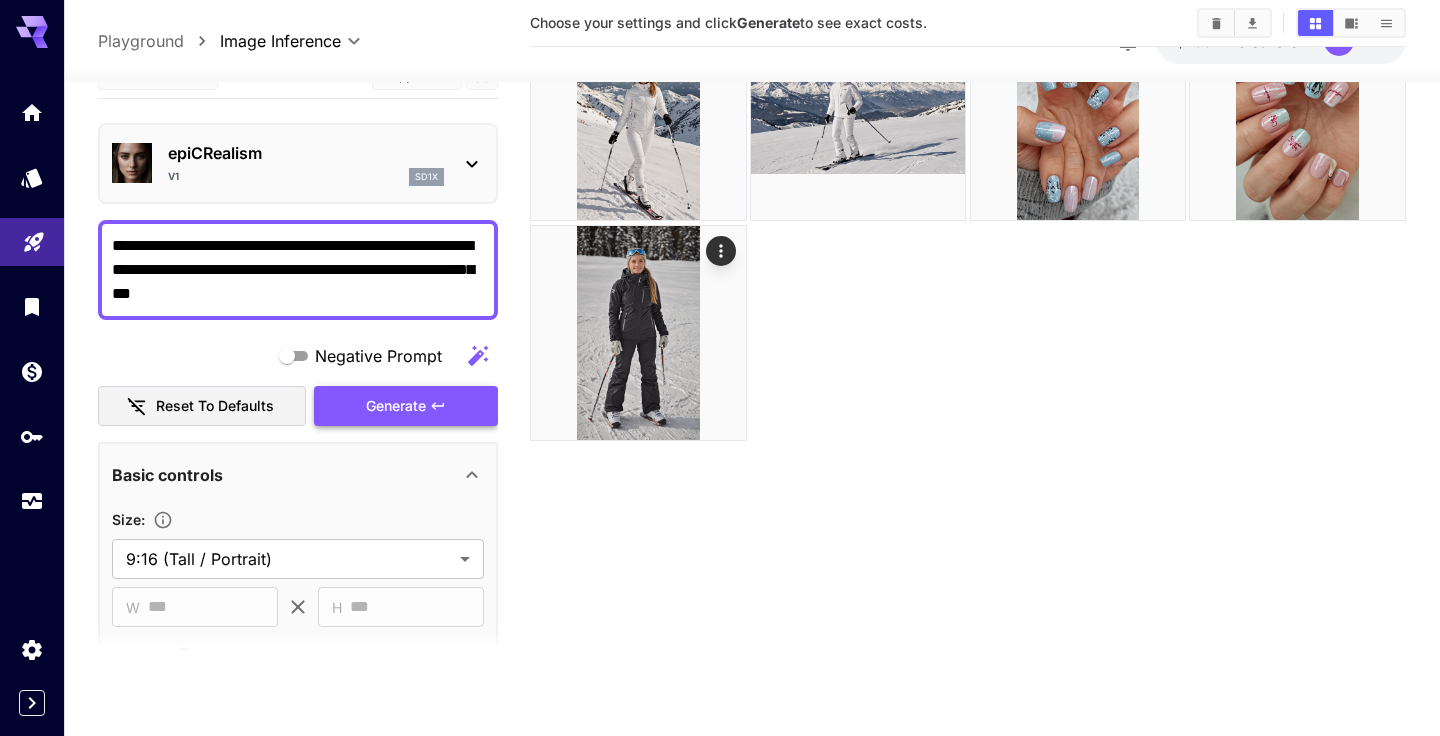 scroll, scrollTop: 0, scrollLeft: 0, axis: both 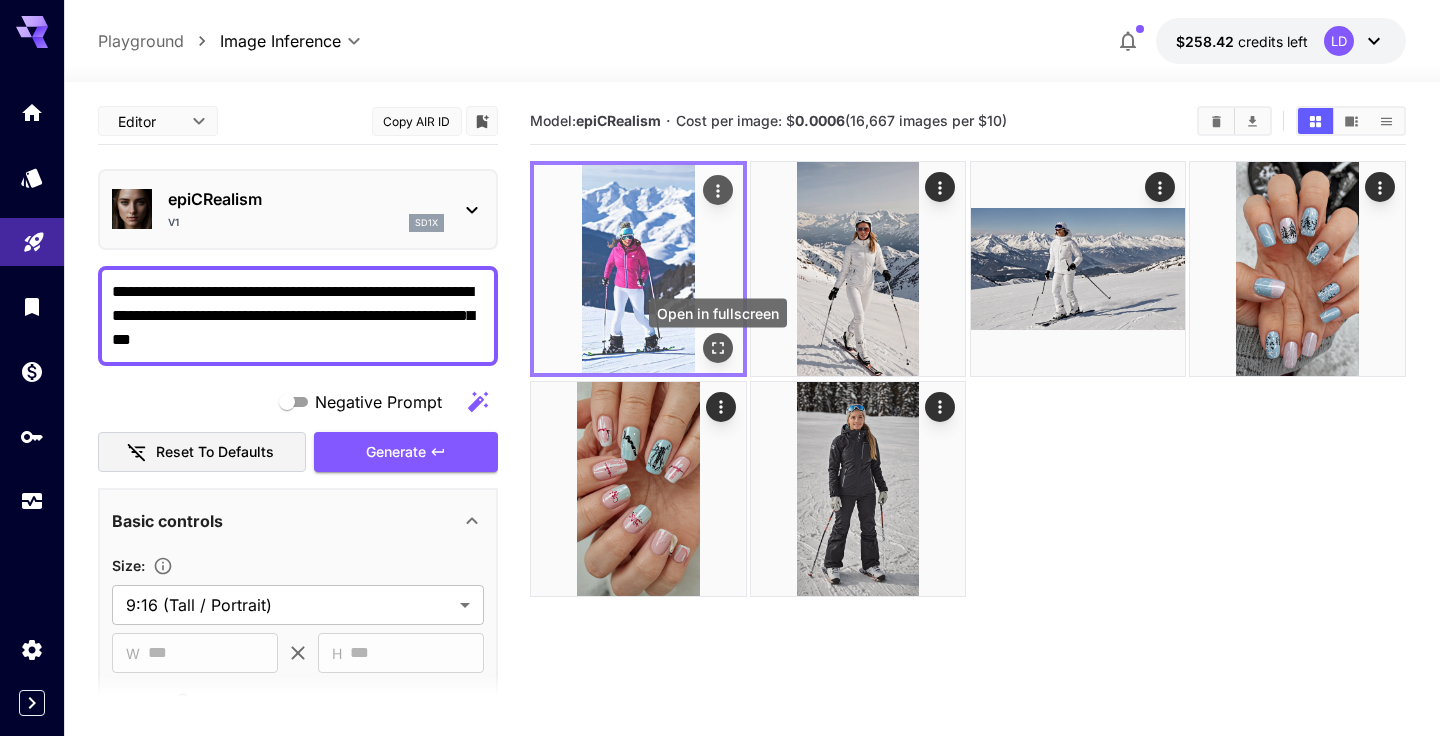 click 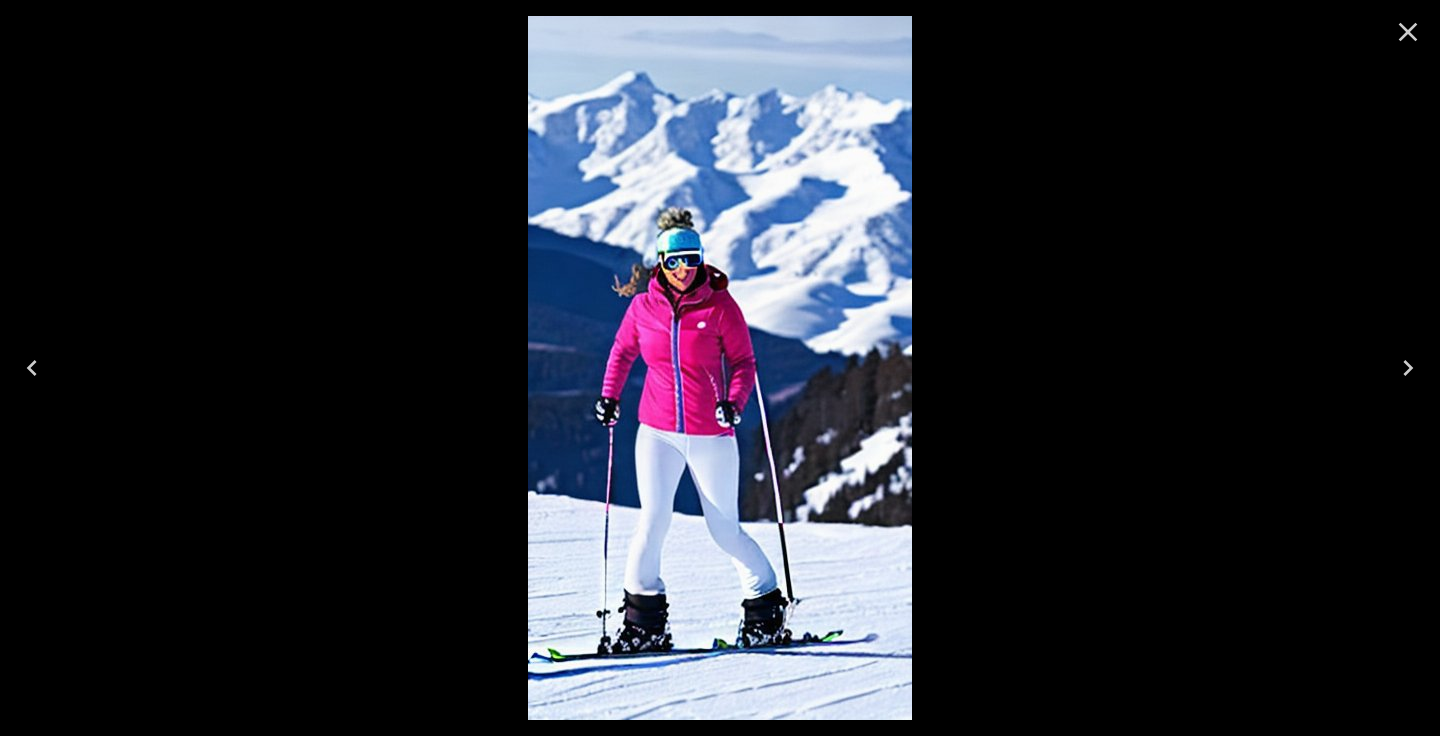 click 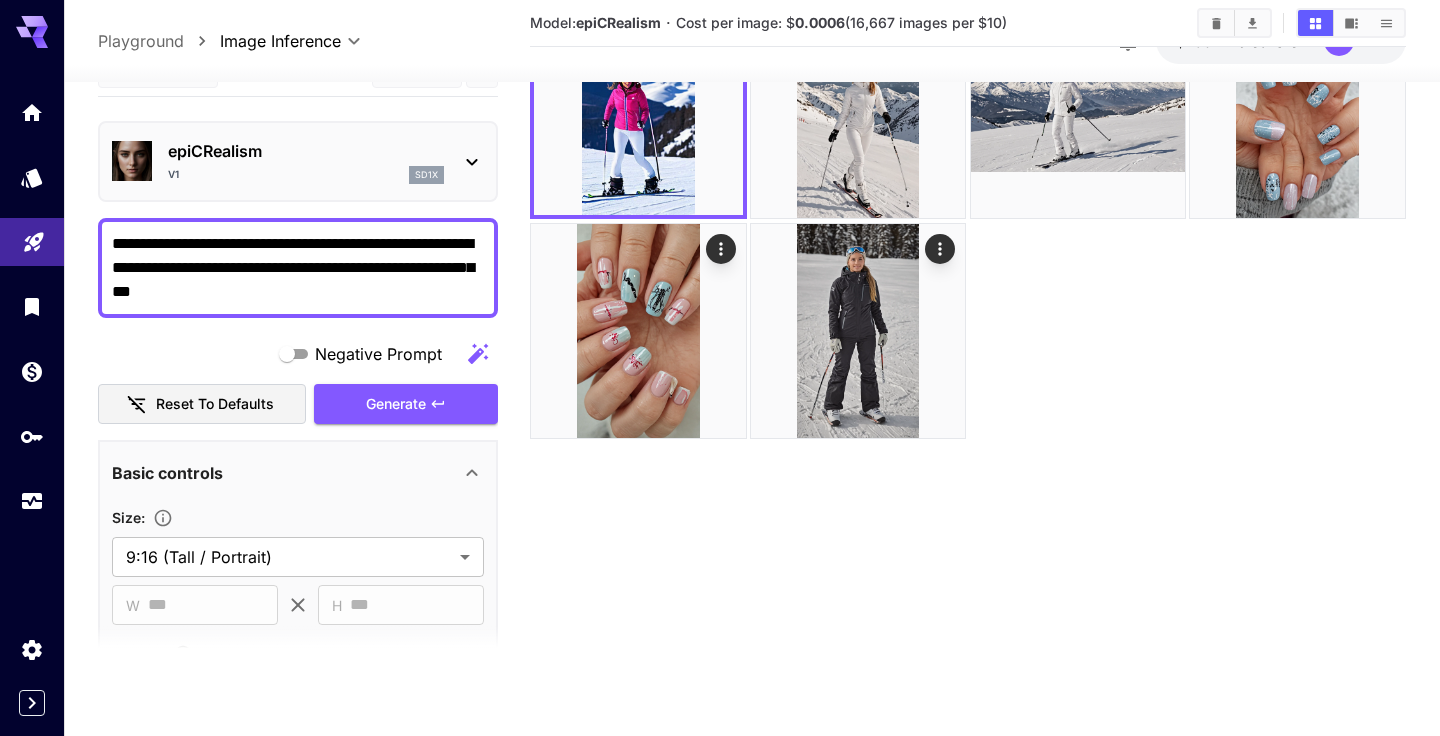 scroll, scrollTop: 160, scrollLeft: 0, axis: vertical 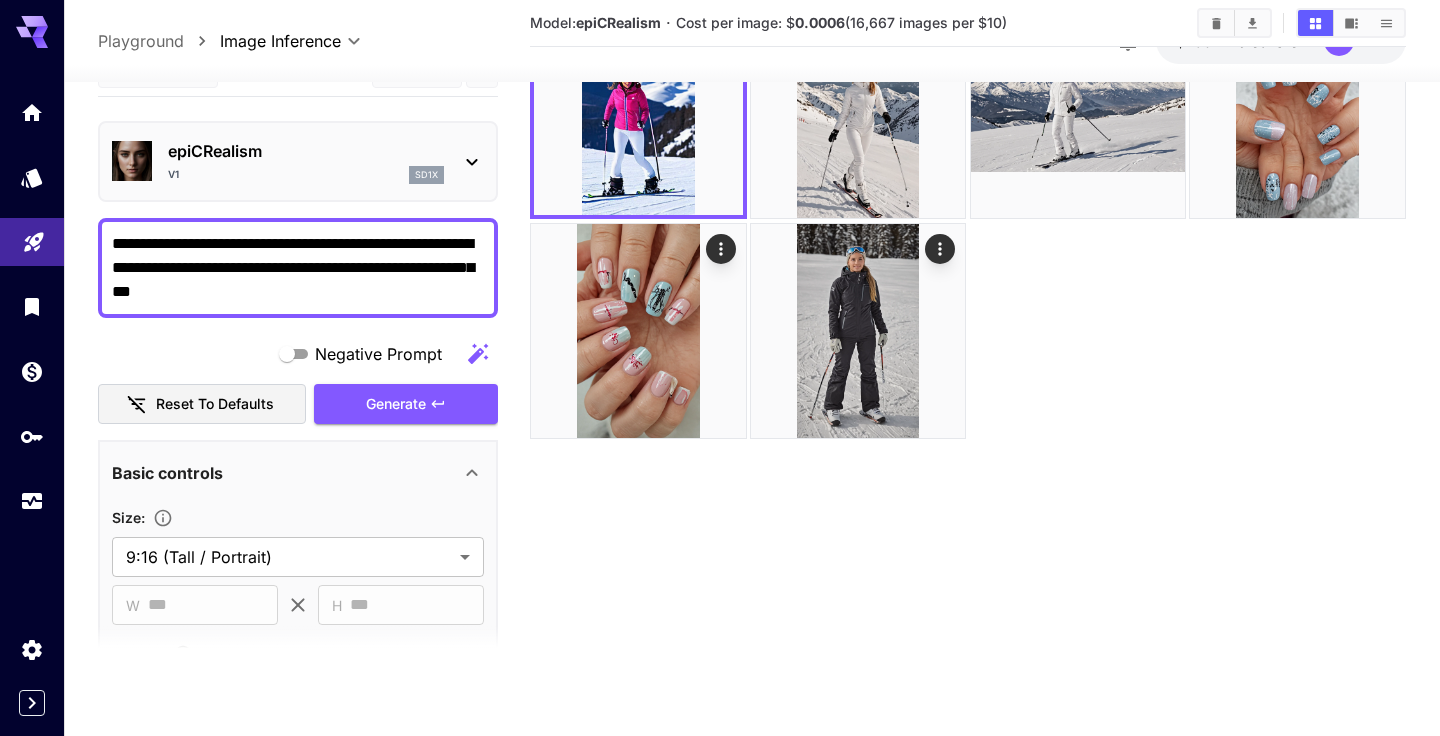 drag, startPoint x: 356, startPoint y: 268, endPoint x: 401, endPoint y: 313, distance: 63.63961 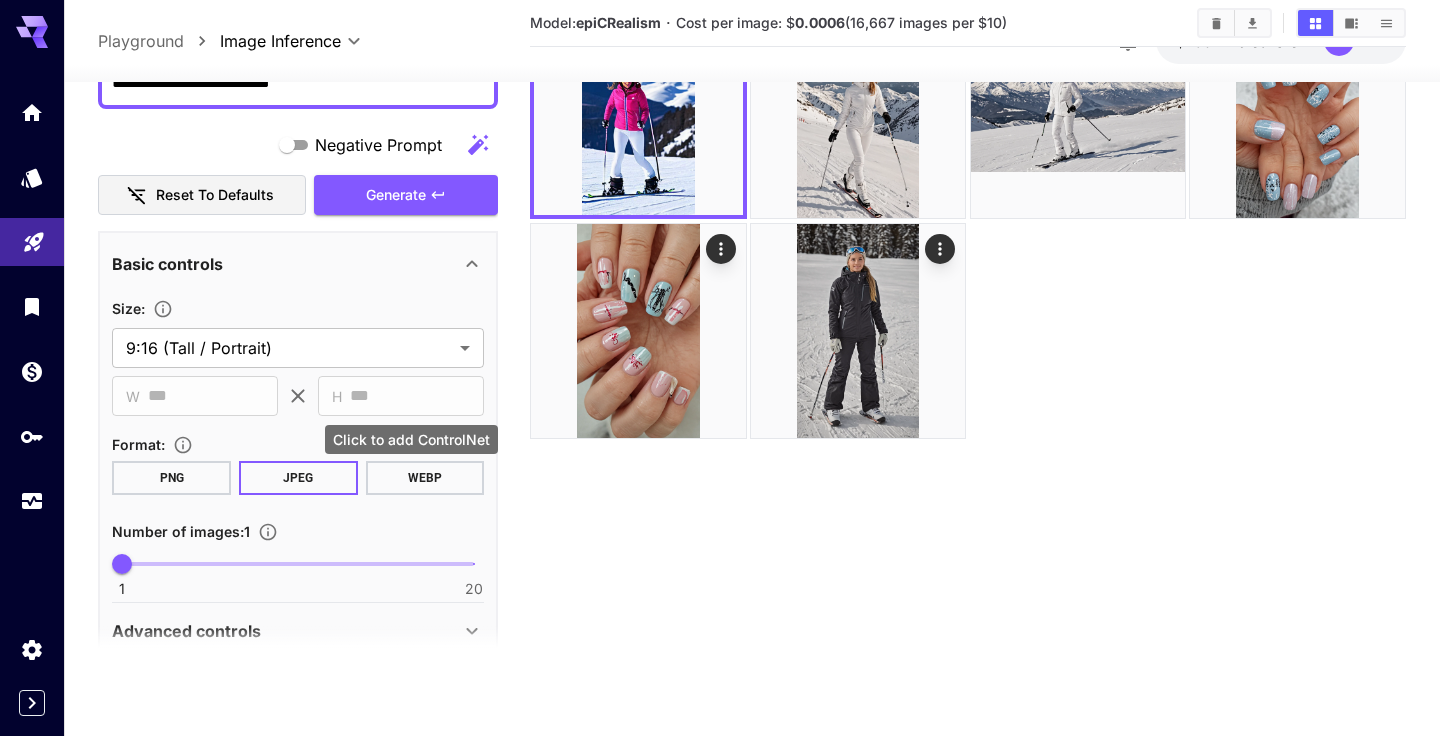 scroll, scrollTop: 7, scrollLeft: 0, axis: vertical 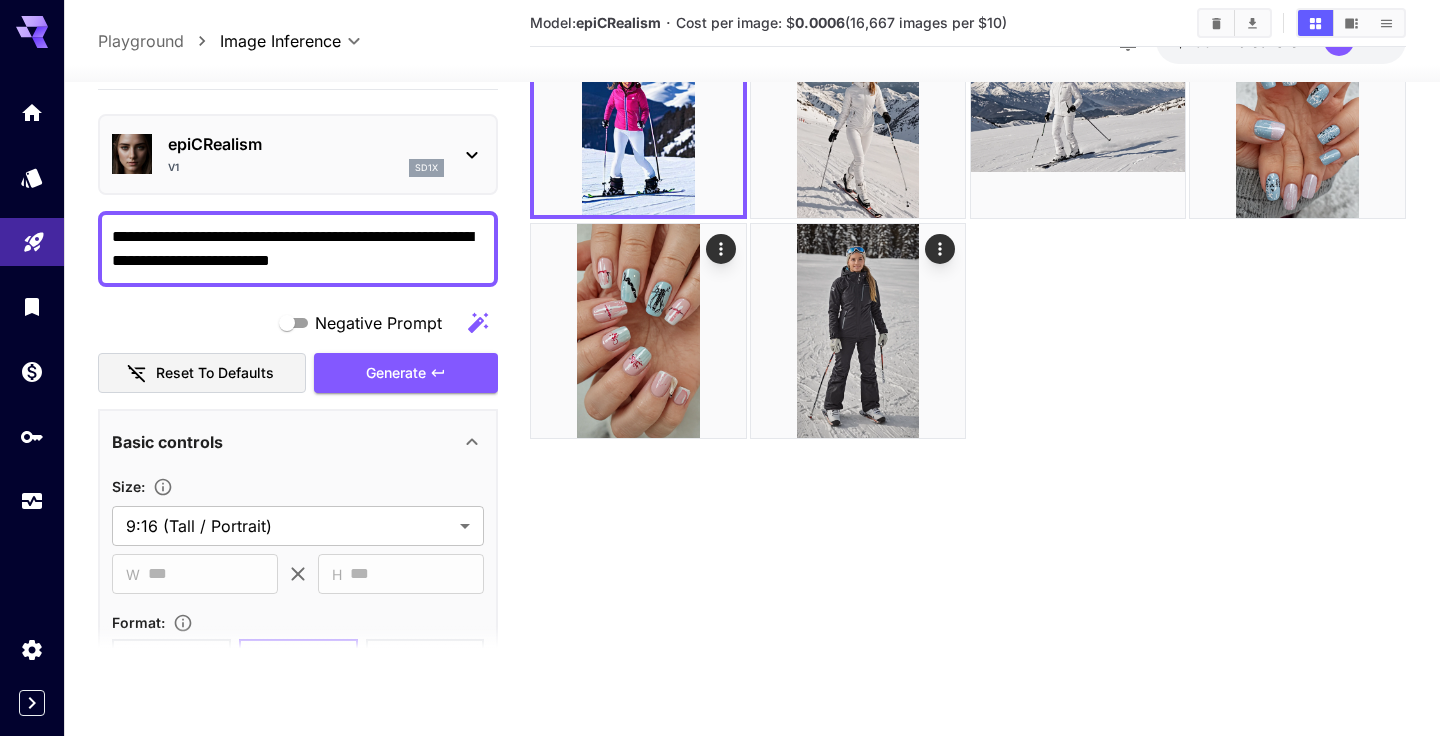 drag, startPoint x: 215, startPoint y: 259, endPoint x: 296, endPoint y: 265, distance: 81.22192 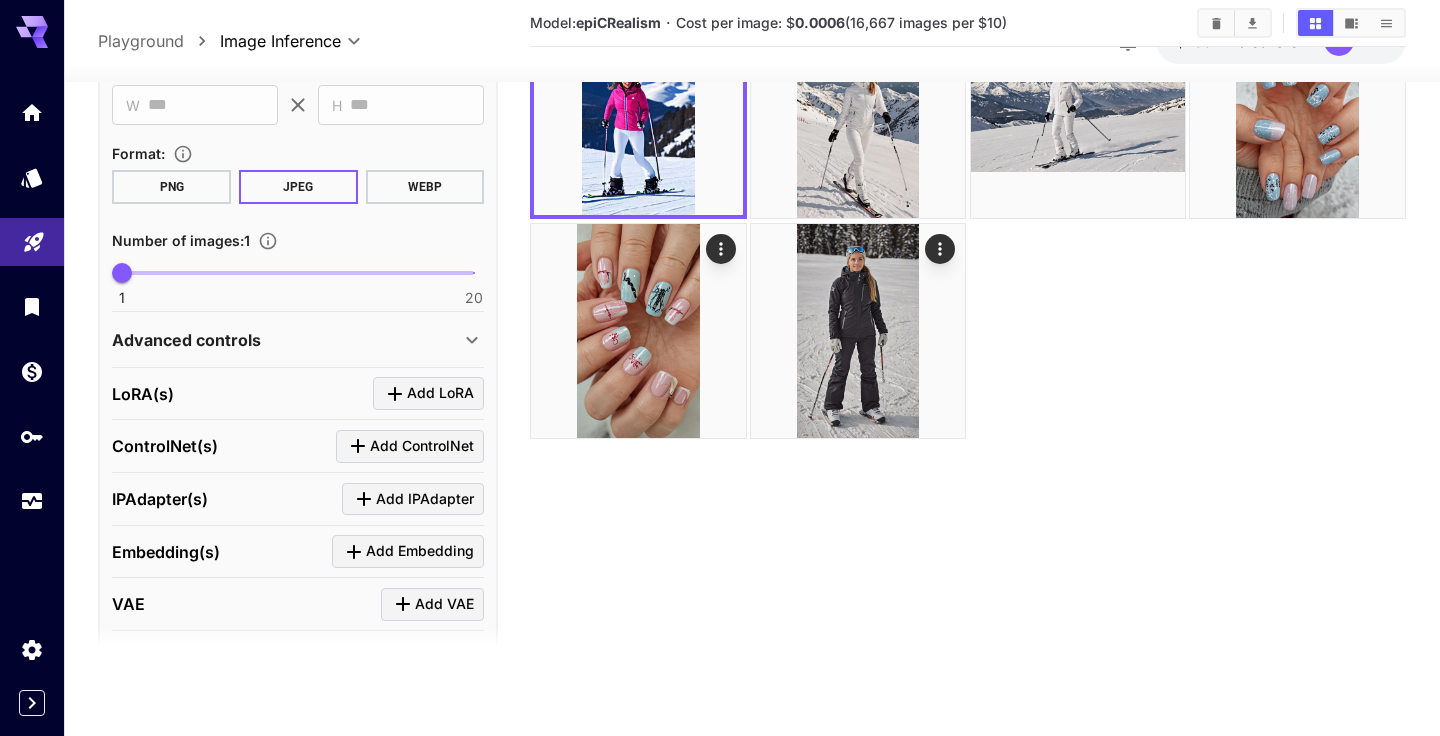 scroll, scrollTop: 544, scrollLeft: 0, axis: vertical 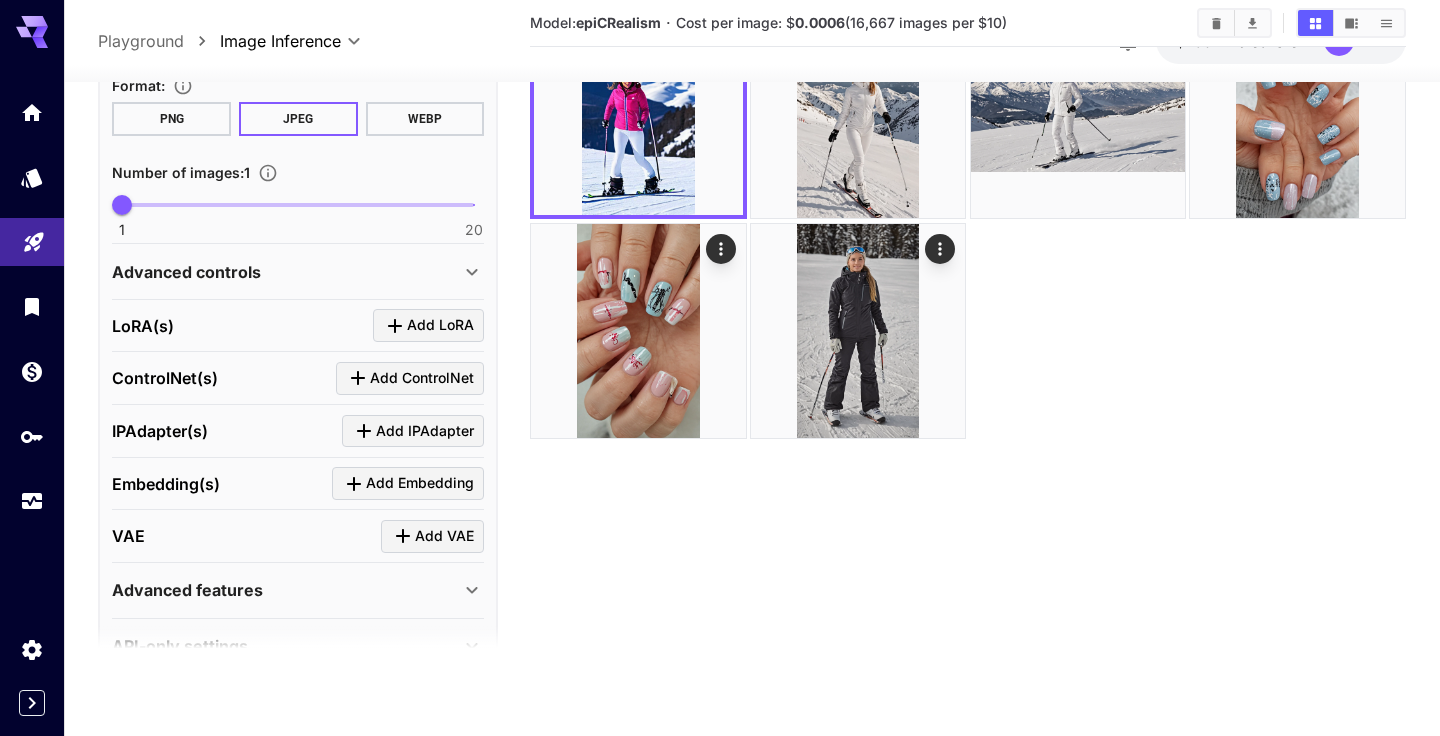 type on "**********" 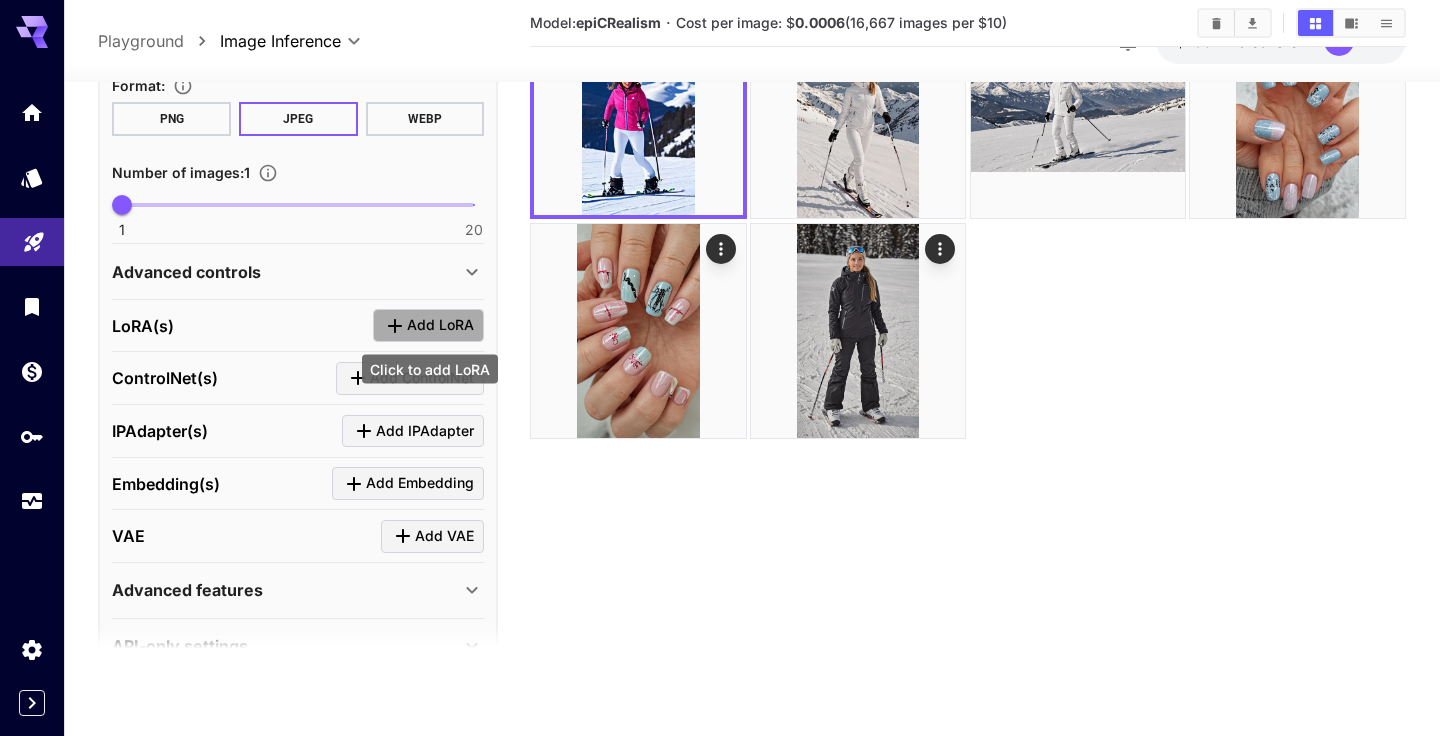 click on "Add LoRA" at bounding box center [440, 326] 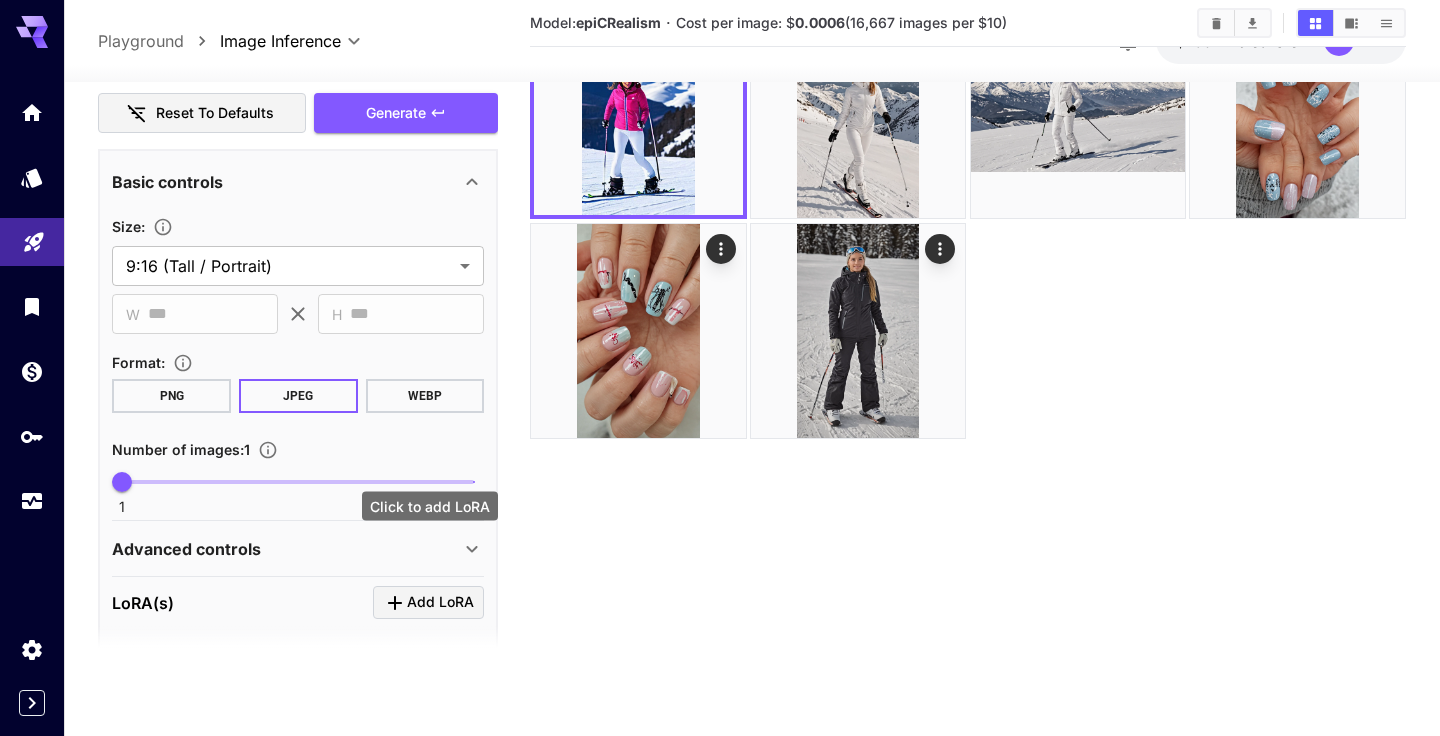 scroll, scrollTop: 32, scrollLeft: 0, axis: vertical 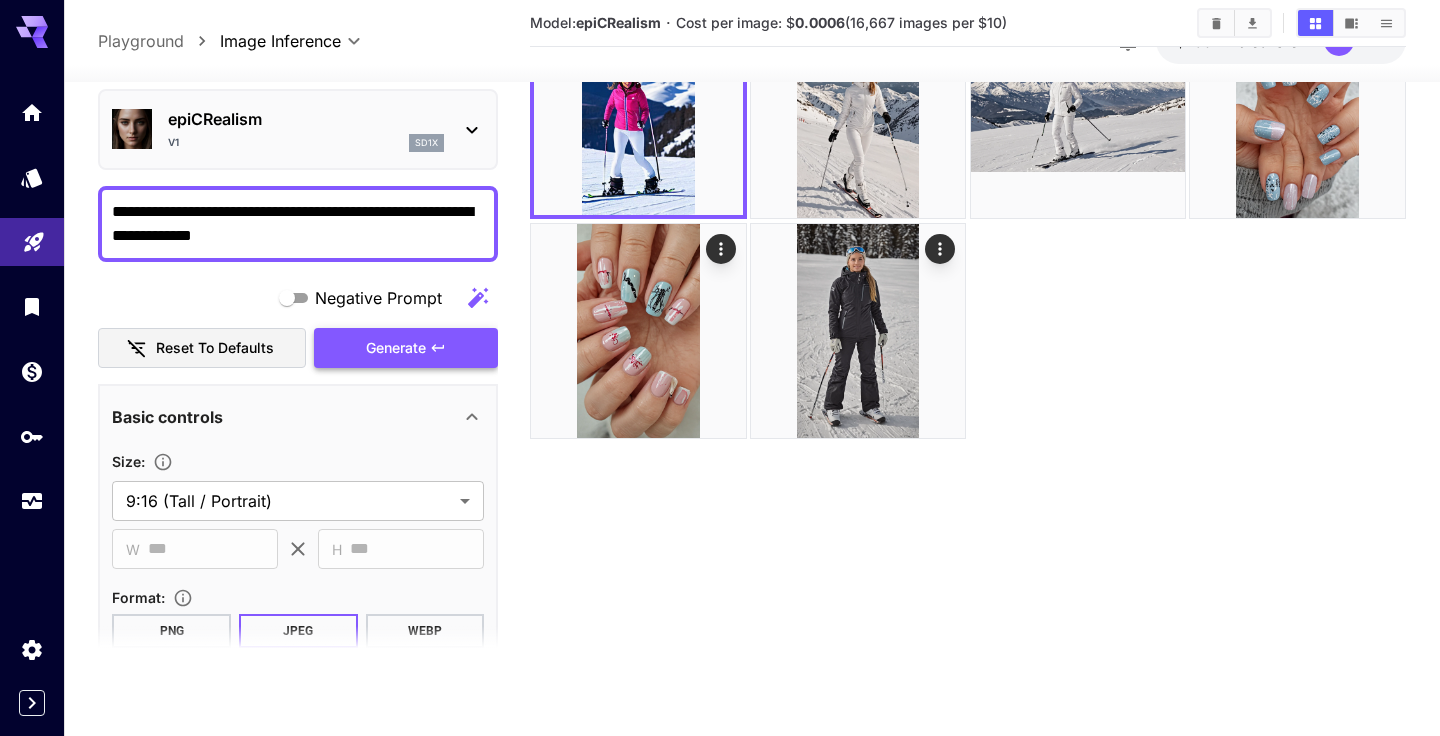 click on "Generate" at bounding box center [396, 348] 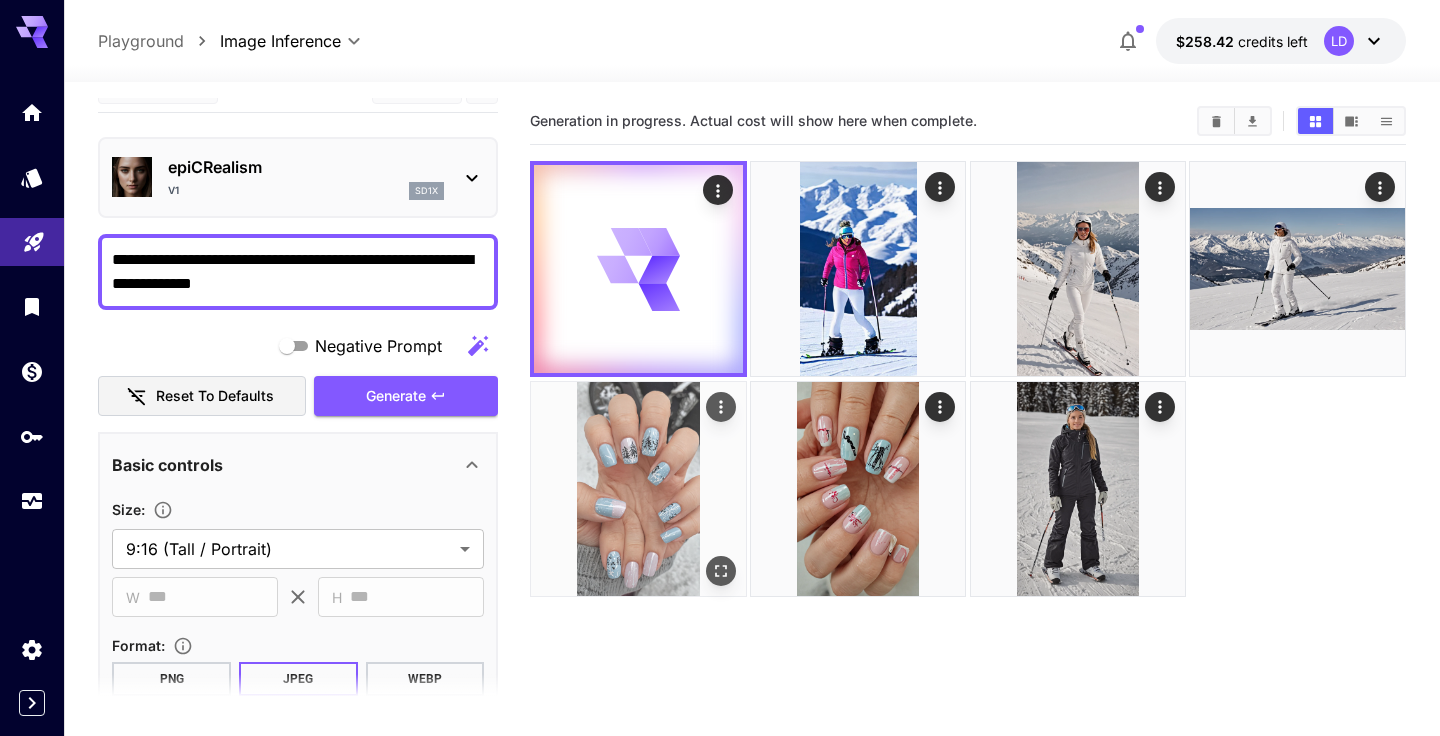 scroll, scrollTop: 0, scrollLeft: 0, axis: both 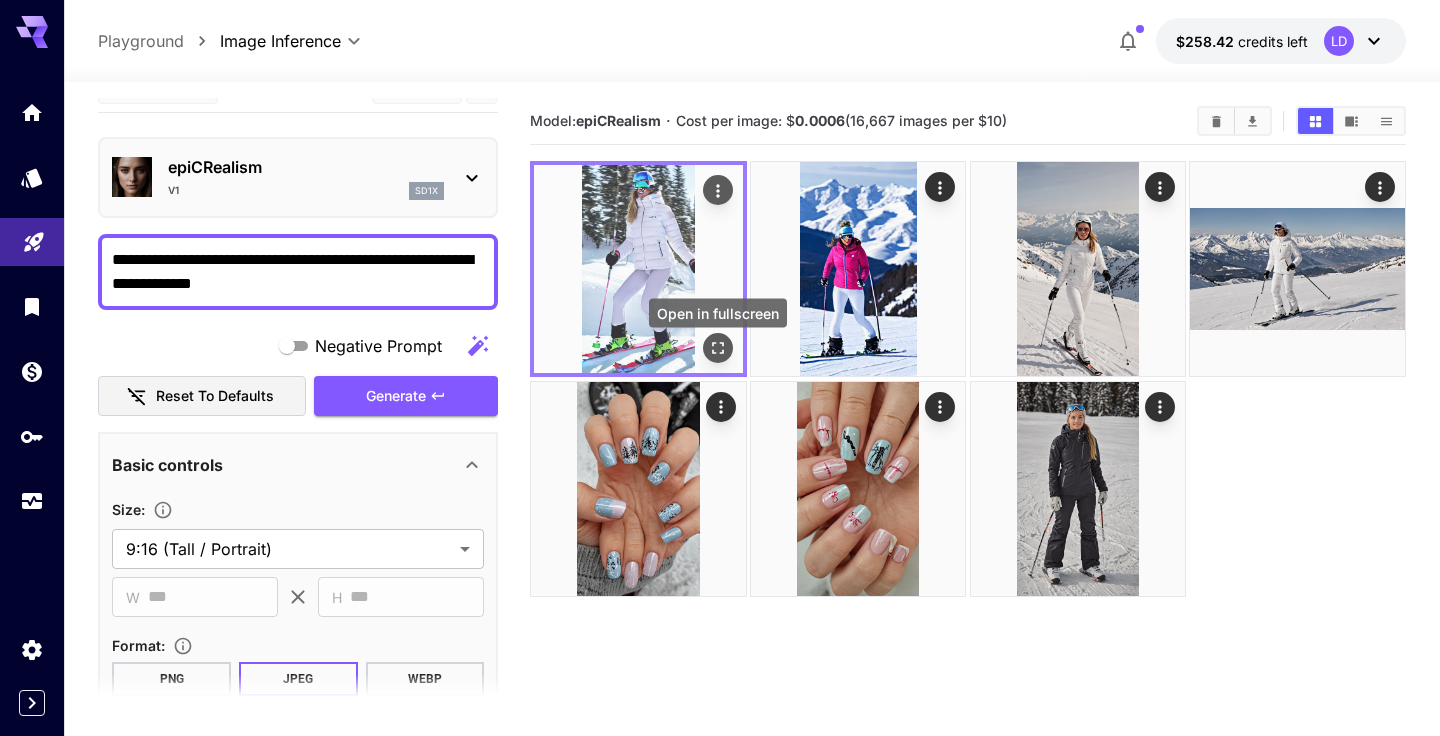 click 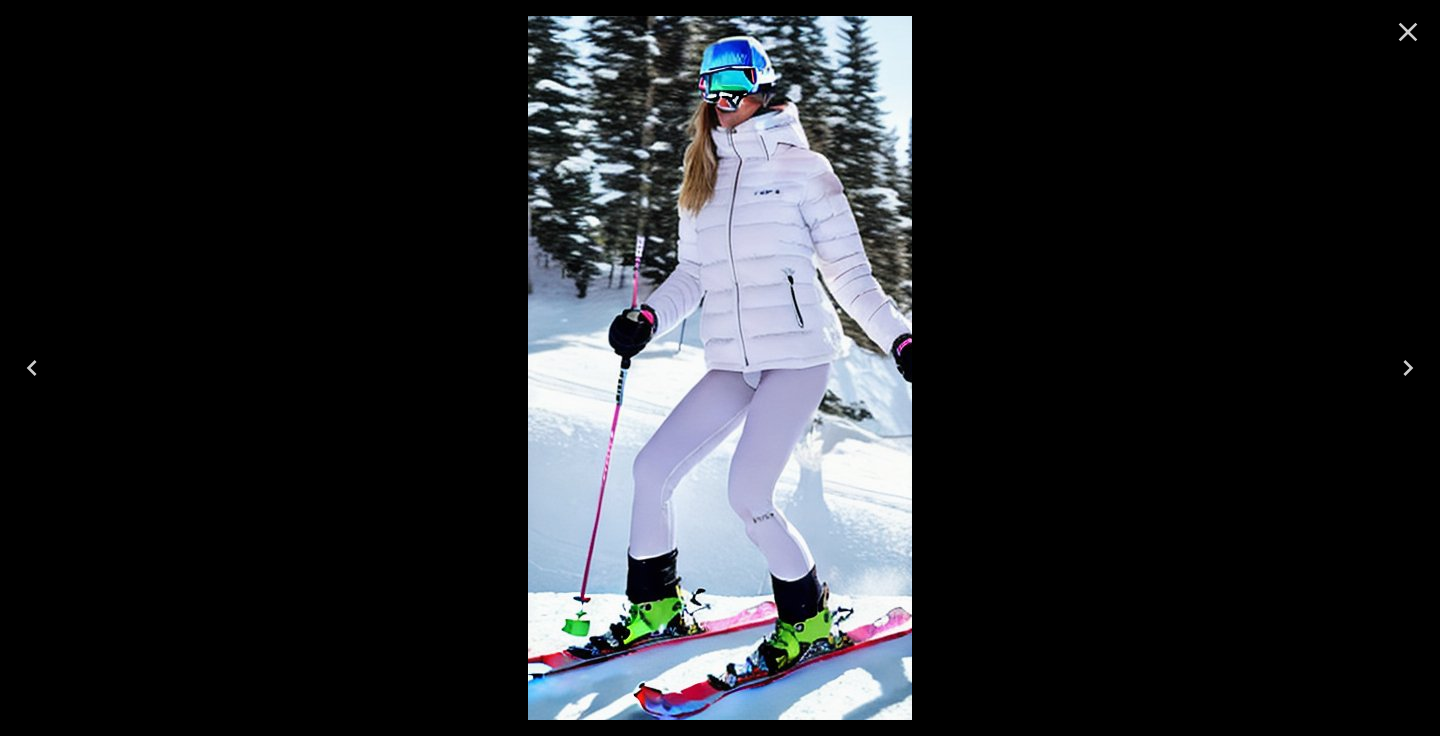 click 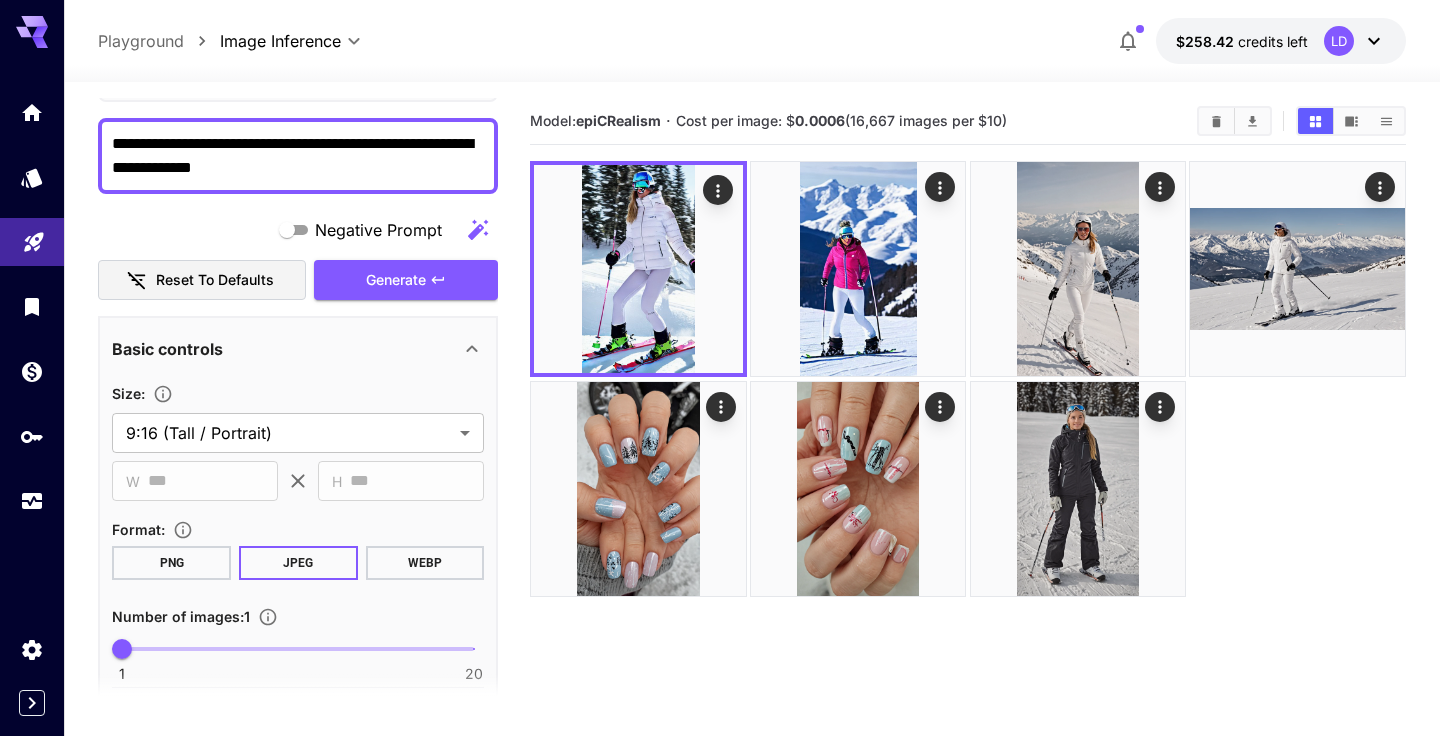scroll, scrollTop: 40, scrollLeft: 0, axis: vertical 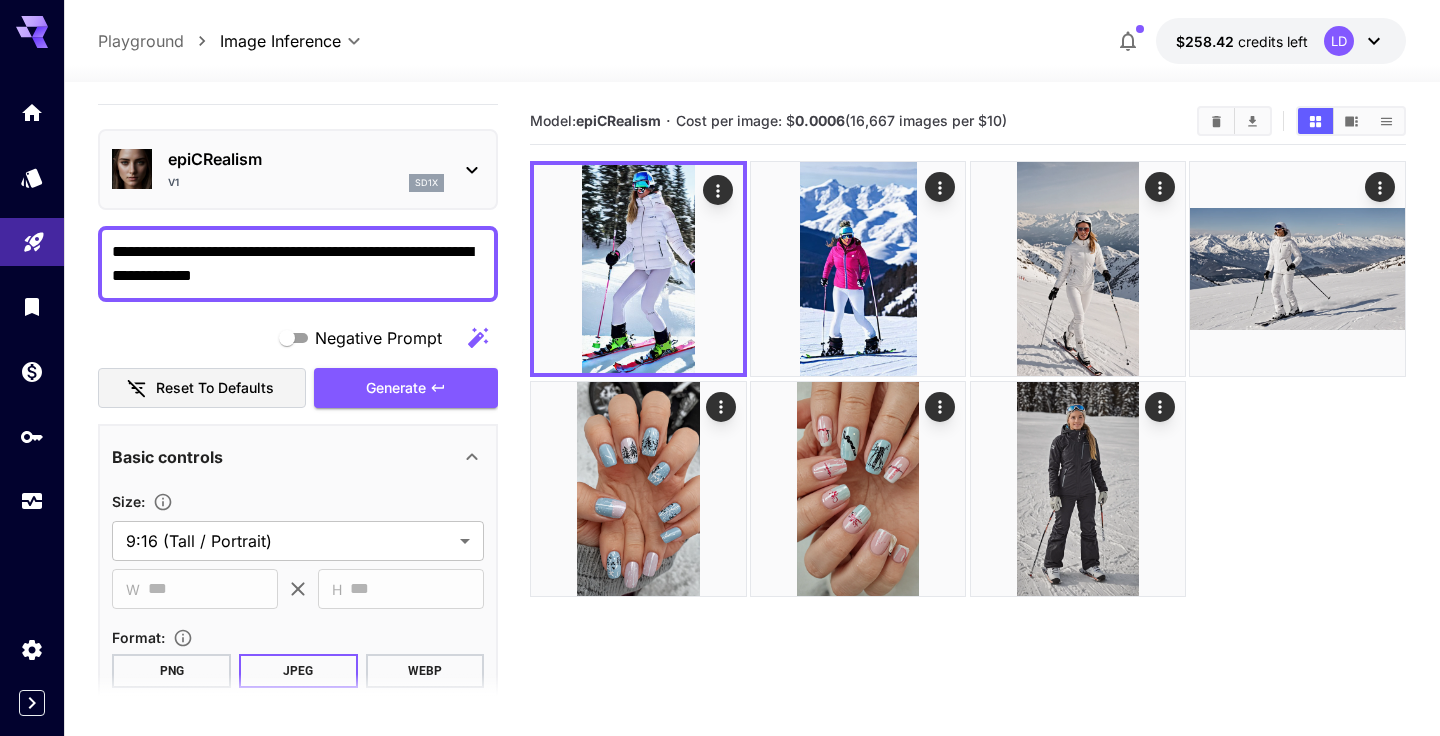 click 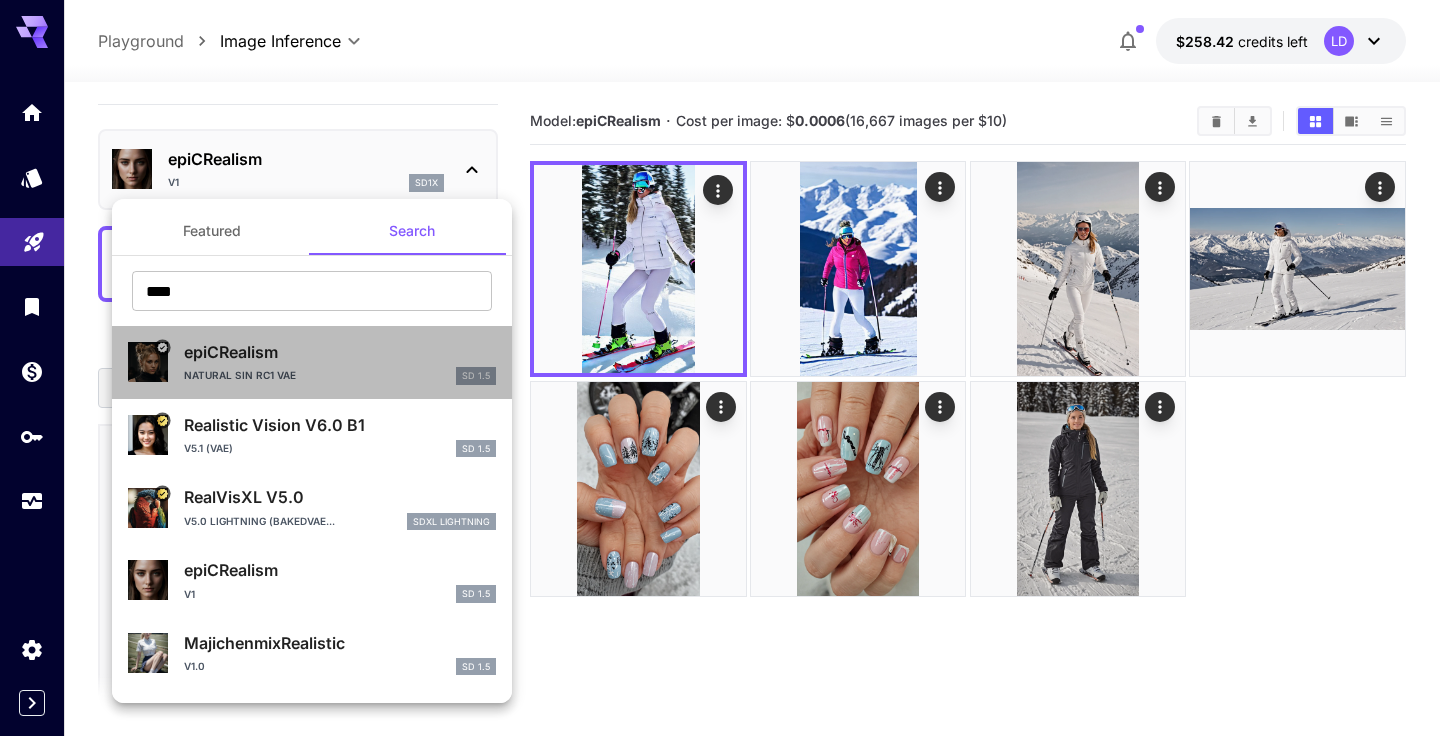 click on "Natural Sin RC1 VAE SD 1.5" at bounding box center (340, 376) 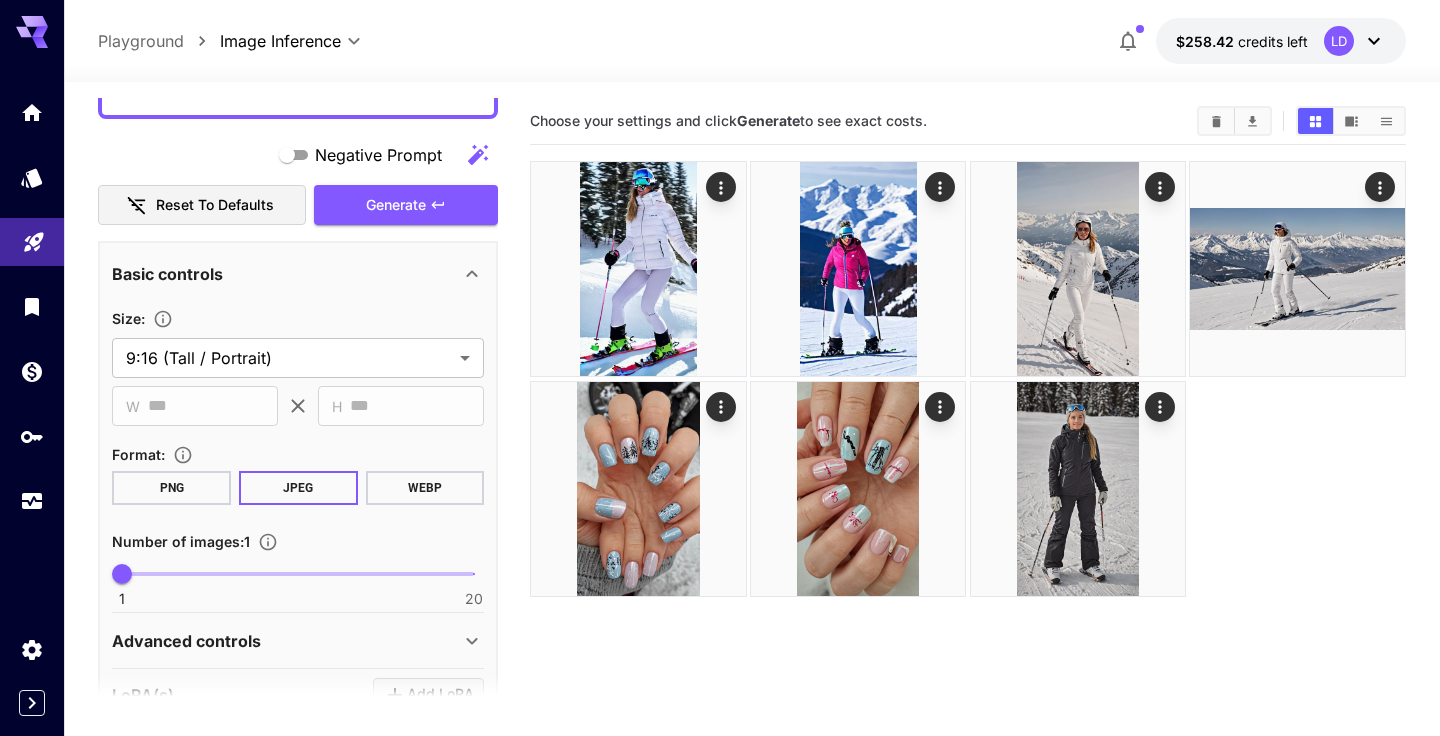 scroll, scrollTop: 113, scrollLeft: 0, axis: vertical 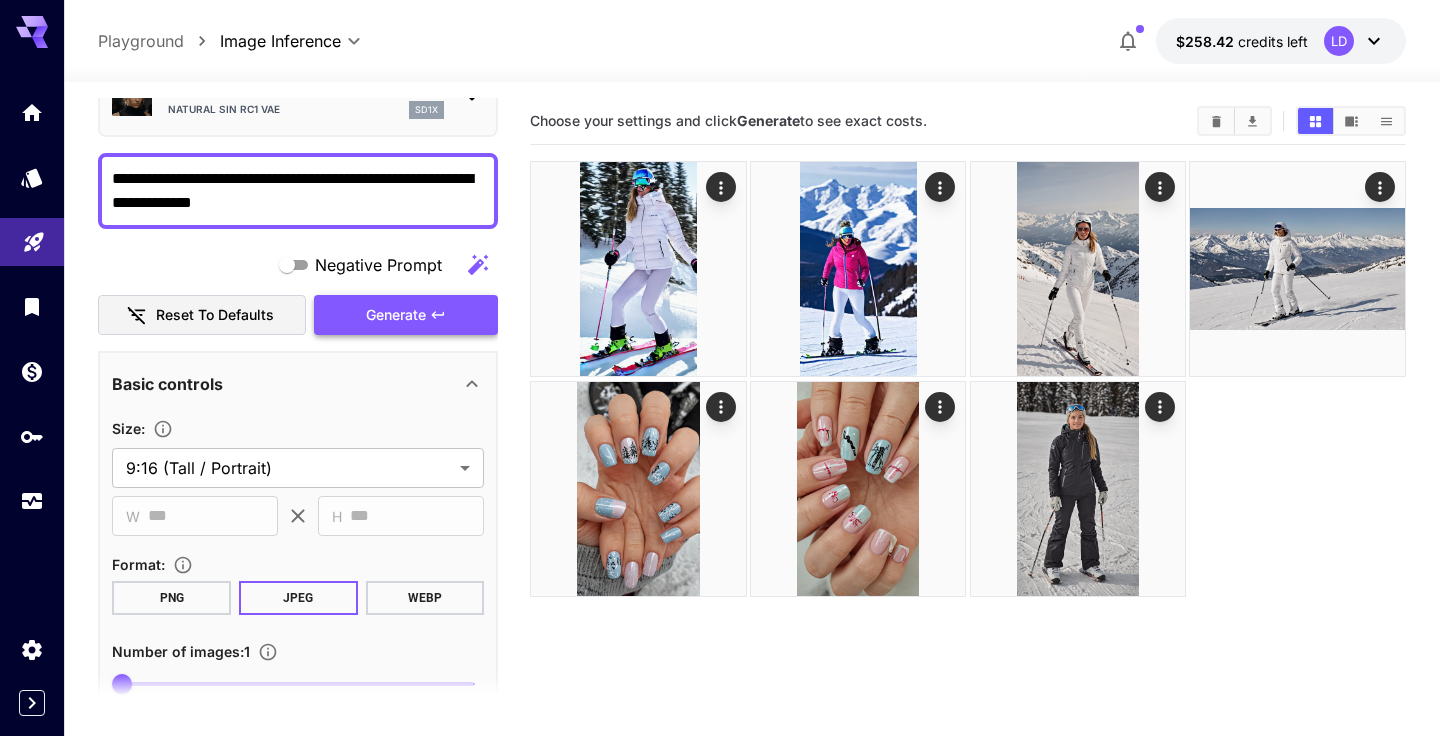 click on "Generate" at bounding box center [396, 315] 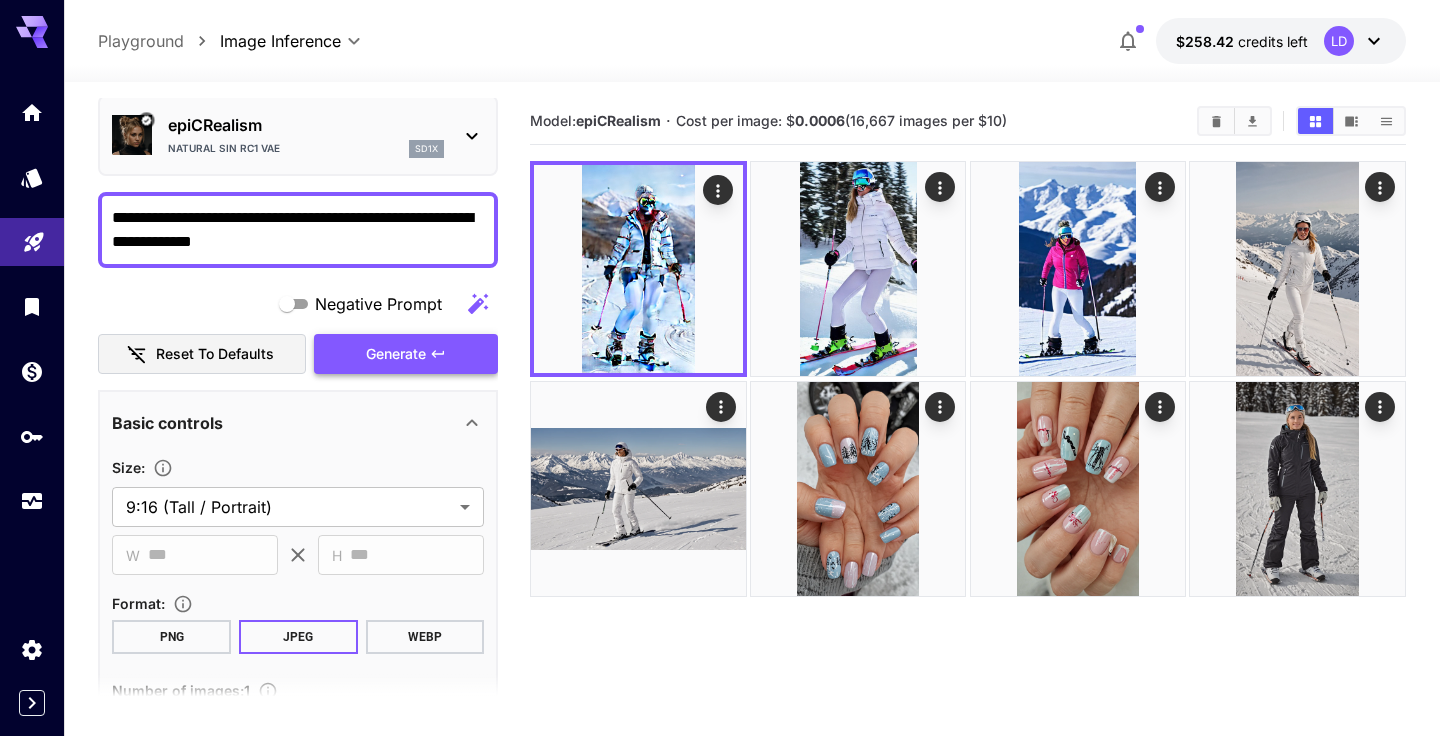 scroll, scrollTop: 73, scrollLeft: 0, axis: vertical 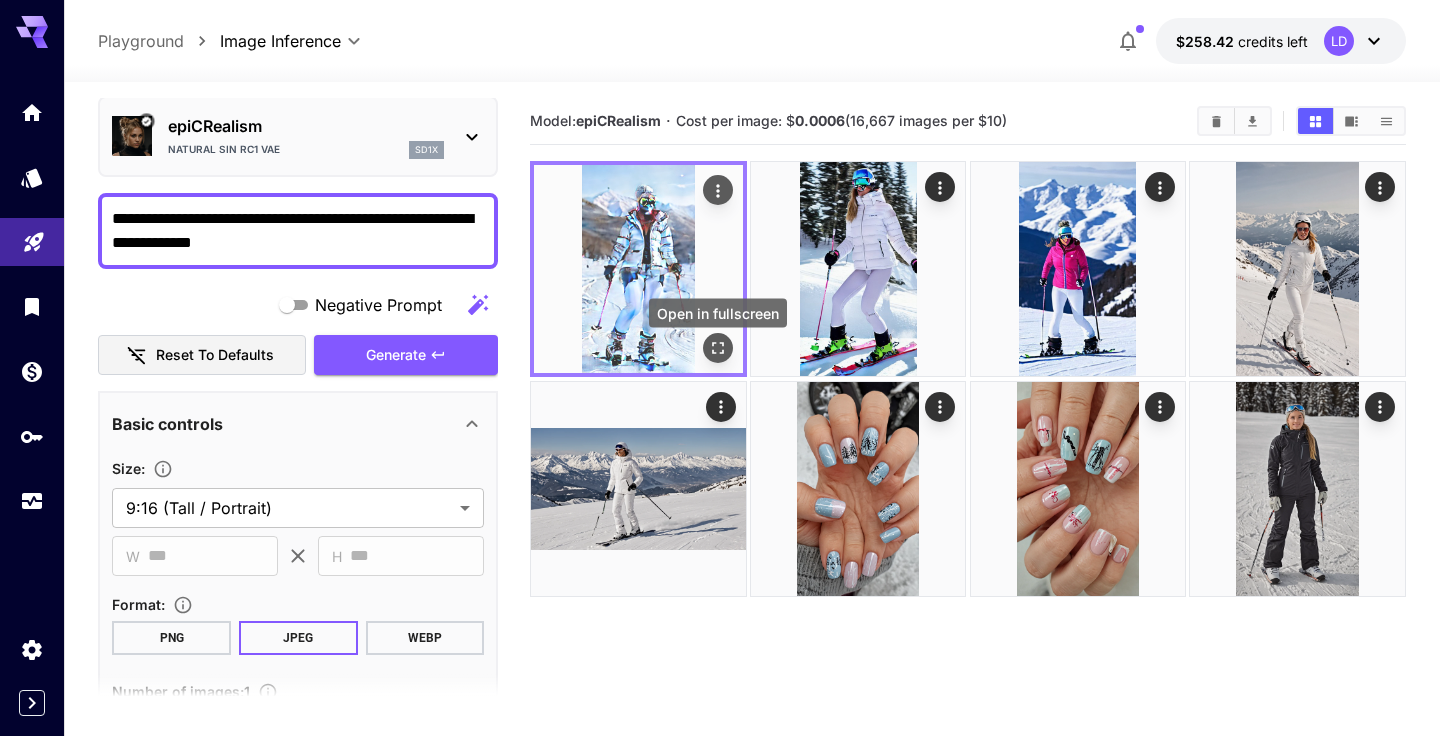 click 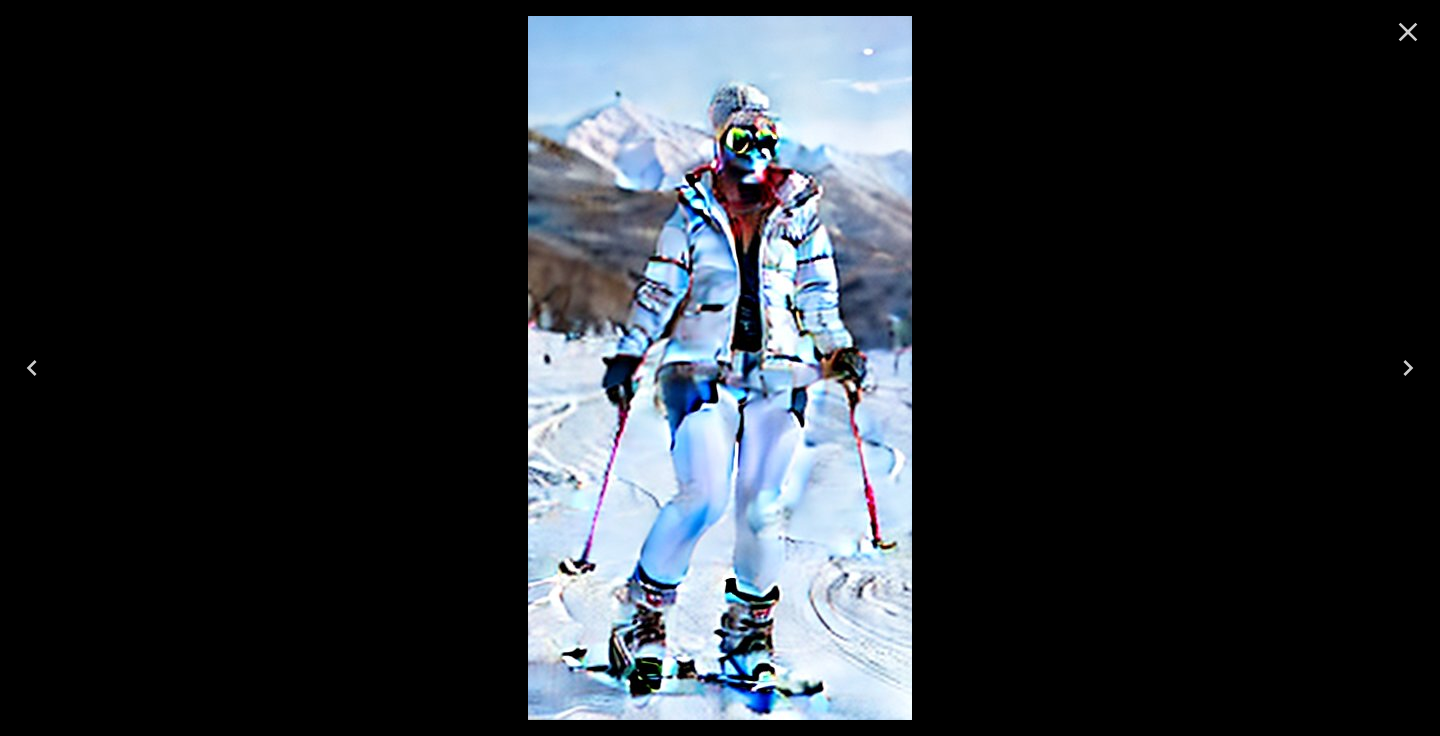 click at bounding box center [720, 368] 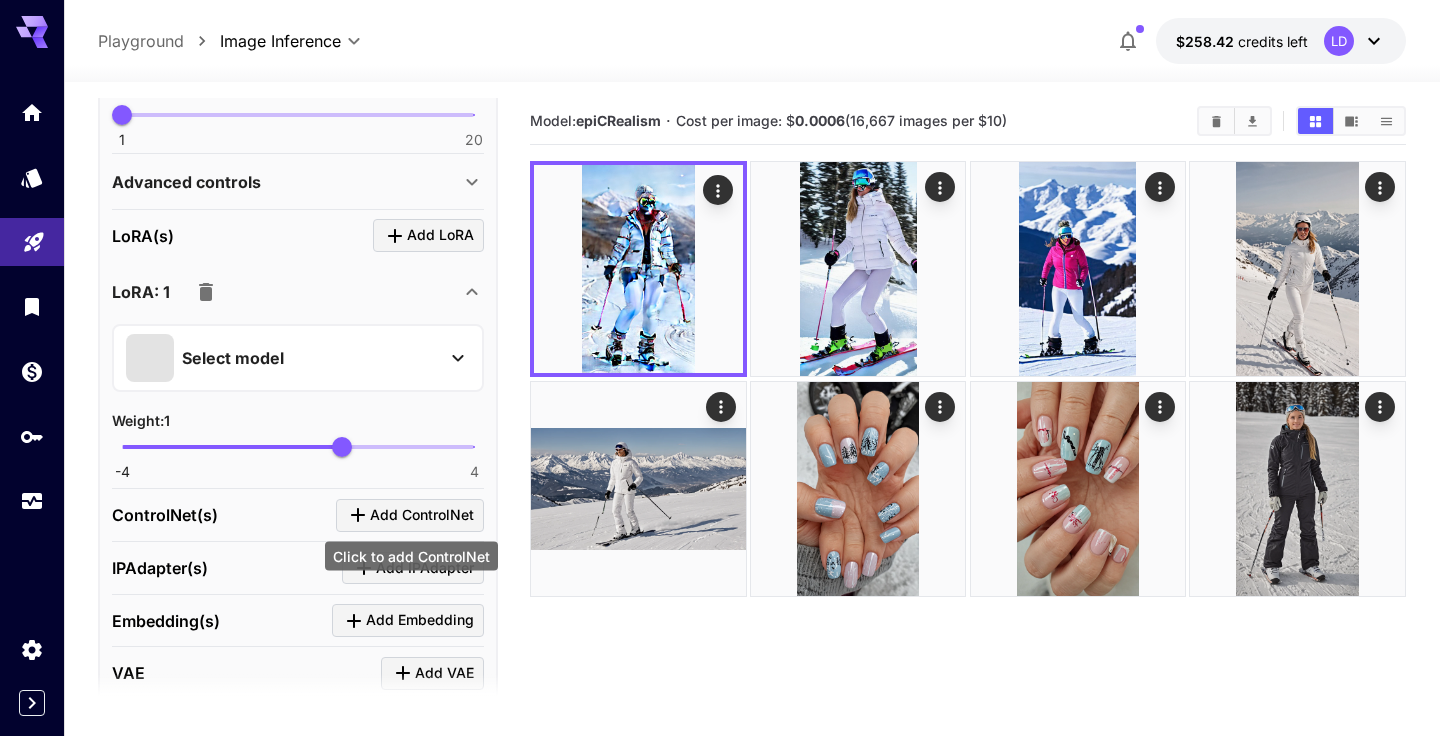 scroll, scrollTop: 677, scrollLeft: 0, axis: vertical 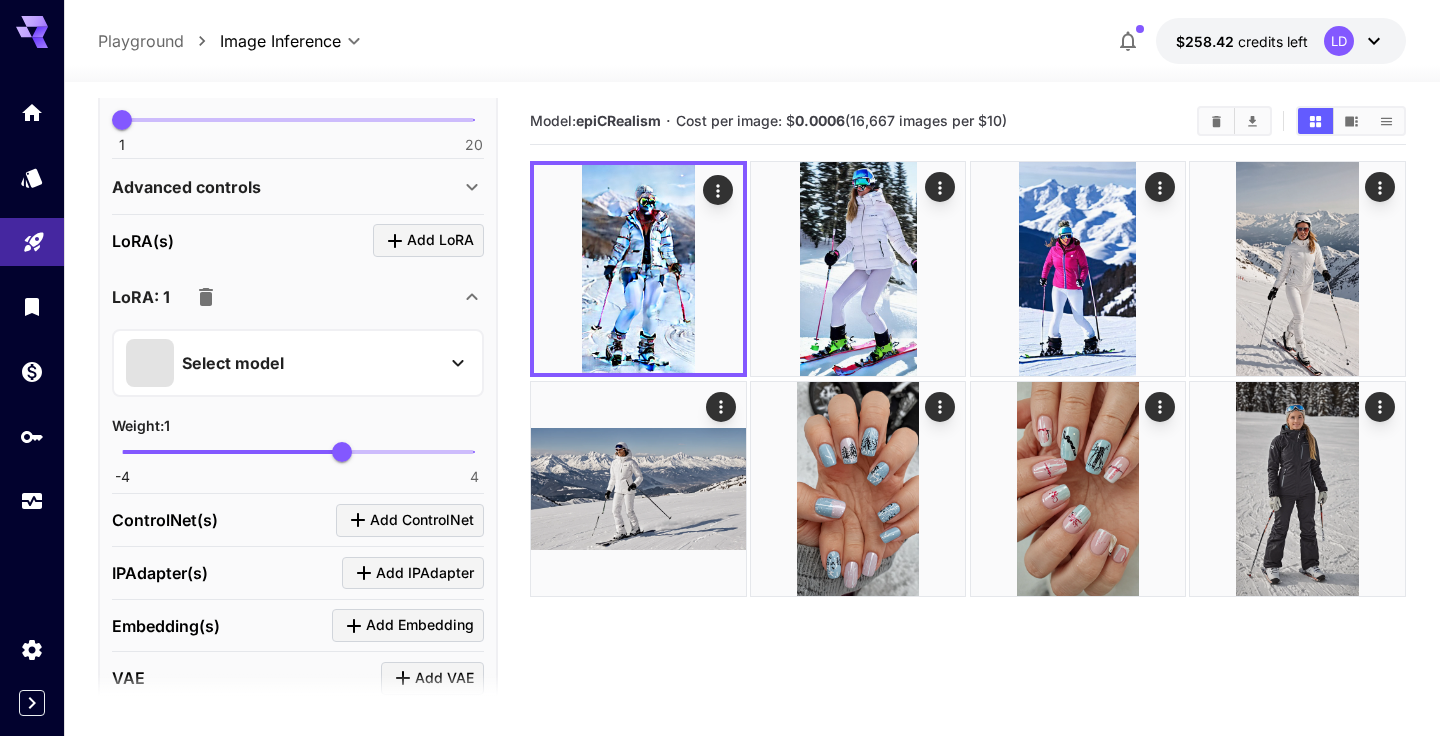 click on "LoRA: 1" at bounding box center (286, 297) 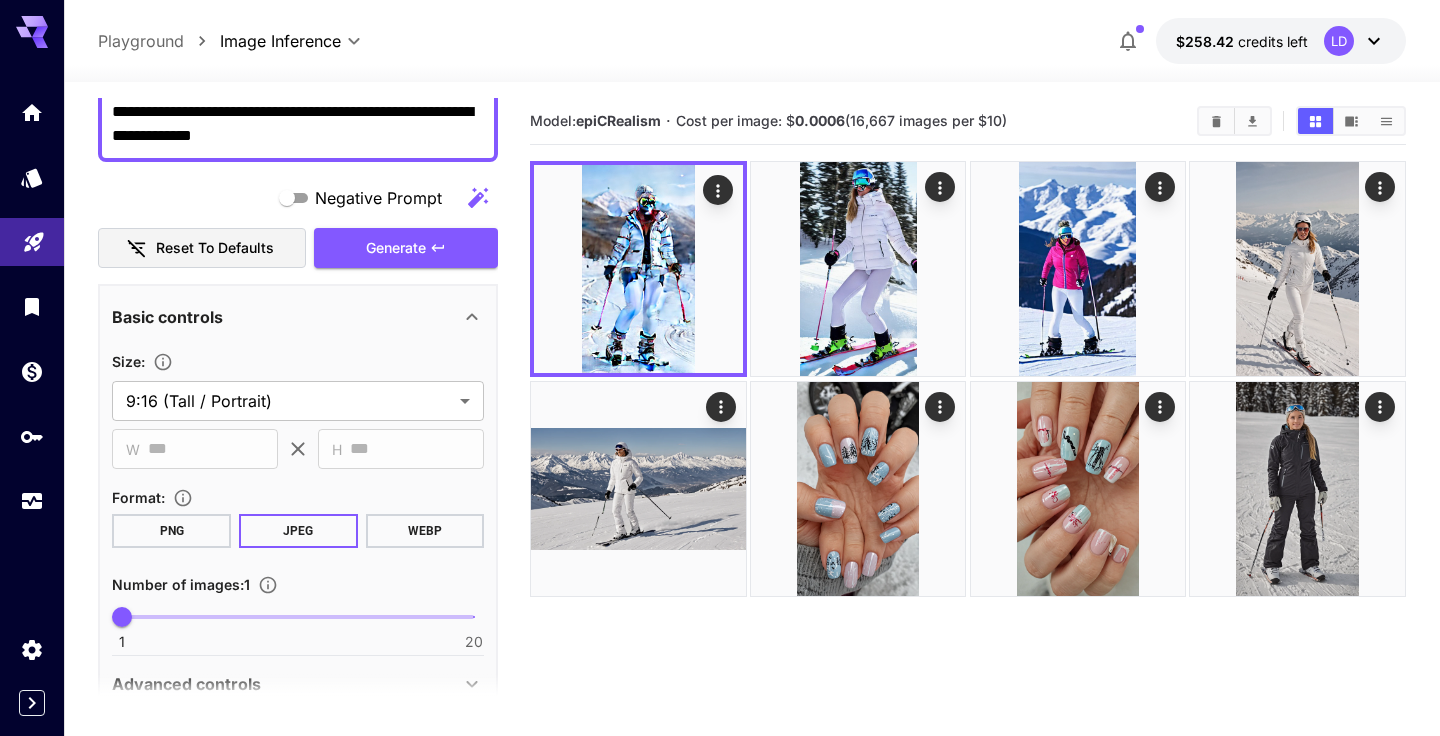 scroll, scrollTop: 50, scrollLeft: 0, axis: vertical 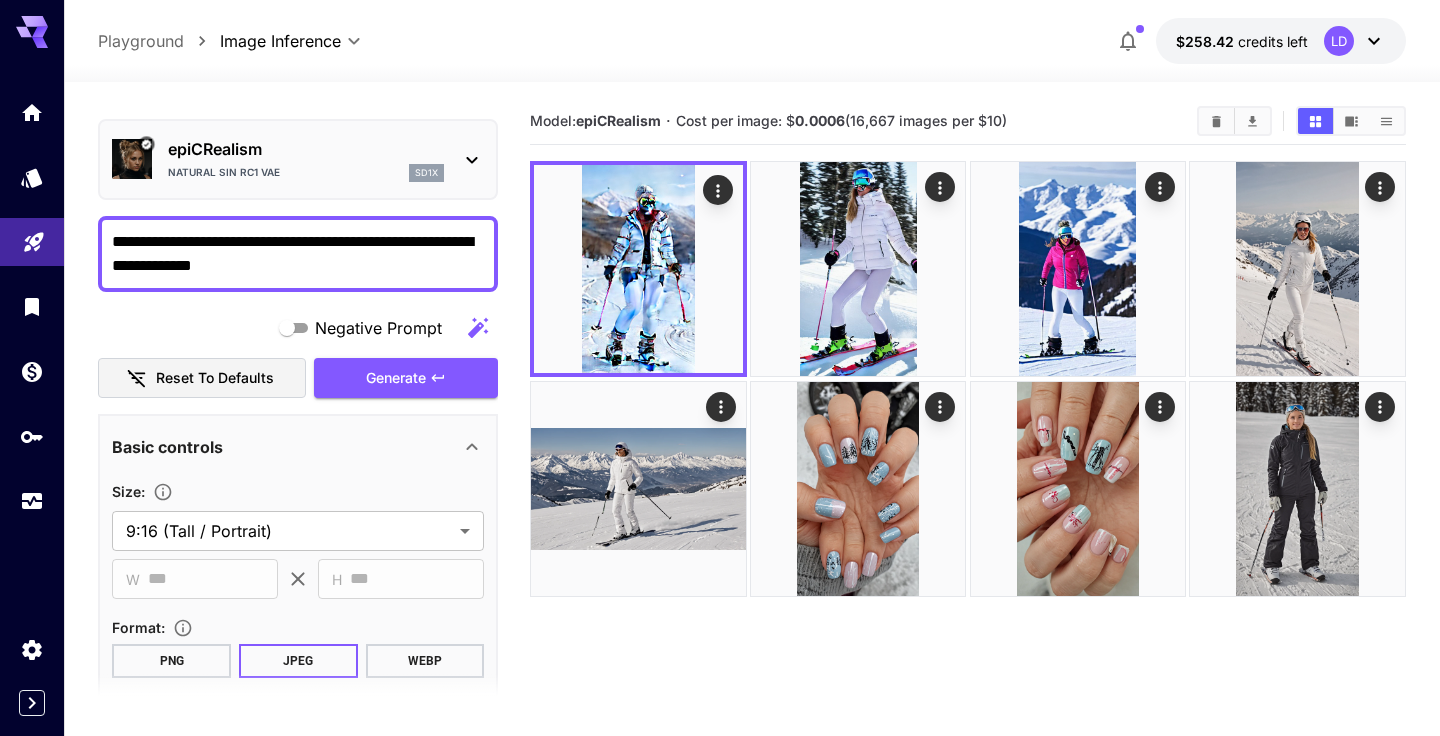 click on "Natural Sin RC1 VAE sd1x" at bounding box center (306, 173) 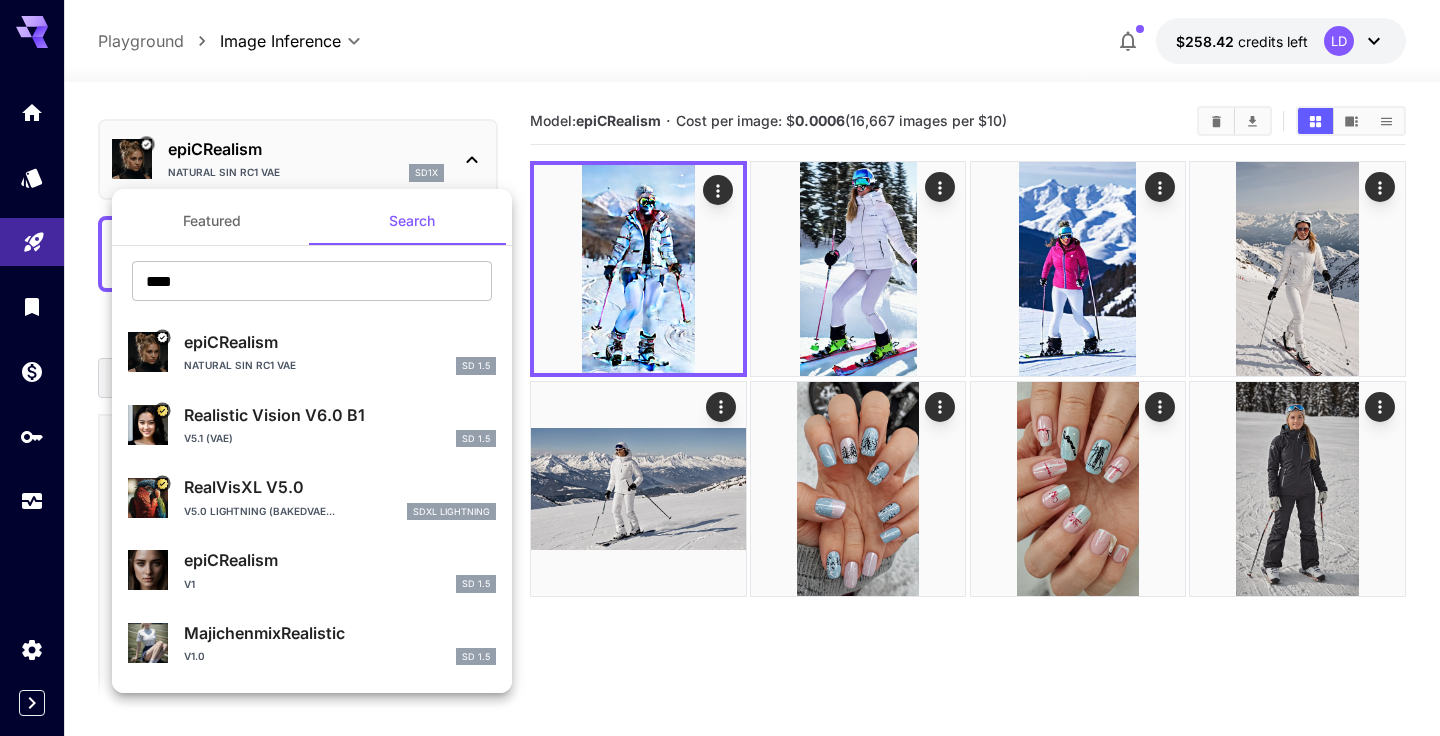 click on "Realistic Vision V6.0 B1" at bounding box center (340, 415) 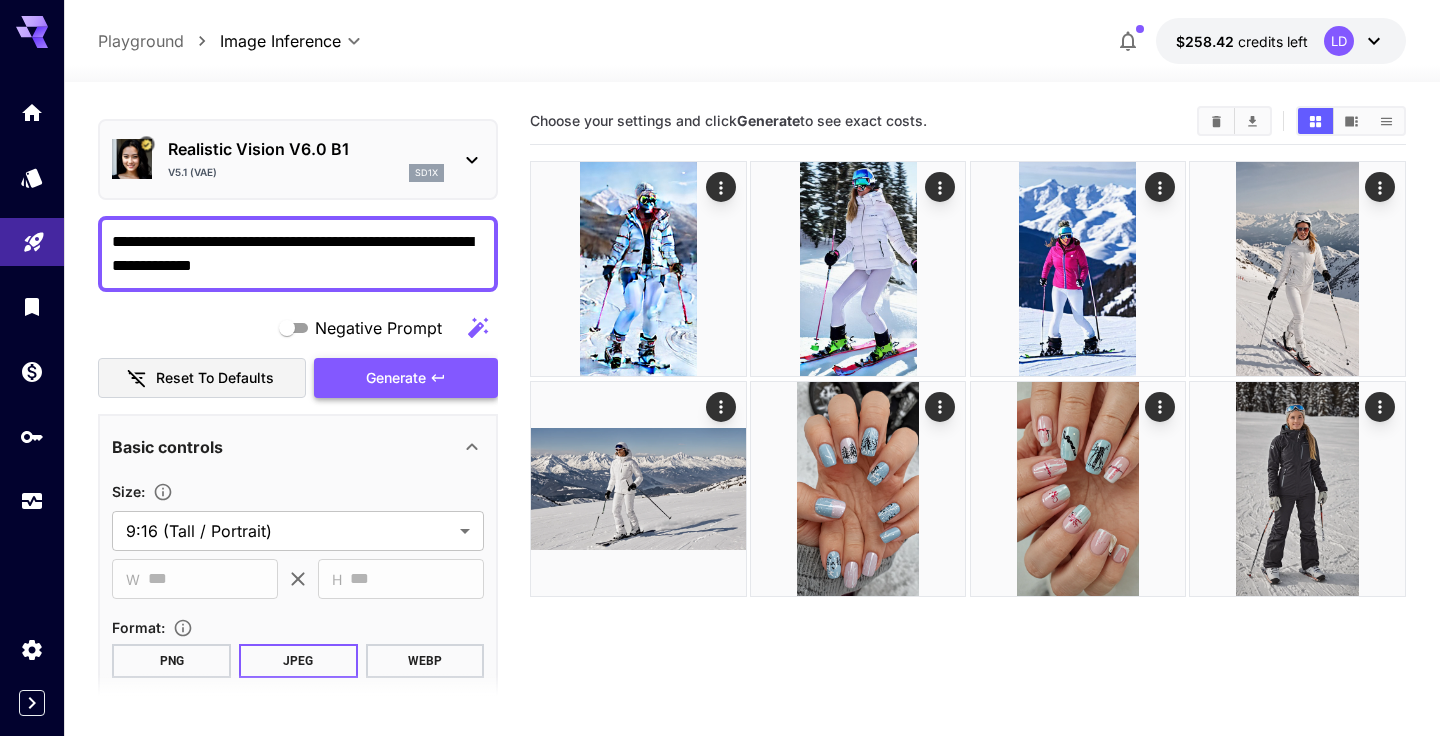 click on "Generate" at bounding box center [396, 378] 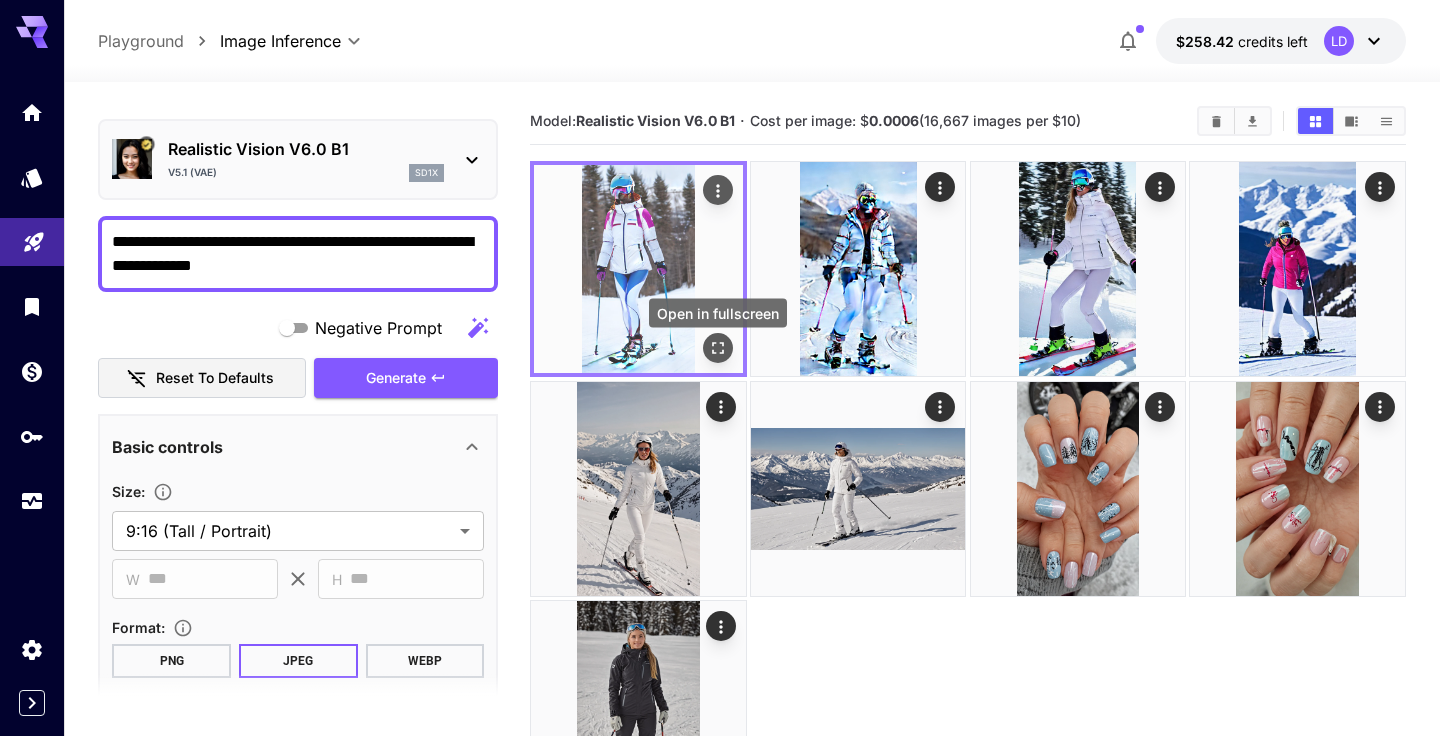 click 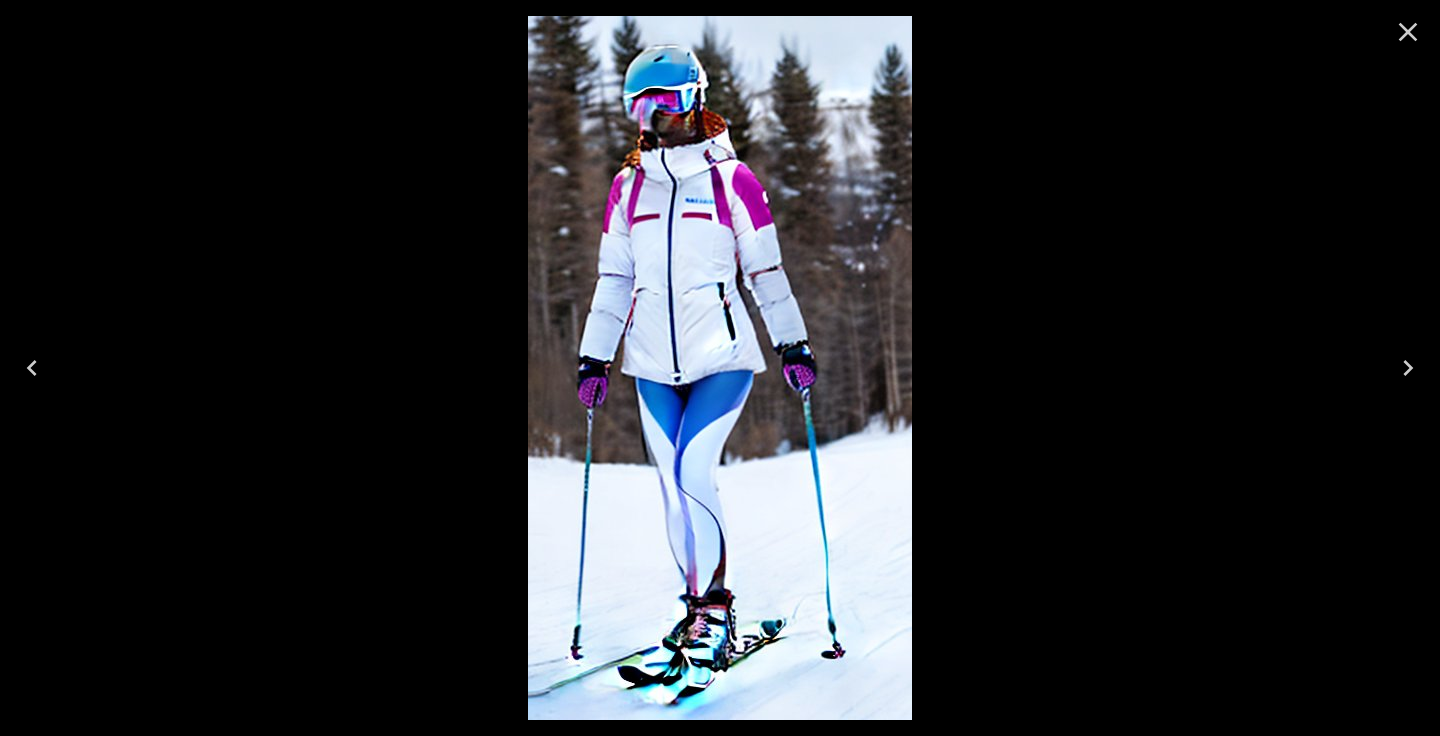 click 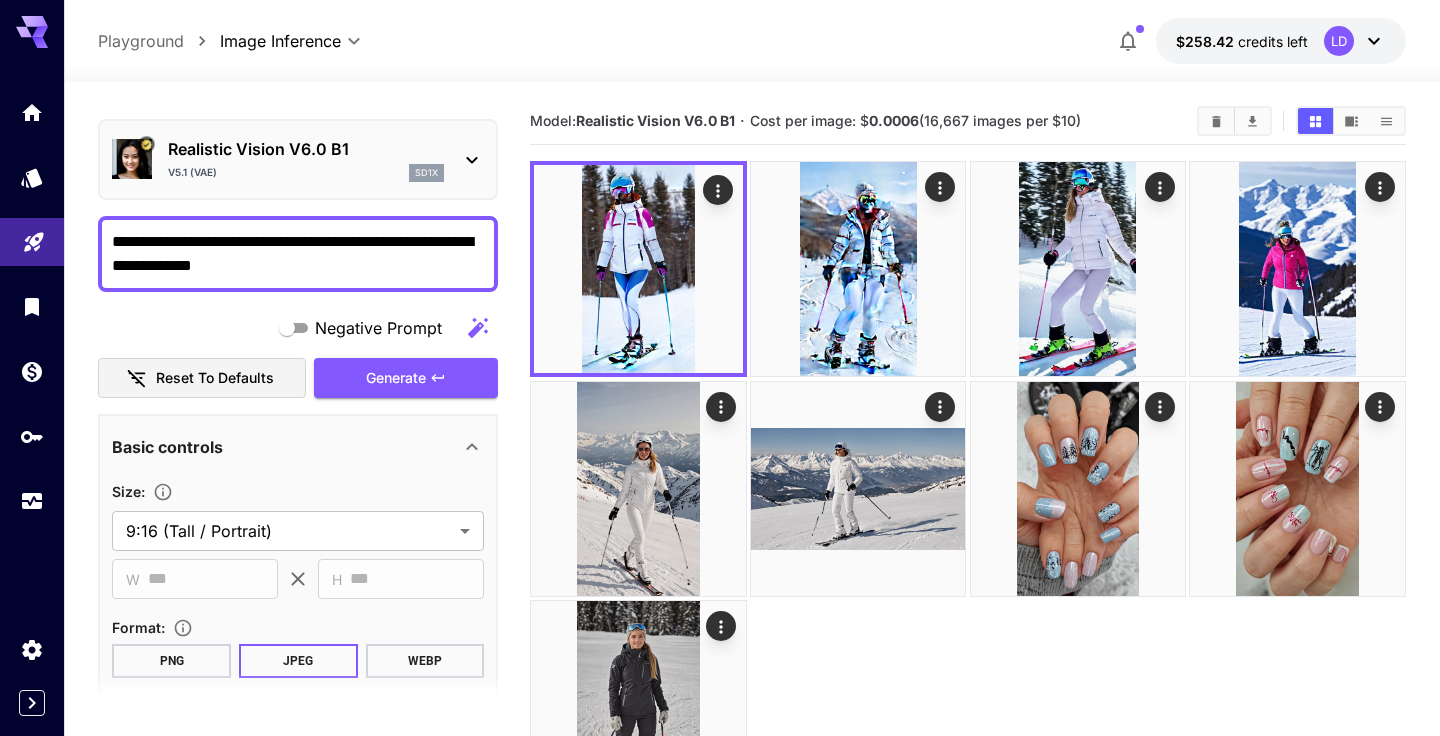 click 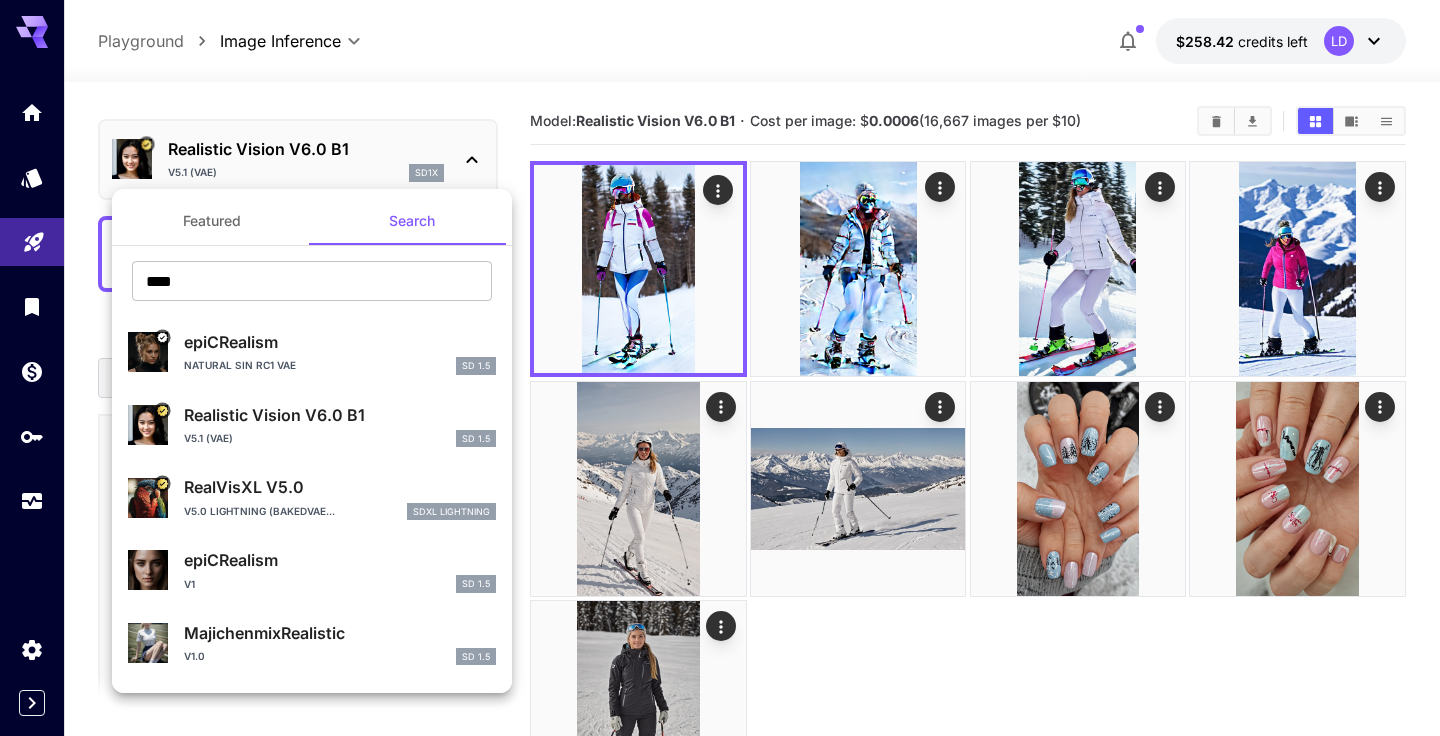 click on "Featured" at bounding box center (212, 221) 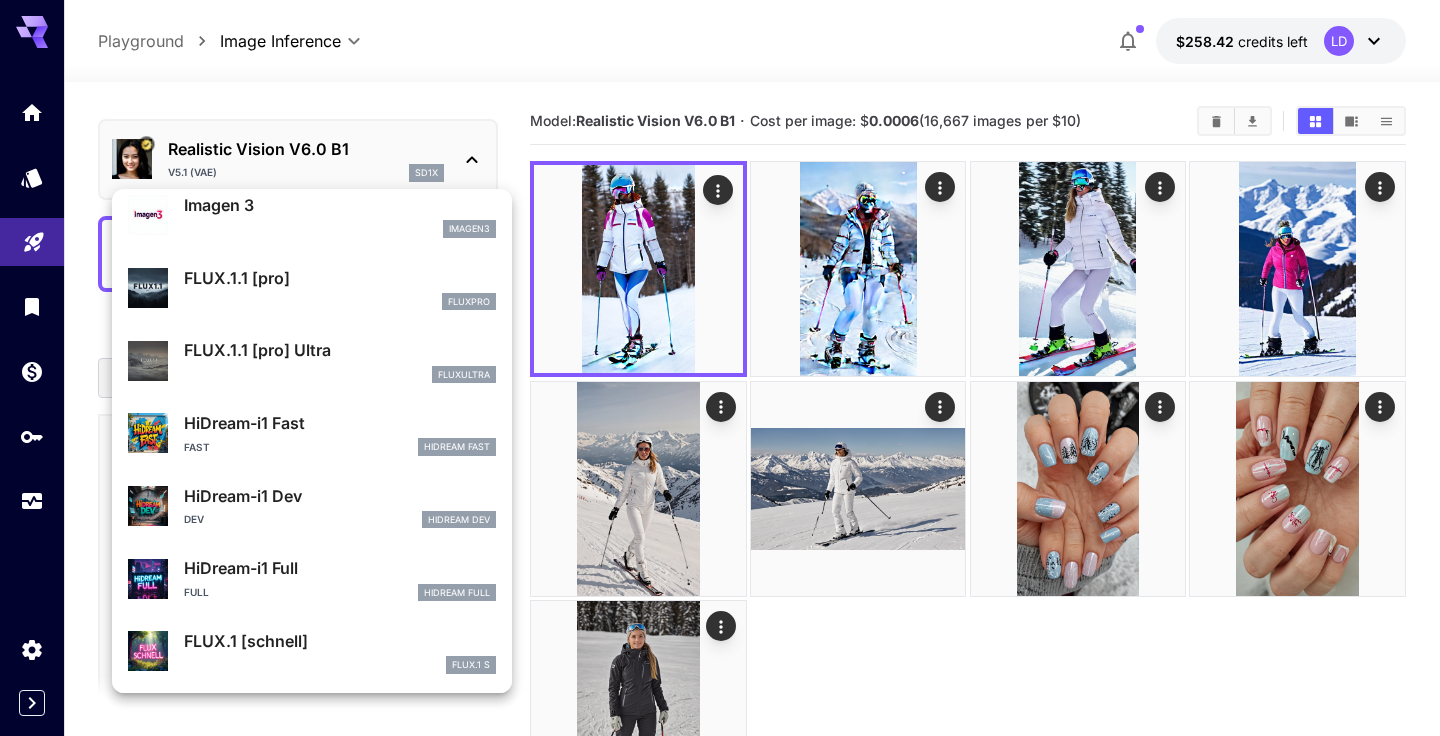 scroll, scrollTop: 1017, scrollLeft: 0, axis: vertical 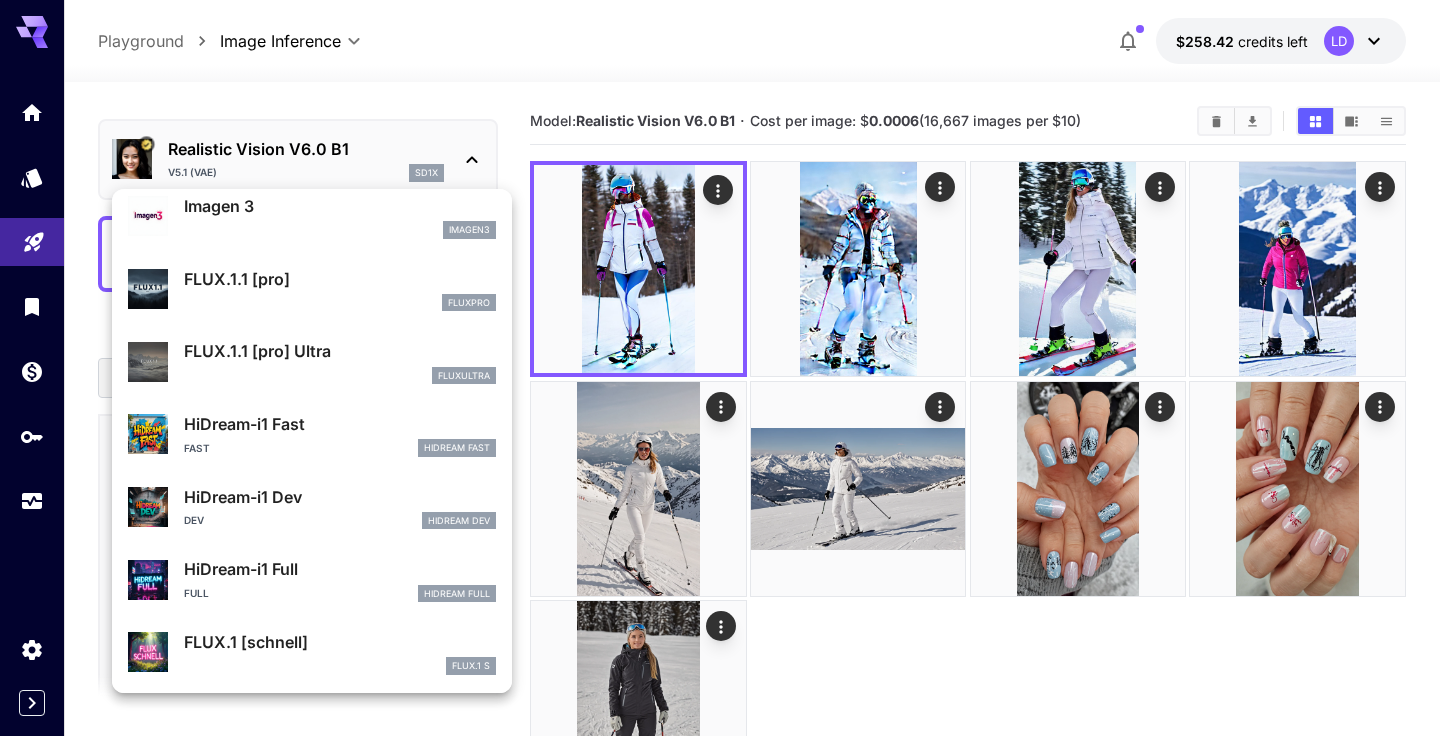 click on "FLUX.1 [schnell]" at bounding box center (340, 642) 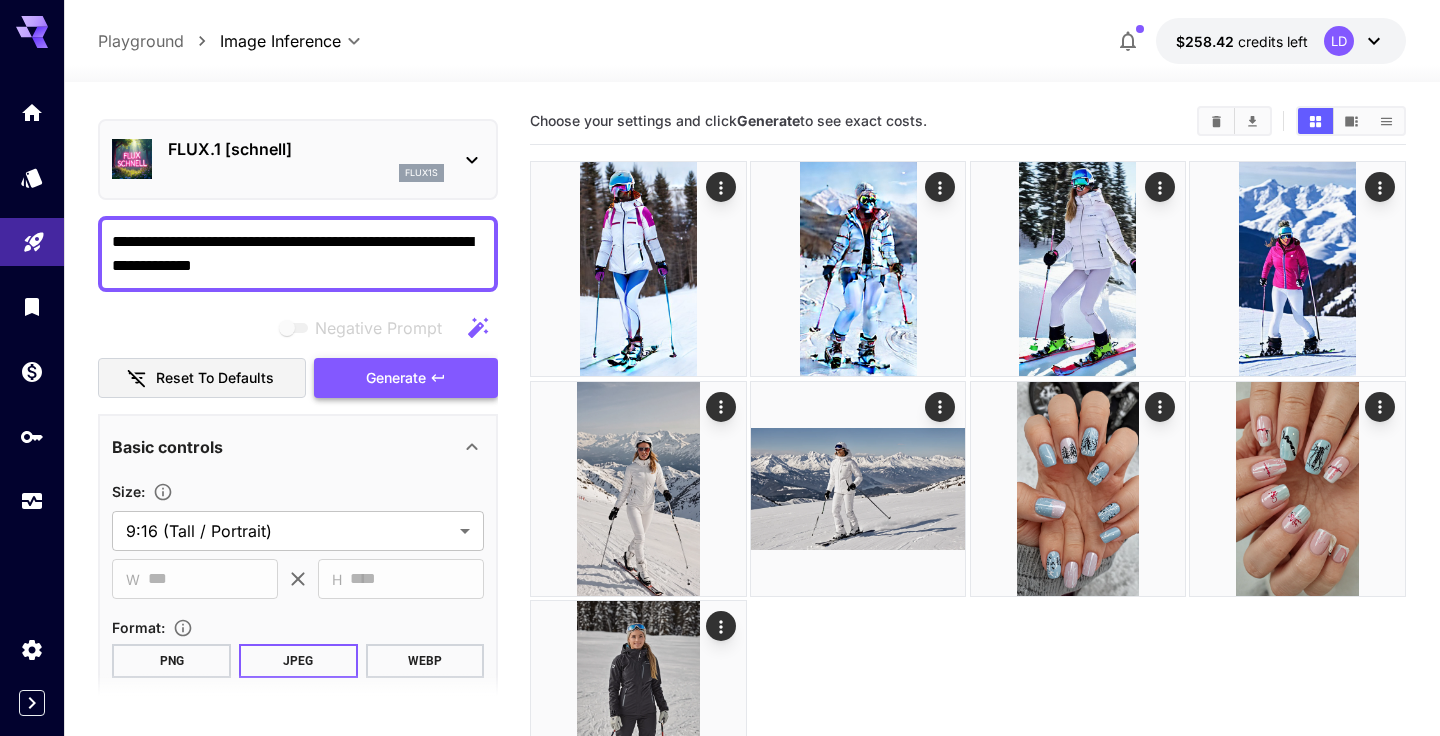 click on "Generate" at bounding box center [396, 378] 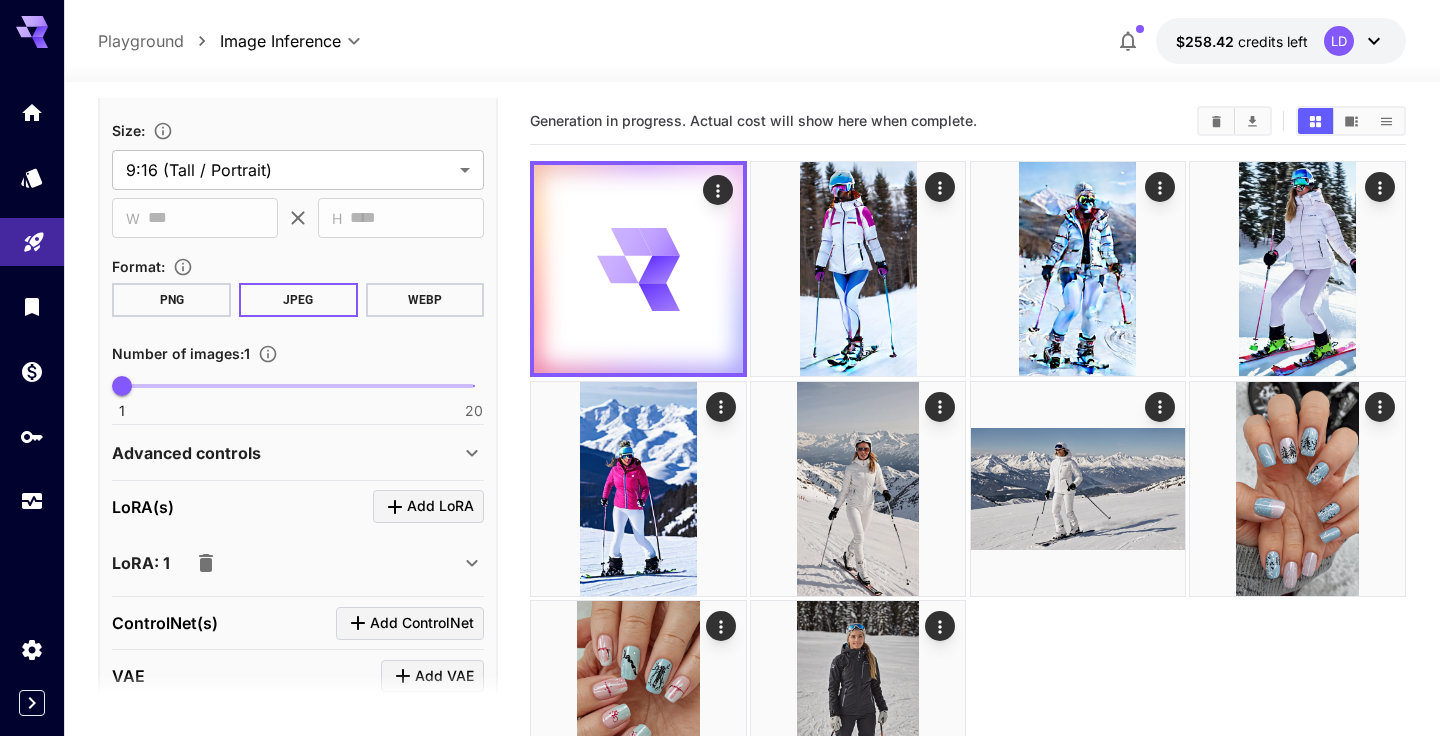 scroll, scrollTop: 419, scrollLeft: 0, axis: vertical 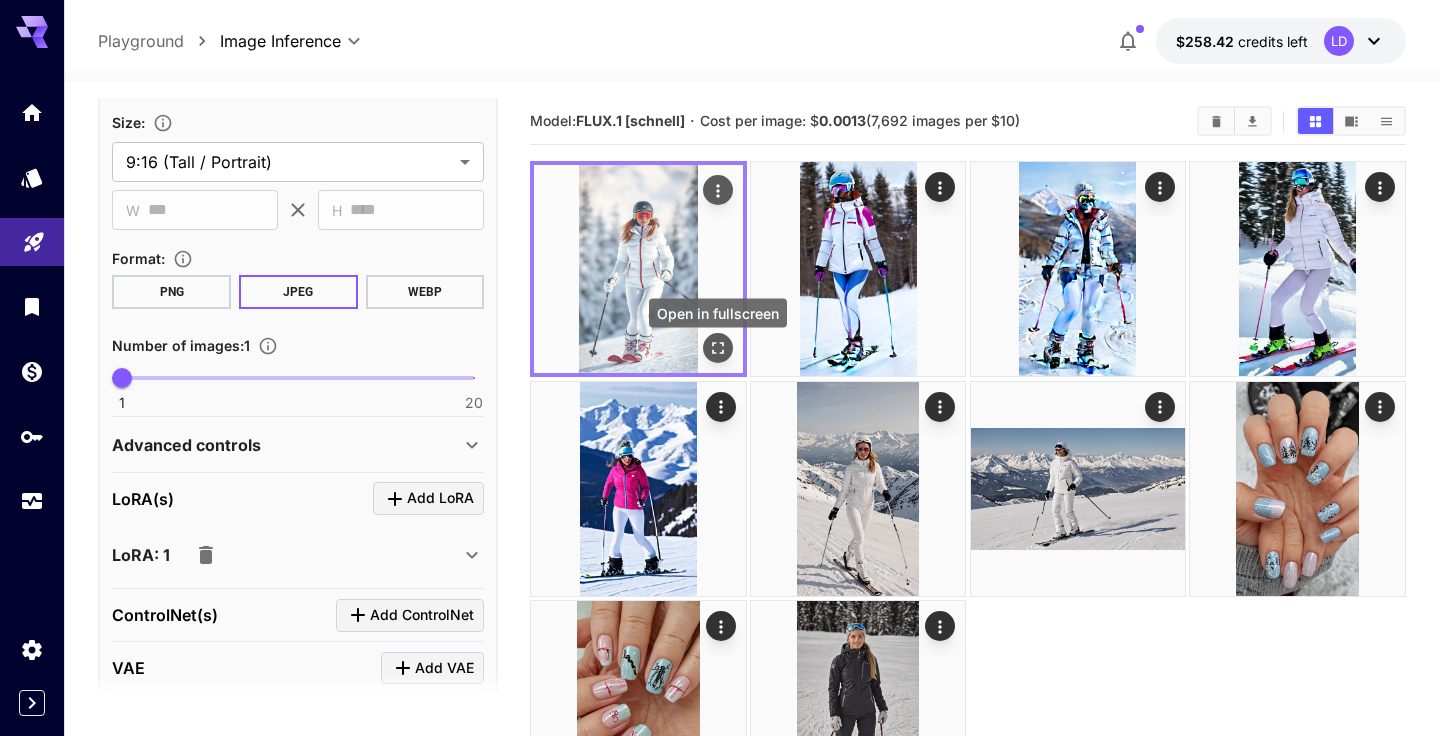 click at bounding box center [718, 348] 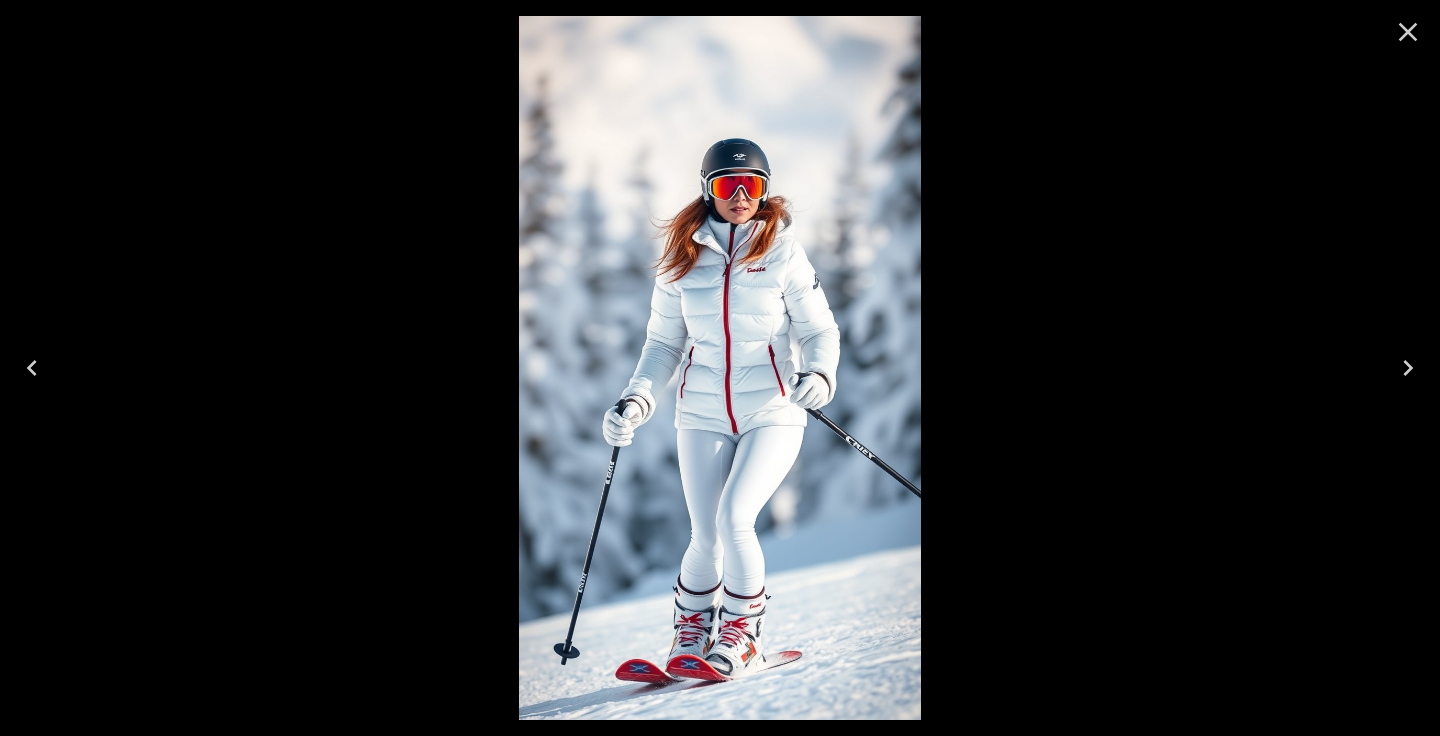 click 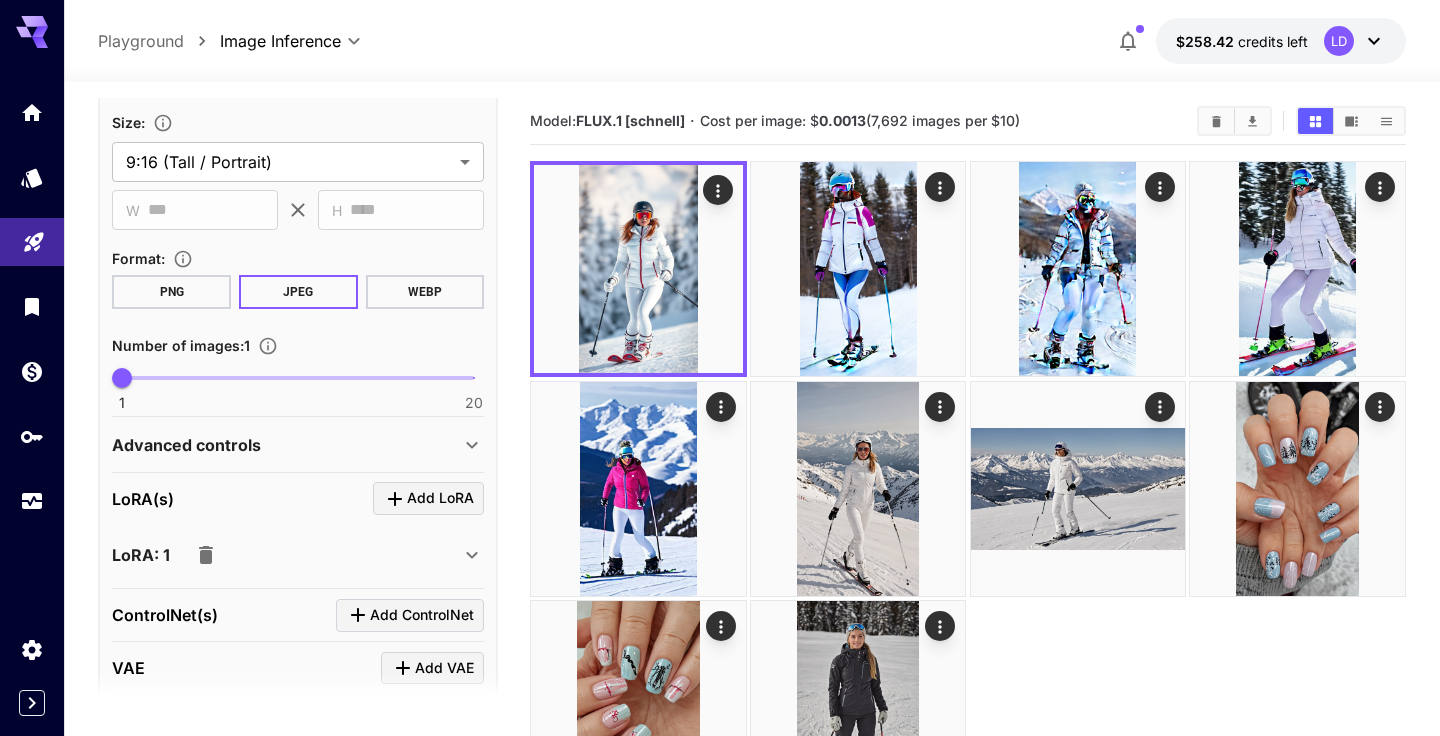 click 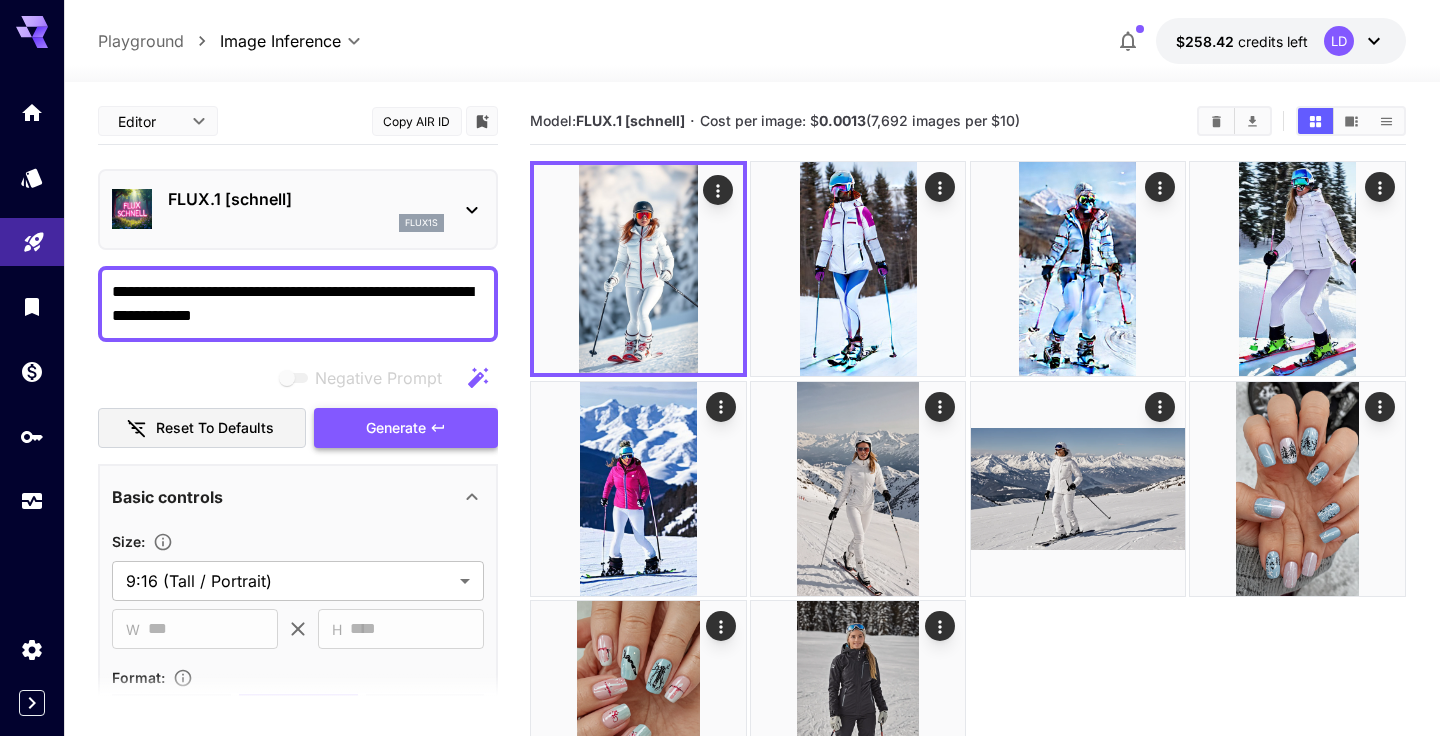 scroll, scrollTop: 0, scrollLeft: 0, axis: both 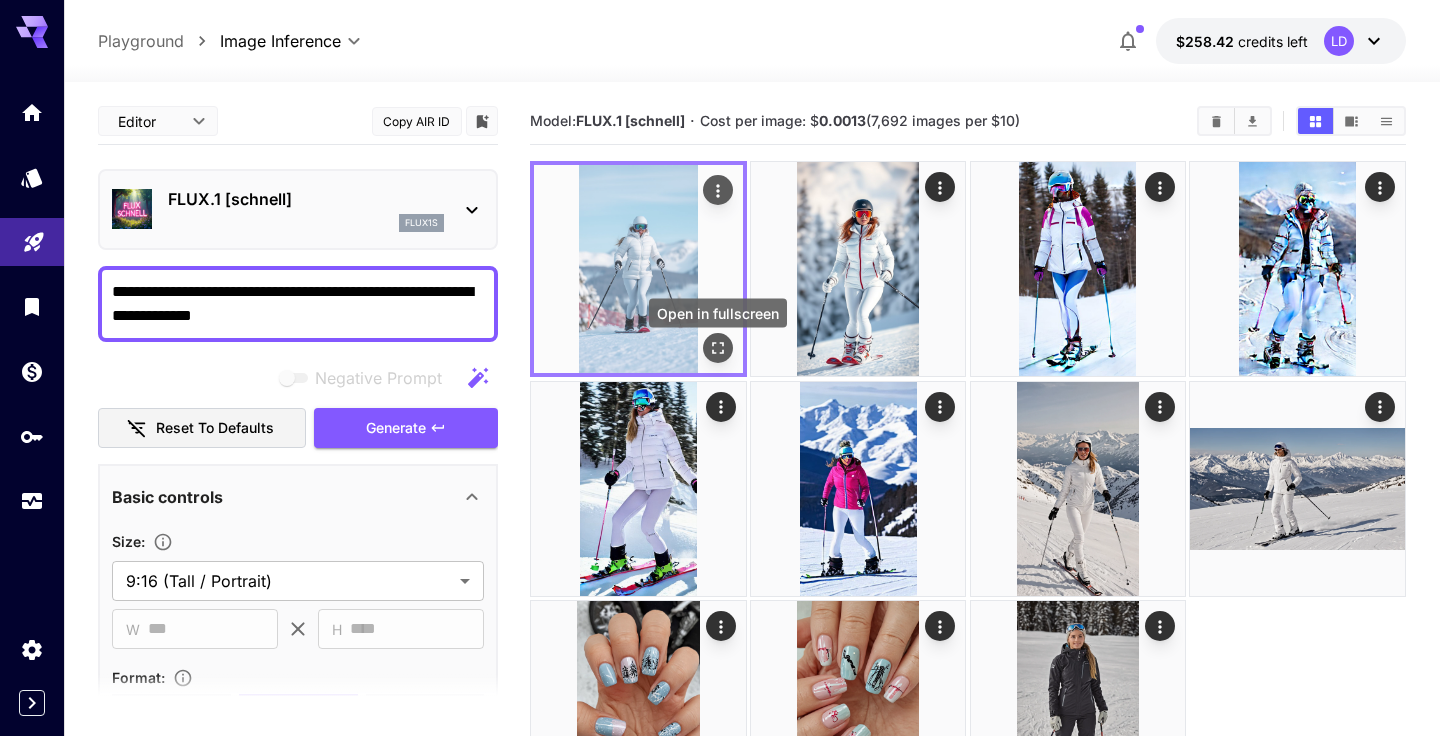 click 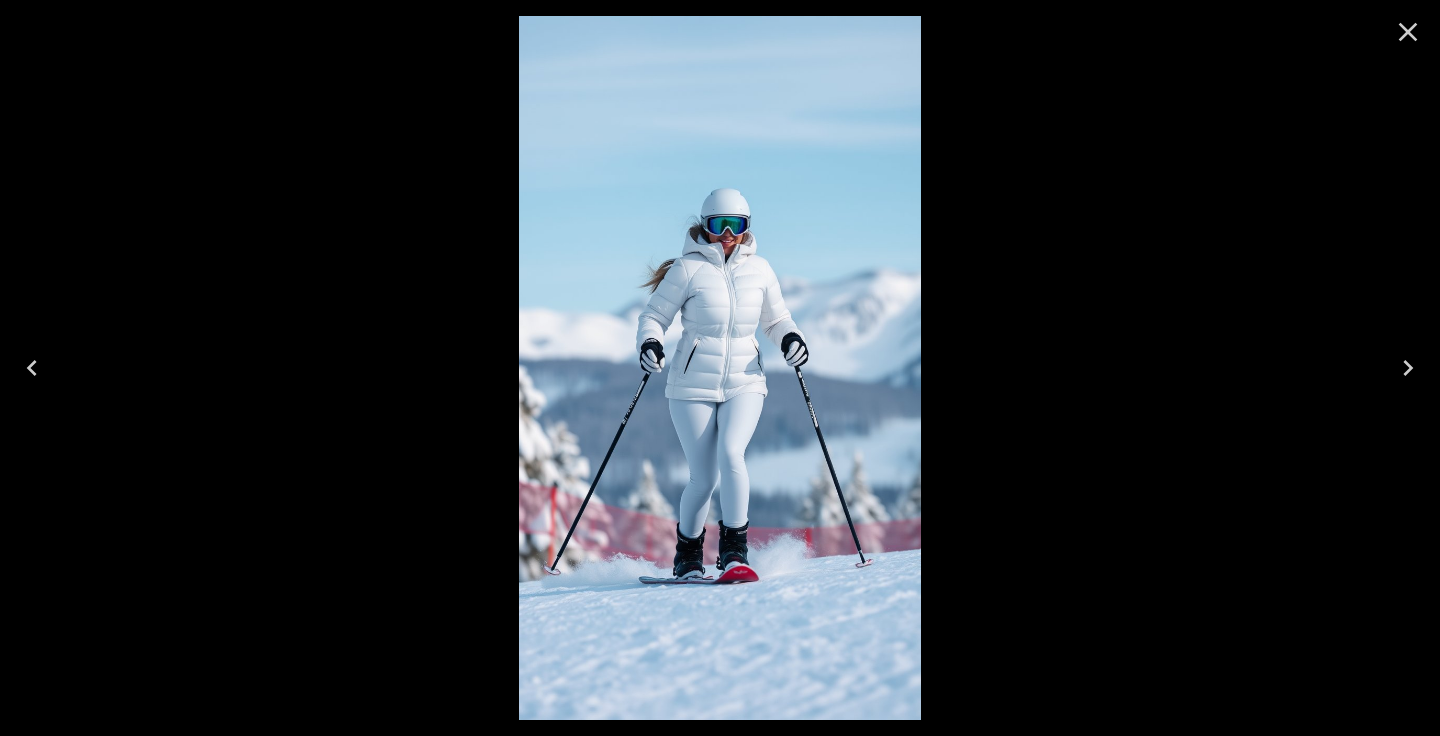 click 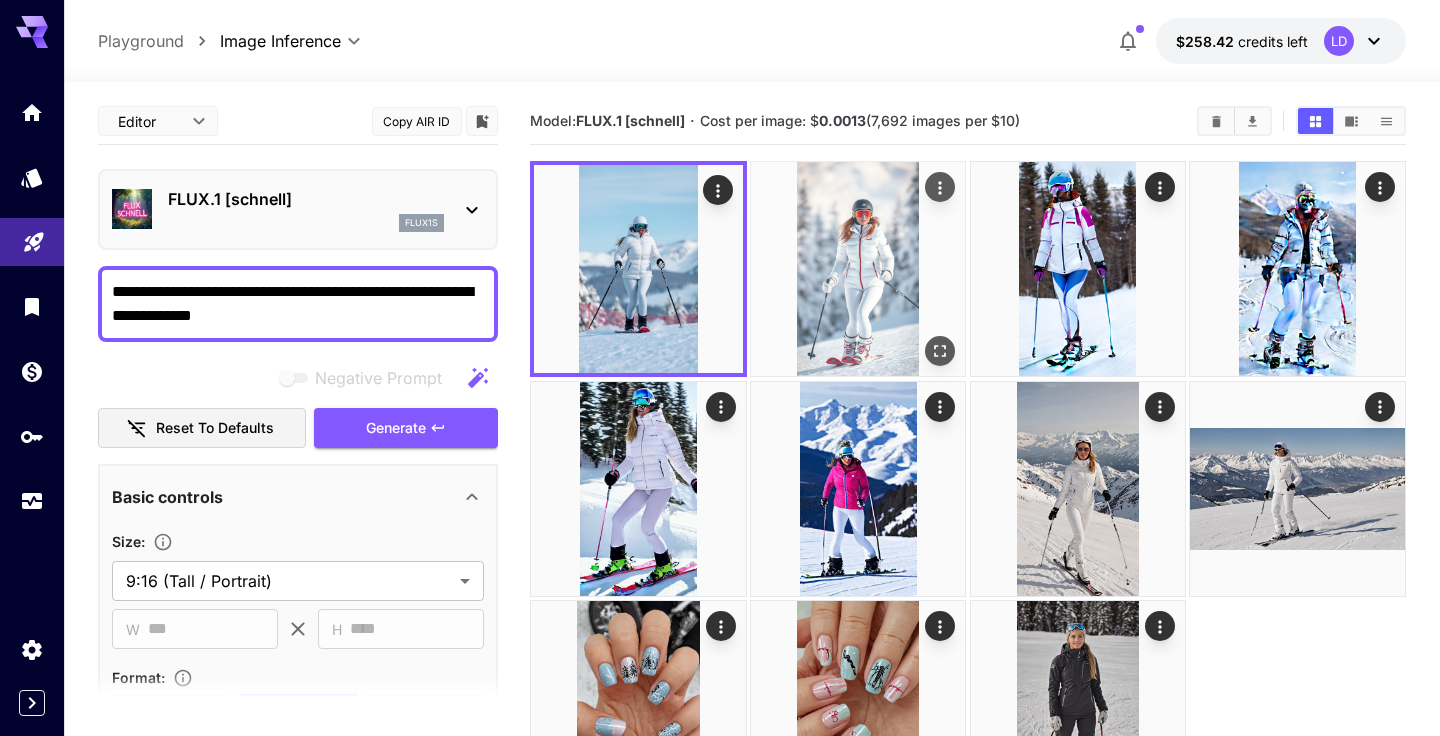 click at bounding box center [858, 269] 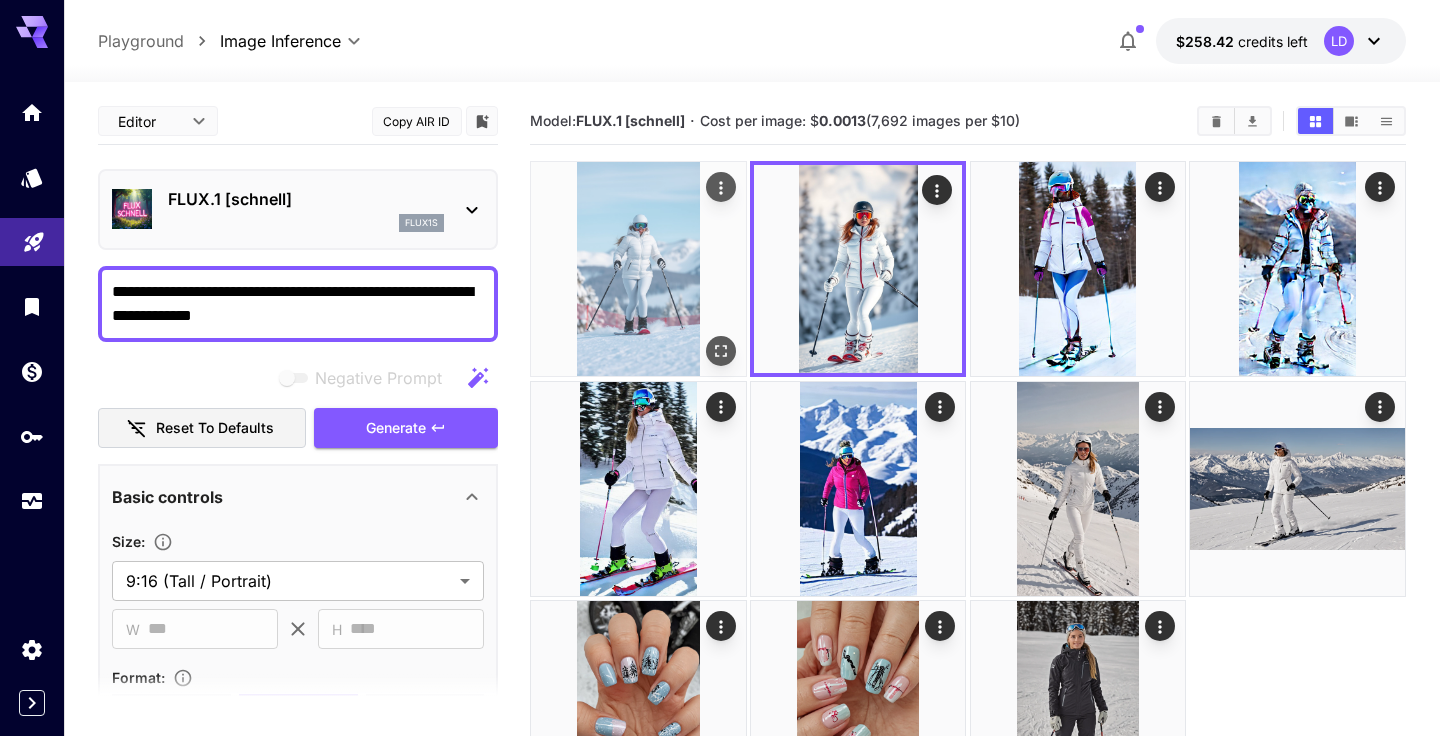 click at bounding box center (638, 269) 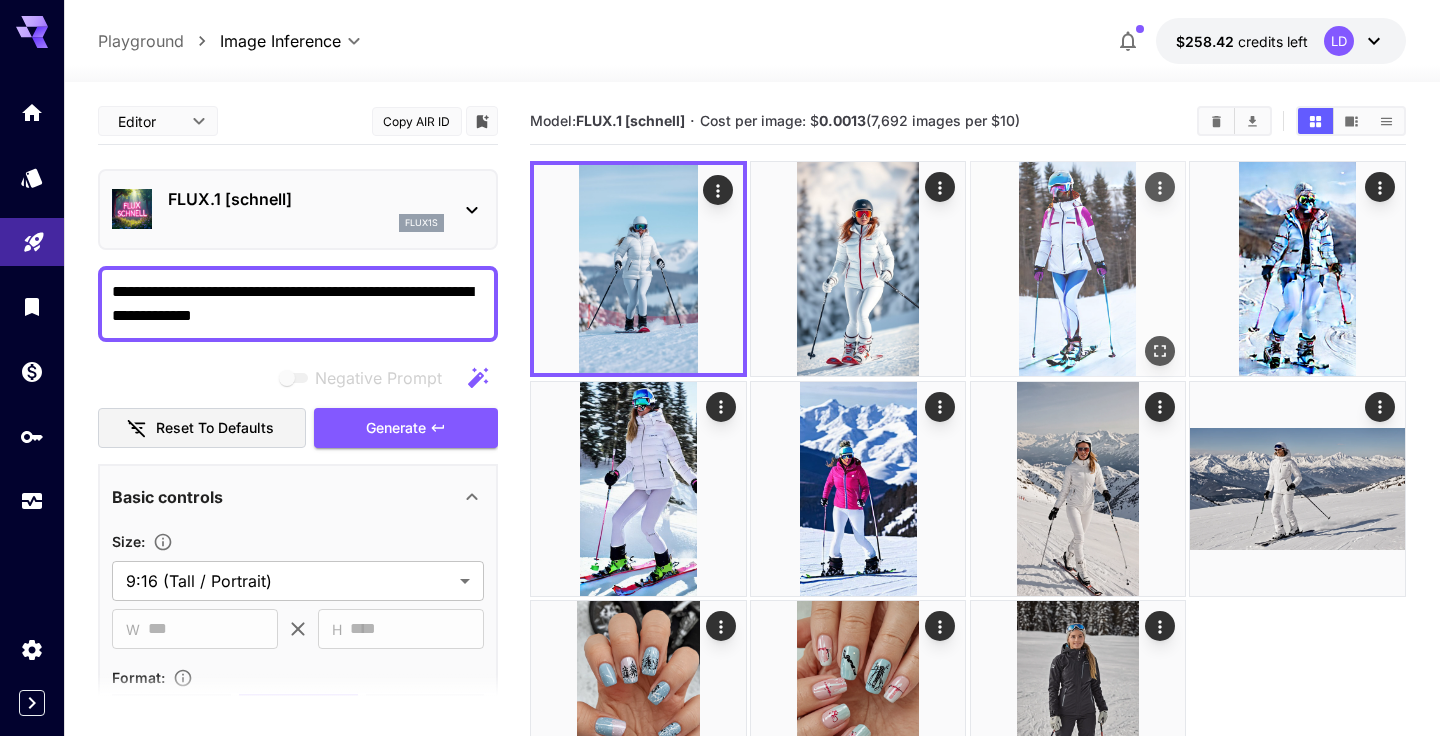 click at bounding box center [1078, 269] 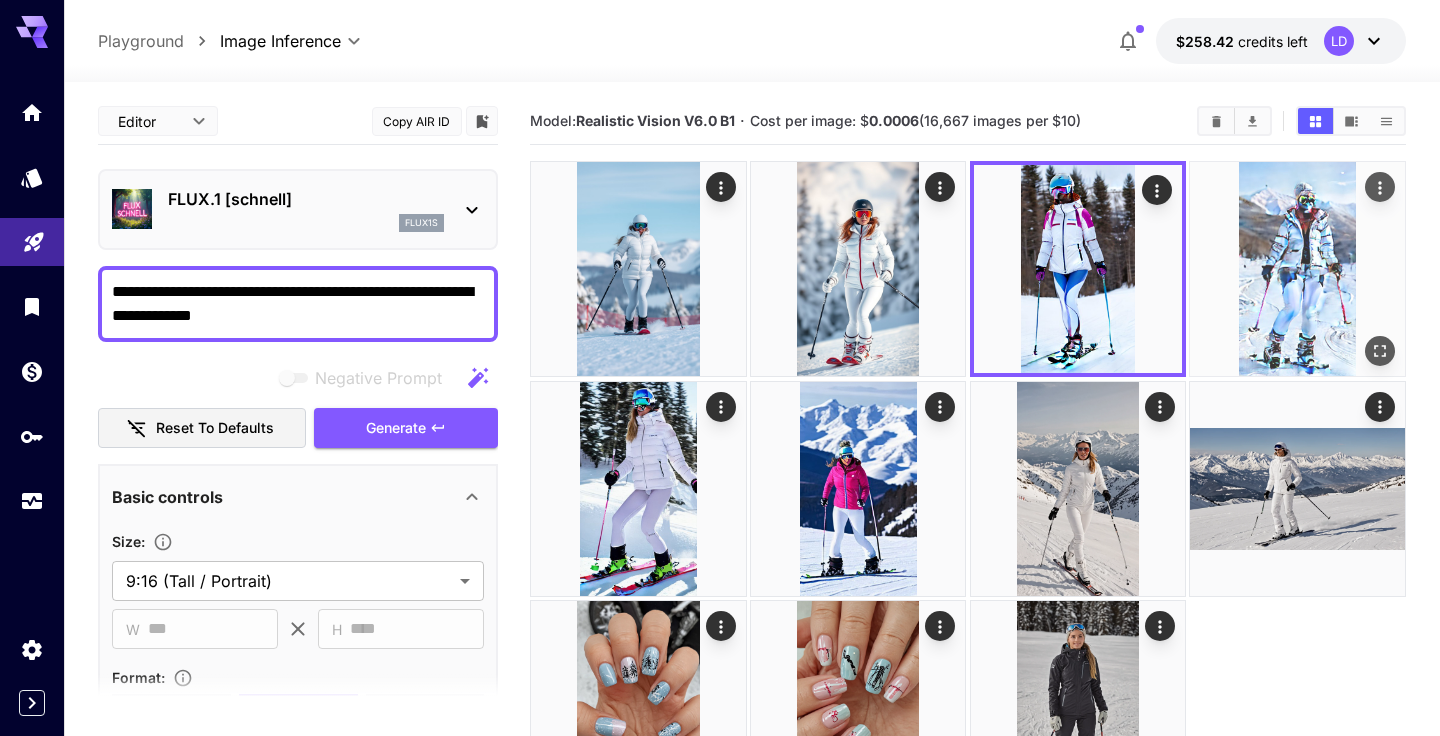 click at bounding box center (1297, 269) 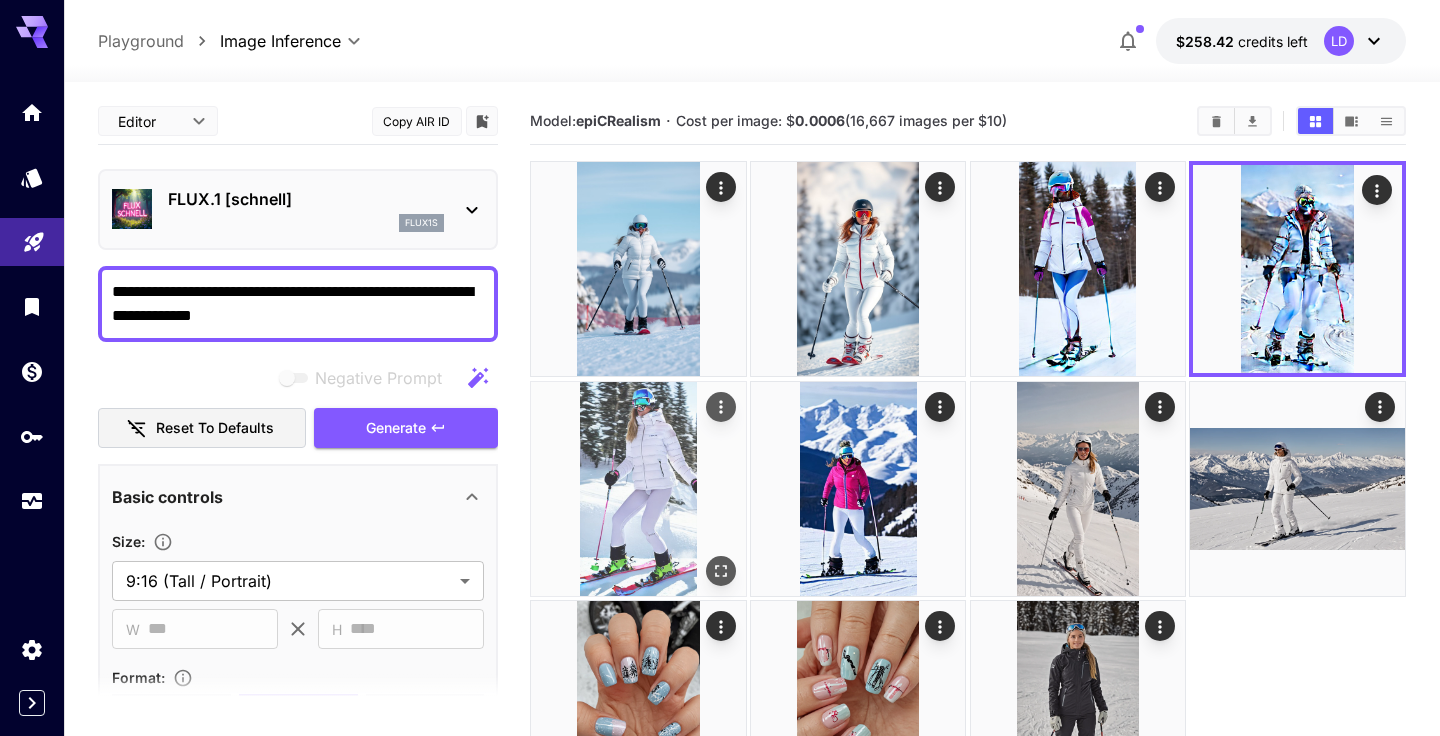 click at bounding box center (638, 489) 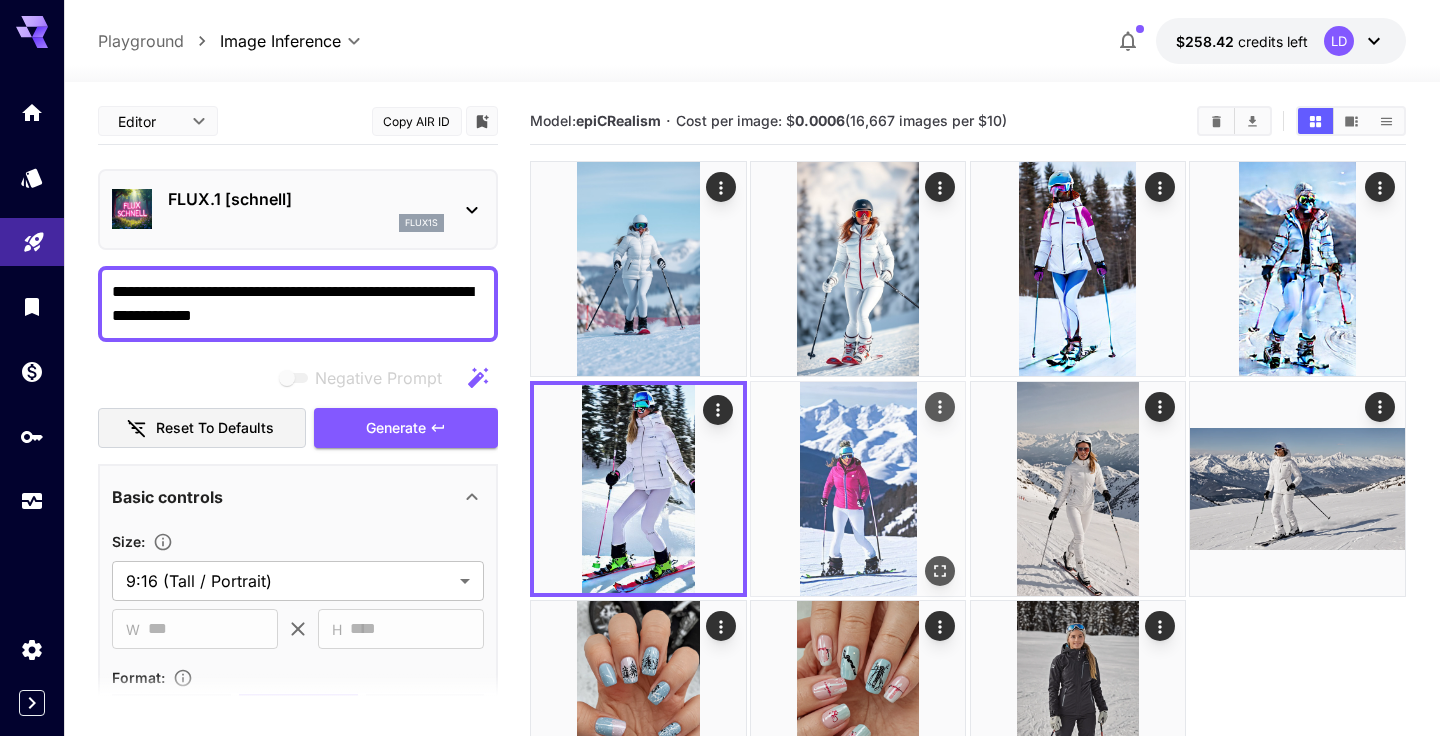 click at bounding box center [858, 489] 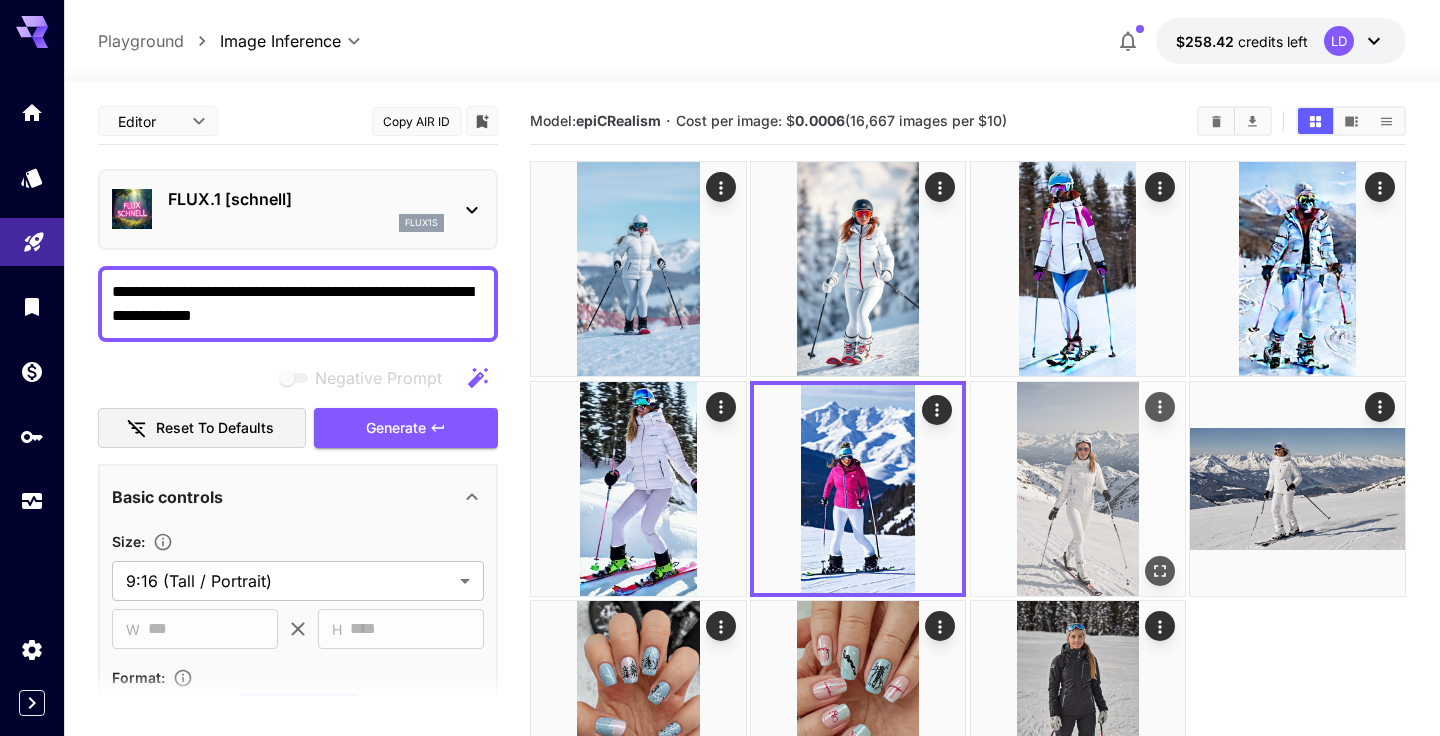 click at bounding box center (1078, 489) 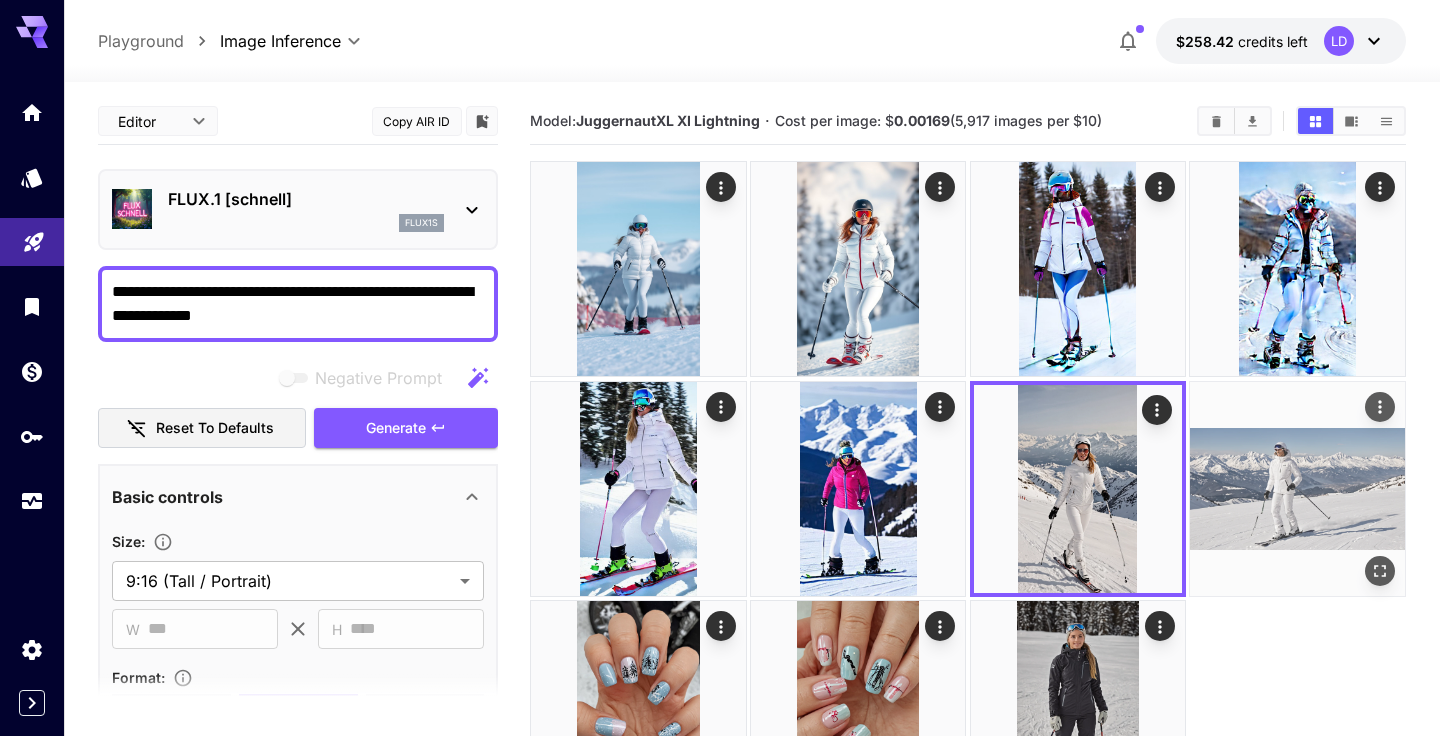 click at bounding box center (1297, 489) 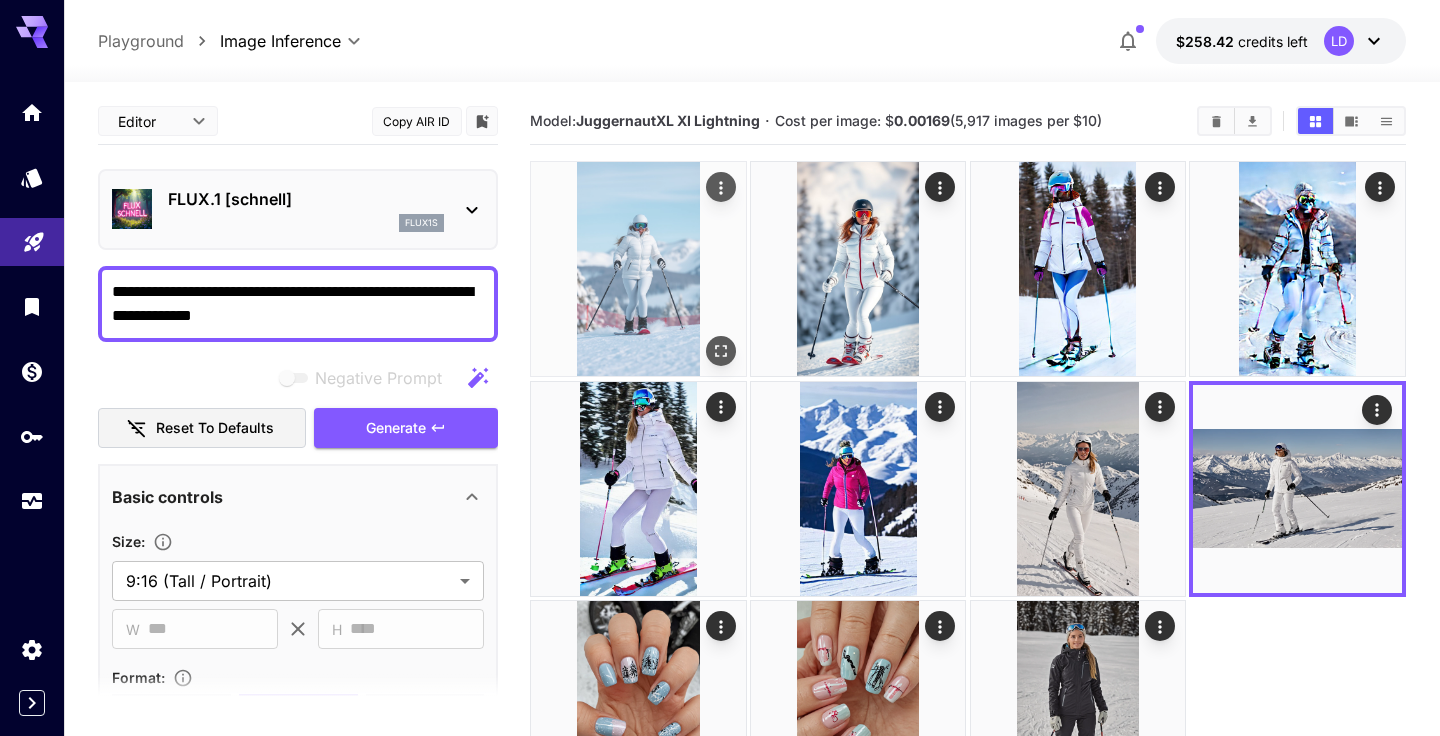 click at bounding box center [638, 269] 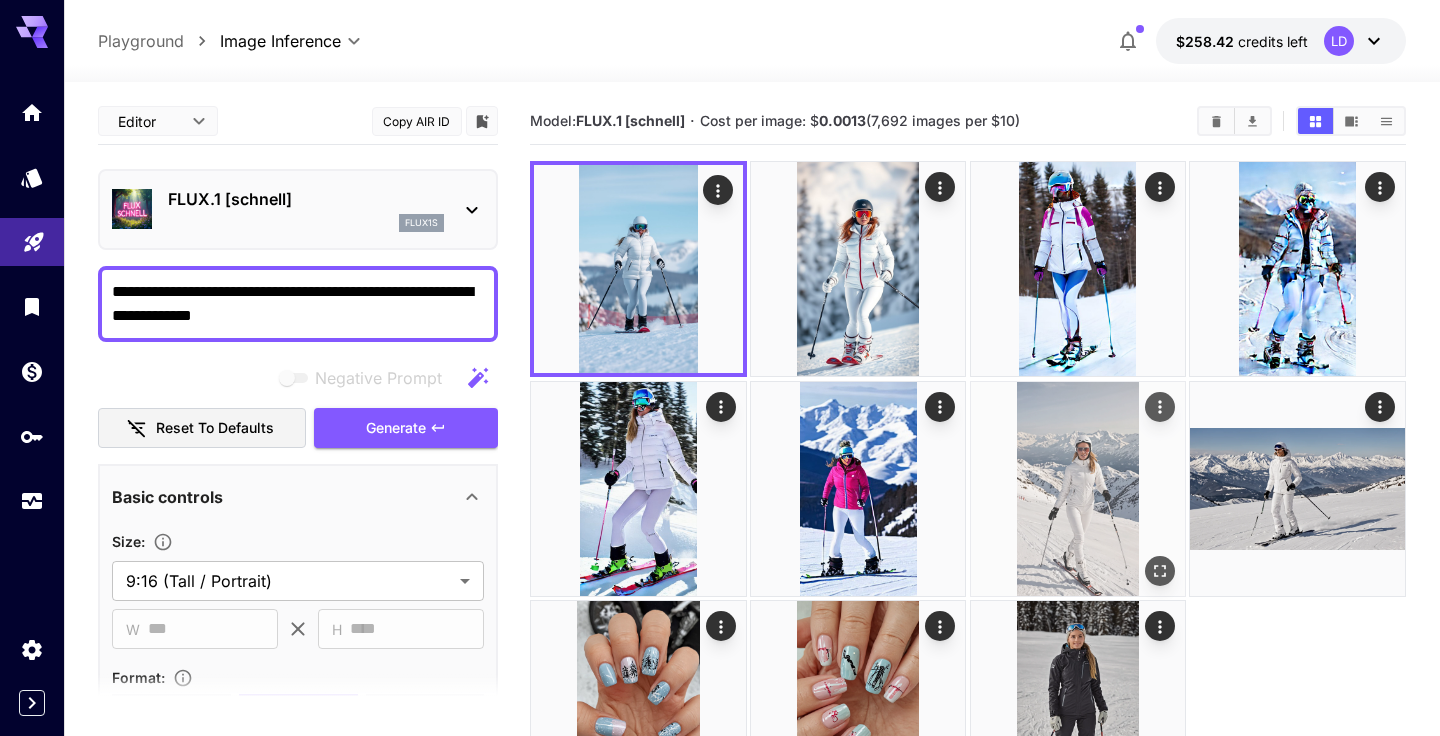 click at bounding box center [1078, 489] 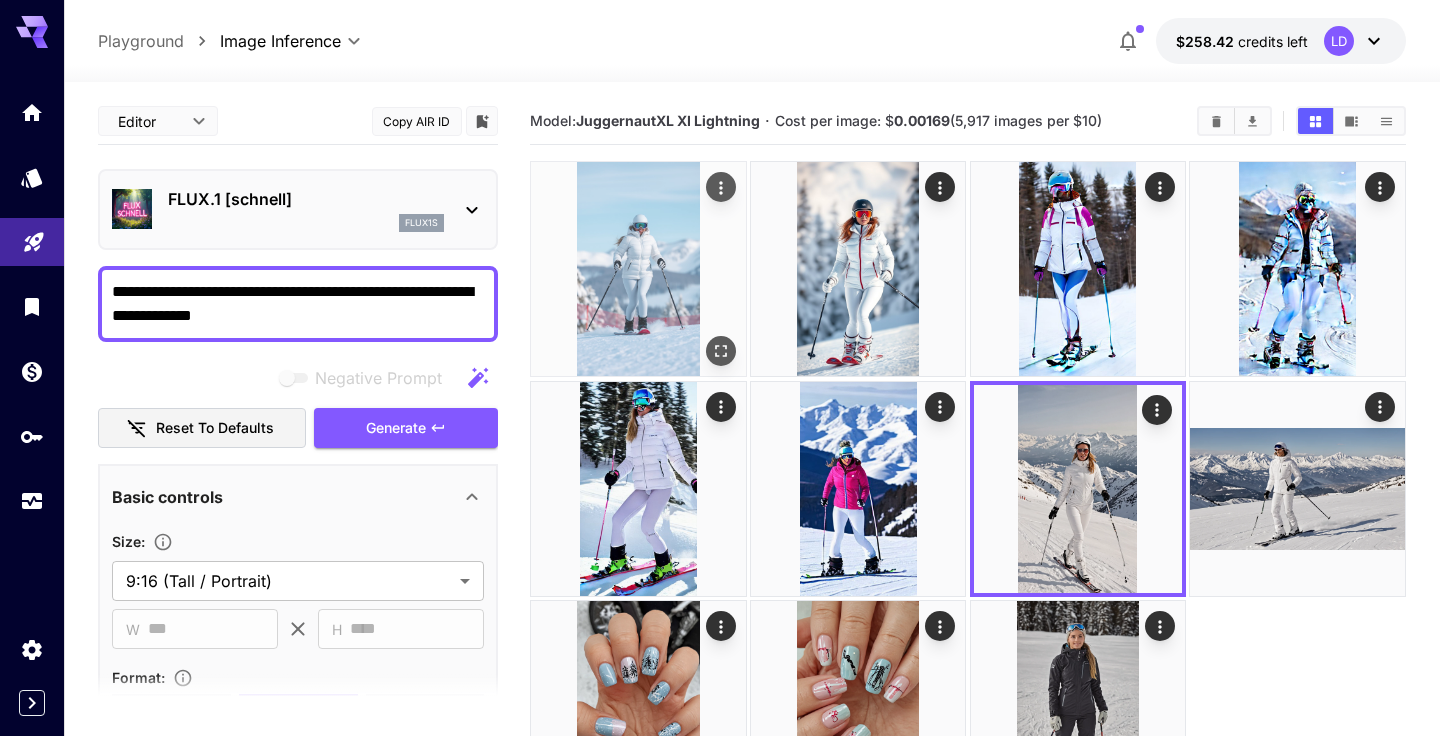 click at bounding box center (638, 269) 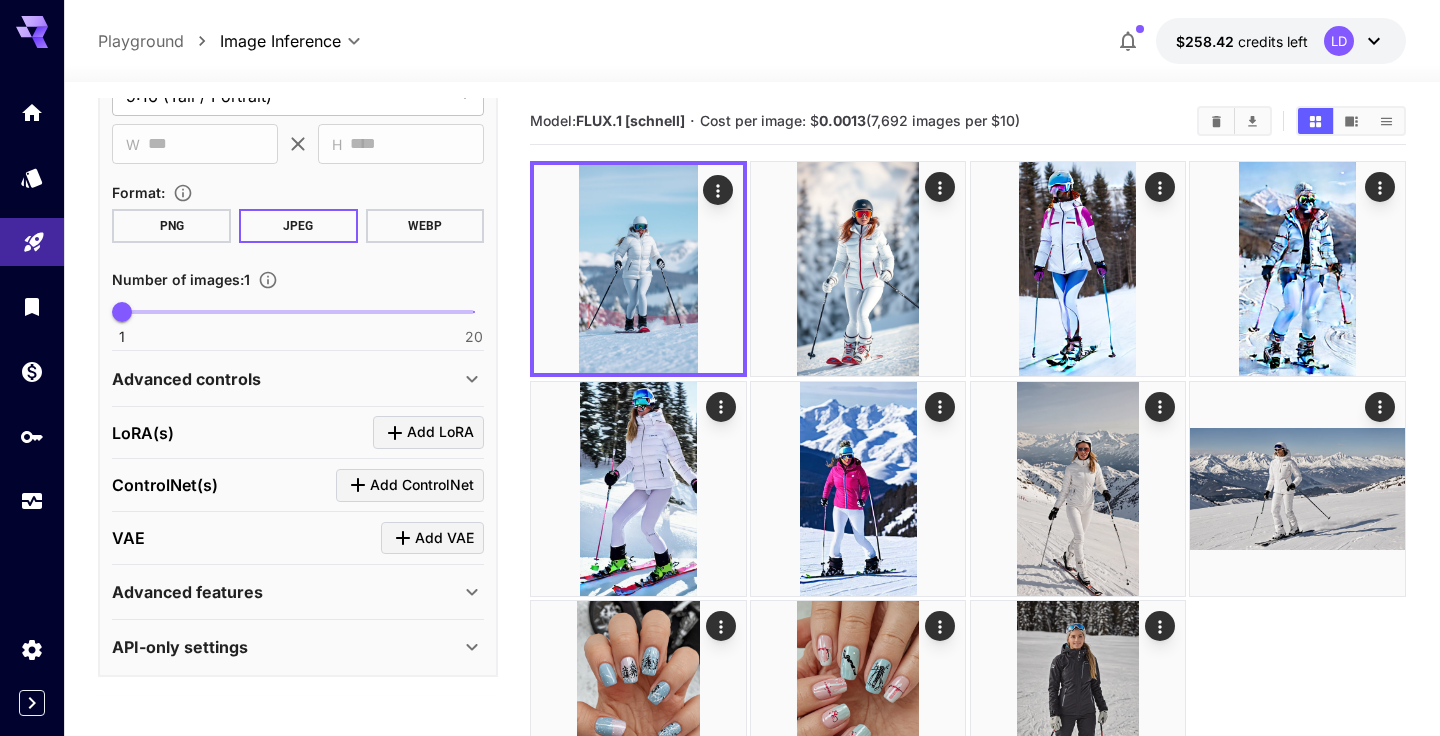 scroll, scrollTop: 485, scrollLeft: 0, axis: vertical 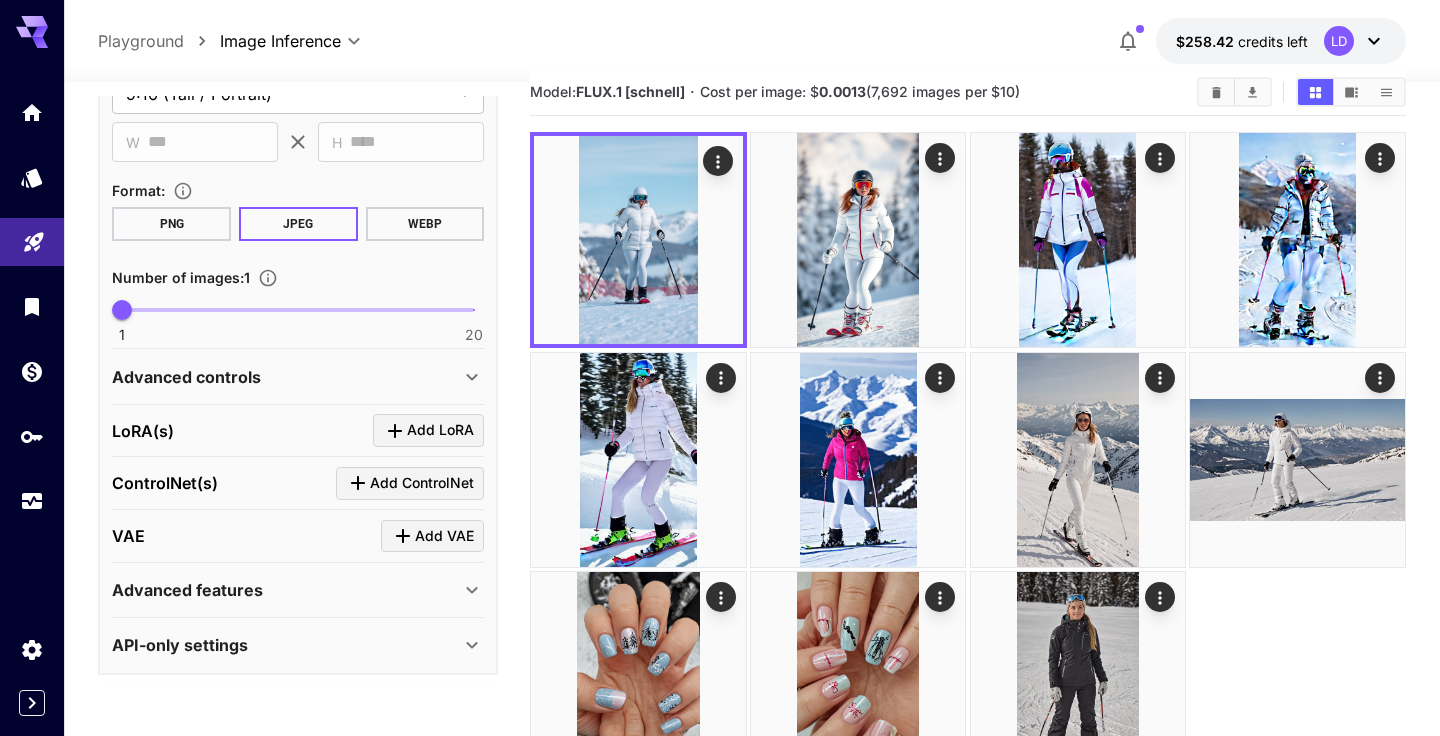 click on "Advanced features" at bounding box center [286, 590] 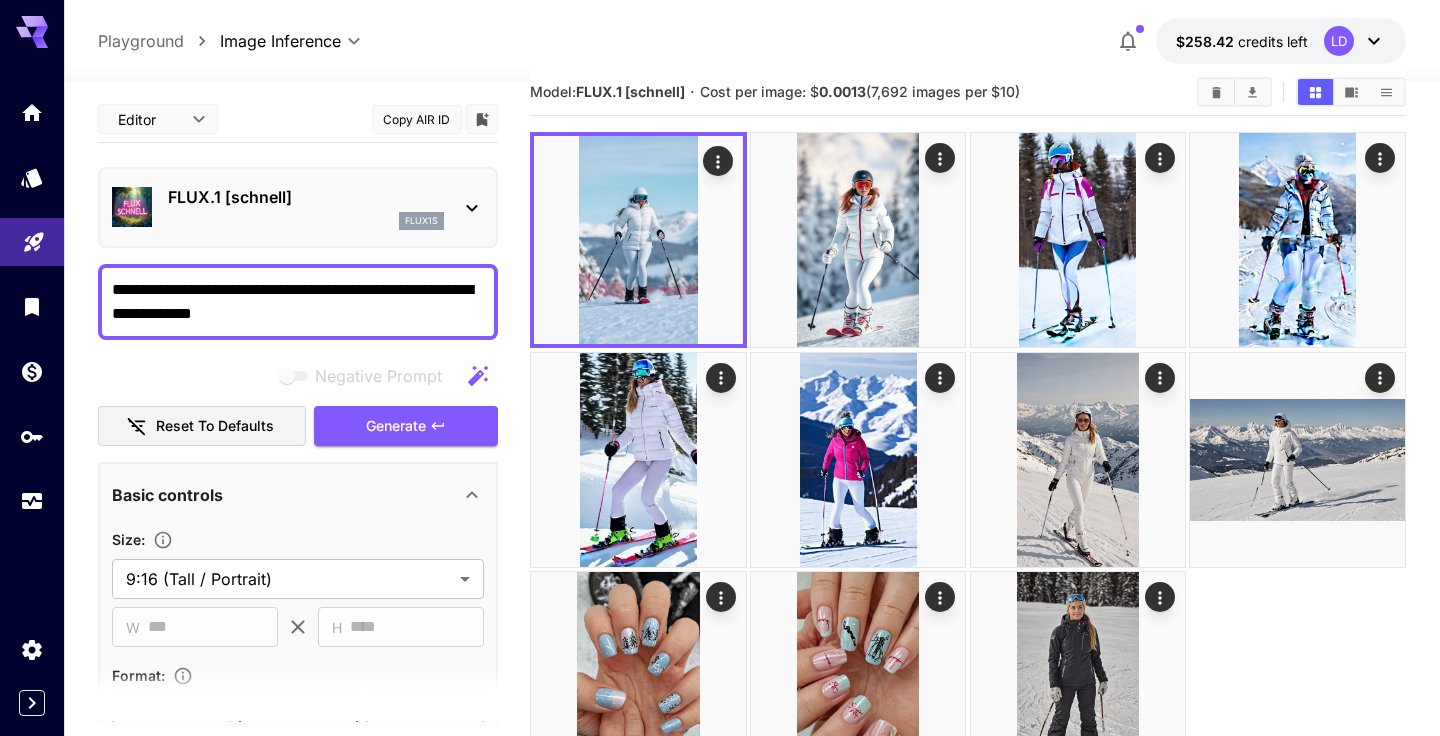 scroll, scrollTop: 0, scrollLeft: 0, axis: both 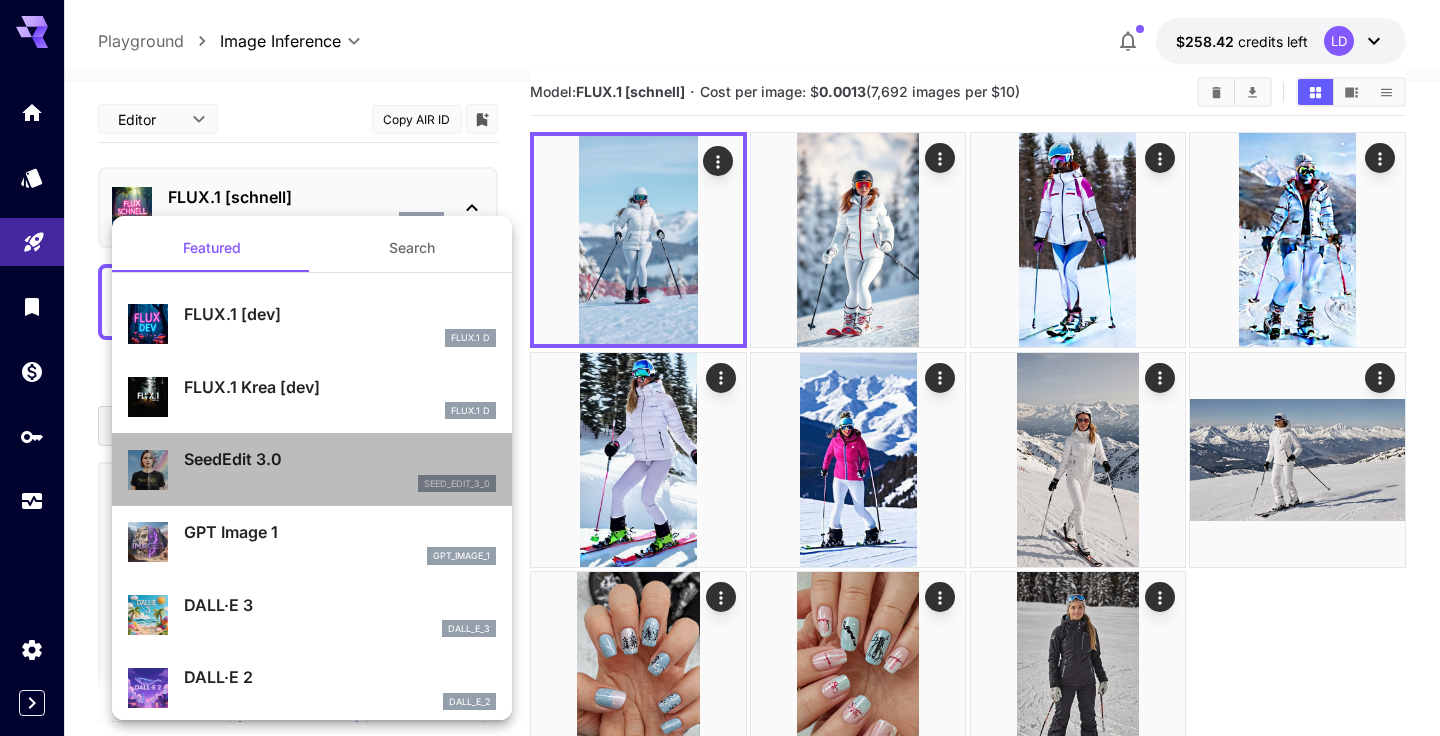 click on "SeedEdit 3.0" at bounding box center [340, 459] 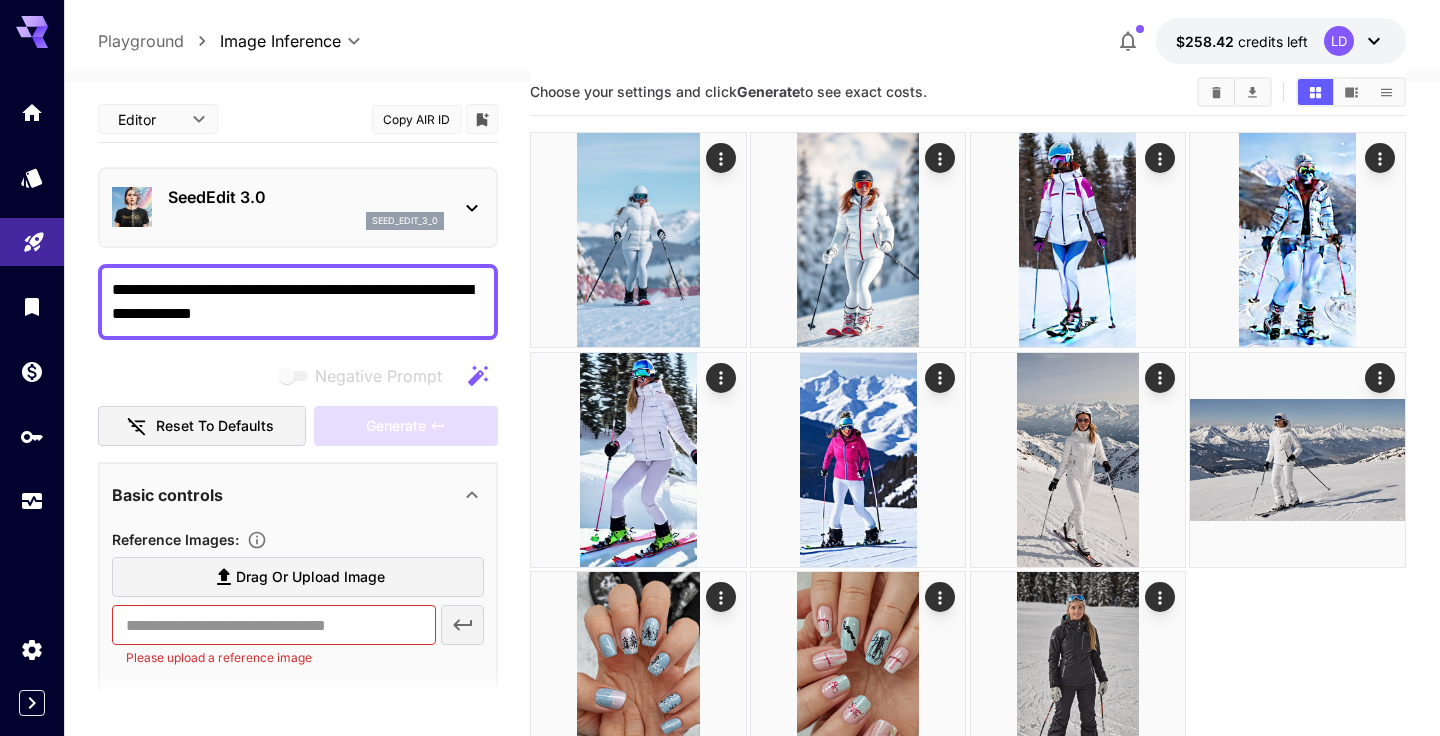scroll, scrollTop: 0, scrollLeft: 0, axis: both 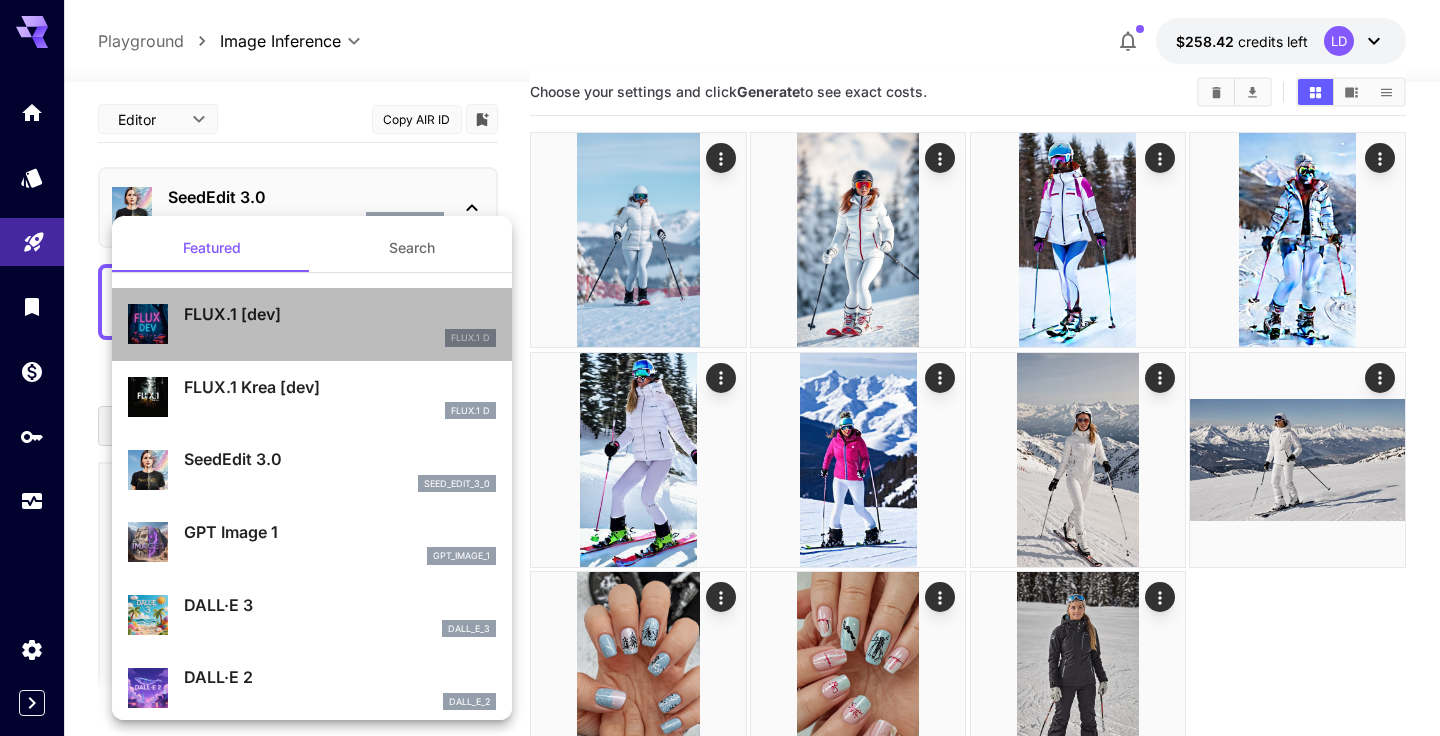 click on "FLUX.1 [dev]" at bounding box center [340, 314] 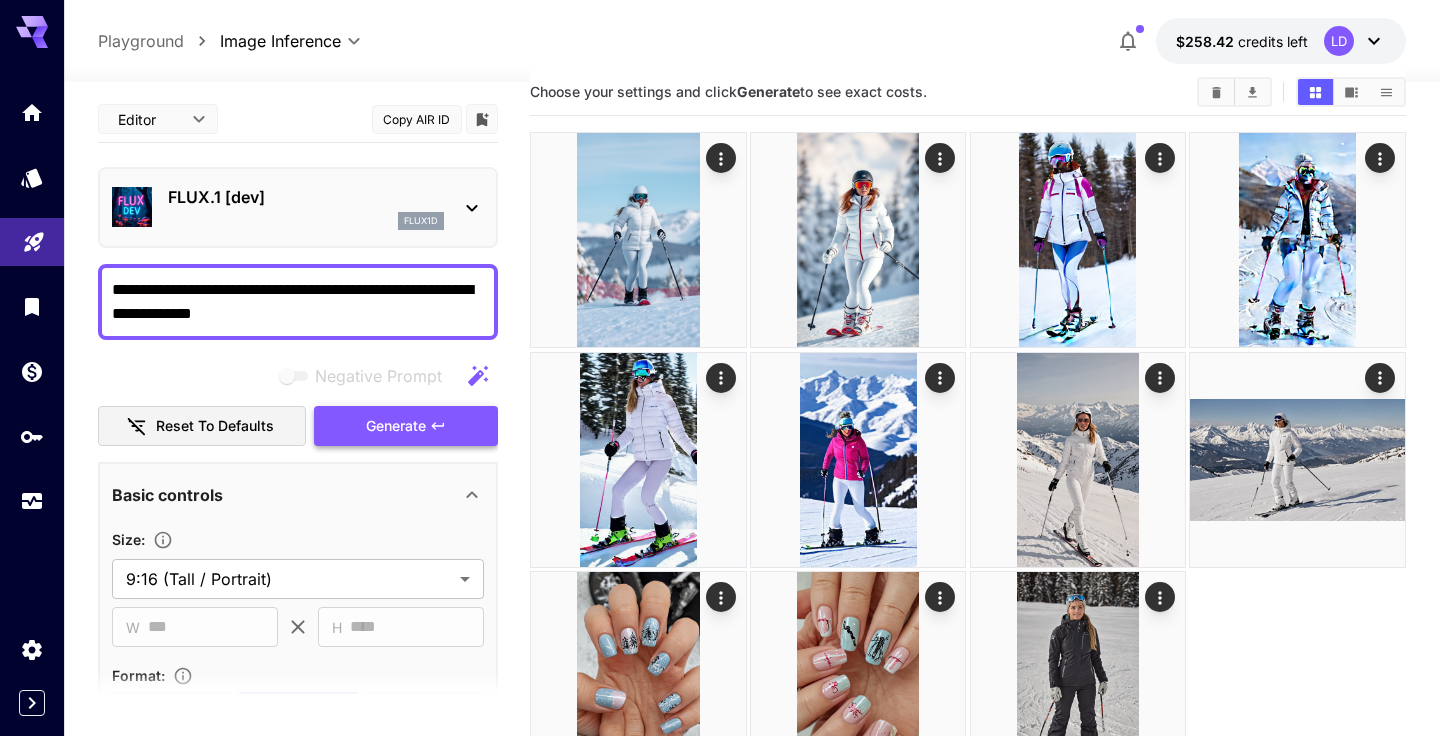 click on "Generate" at bounding box center [396, 426] 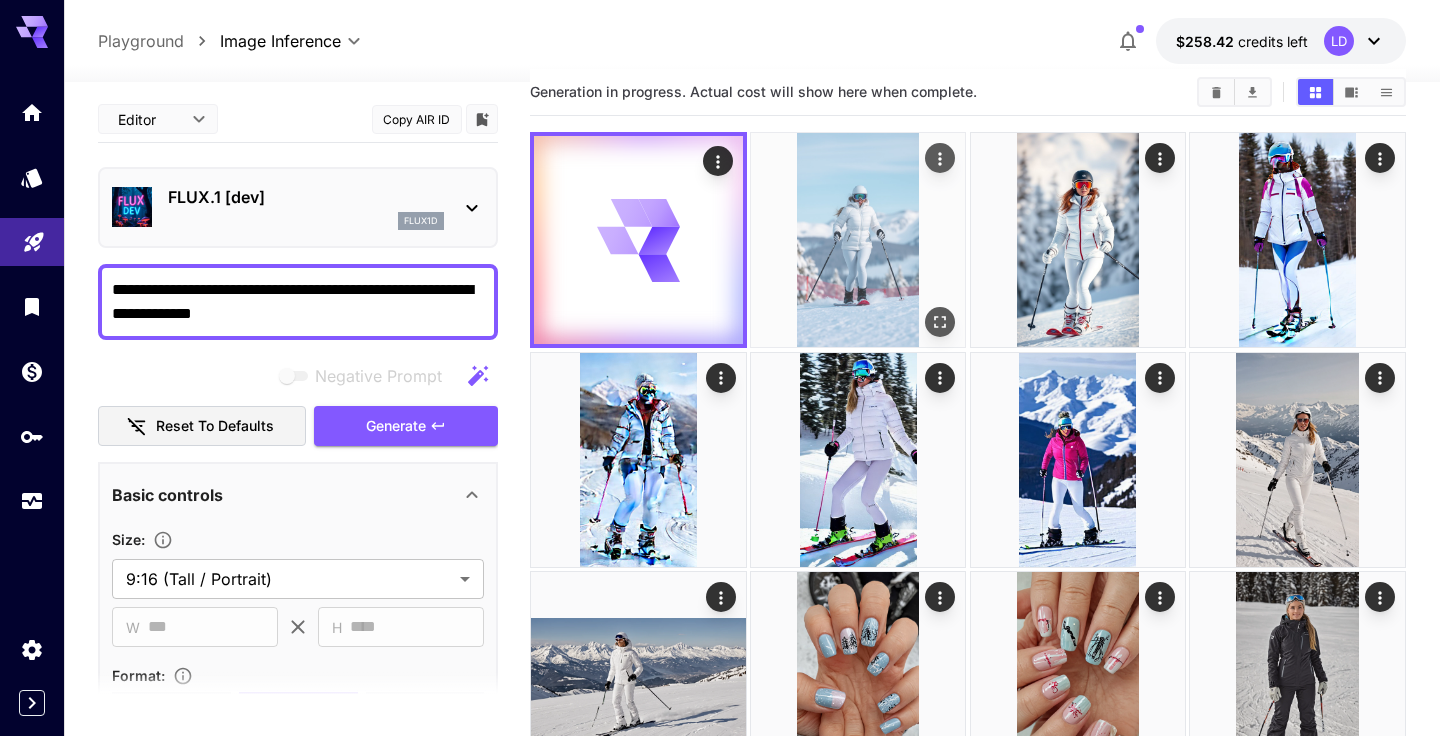 click at bounding box center [858, 240] 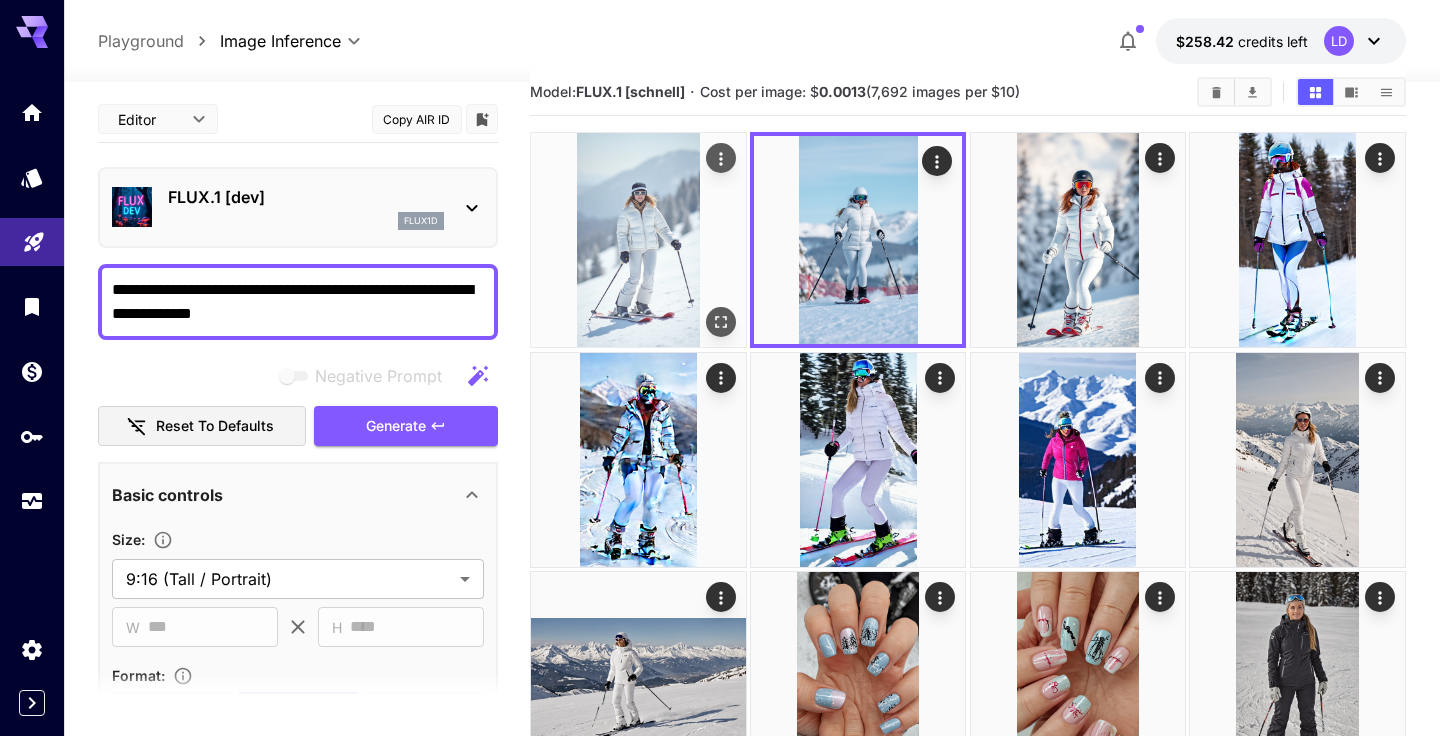 click at bounding box center [638, 240] 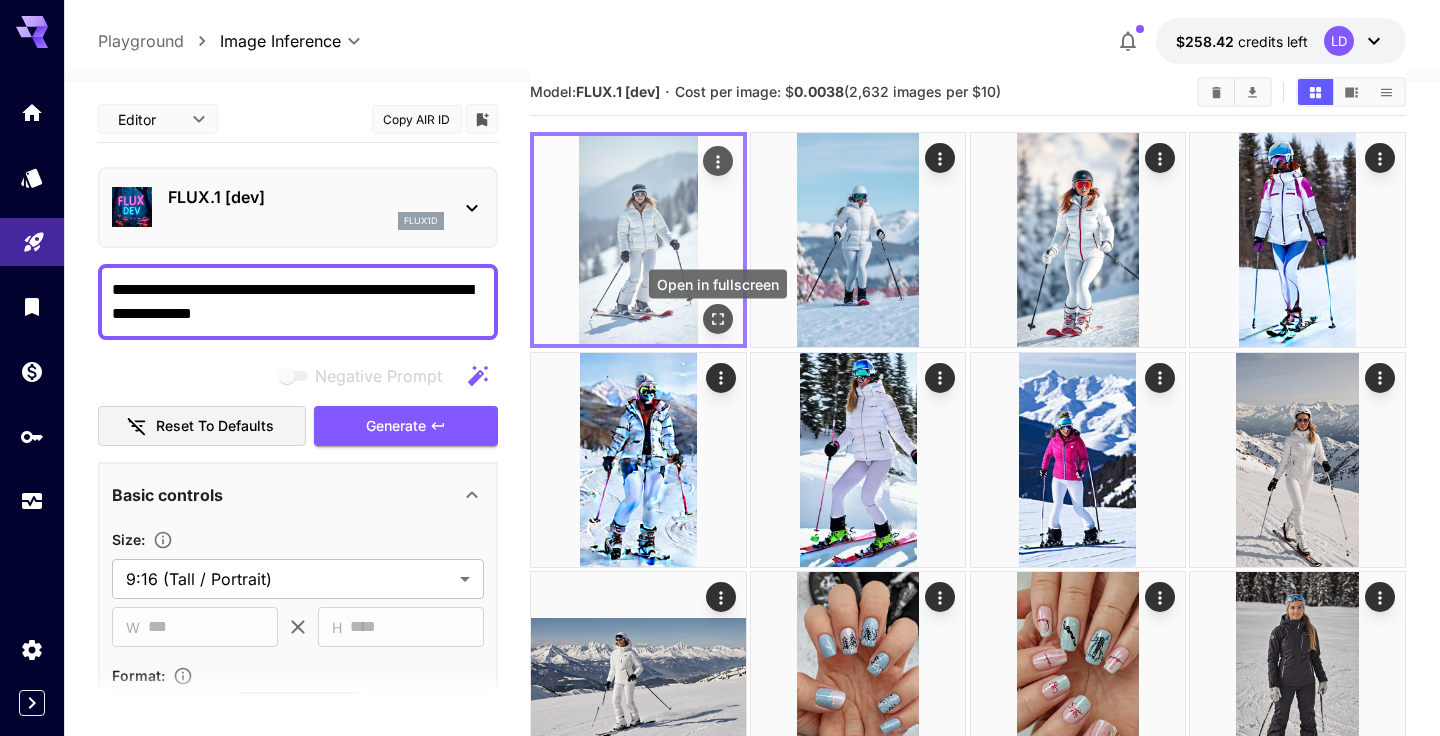 click 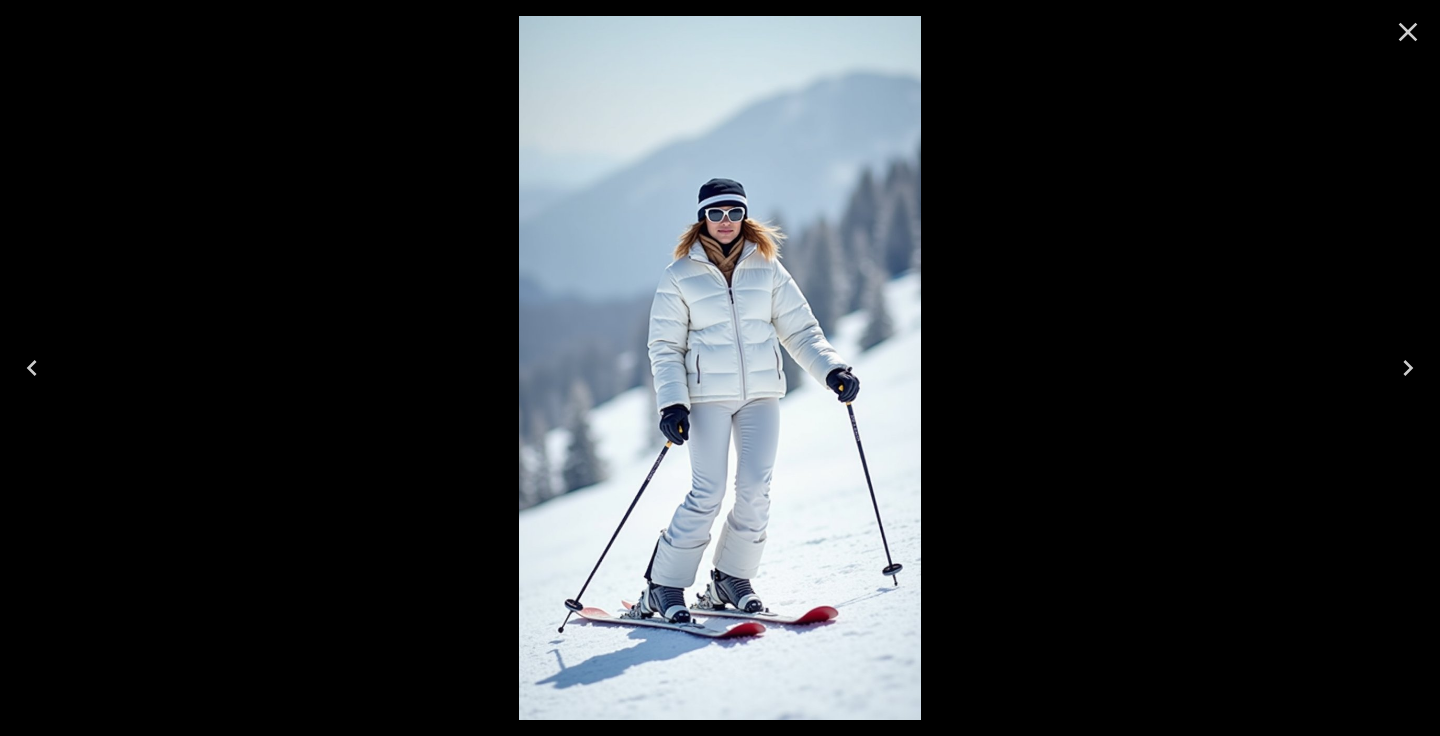 click 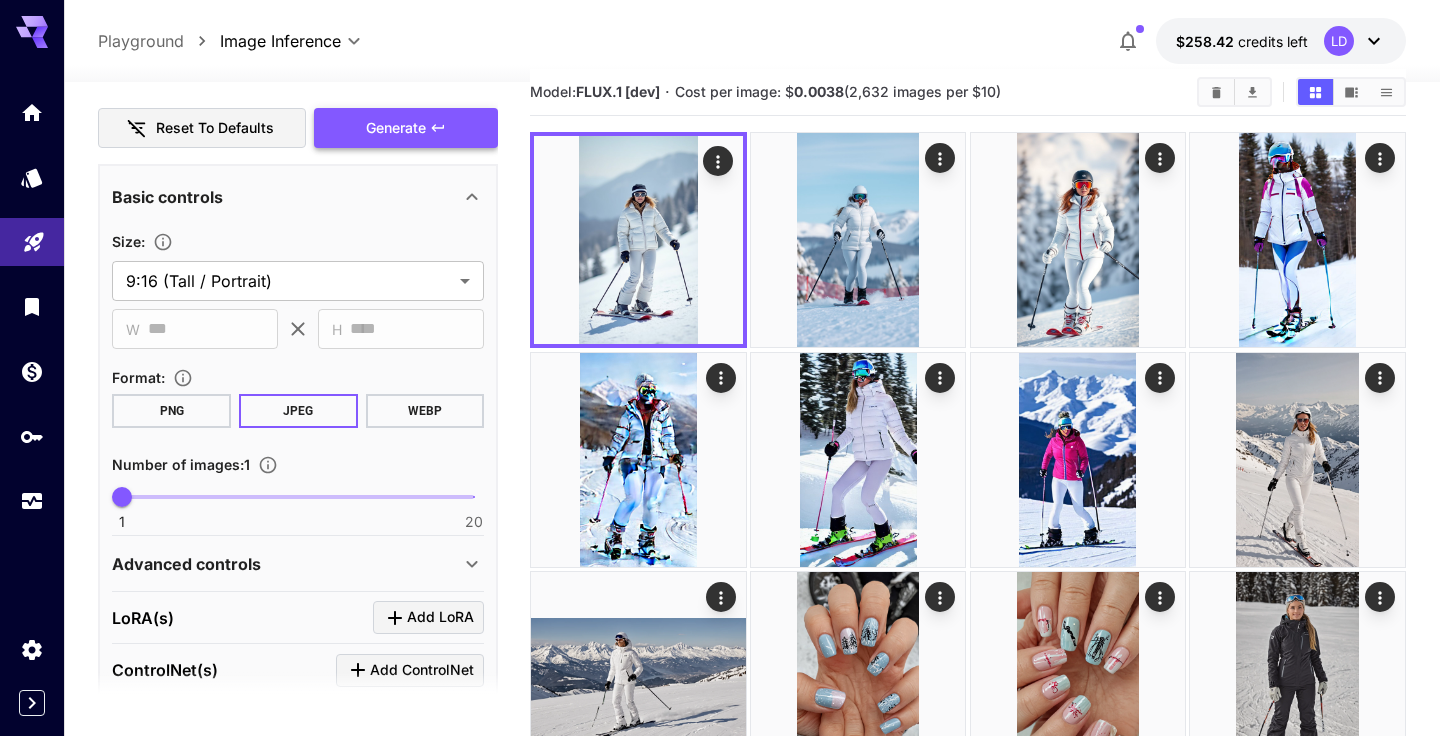 scroll, scrollTop: 488, scrollLeft: 0, axis: vertical 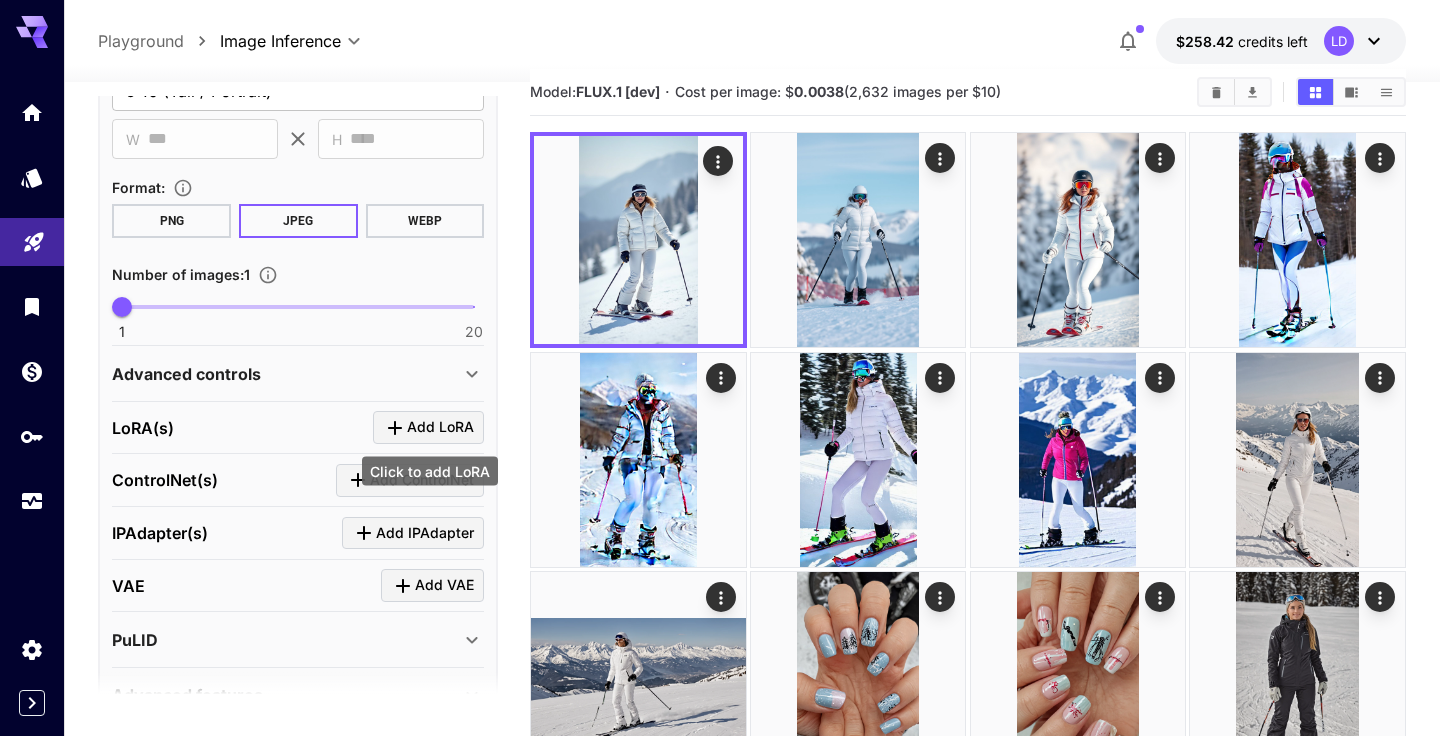 click 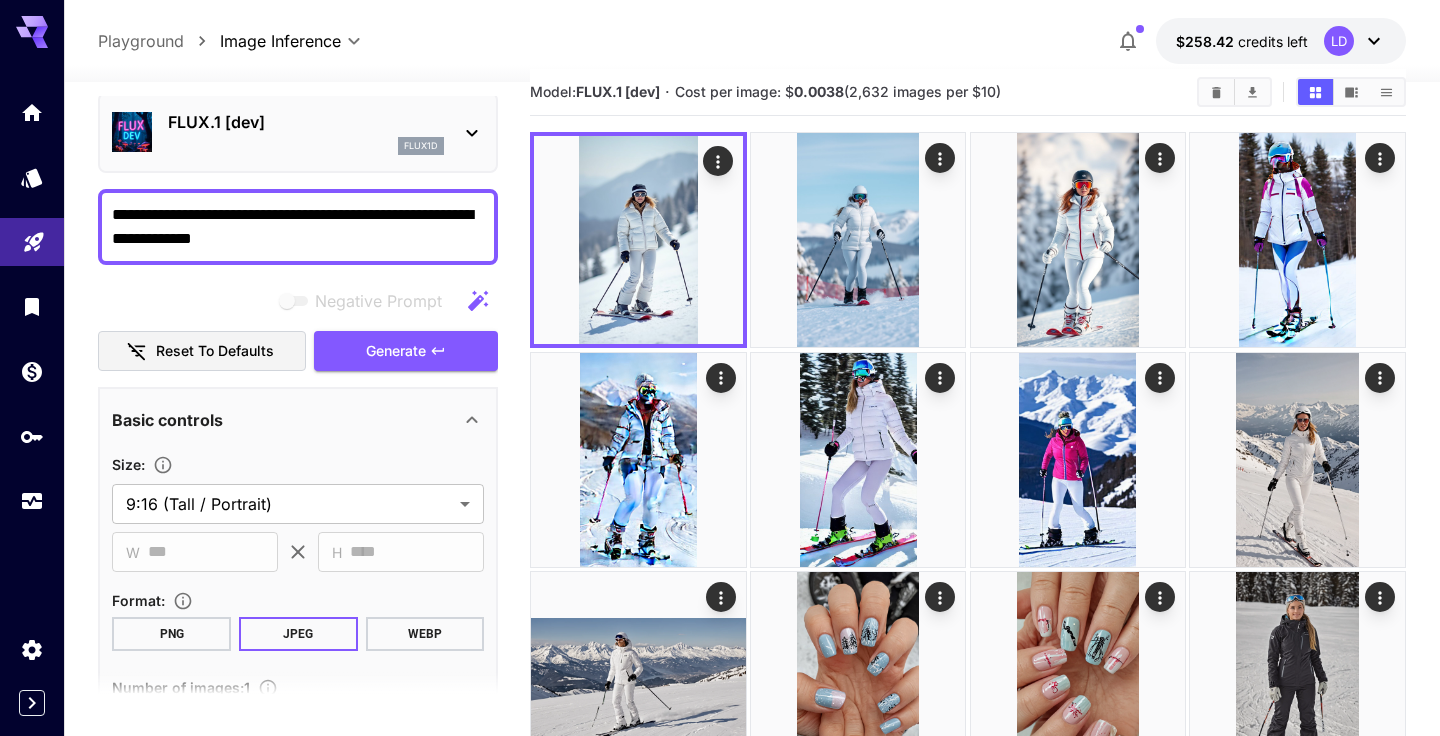scroll, scrollTop: 0, scrollLeft: 0, axis: both 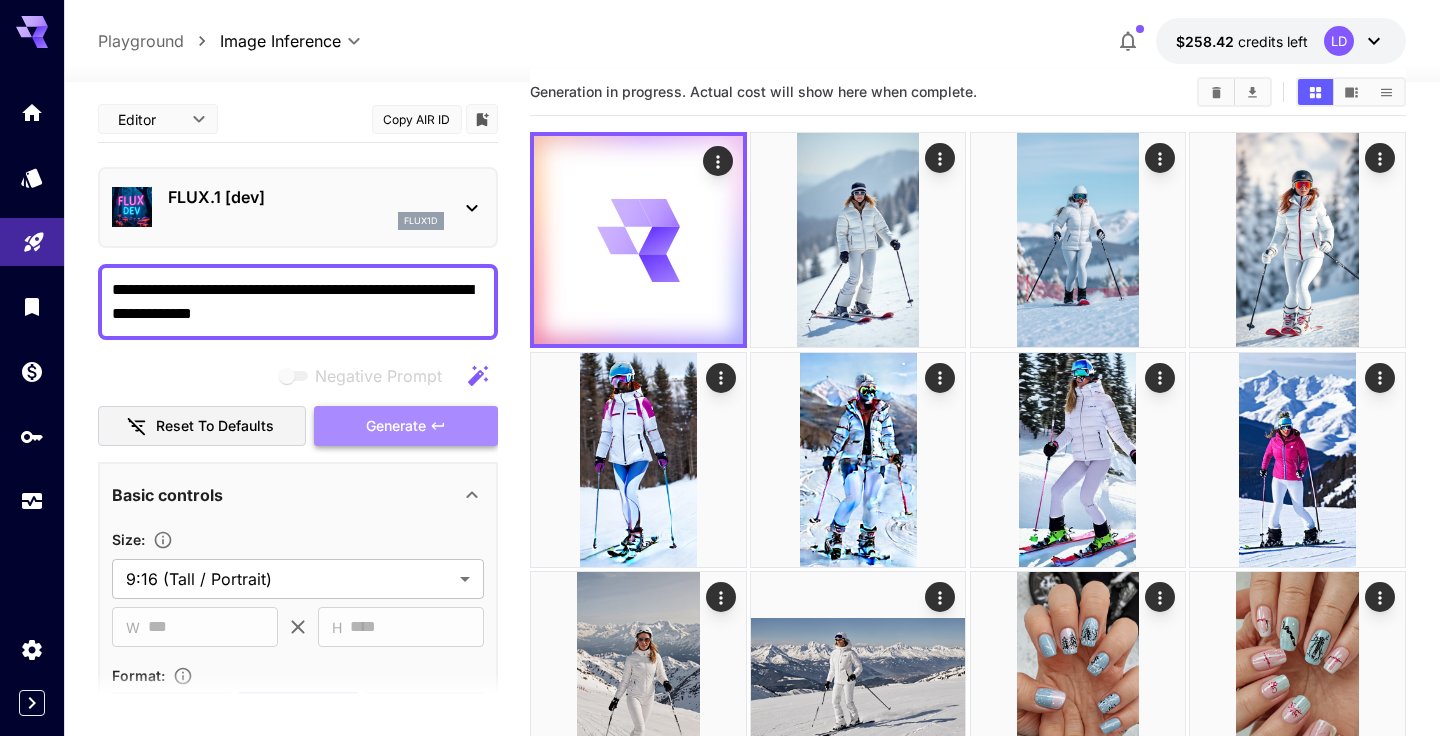 click on "Generate" at bounding box center [396, 426] 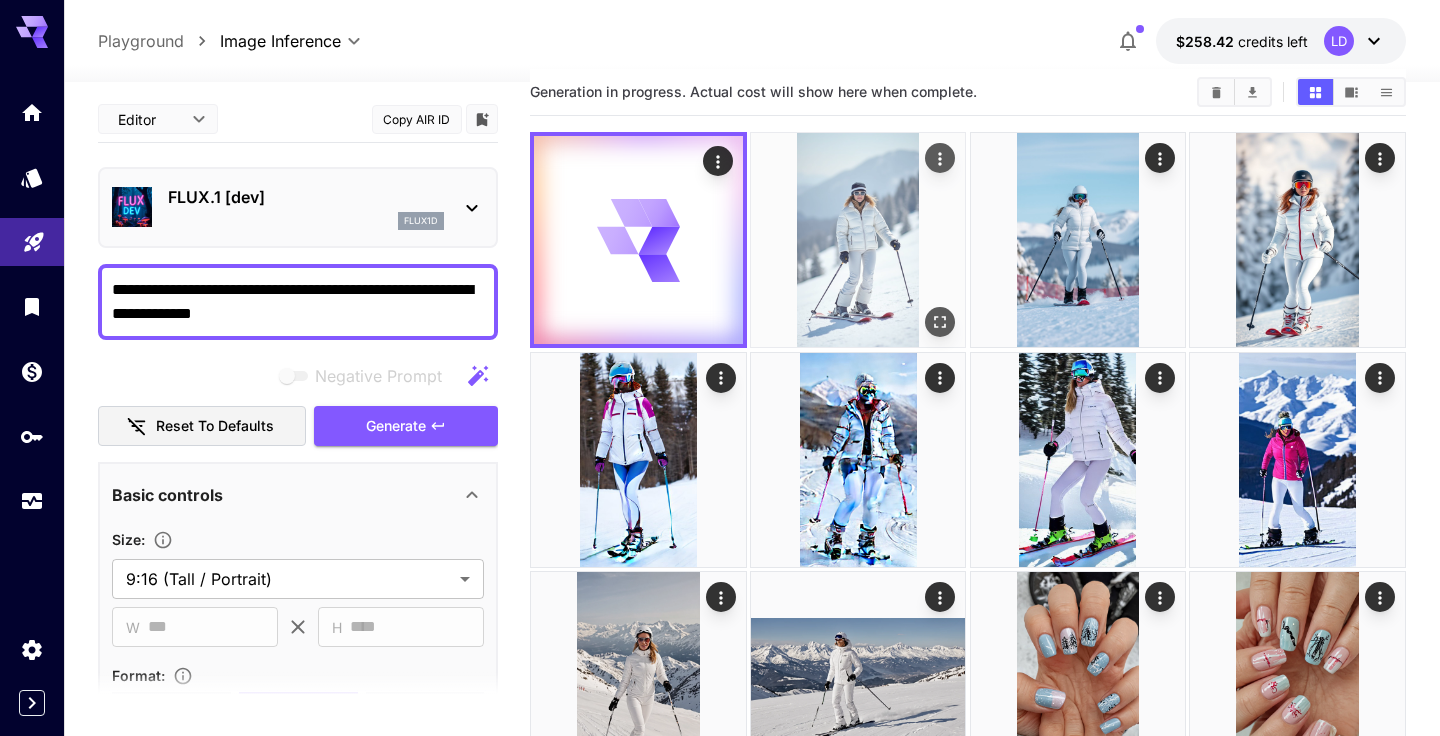 click at bounding box center (858, 240) 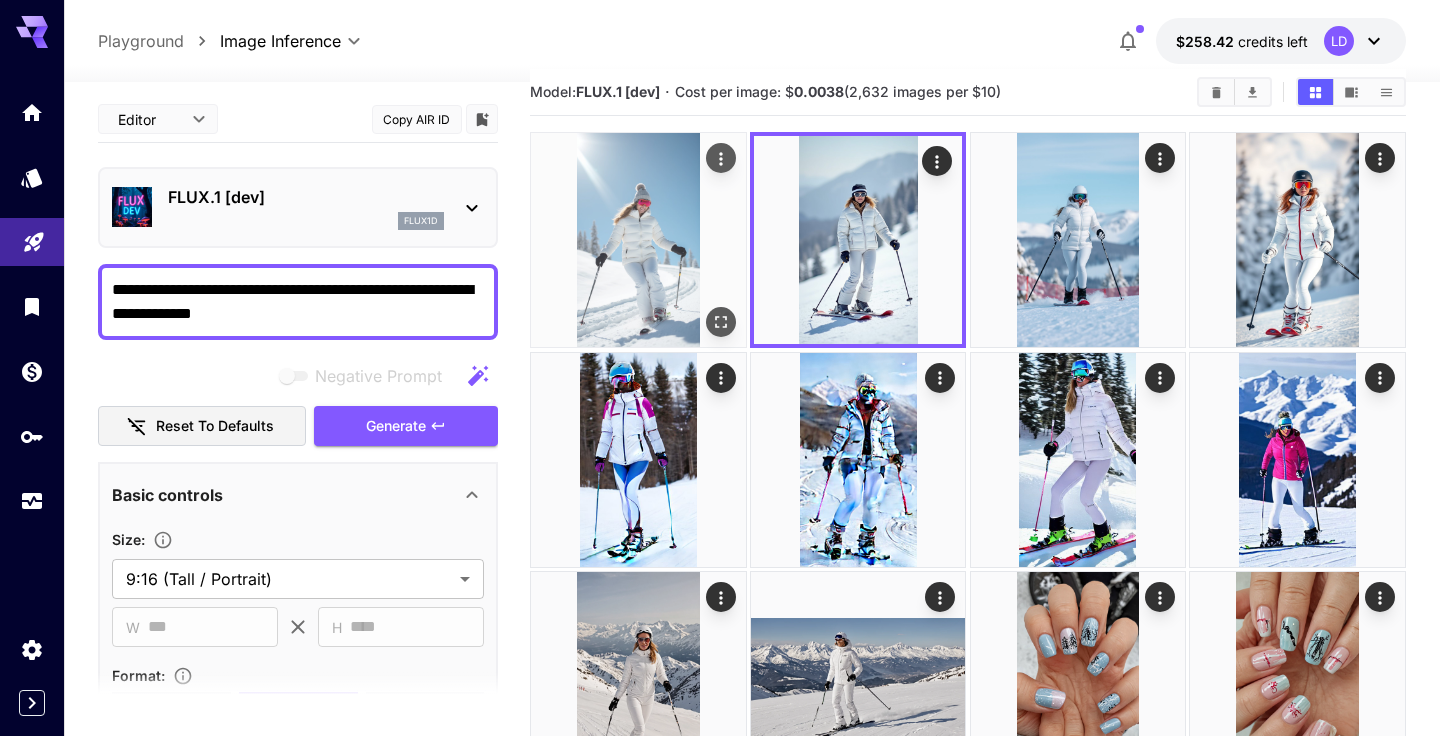 click at bounding box center (638, 240) 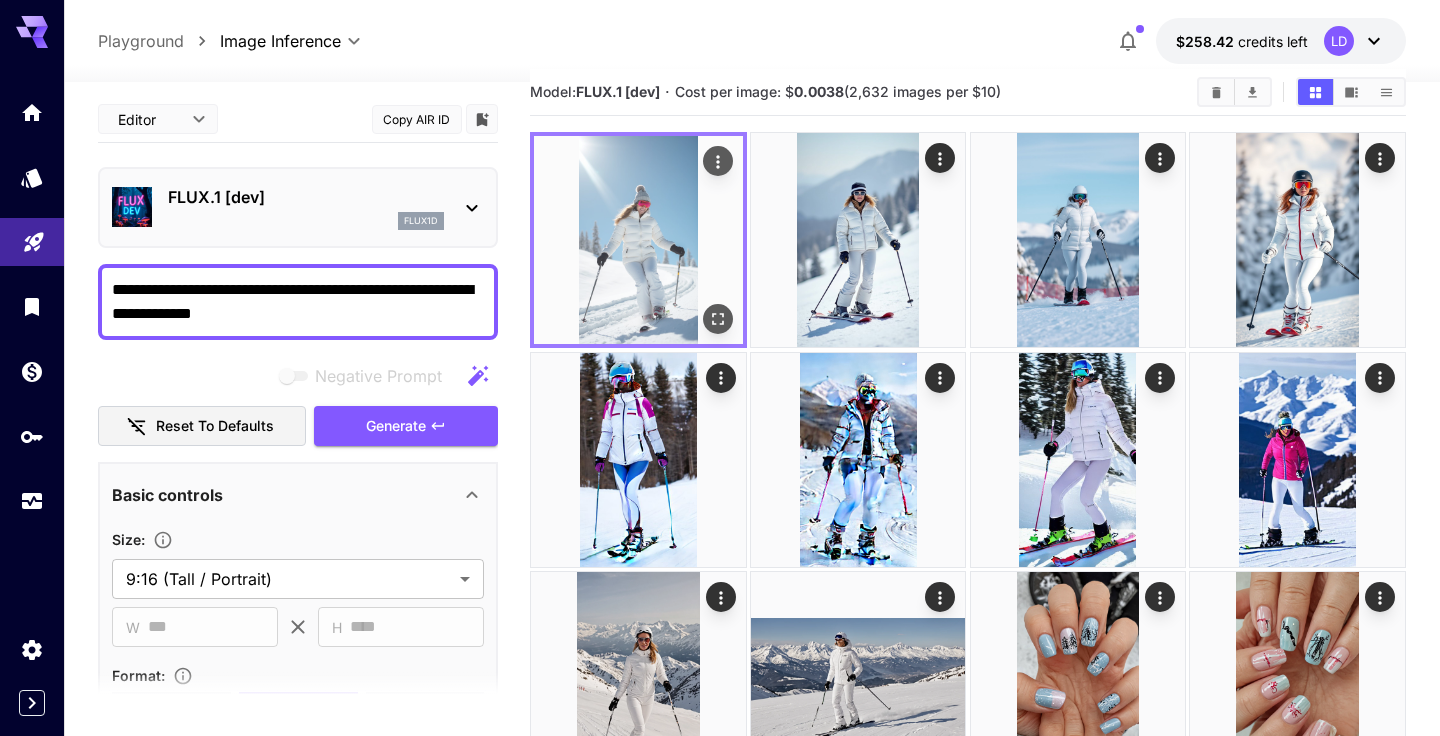 click 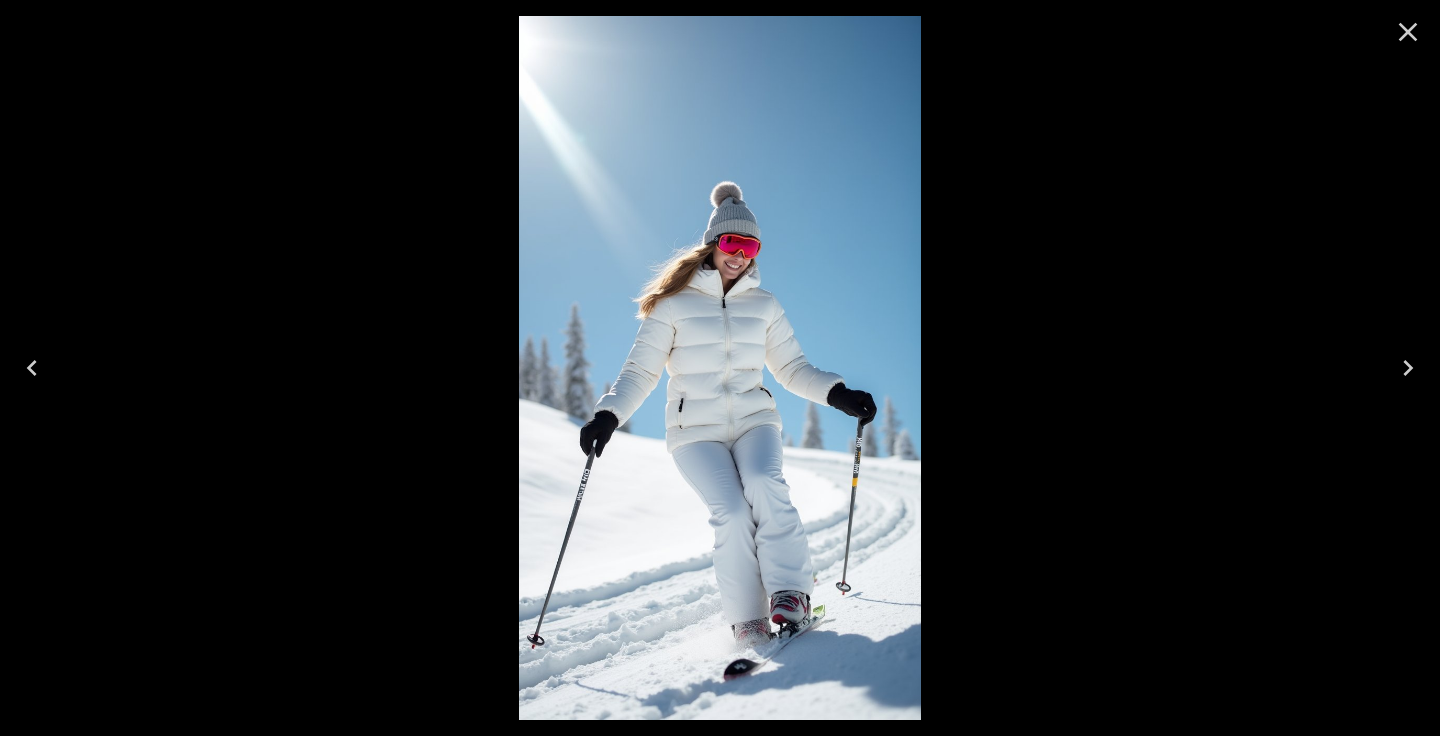 click 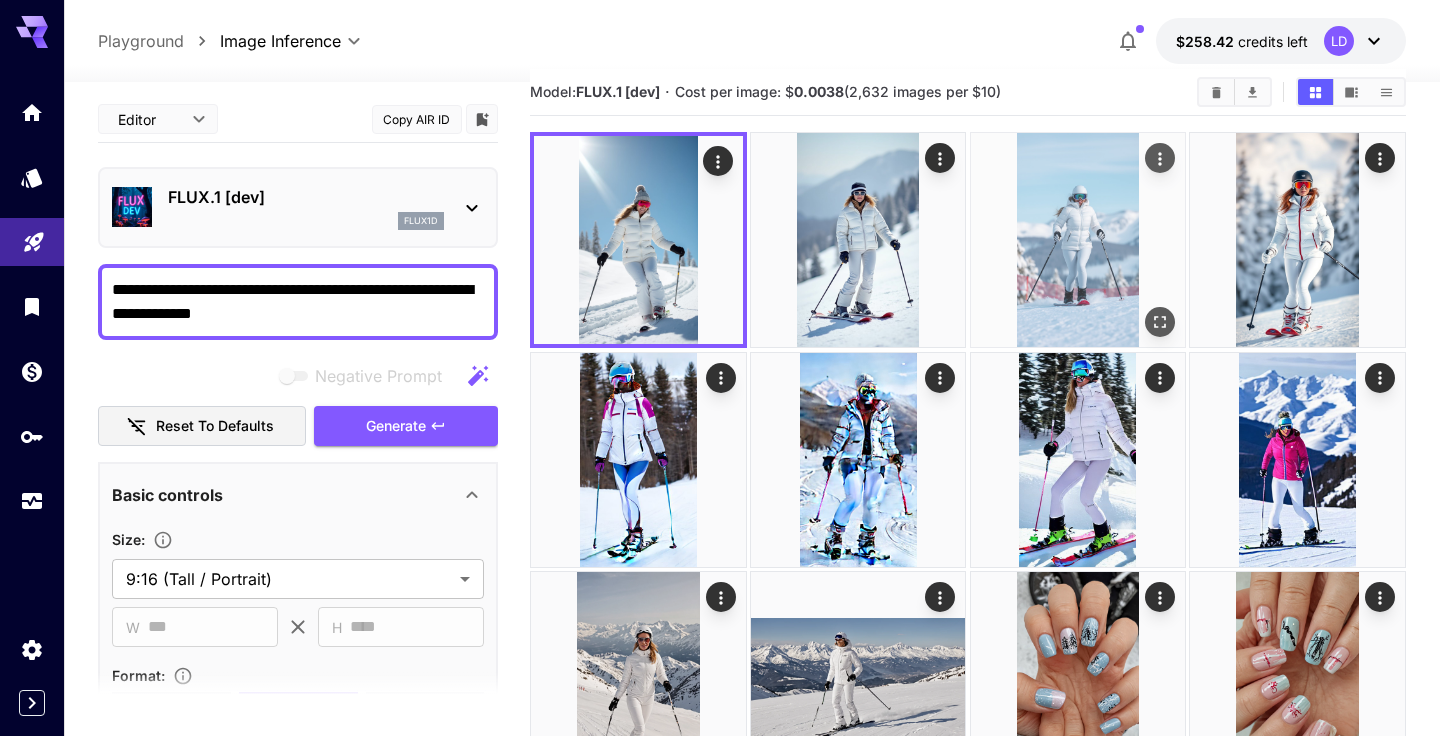 click at bounding box center (1078, 240) 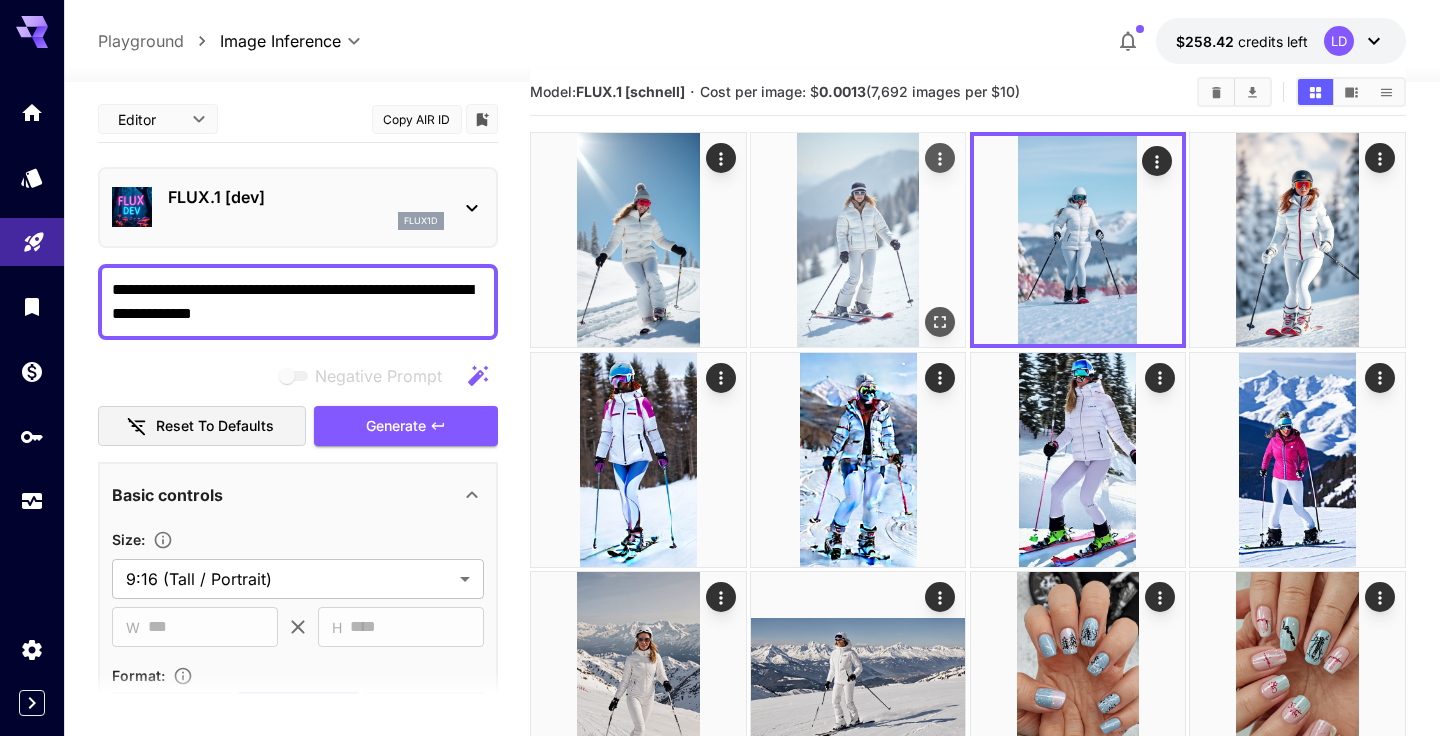 click at bounding box center (858, 240) 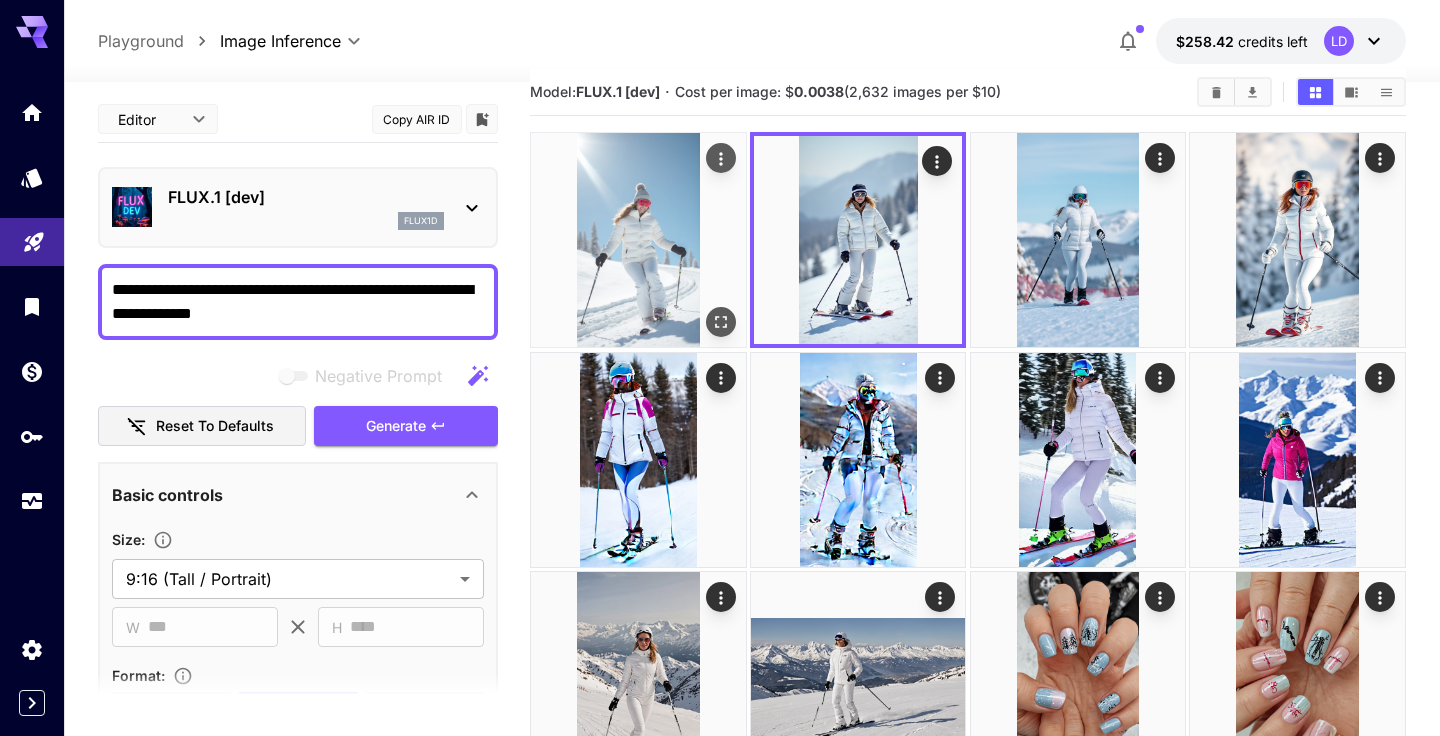 click at bounding box center (638, 240) 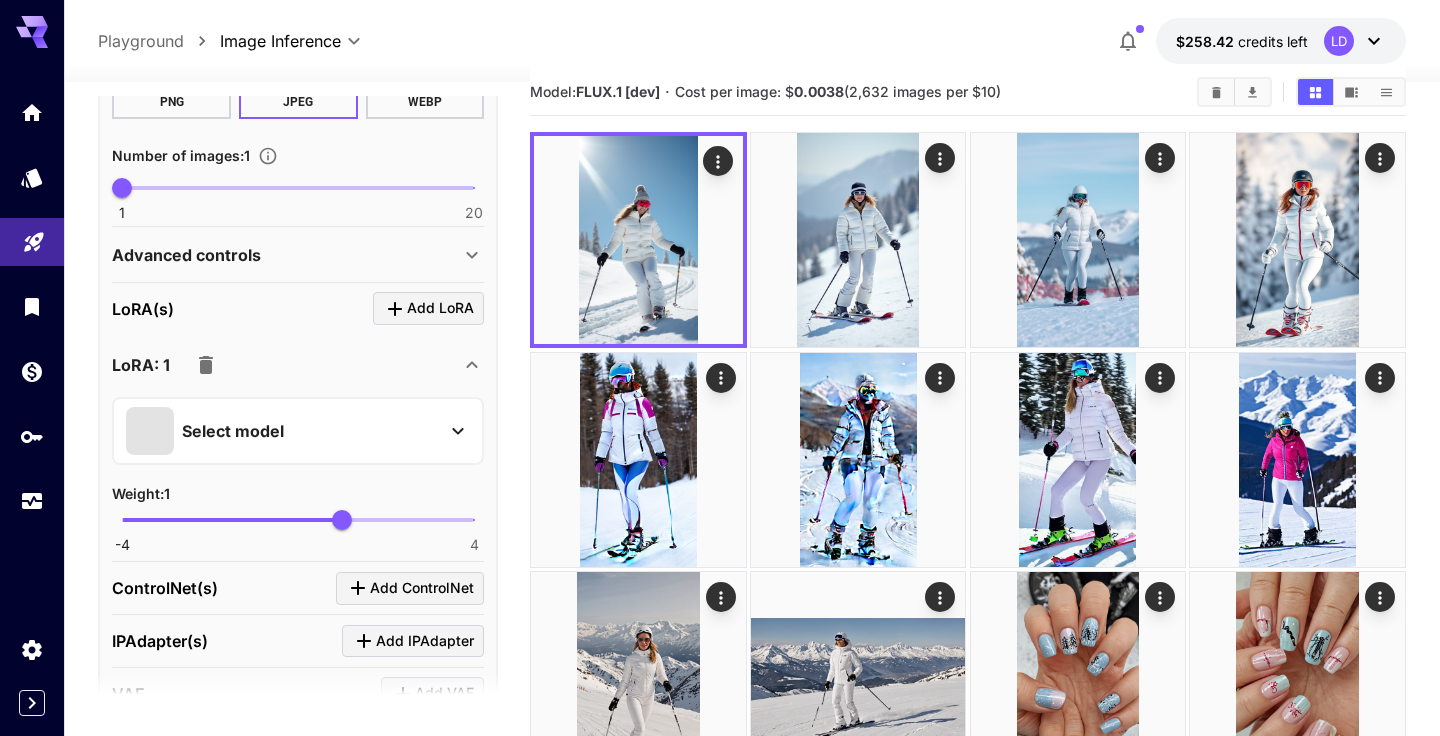 click 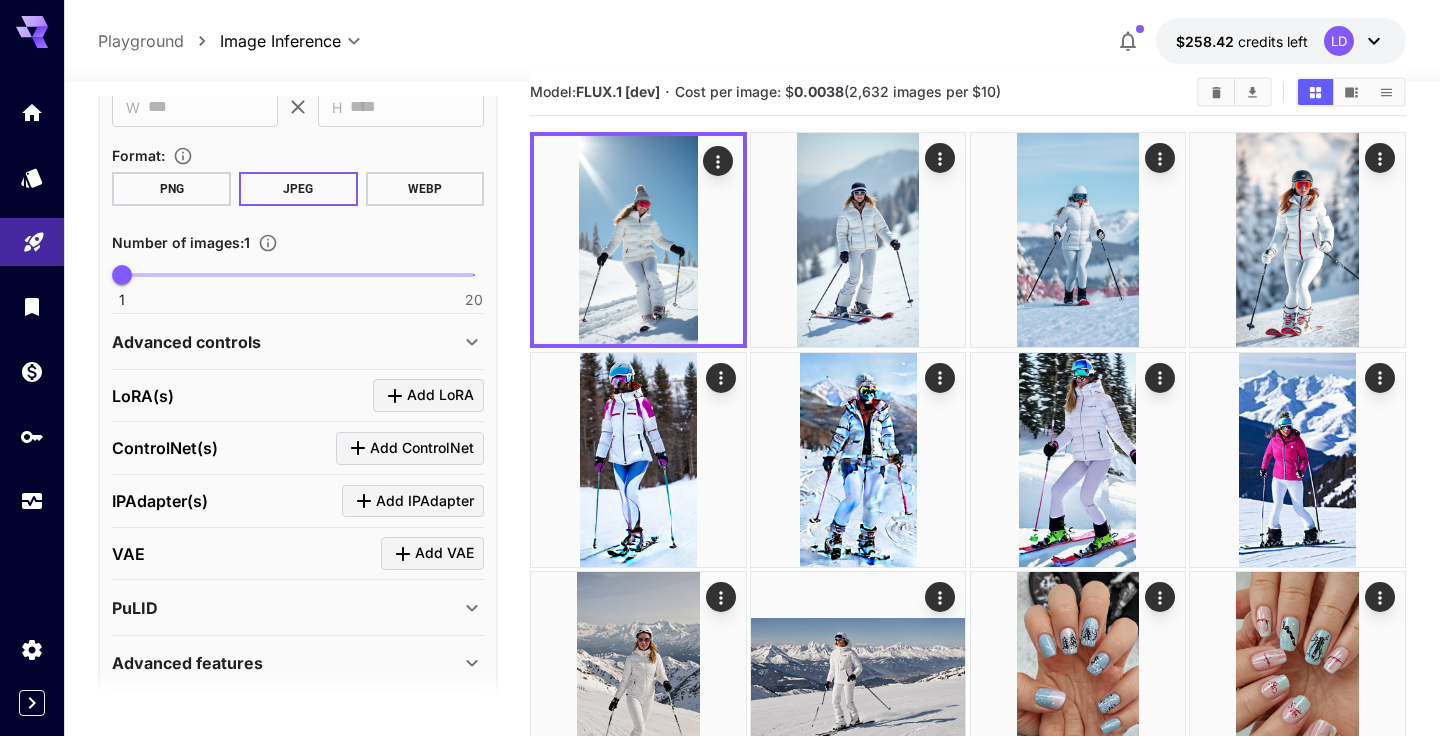 scroll, scrollTop: 40, scrollLeft: 0, axis: vertical 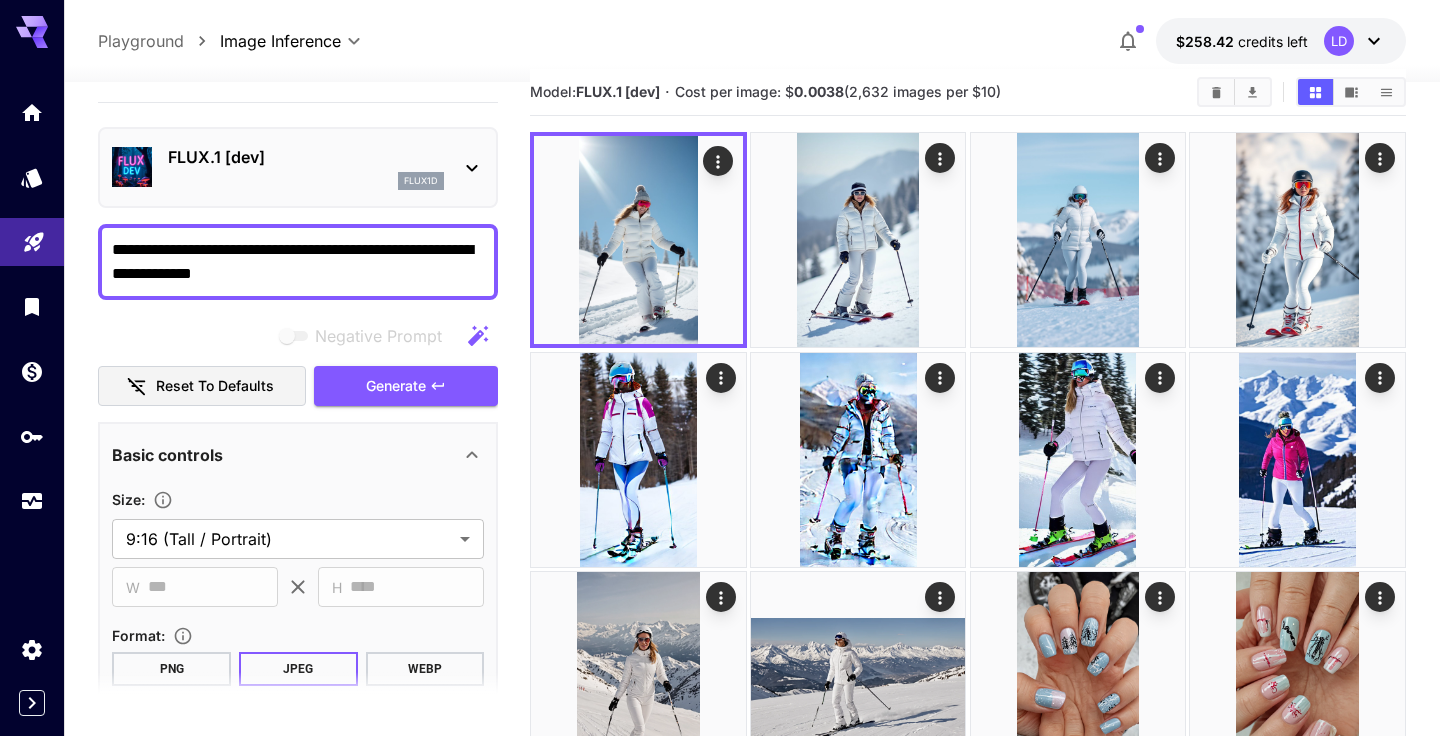 click on "FLUX.1 [dev]" at bounding box center (306, 157) 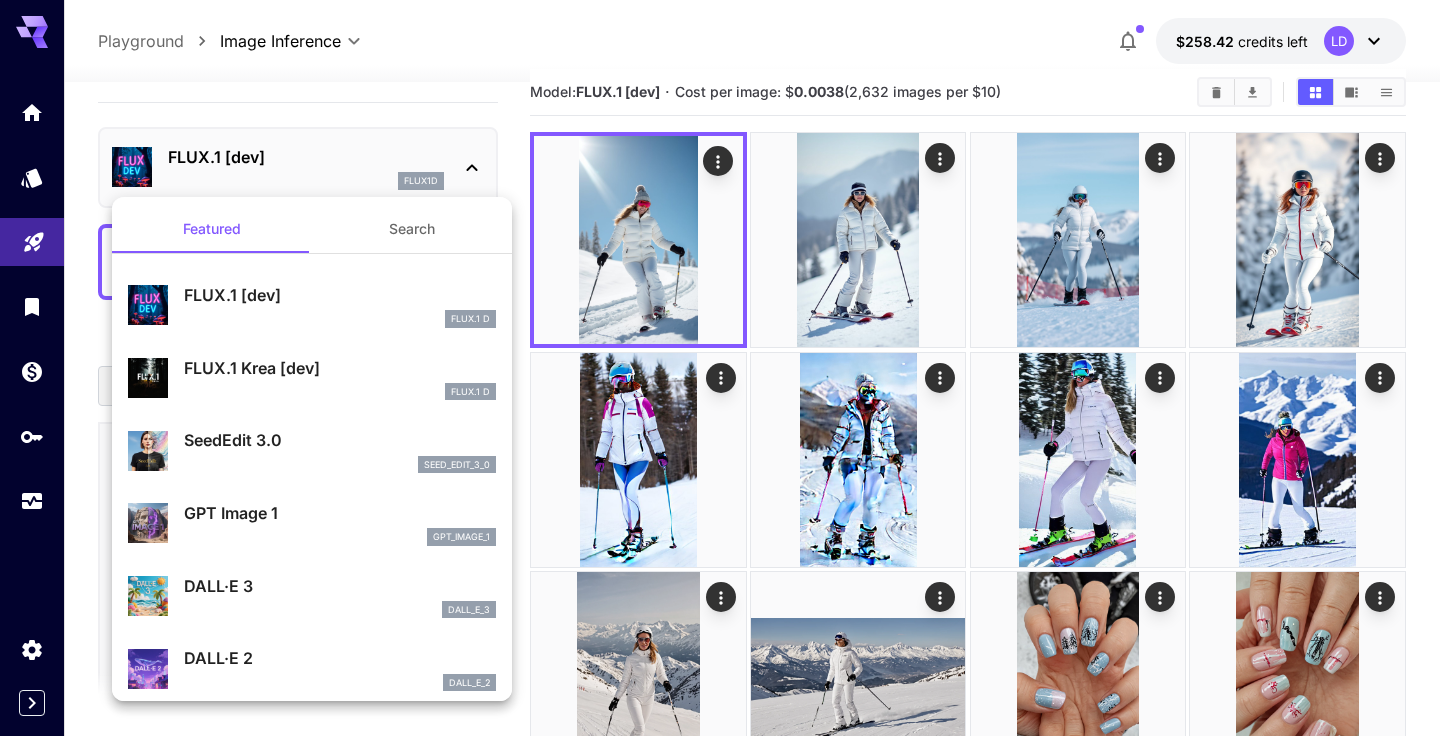 scroll, scrollTop: 0, scrollLeft: 0, axis: both 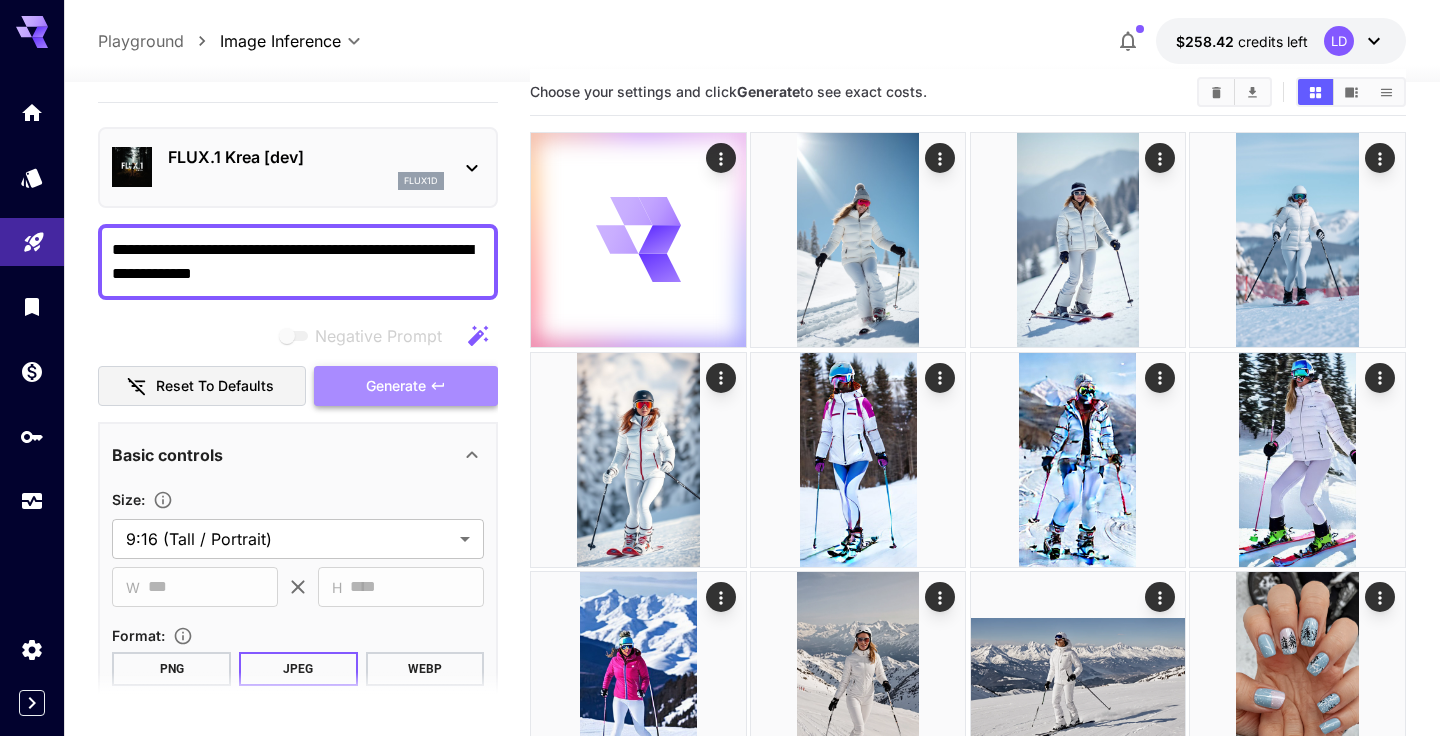 click on "Generate" at bounding box center [396, 386] 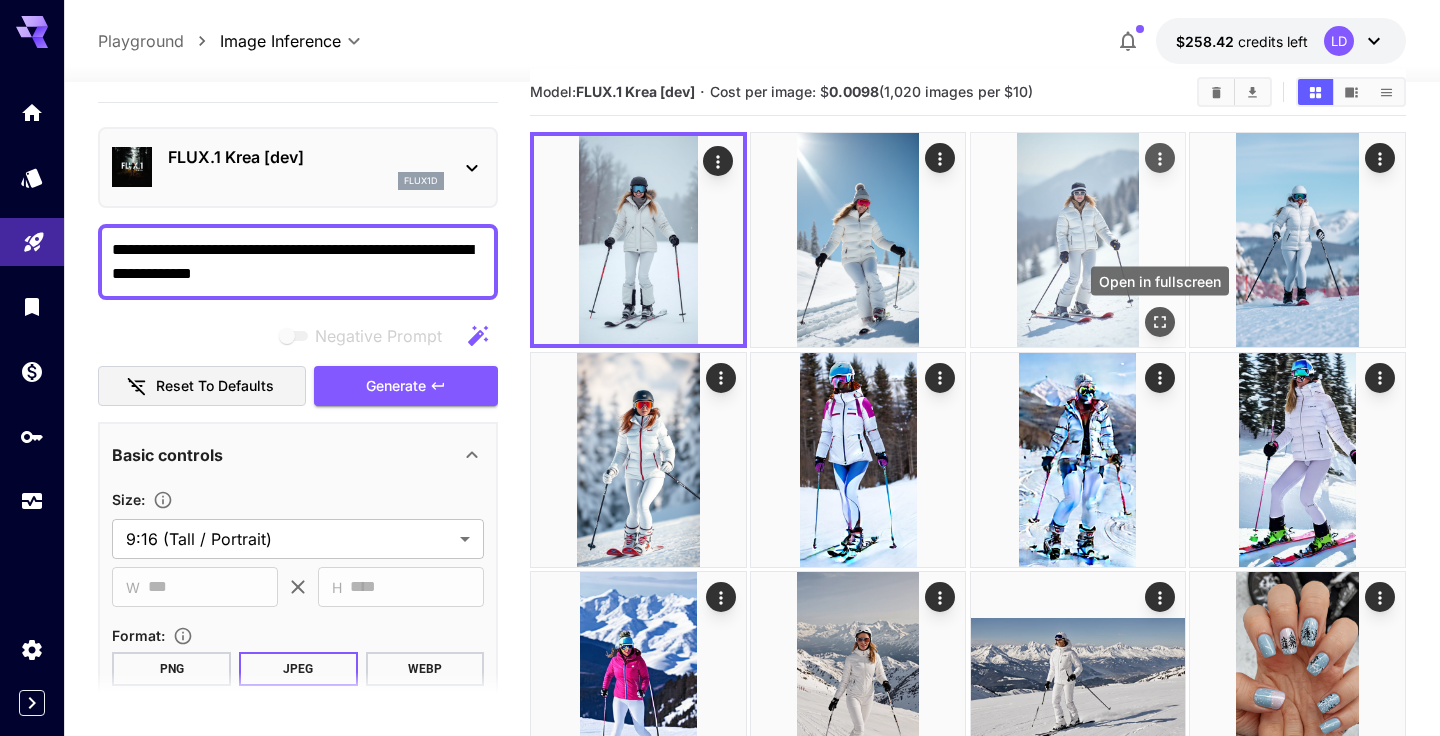 click 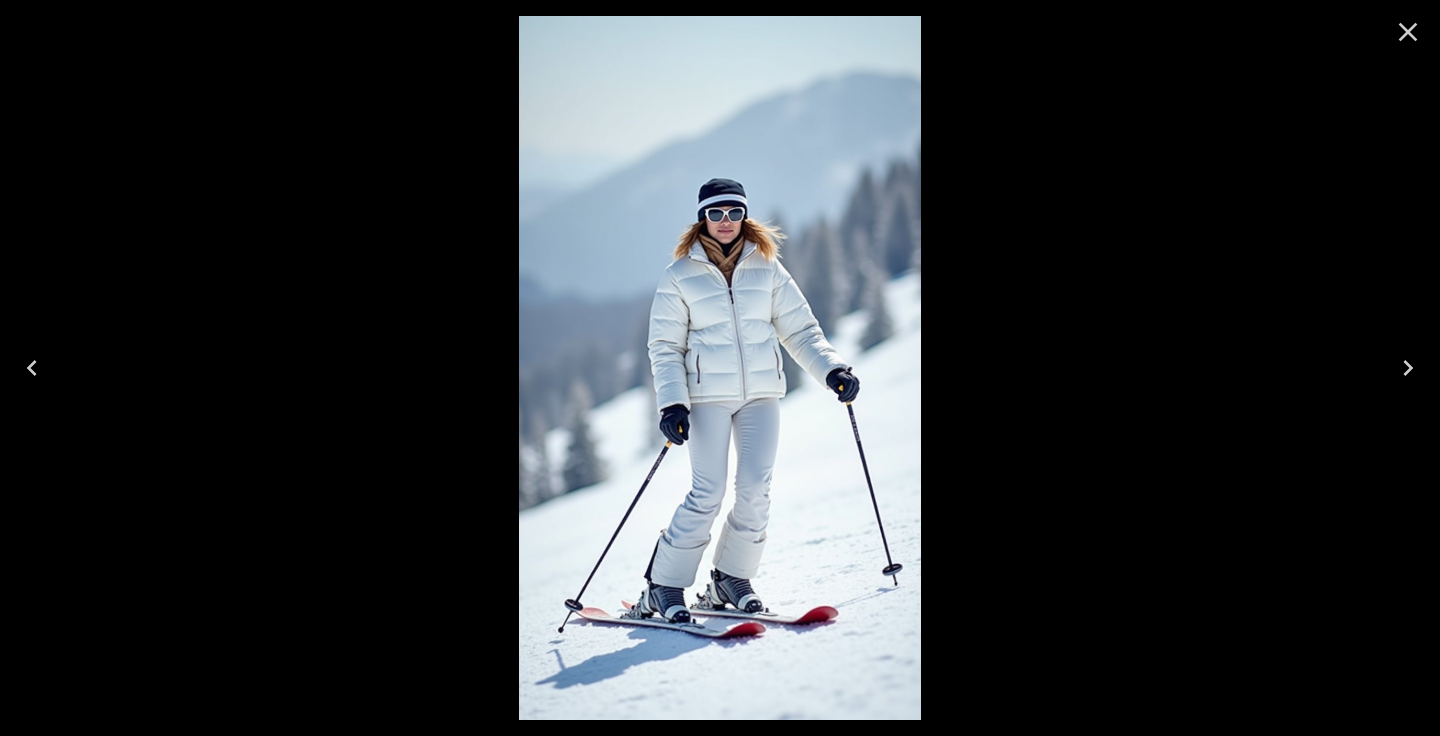 click 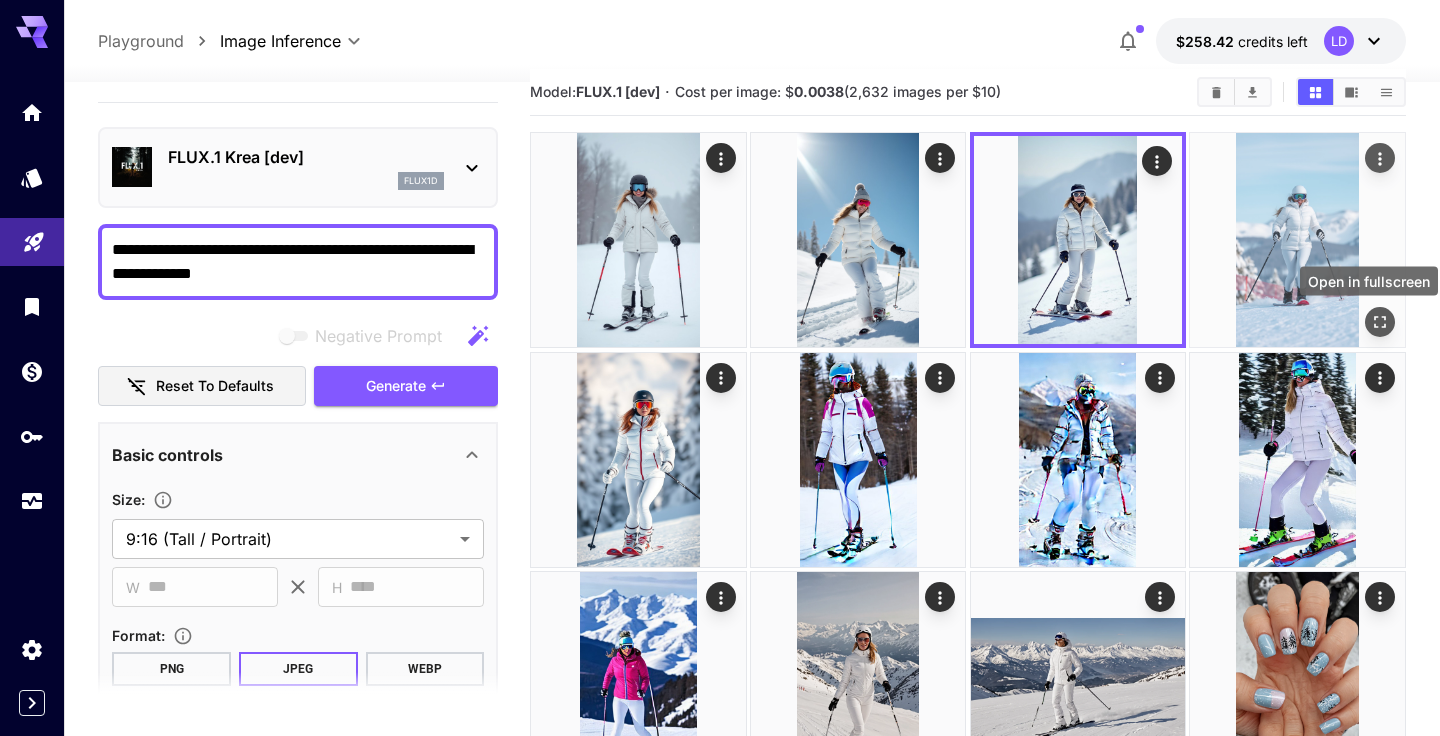 click 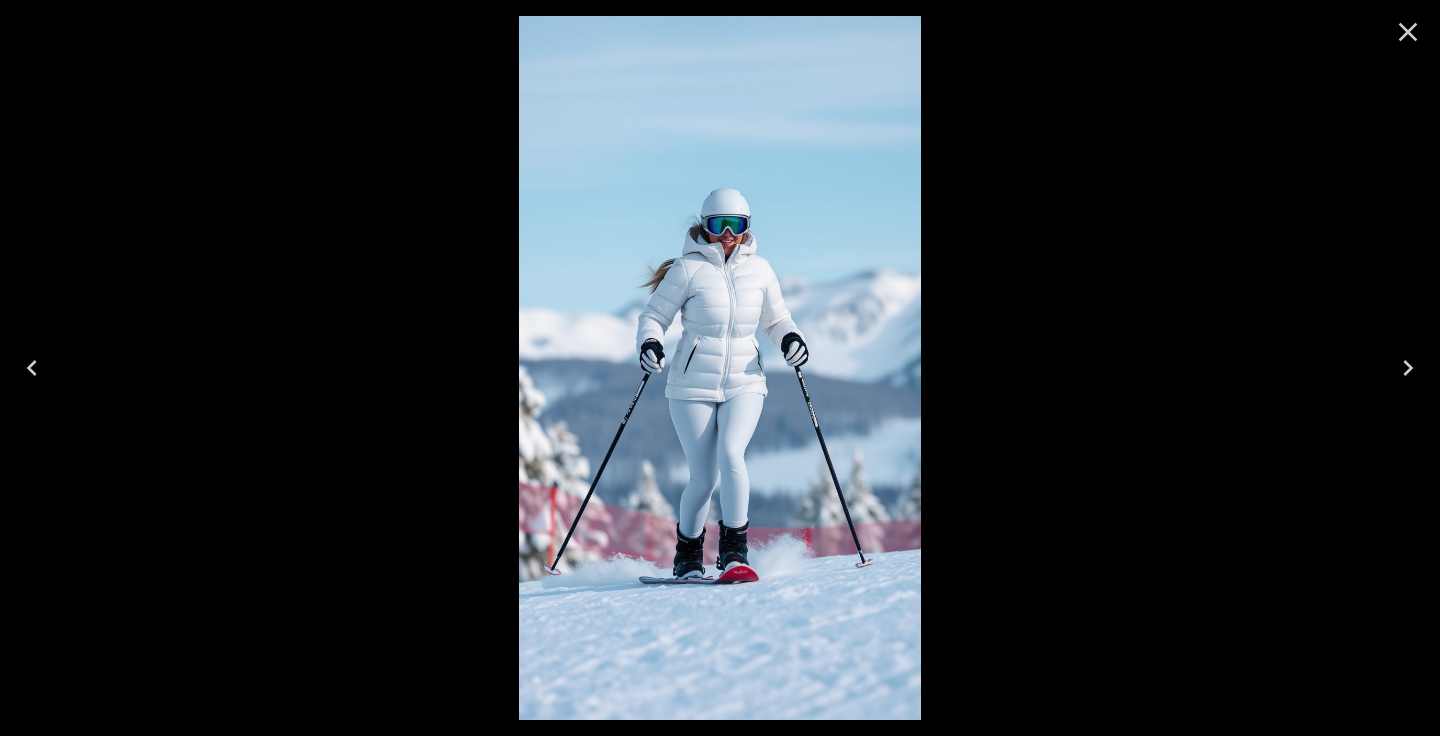 click 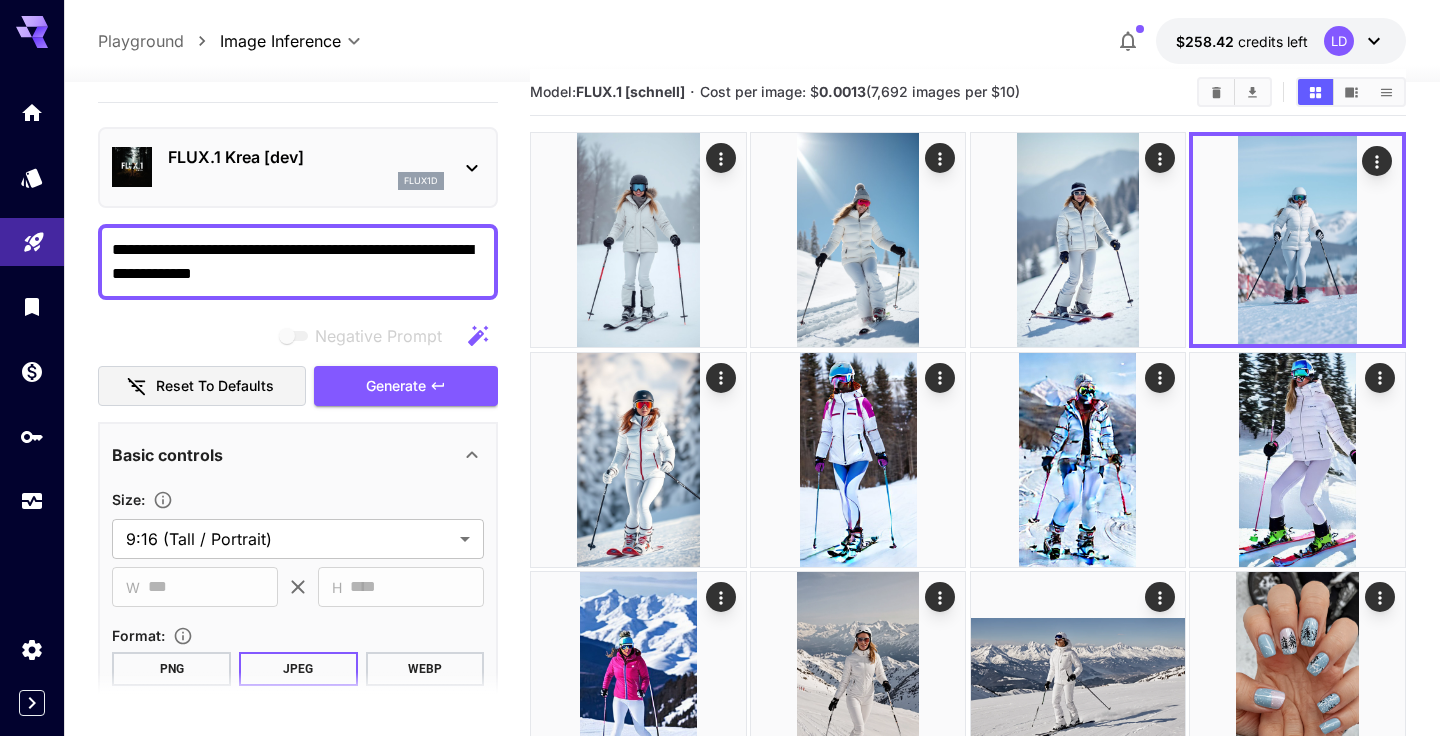 drag, startPoint x: 581, startPoint y: 88, endPoint x: 1065, endPoint y: 94, distance: 484.0372 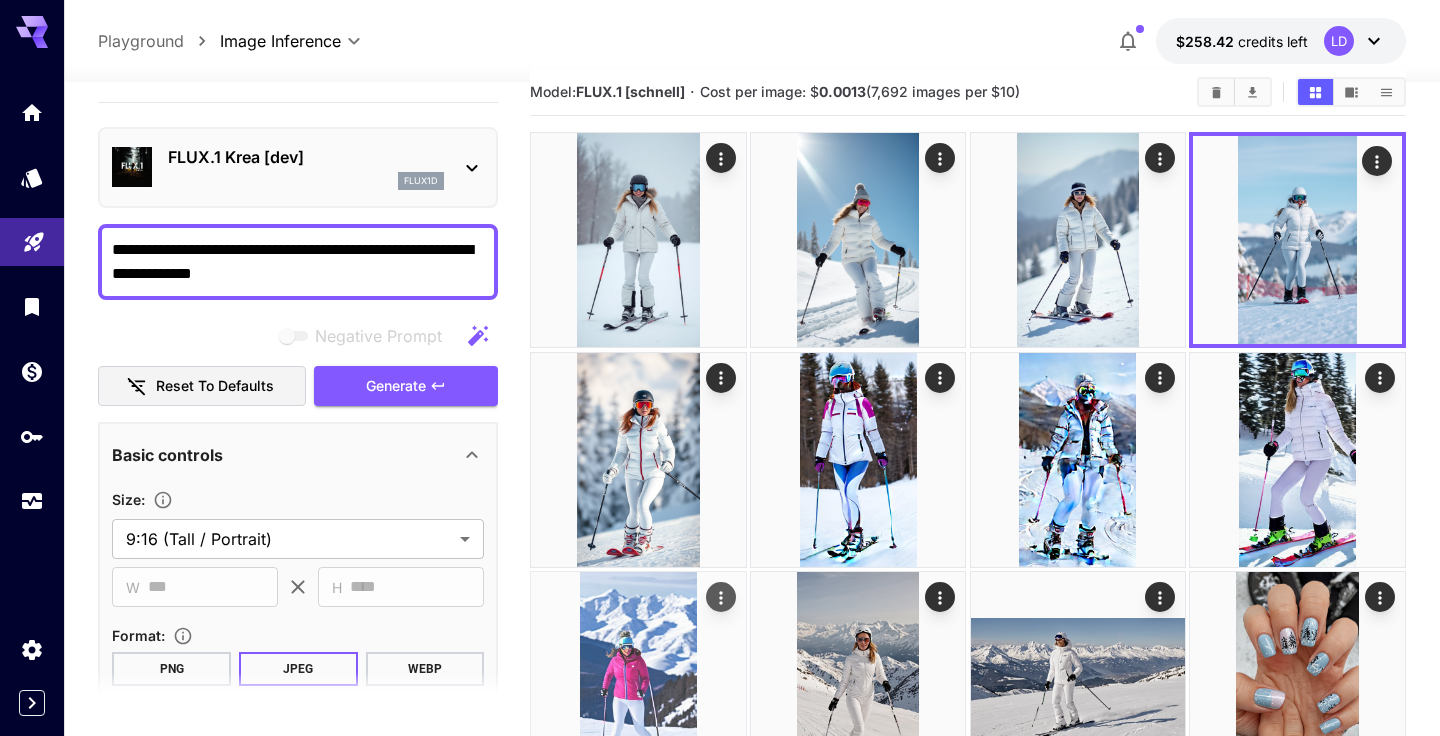 copy on "FLUX.1 [schnell] · Cost per image: $ 0.0013  (7,692 images per $10)" 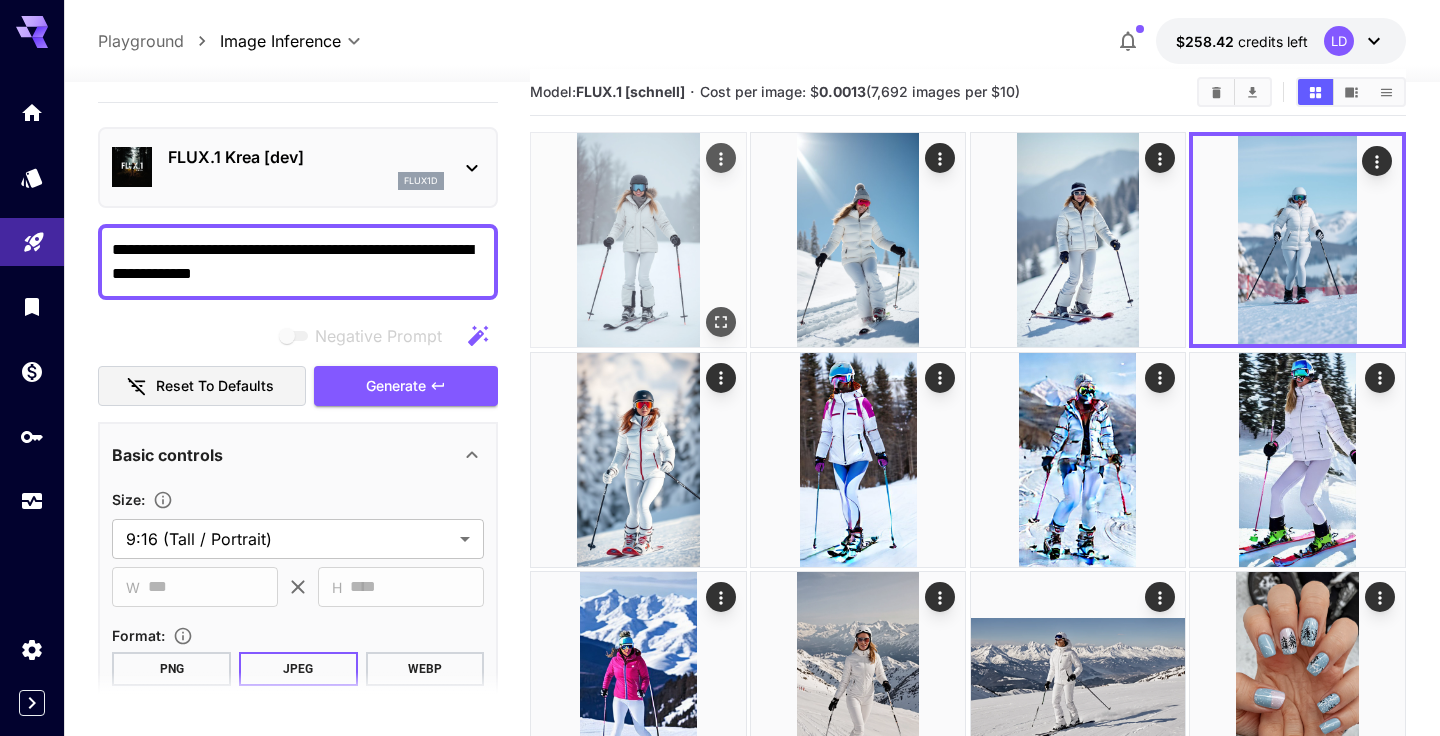 click at bounding box center [638, 240] 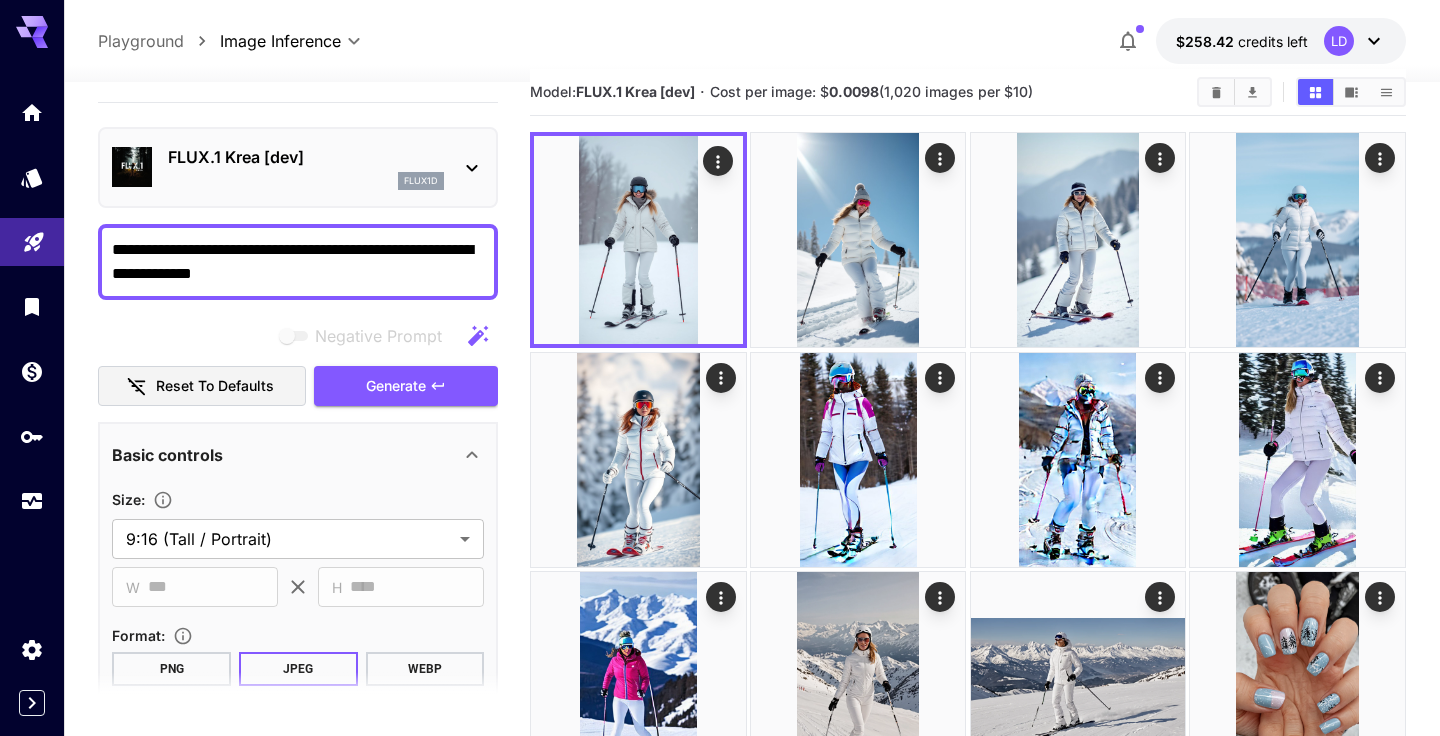 click at bounding box center (752, 70) 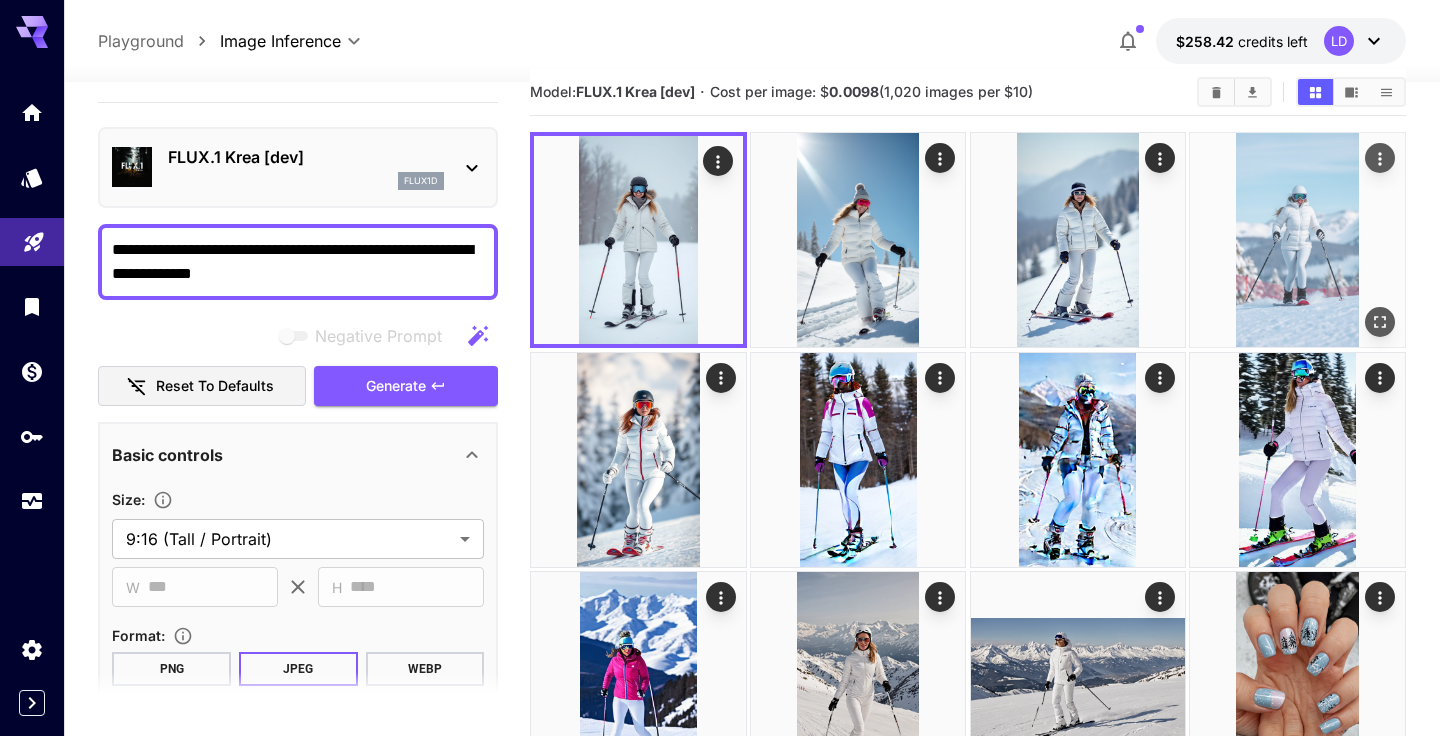 click at bounding box center (1297, 240) 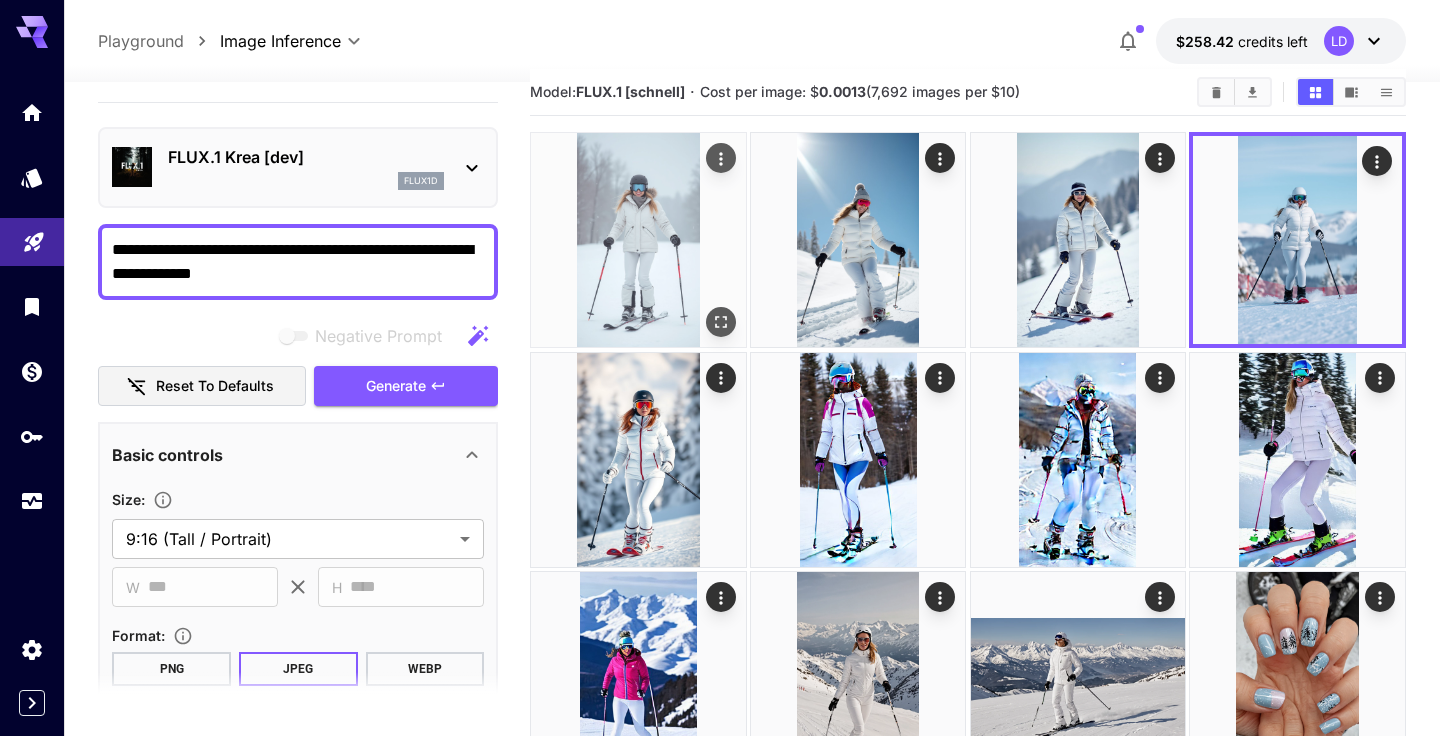 click at bounding box center (638, 240) 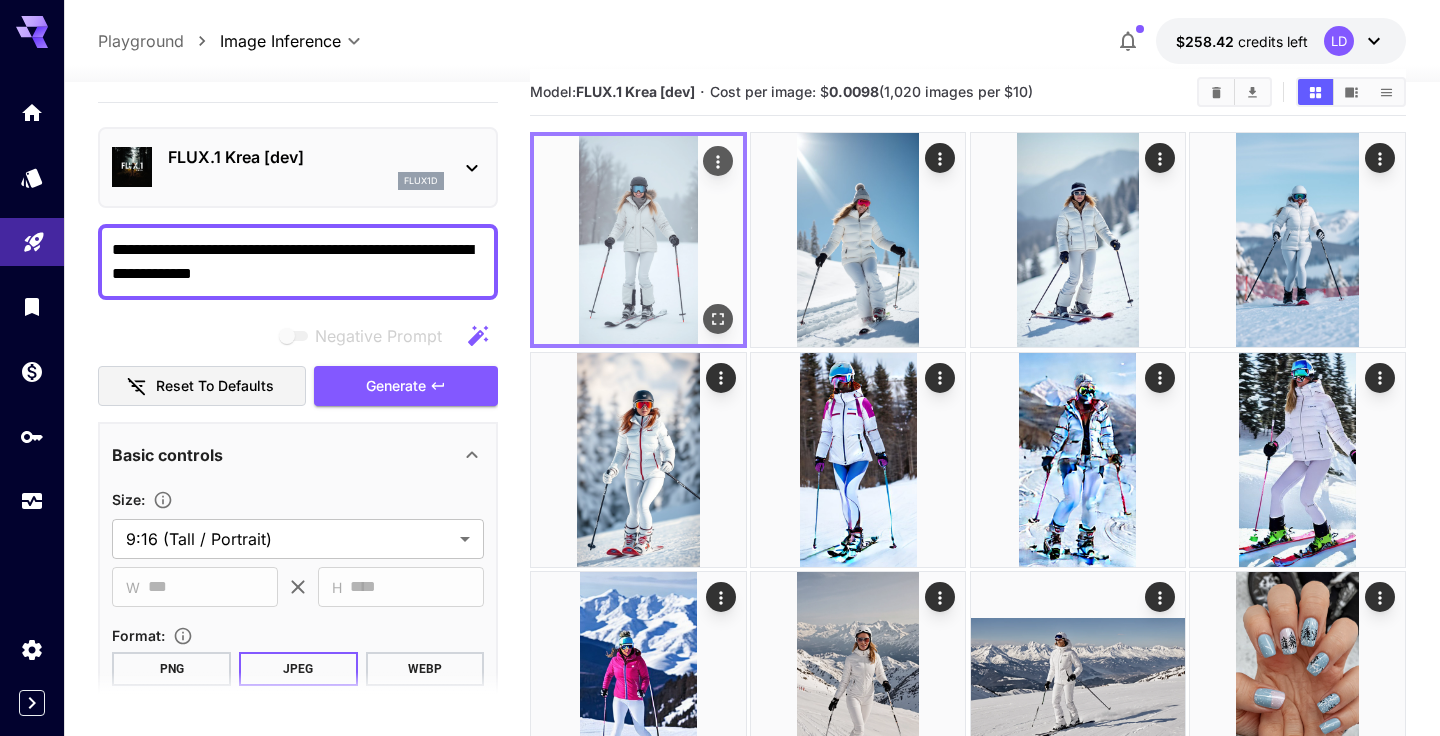 click at bounding box center [718, 319] 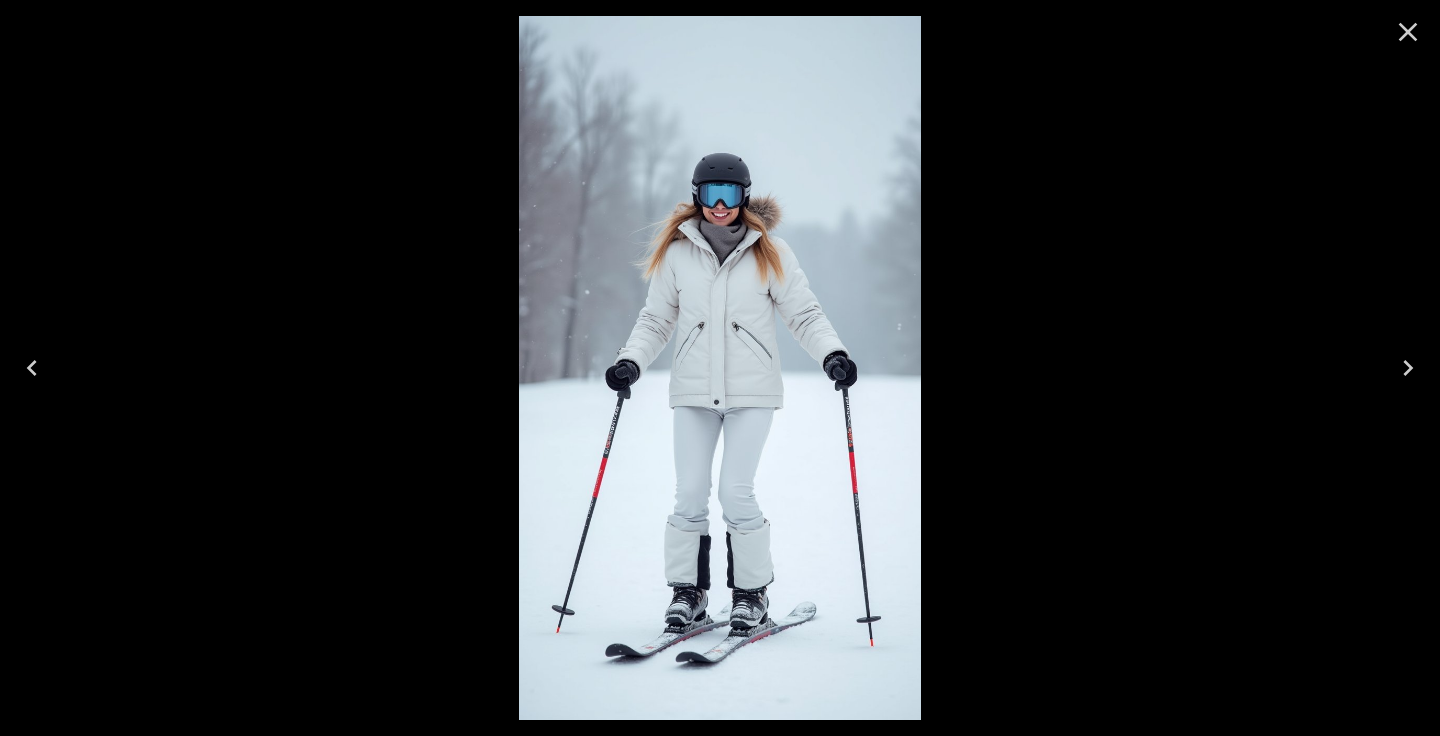 click at bounding box center (720, 368) 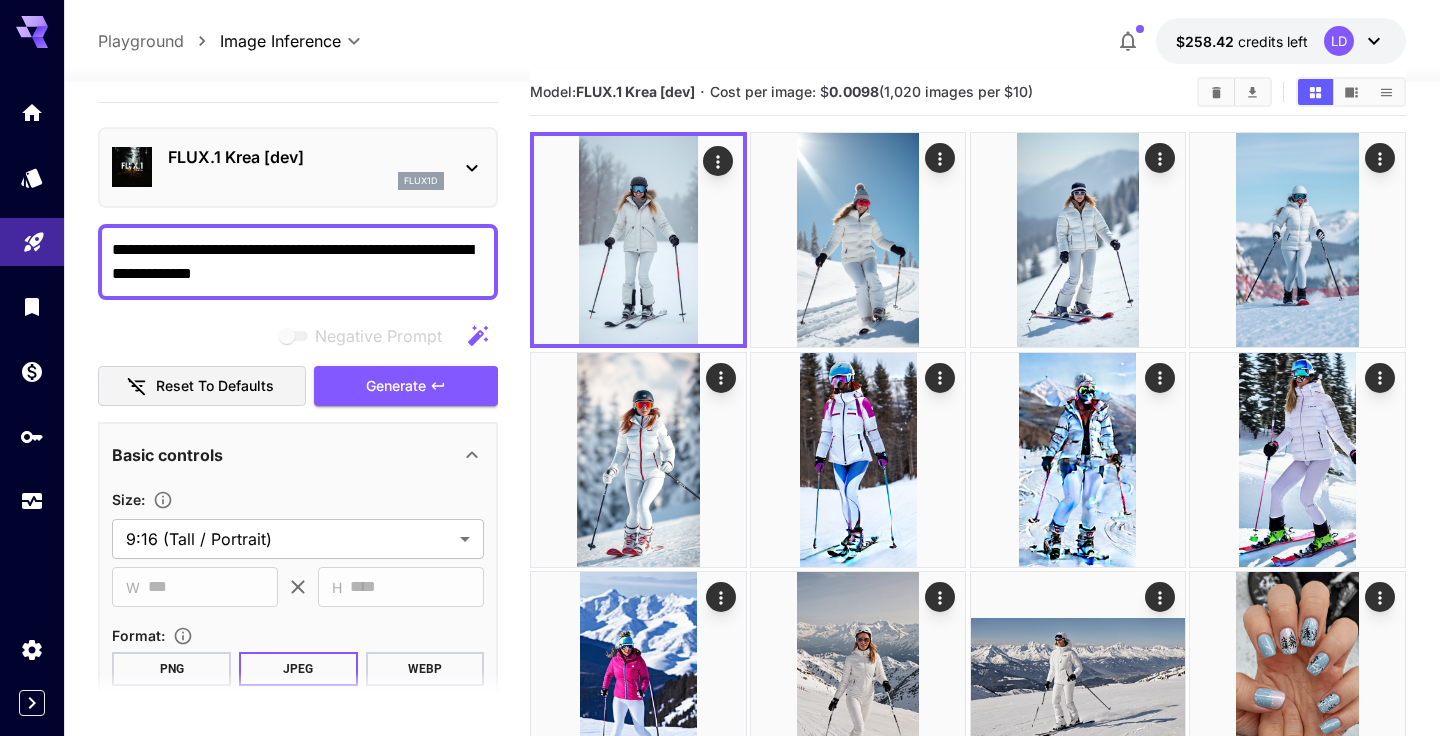 drag, startPoint x: 580, startPoint y: 90, endPoint x: 1072, endPoint y: 101, distance: 492.12296 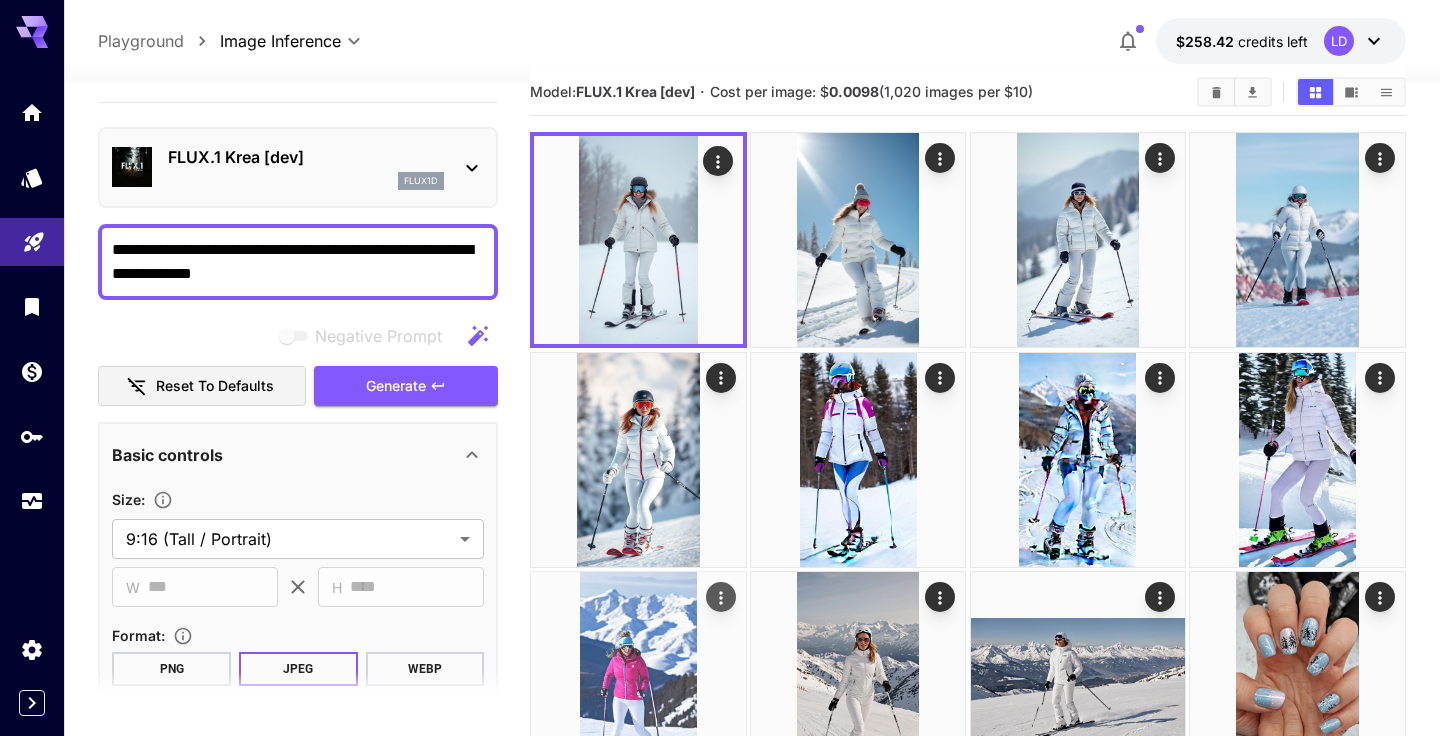 copy on "FLUX.1 Krea [dev] · Cost per image: $ 0.0098  (1,020 images per $10)" 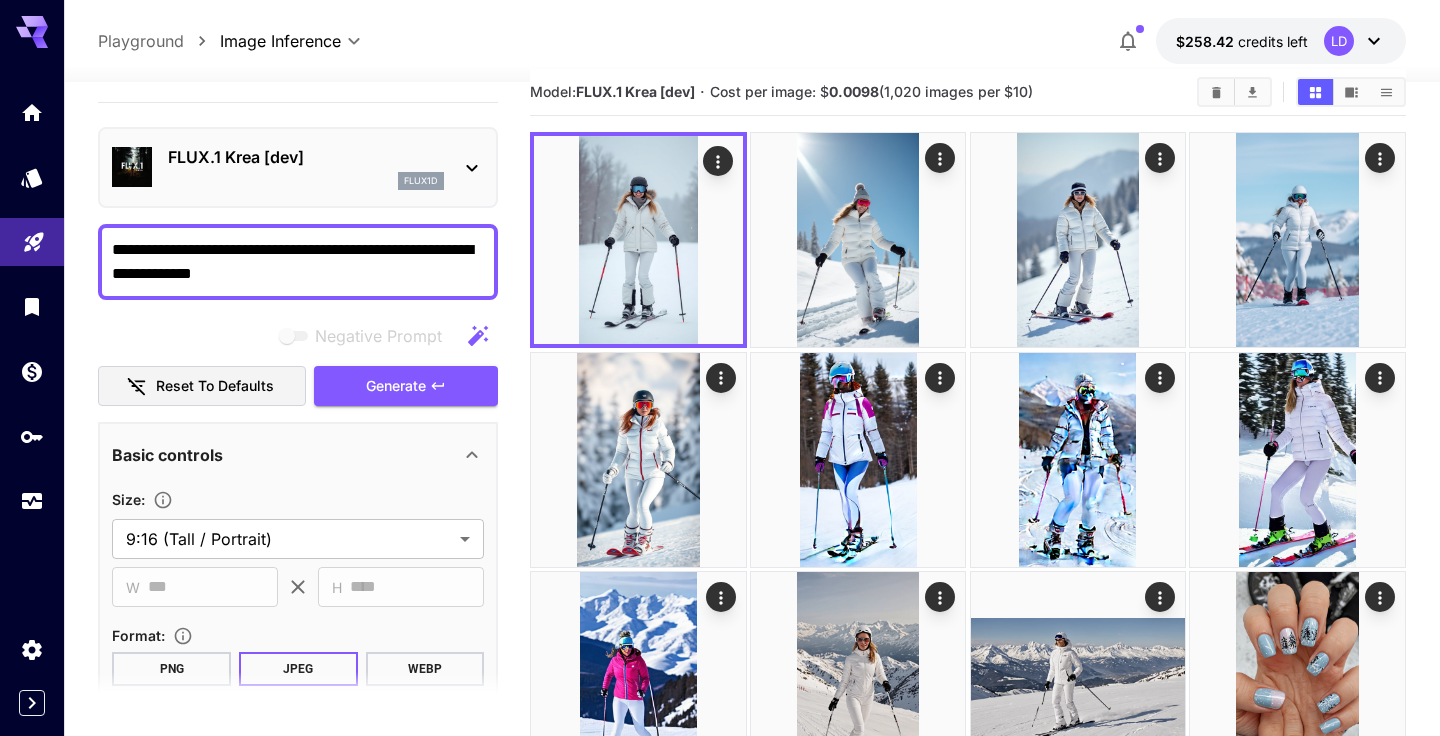 click on "FLUX.1 Krea [dev]" at bounding box center (306, 157) 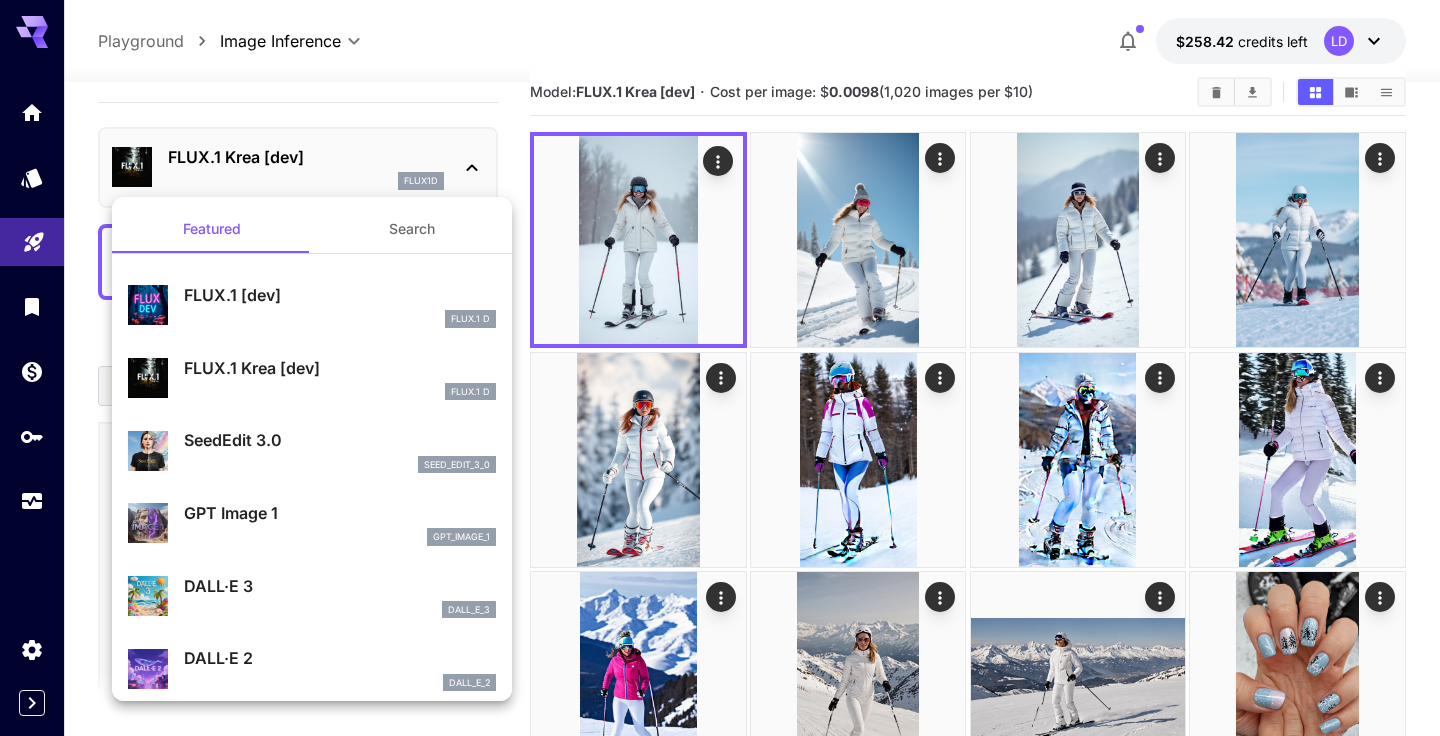 click at bounding box center (720, 368) 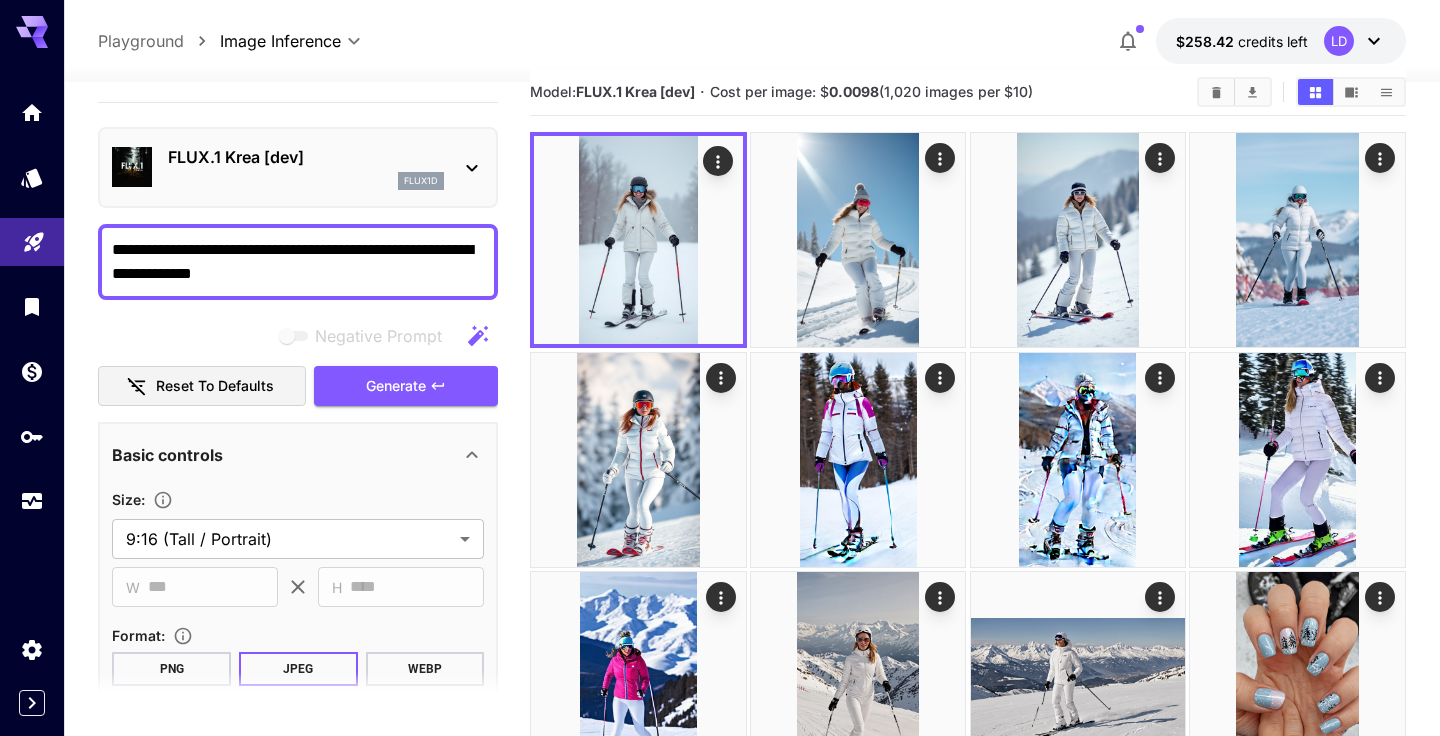 click at bounding box center (858, 240) 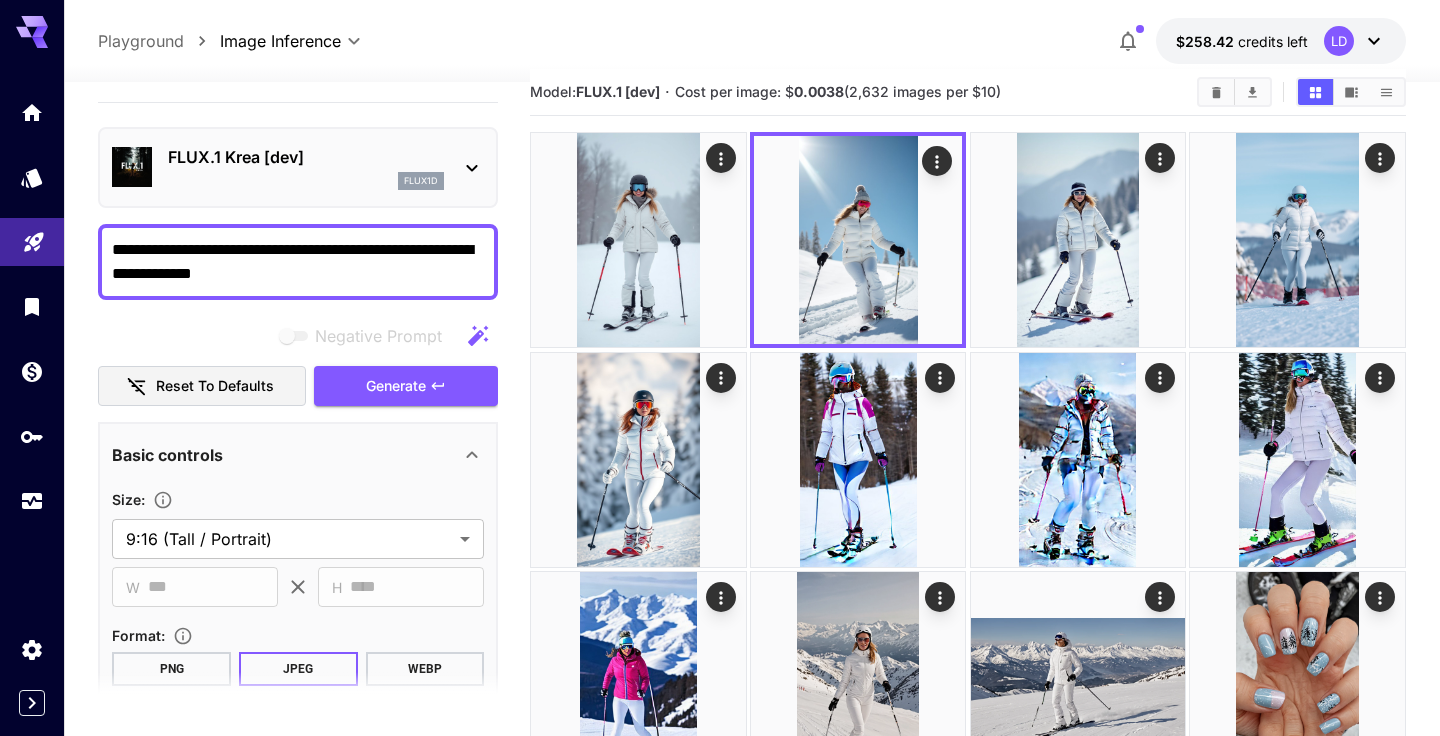 click on "FLUX.1 Krea [dev] flux1d" at bounding box center [306, 167] 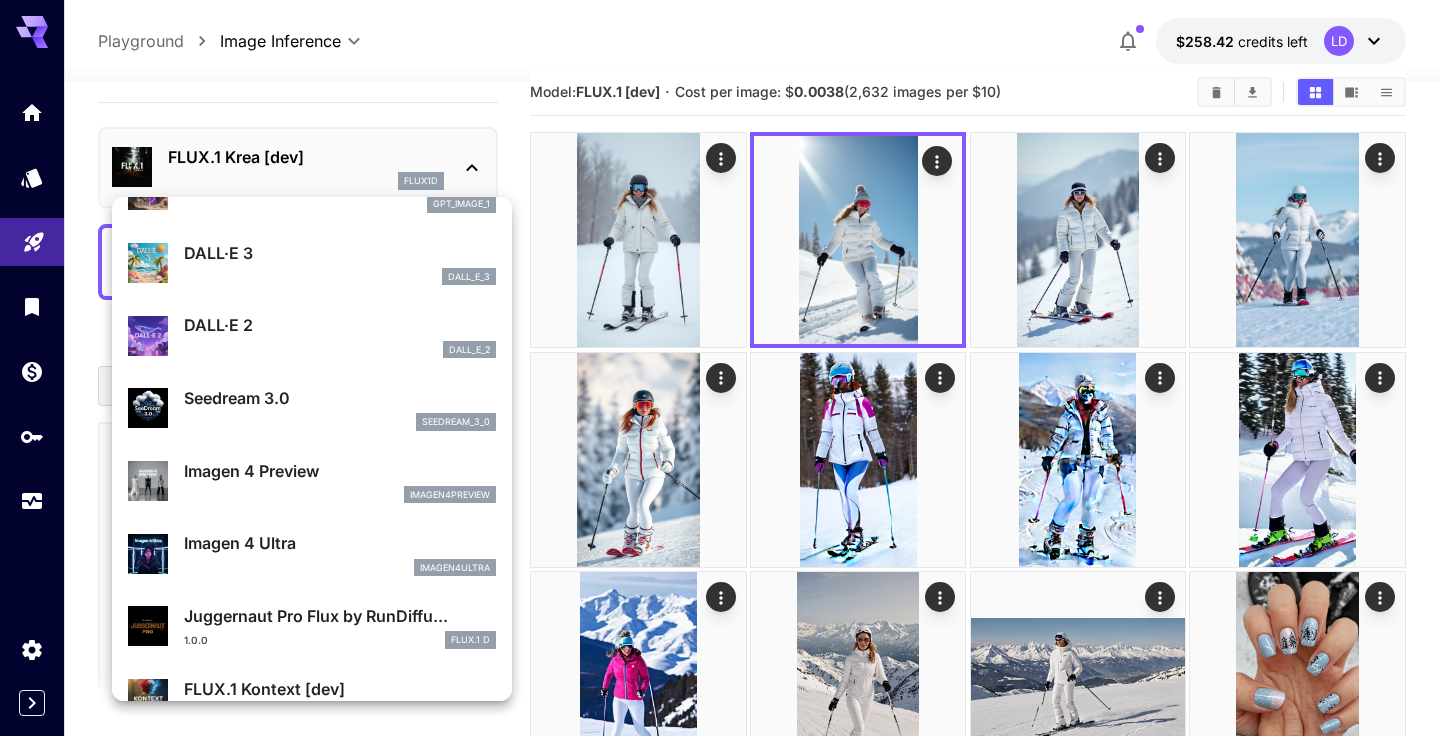 scroll, scrollTop: 335, scrollLeft: 0, axis: vertical 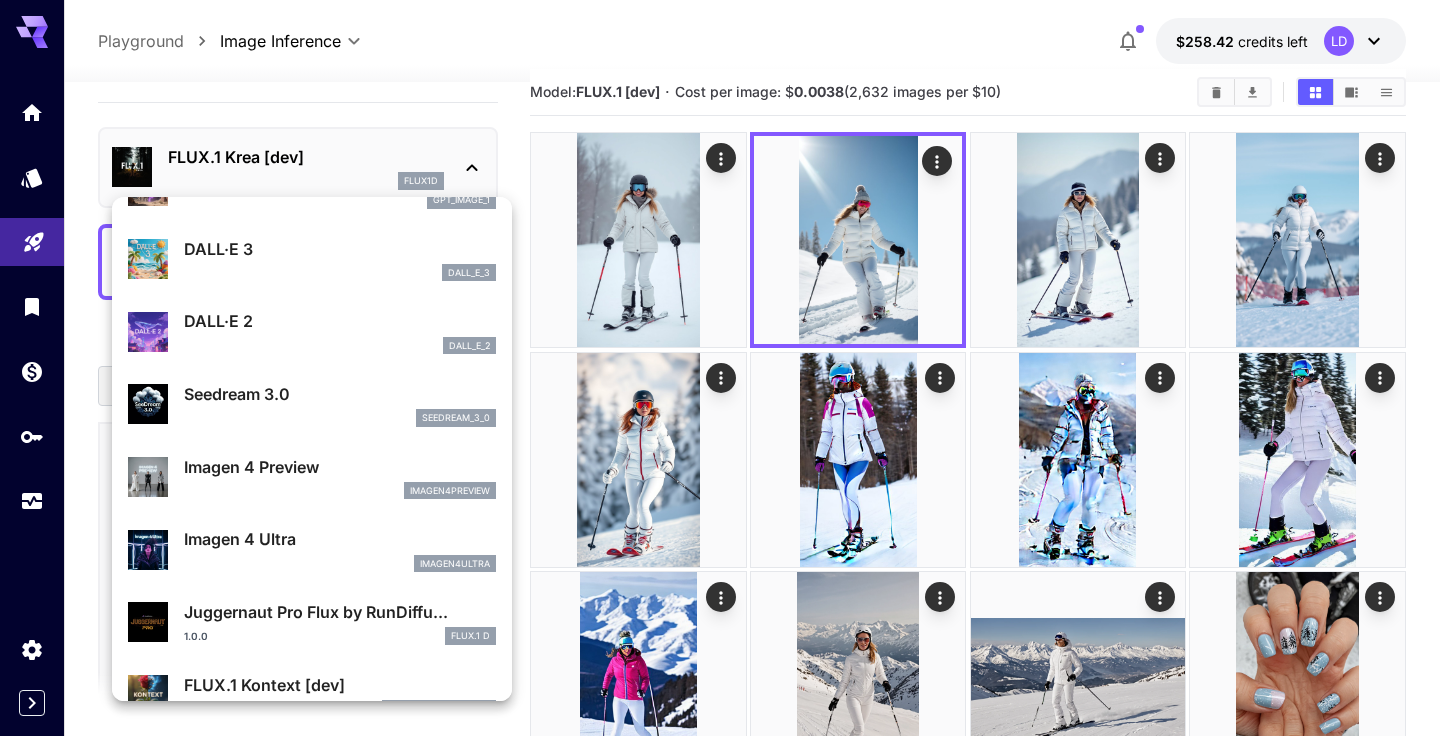 click on "Seedream 3.0 seedream_3_0" at bounding box center [340, 404] 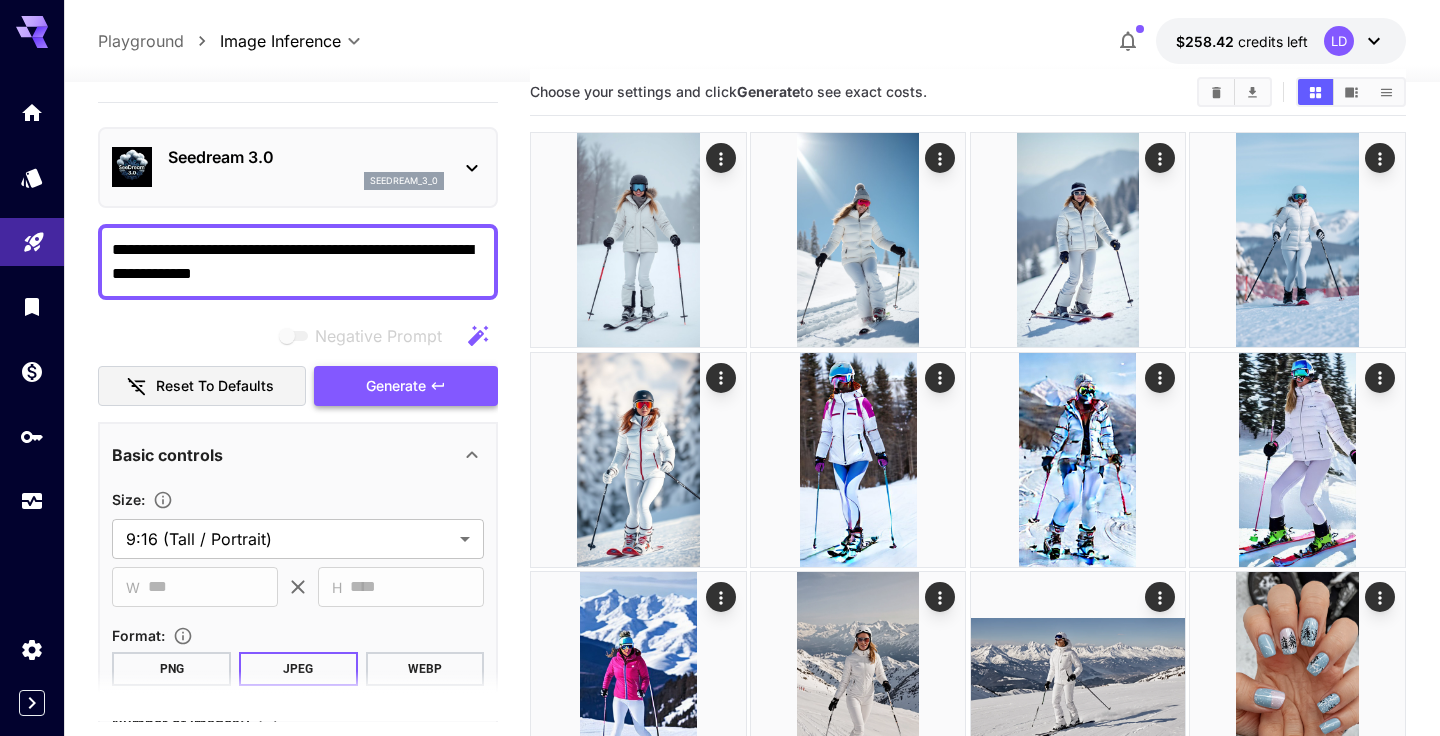 click on "Generate" at bounding box center (396, 386) 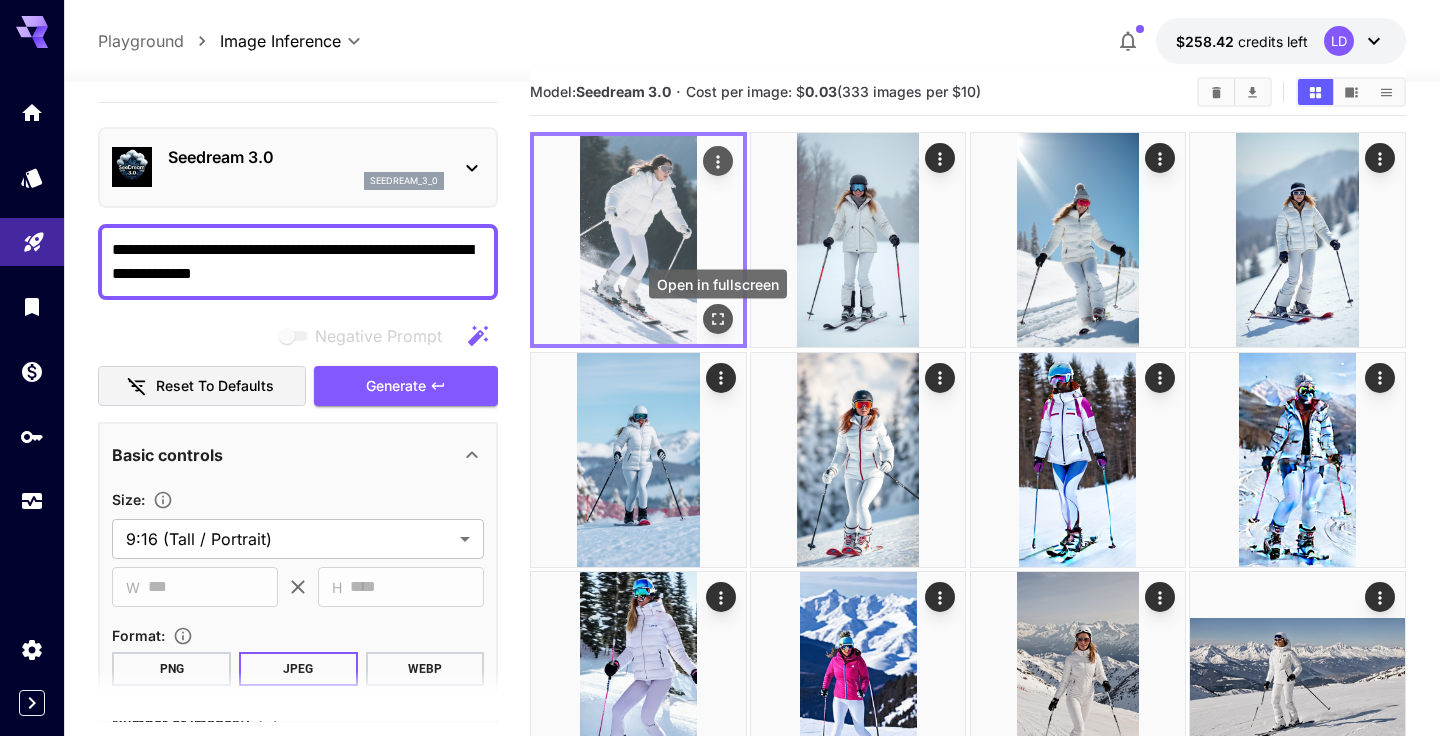 click 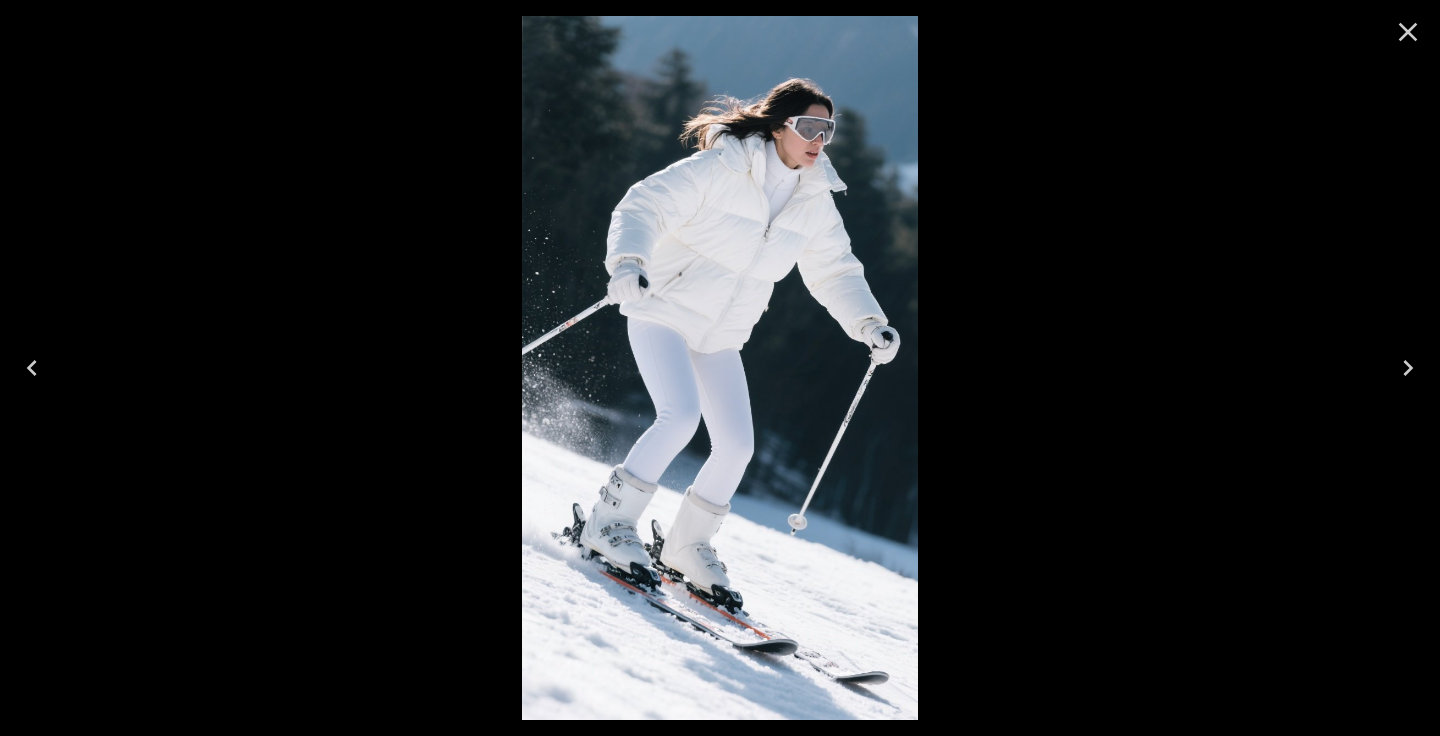 click 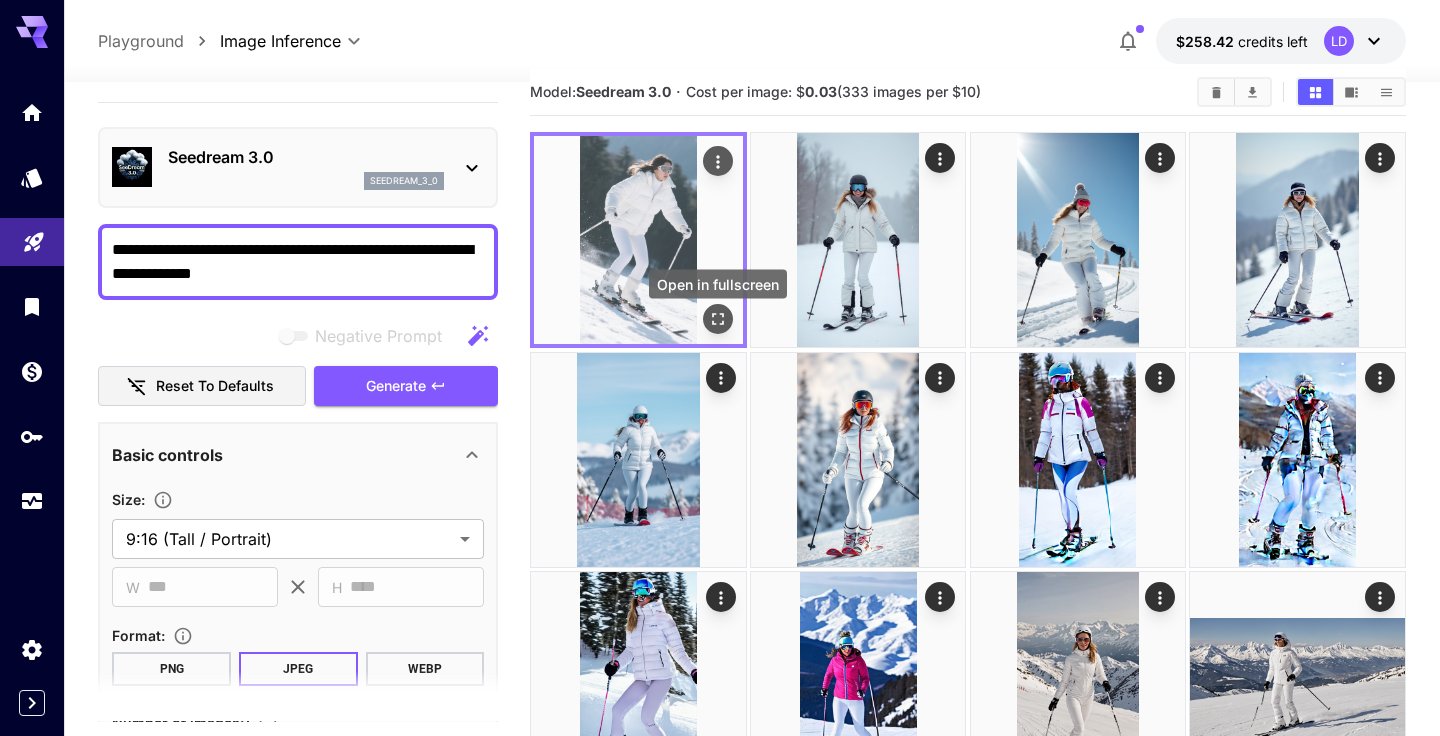 click 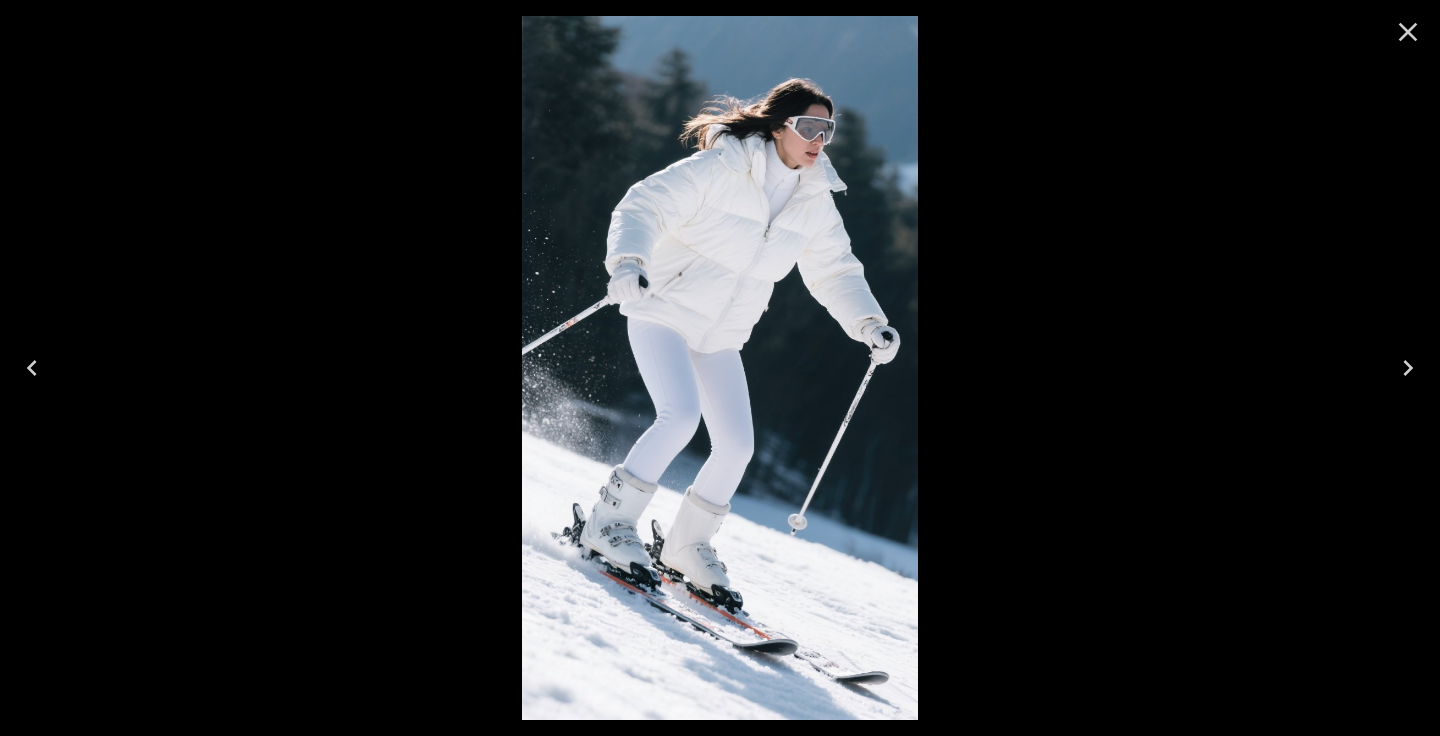 click 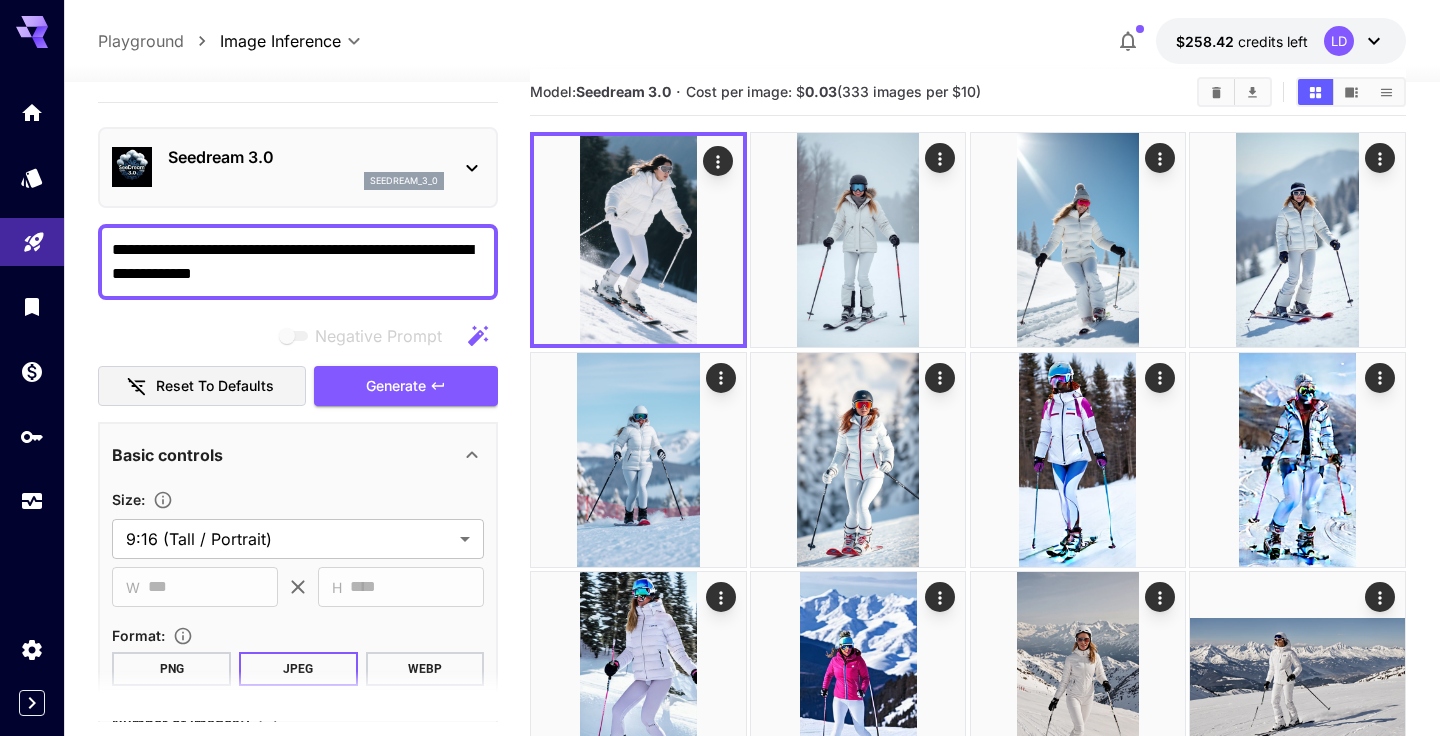 drag, startPoint x: 581, startPoint y: 93, endPoint x: 1023, endPoint y: 108, distance: 442.25446 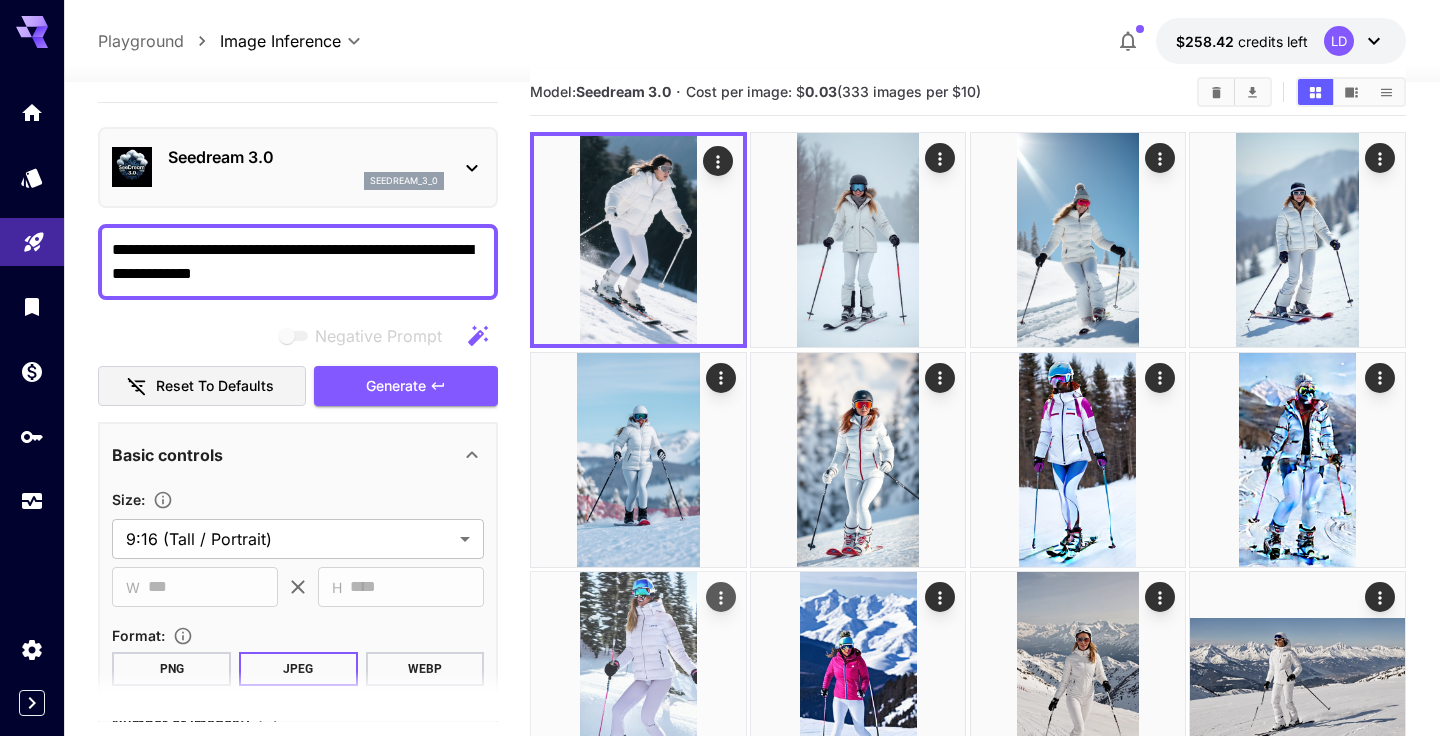 copy on "Seedream 3.0 · Cost per image: $ 0.03  (333 images per $10)" 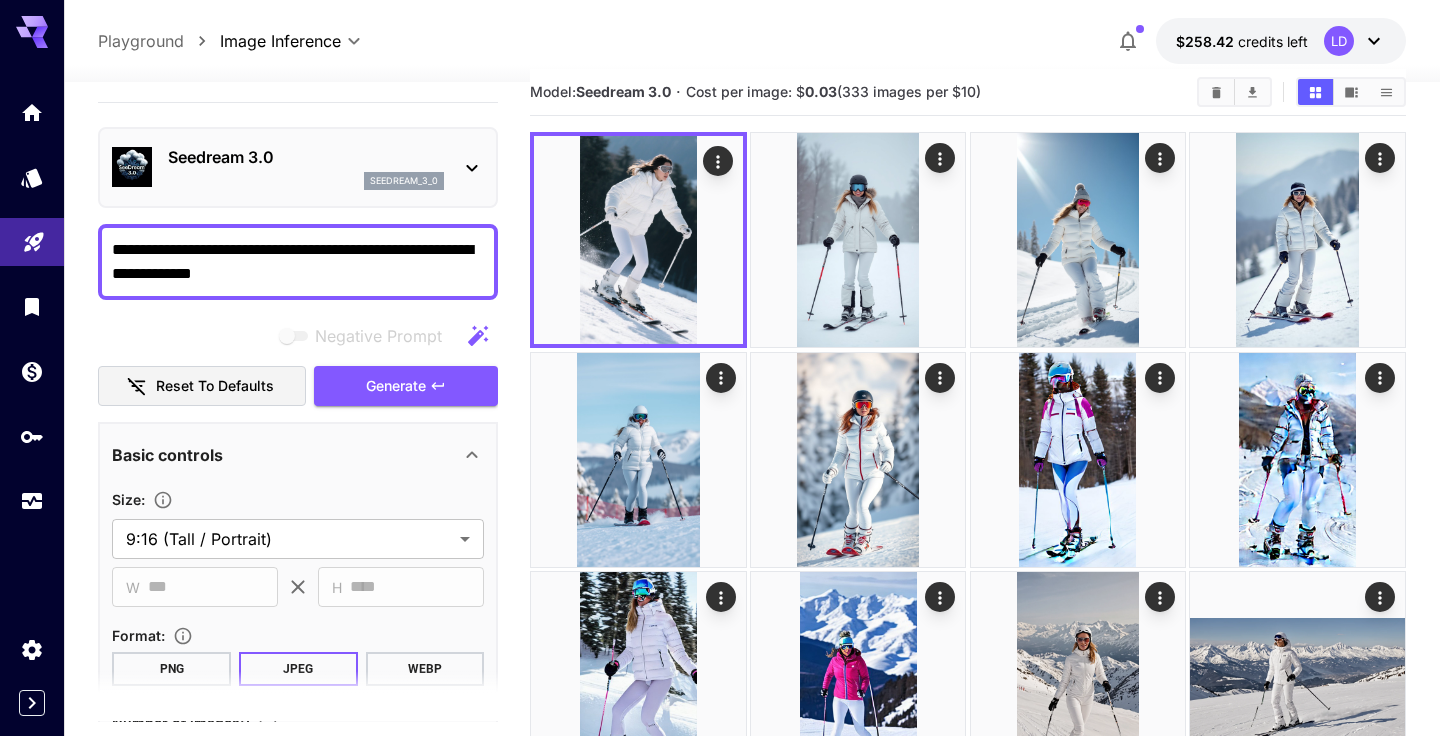 click on "Seedream 3.0" at bounding box center (306, 157) 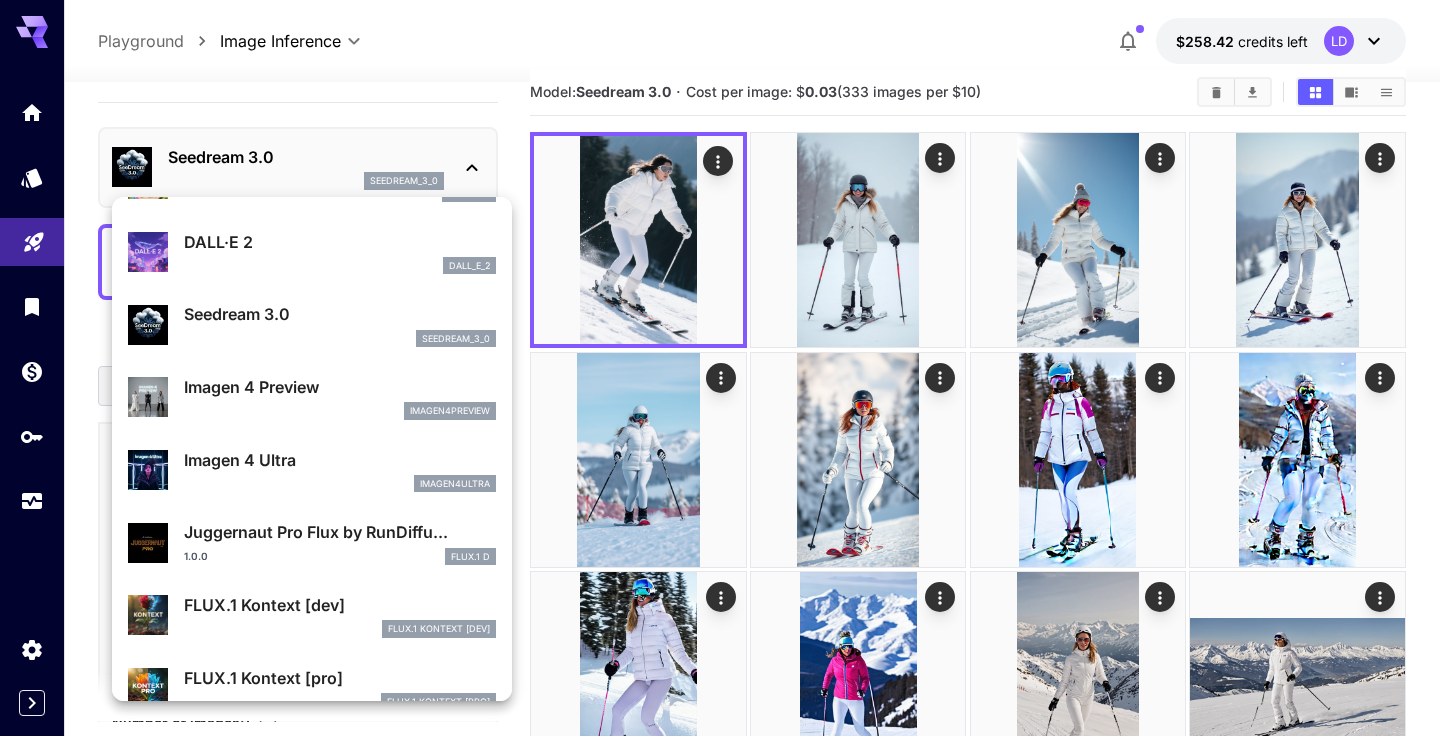 scroll, scrollTop: 427, scrollLeft: 0, axis: vertical 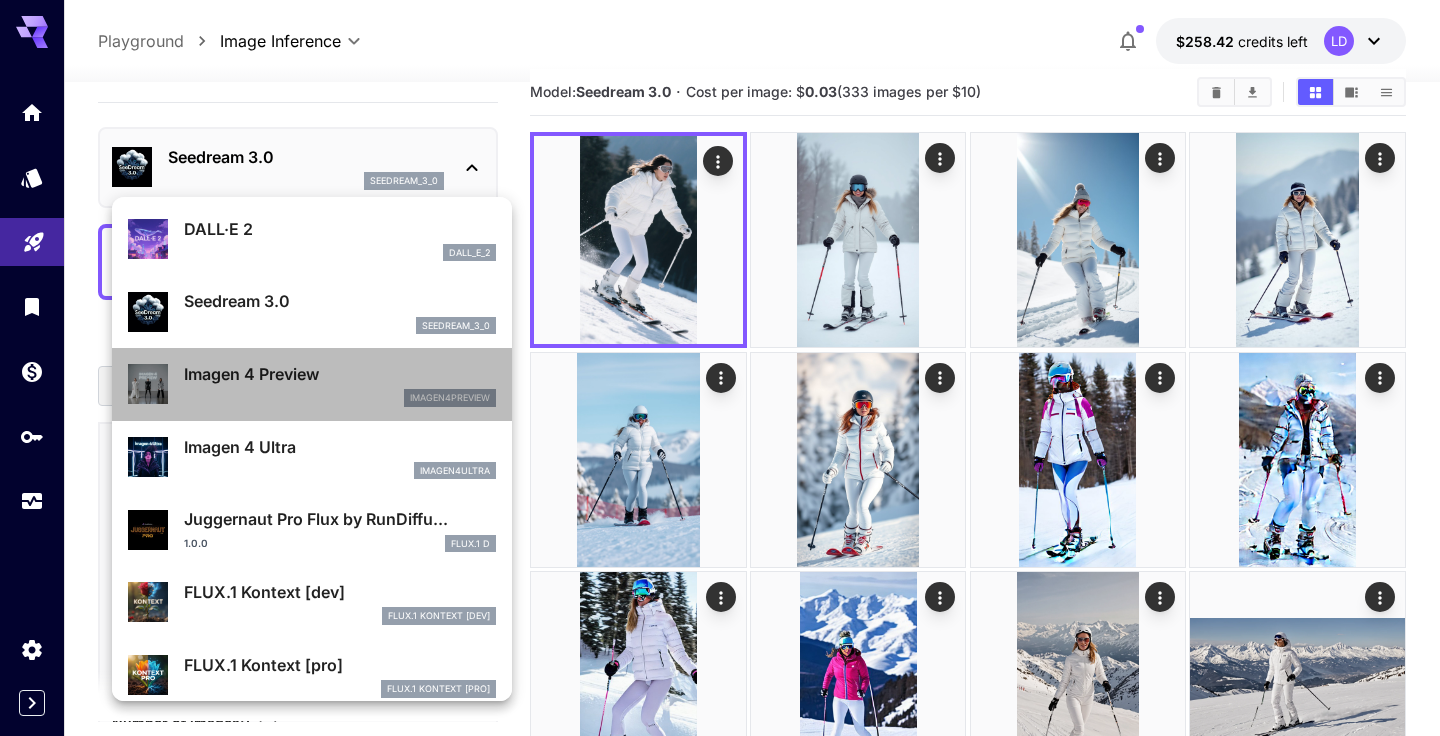 click on "Imagen 4 Preview" at bounding box center (340, 374) 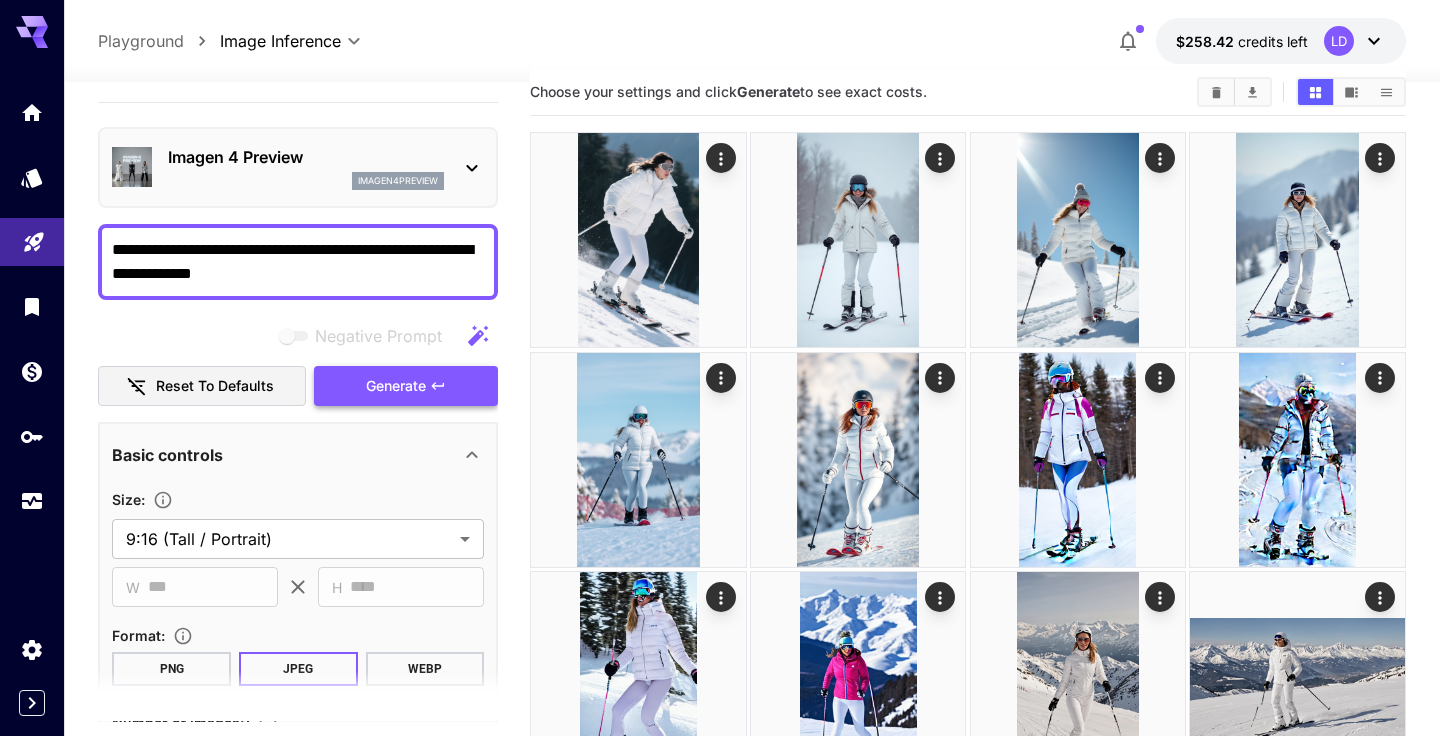 click on "Generate" at bounding box center [396, 386] 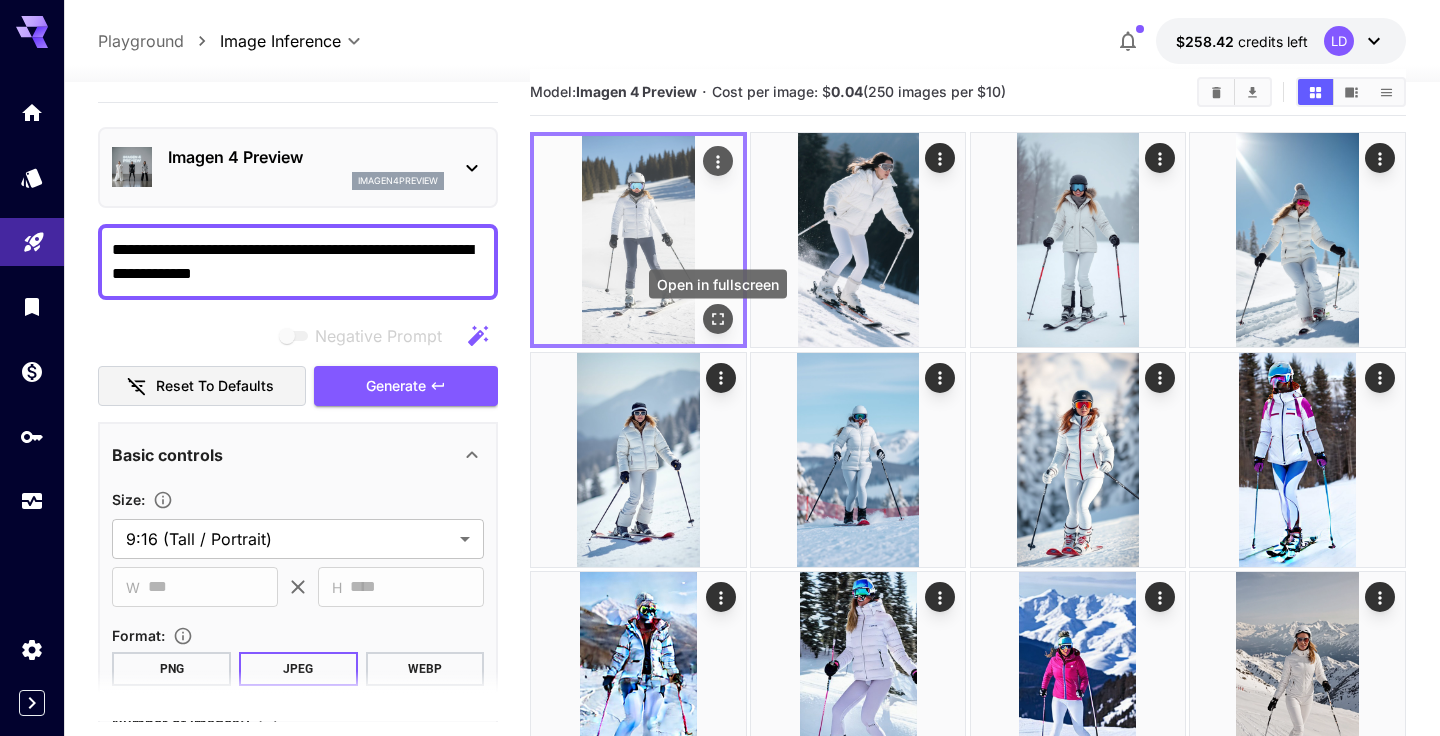click 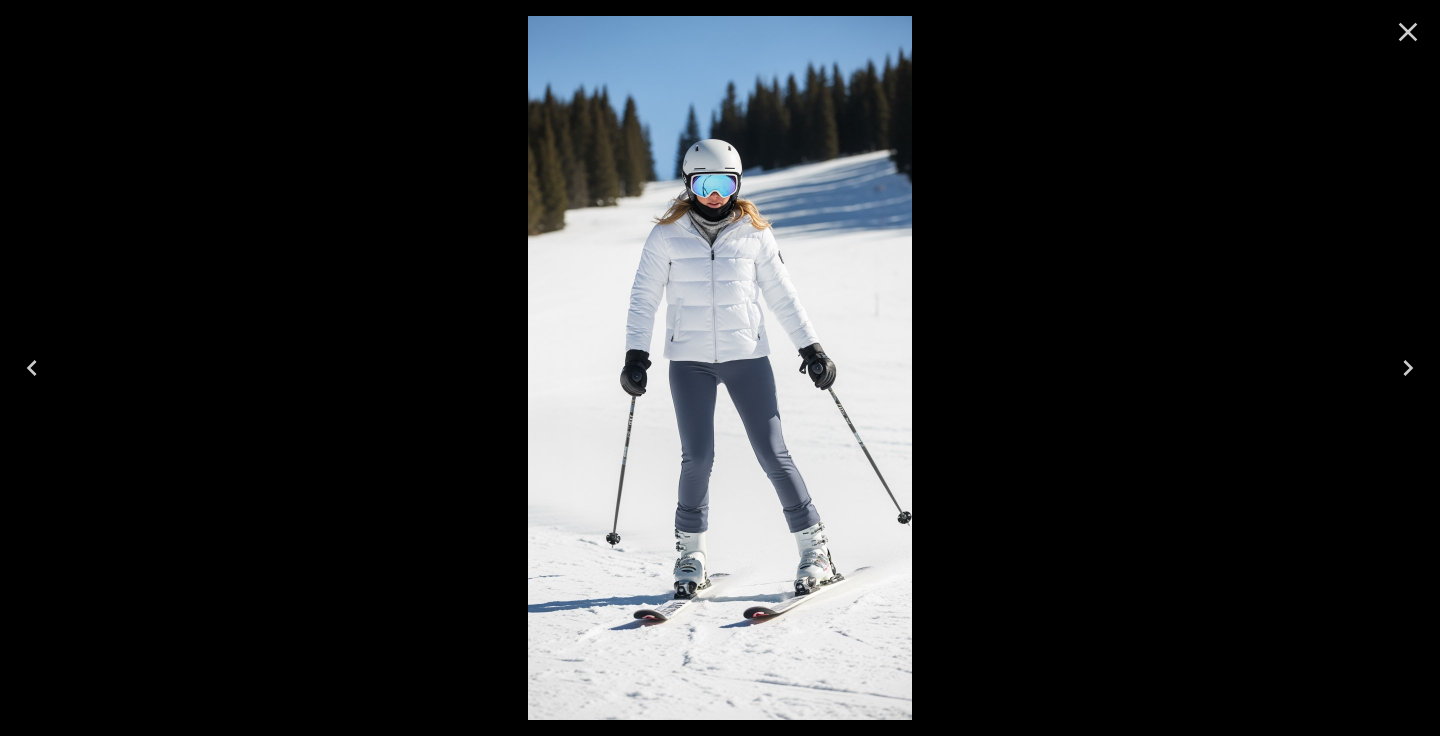 click at bounding box center [720, 368] 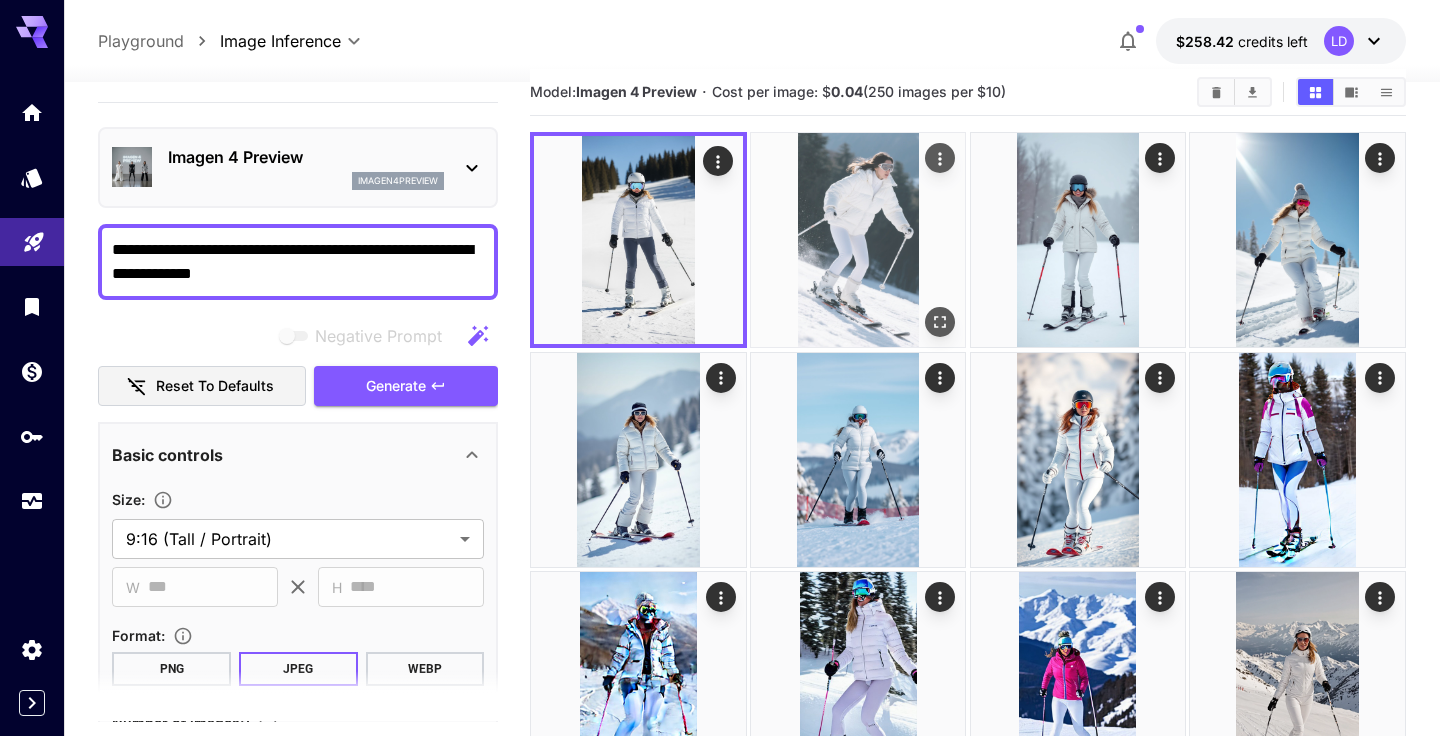 click at bounding box center [858, 240] 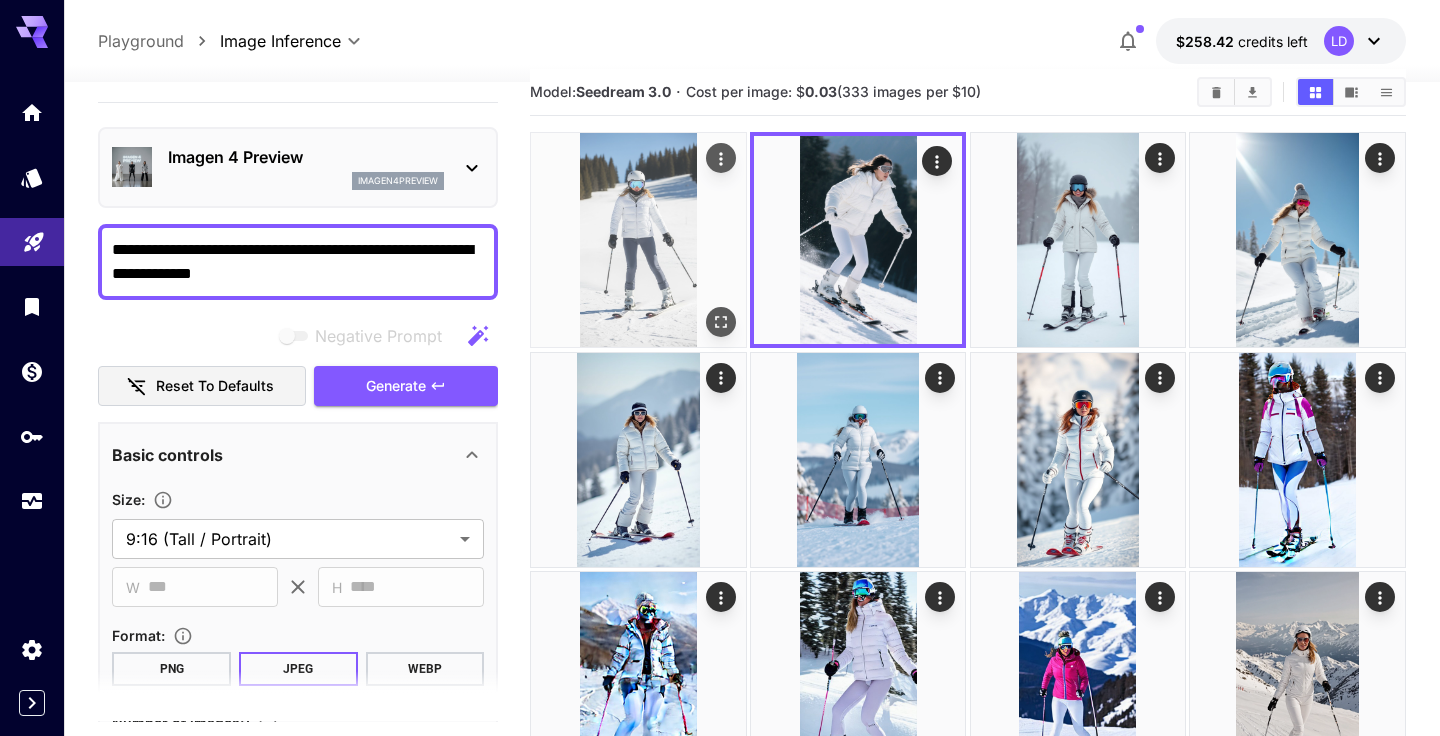 click at bounding box center (638, 240) 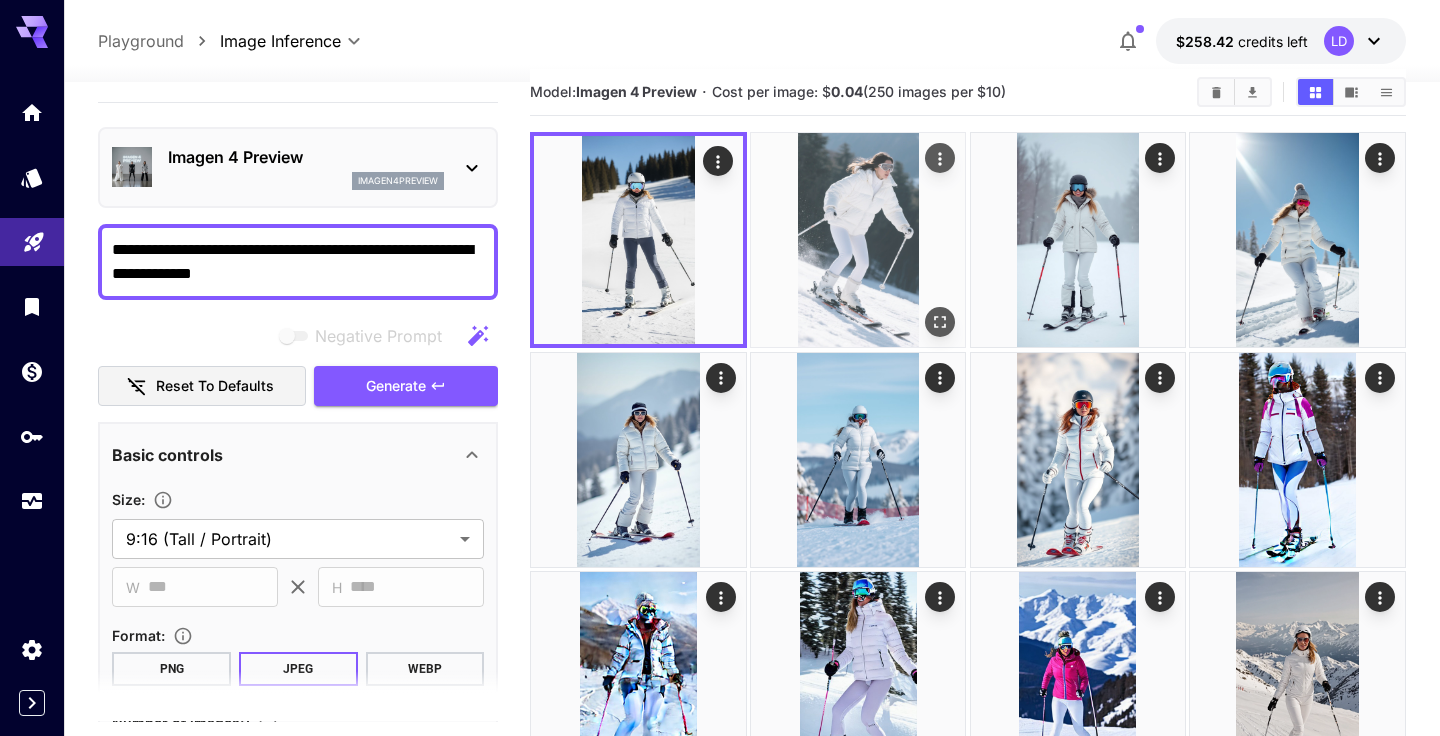 click at bounding box center (858, 240) 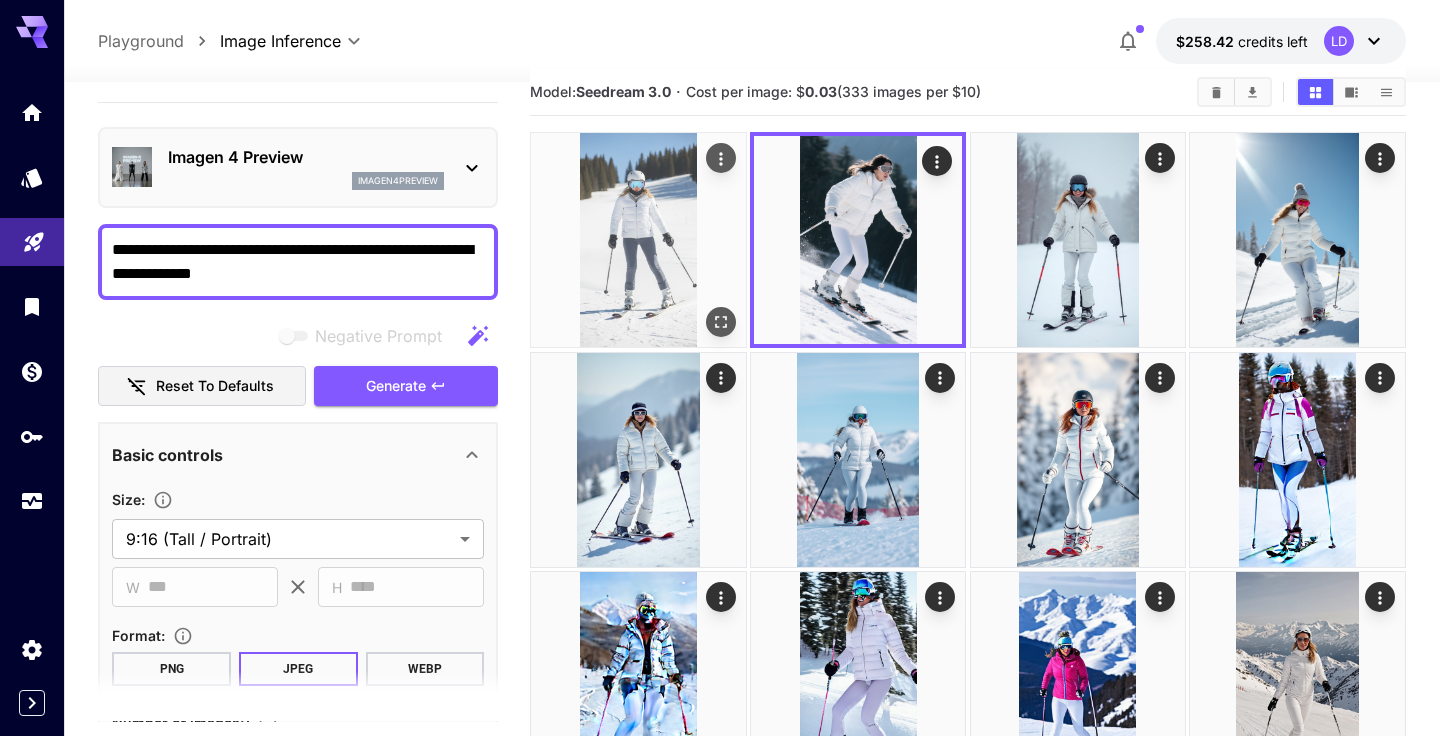 click at bounding box center (638, 240) 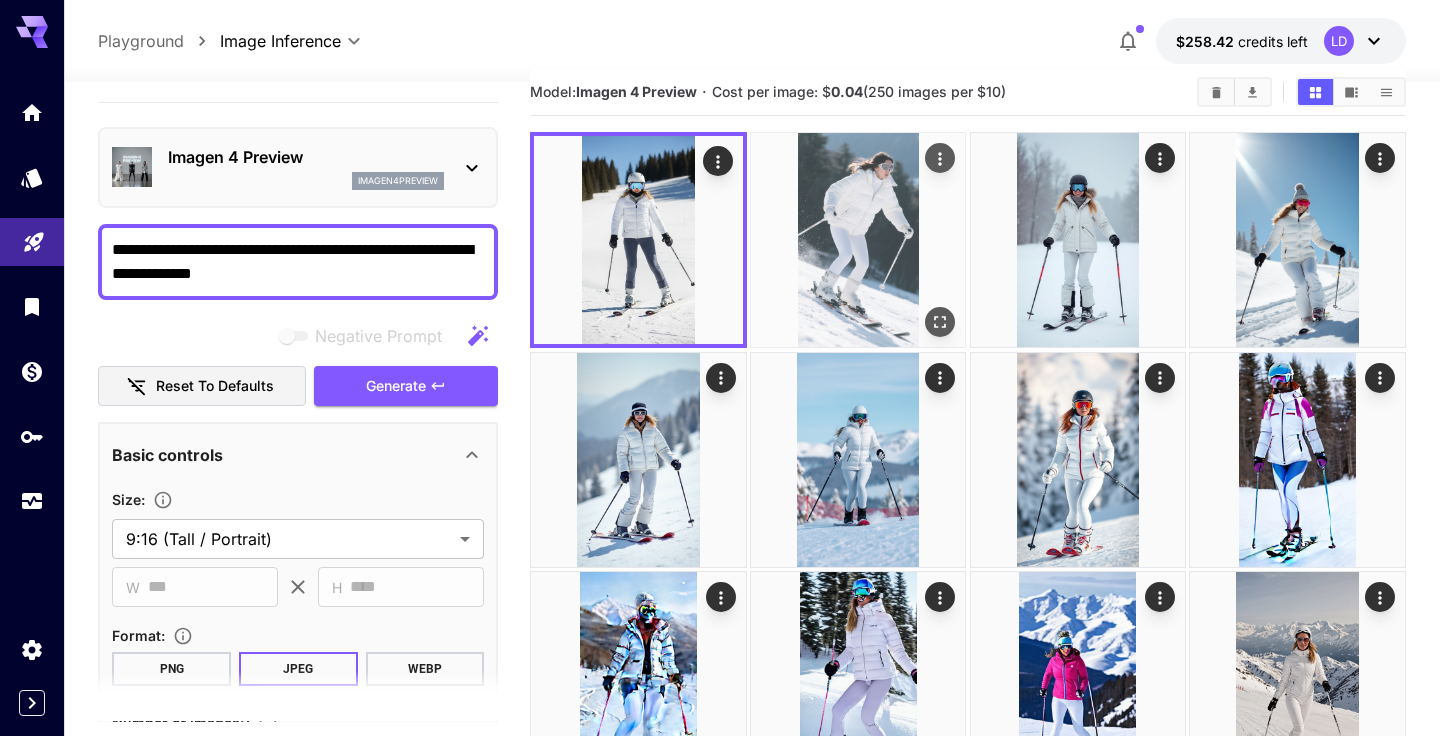 click at bounding box center (858, 240) 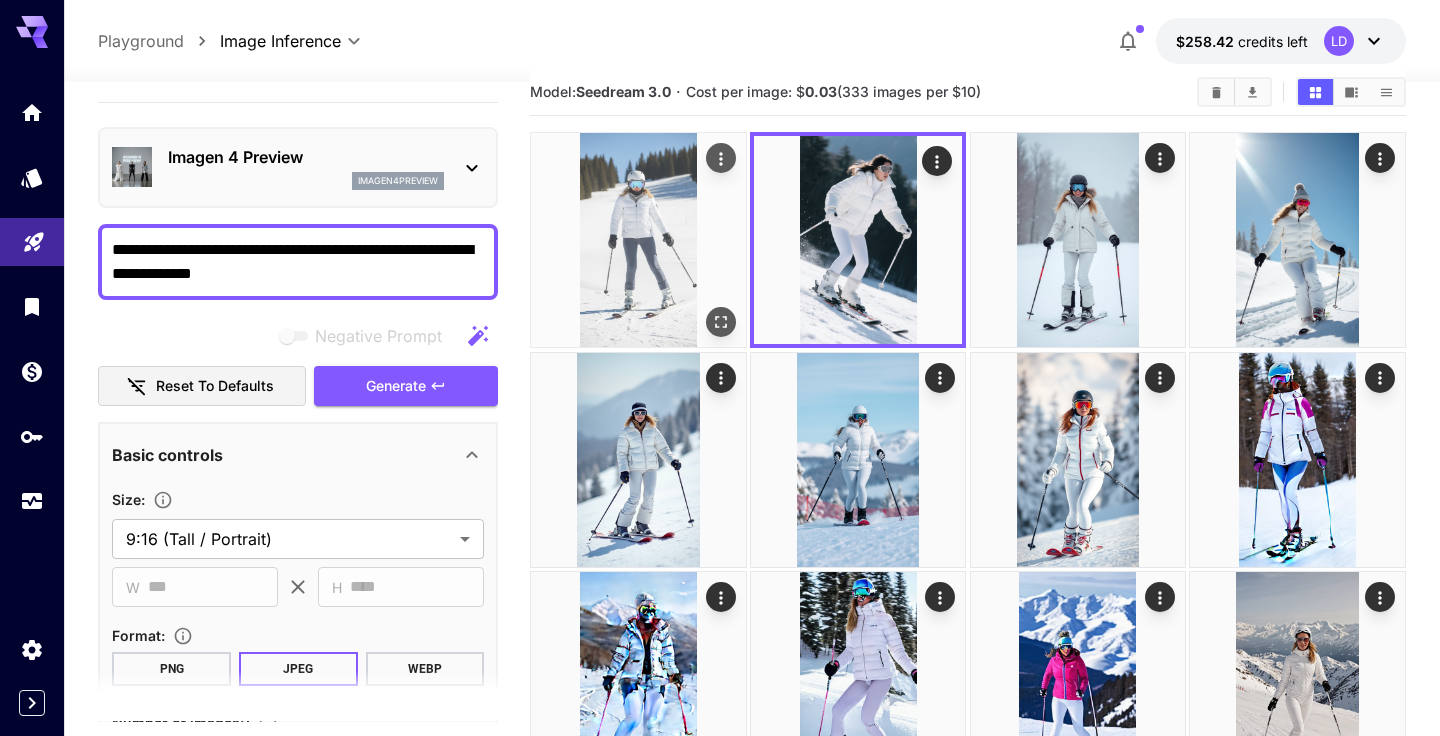 click at bounding box center (638, 240) 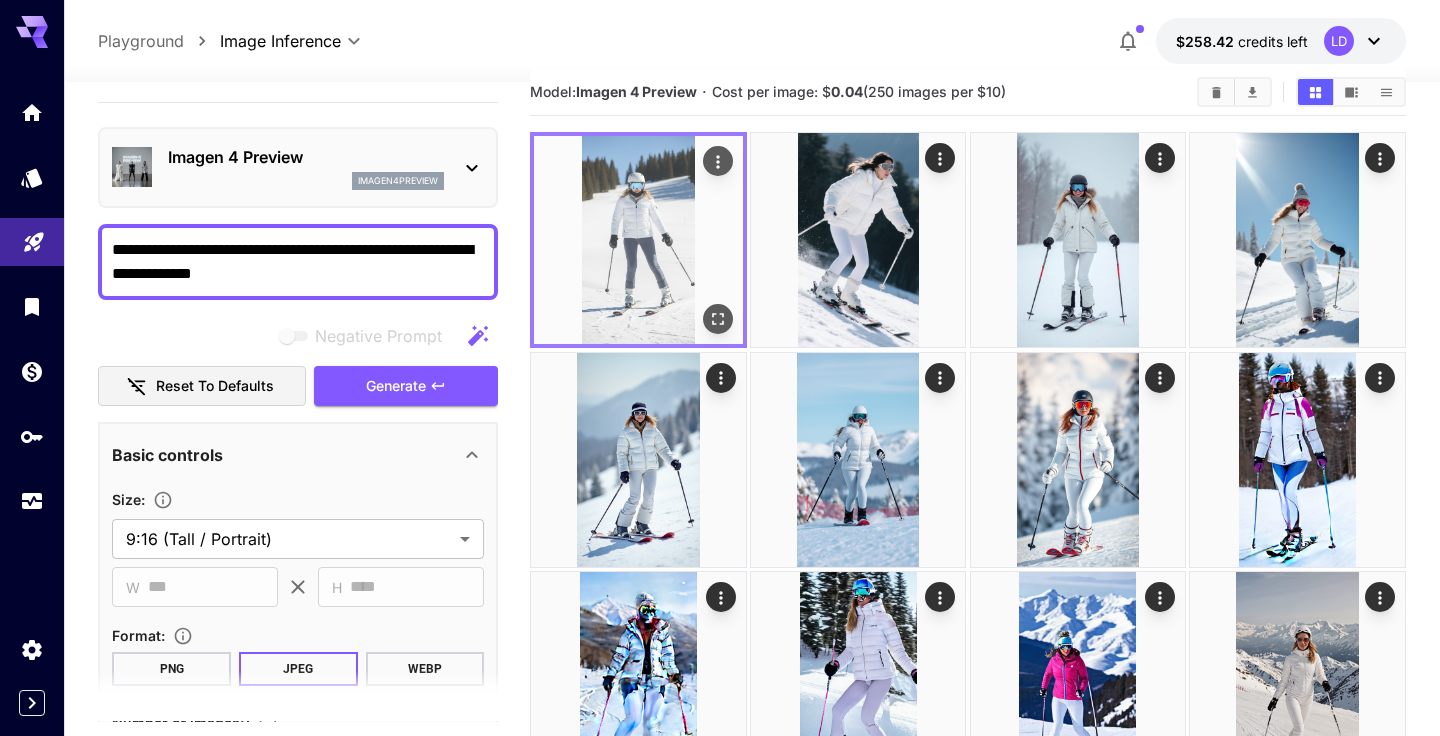 click 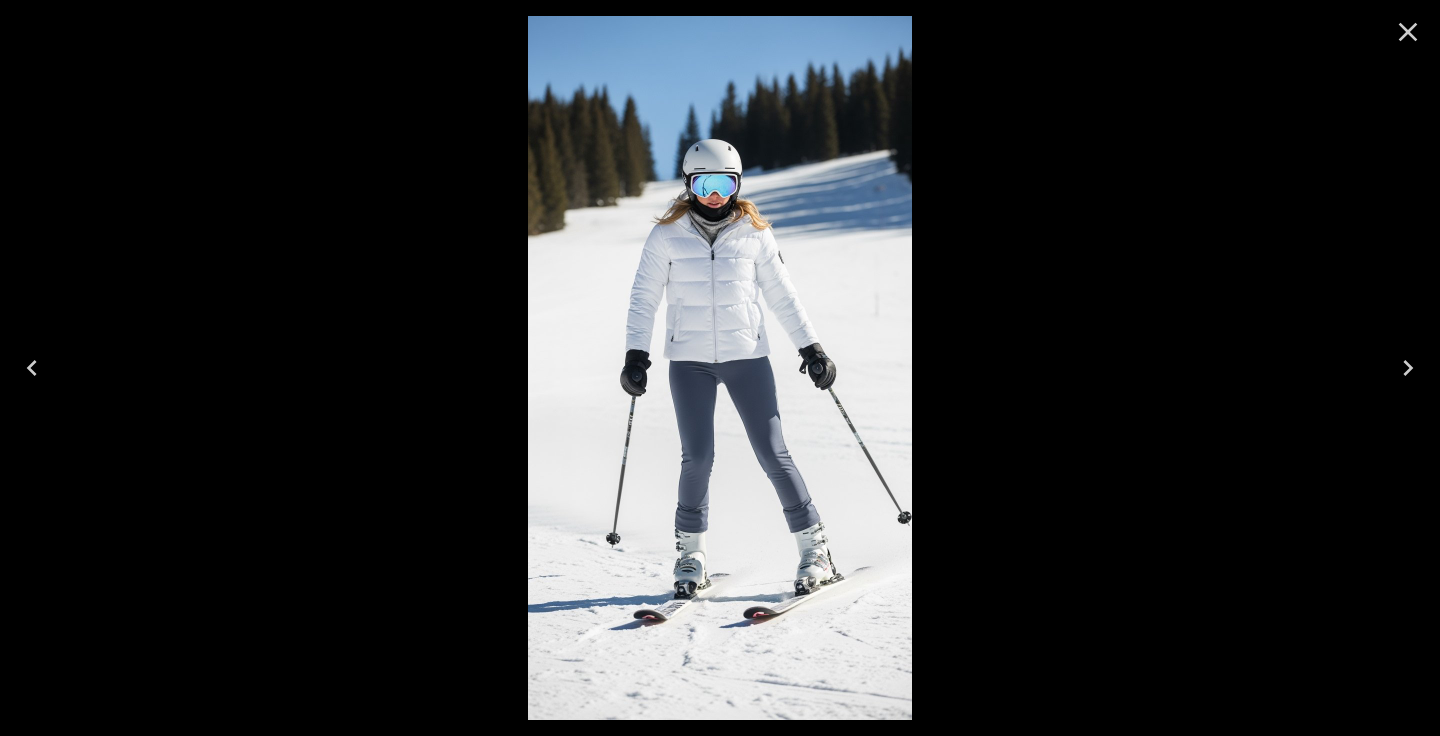click 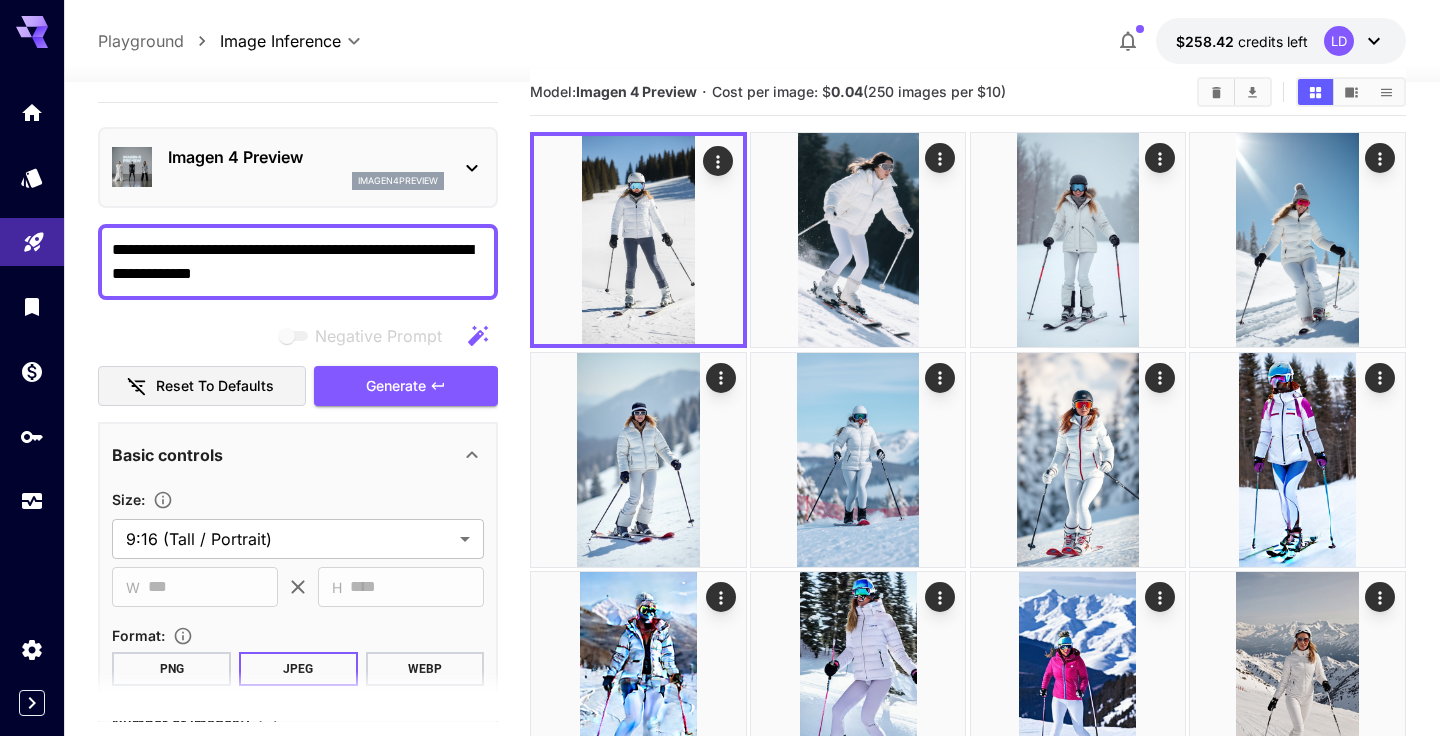 drag, startPoint x: 1031, startPoint y: 98, endPoint x: 580, endPoint y: 95, distance: 451.00998 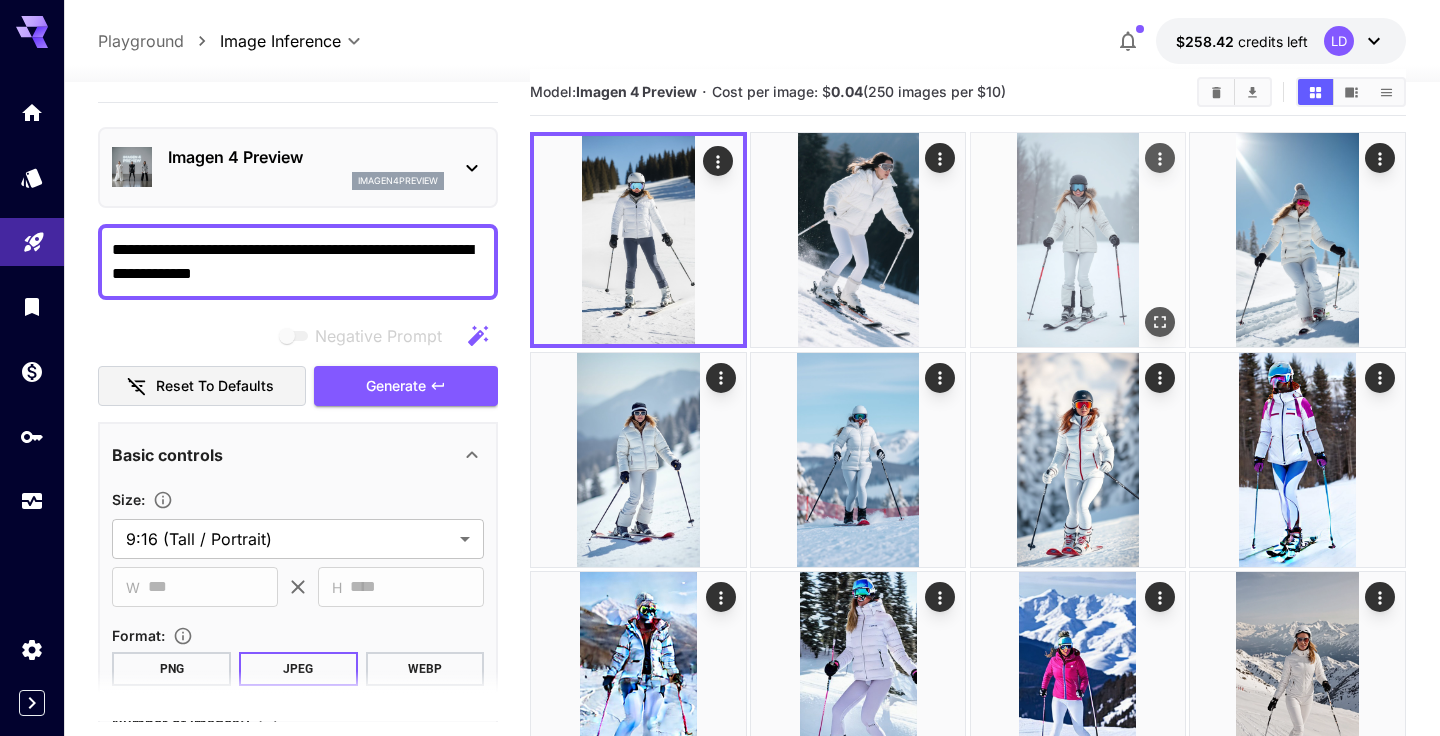 click at bounding box center [1078, 240] 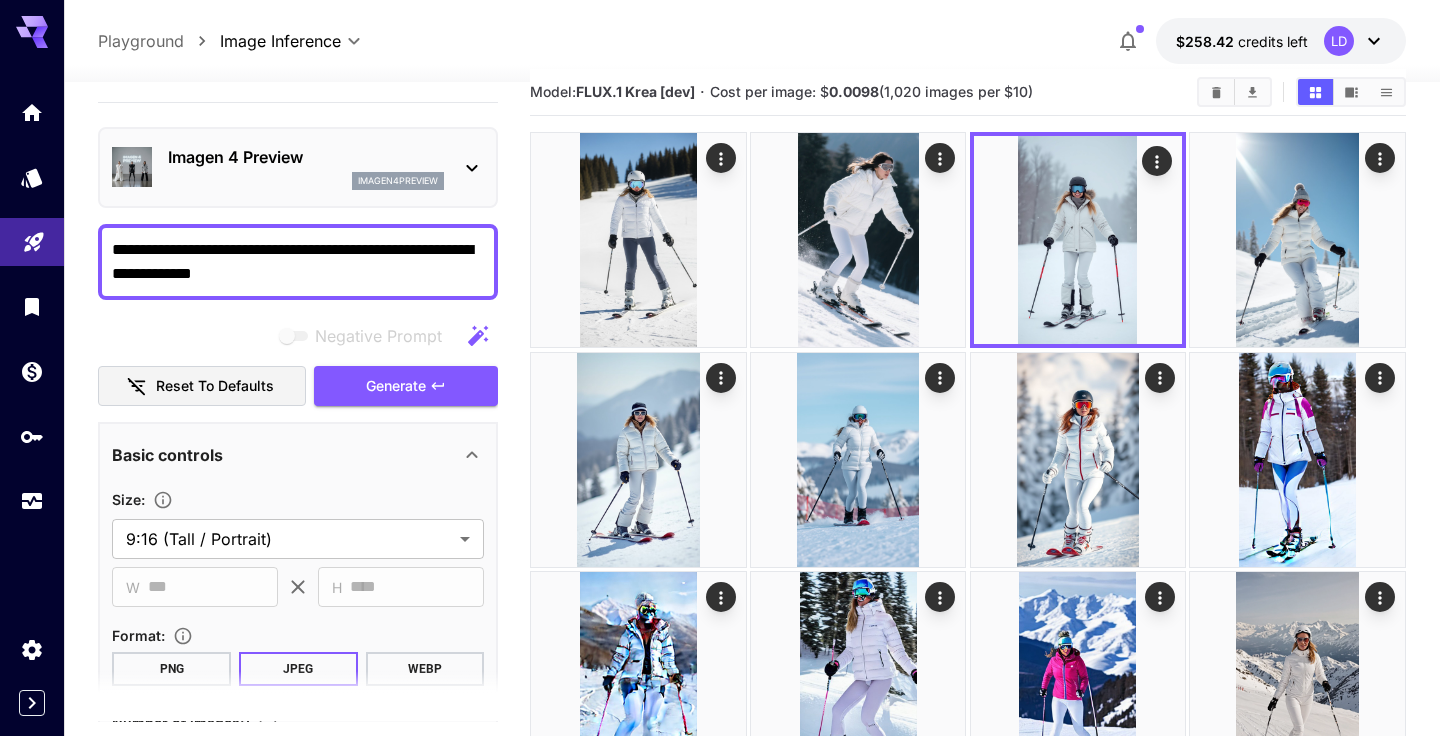 click on "Model:  FLUX.1 Krea [dev] · Cost per image: $ 0.0098  (1,020 images per $10)" at bounding box center [855, 92] 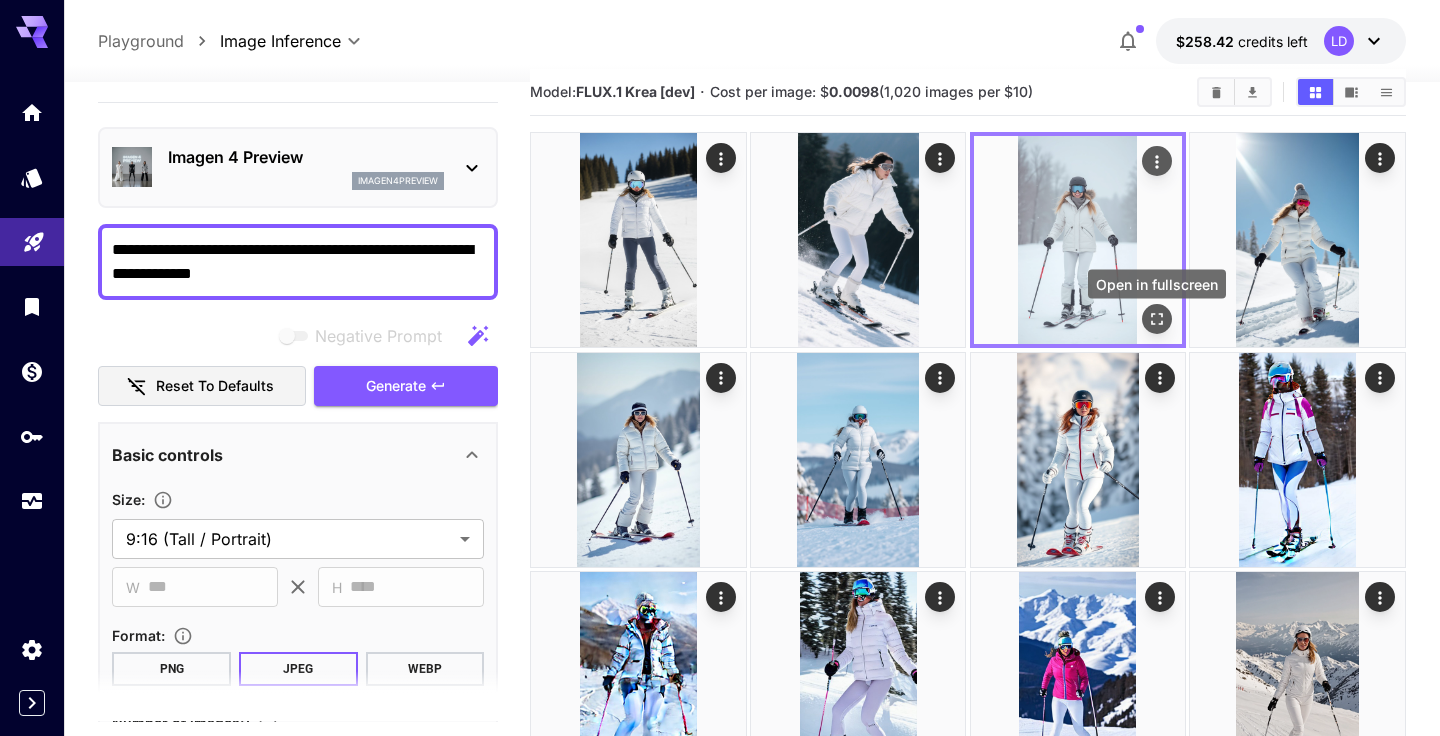 click 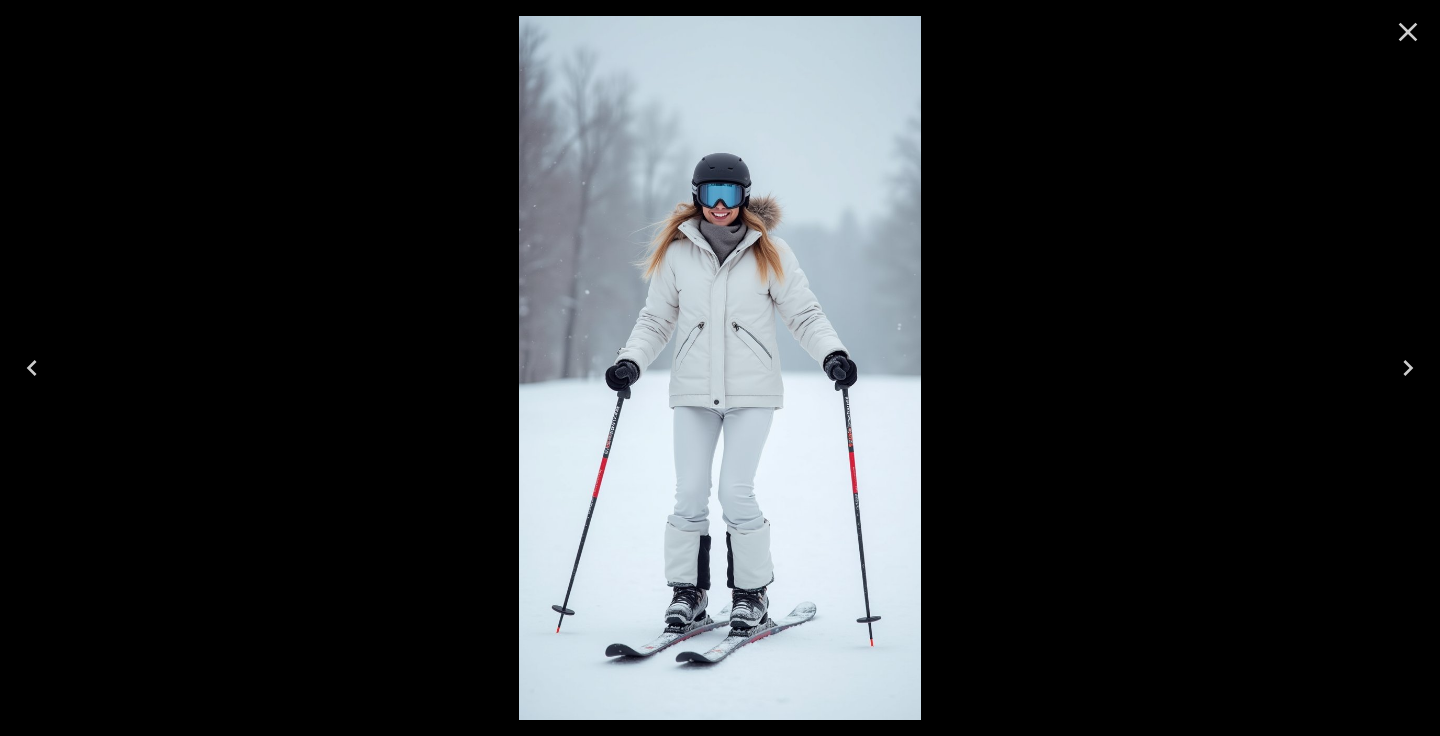 click at bounding box center (720, 368) 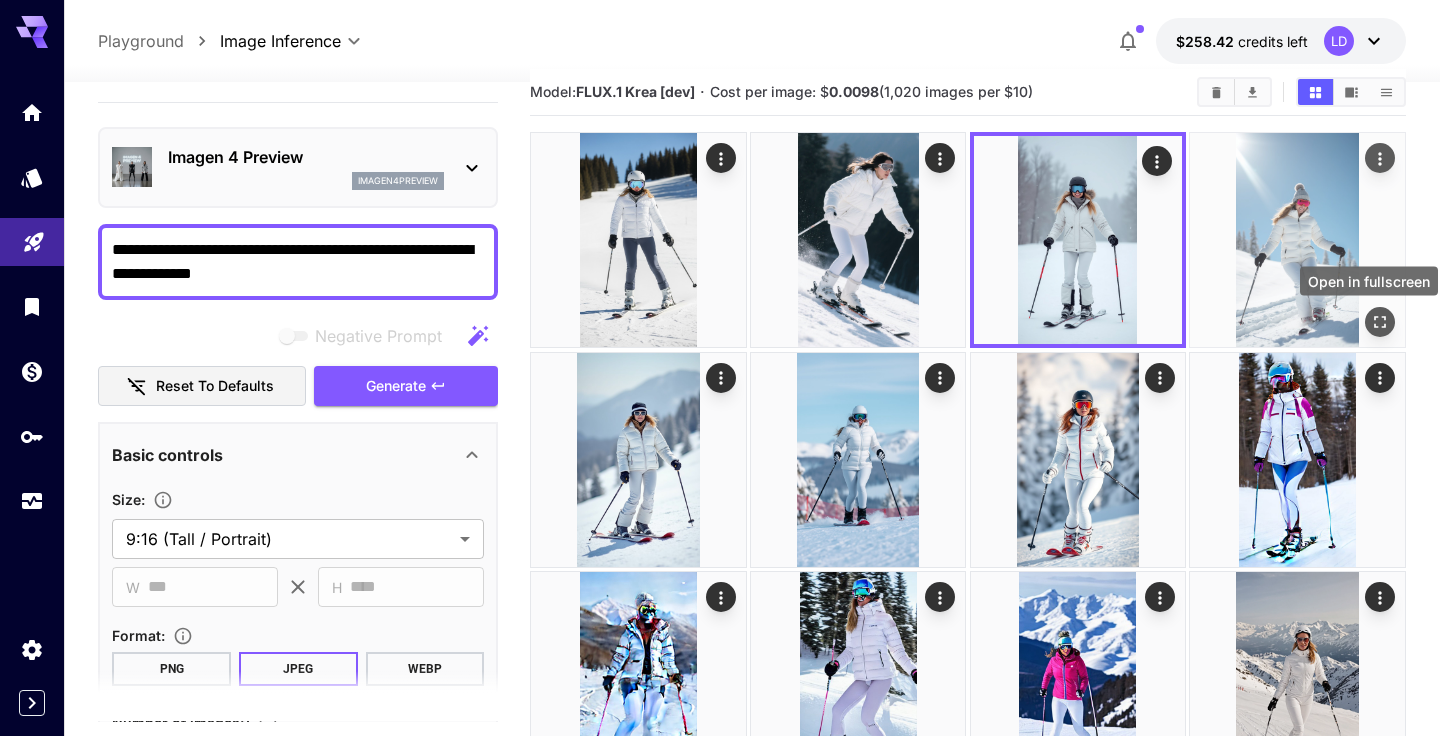 click 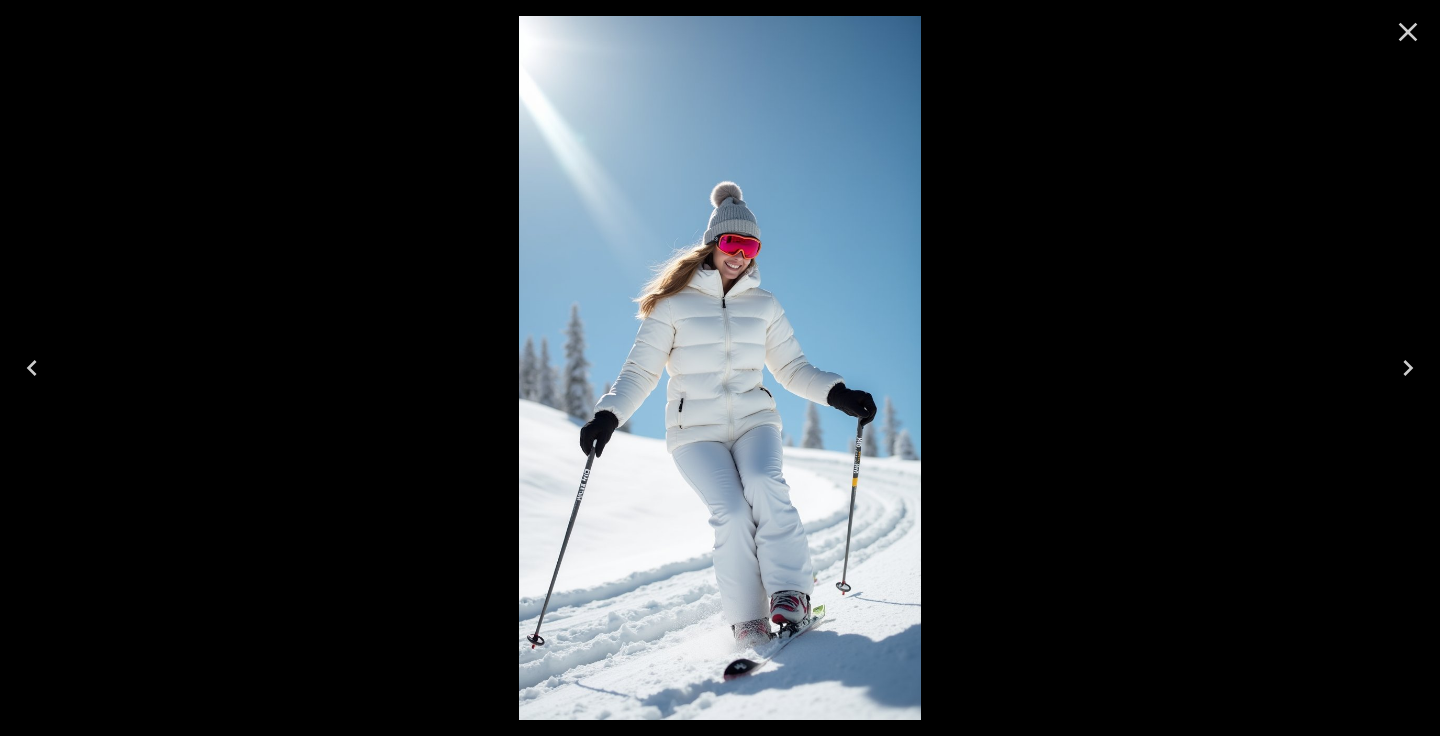 scroll, scrollTop: 29, scrollLeft: 0, axis: vertical 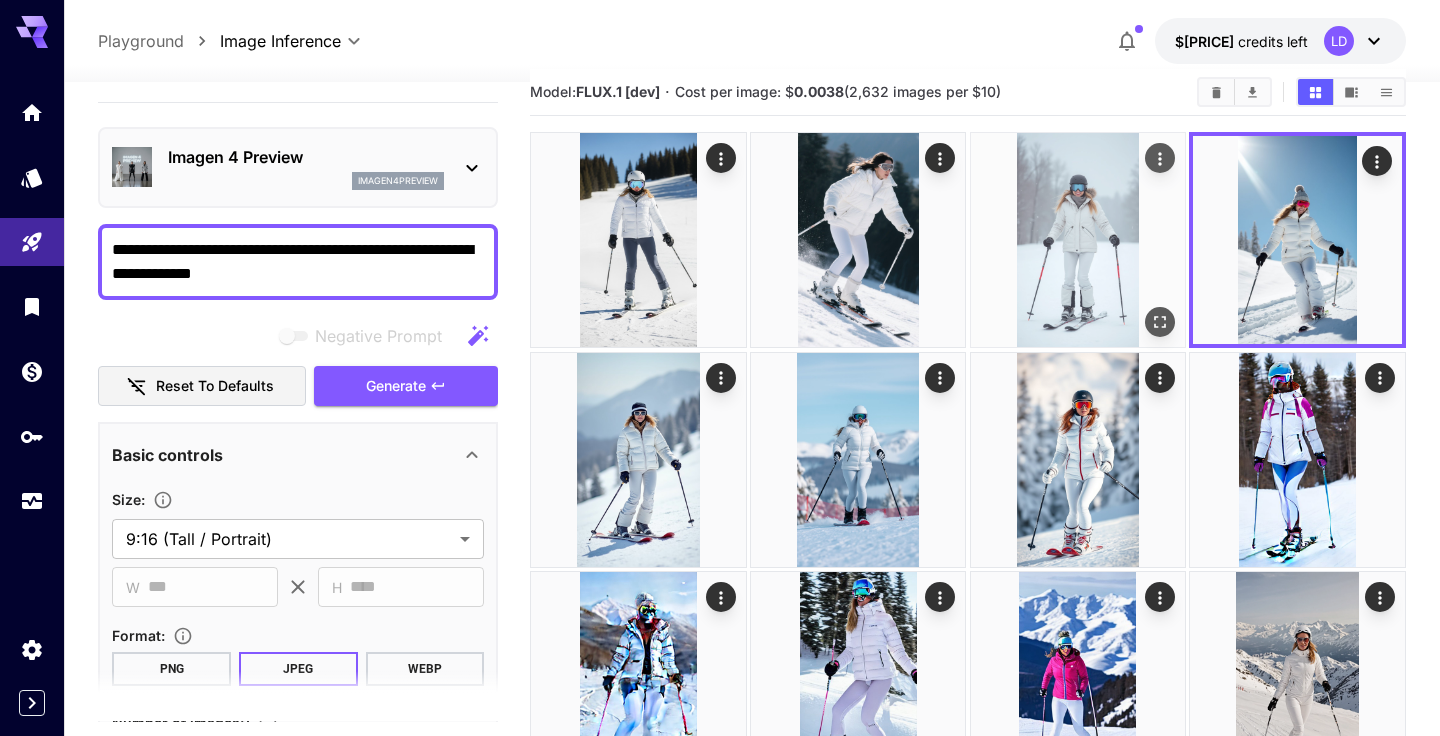 click at bounding box center [1078, 240] 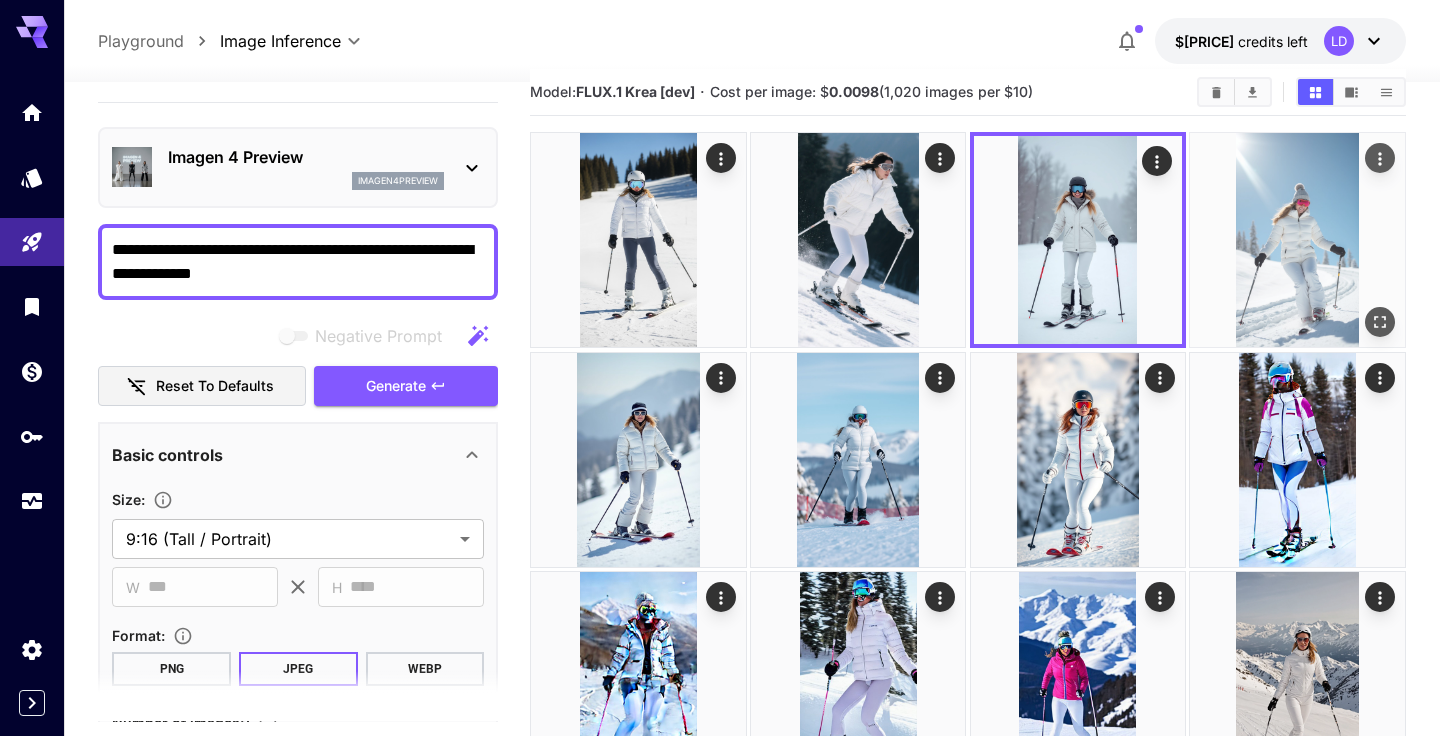 click at bounding box center (1297, 240) 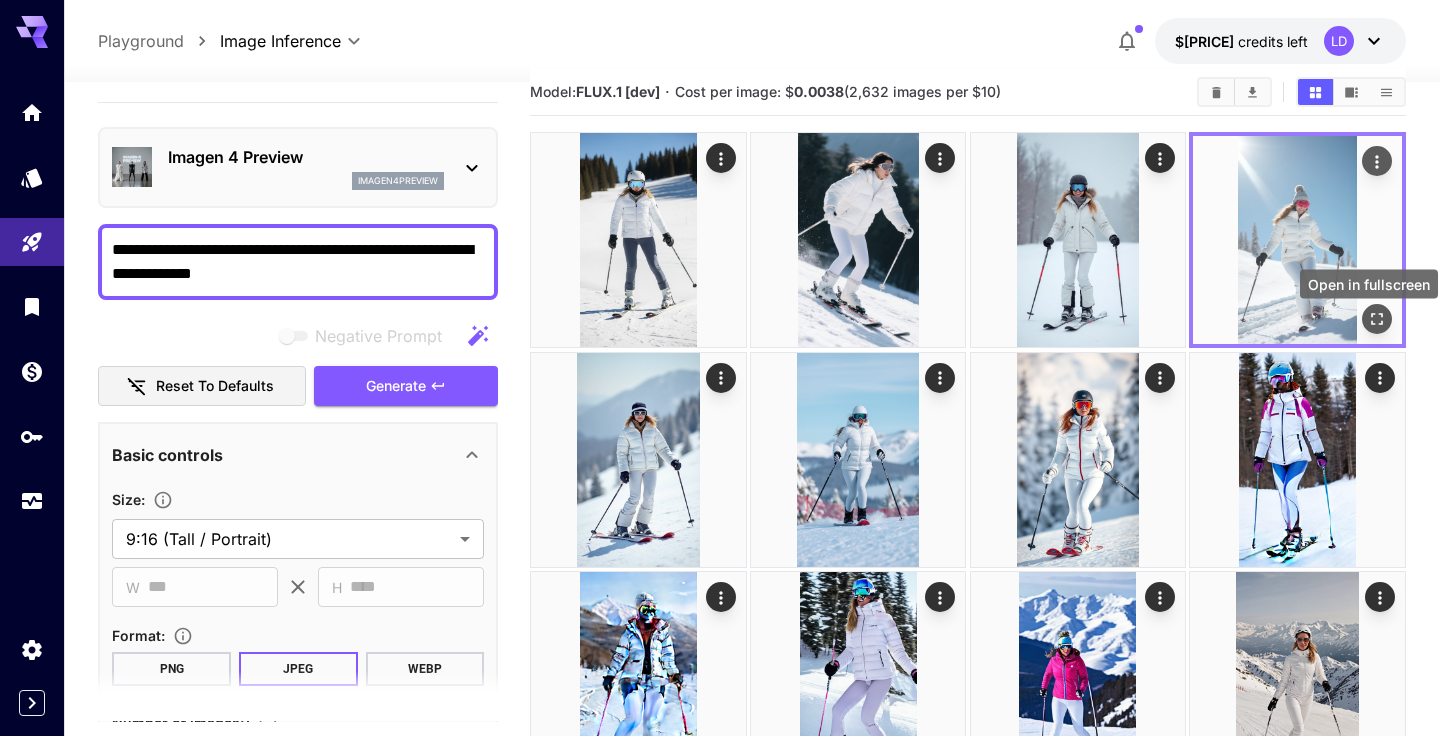 click 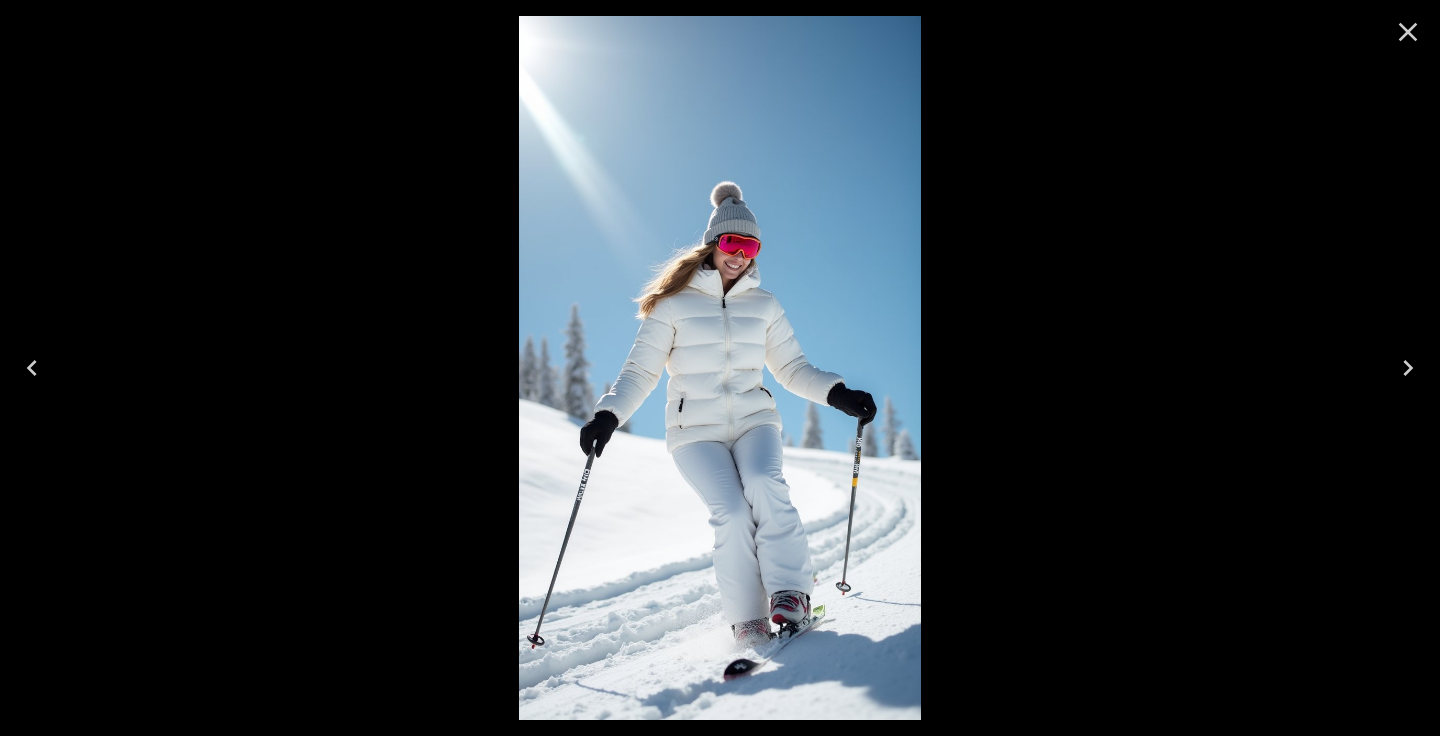 click at bounding box center [720, 368] 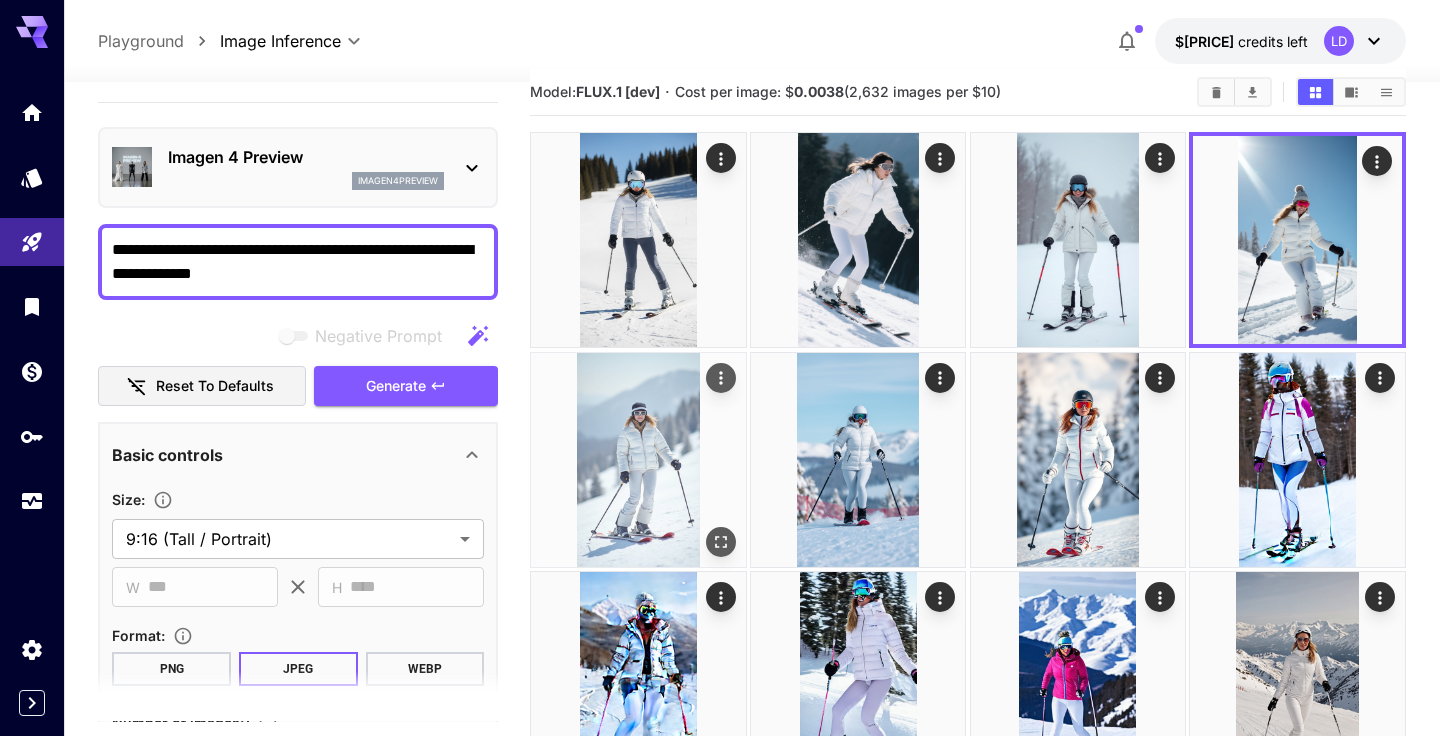 click at bounding box center [638, 460] 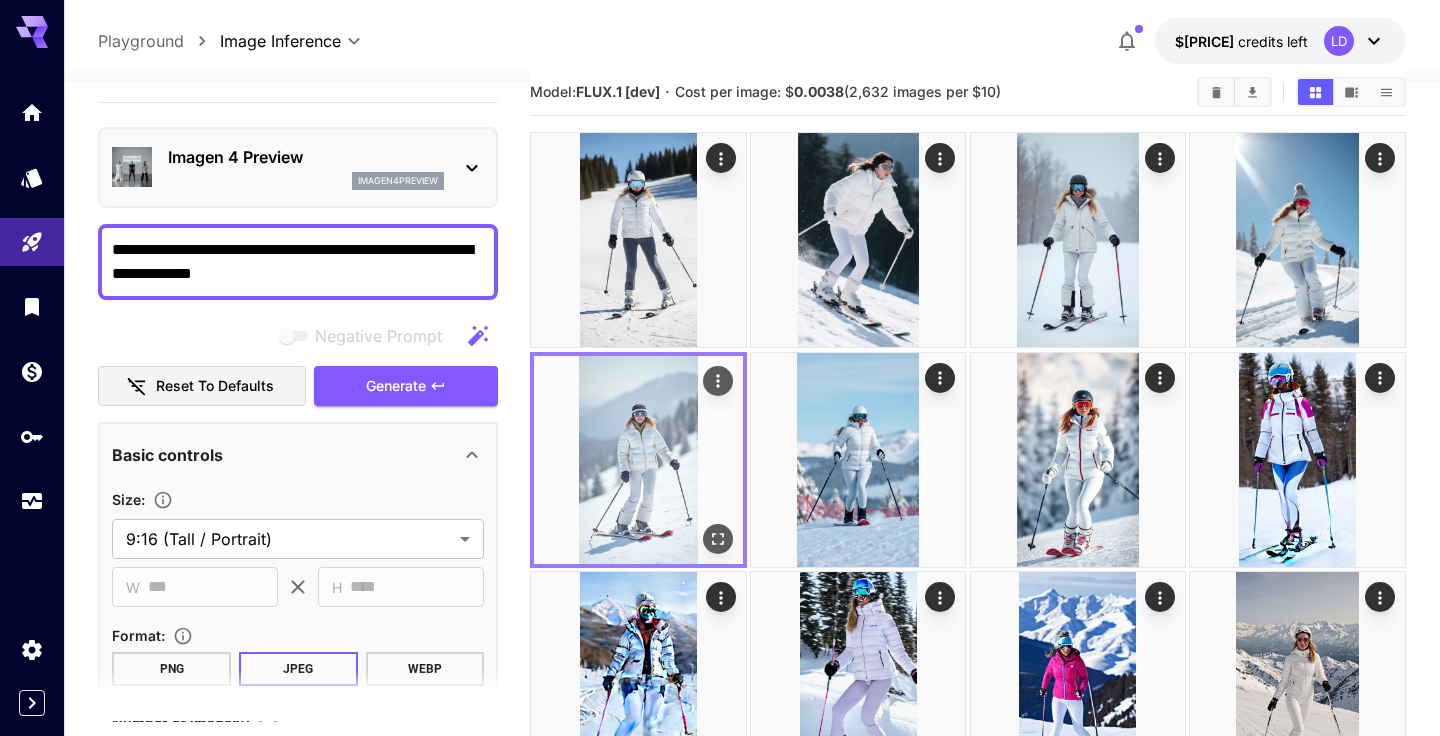 click at bounding box center [638, 460] 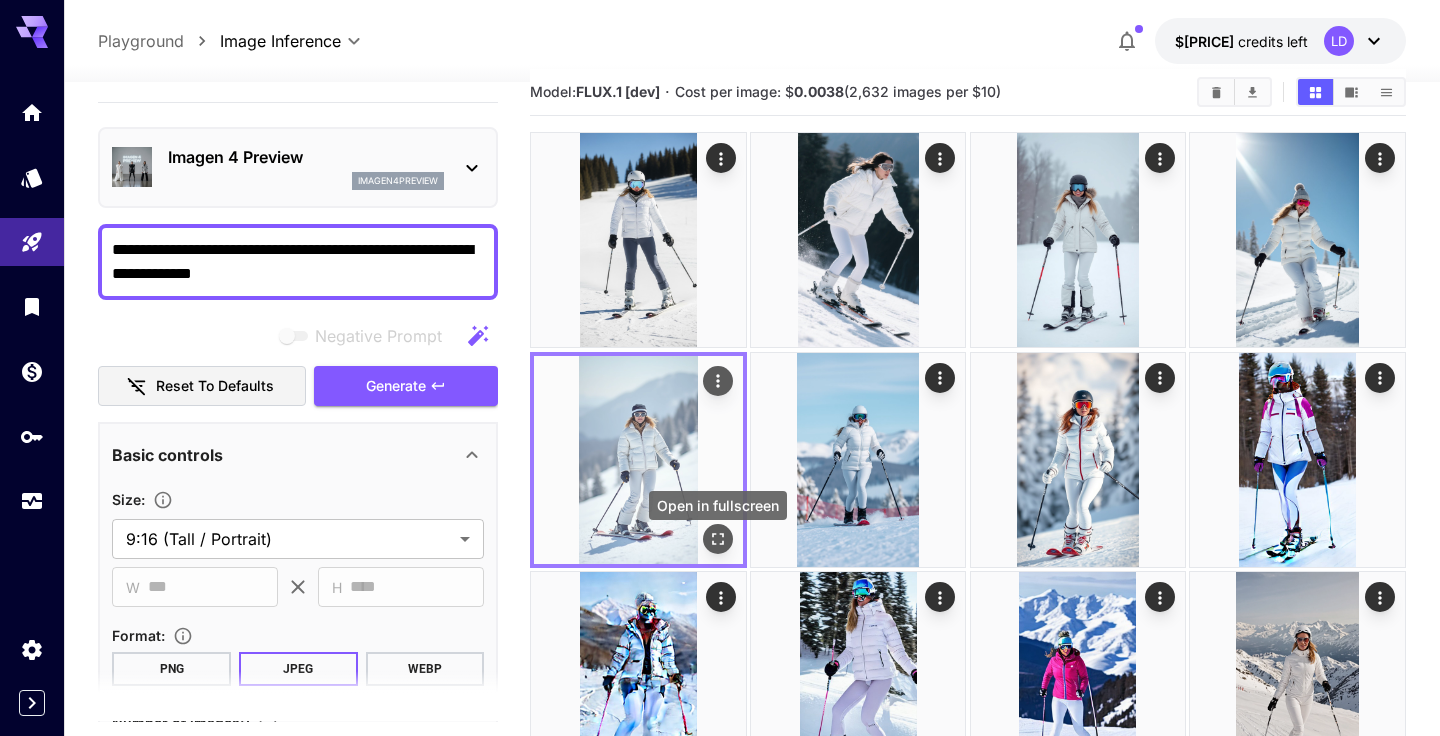 click 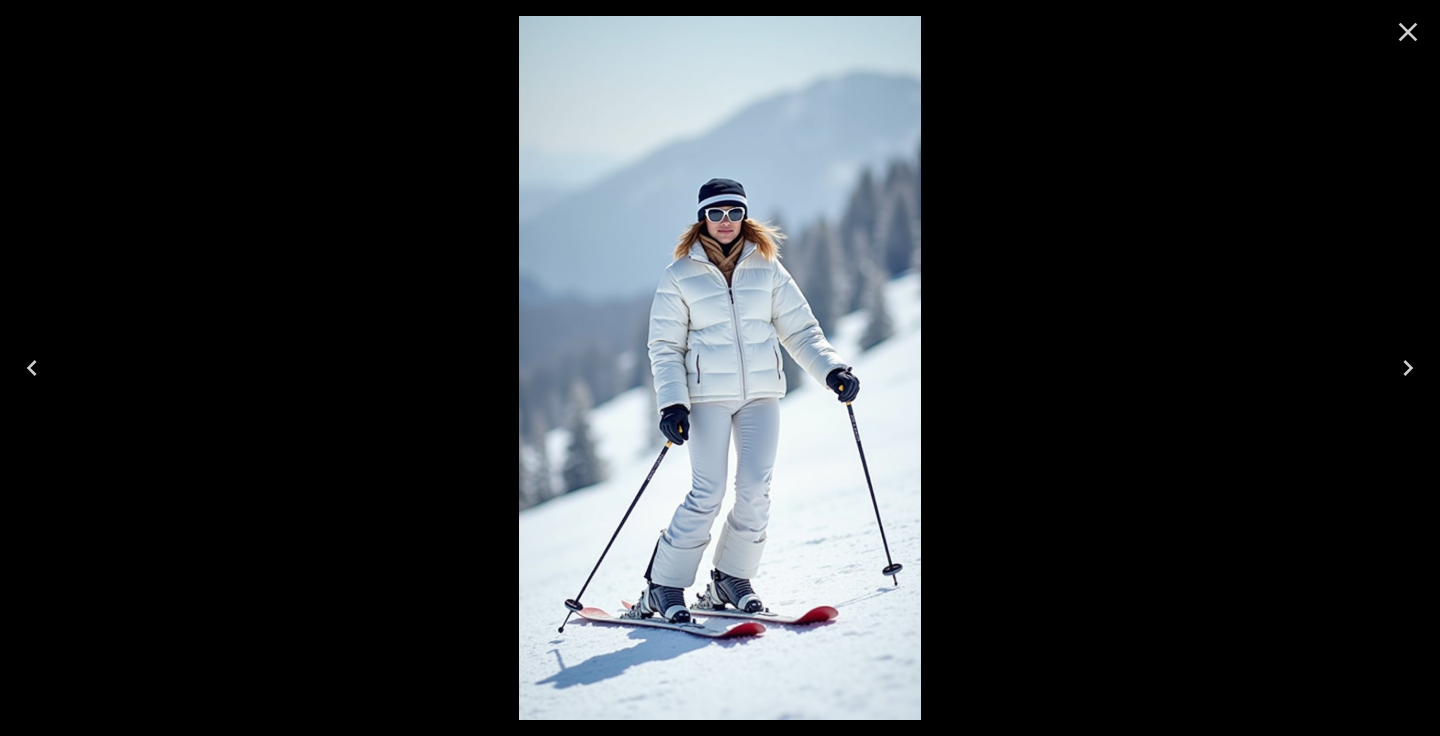 click at bounding box center (720, 368) 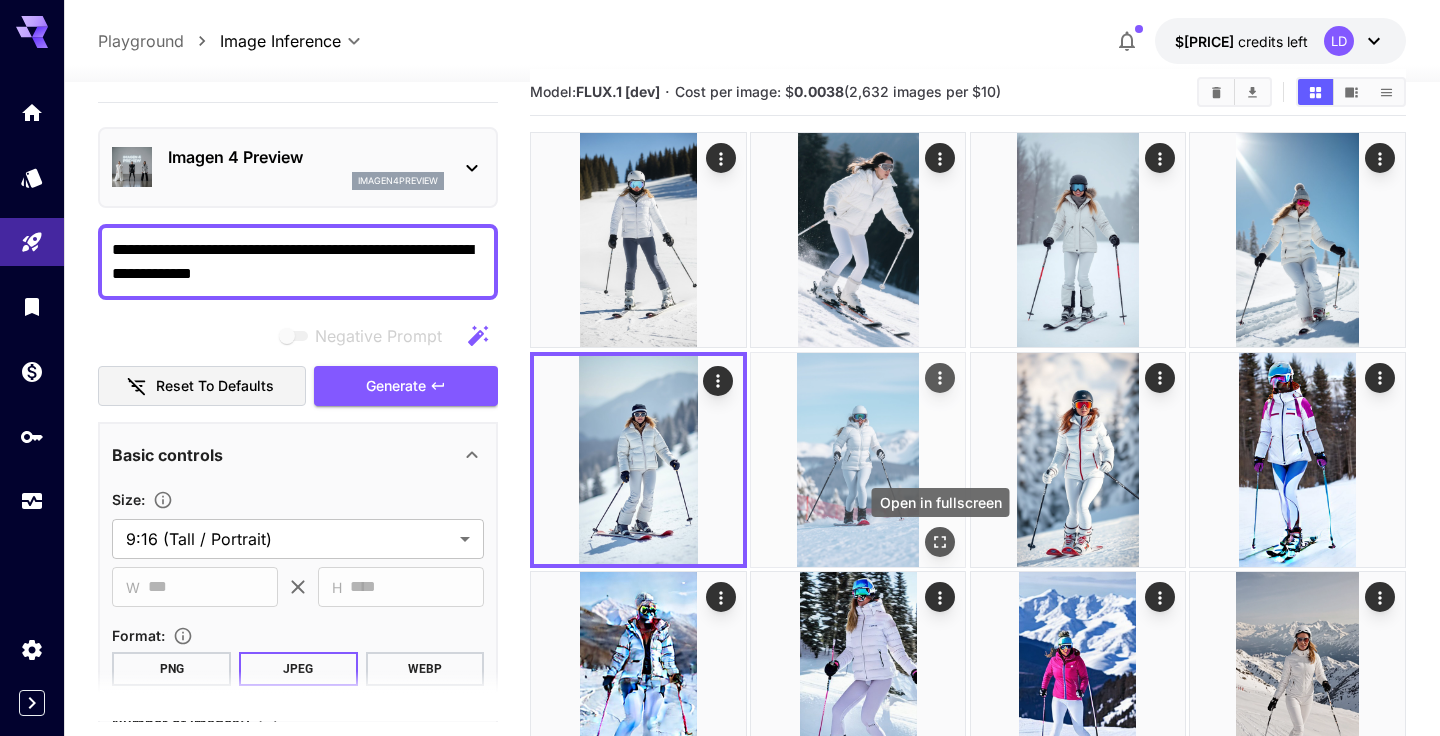 click 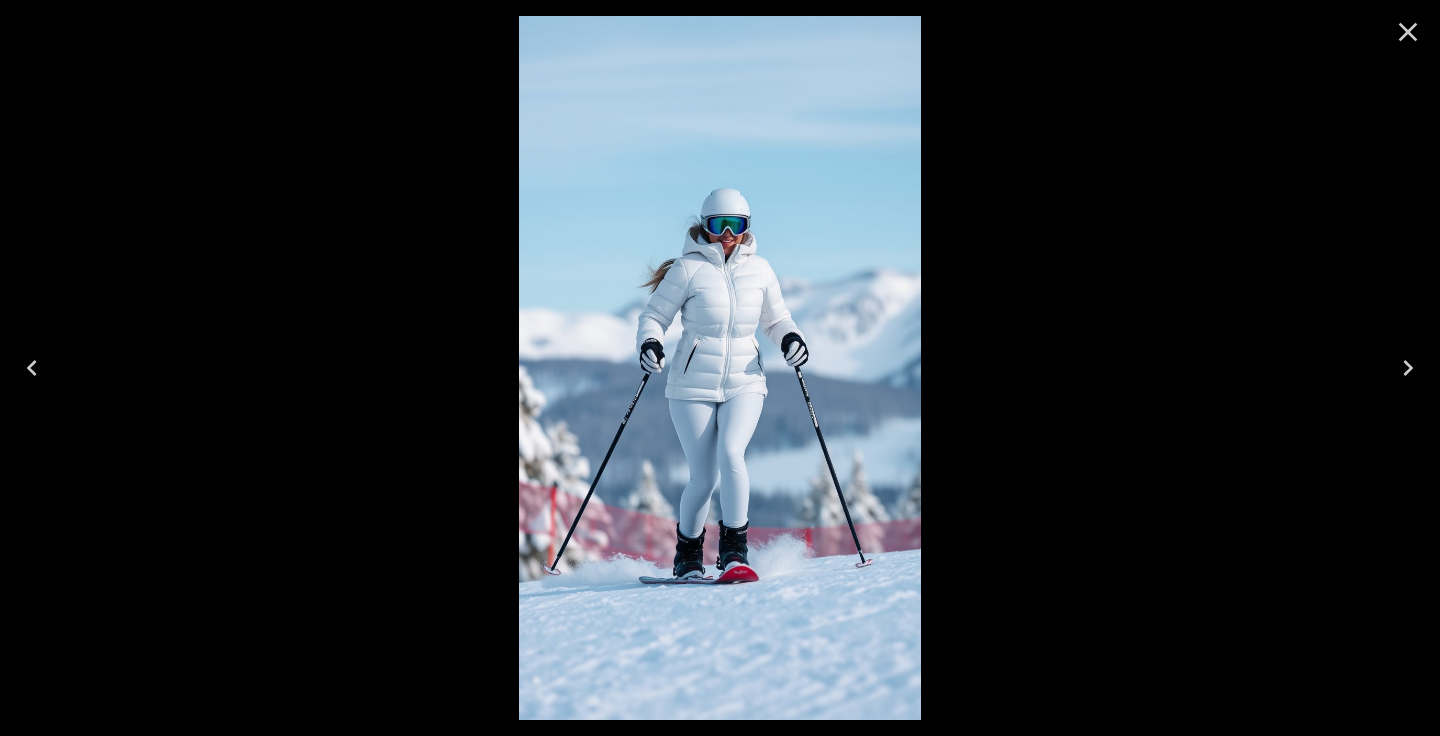 click 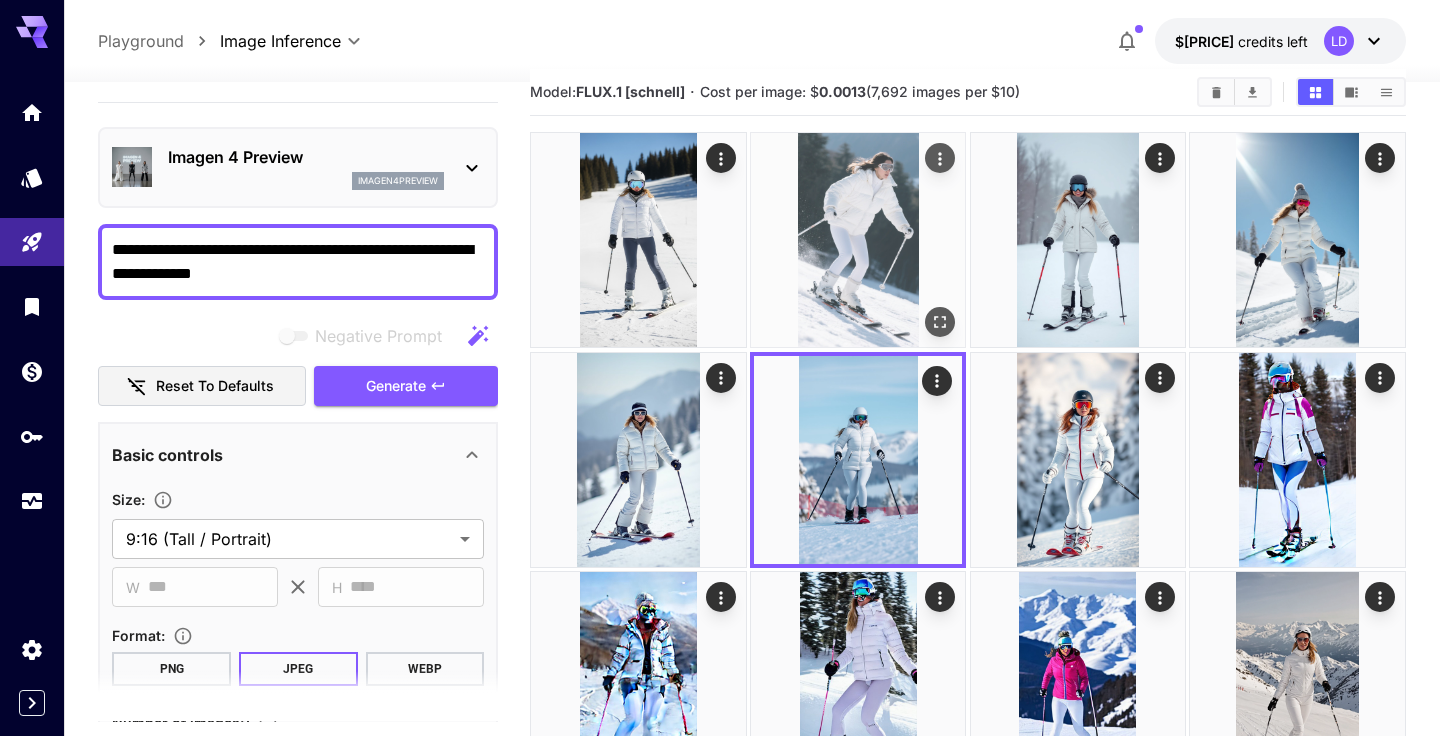 click 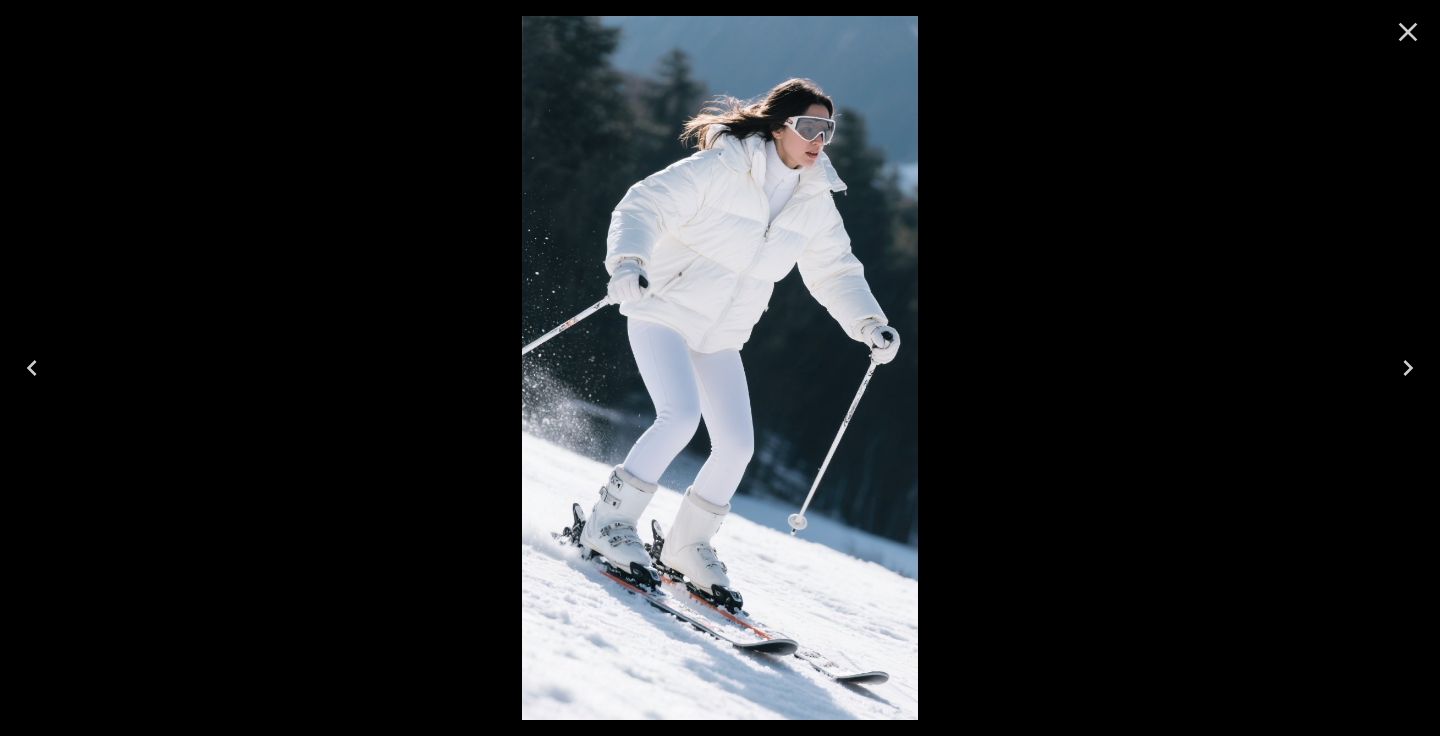 click 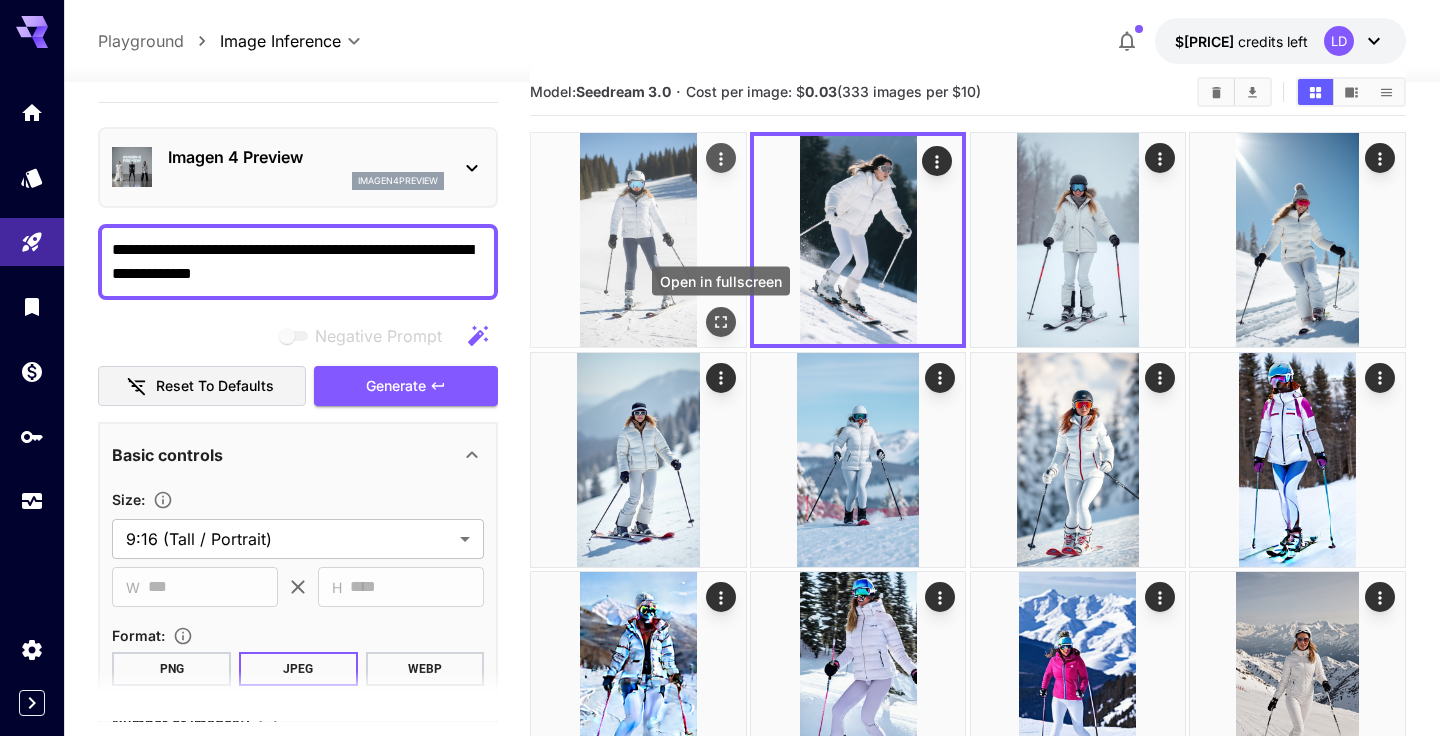 click 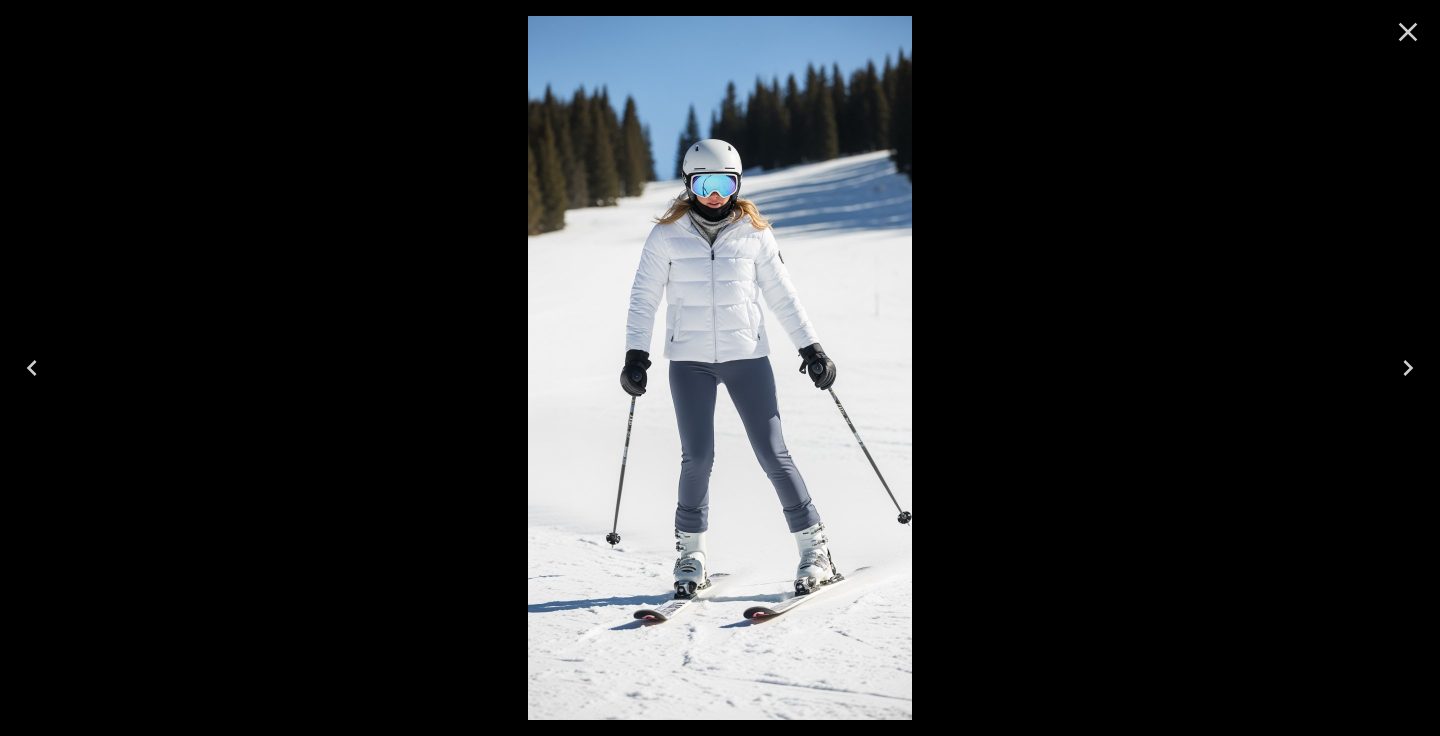 click 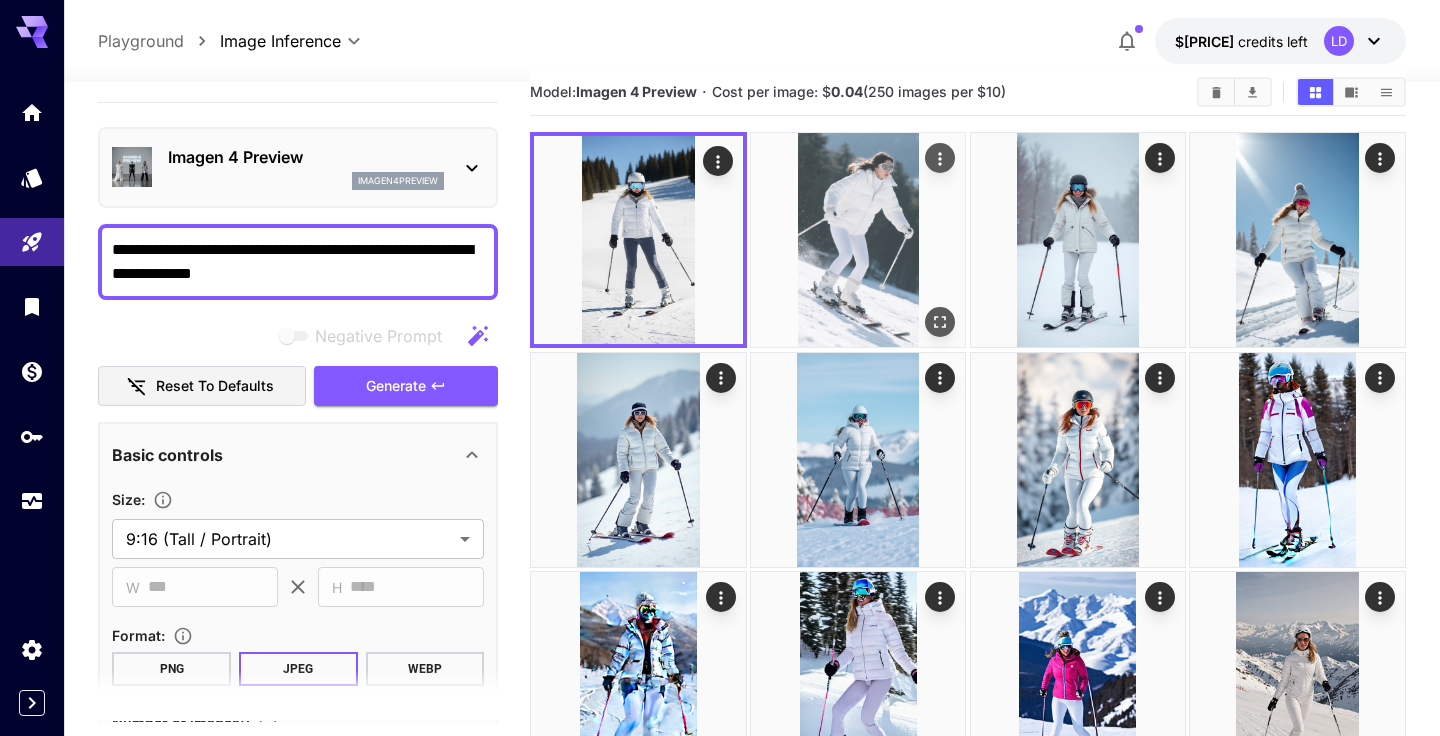 click at bounding box center (858, 240) 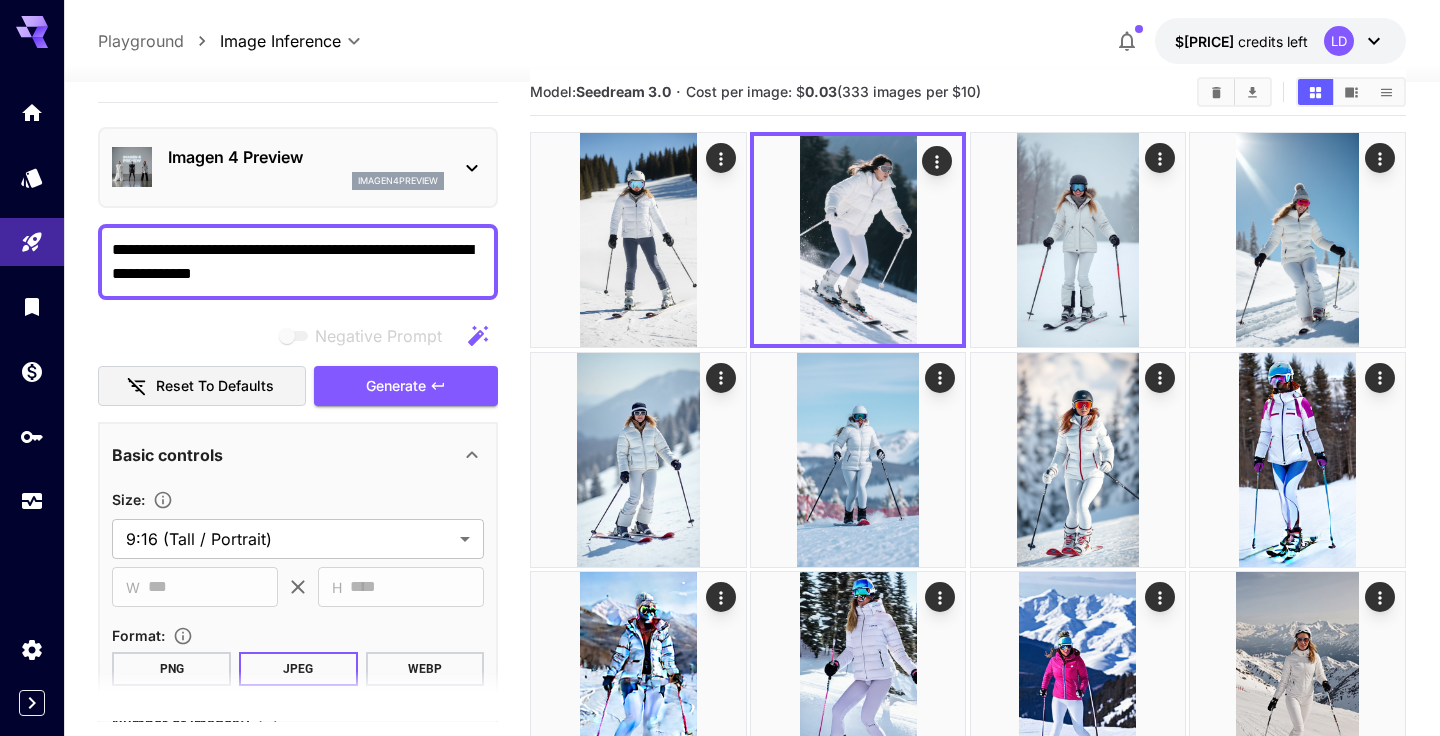 click on "imagen4preview" at bounding box center [306, 181] 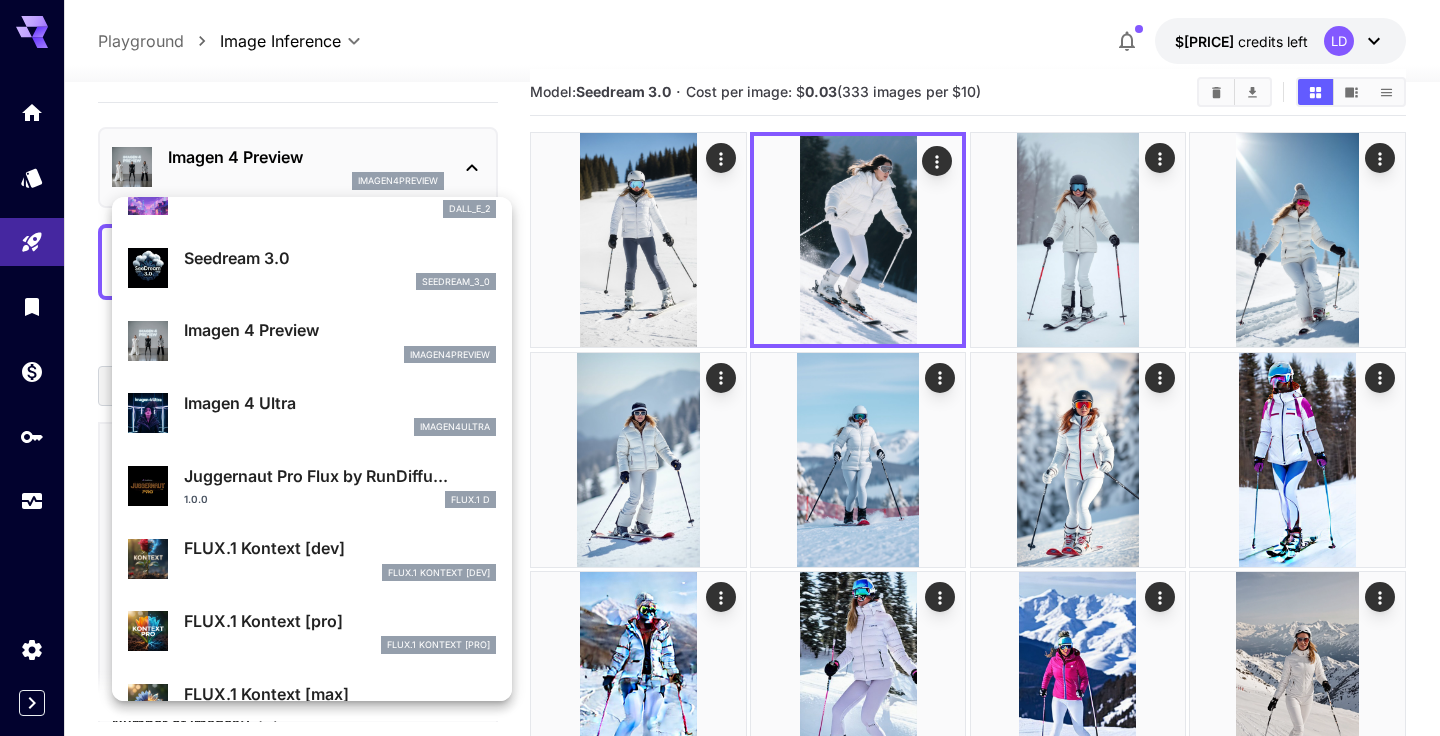 scroll, scrollTop: 489, scrollLeft: 0, axis: vertical 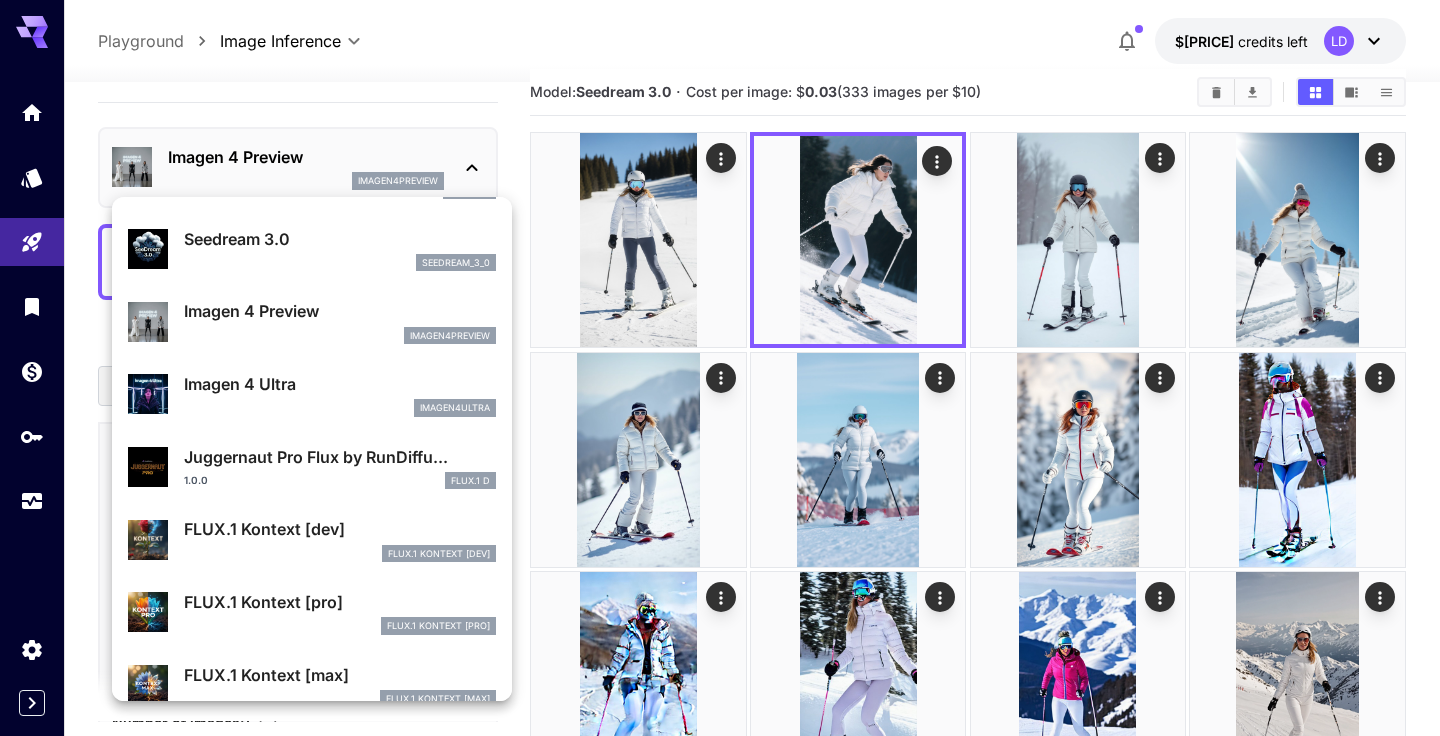 click on "Imagen 4 Ultra" at bounding box center [340, 384] 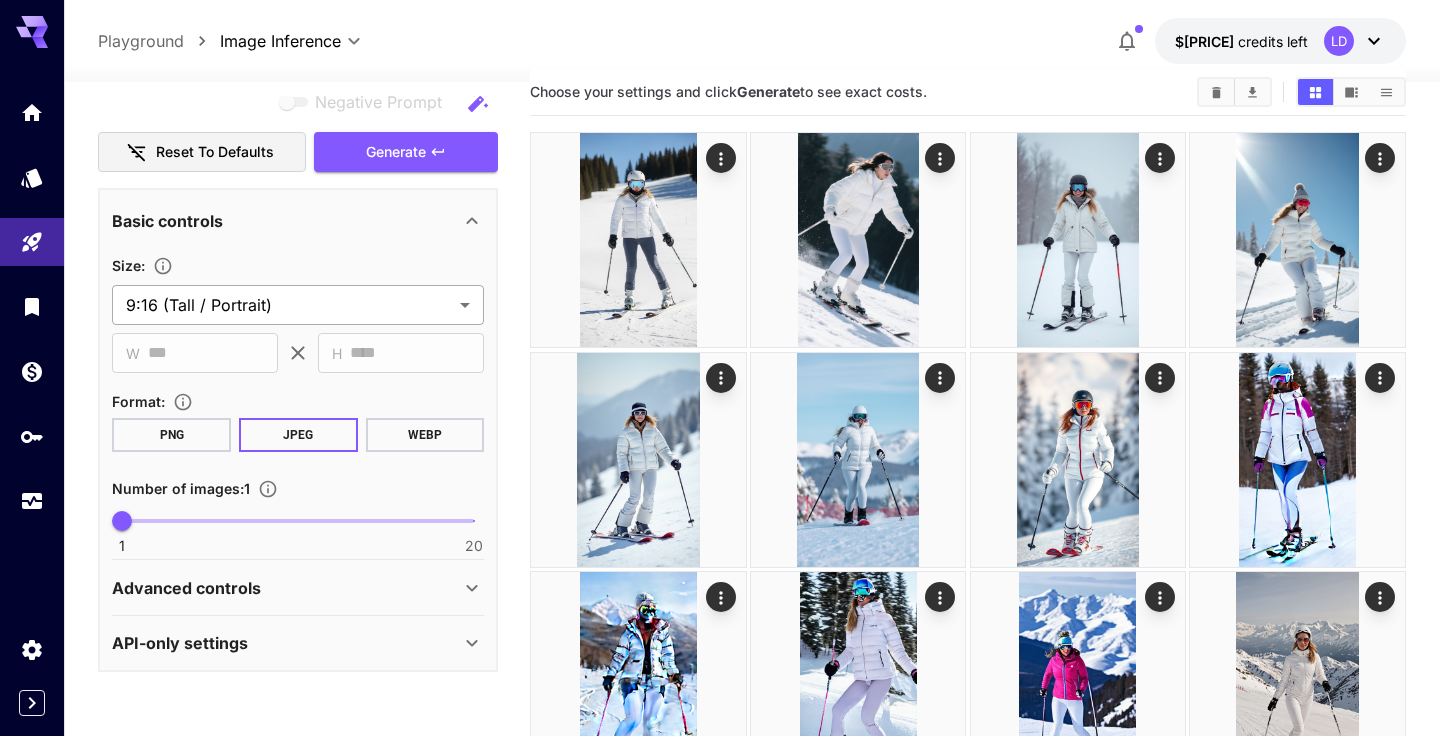 scroll, scrollTop: 273, scrollLeft: 0, axis: vertical 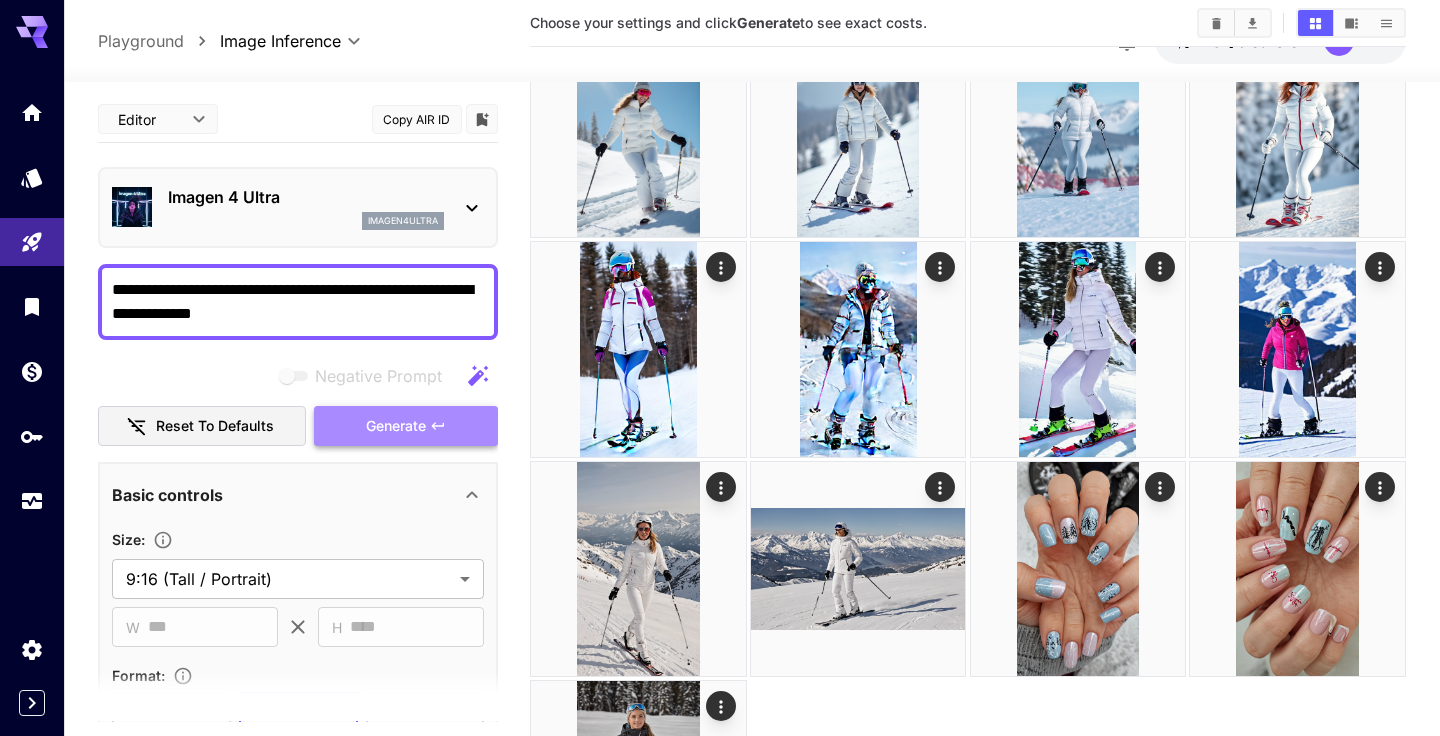 click on "Negative Prompt Reset to defaults Generate" at bounding box center (298, 401) 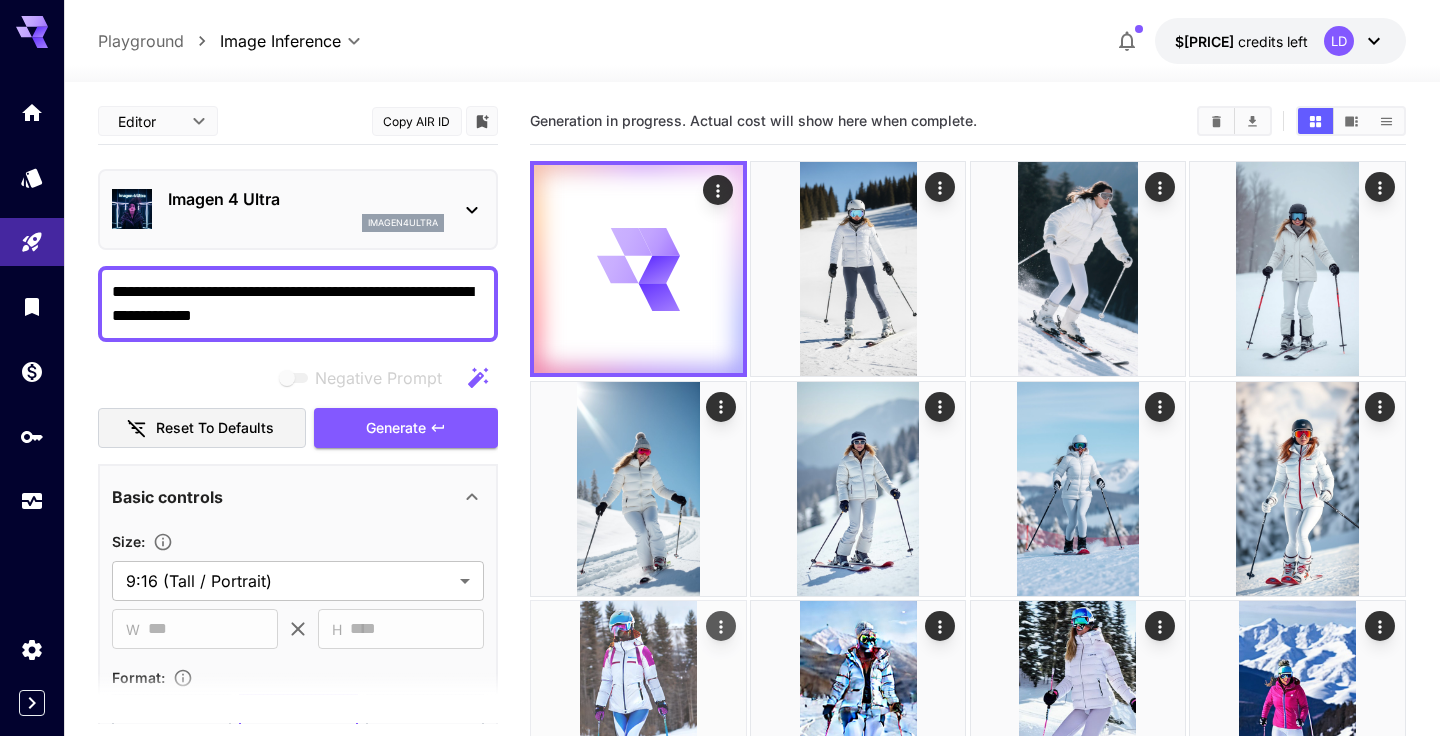 scroll, scrollTop: 0, scrollLeft: 0, axis: both 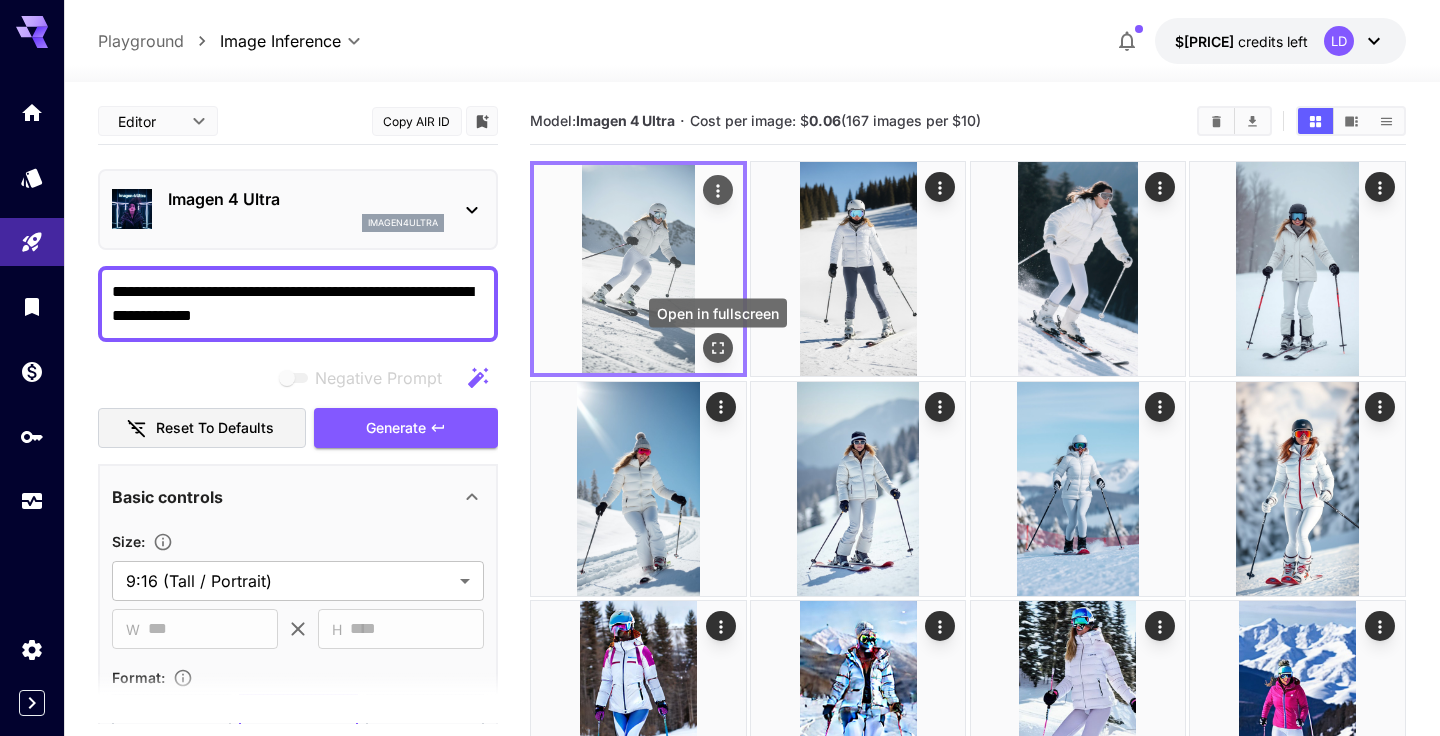 click 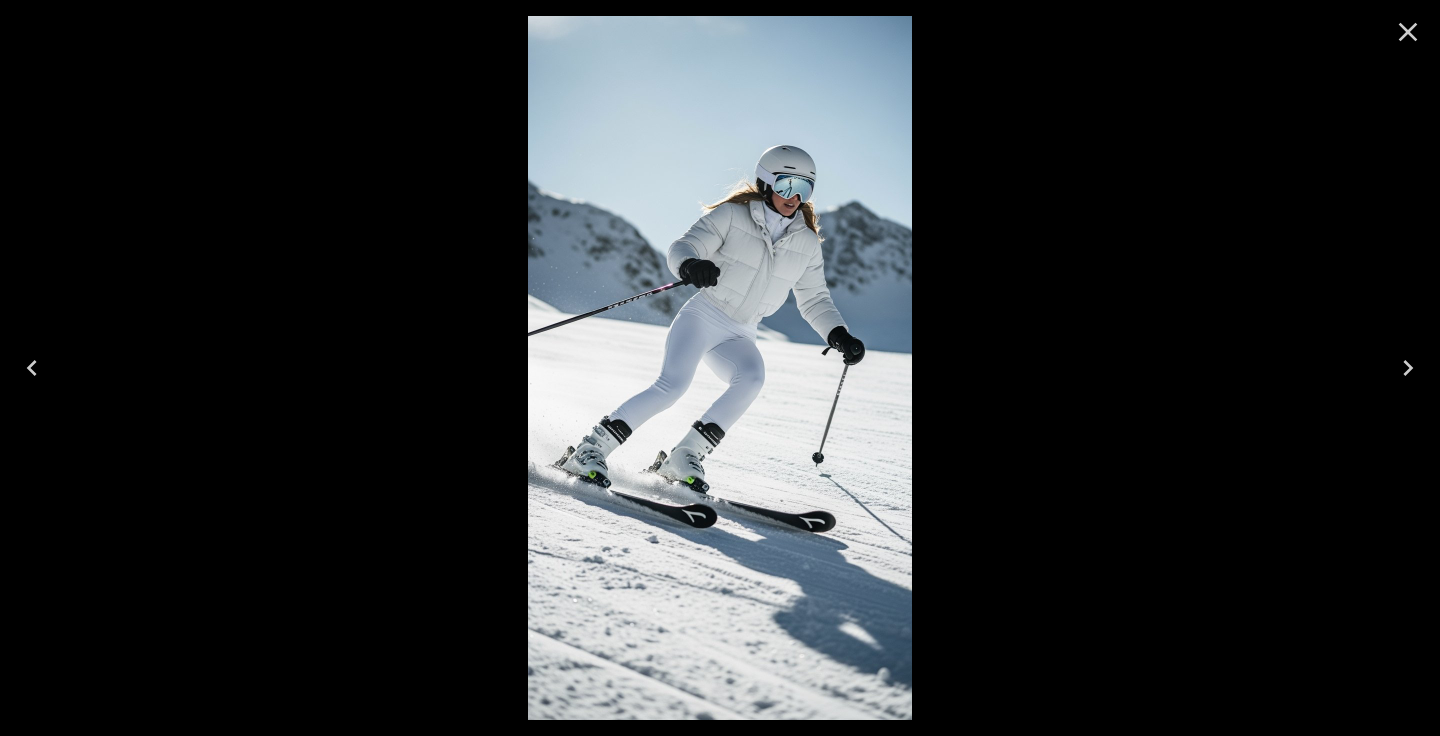click at bounding box center (720, 368) 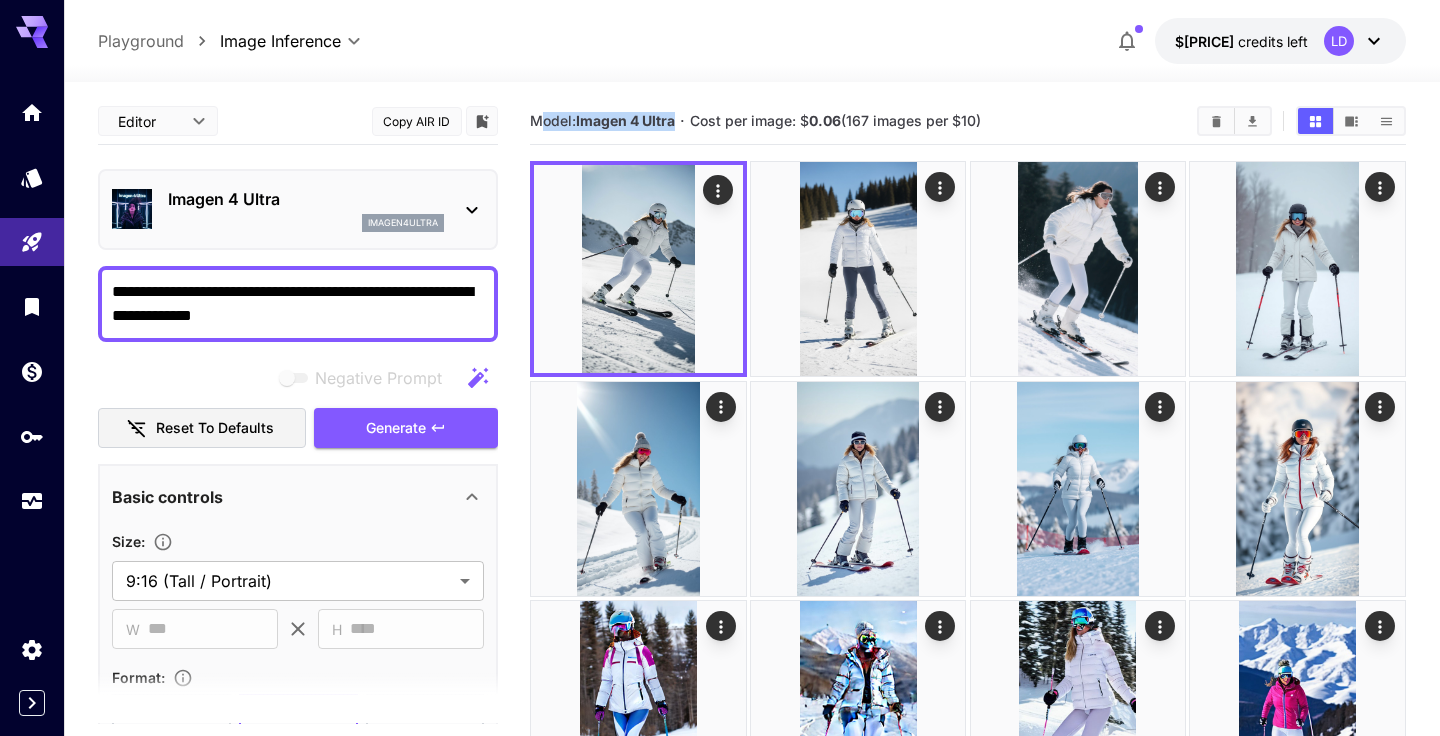 drag, startPoint x: 679, startPoint y: 120, endPoint x: 537, endPoint y: 114, distance: 142.12671 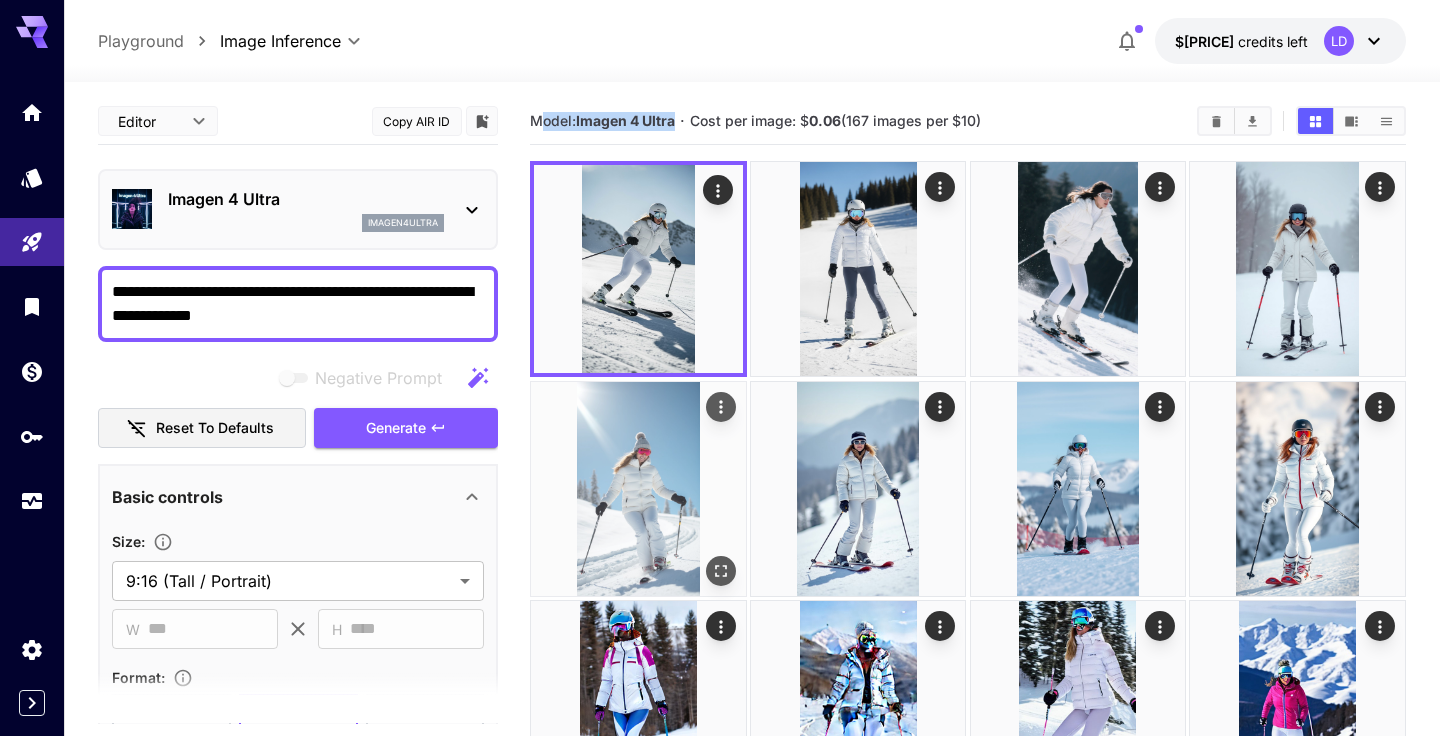 copy on "odel:  Imagen 4 Ultra" 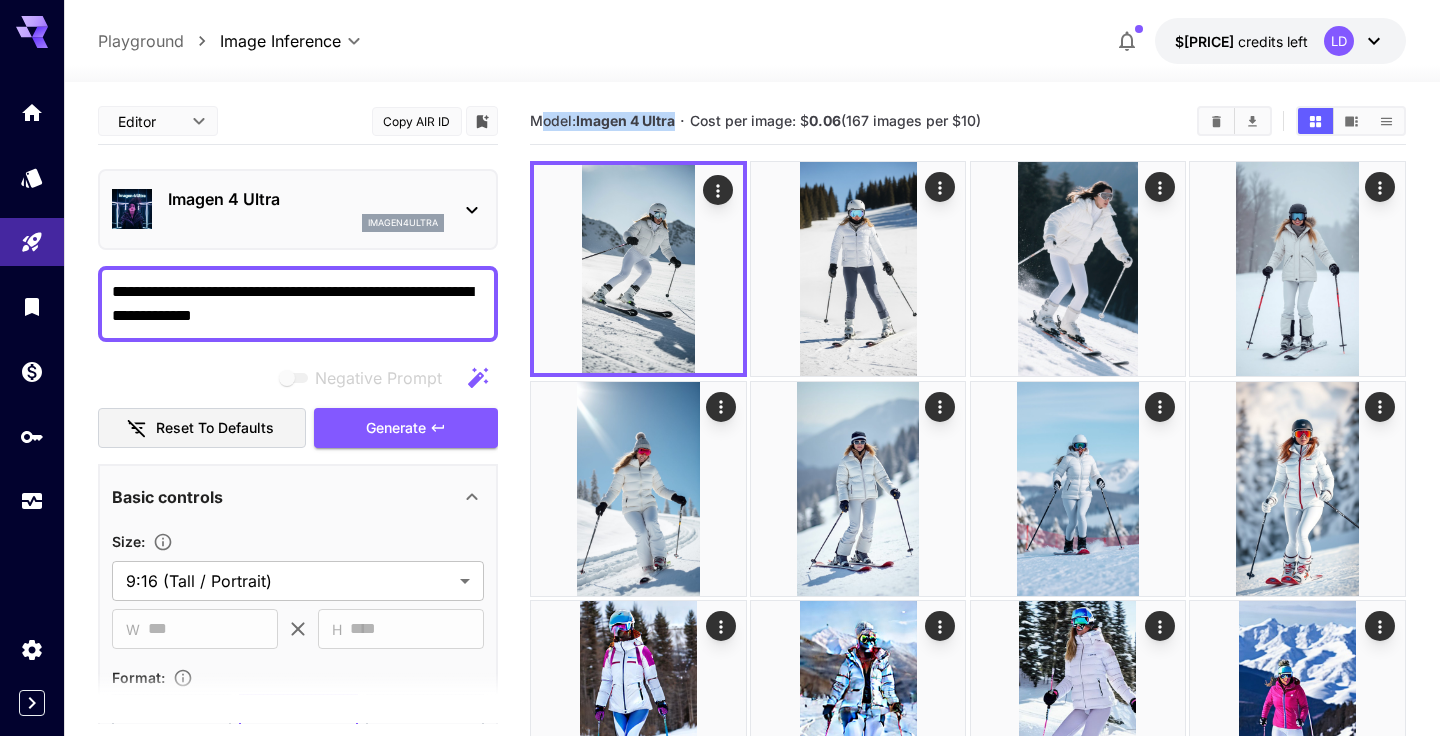 drag, startPoint x: 1014, startPoint y: 113, endPoint x: 581, endPoint y: 128, distance: 433.25974 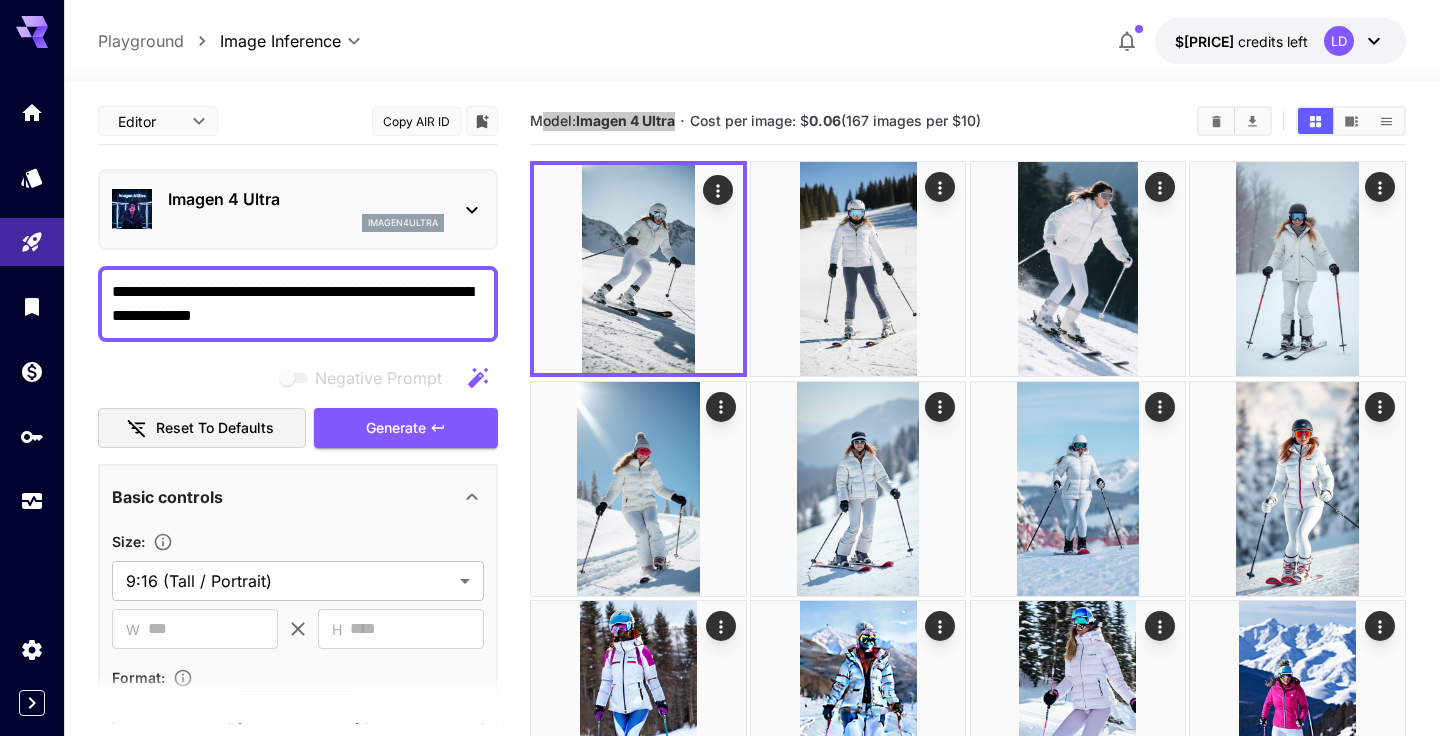 drag, startPoint x: 528, startPoint y: 730, endPoint x: 1078, endPoint y: 99, distance: 837.05493 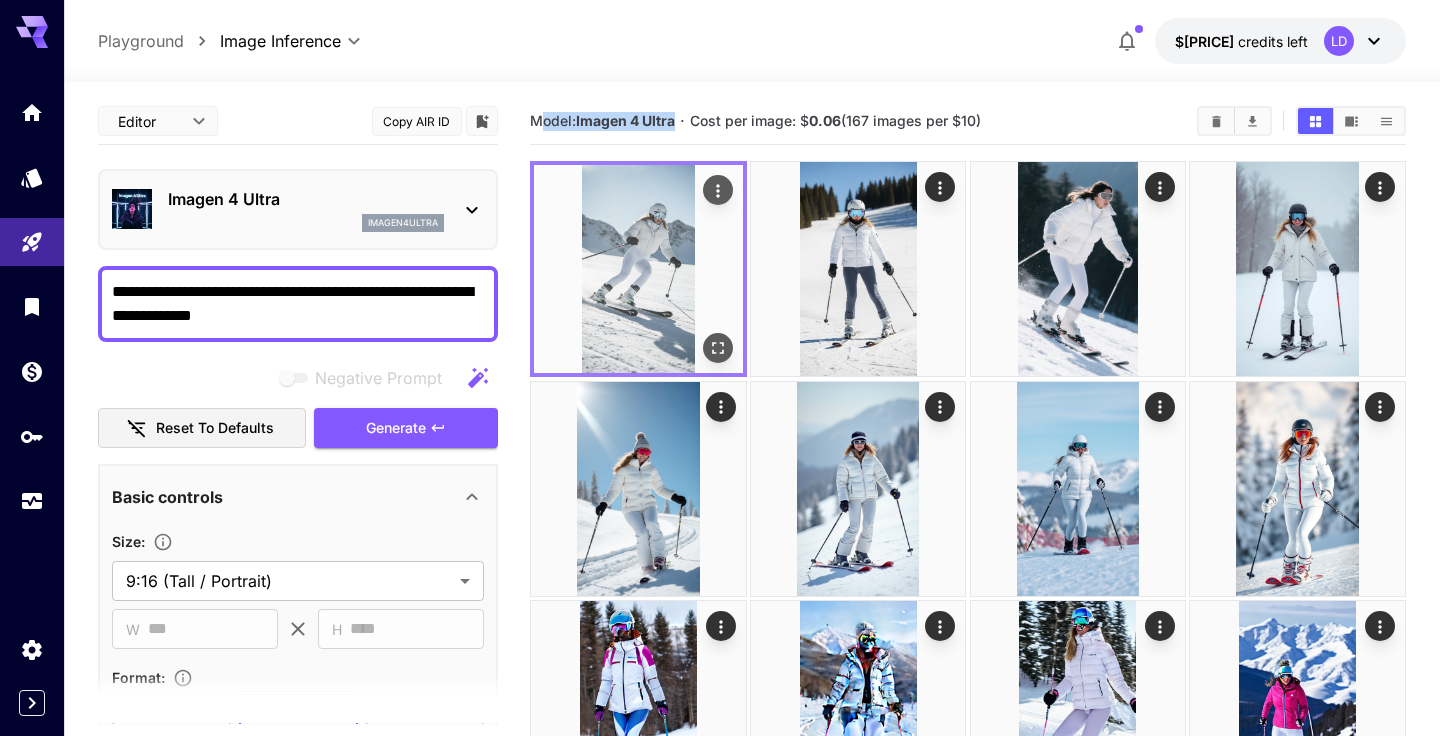 click 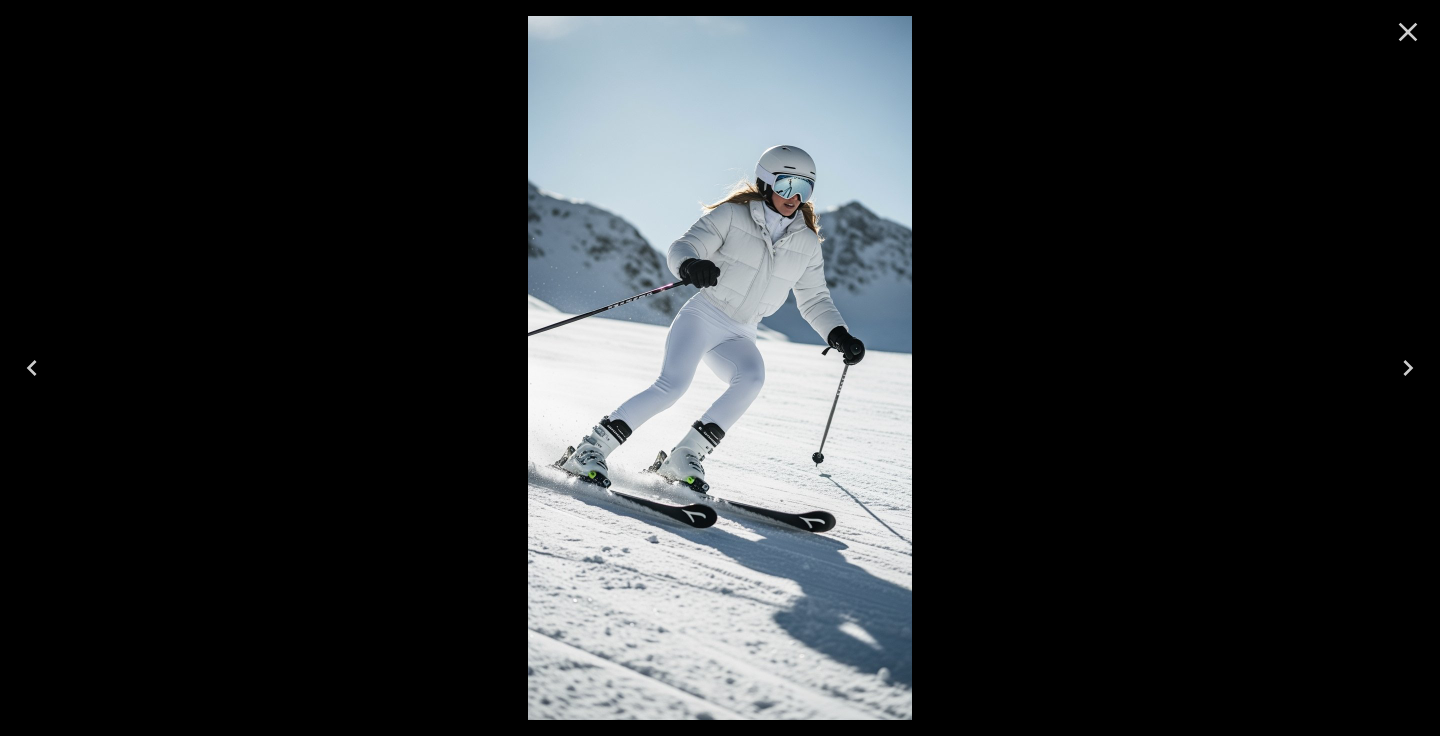 click 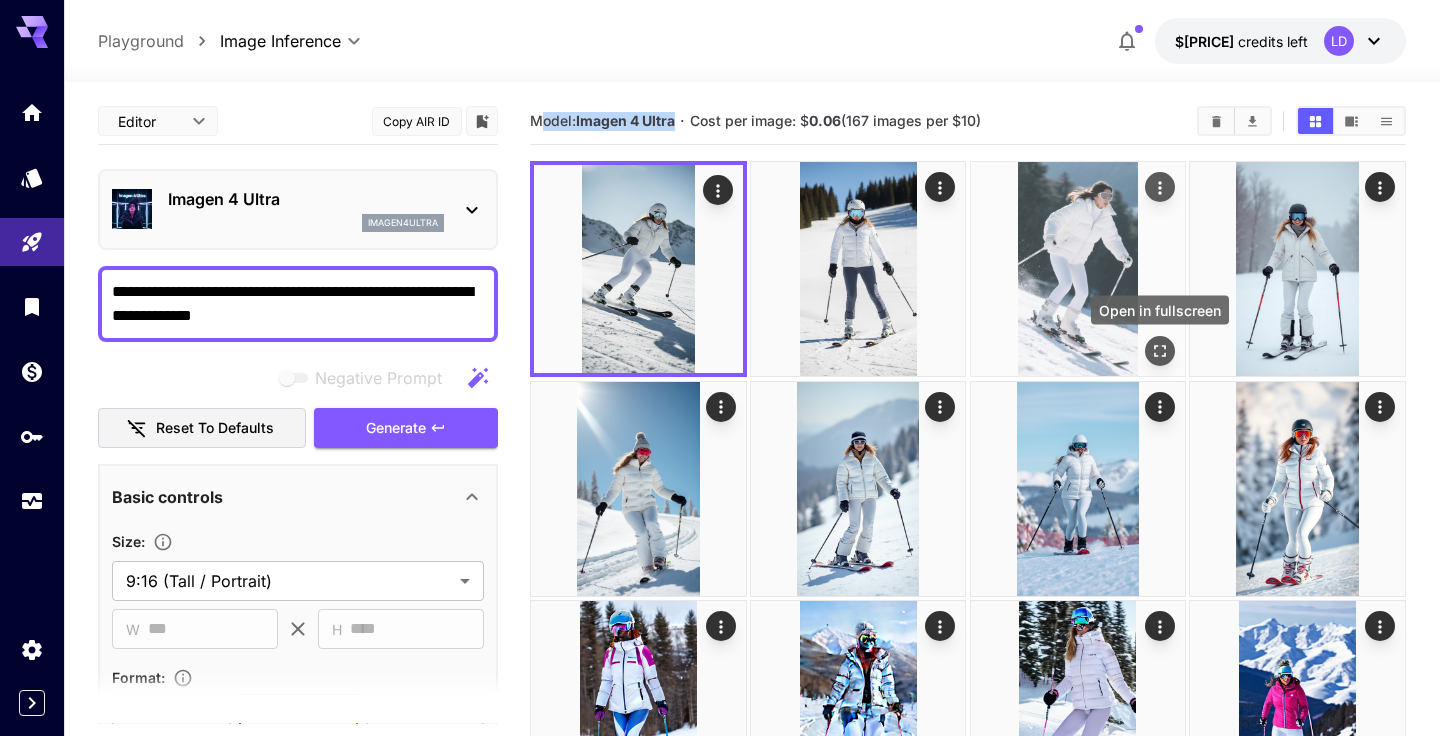 click 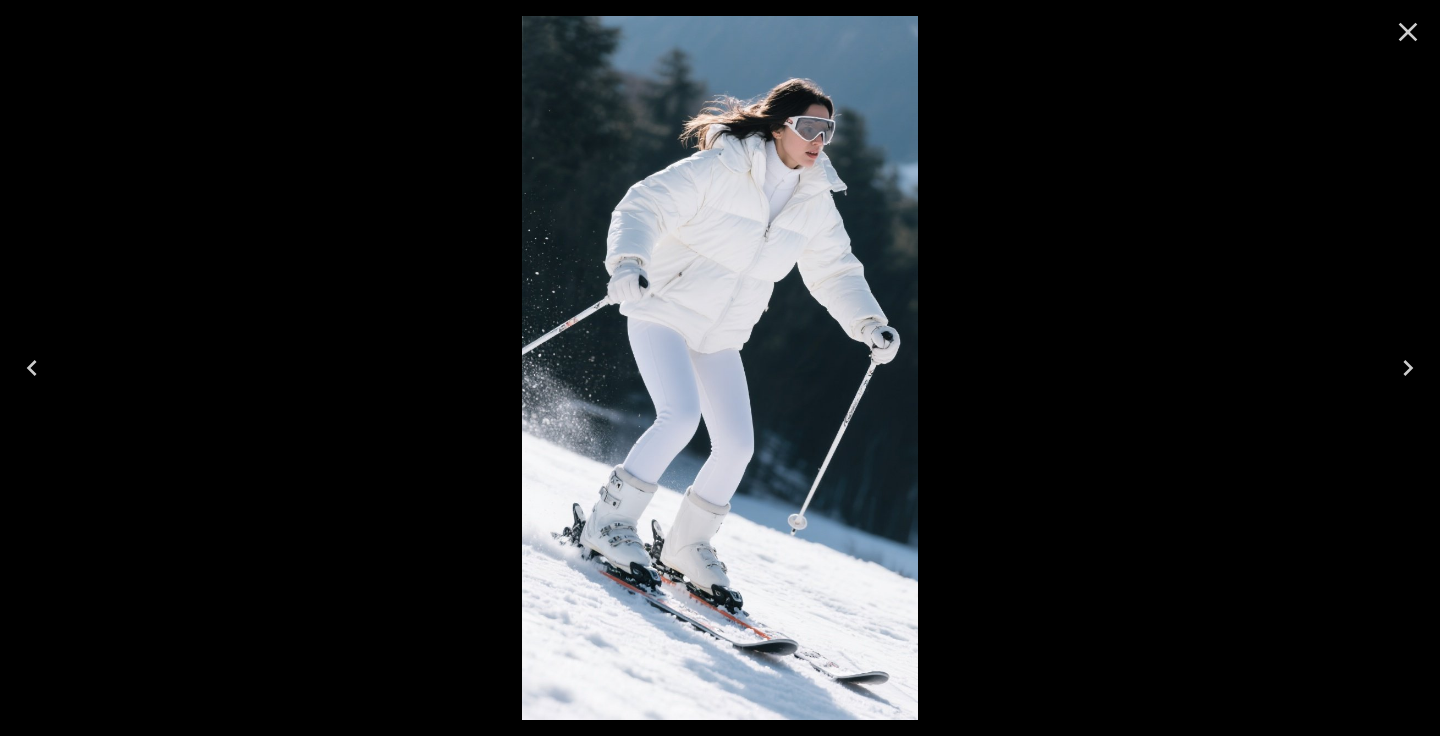 click 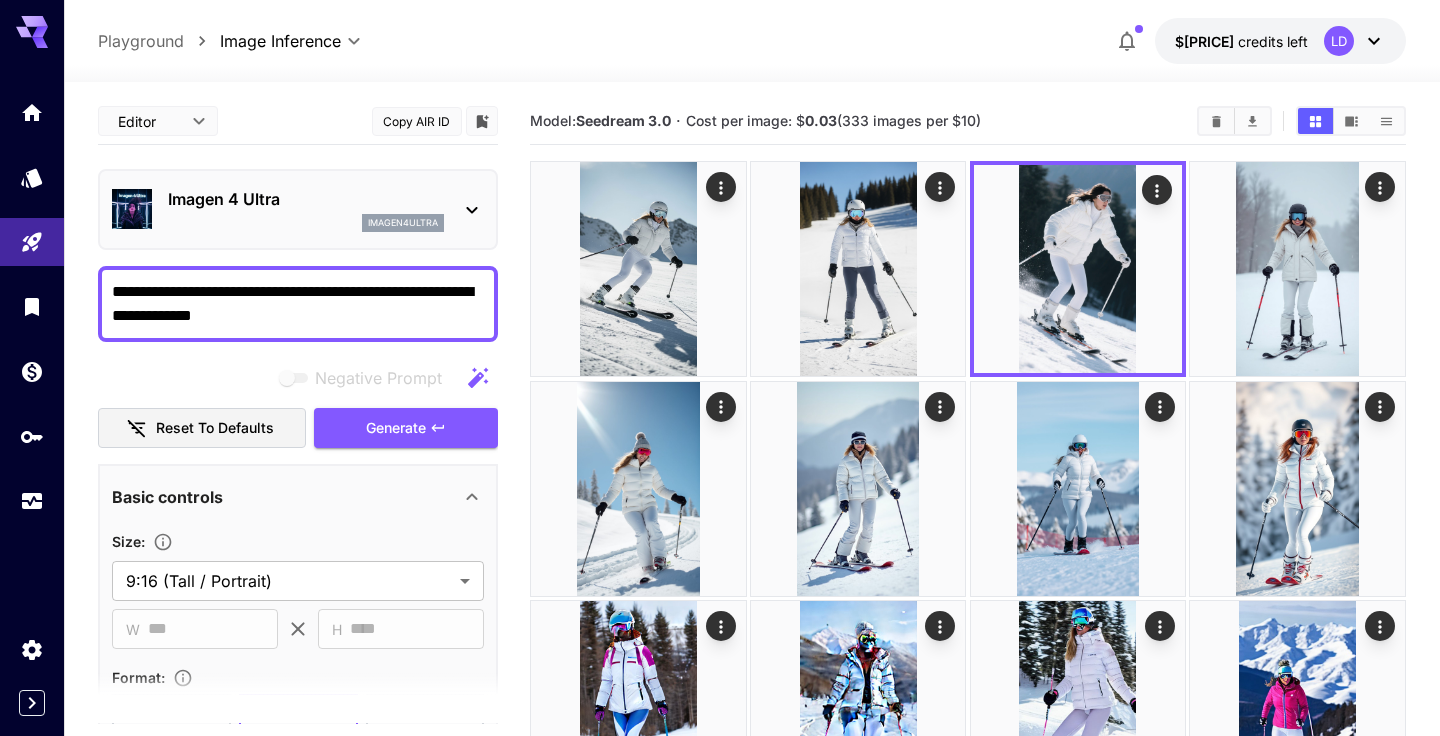 click on "Imagen 4 Ultra imagen4ultra" at bounding box center (306, 209) 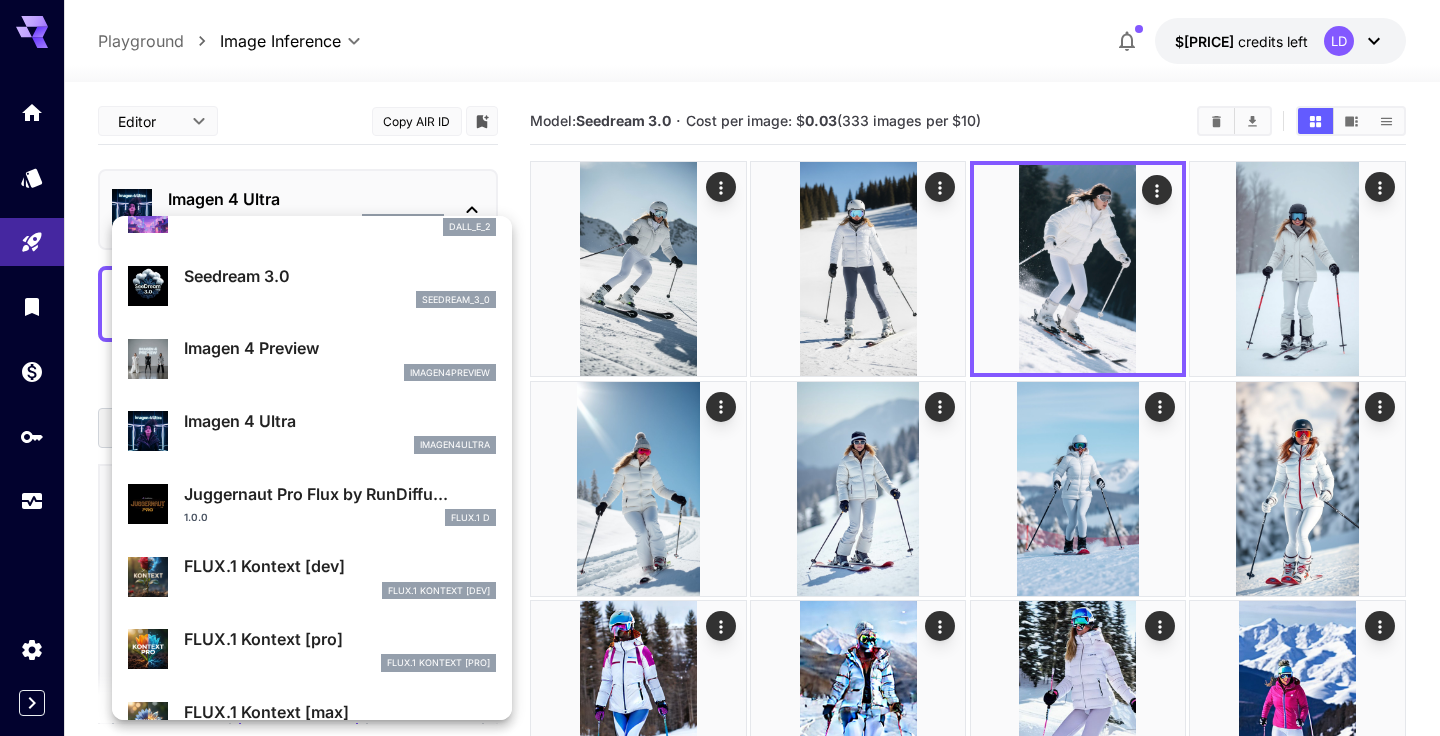 scroll, scrollTop: 481, scrollLeft: 0, axis: vertical 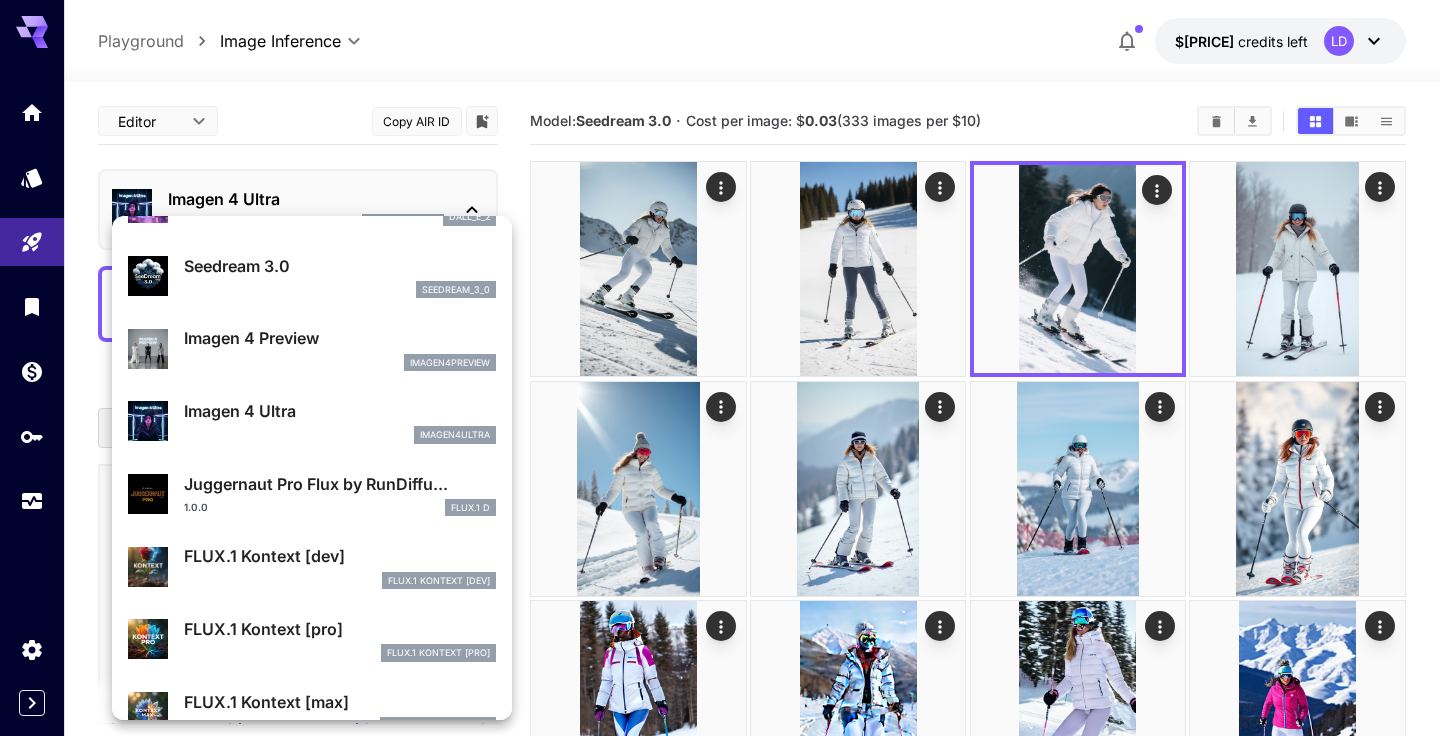 click on "Juggernaut Pro Flux by RunDiffu..." at bounding box center [340, 484] 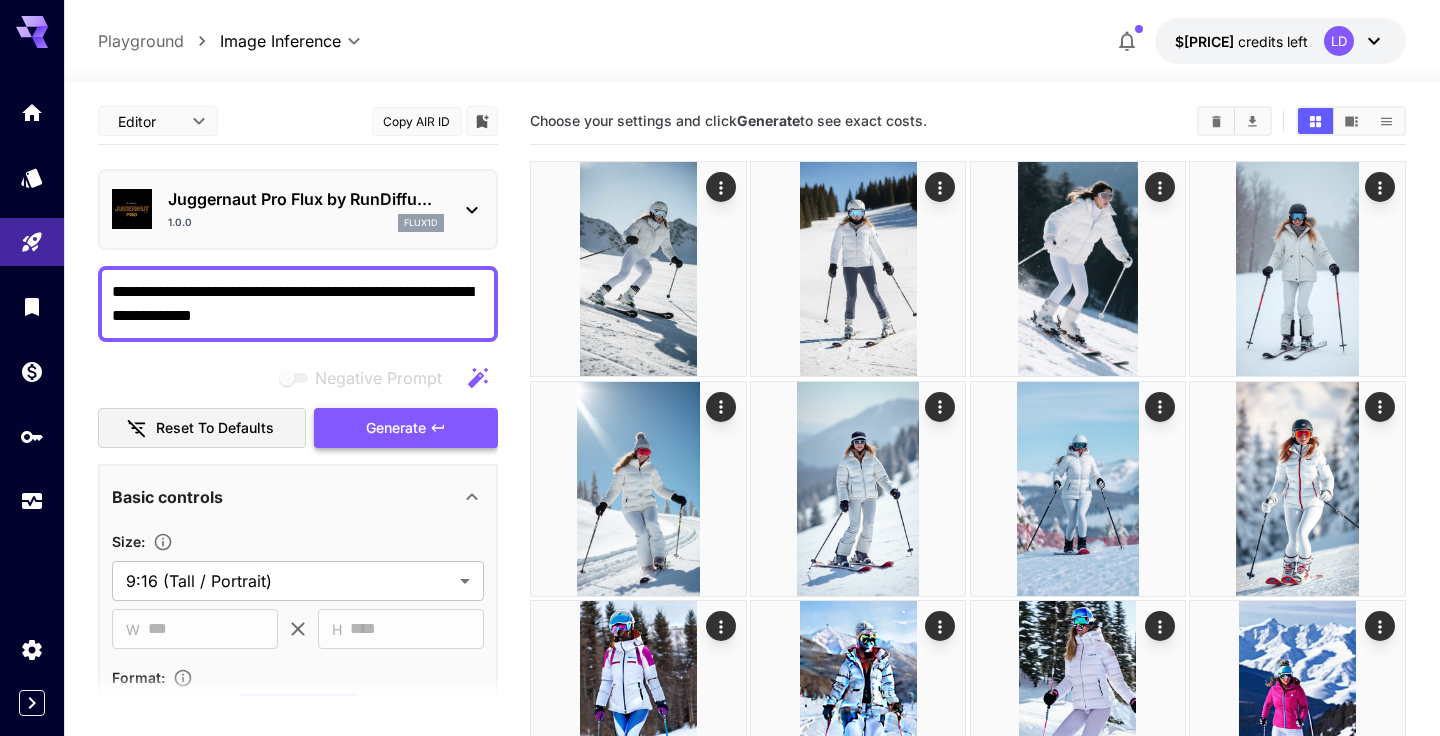 click on "Generate" at bounding box center (396, 428) 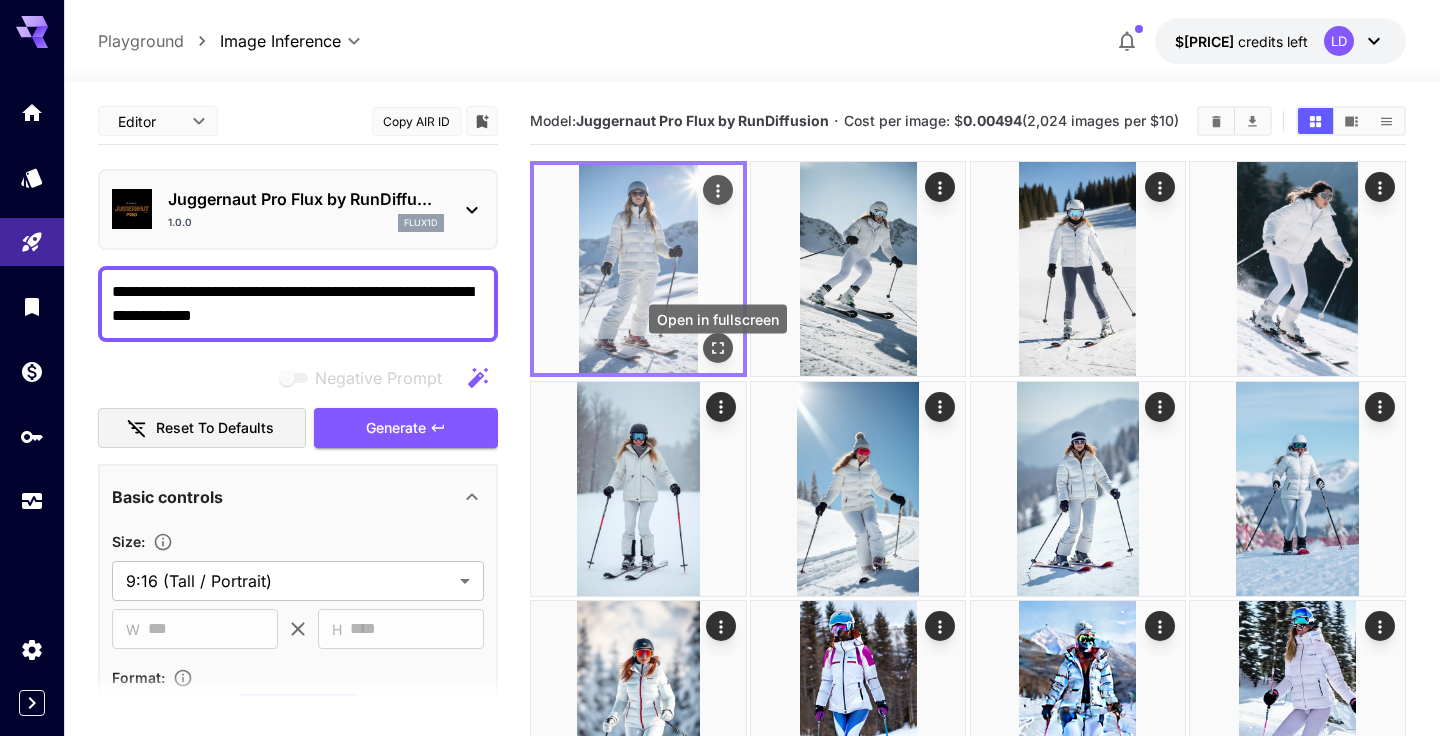 click 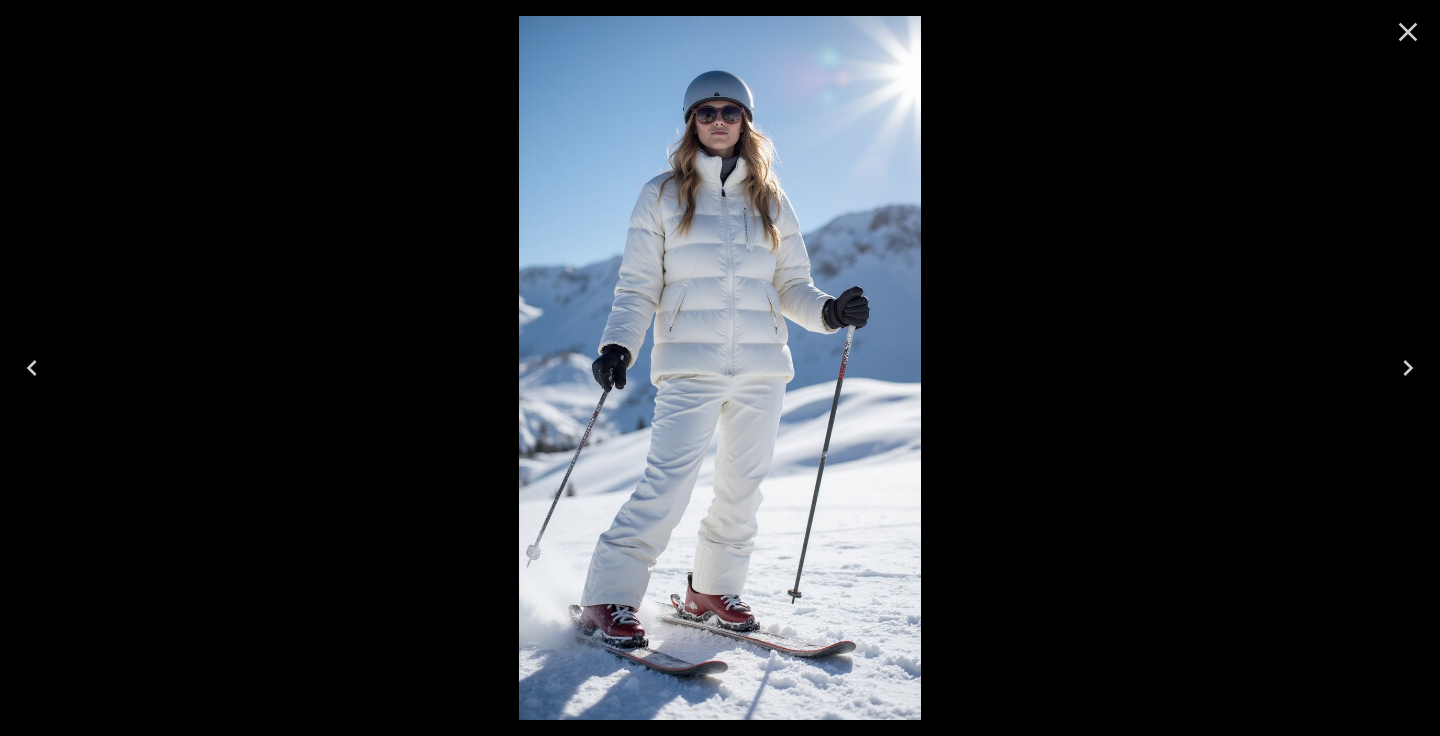 click at bounding box center (720, 368) 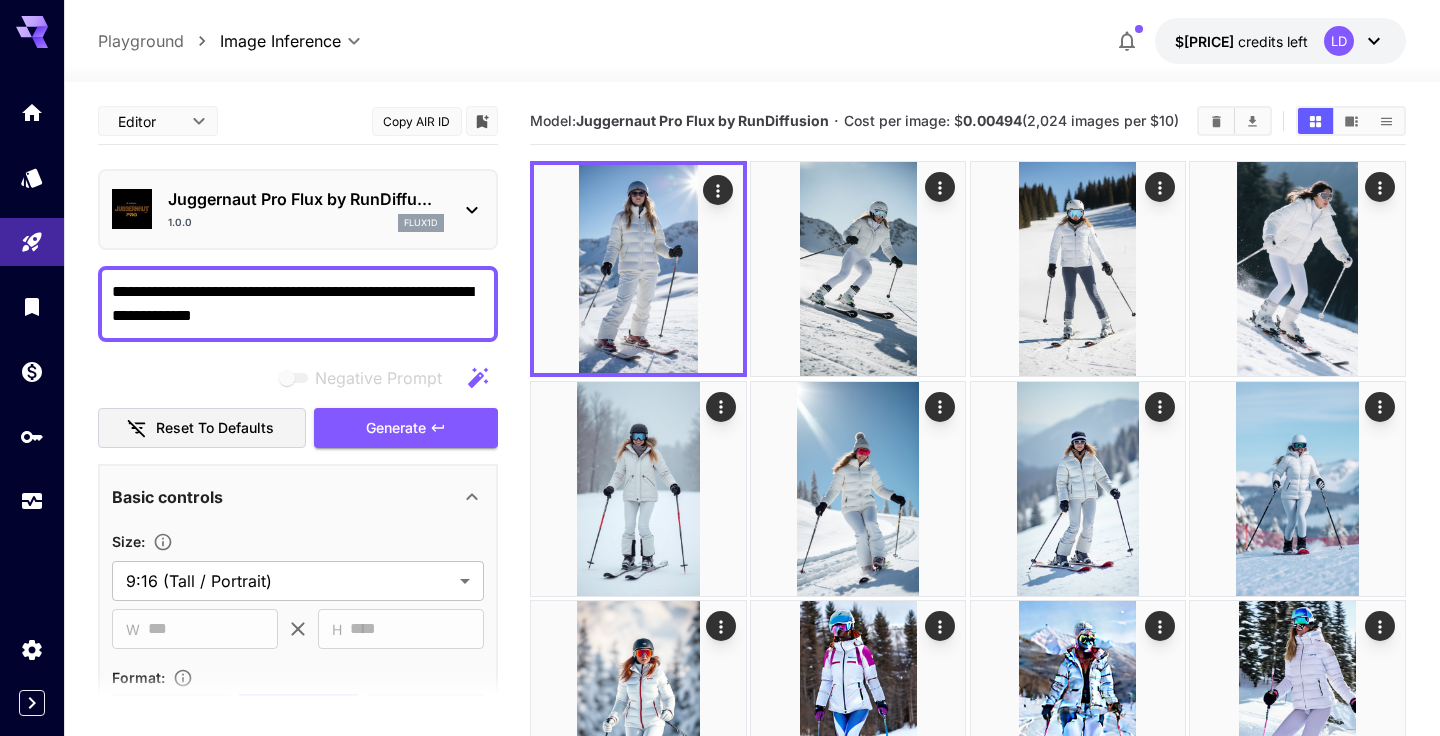 drag, startPoint x: 583, startPoint y: 111, endPoint x: 890, endPoint y: 143, distance: 308.66324 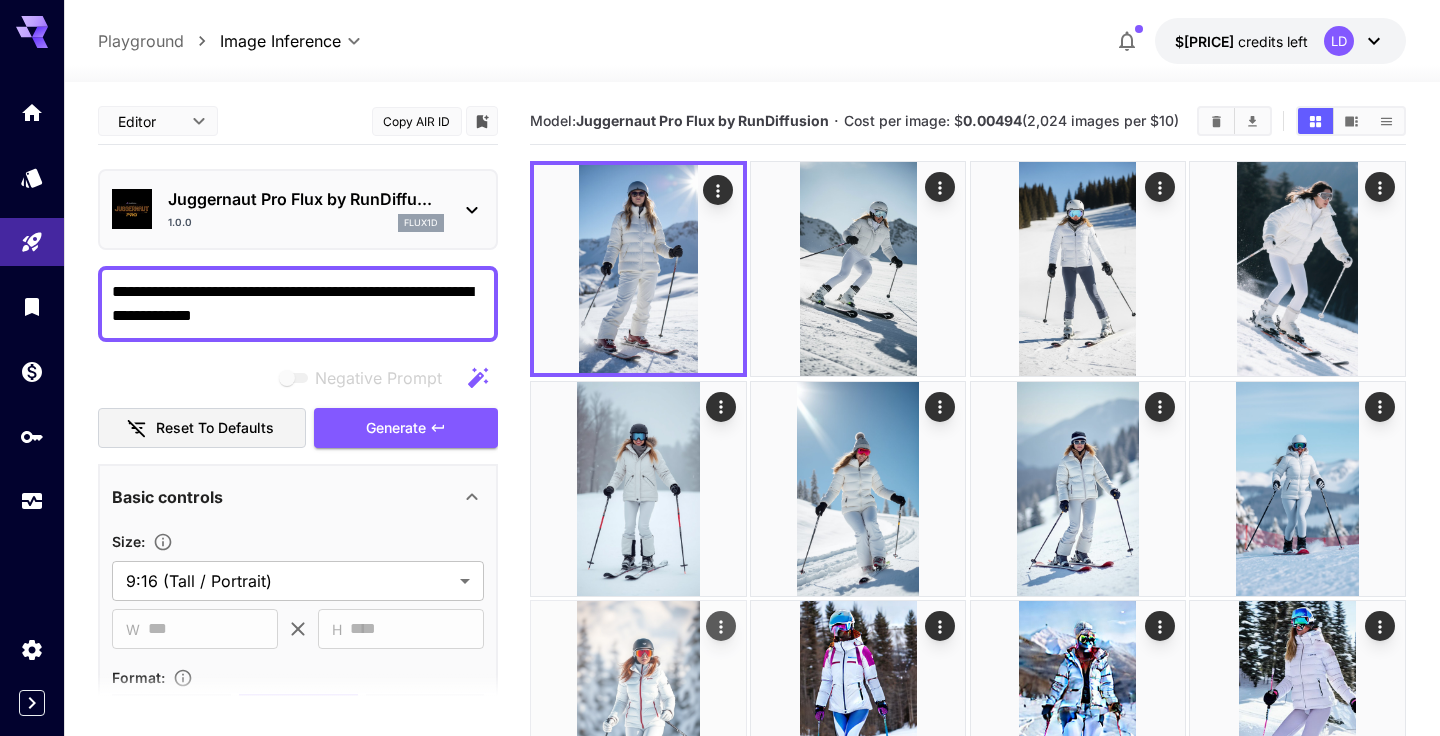 copy on "Juggernaut Pro Flux by RunDiffusion · Cost per image: $ 0.00494  (2,024 images per $10)" 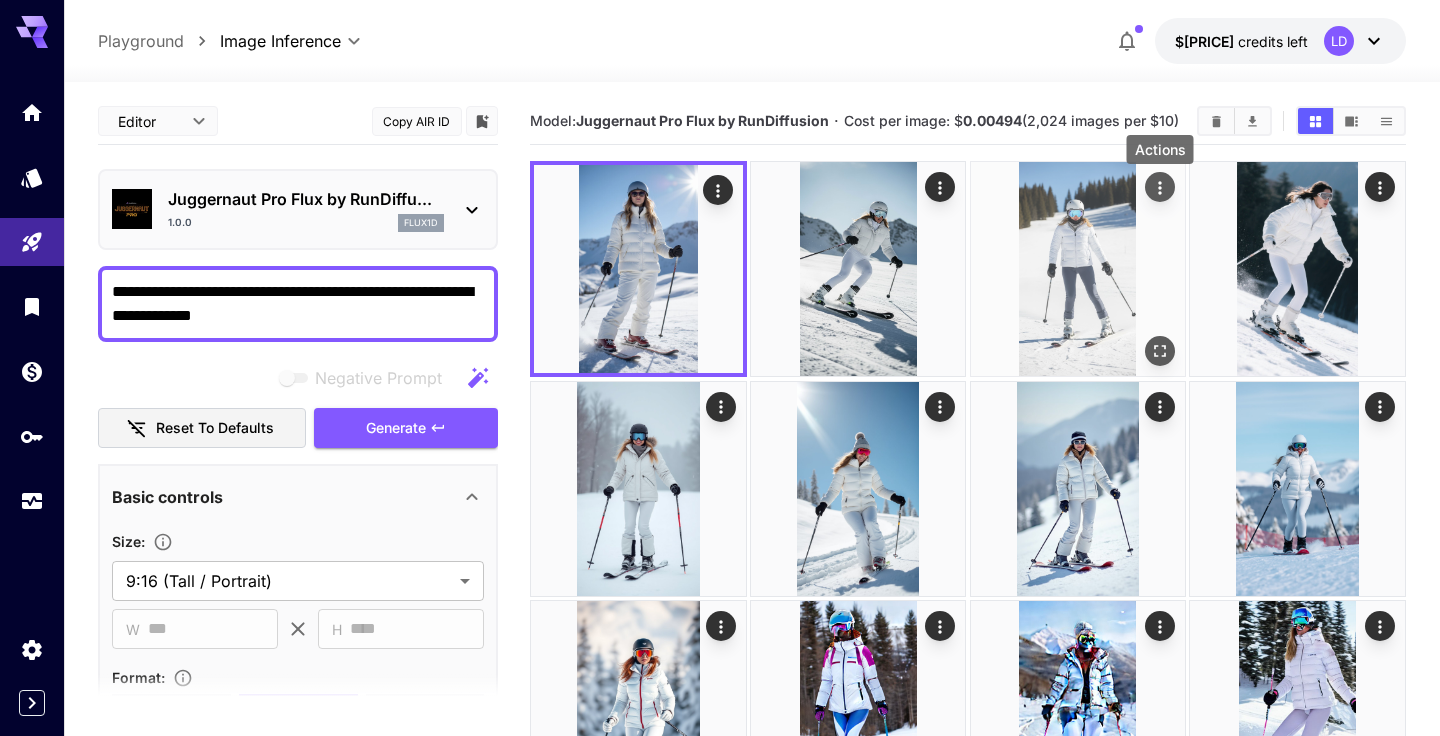 click 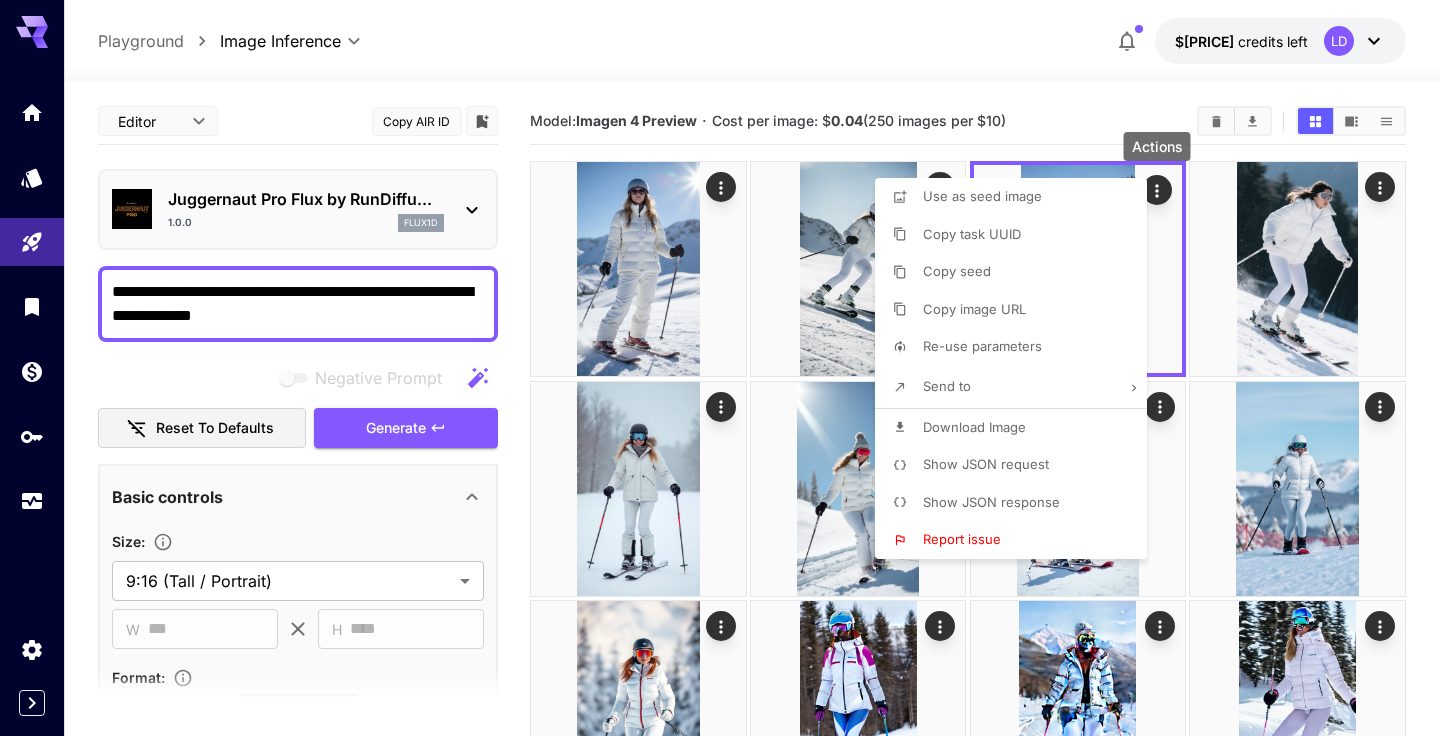 click at bounding box center [720, 368] 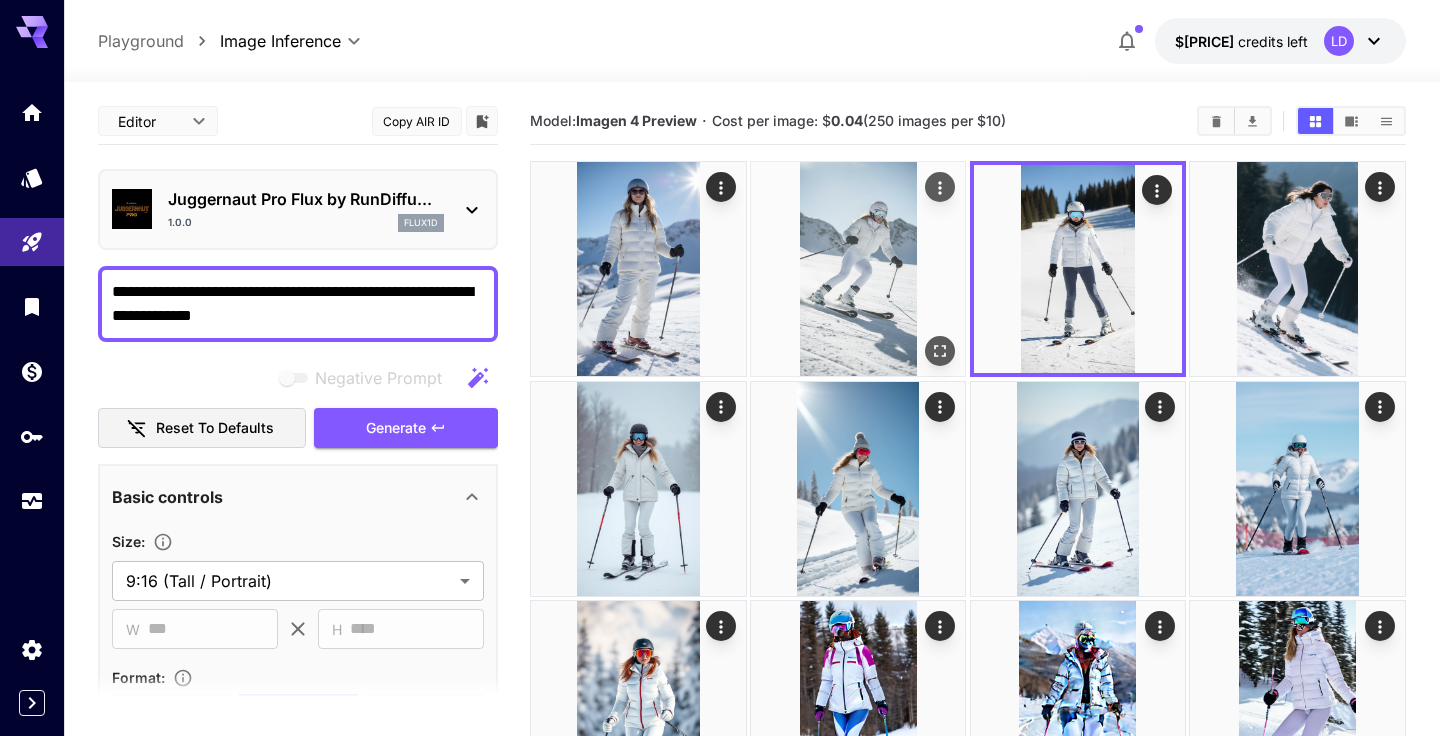 scroll, scrollTop: 0, scrollLeft: 0, axis: both 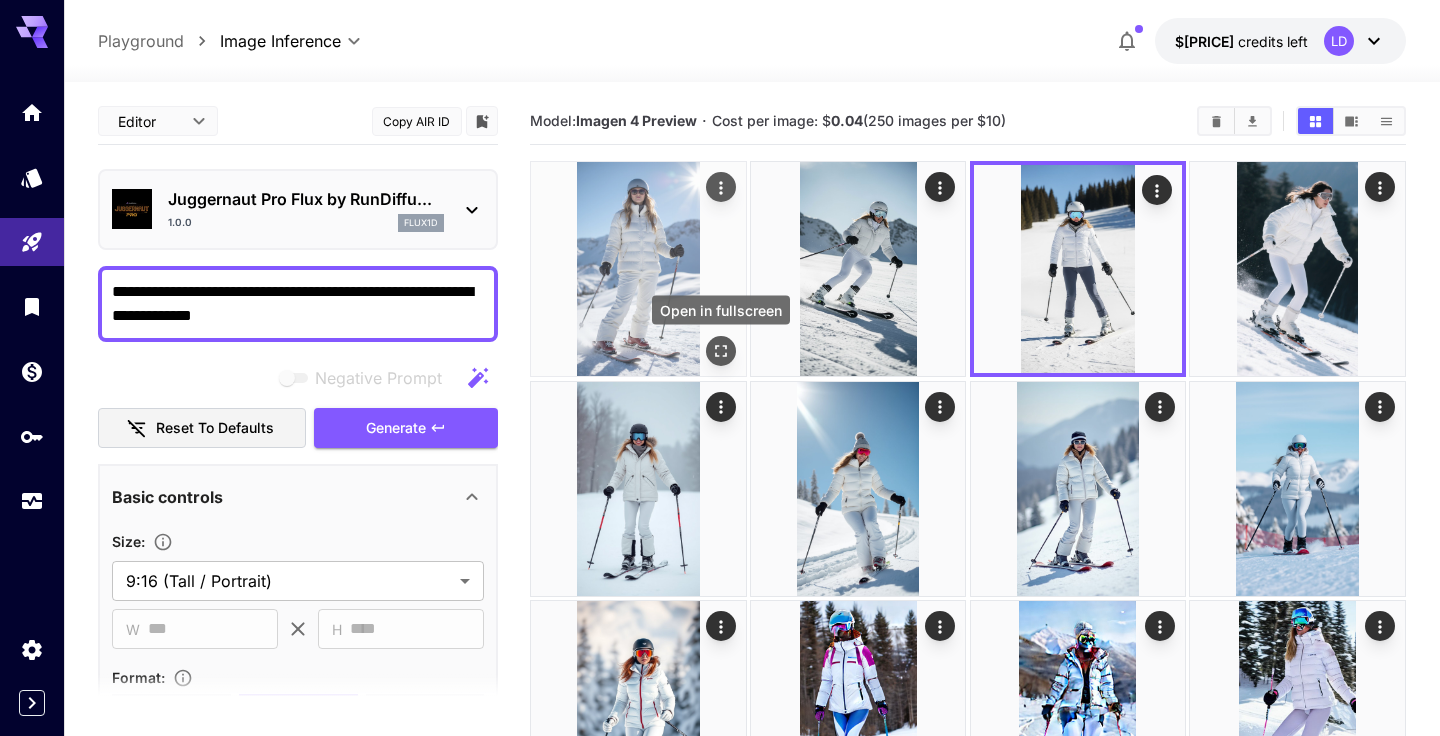 click at bounding box center [721, 351] 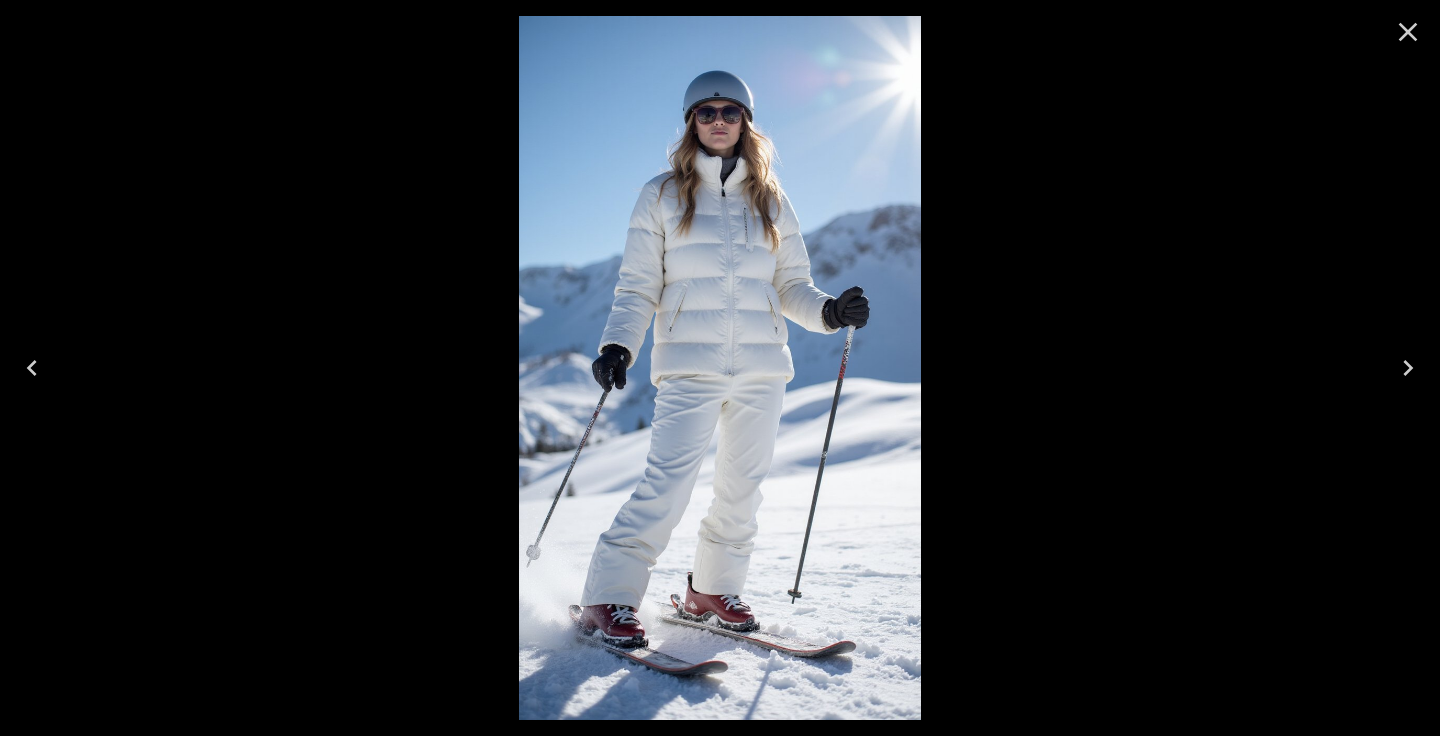 click at bounding box center [720, 368] 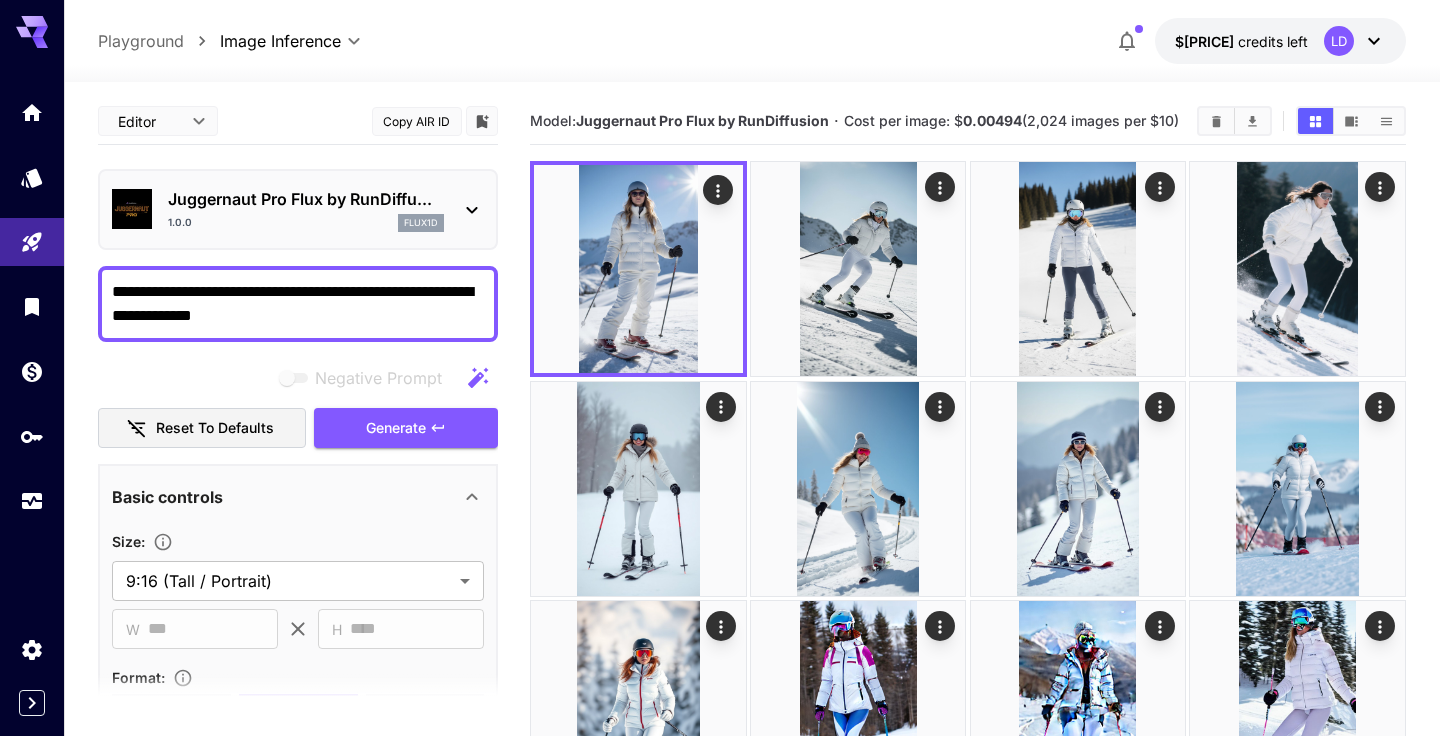 click on "Juggernaut Pro Flux by RunDiffu..." at bounding box center (306, 199) 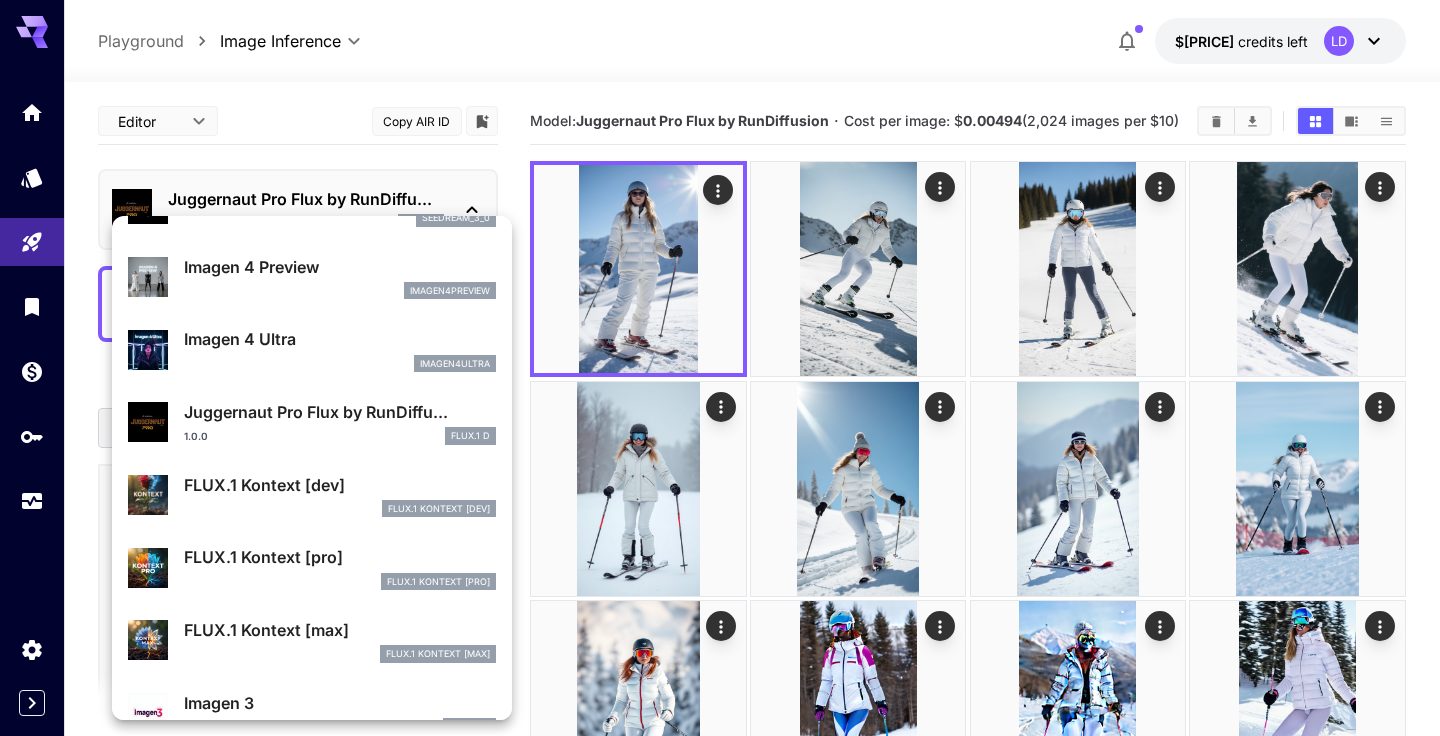 scroll, scrollTop: 576, scrollLeft: 0, axis: vertical 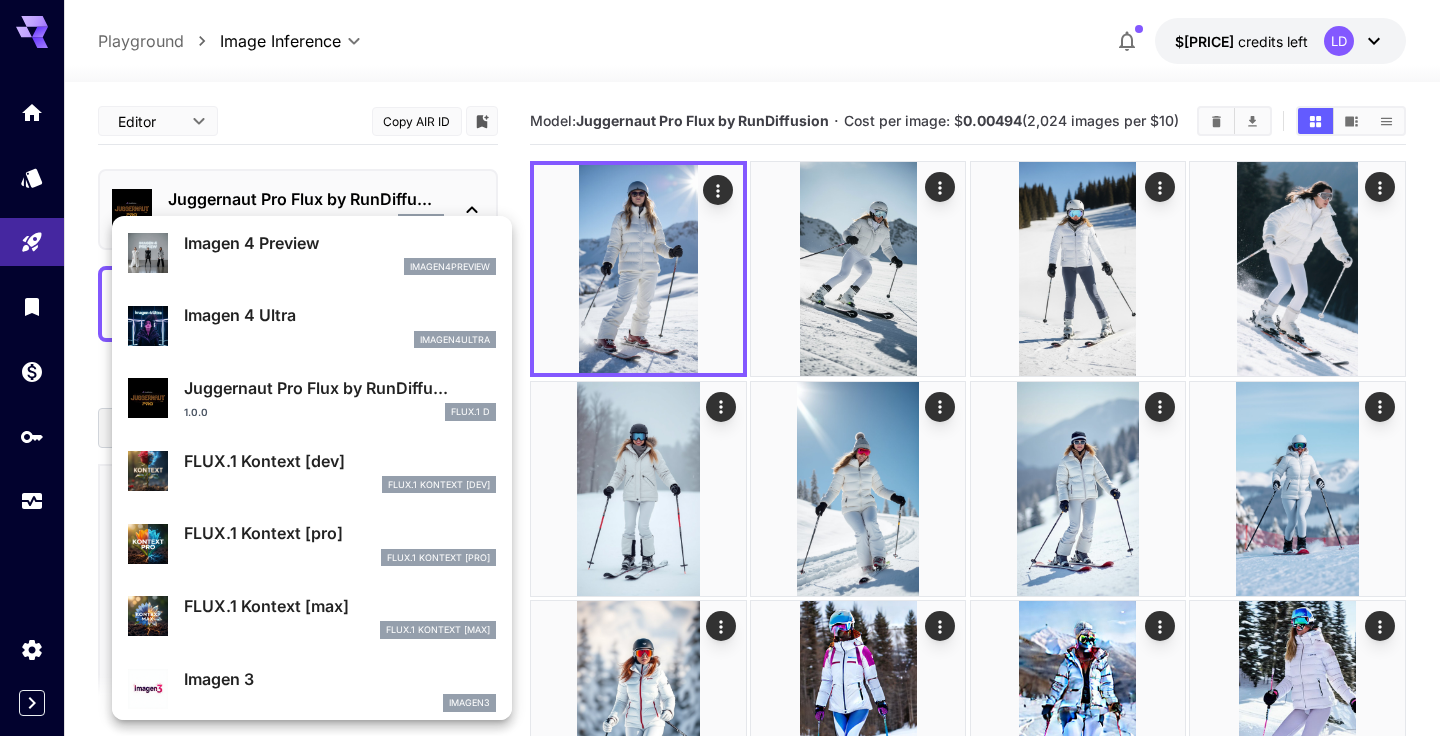 click on "FlUX.1 Kontext [dev]" at bounding box center [340, 485] 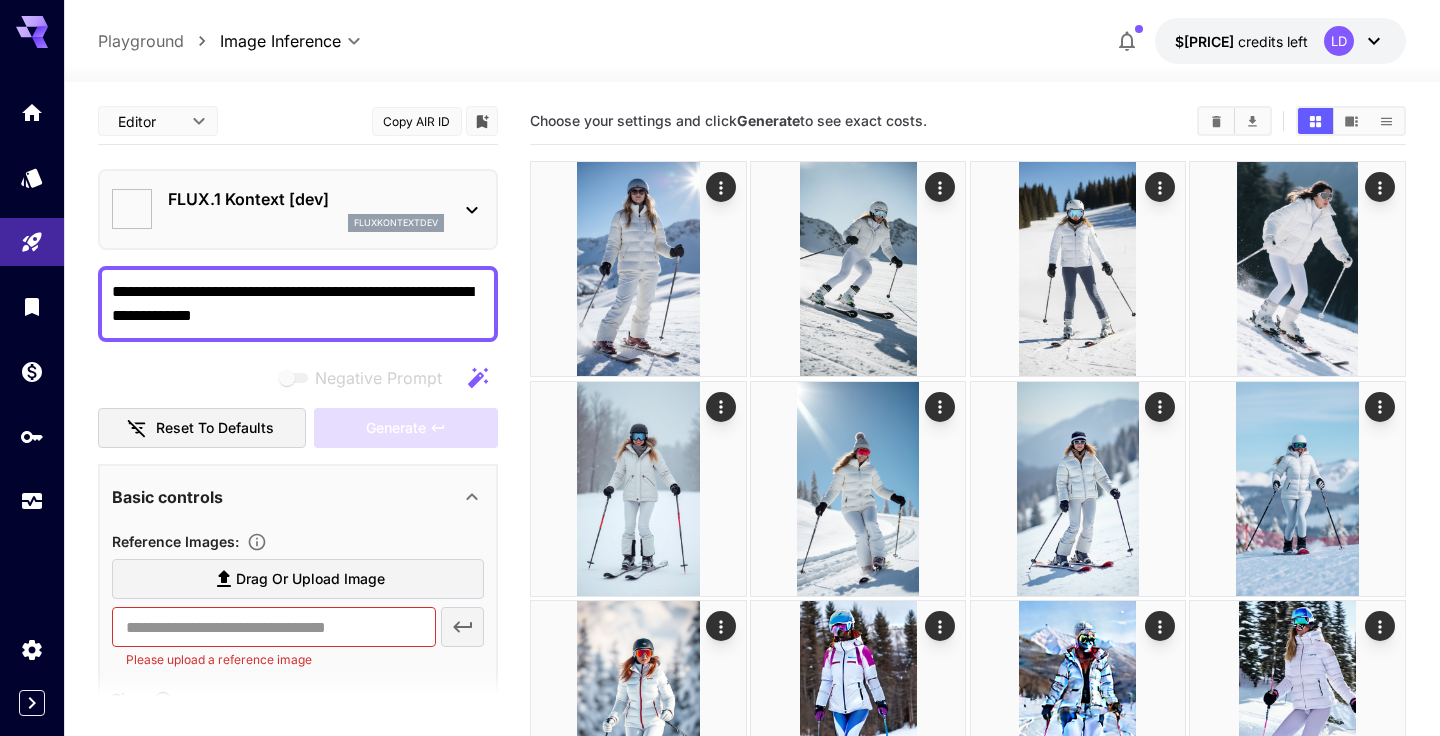 type on "**********" 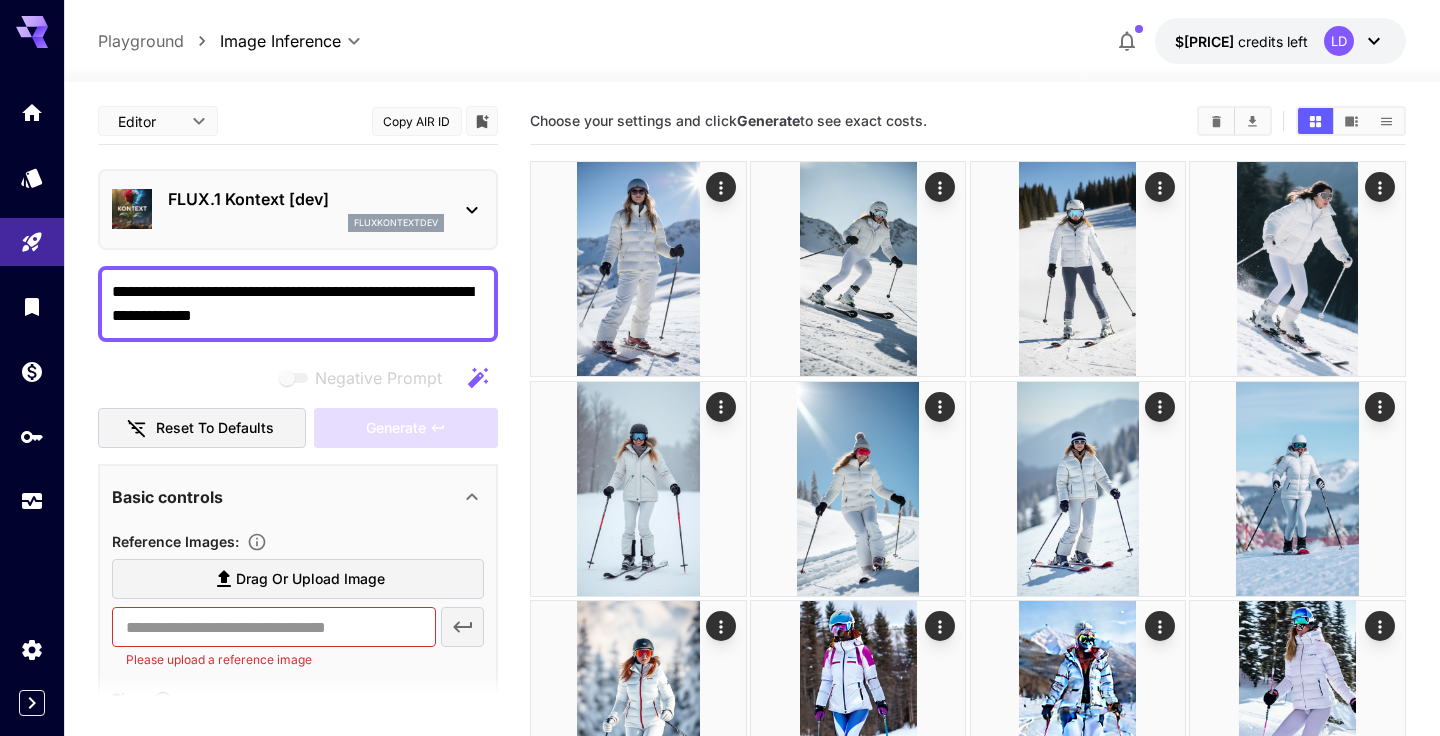 click on "FLUX.1 Kontext [dev] fluxkontextdev" at bounding box center (306, 209) 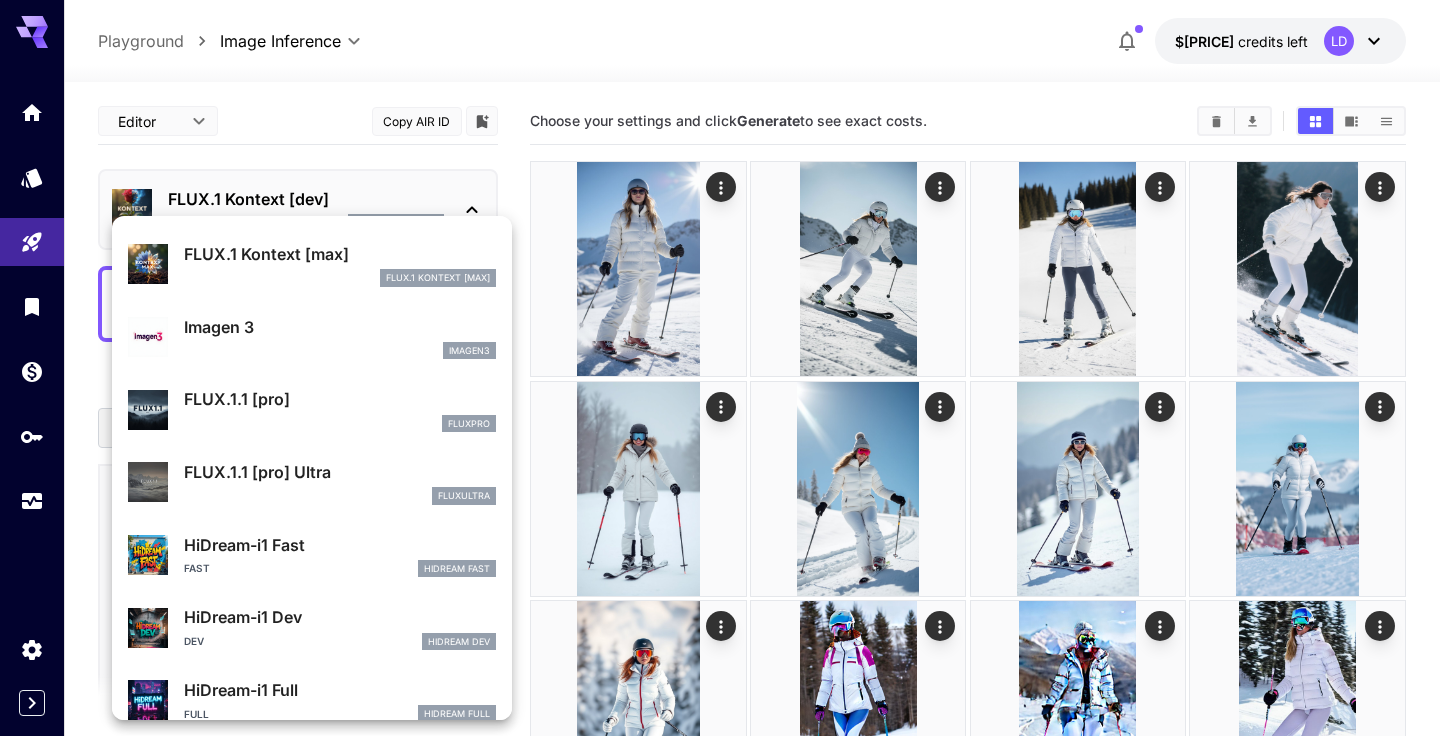 scroll, scrollTop: 896, scrollLeft: 0, axis: vertical 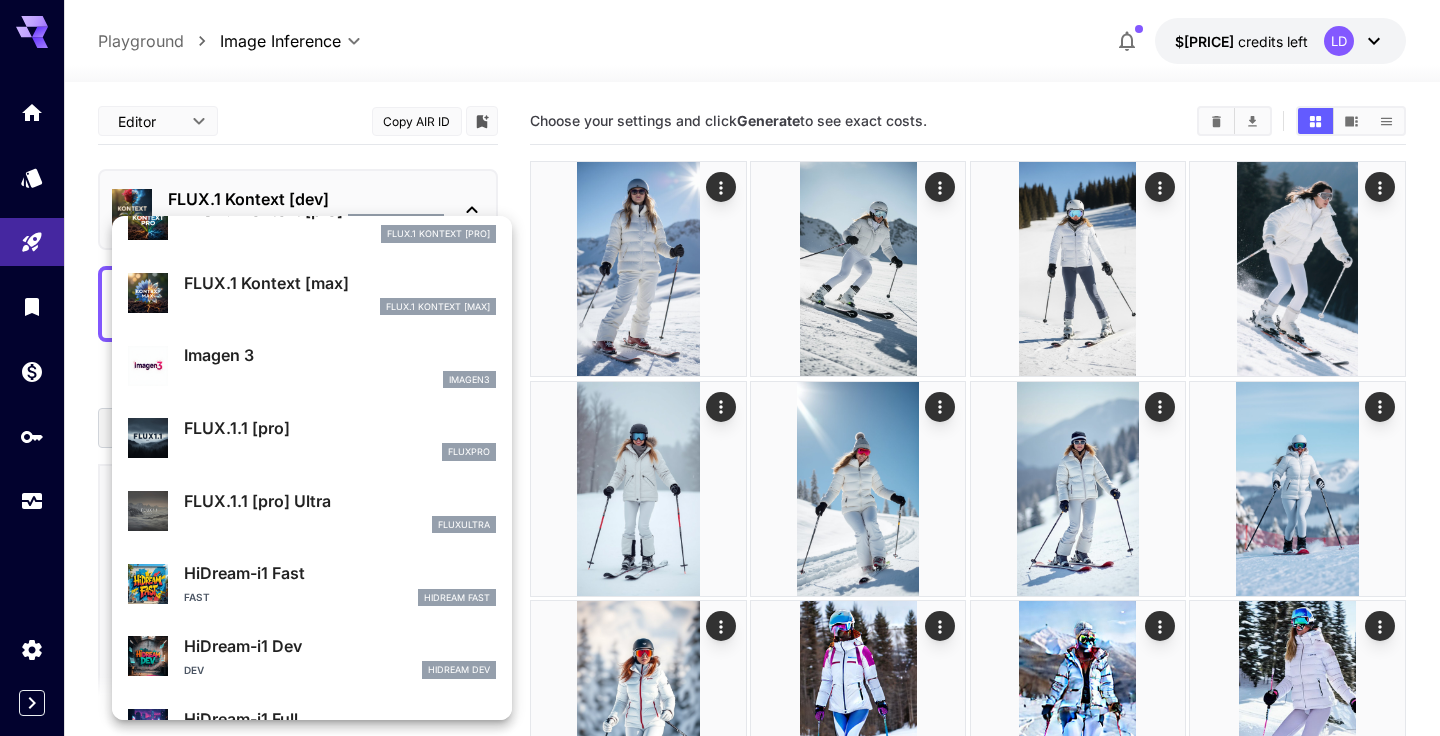click at bounding box center [720, 368] 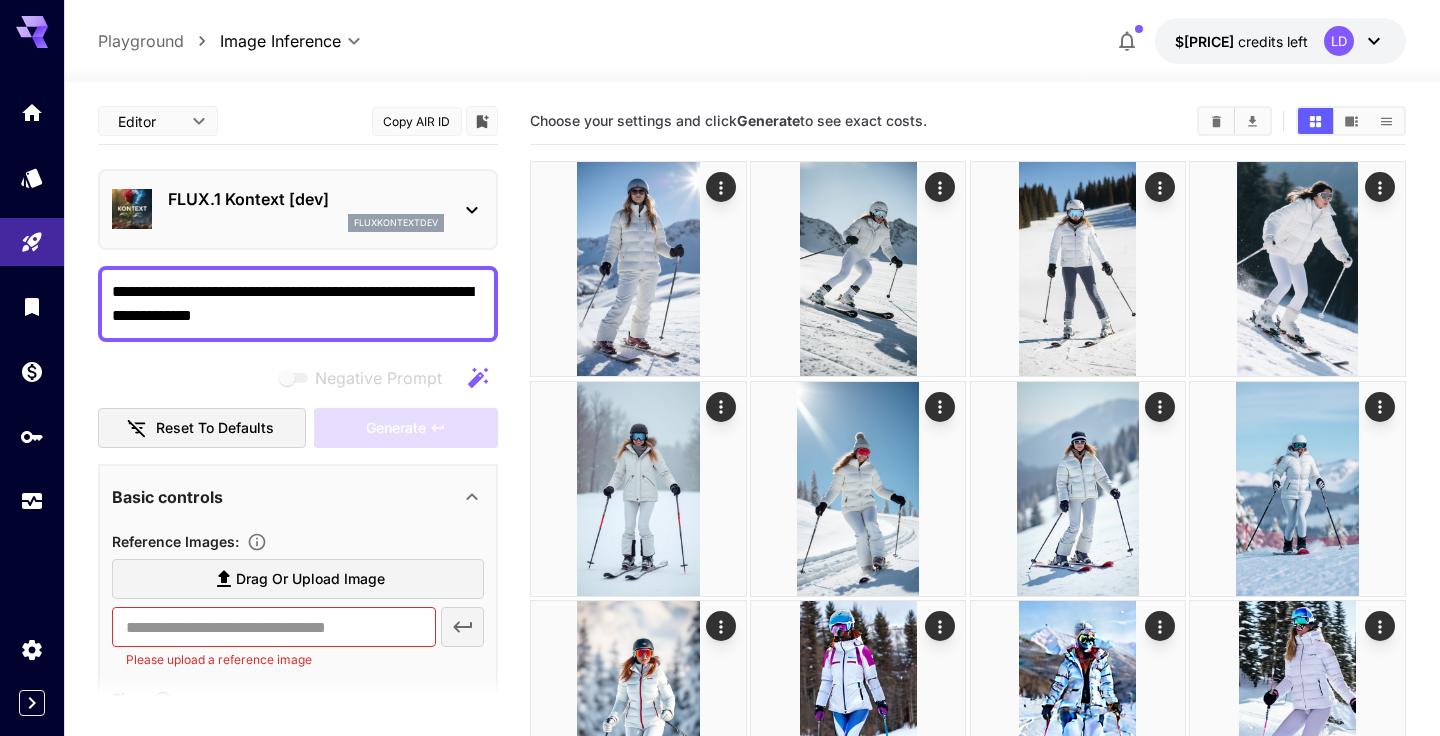 click on "fluxkontextdev" at bounding box center (396, 223) 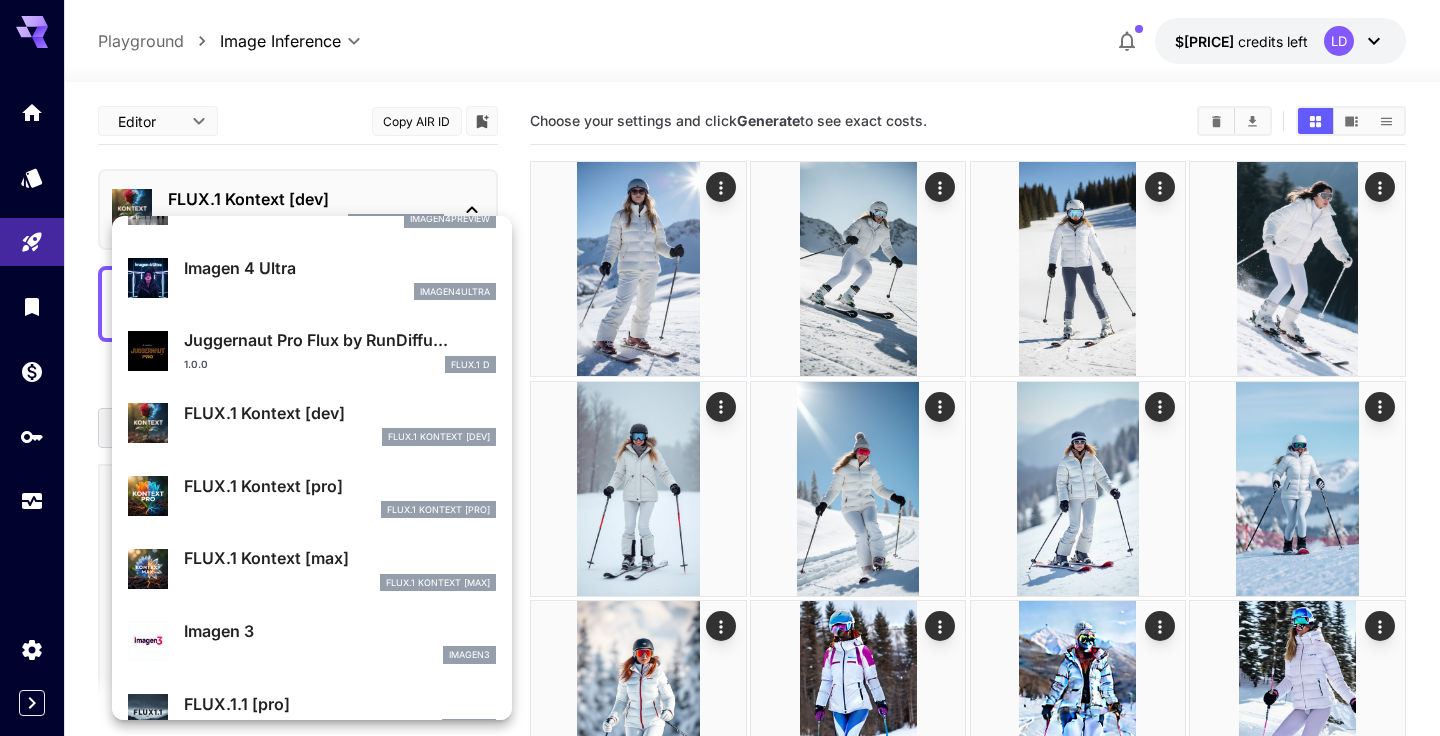 scroll, scrollTop: 637, scrollLeft: 0, axis: vertical 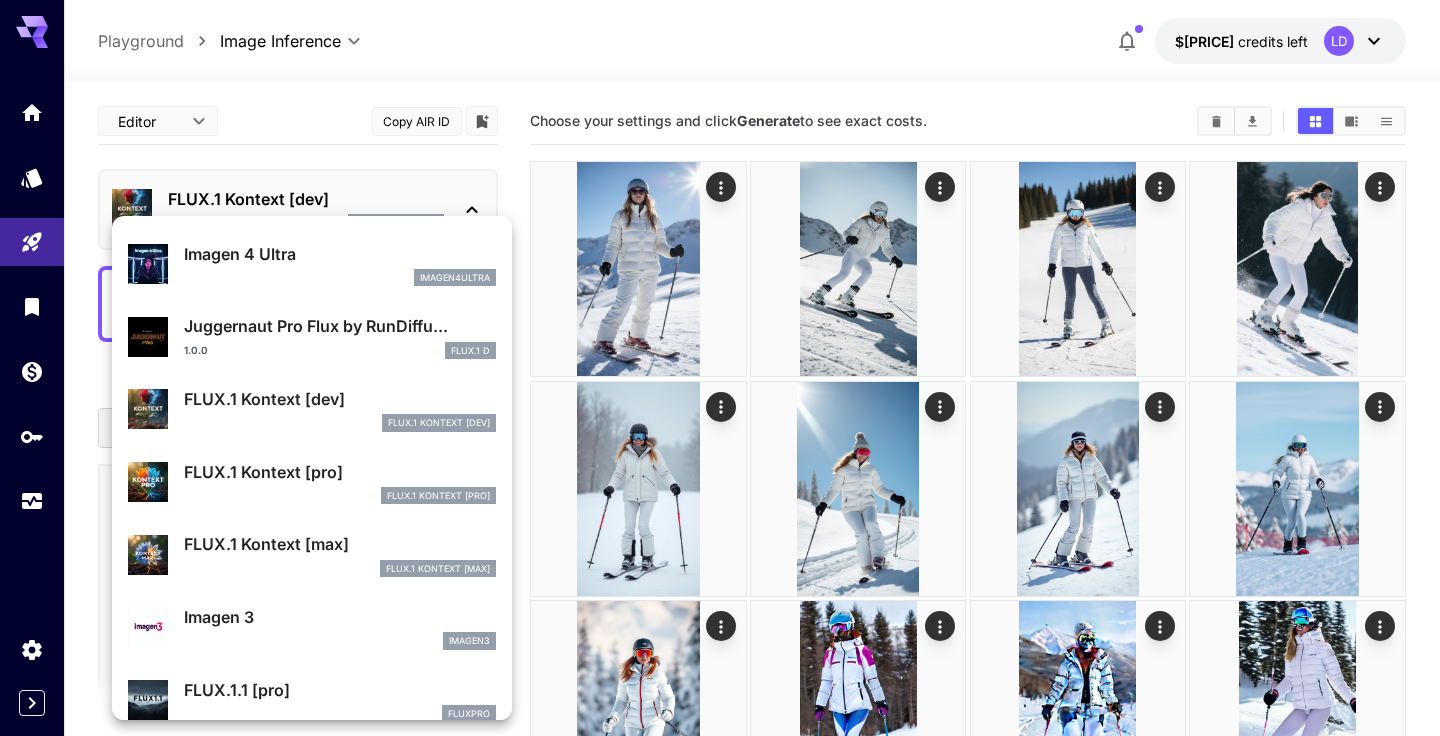 click on "FLUX.1 Kontext [pro]" at bounding box center (340, 472) 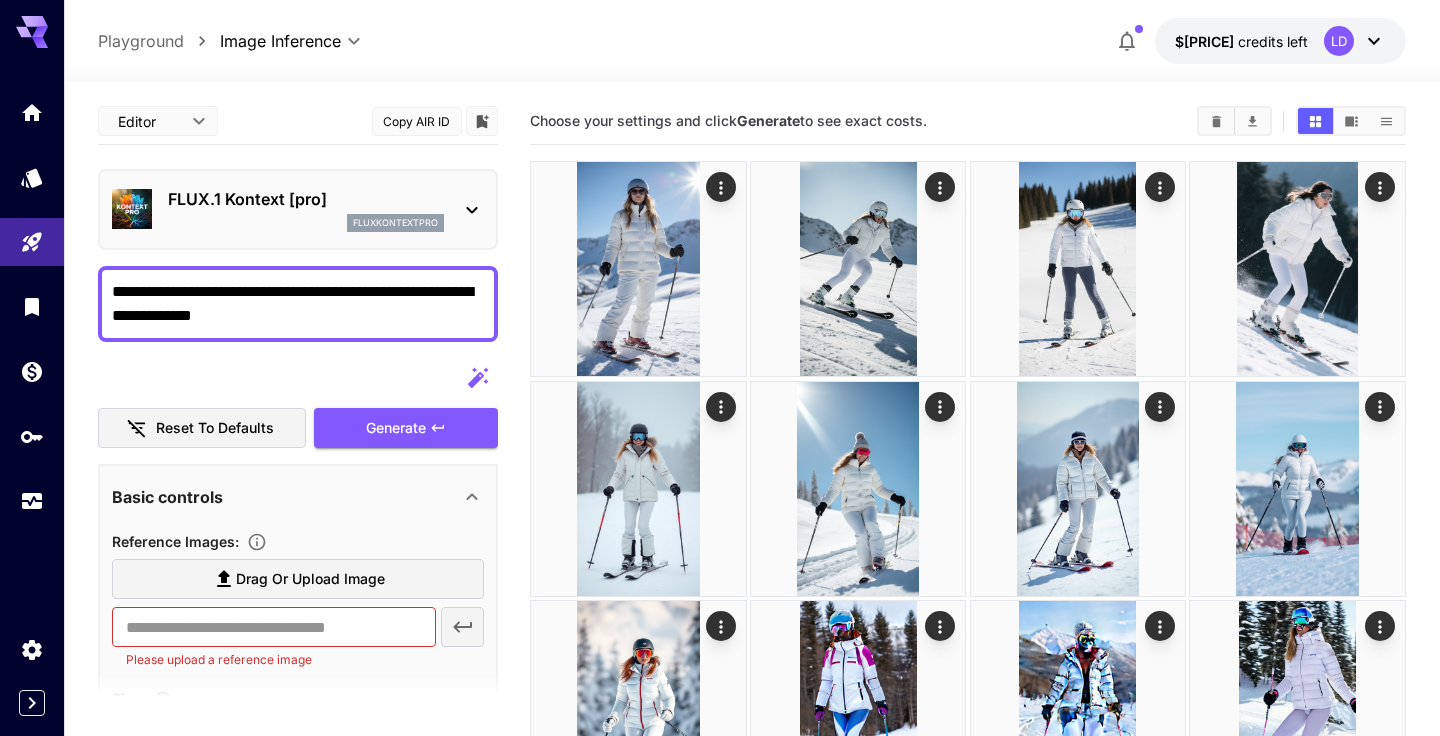 click on "FLUX.1 Kontext [pro] fluxkontextpro" at bounding box center (298, 209) 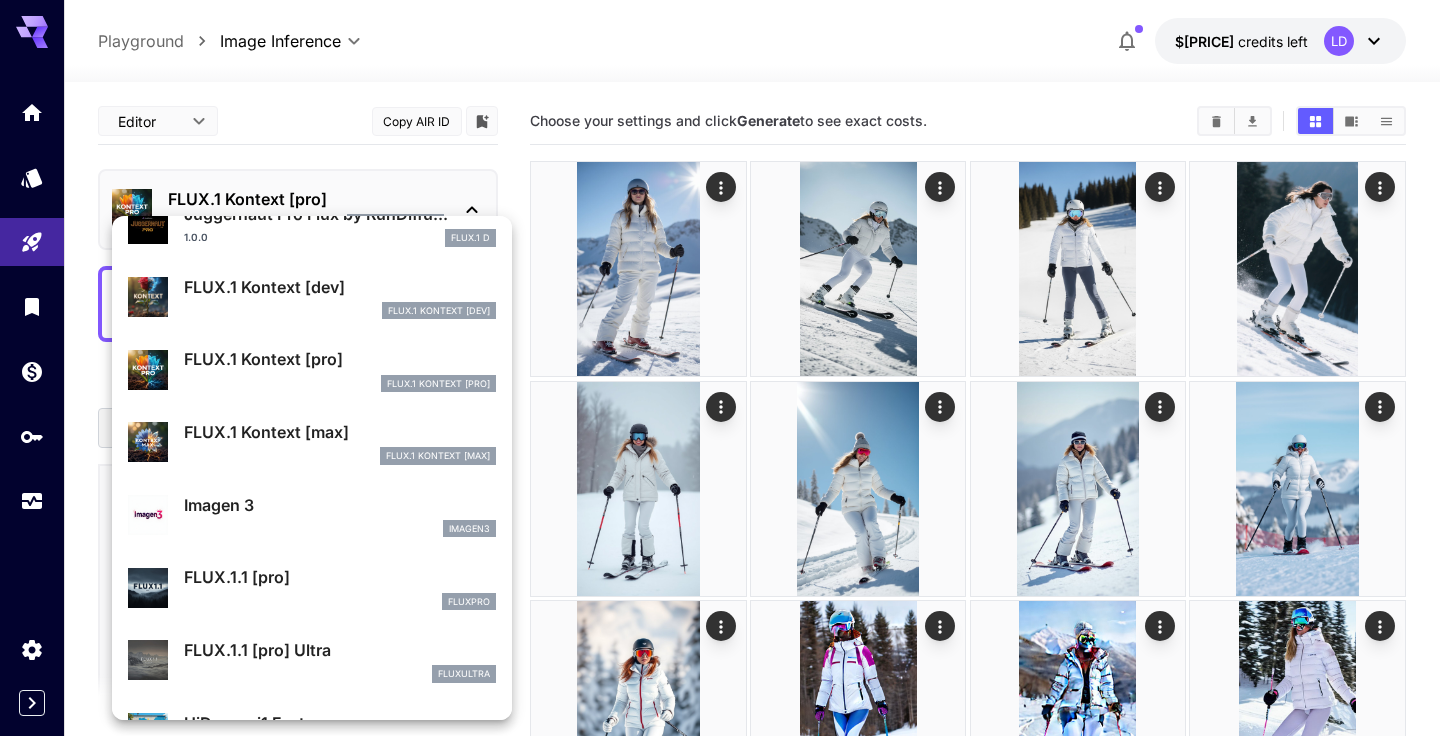 scroll, scrollTop: 764, scrollLeft: 0, axis: vertical 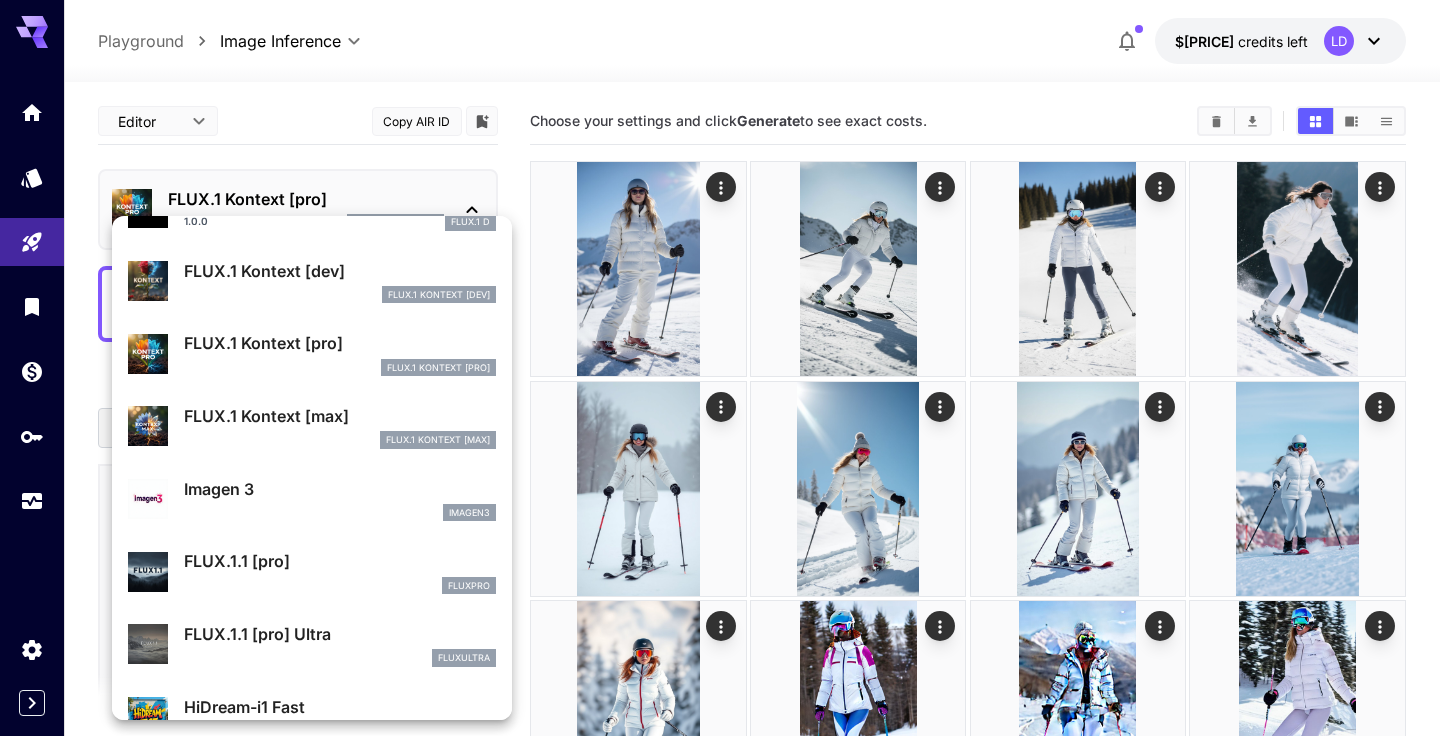 click on "imagen3" at bounding box center (340, 513) 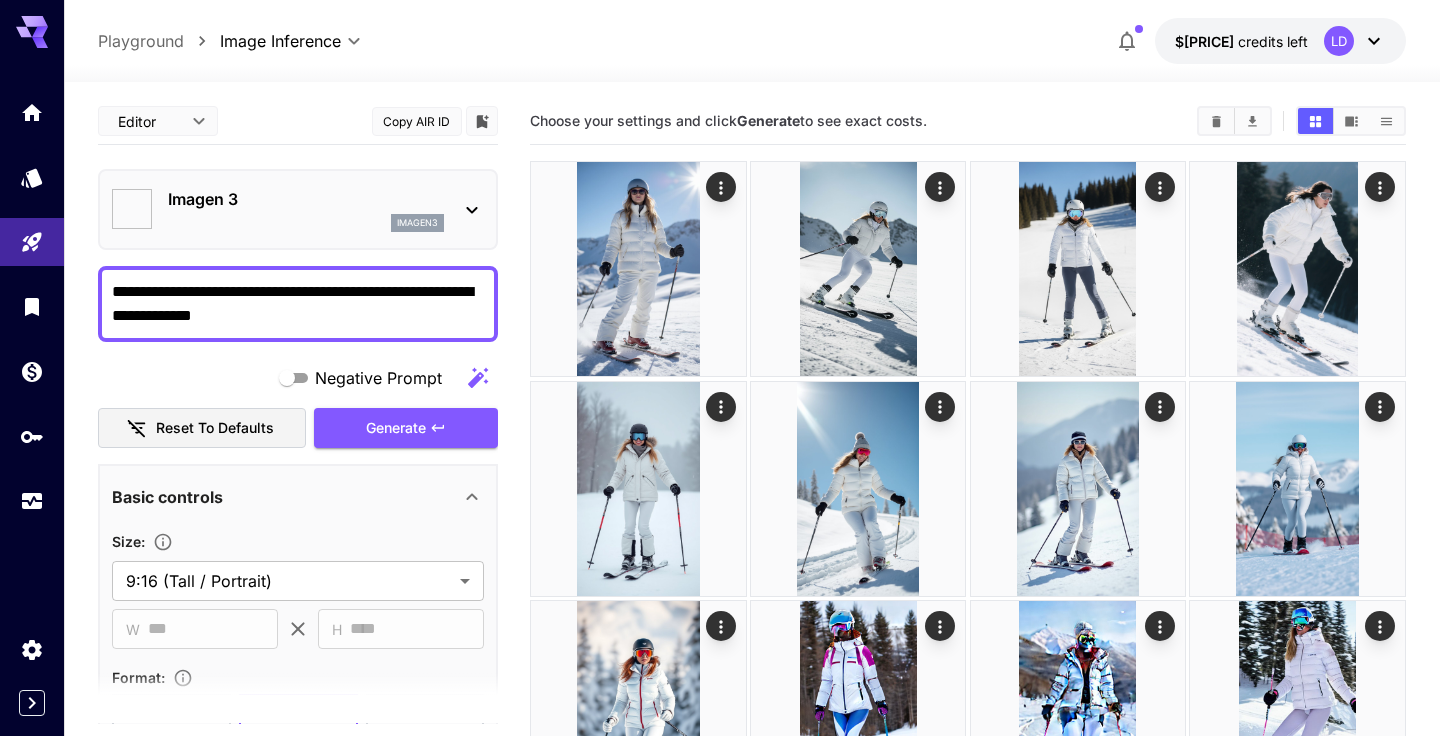 type on "**********" 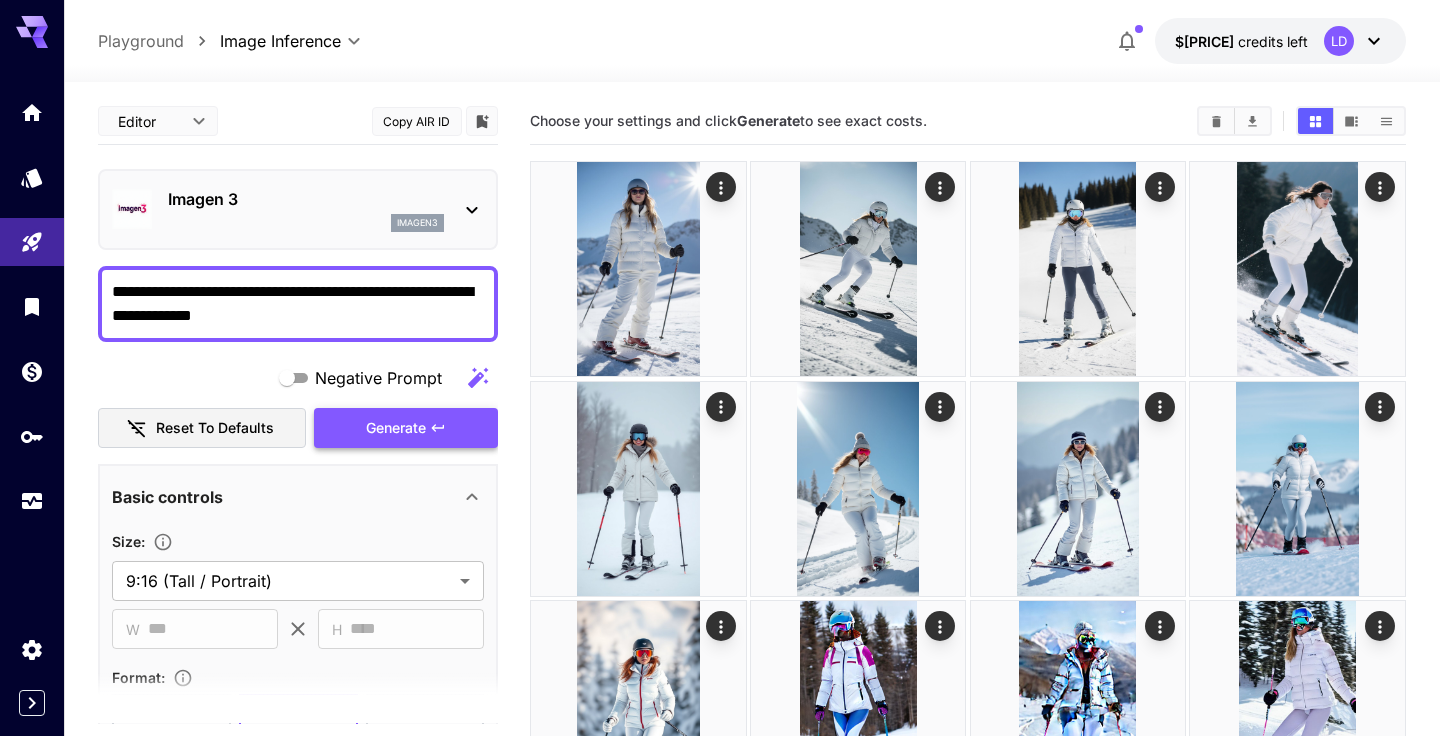 scroll, scrollTop: 0, scrollLeft: 0, axis: both 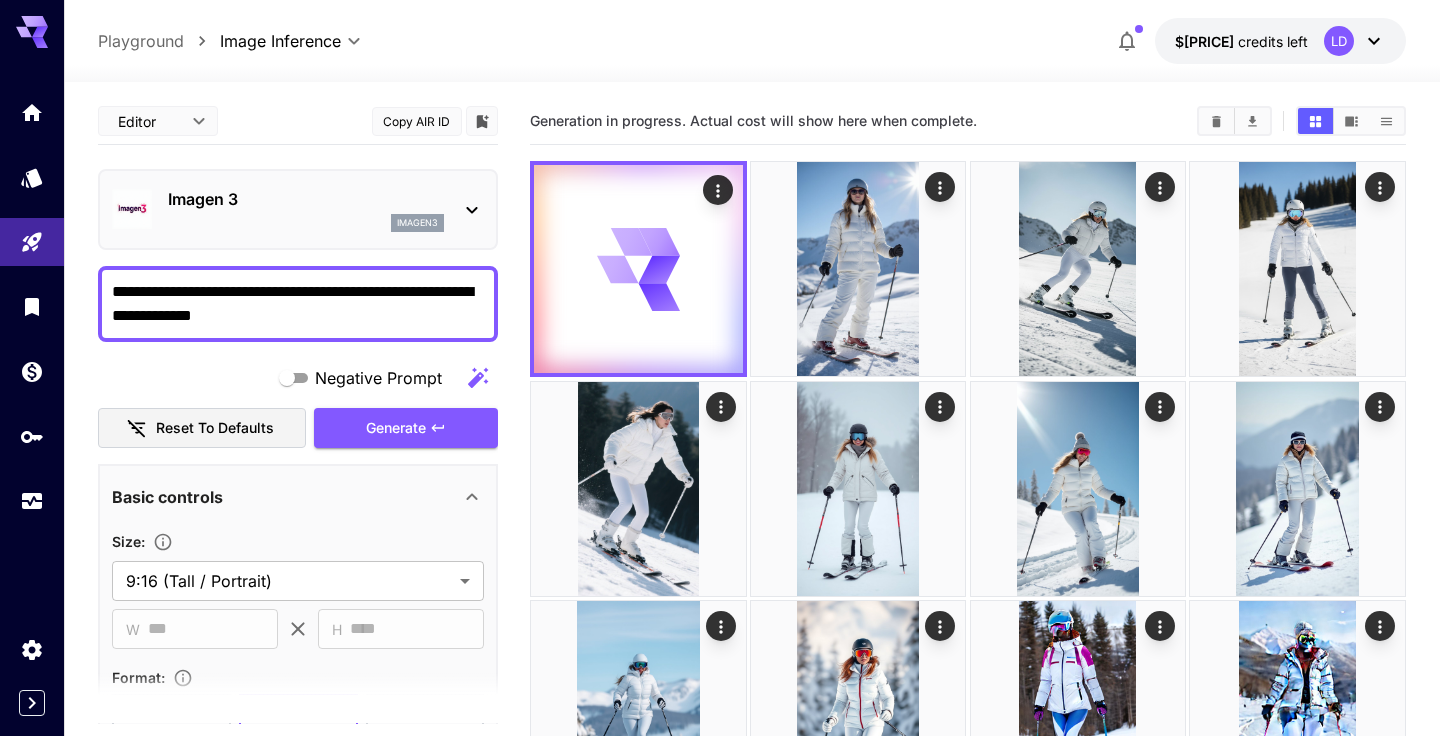 click on "Imagen 3" at bounding box center (306, 199) 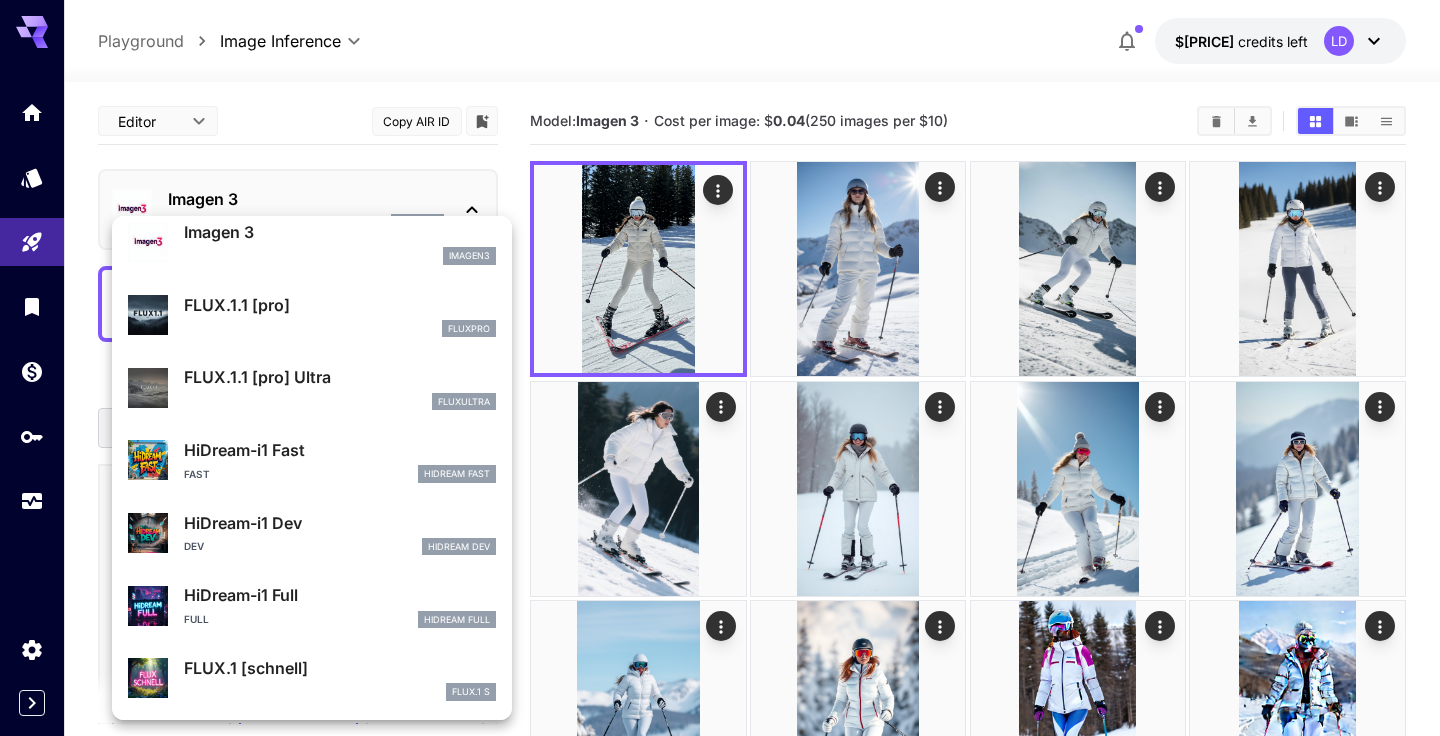 scroll, scrollTop: 1017, scrollLeft: 0, axis: vertical 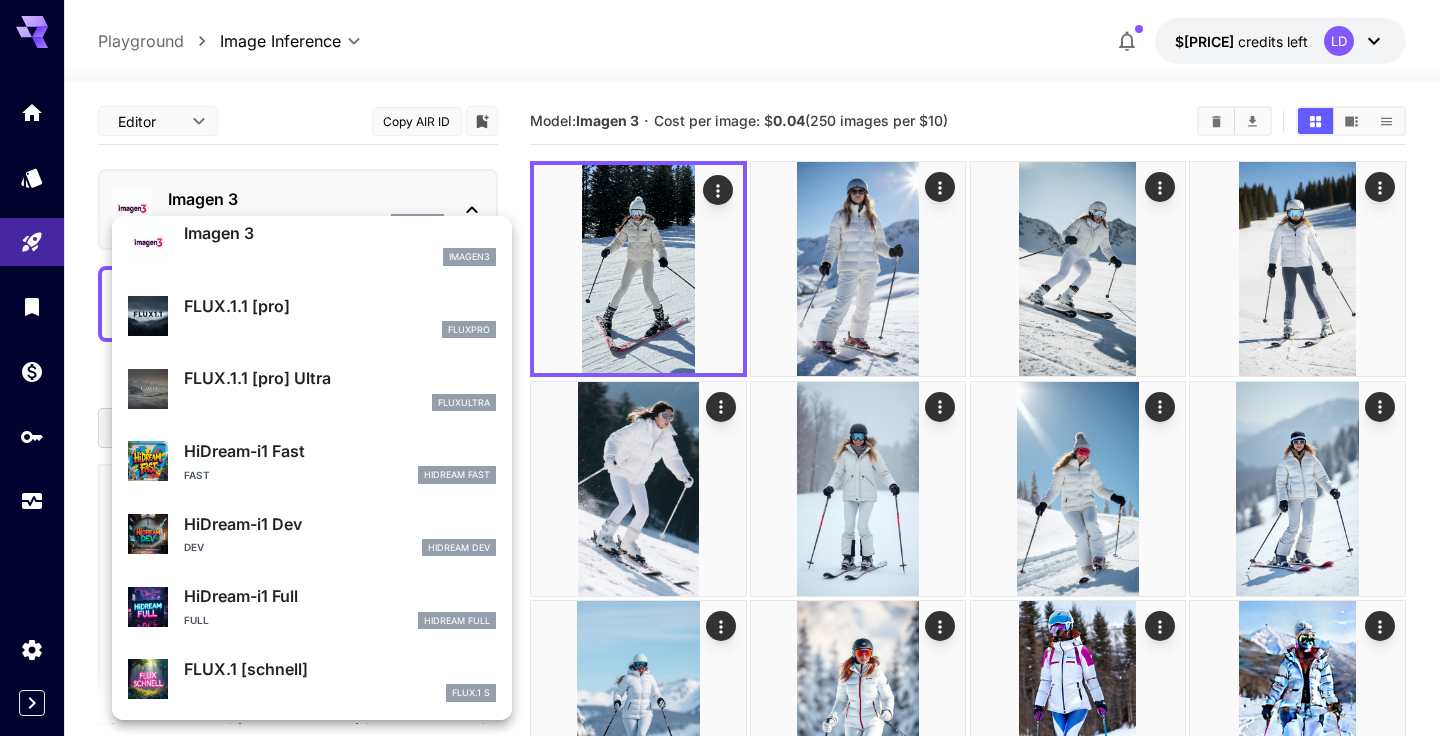 click at bounding box center (720, 368) 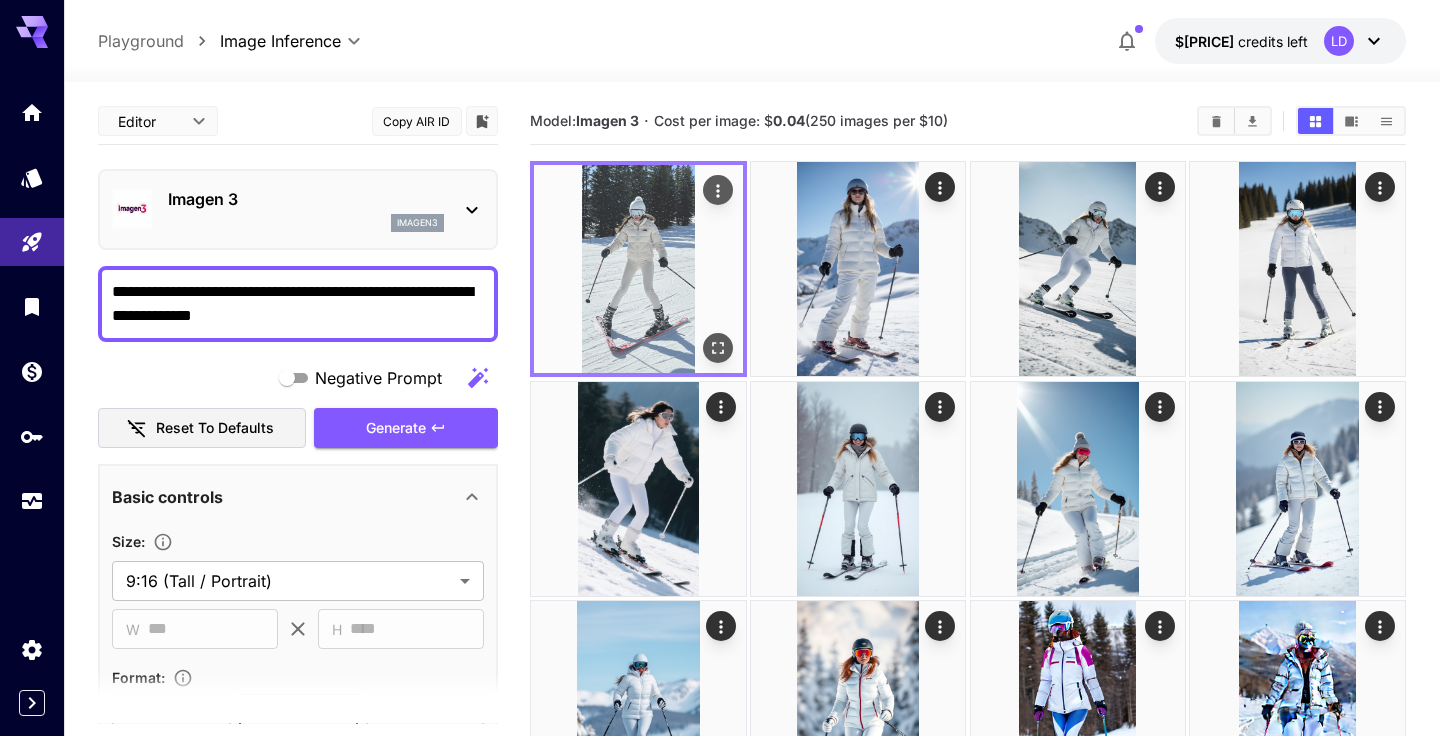 click 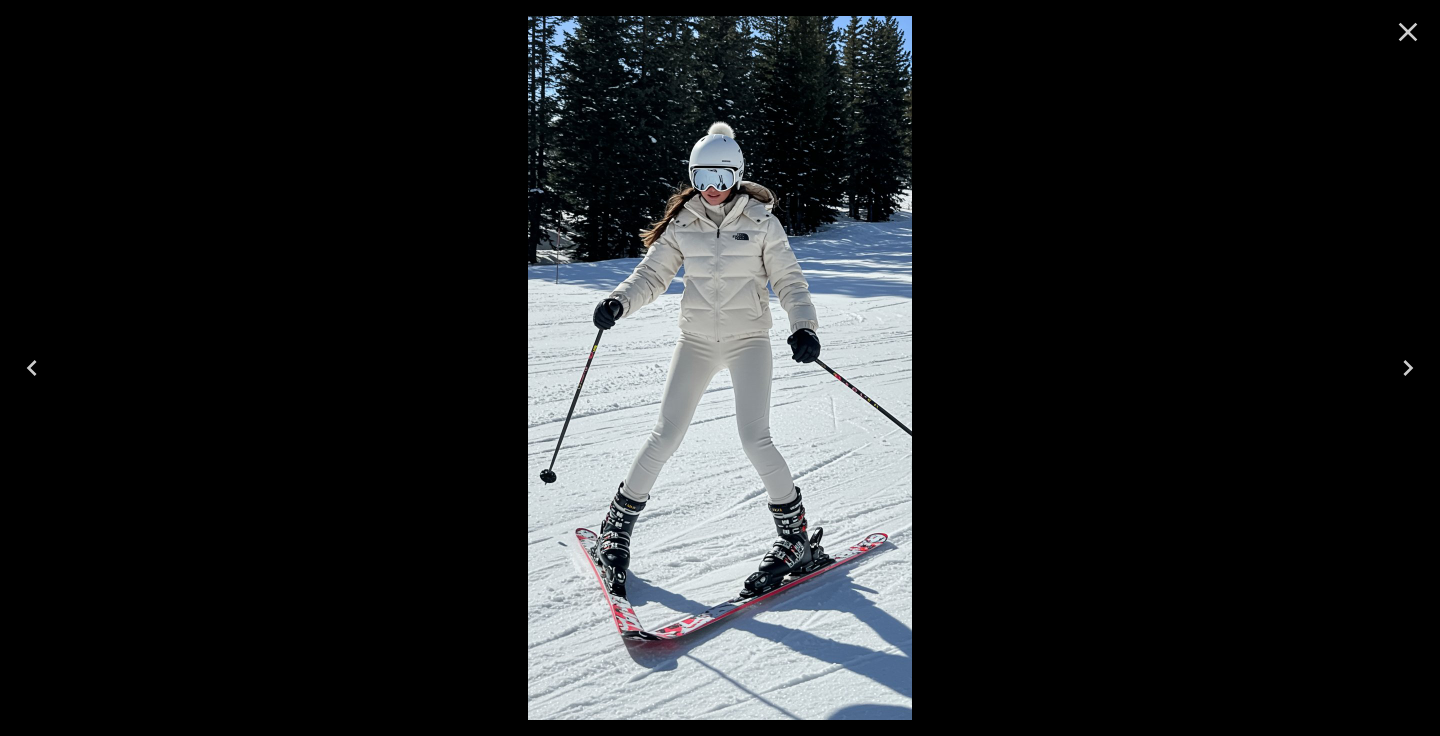 click 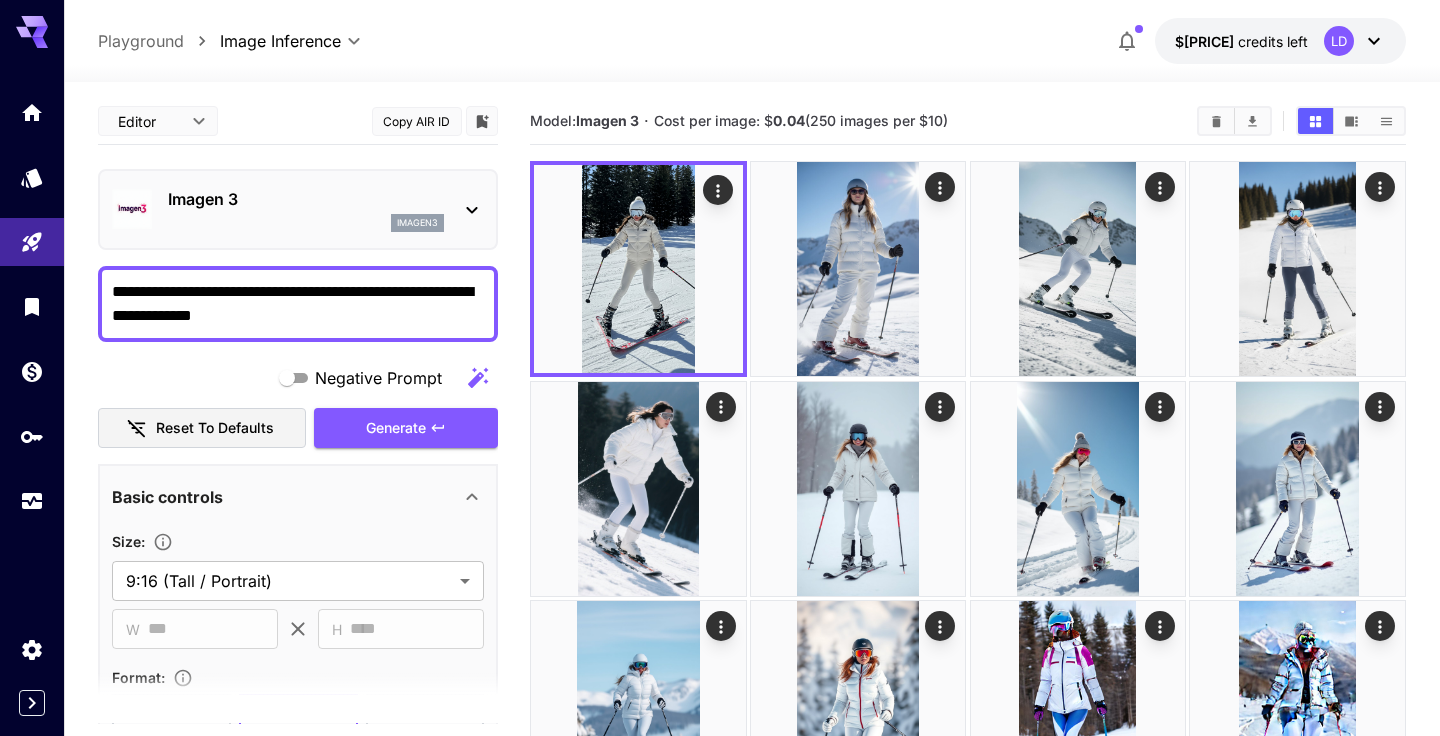 drag, startPoint x: 964, startPoint y: 122, endPoint x: 579, endPoint y: 123, distance: 385.0013 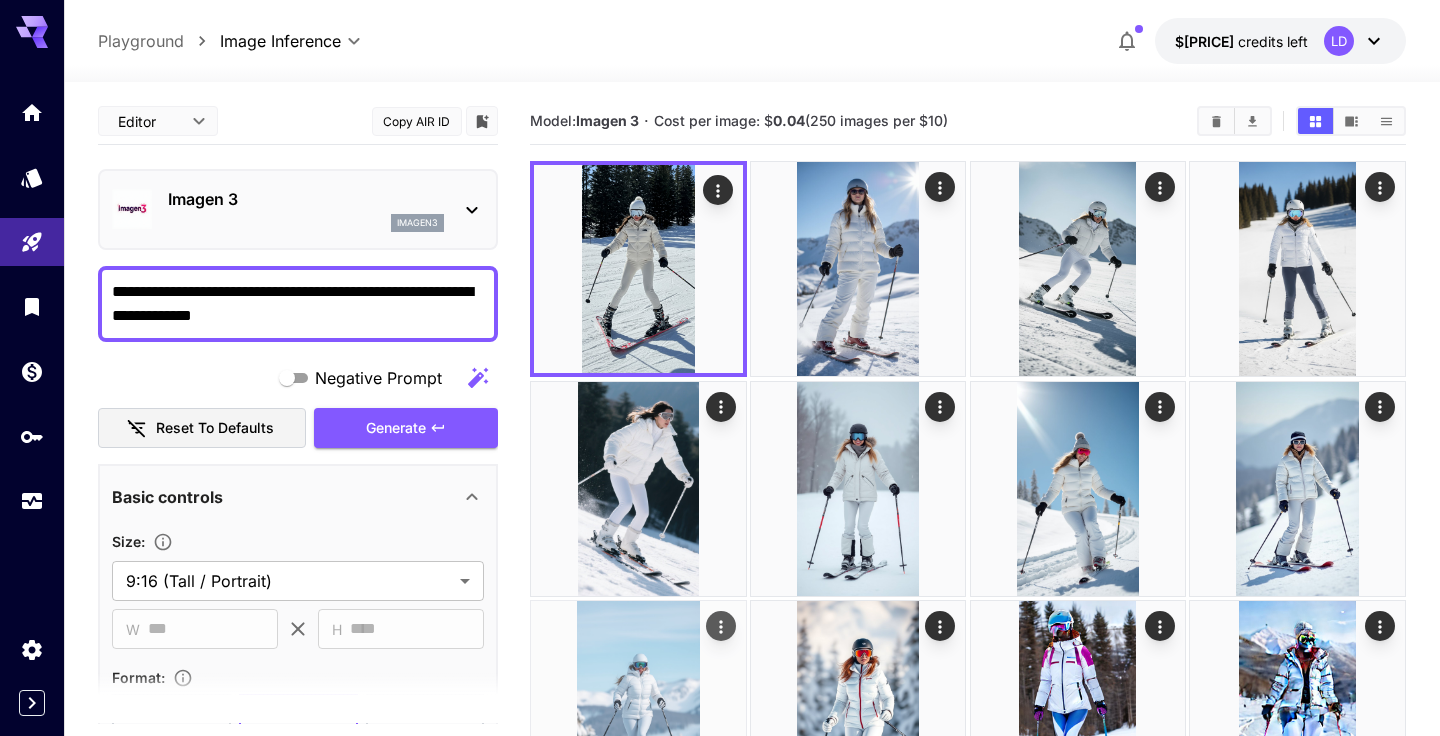 copy on "Imagen 3 · Cost per image: $ 0.04  (250 images per $10)" 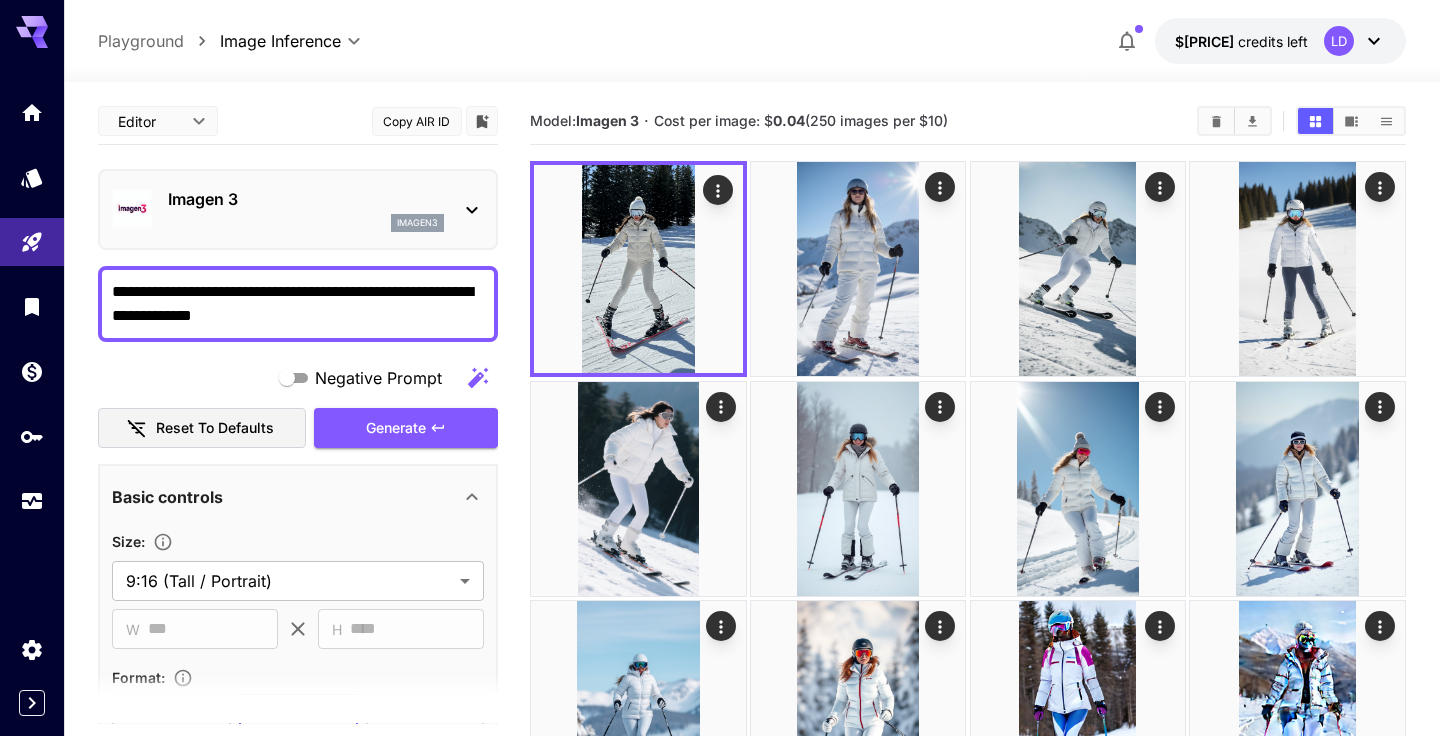 drag, startPoint x: 631, startPoint y: 732, endPoint x: 1025, endPoint y: 108, distance: 737.97833 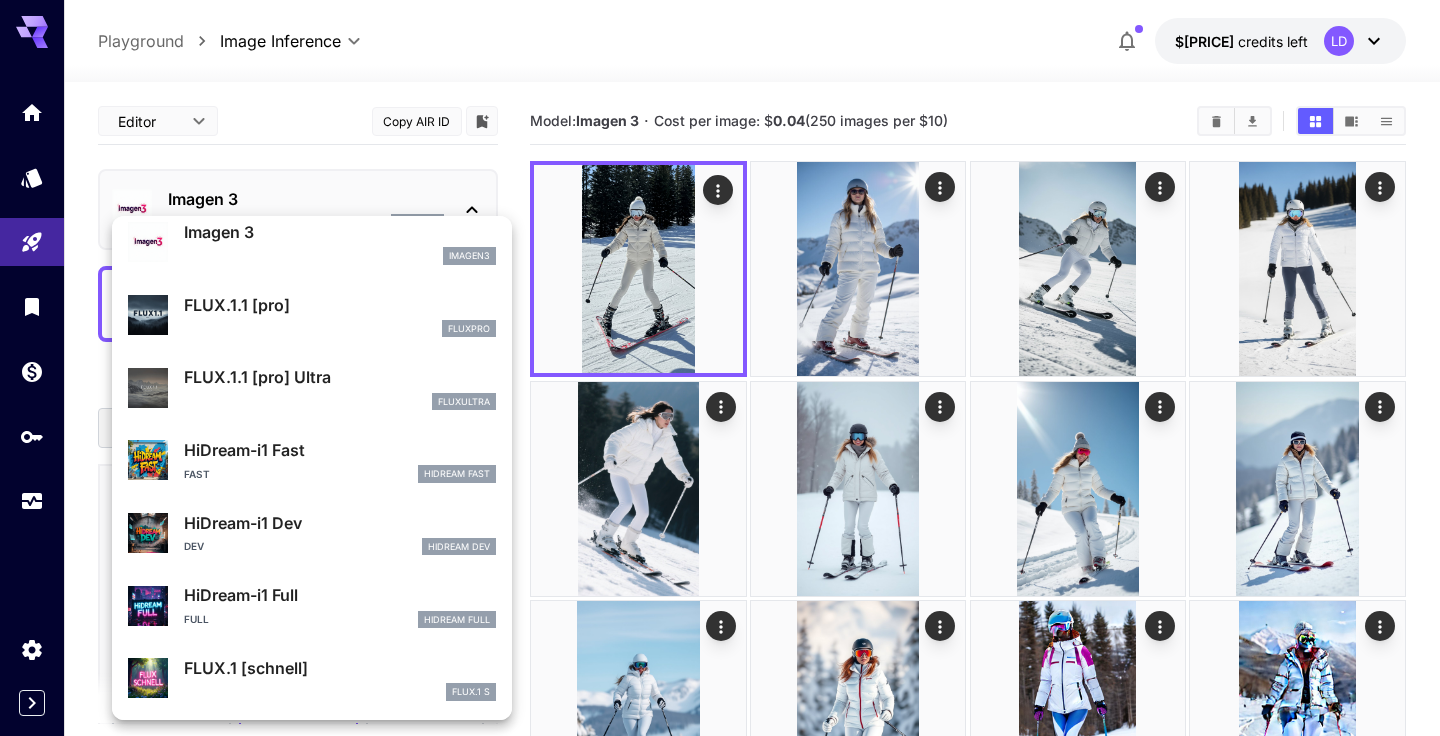scroll, scrollTop: 1017, scrollLeft: 0, axis: vertical 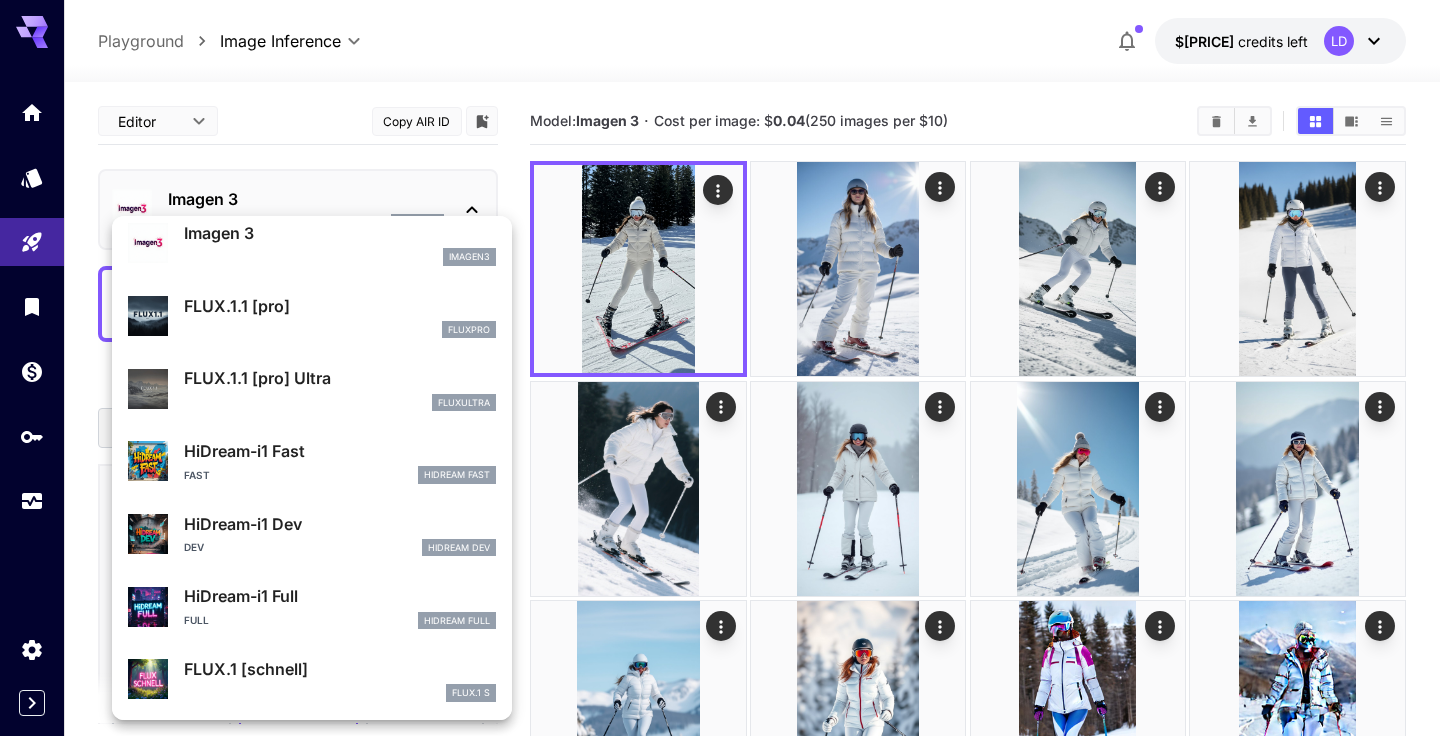 click on "FLUX.1.1 [pro]" at bounding box center [340, 306] 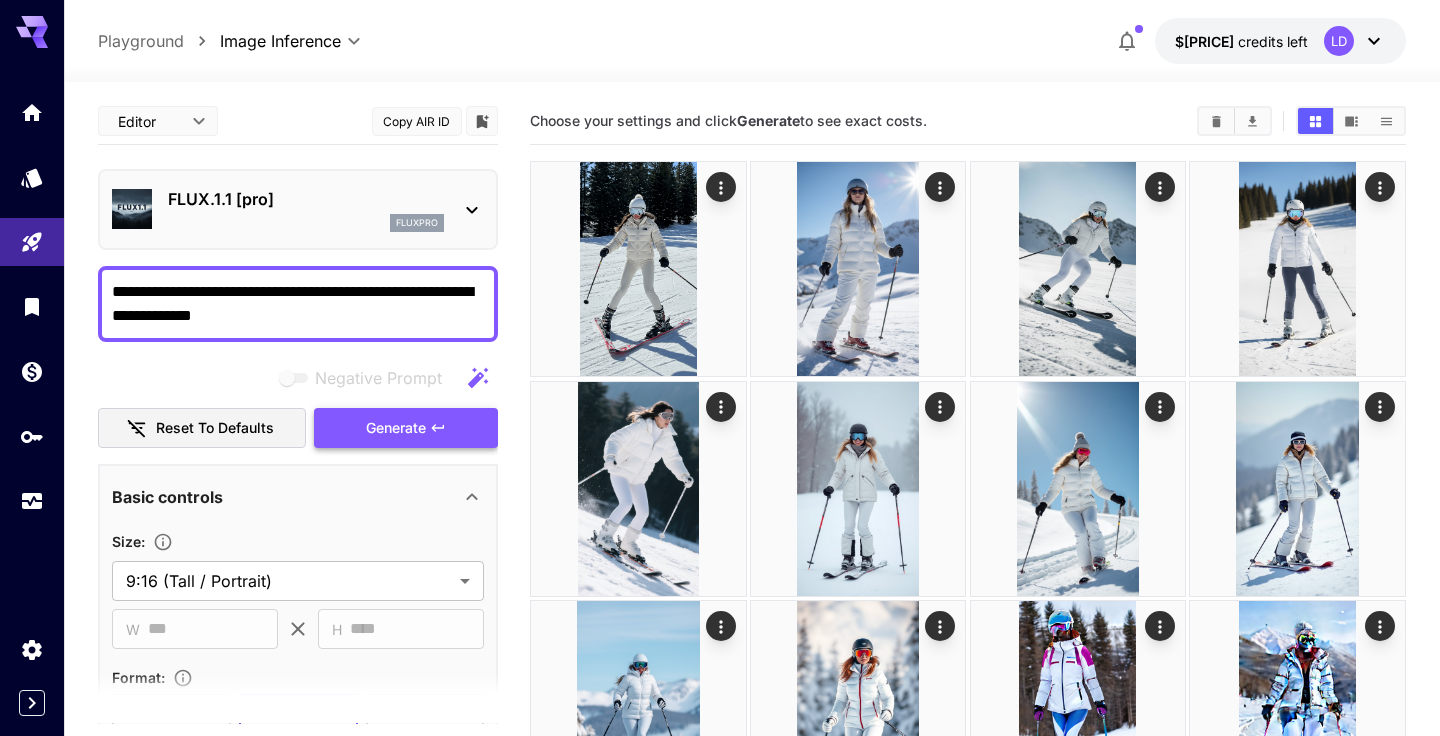 click on "Generate" at bounding box center [396, 428] 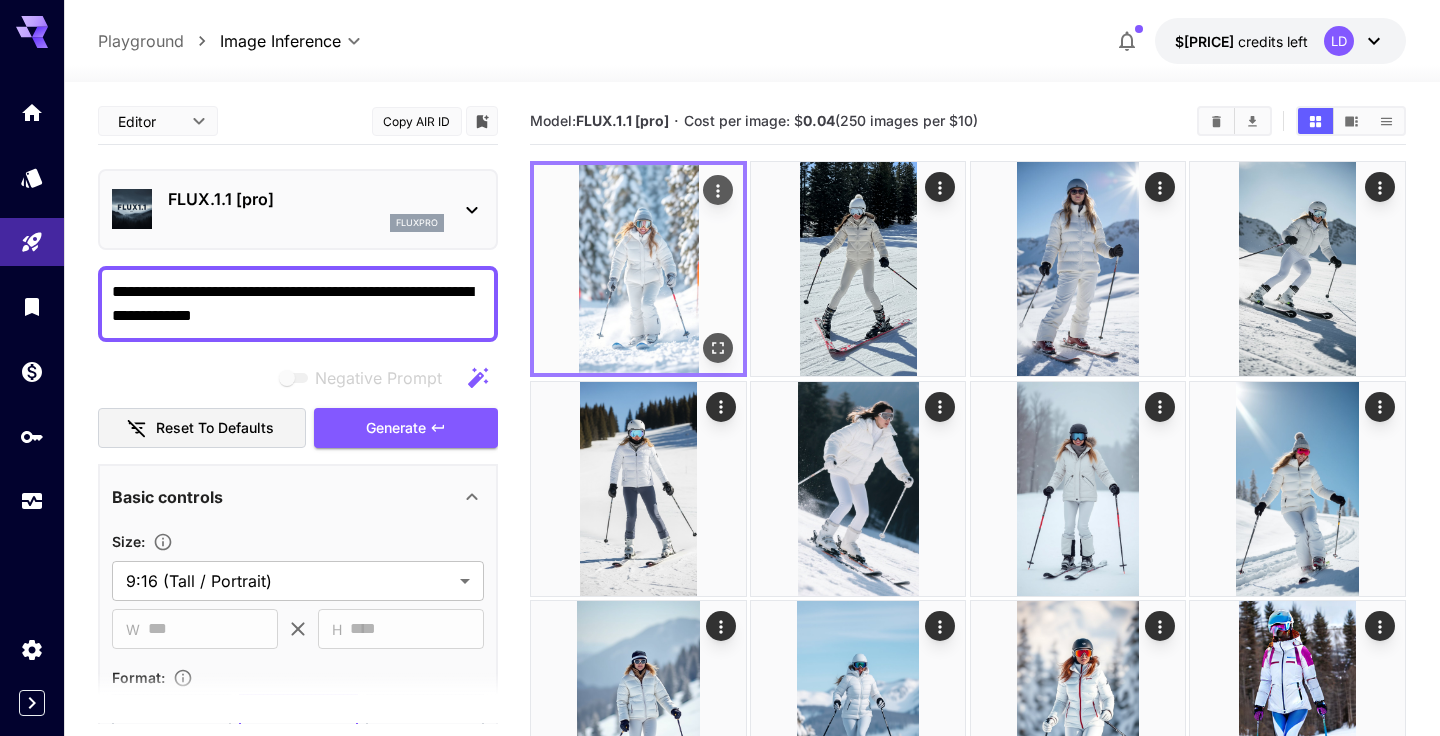 click 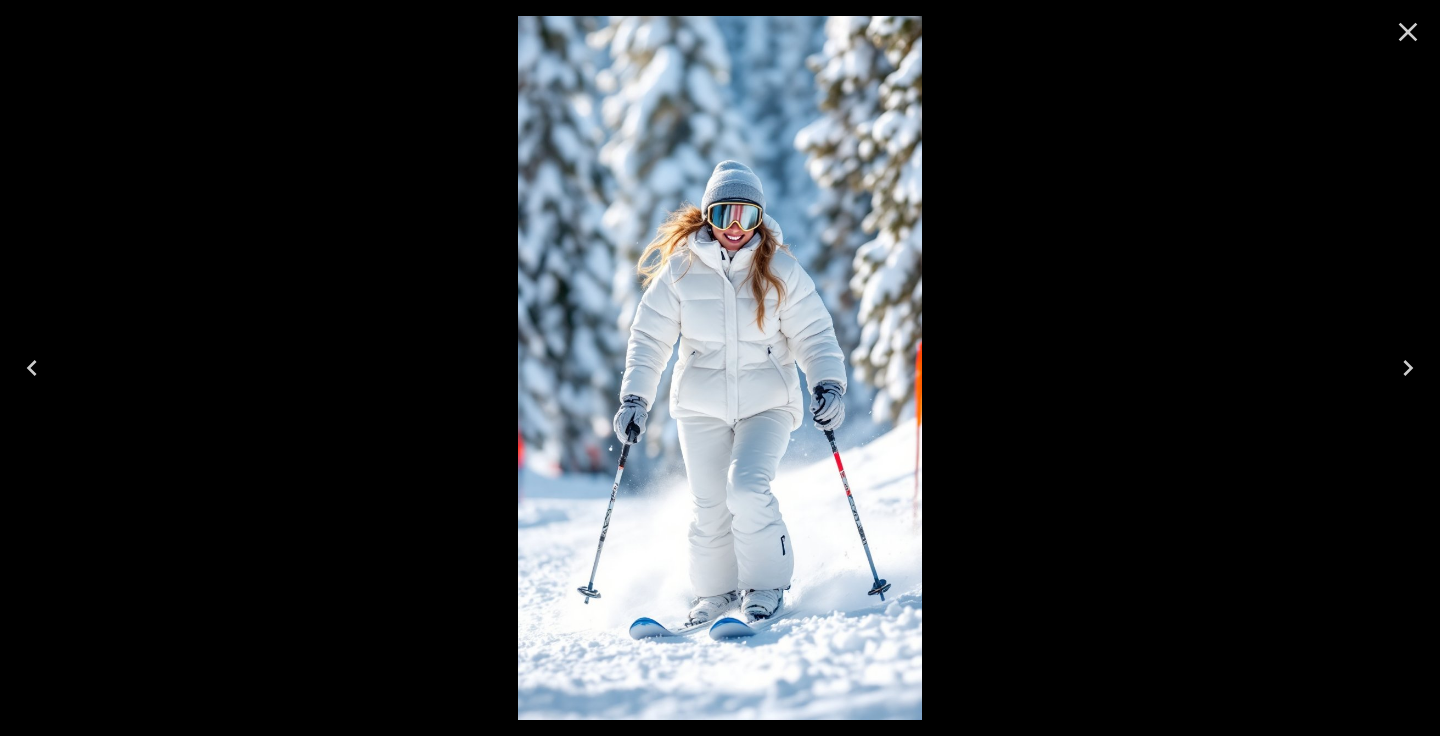 click 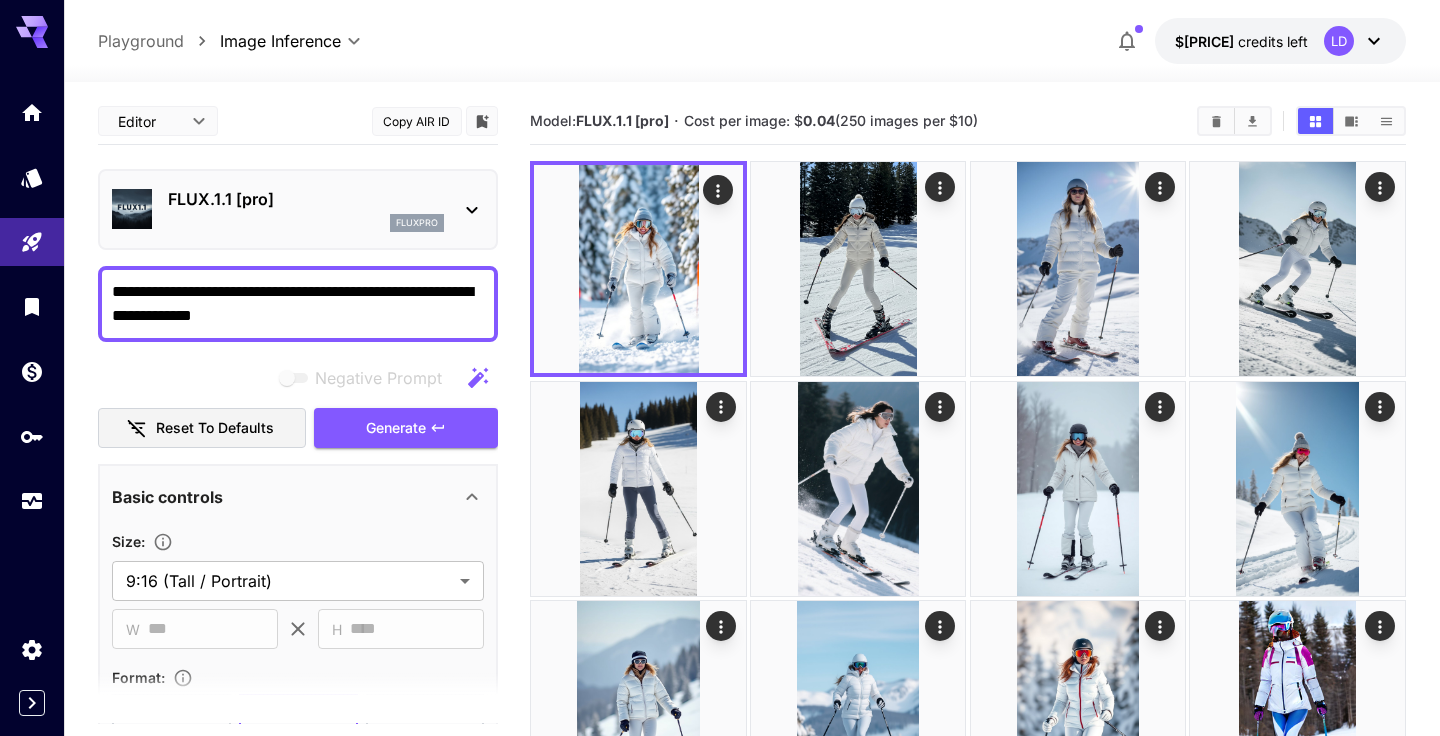 click on "FLUX.1.1 [pro] fluxpro" at bounding box center [298, 209] 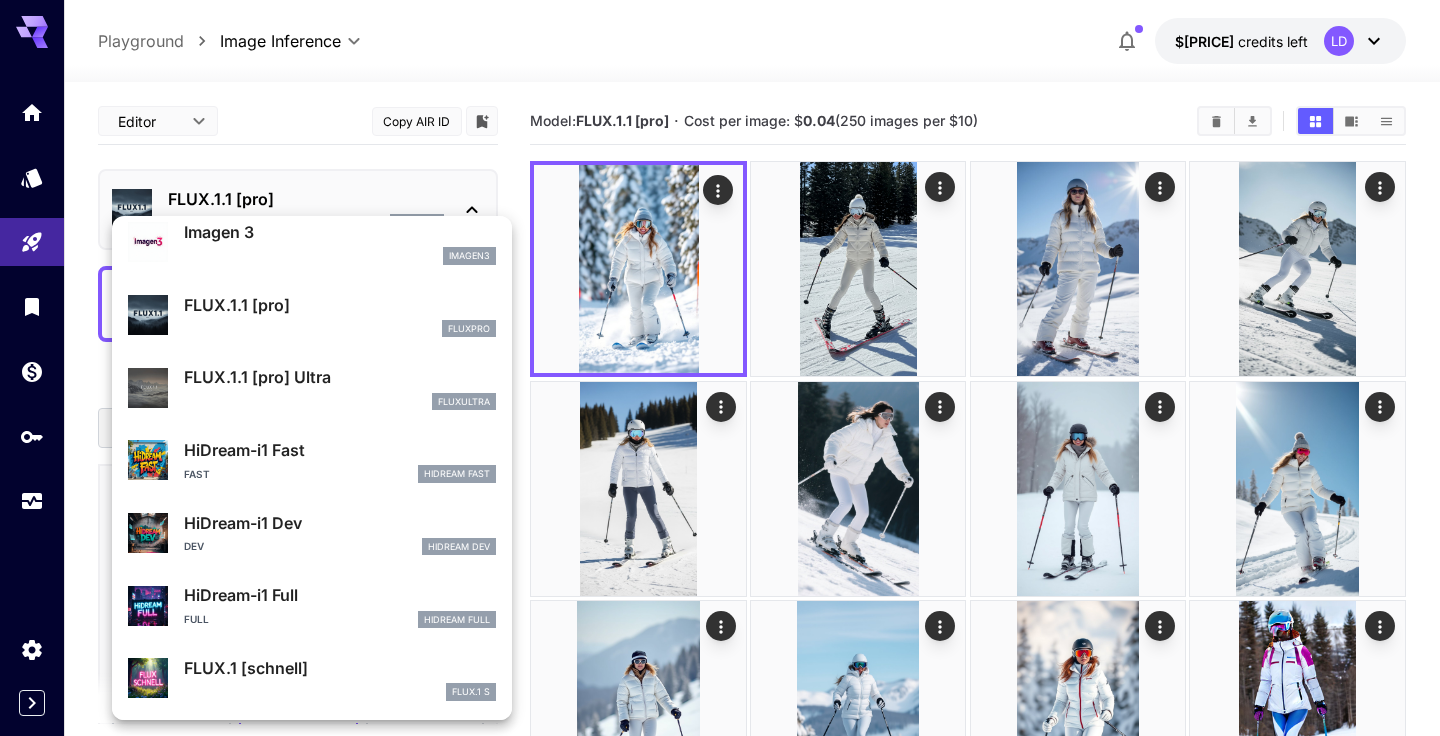 scroll, scrollTop: 1017, scrollLeft: 0, axis: vertical 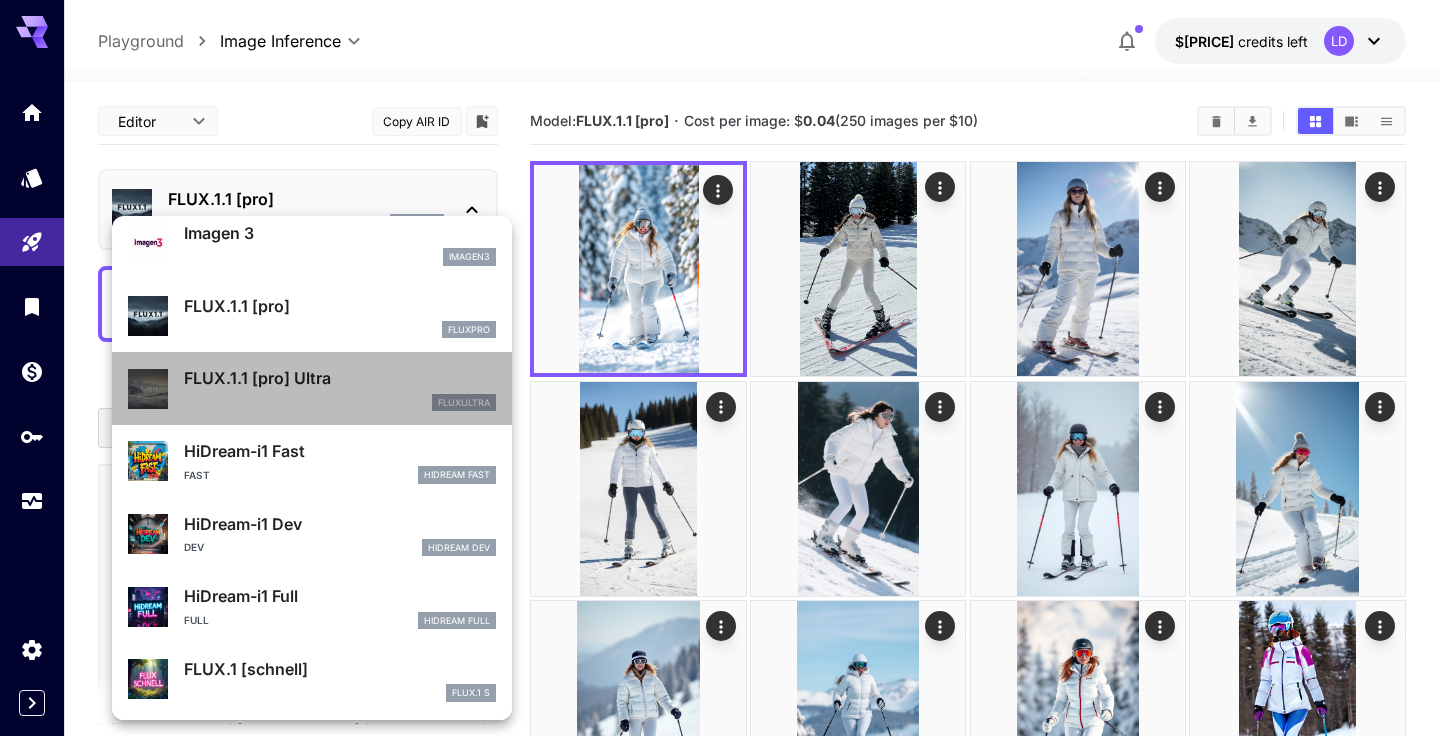 click on "FLUX.1.1 [pro] Ultra" at bounding box center (340, 378) 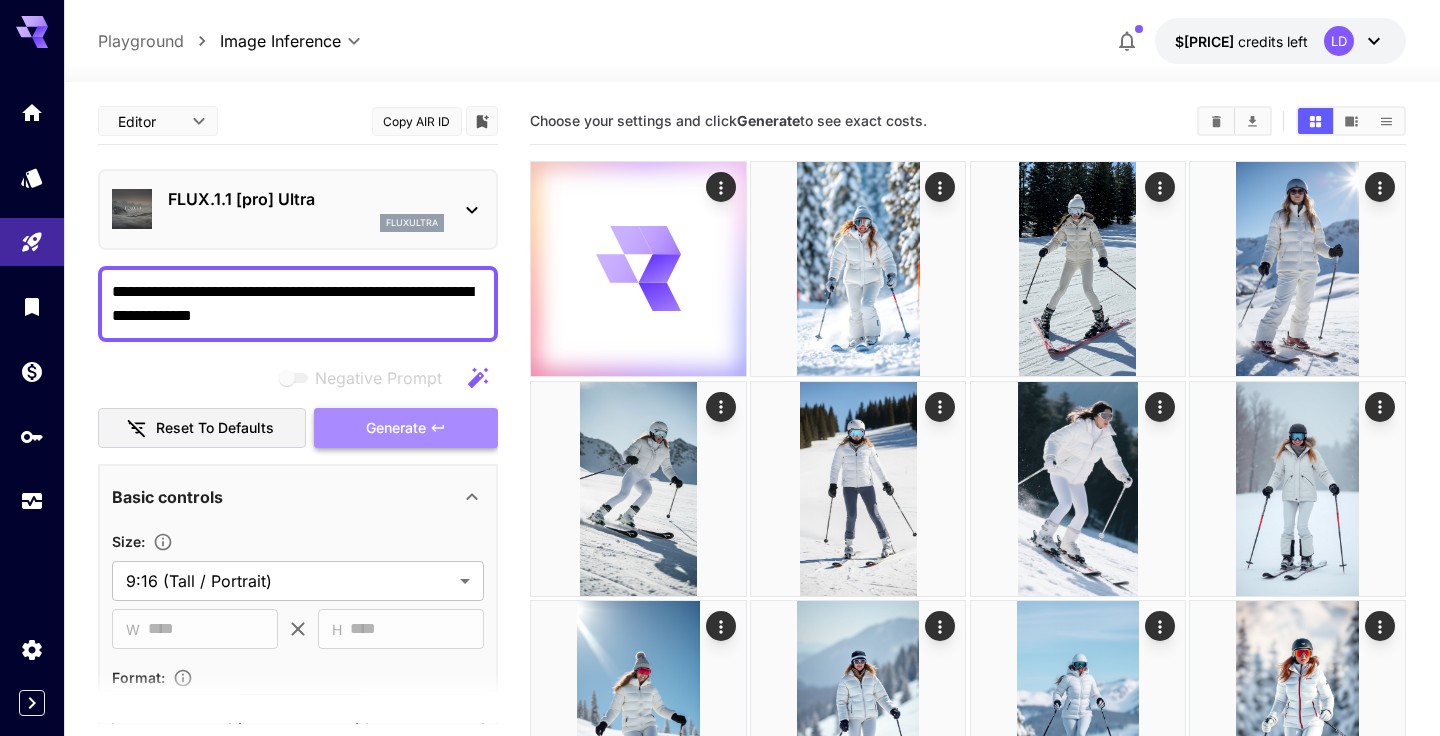 click on "Generate" at bounding box center (396, 428) 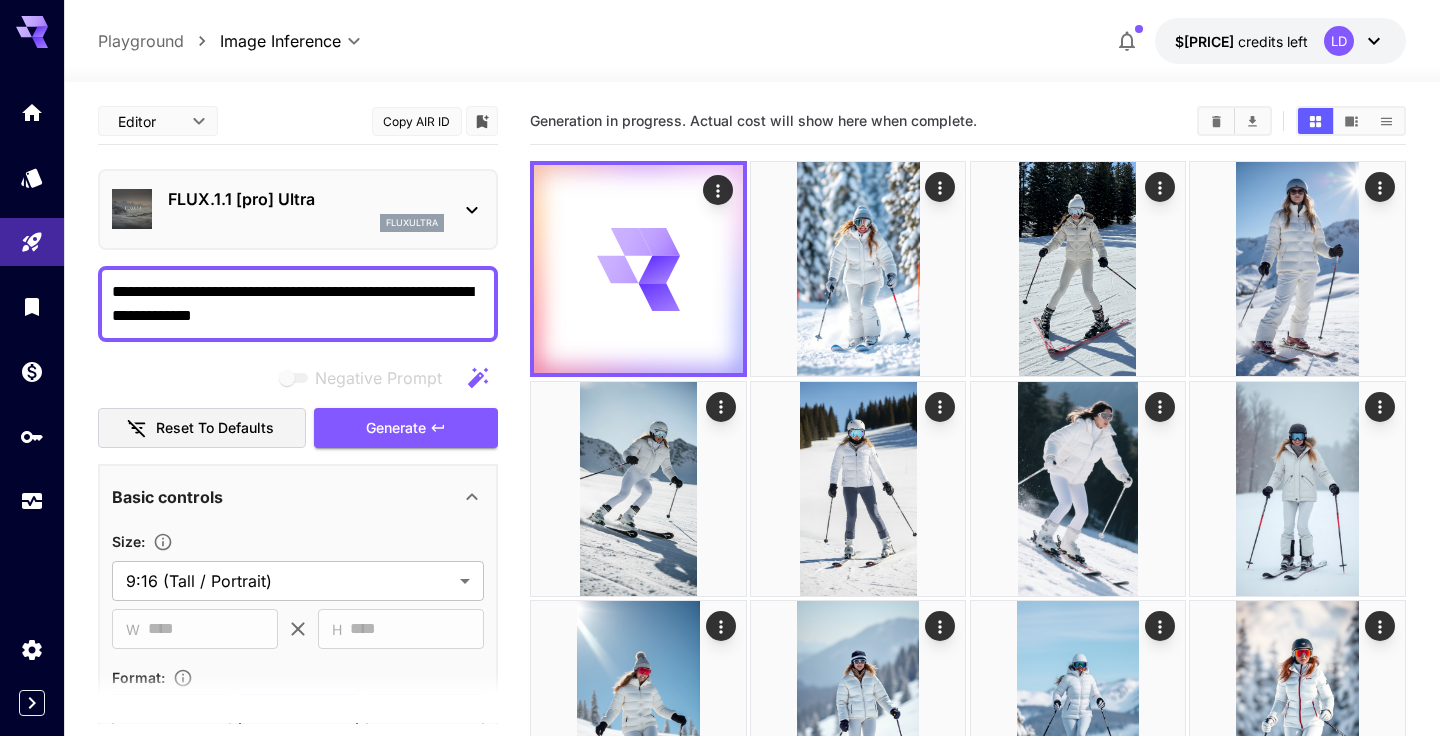 click on "FLUX.1.1 [pro] Ultra fluxultra" at bounding box center (298, 209) 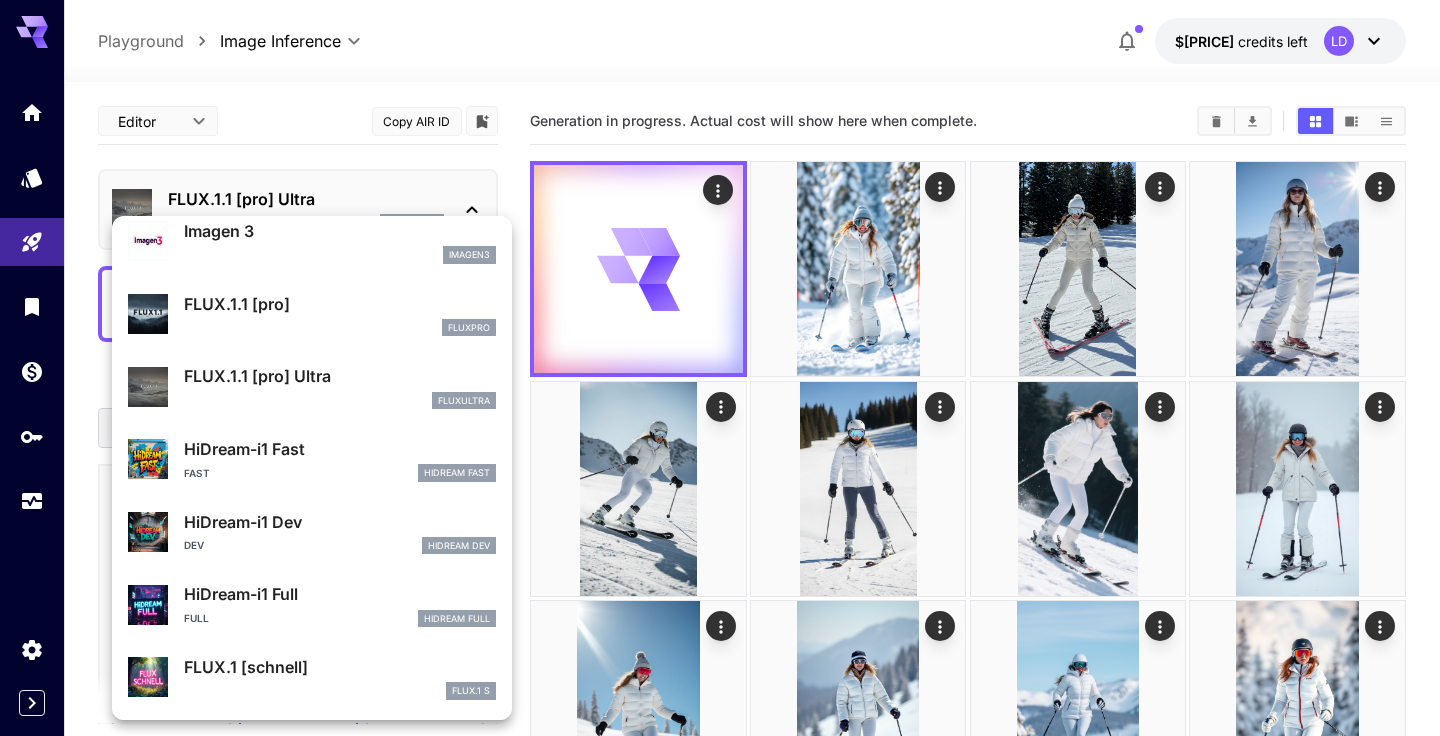 scroll, scrollTop: 1017, scrollLeft: 0, axis: vertical 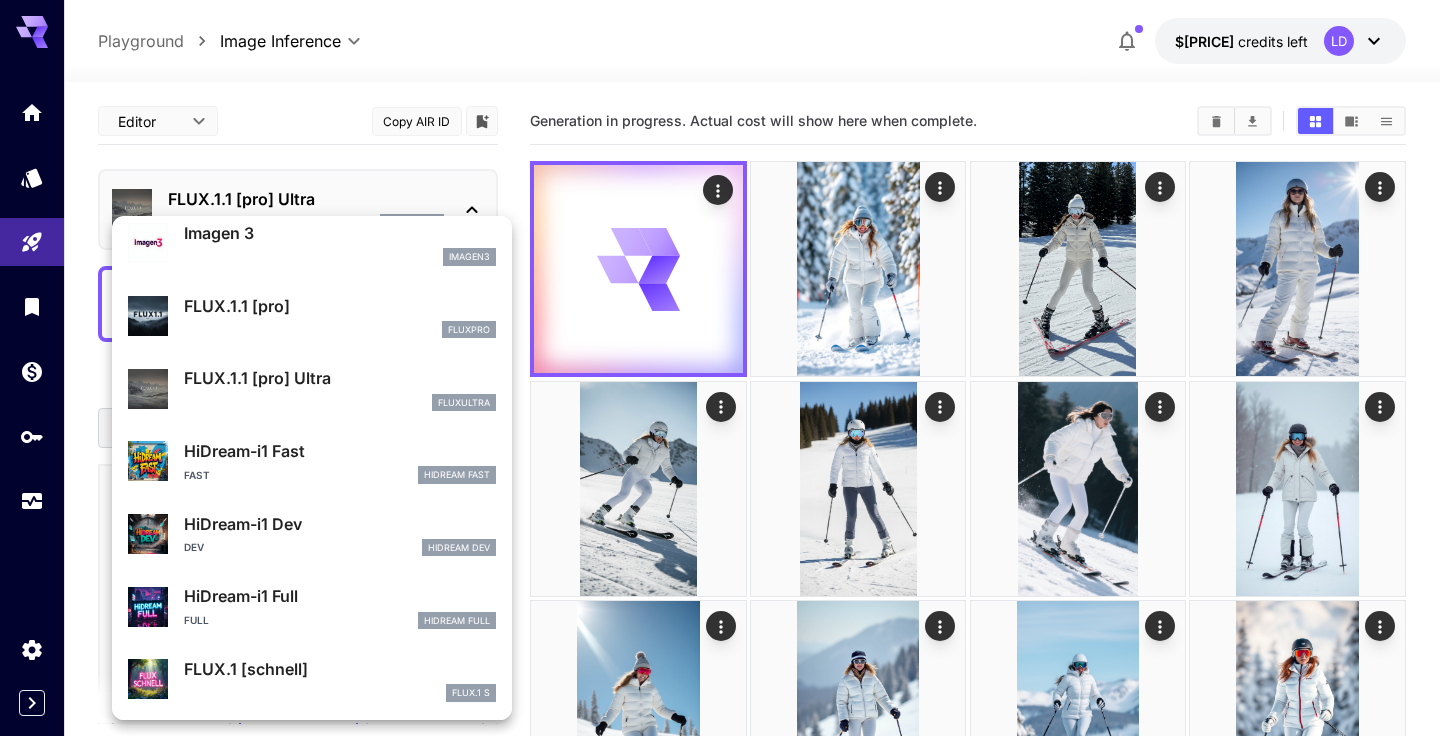 click at bounding box center (720, 368) 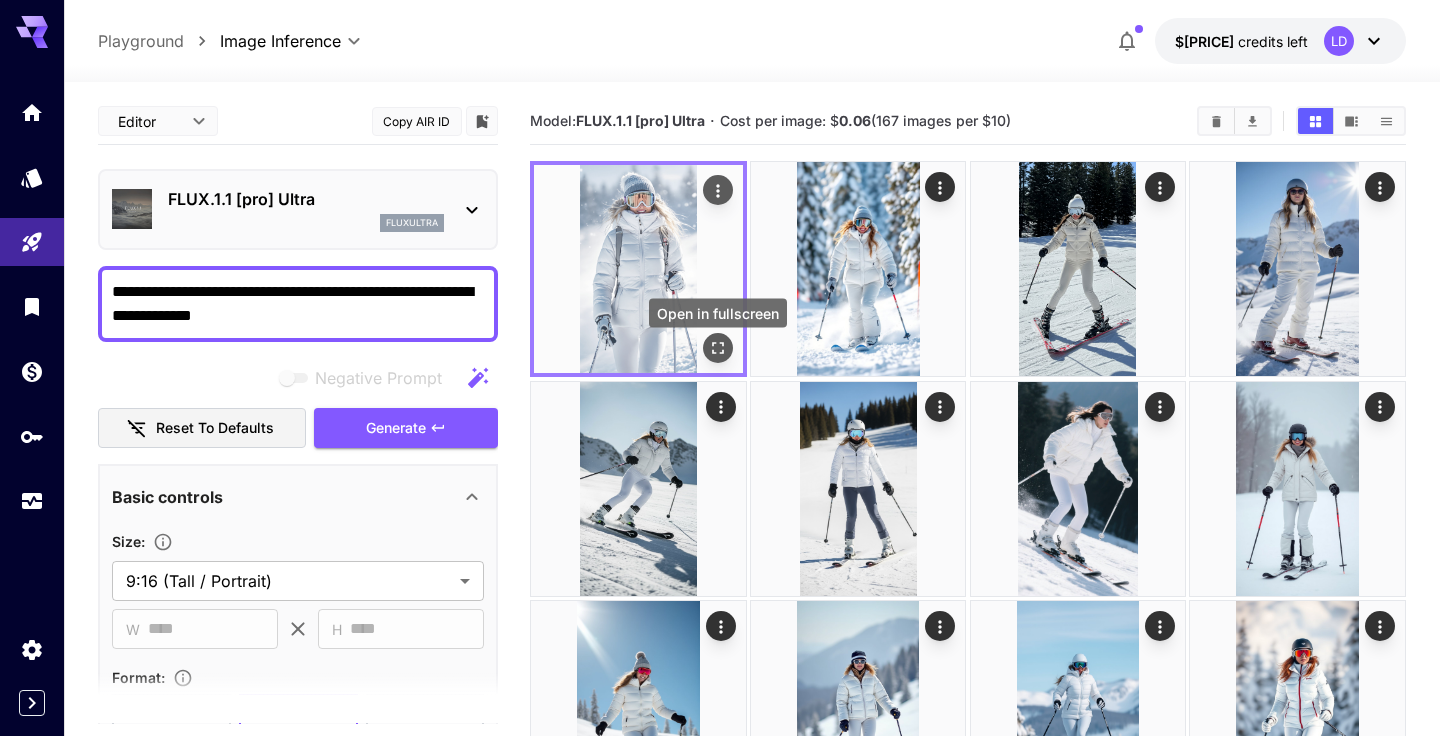 click 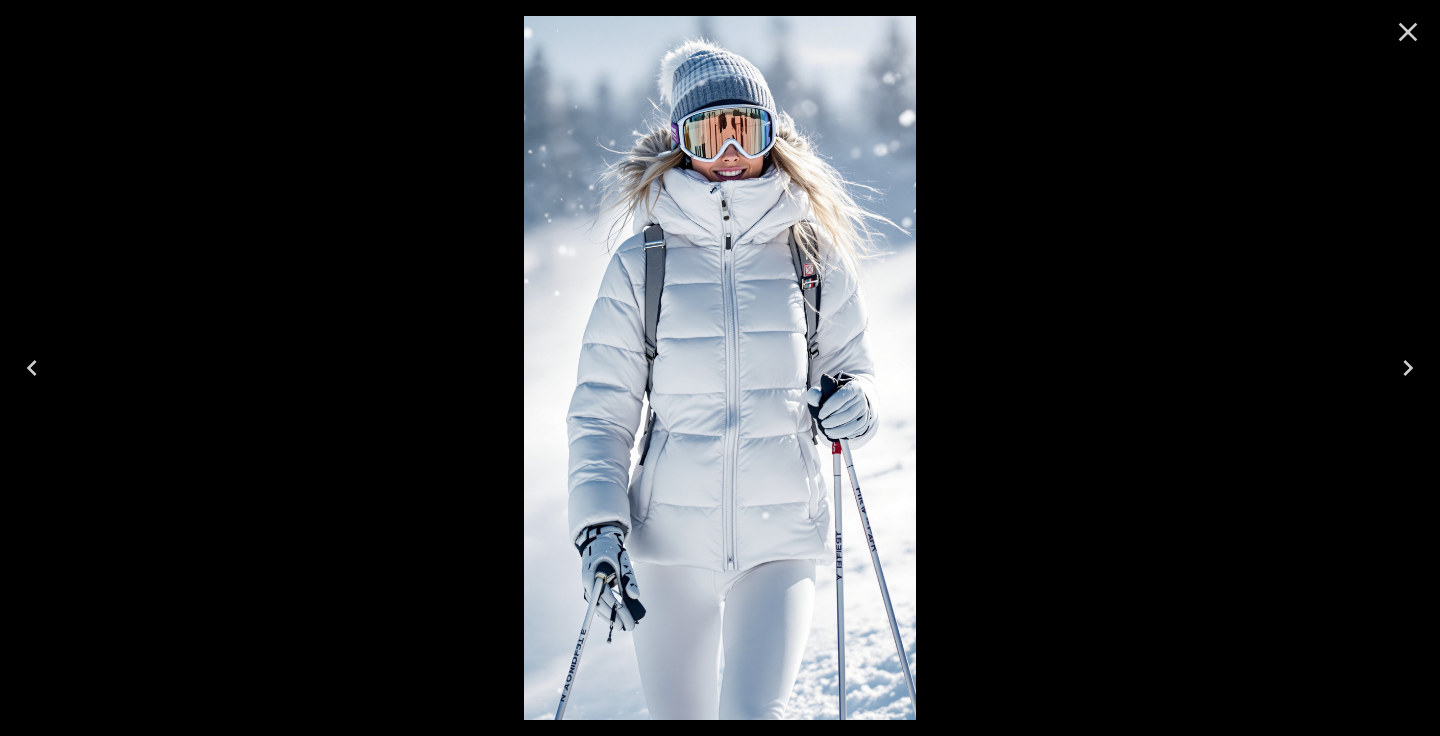 click at bounding box center [720, 368] 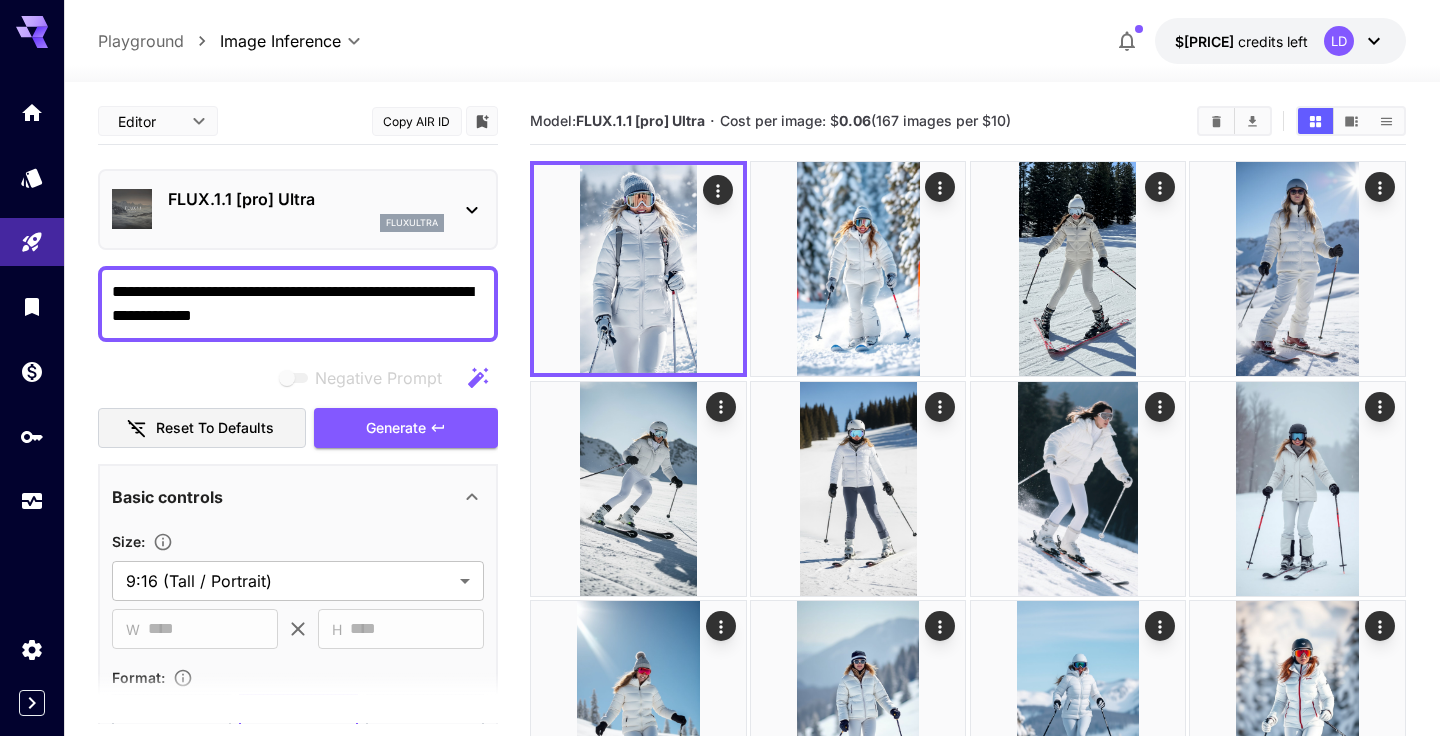 click on "FLUX.1.1 [pro] Ultra fluxultra" at bounding box center (298, 209) 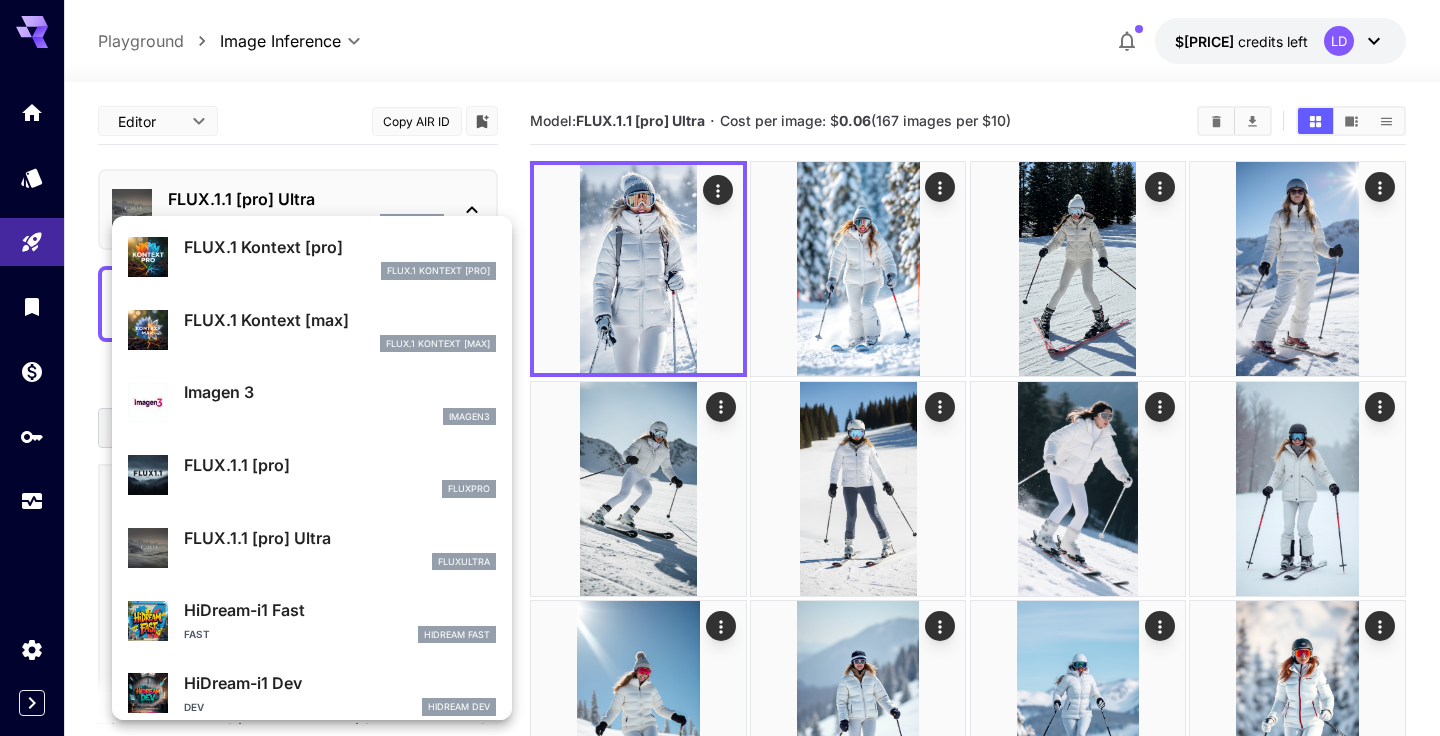 scroll, scrollTop: 953, scrollLeft: 0, axis: vertical 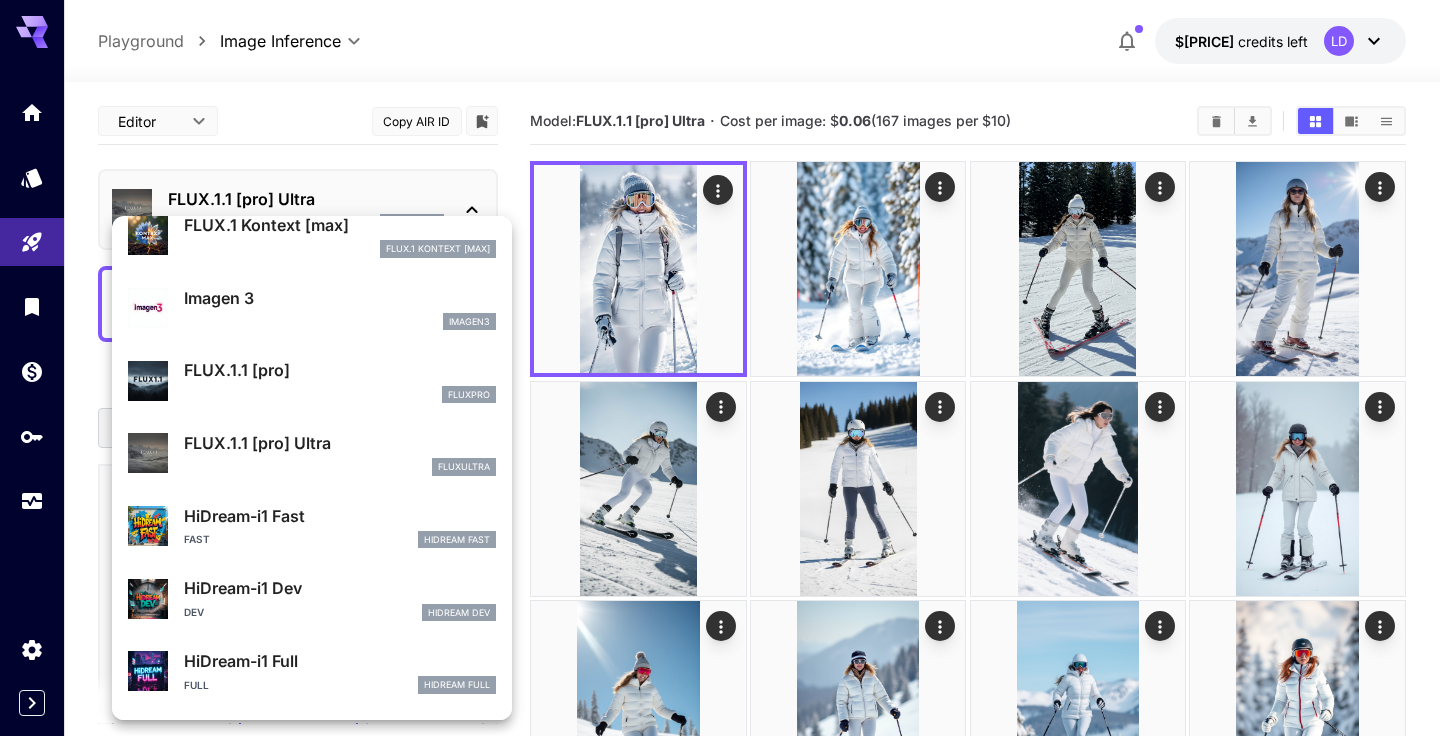 click on "HiDream-i1 Fast" at bounding box center [340, 516] 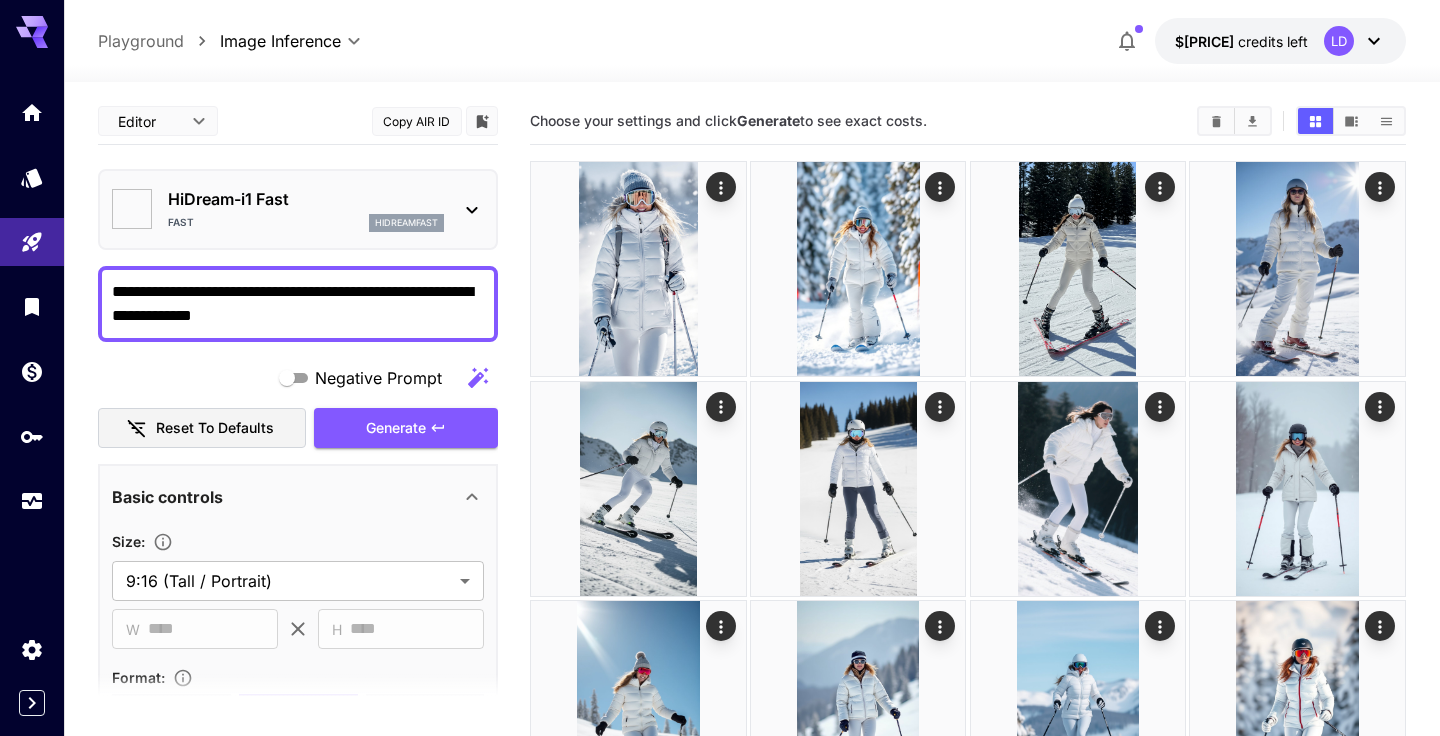 type on "**********" 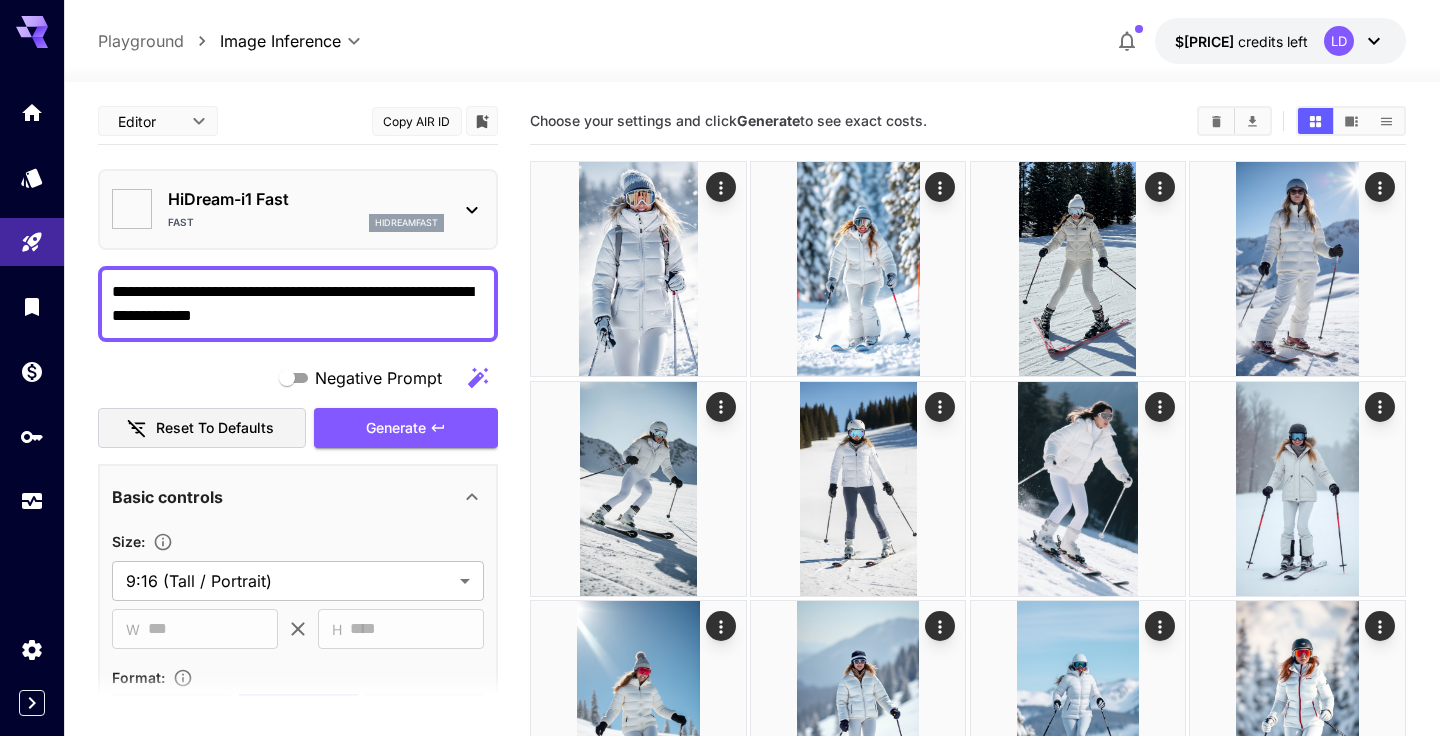 type on "*******" 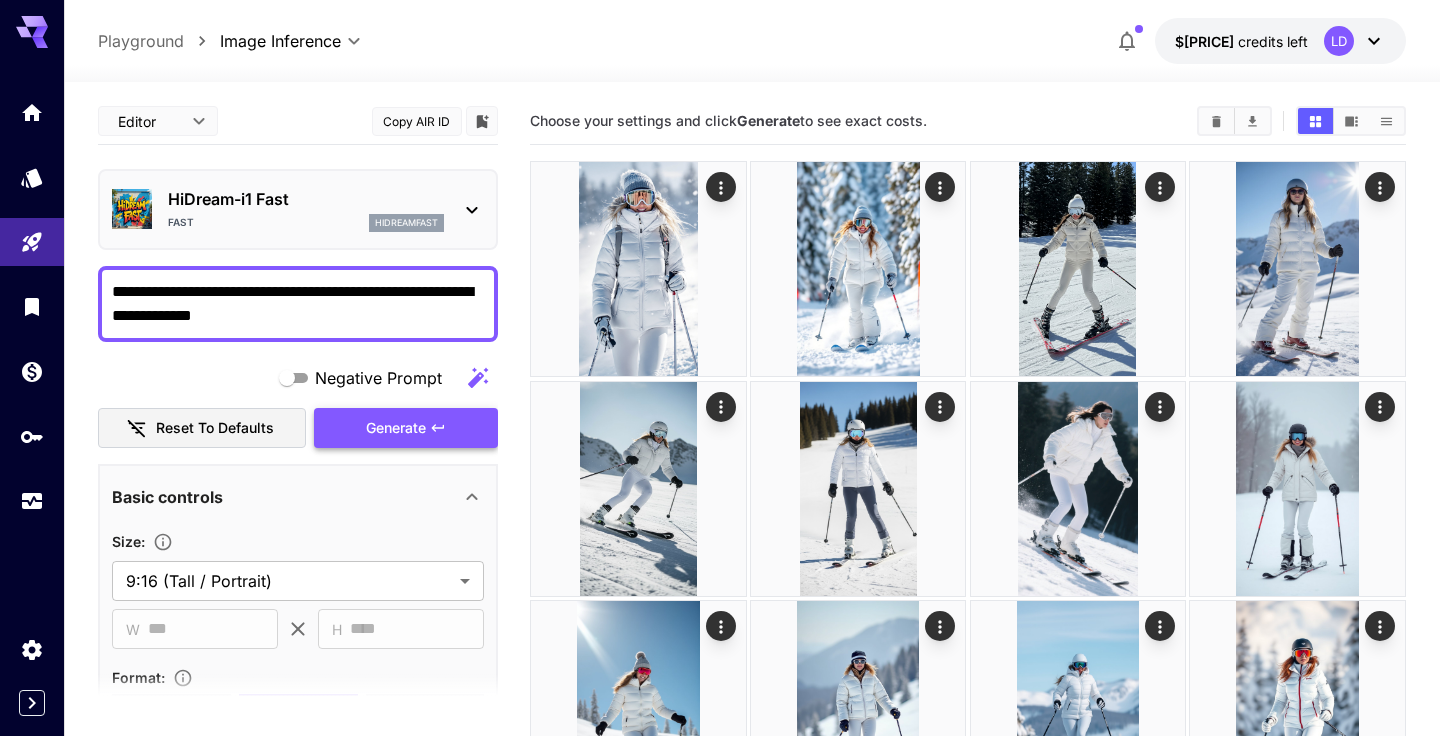 click on "Generate" at bounding box center [396, 428] 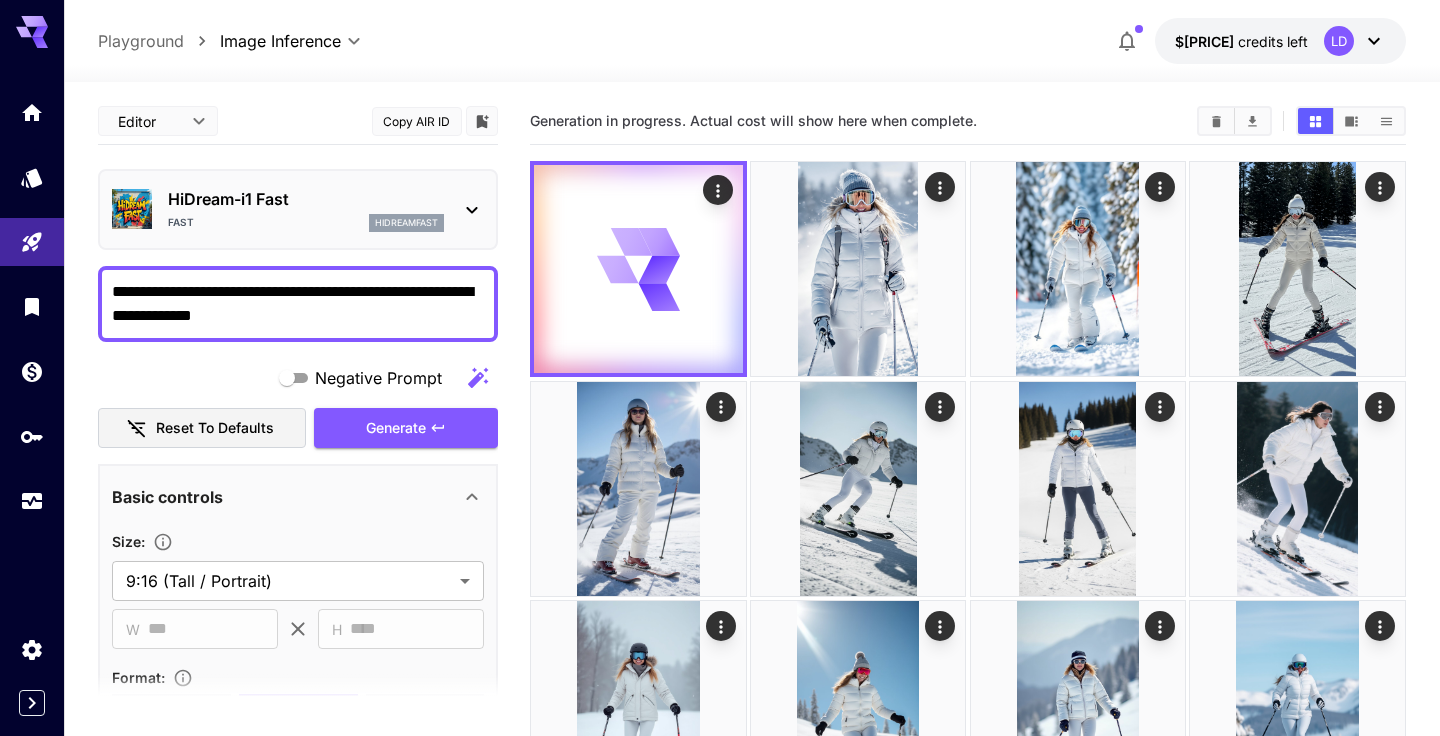 click 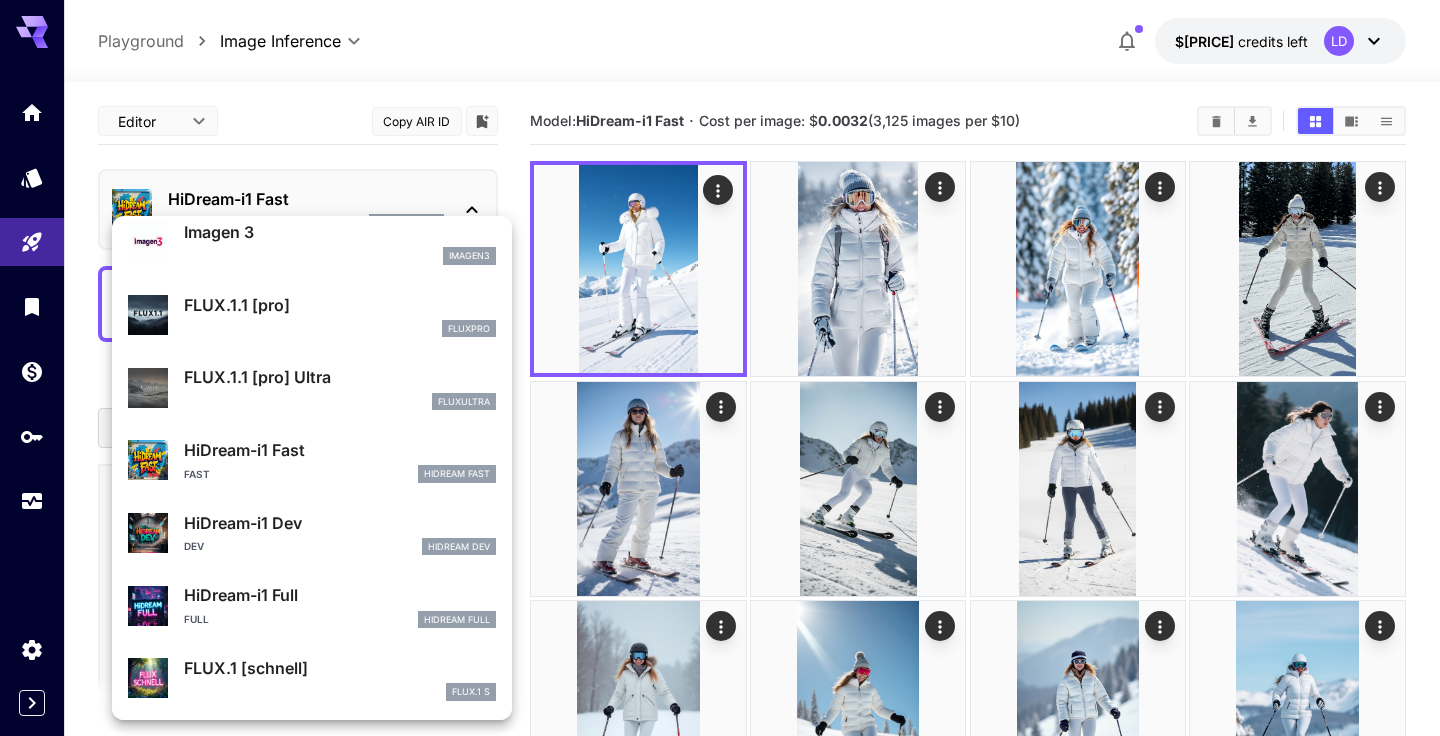 scroll, scrollTop: 1017, scrollLeft: 0, axis: vertical 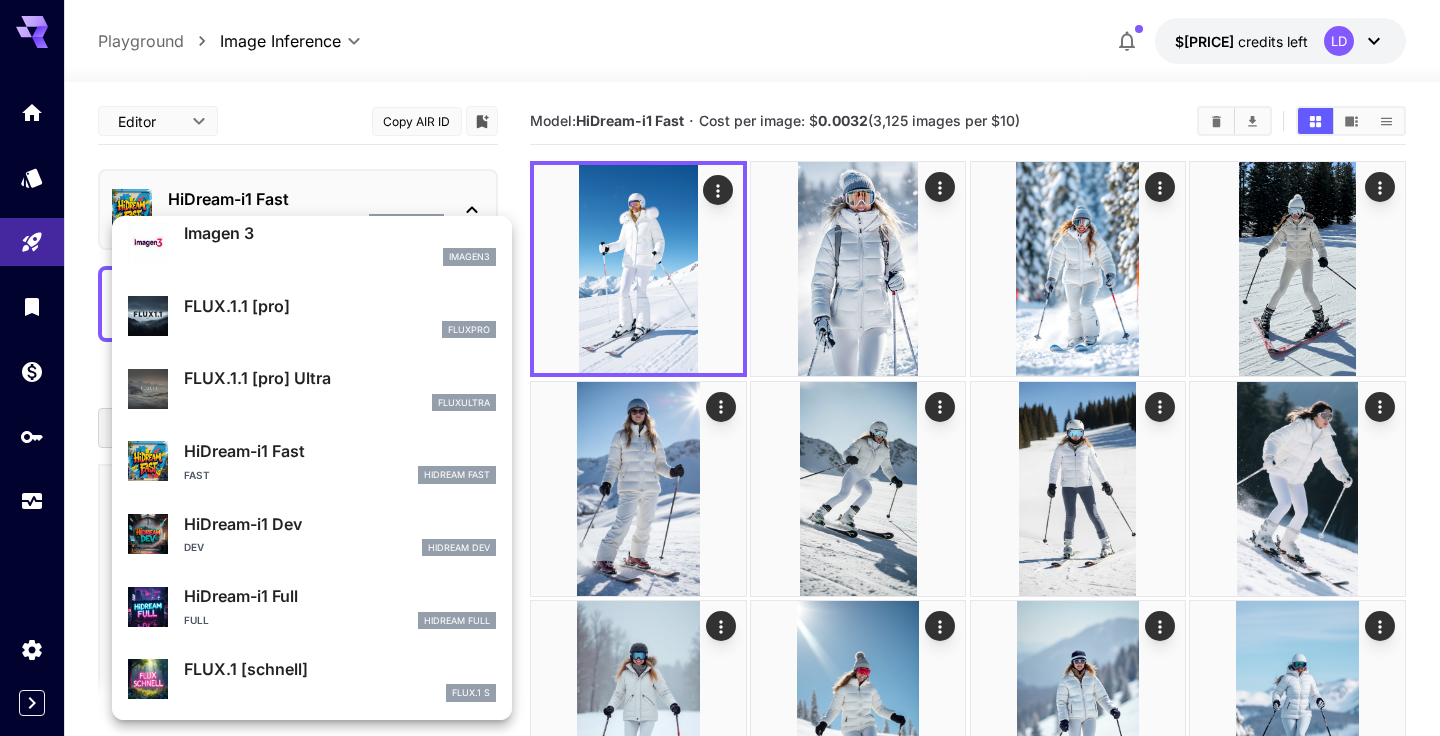 click on "HiDream-i1 Dev" at bounding box center [340, 524] 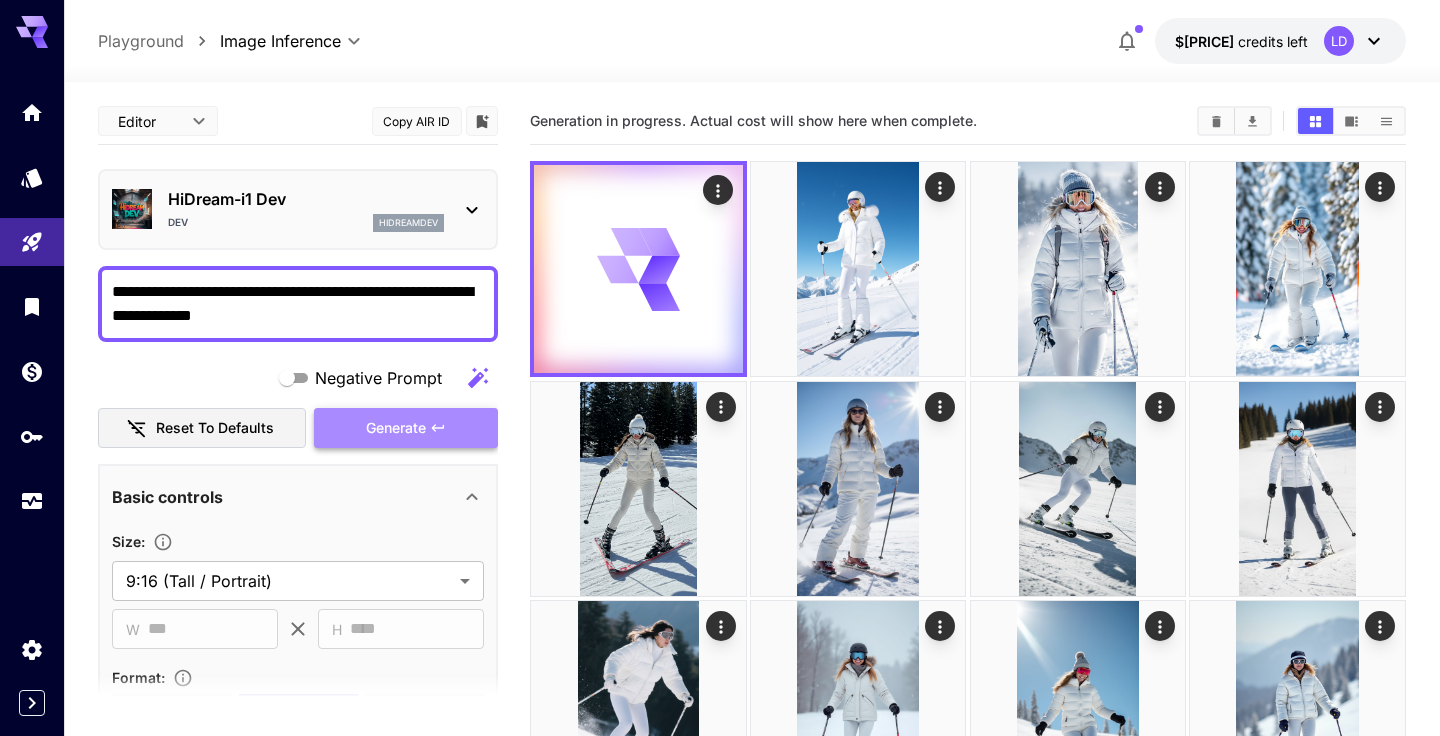 click 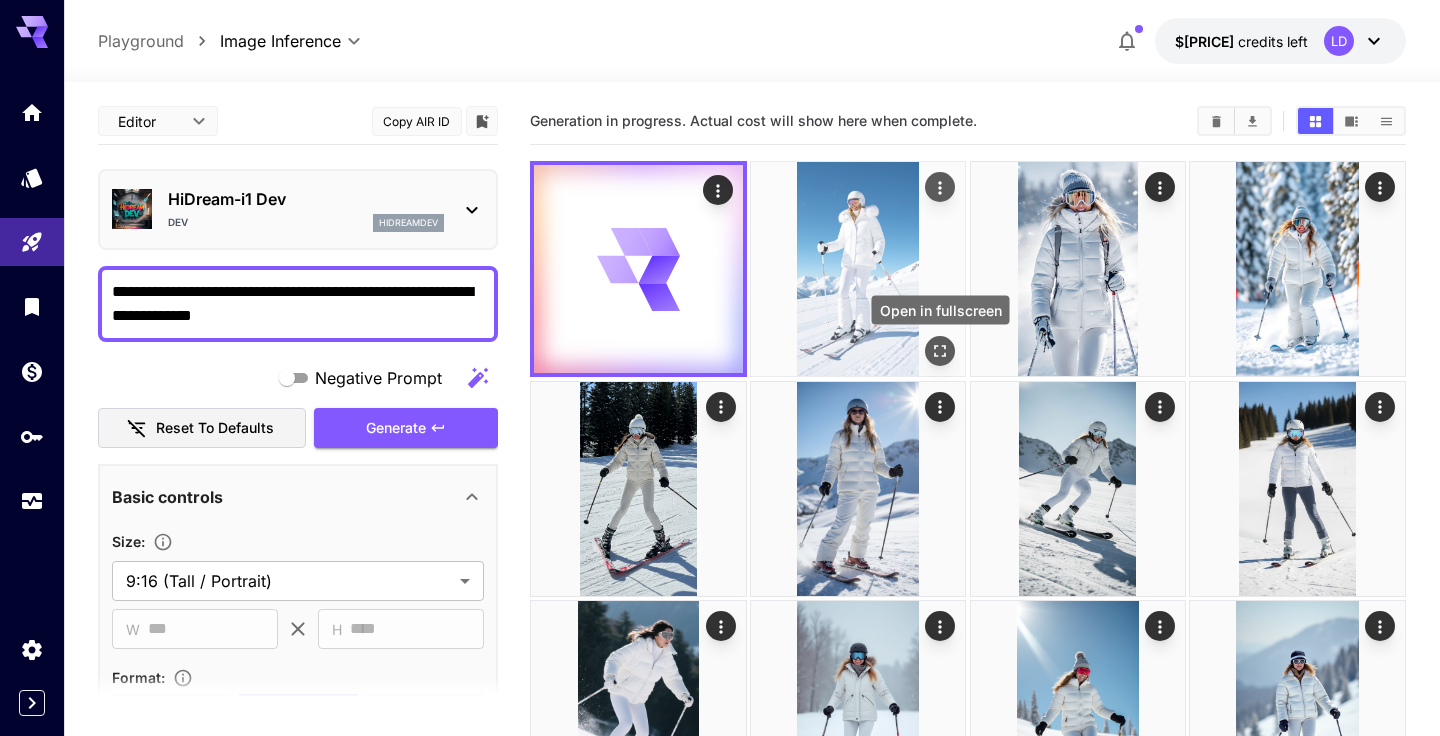 click 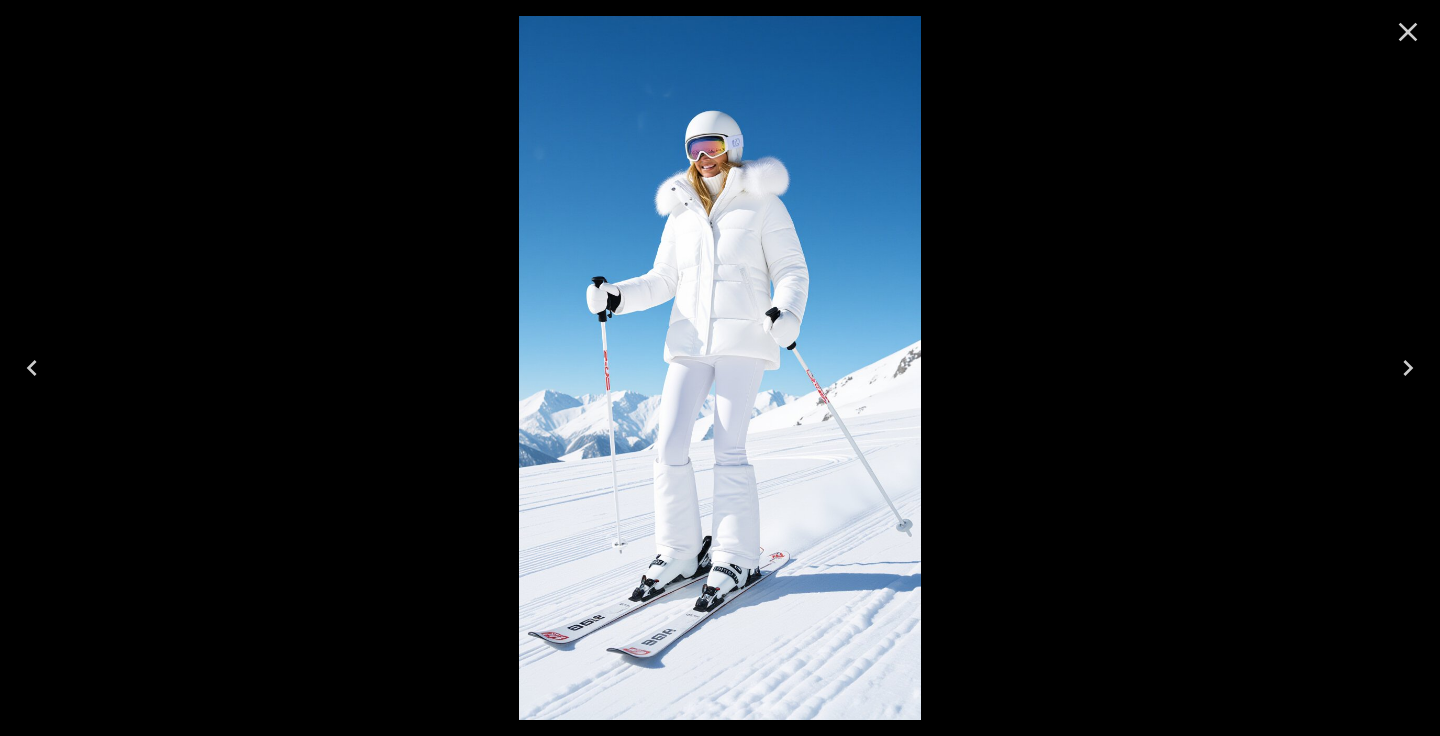 click 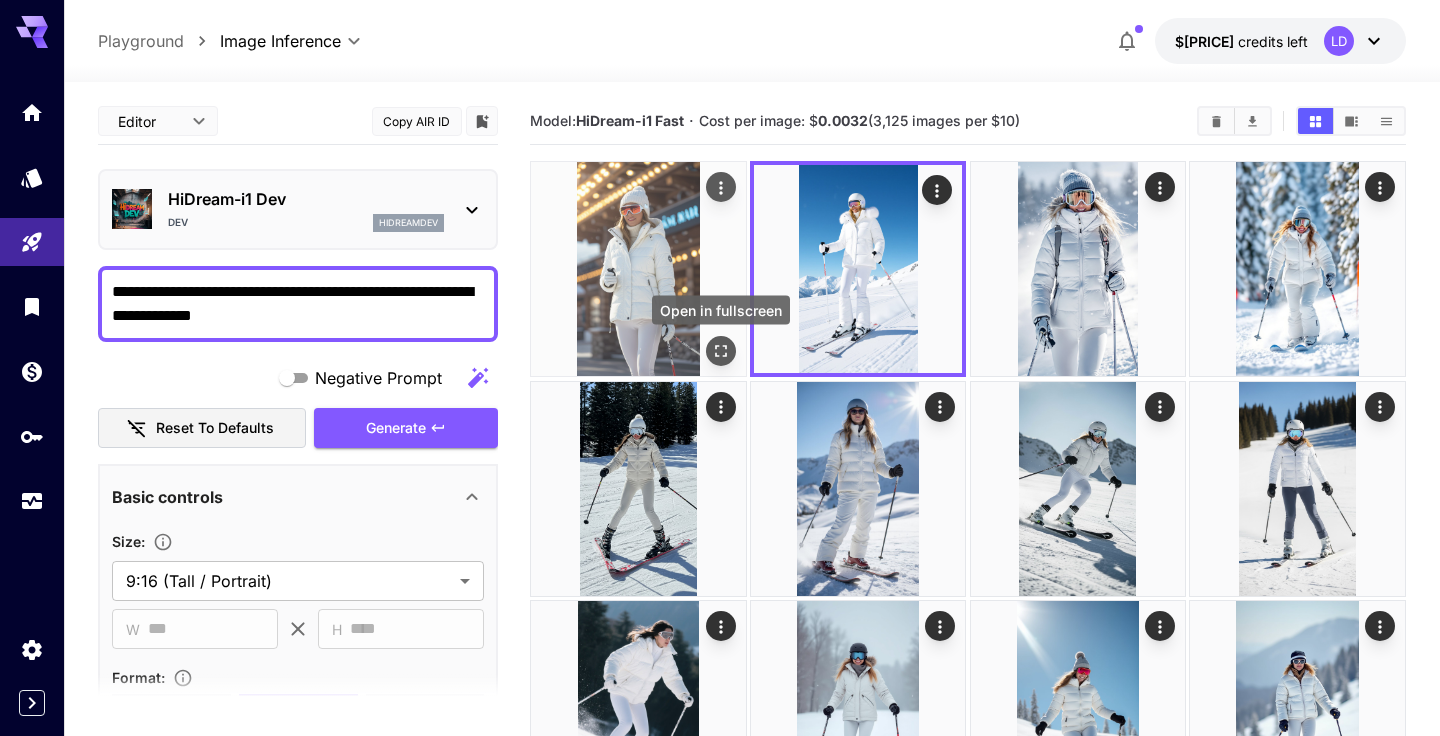 click 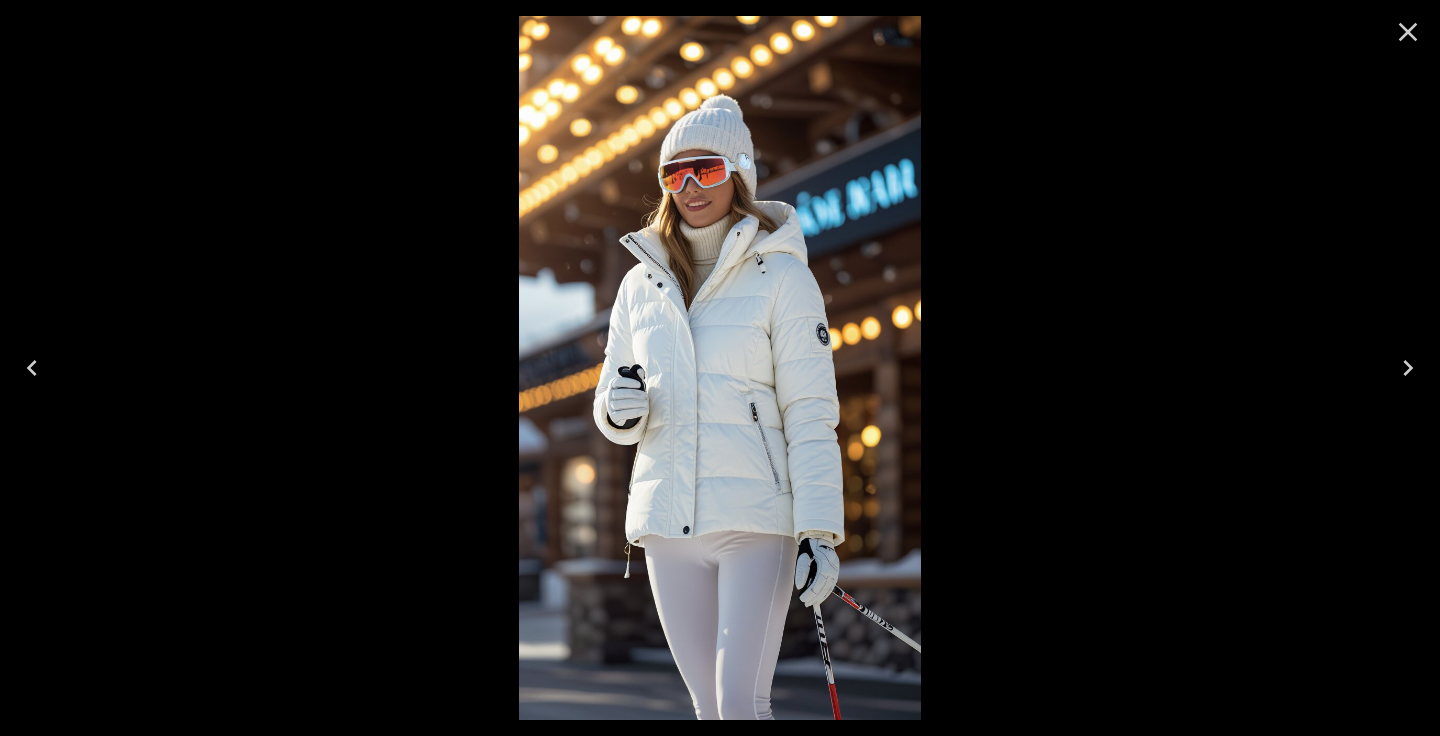 click 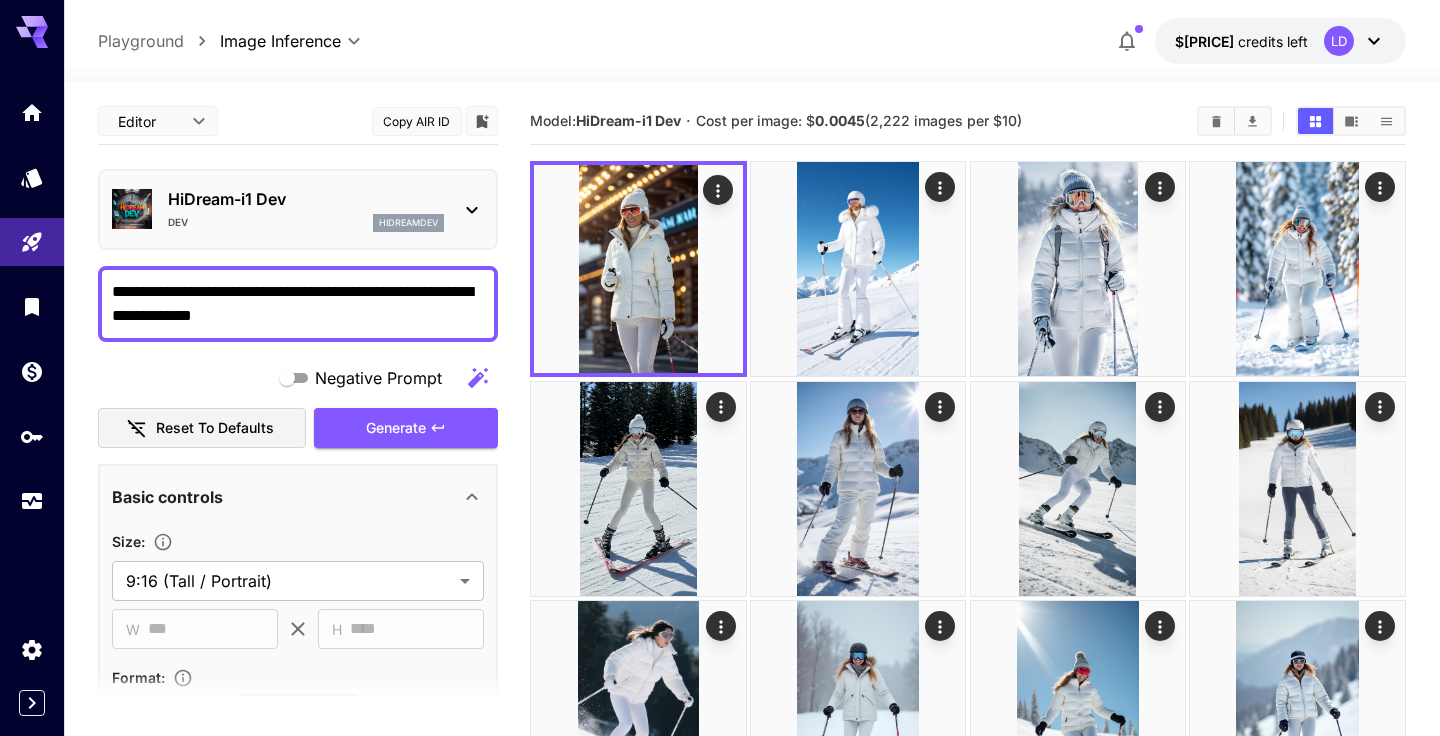 click 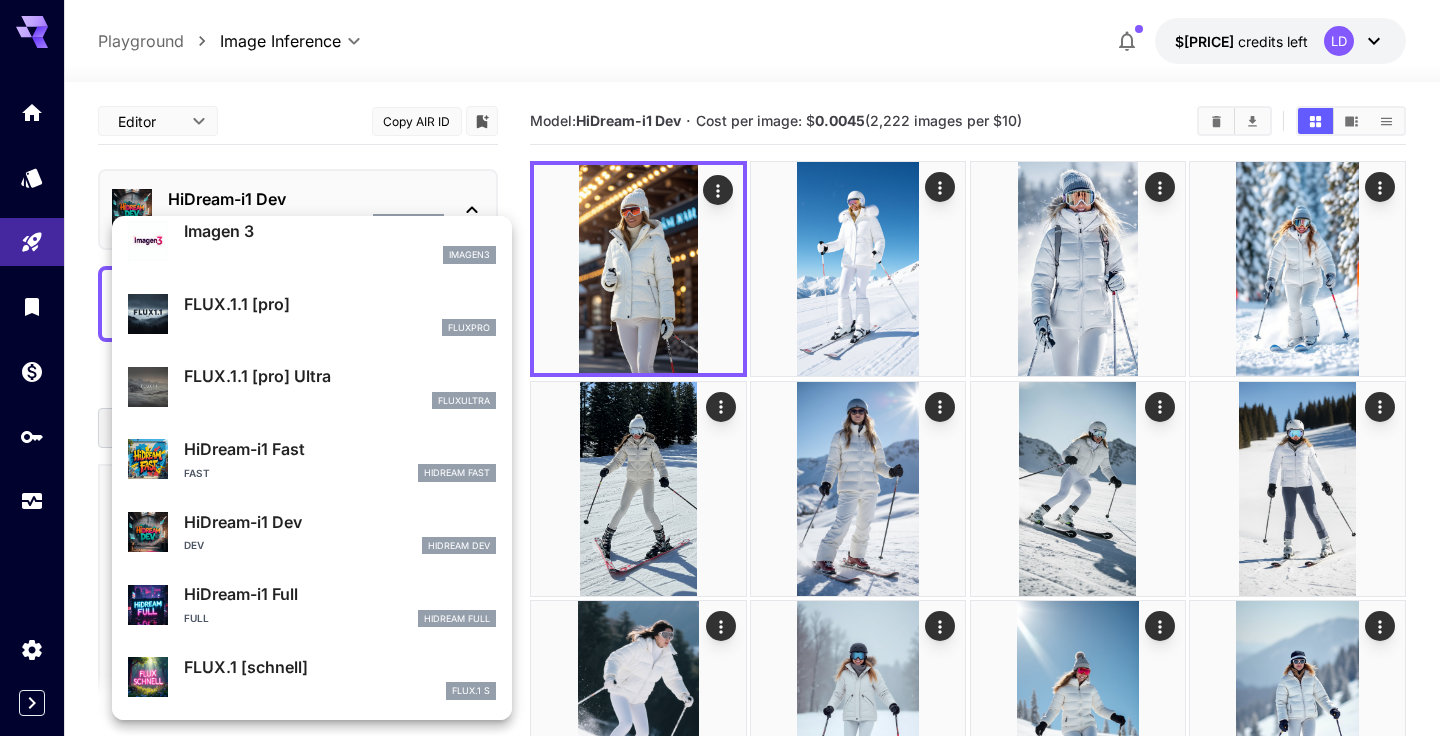 scroll, scrollTop: 1017, scrollLeft: 0, axis: vertical 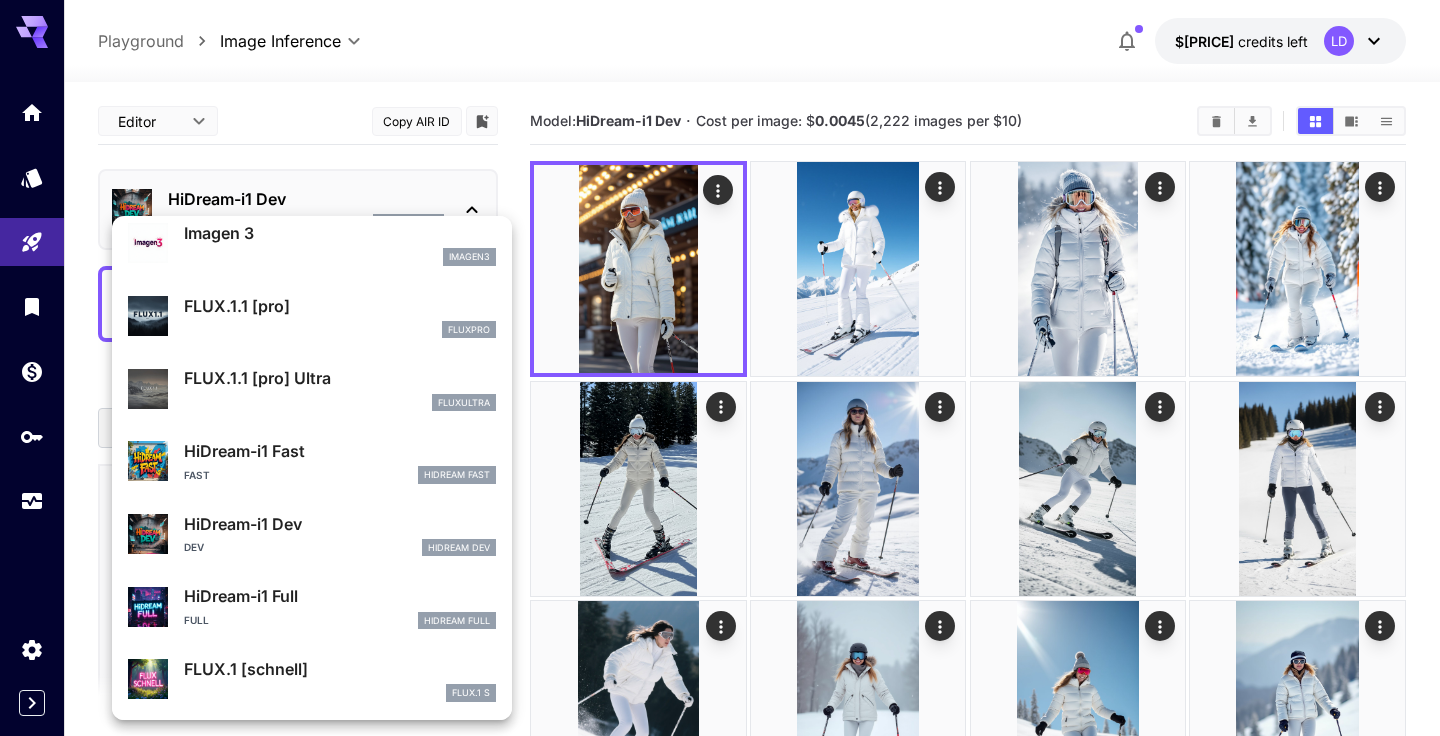 click on "HiDream-i1 Full" at bounding box center (340, 596) 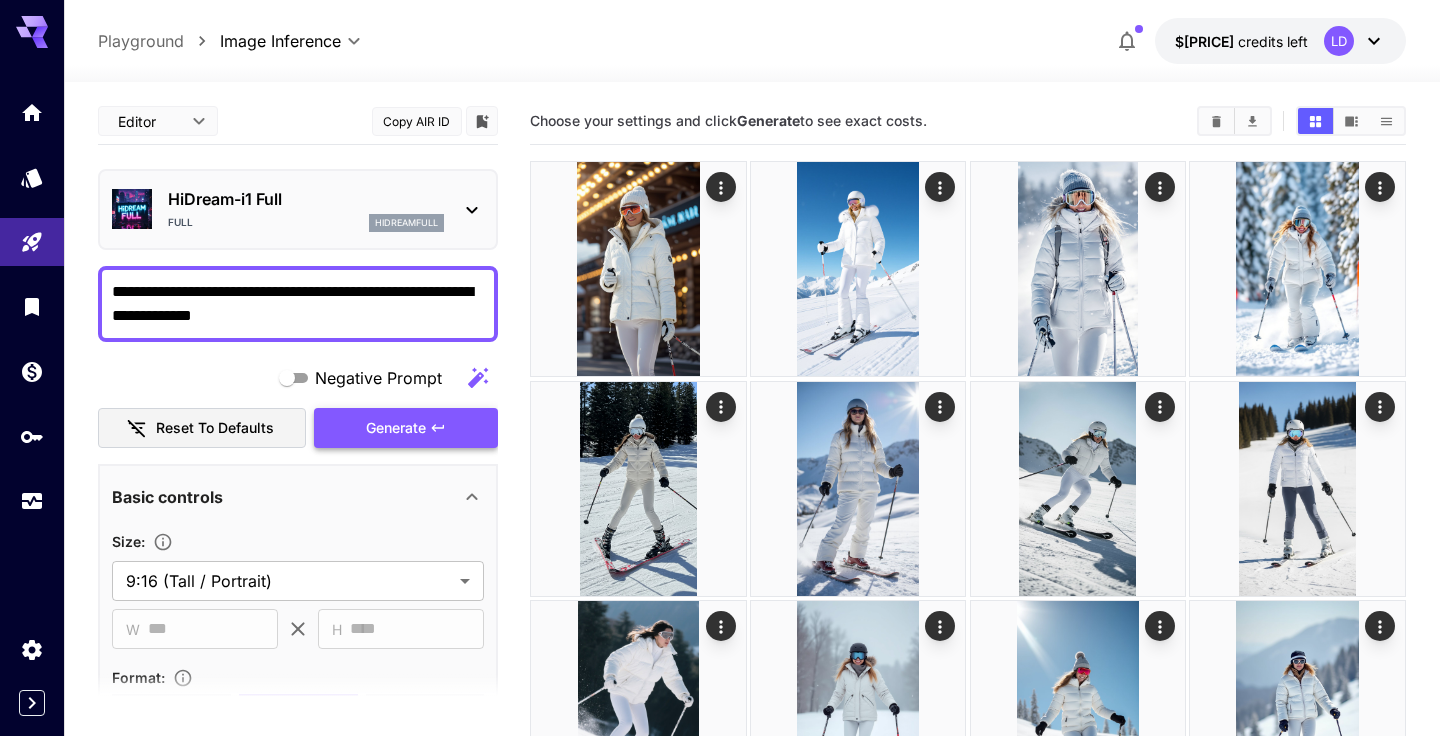 click on "Generate" at bounding box center (396, 428) 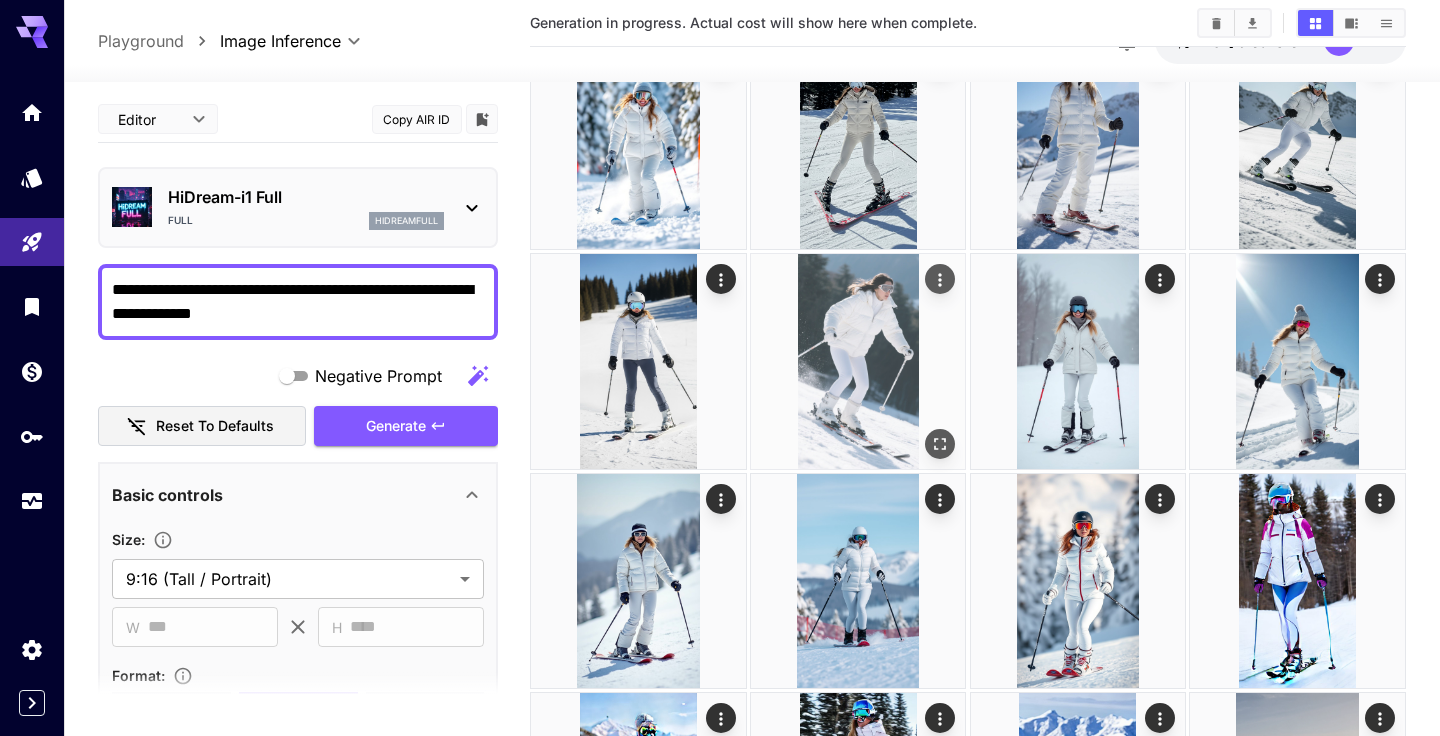 scroll, scrollTop: 396, scrollLeft: 0, axis: vertical 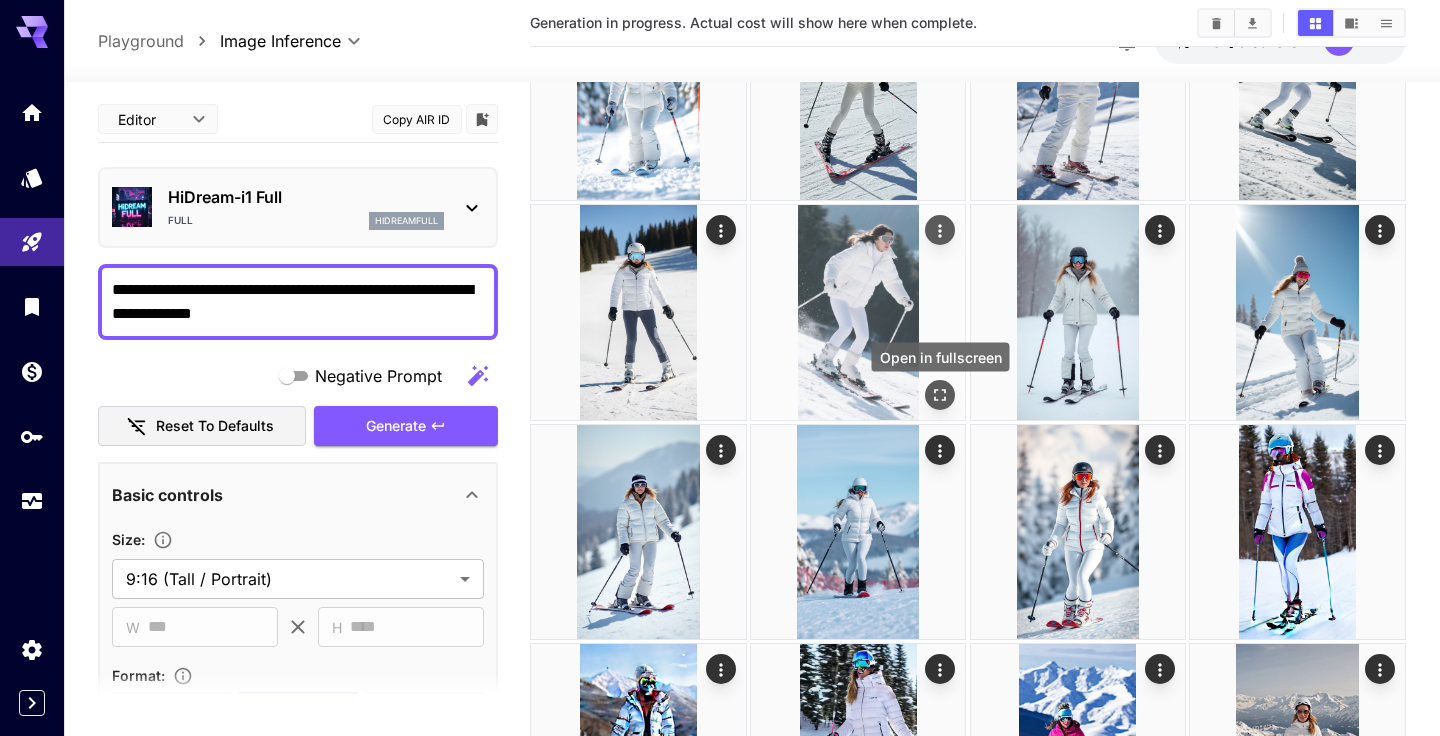 click 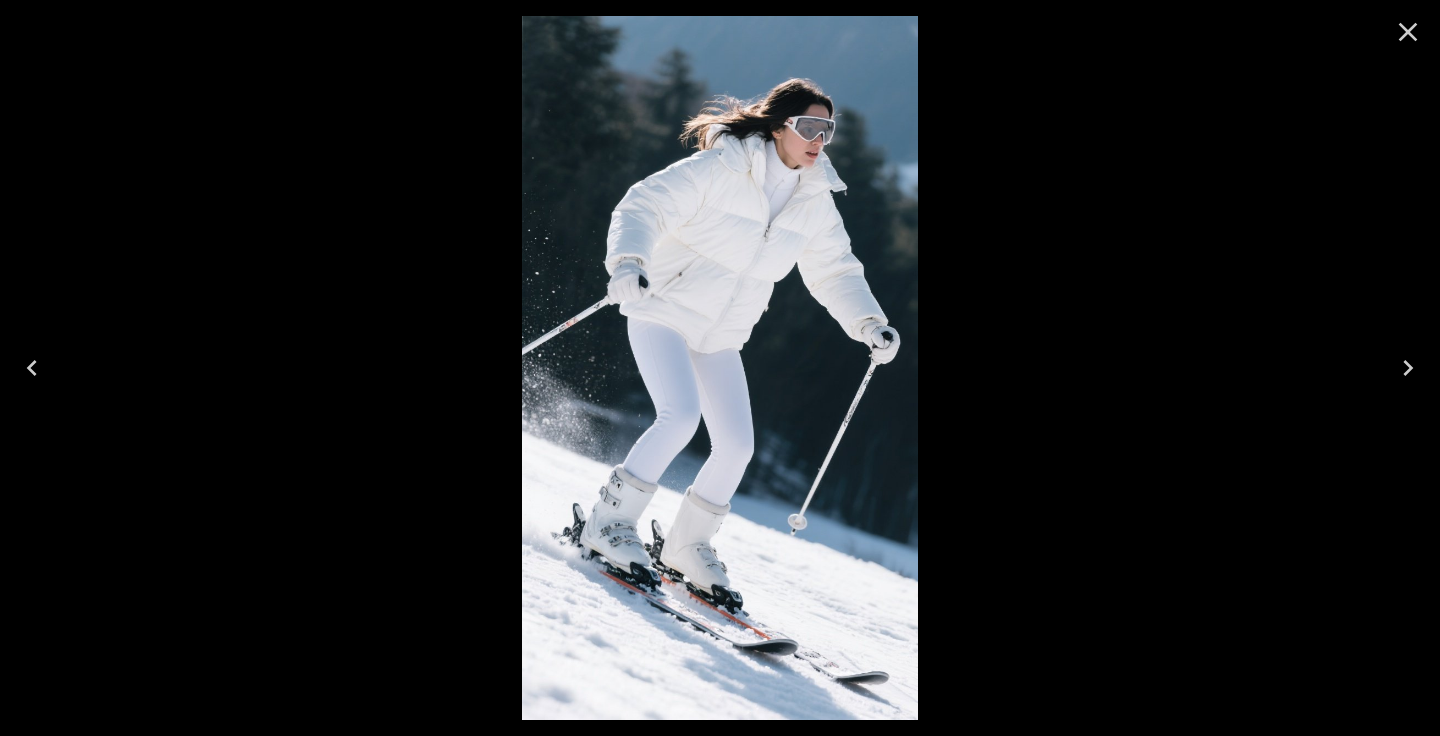 click 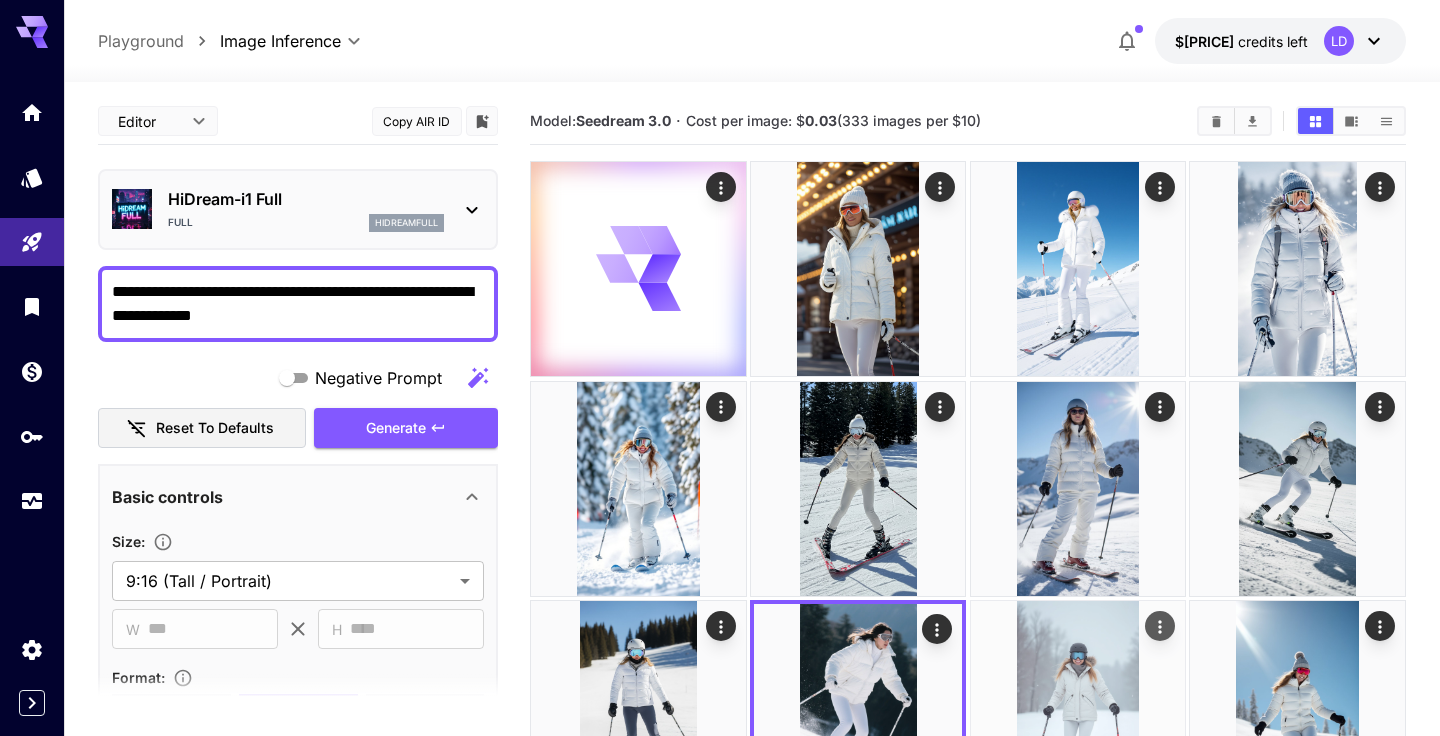 scroll, scrollTop: 0, scrollLeft: 0, axis: both 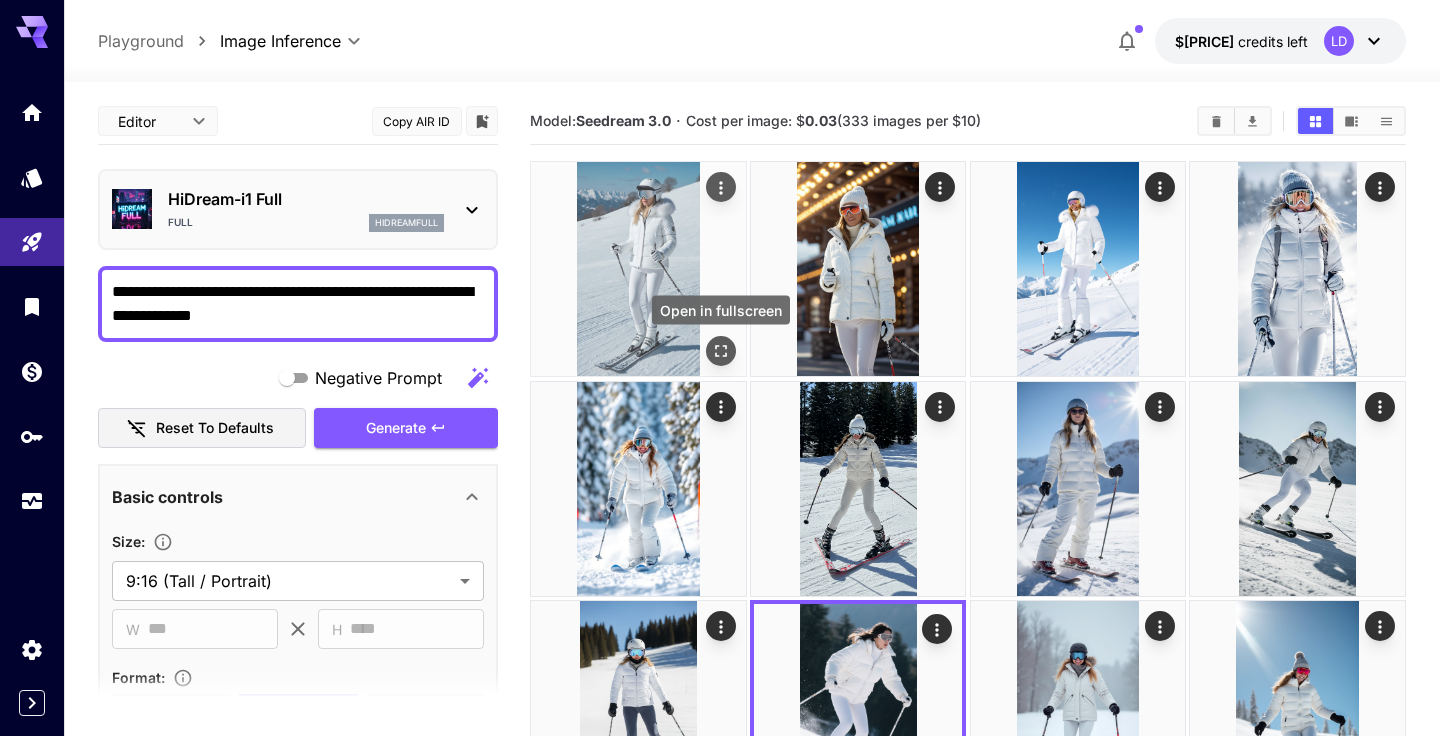 click 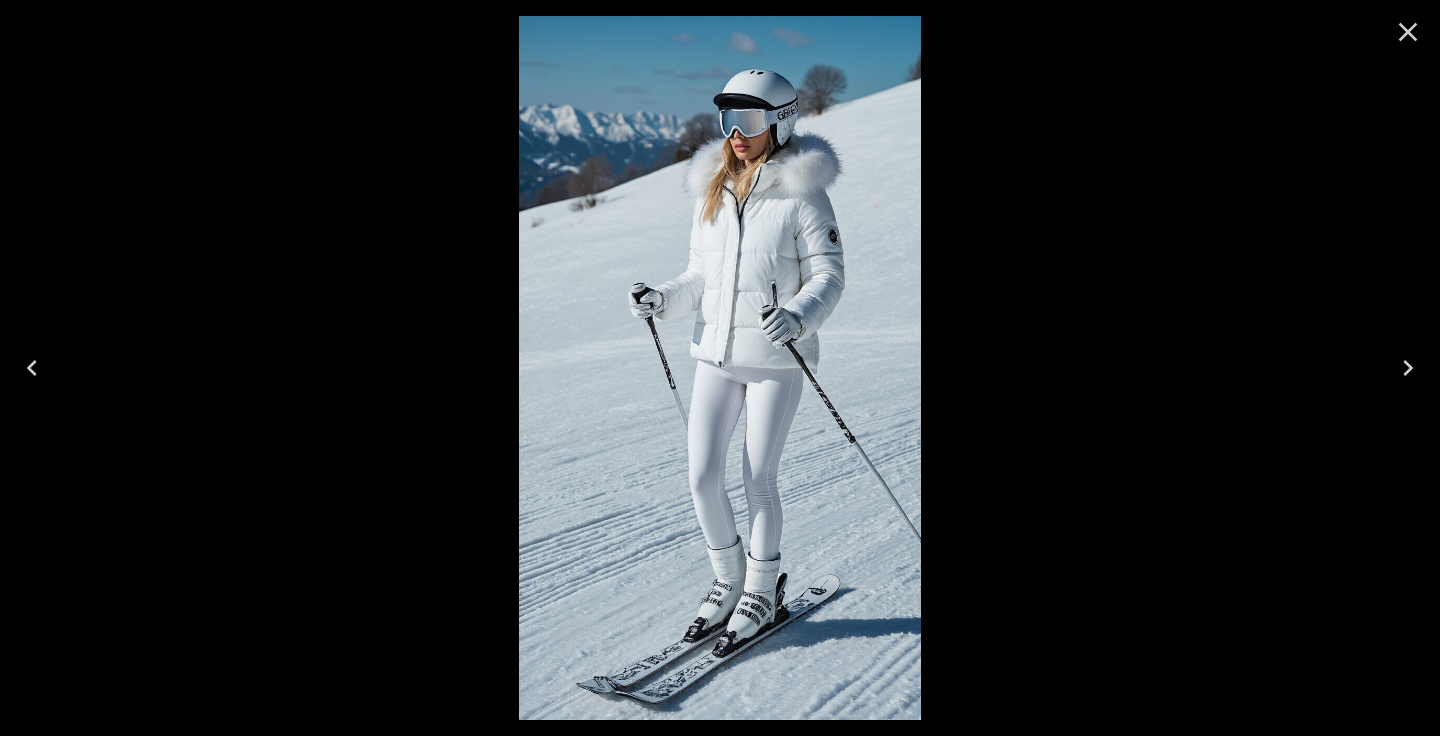 click 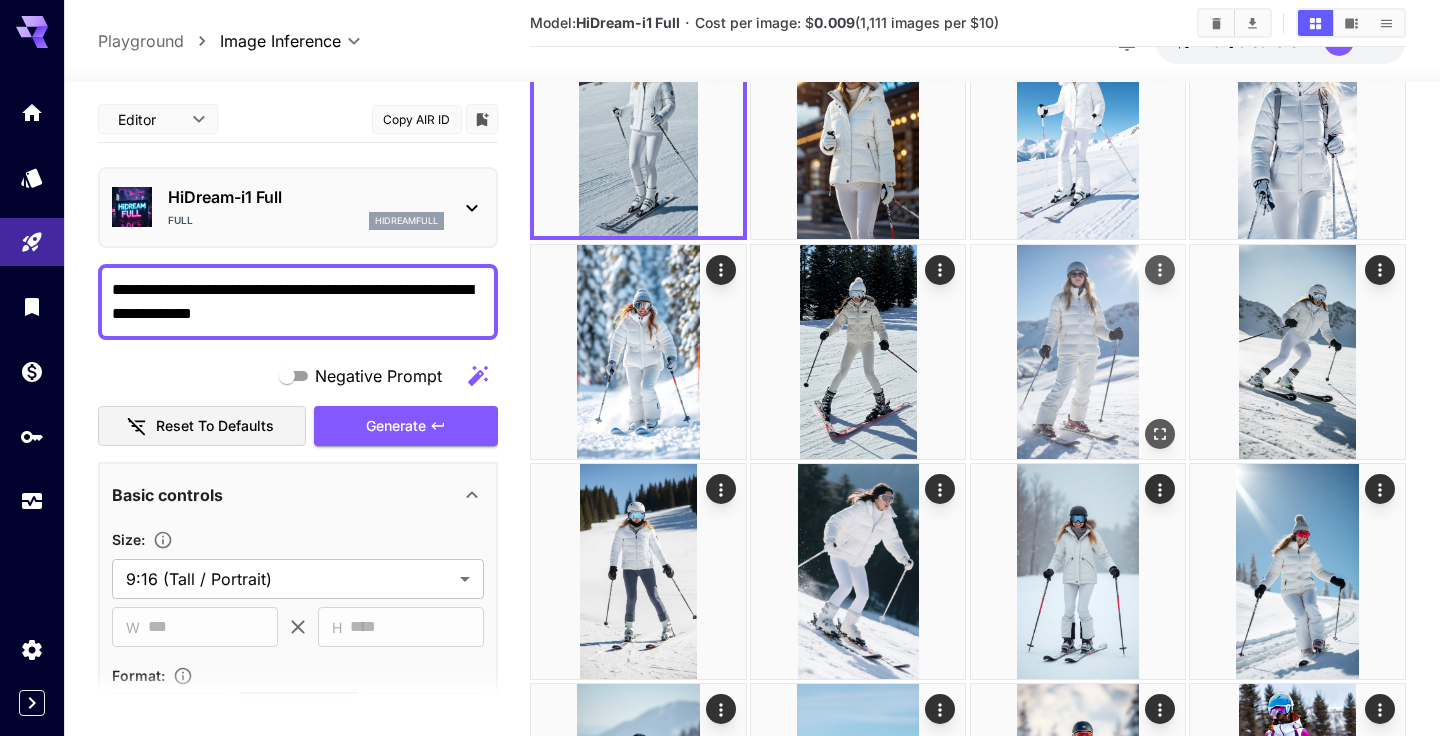 scroll, scrollTop: 152, scrollLeft: 0, axis: vertical 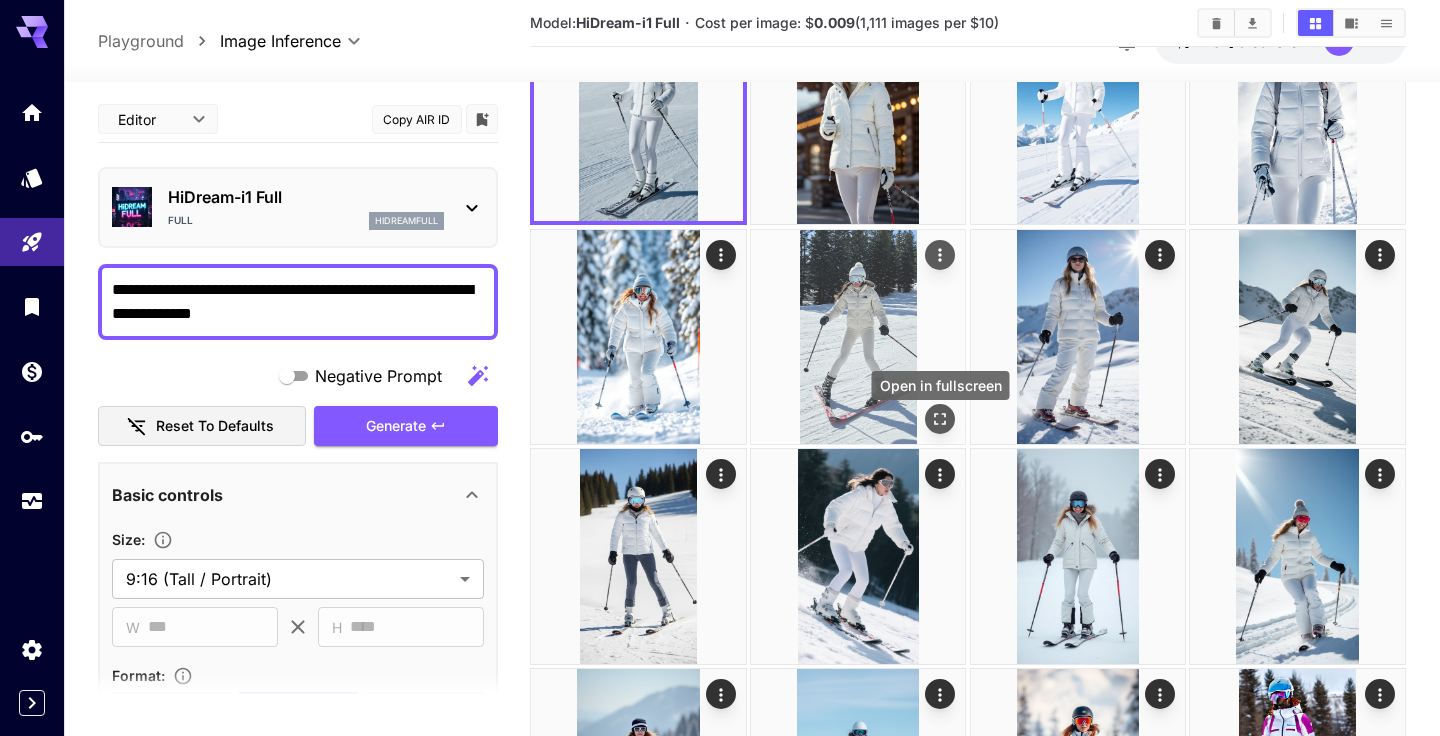 click 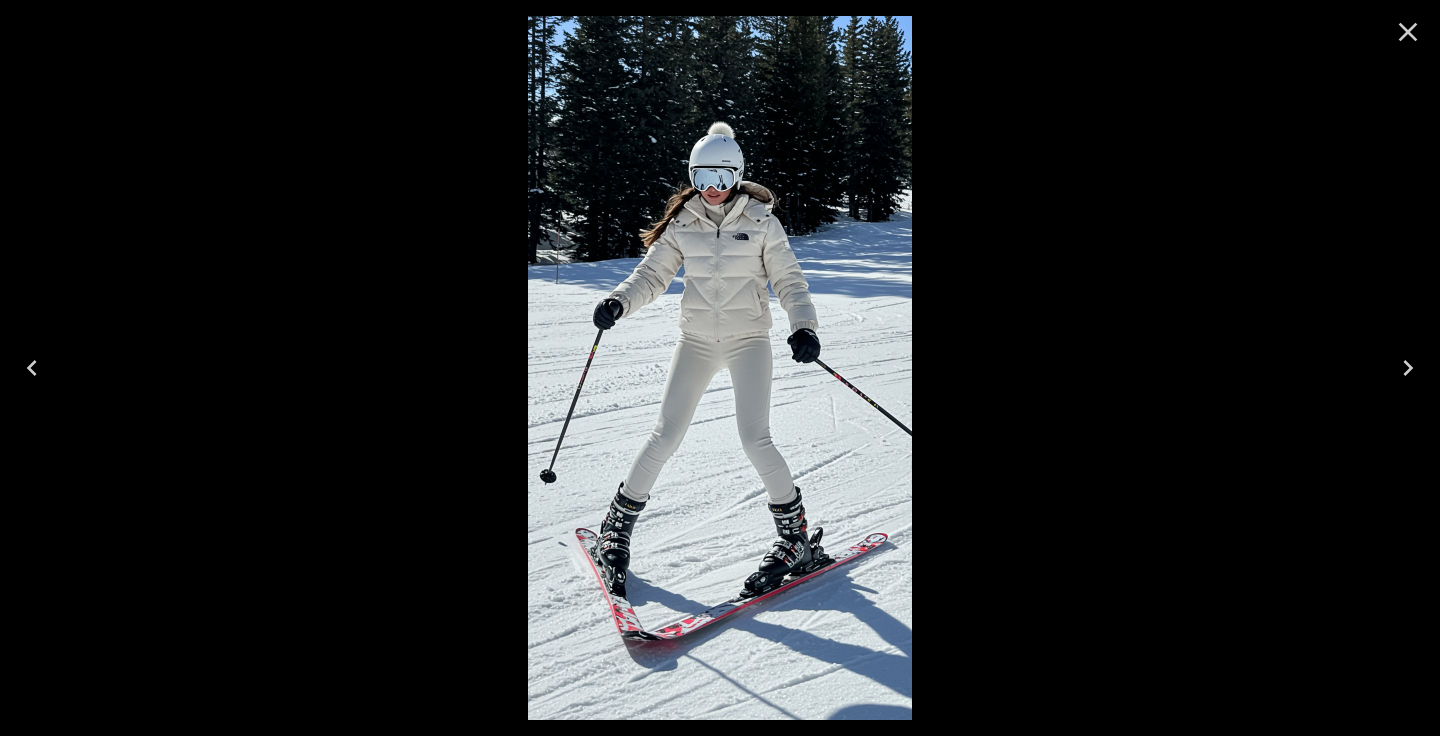 click 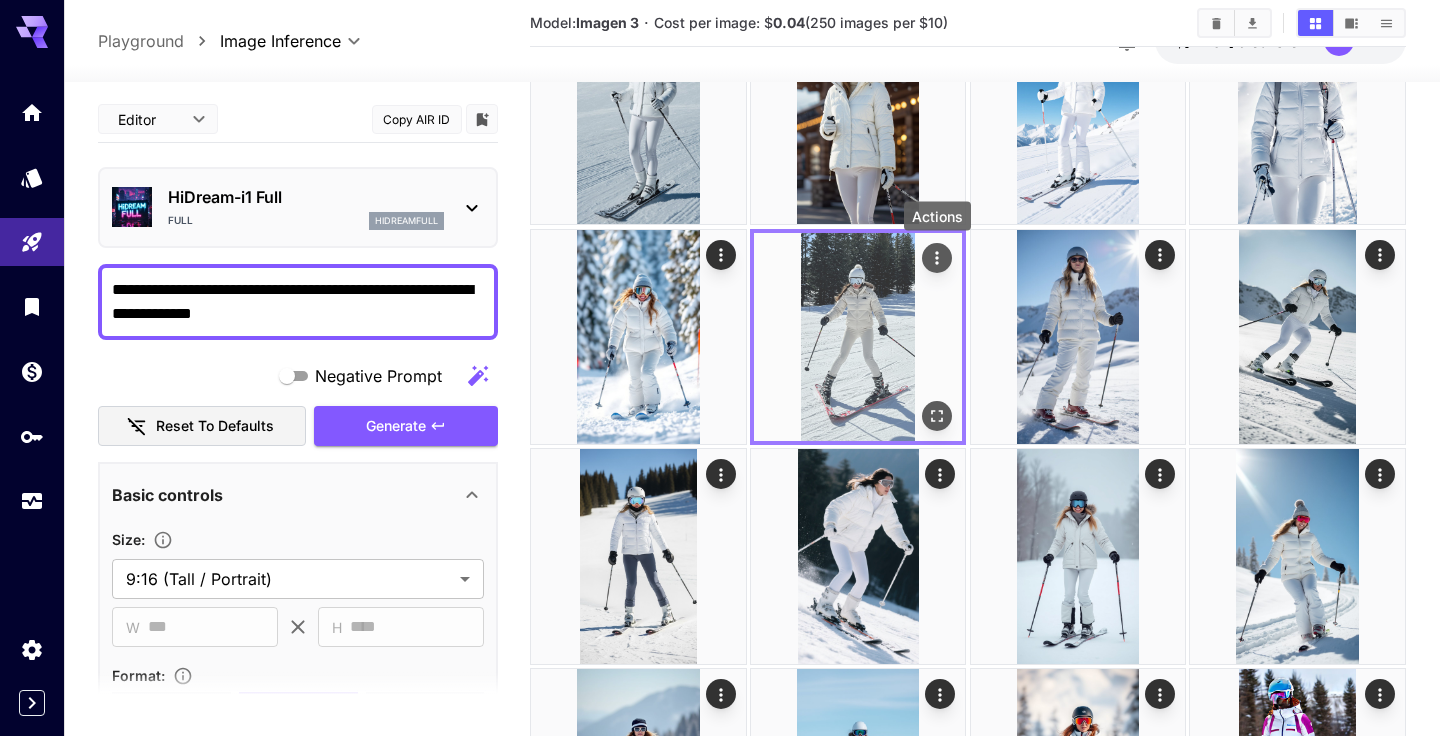 click 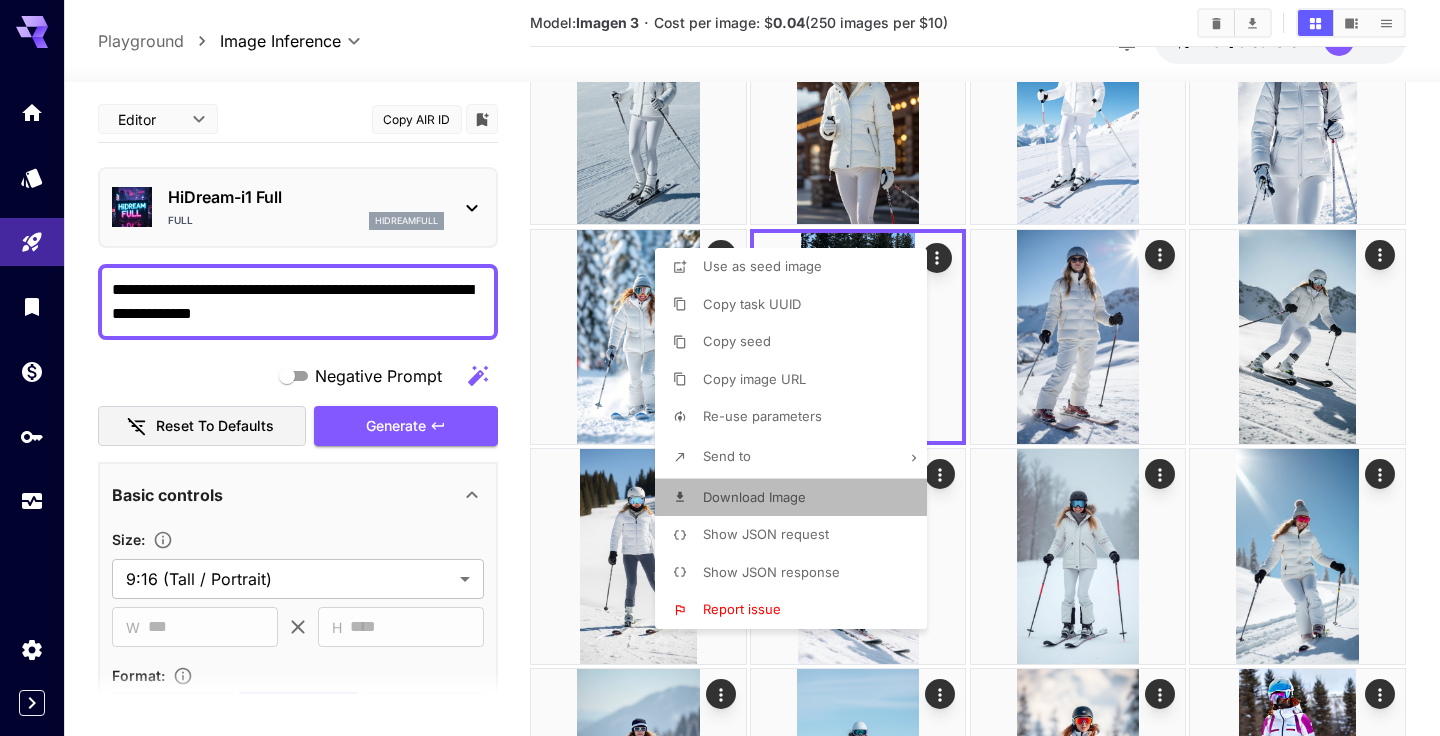 click on "Download Image" at bounding box center (797, 498) 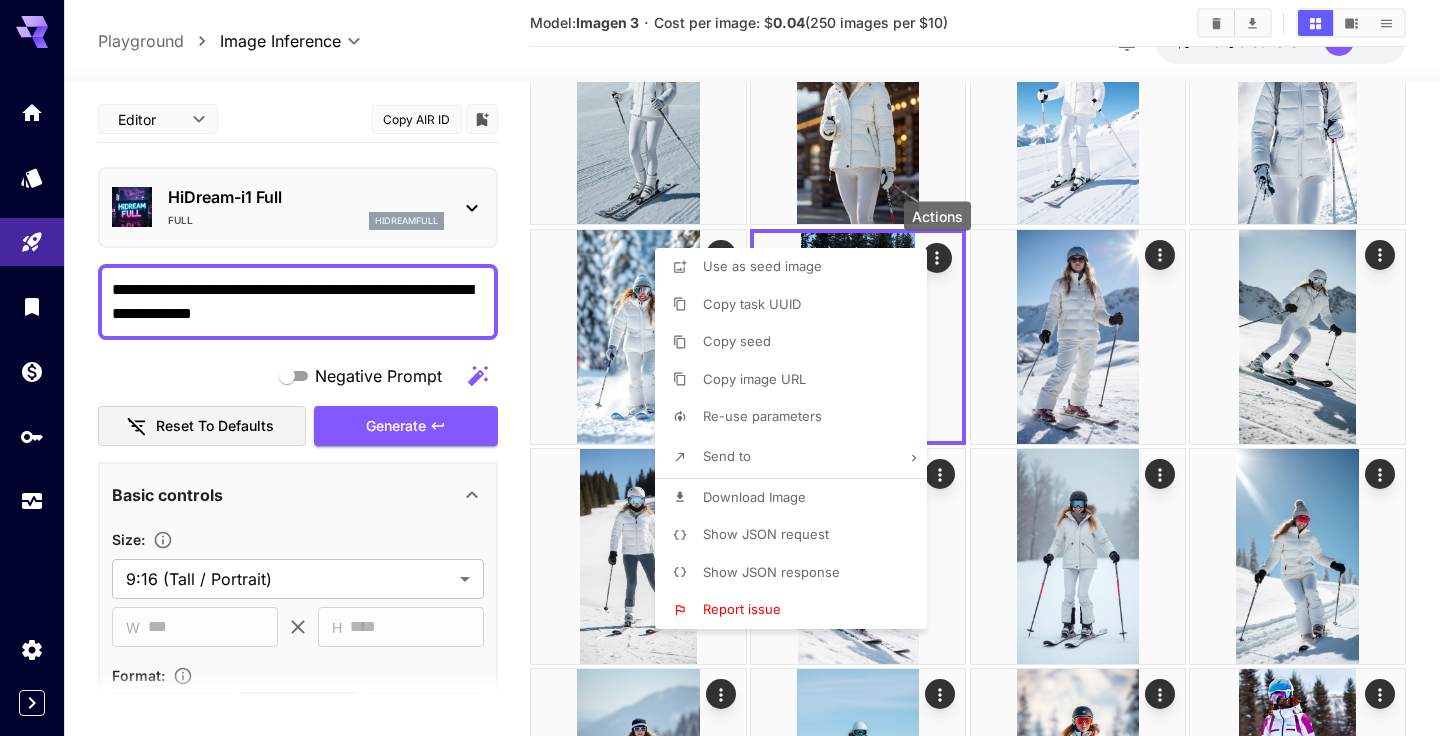 click at bounding box center [720, 368] 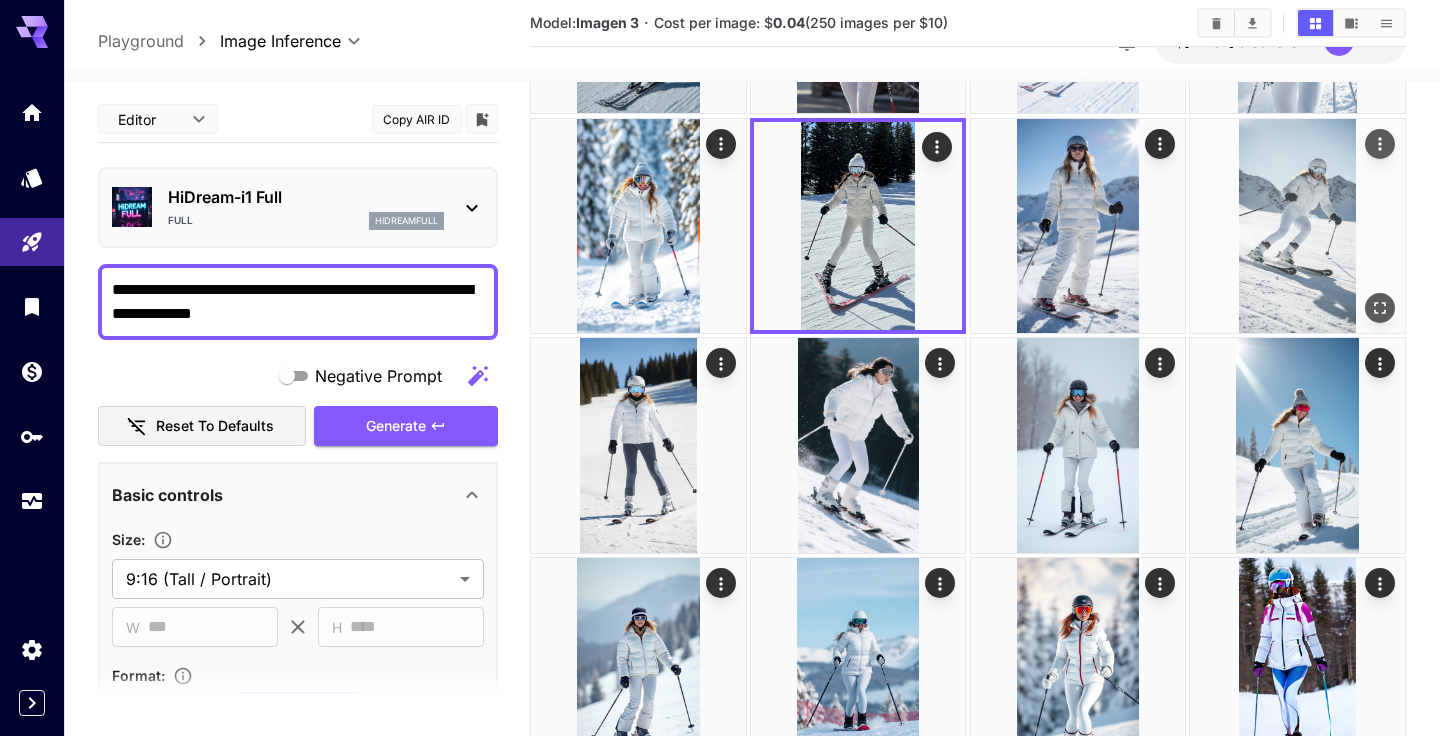 scroll, scrollTop: 324, scrollLeft: 0, axis: vertical 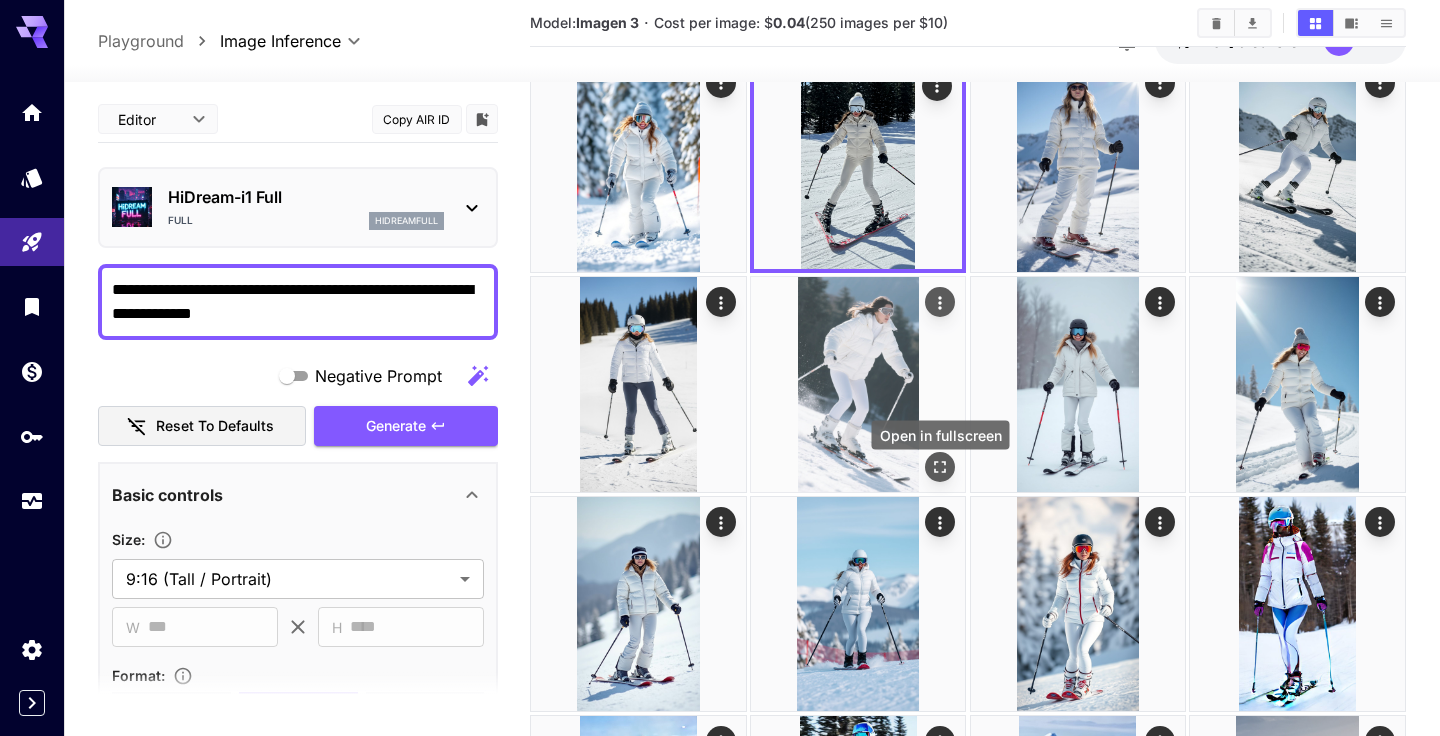 click 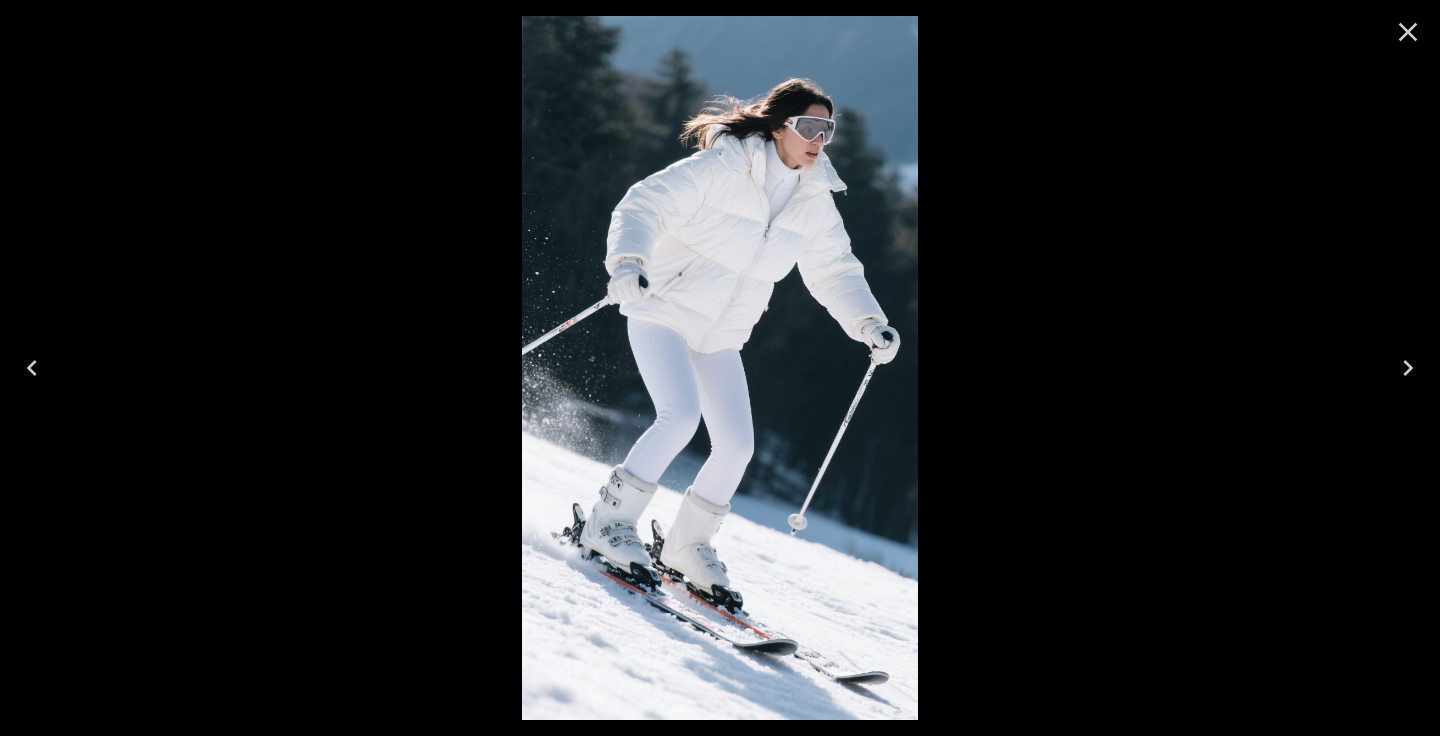click 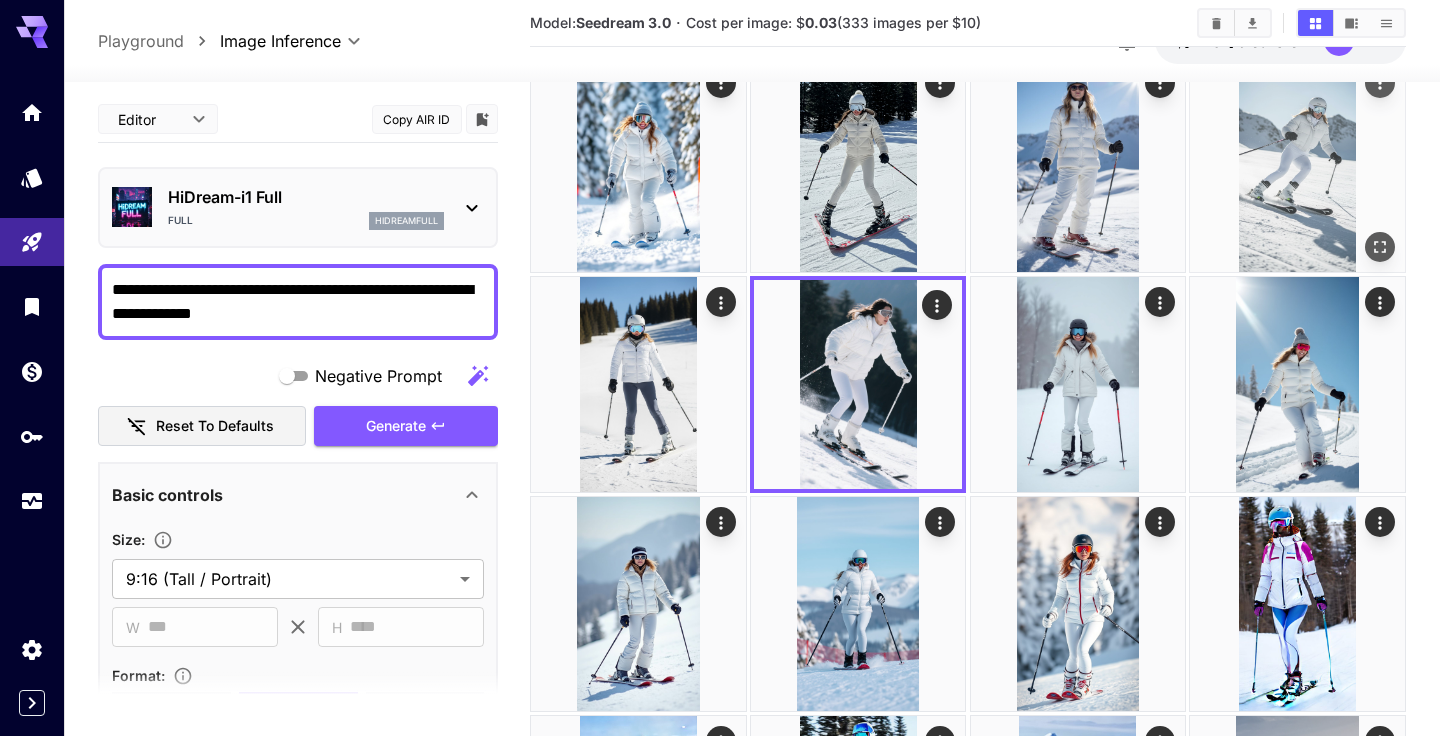 click 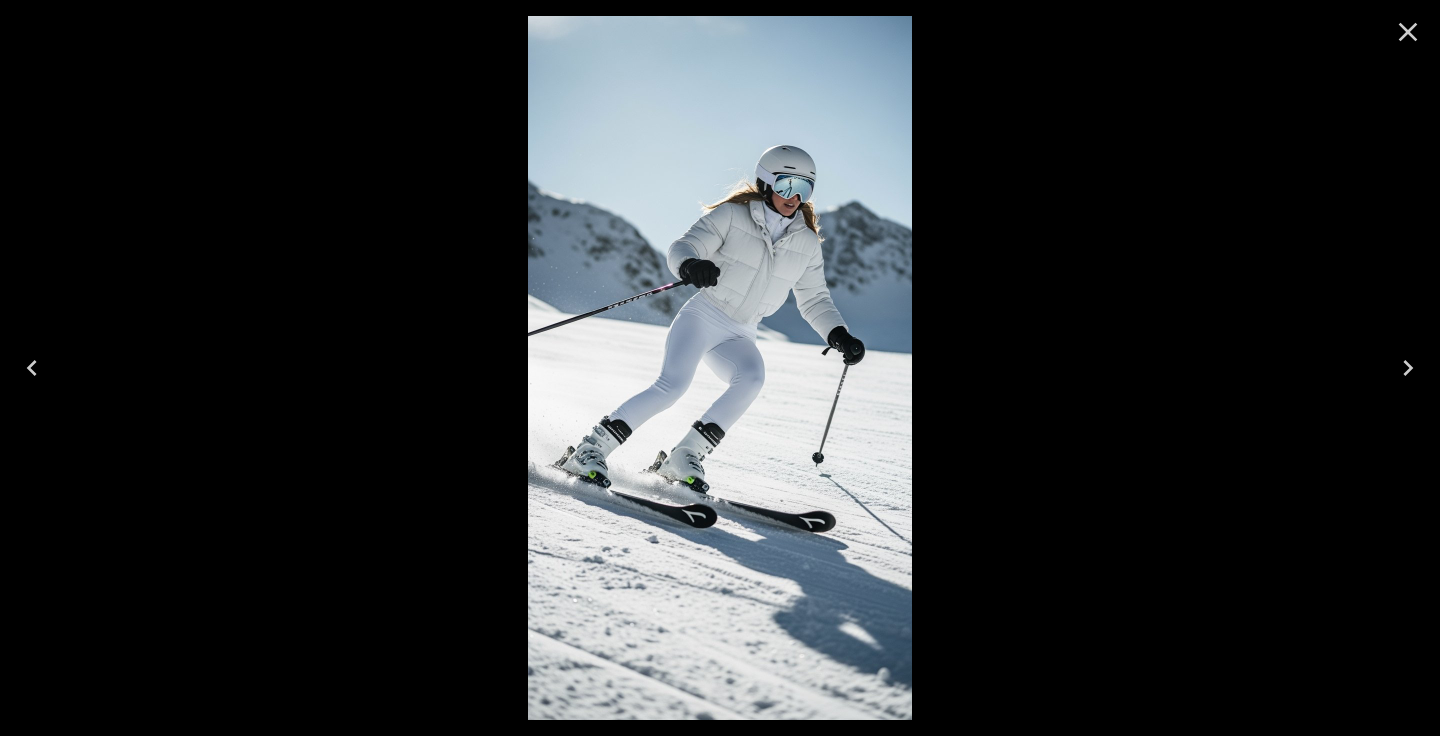 click at bounding box center (720, 368) 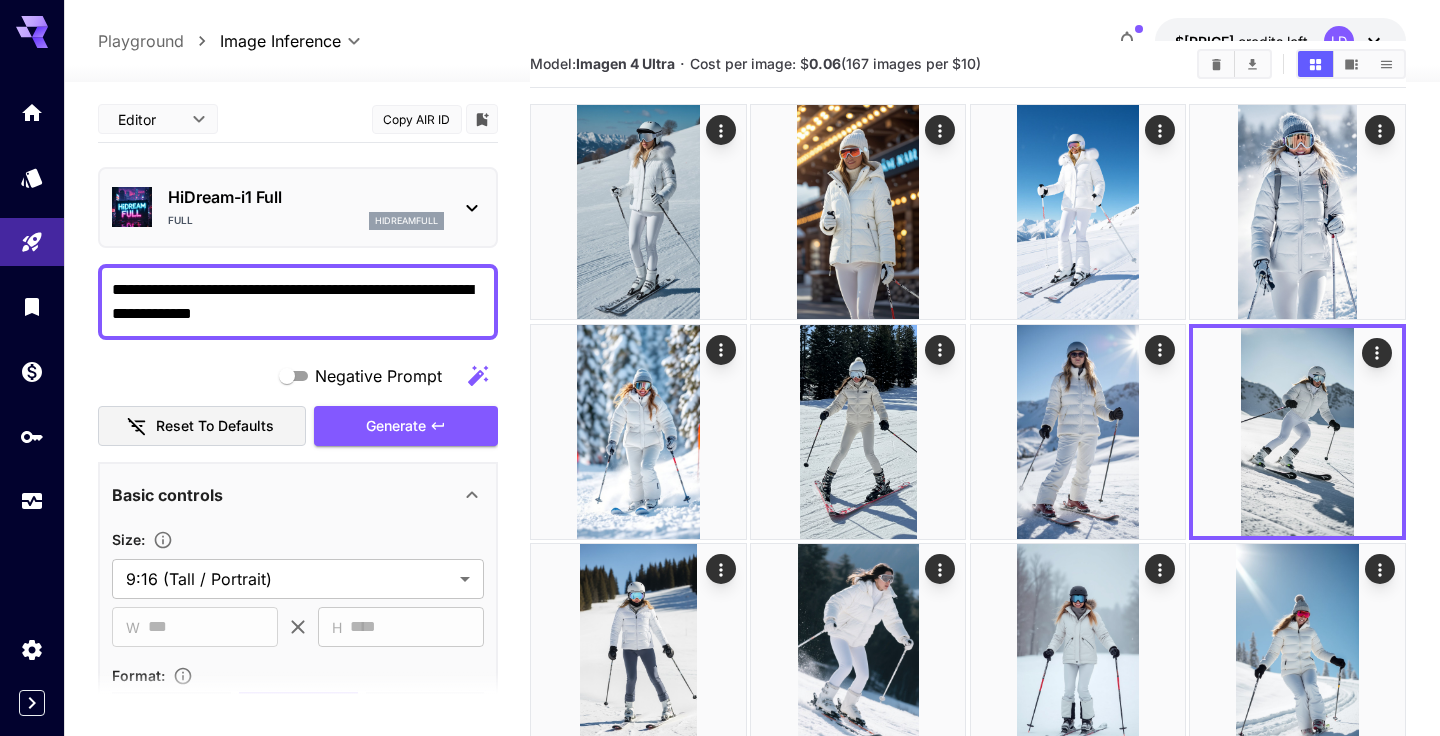 scroll, scrollTop: 58, scrollLeft: 0, axis: vertical 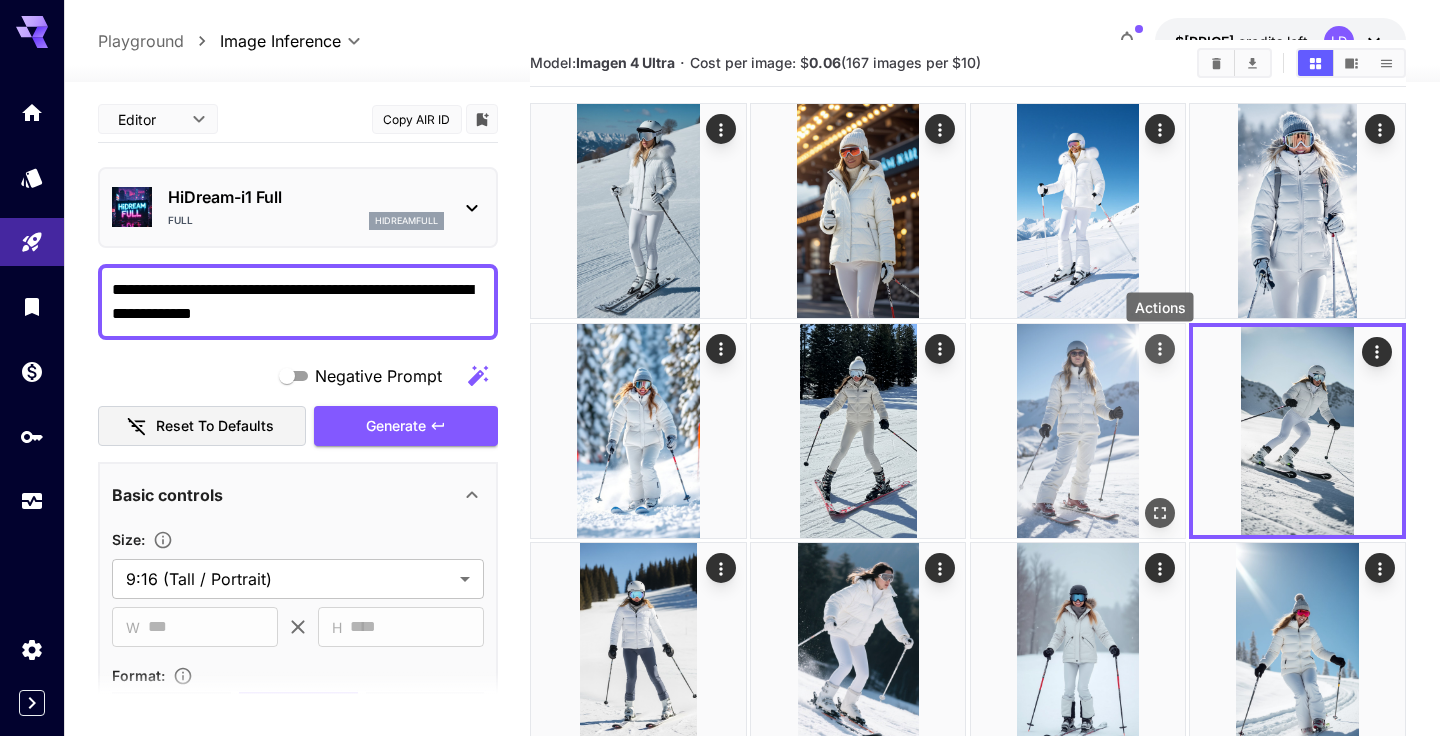 click 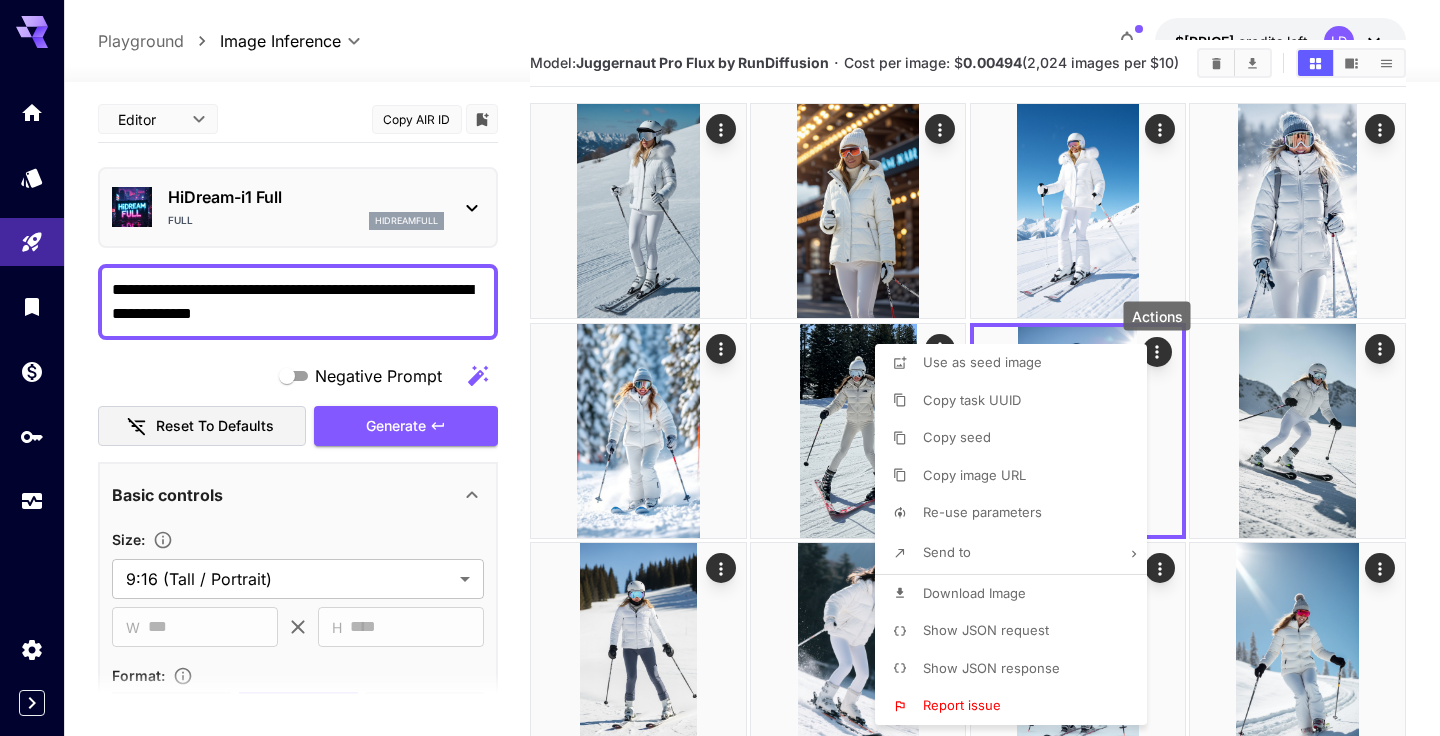 click on "Download Image" at bounding box center [1017, 594] 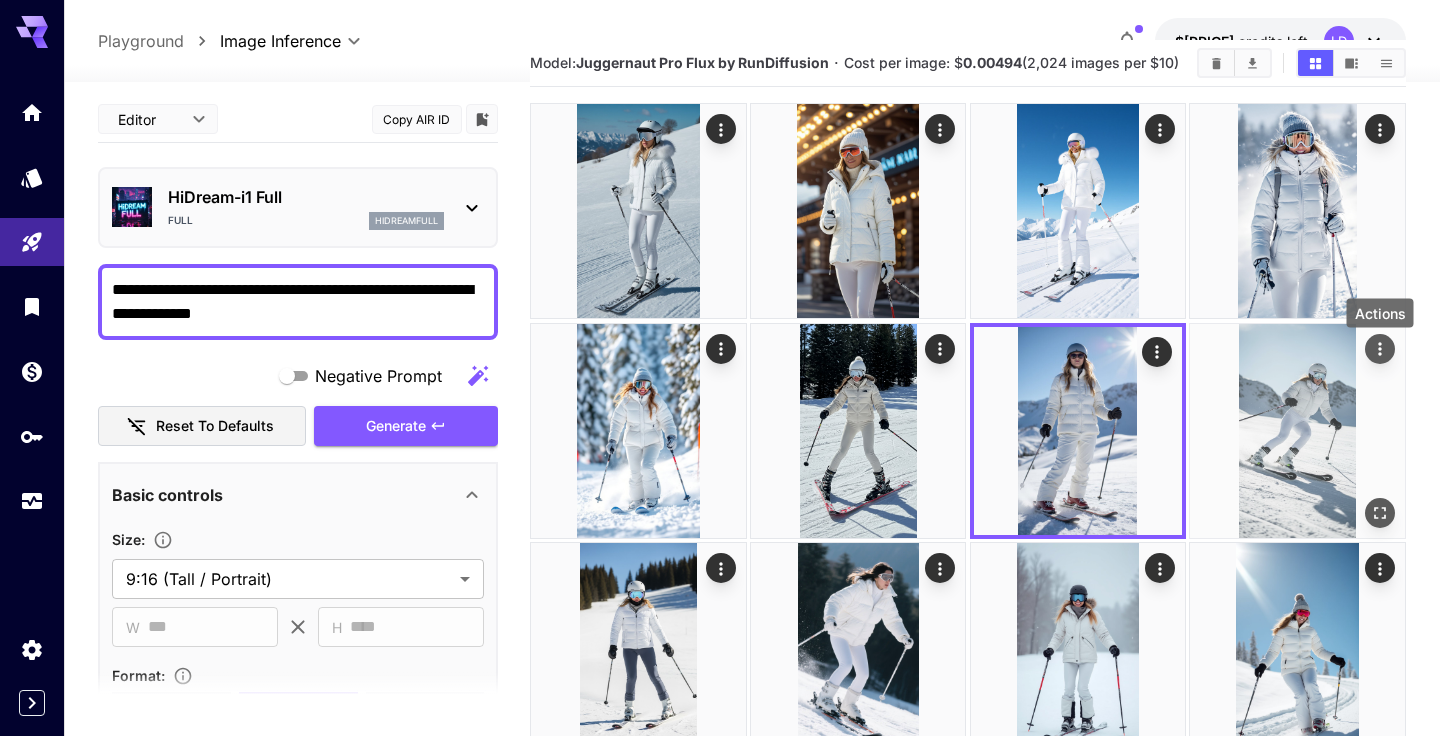 click 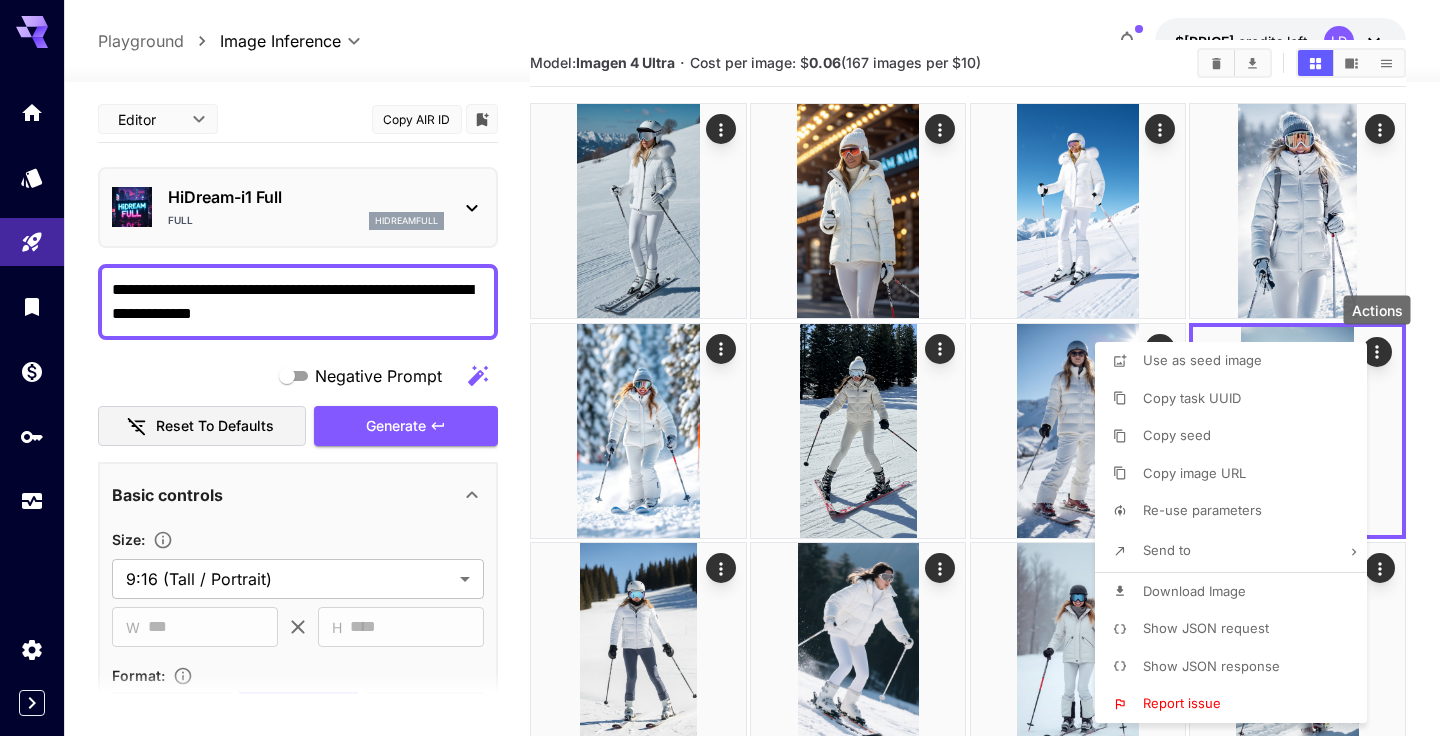 click on "Download Image" at bounding box center [1237, 592] 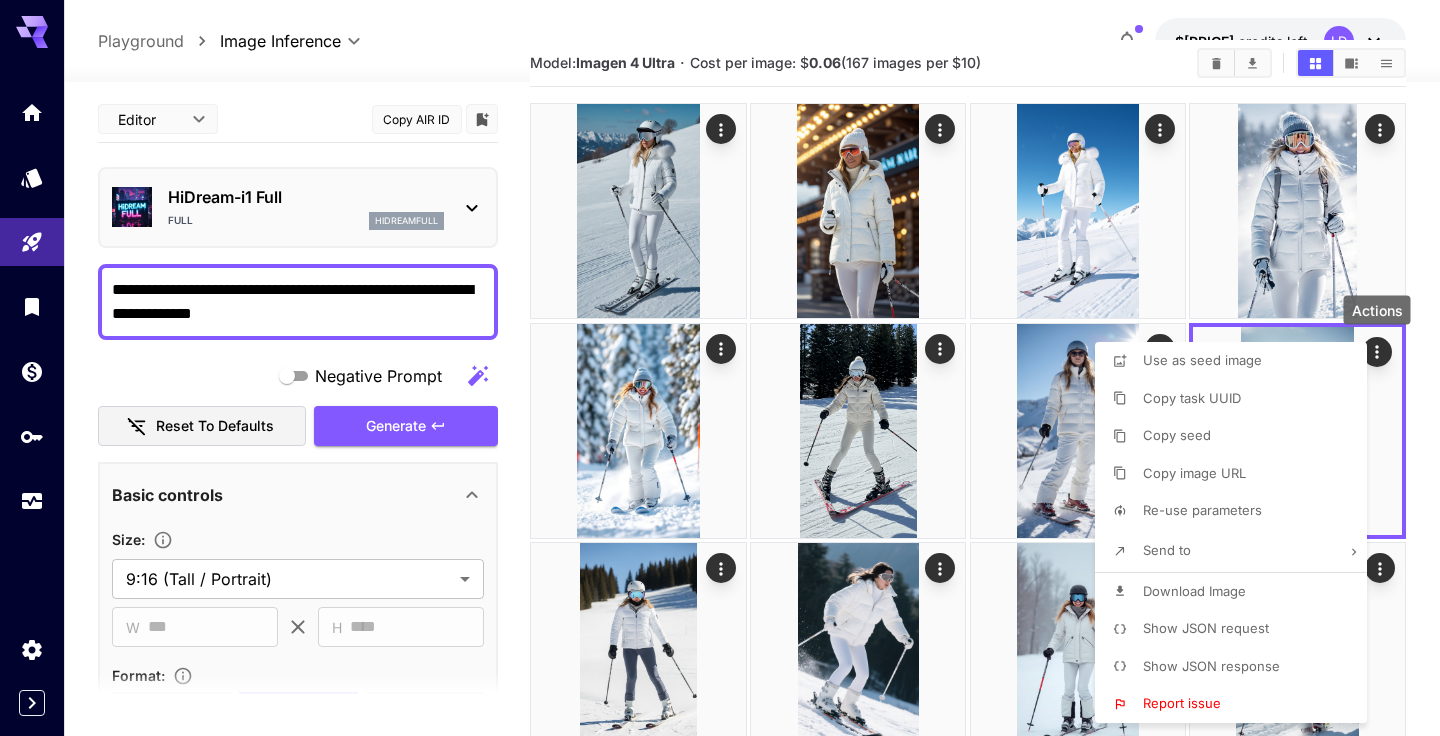 click at bounding box center [720, 368] 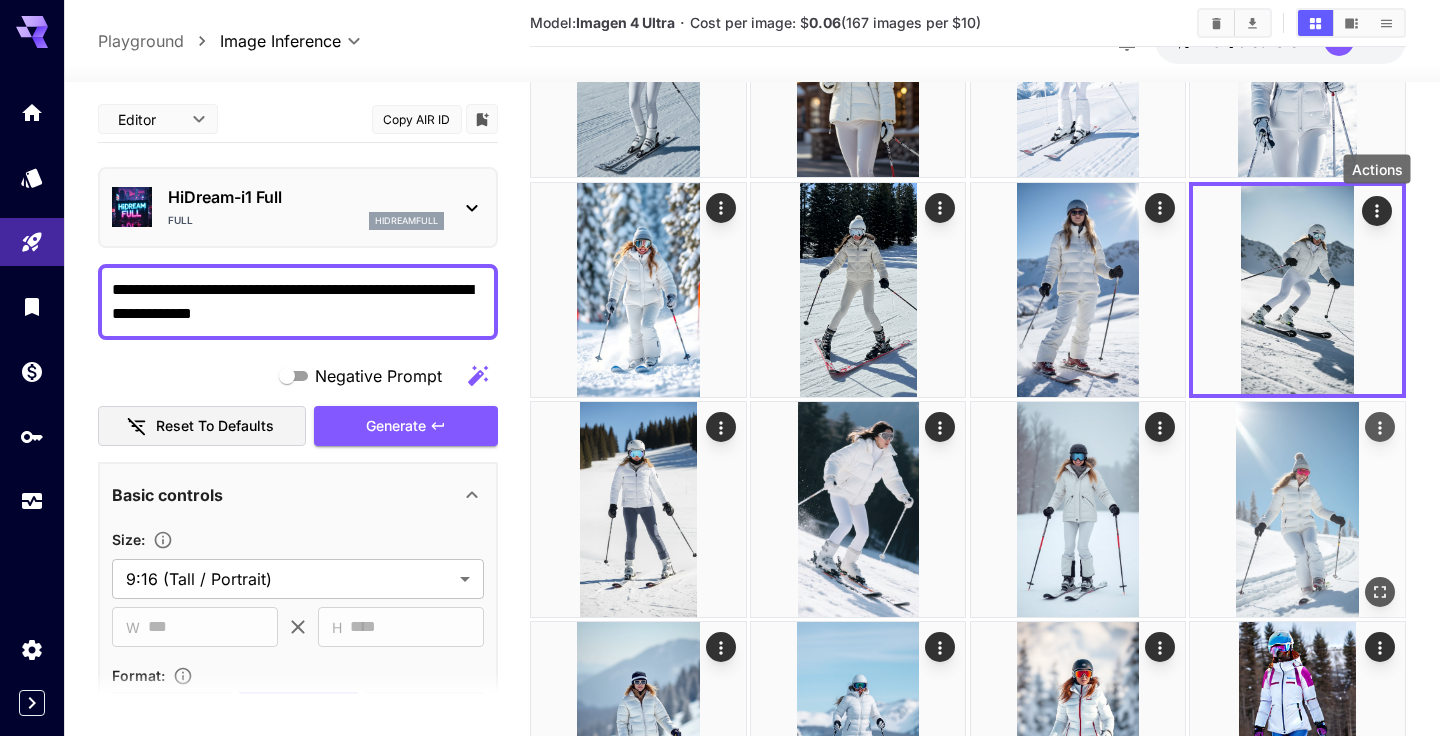 scroll, scrollTop: 211, scrollLeft: 0, axis: vertical 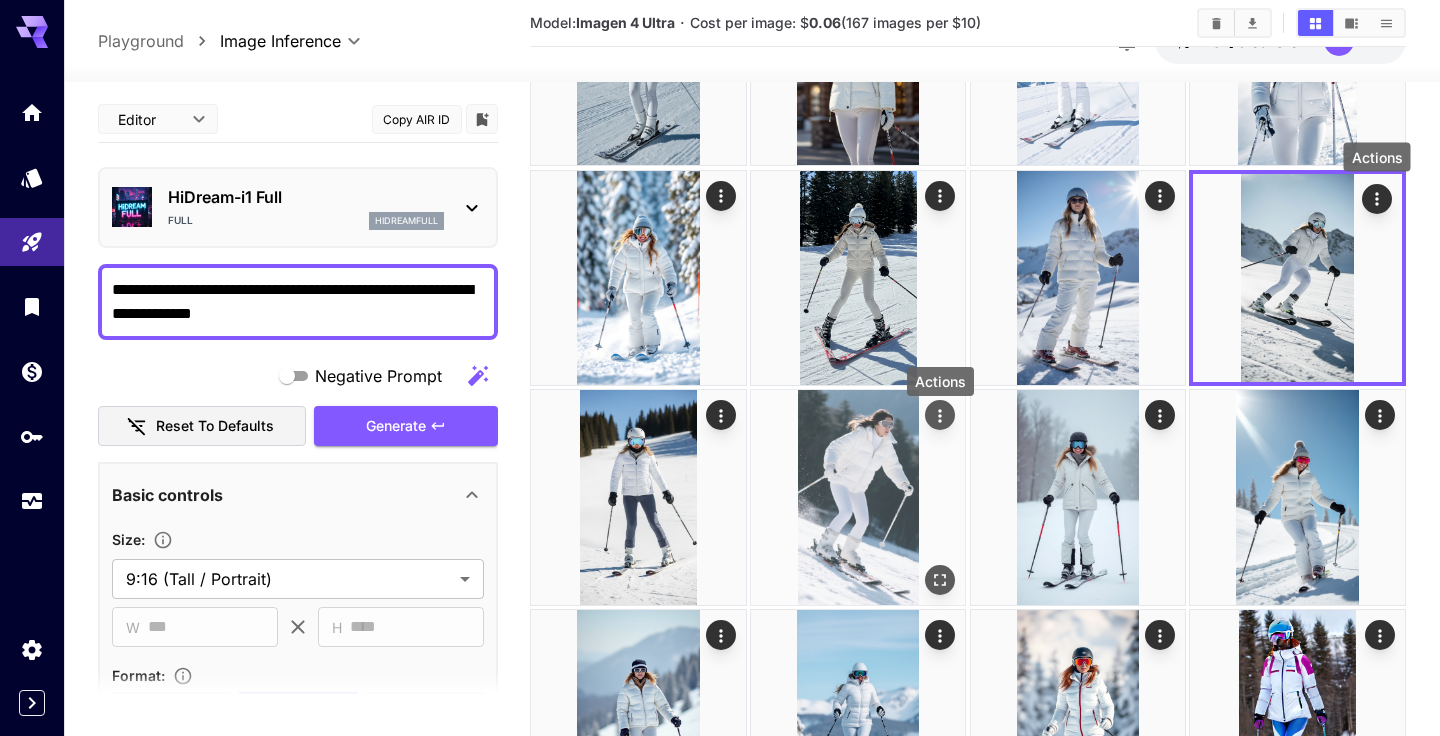 click 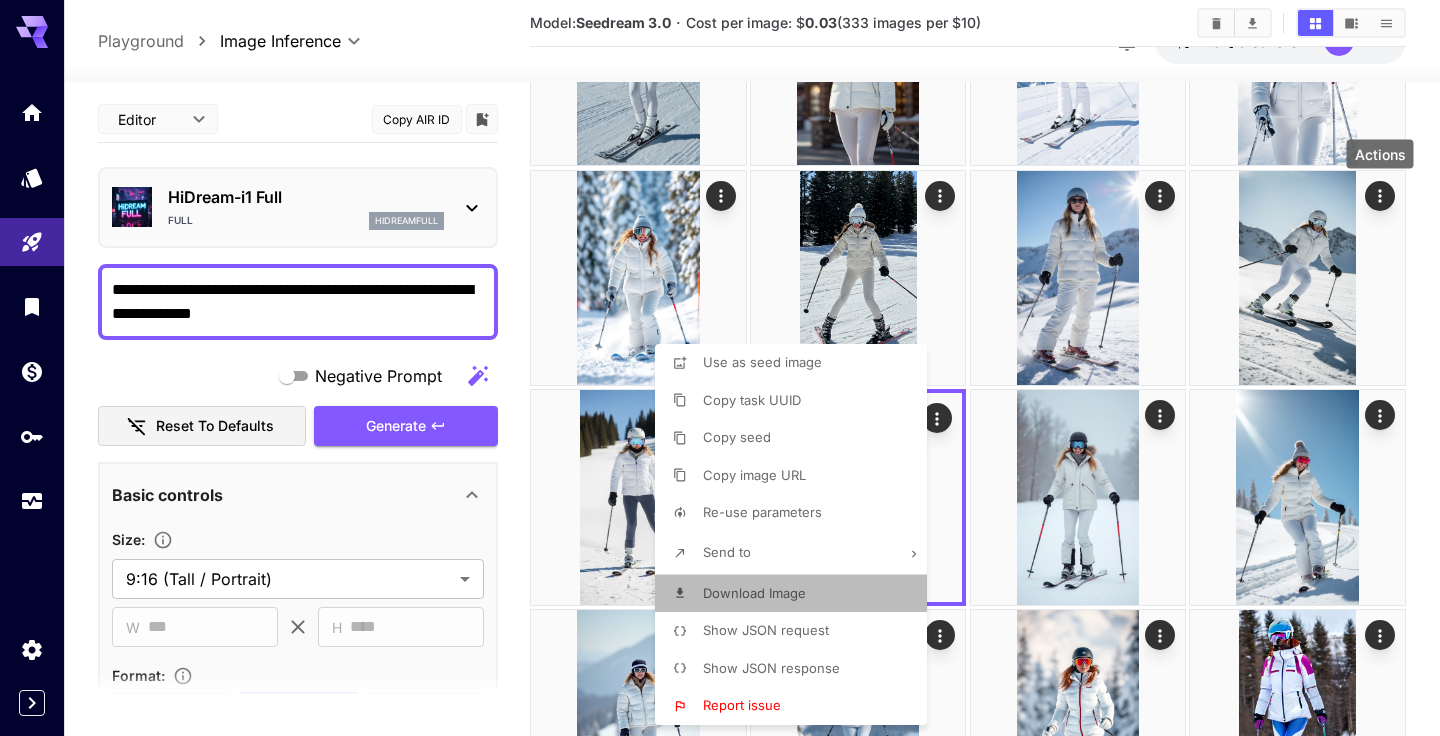 click on "Download Image" at bounding box center (797, 594) 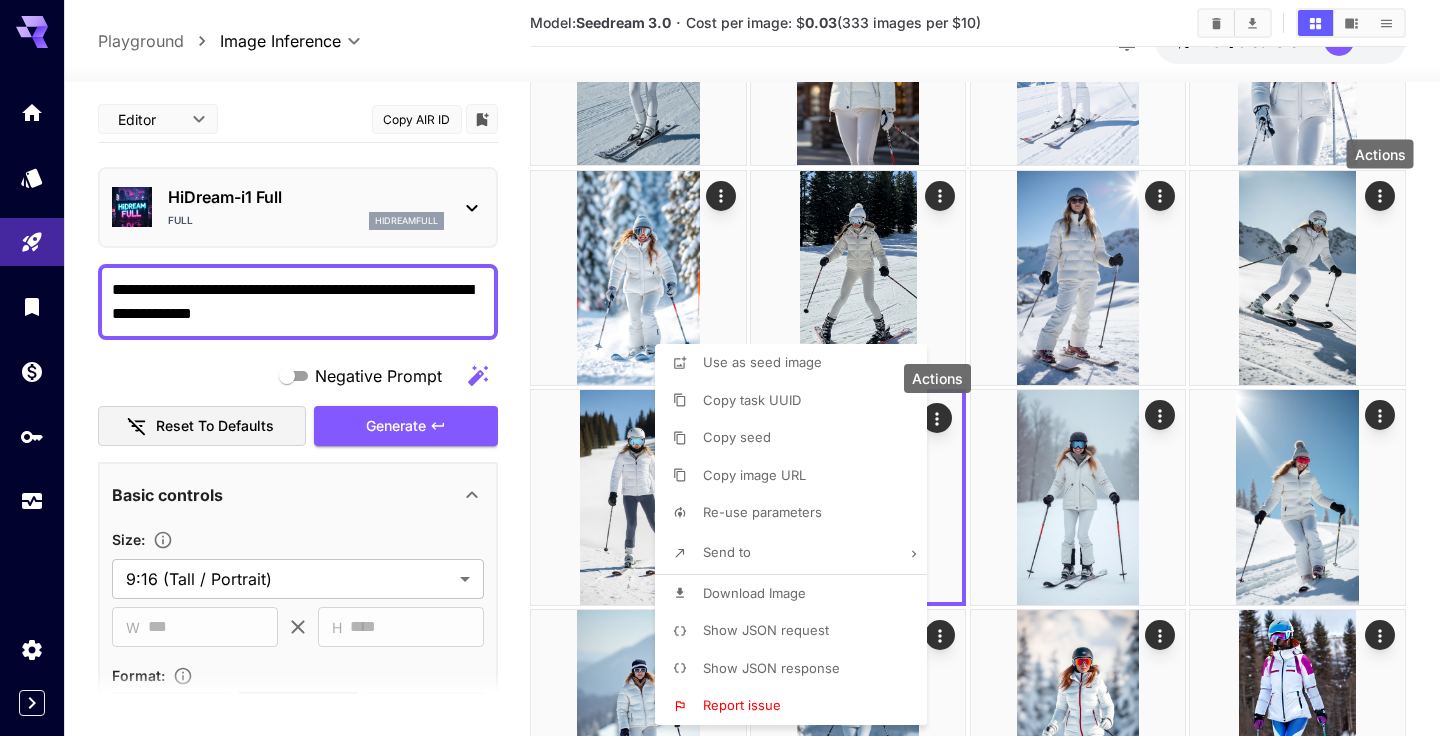 click at bounding box center [720, 368] 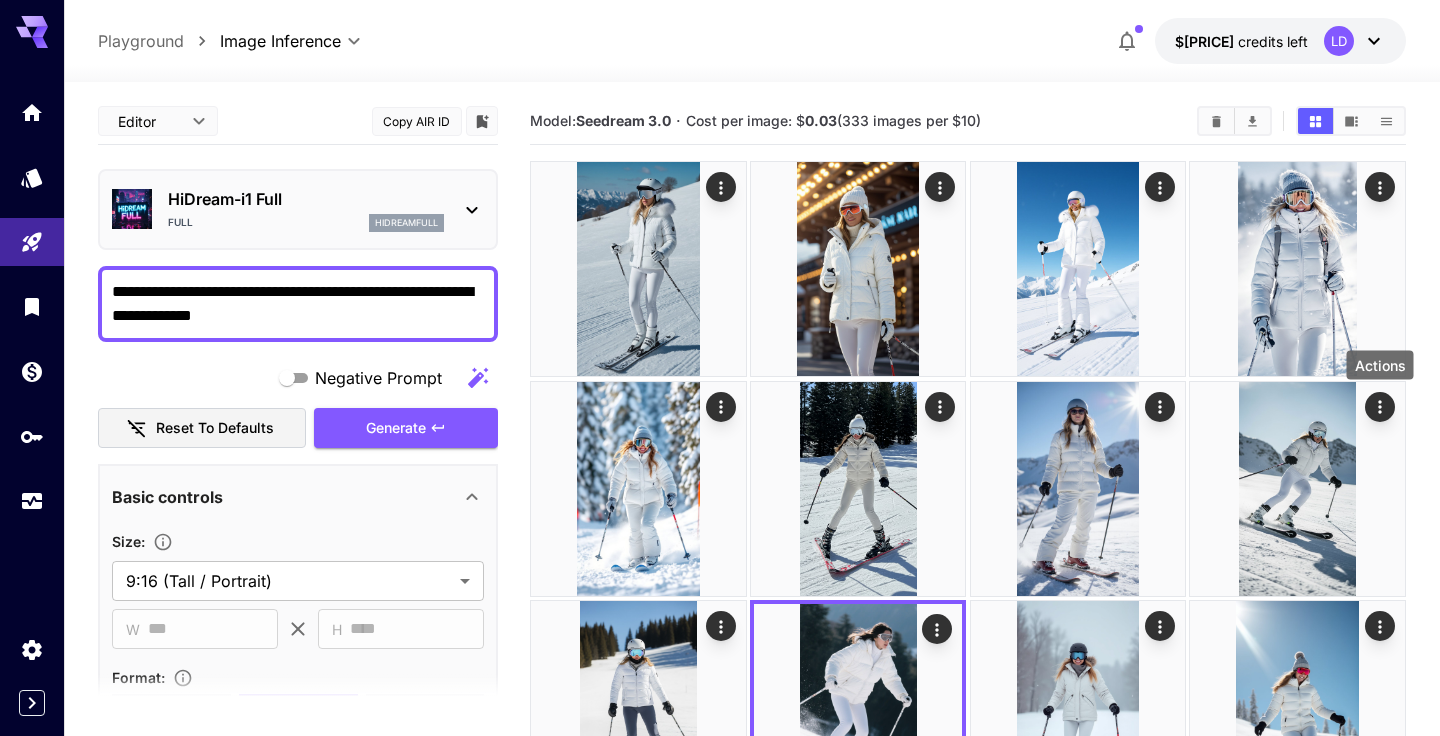 scroll, scrollTop: 0, scrollLeft: 0, axis: both 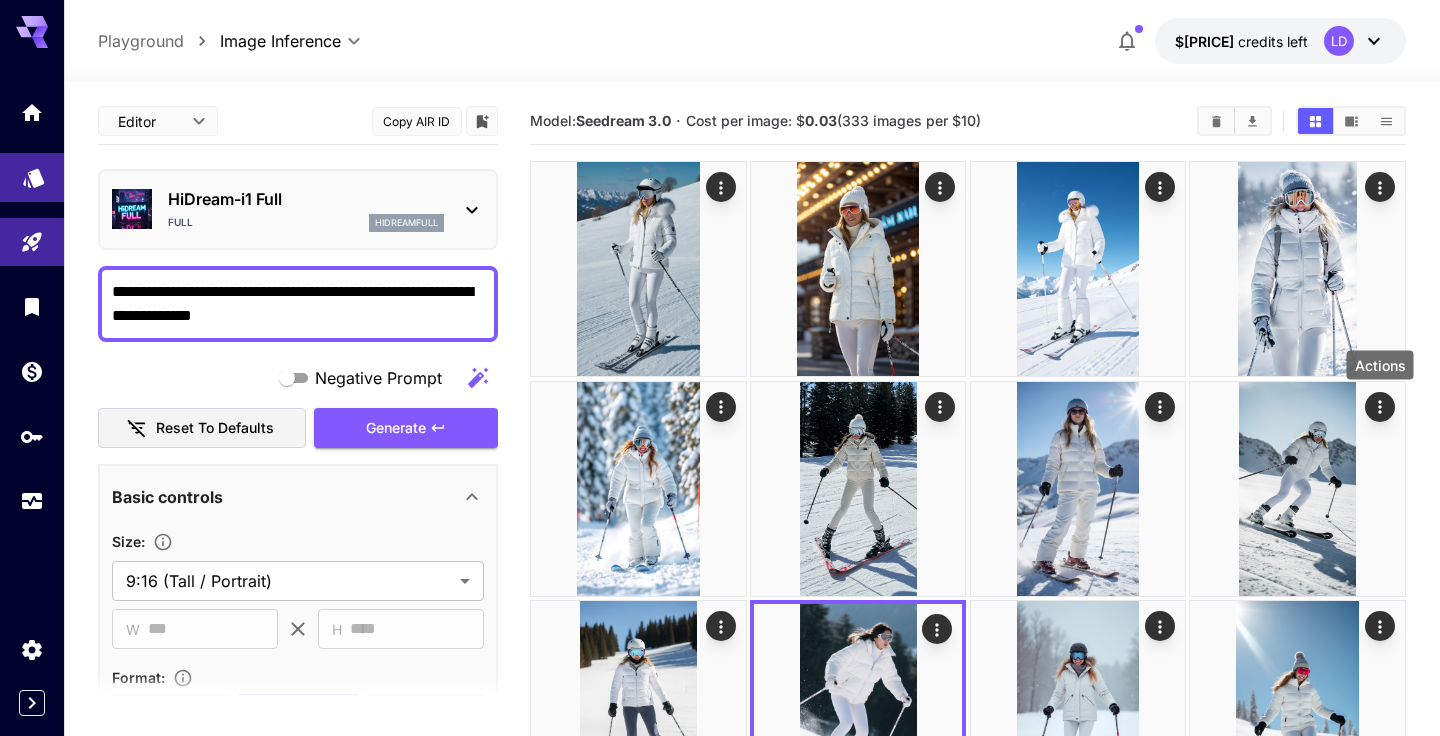 drag, startPoint x: 291, startPoint y: 313, endPoint x: 4, endPoint y: 185, distance: 314.2499 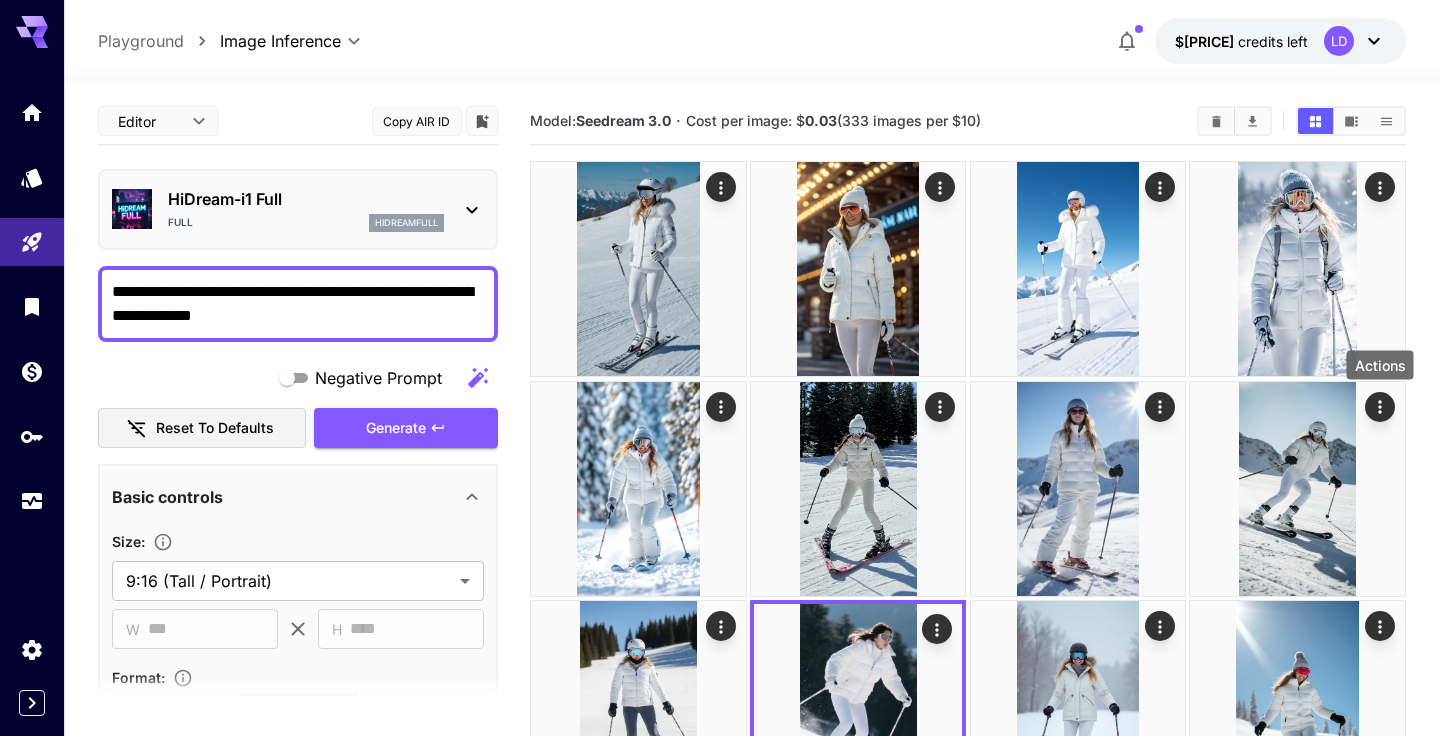 paste on "**********" 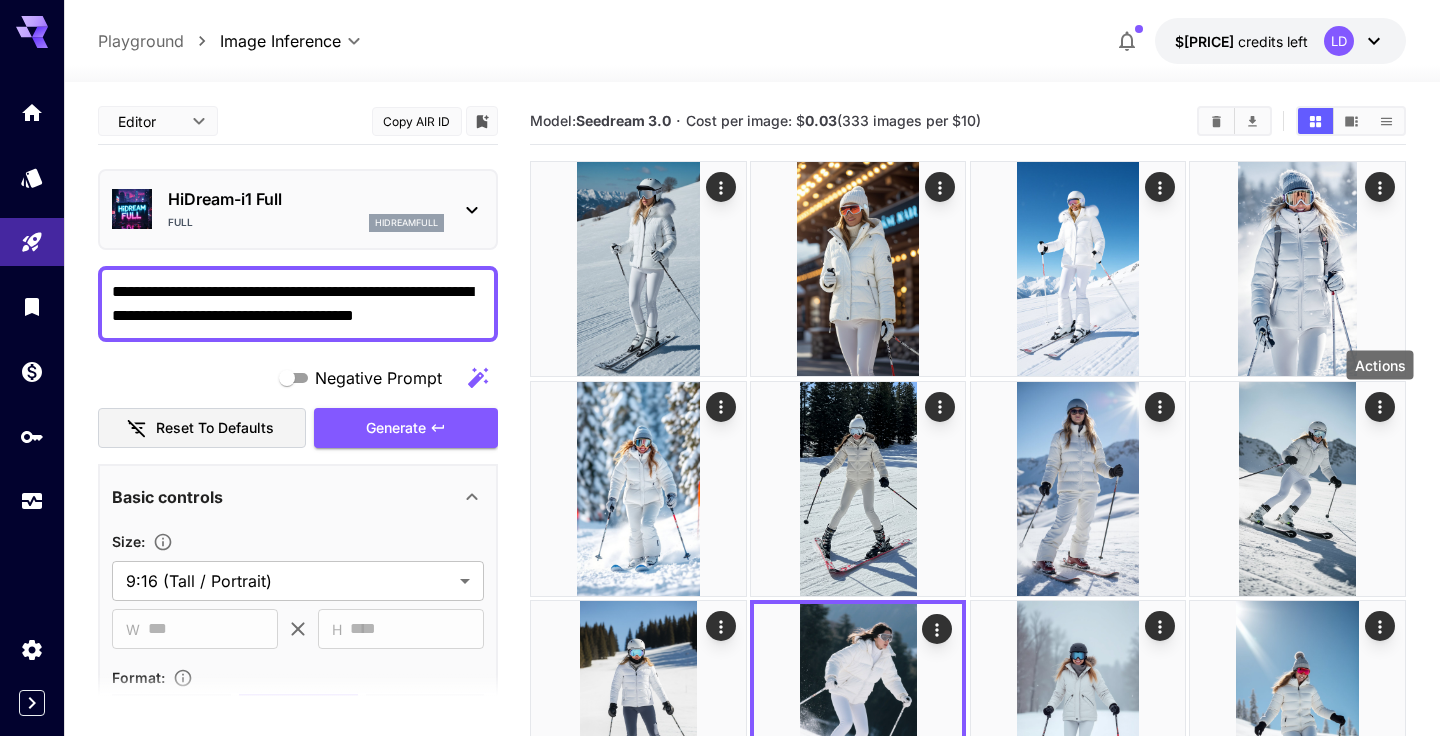 type on "**********" 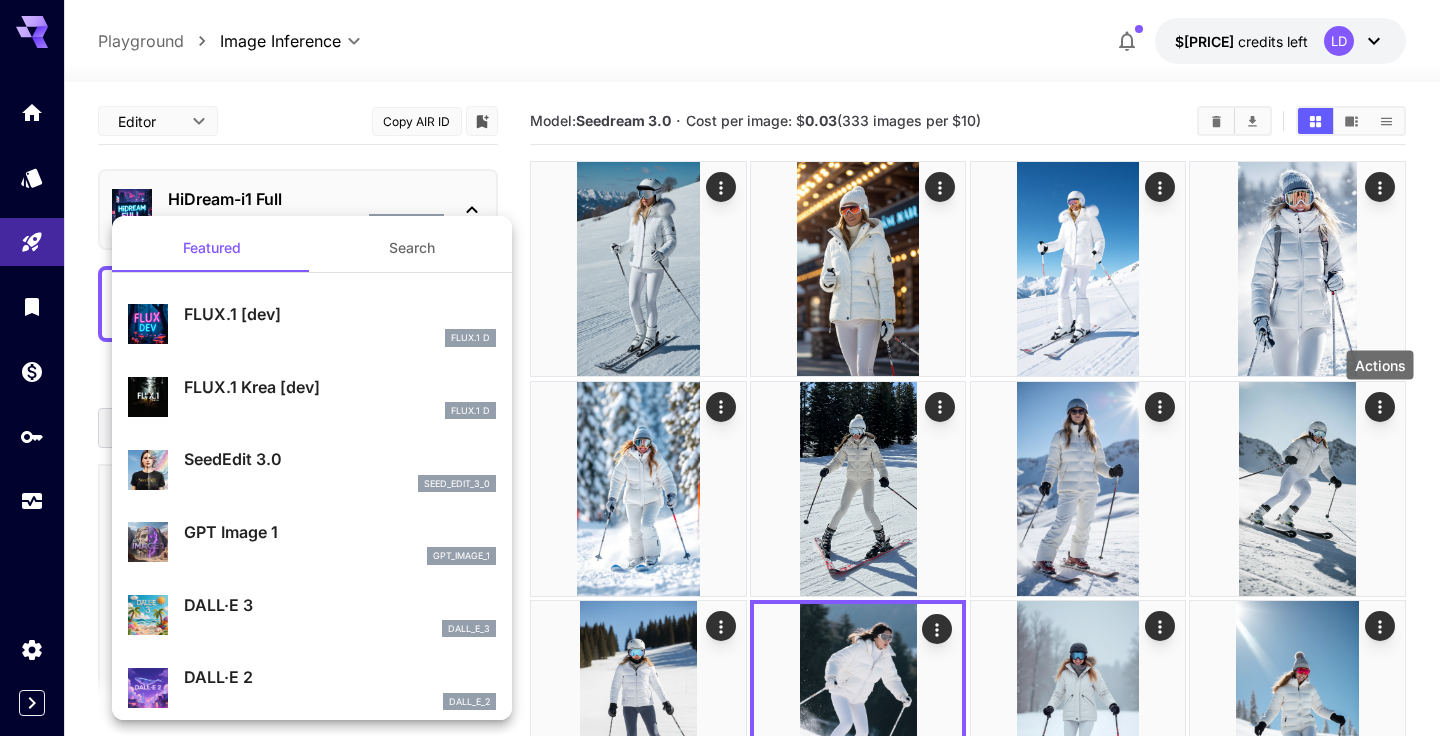 click on "Search" at bounding box center [412, 248] 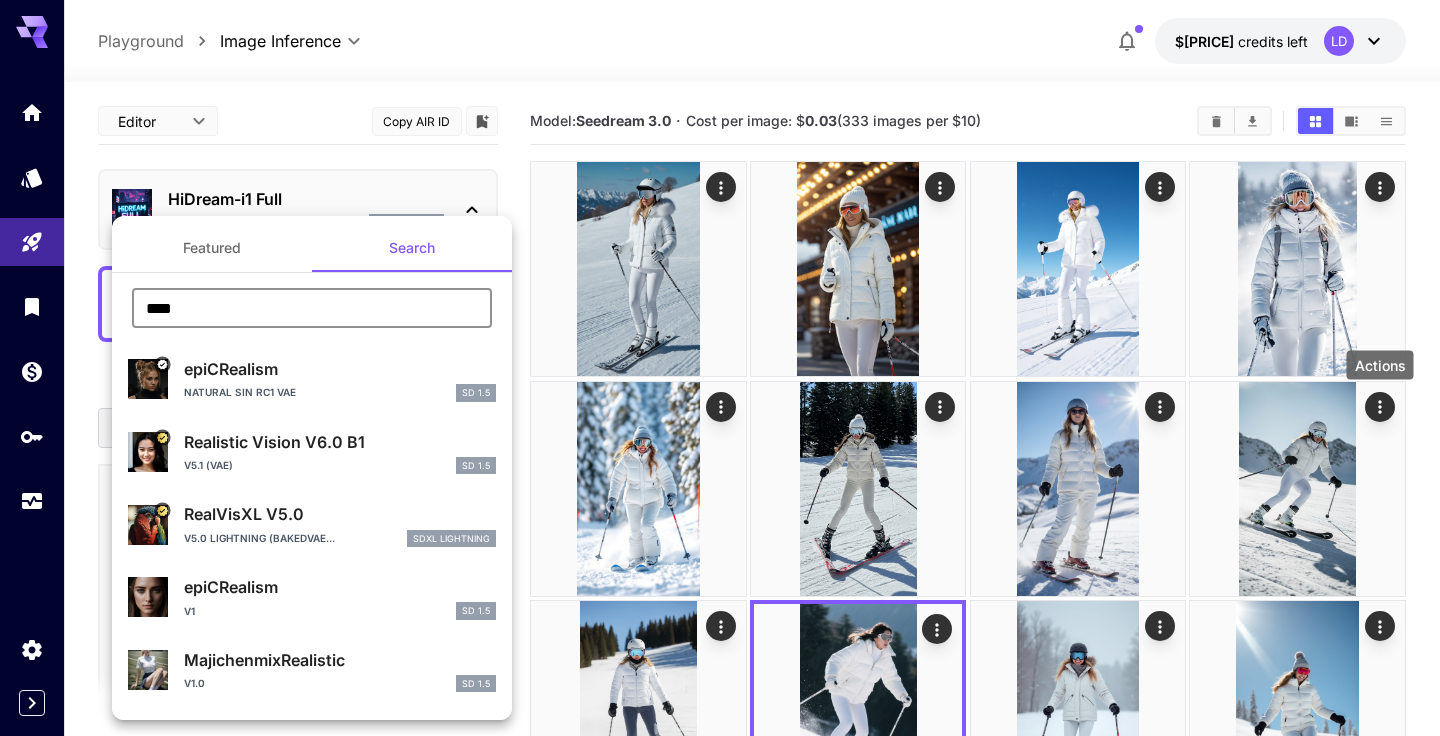 drag, startPoint x: 307, startPoint y: 311, endPoint x: 102, endPoint y: 277, distance: 207.80038 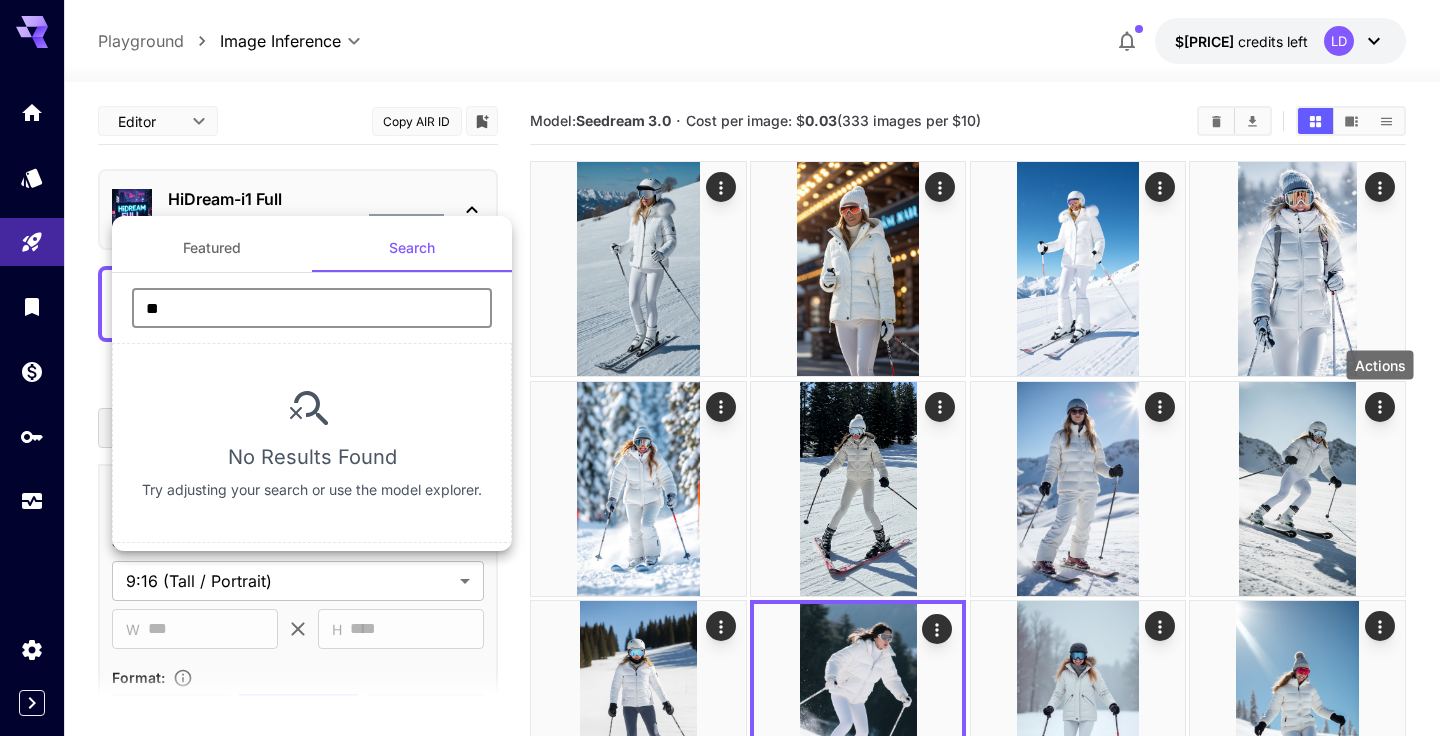 type on "*" 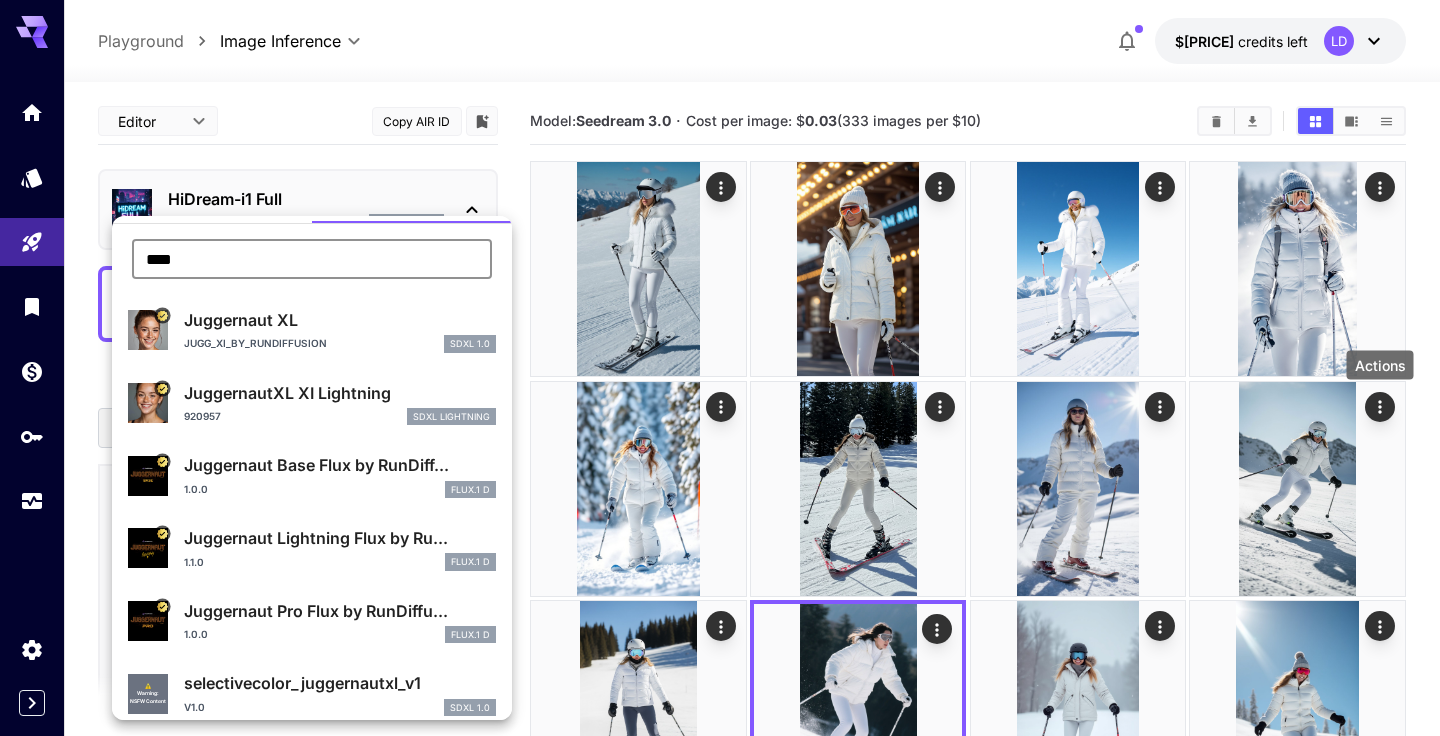 scroll, scrollTop: 52, scrollLeft: 0, axis: vertical 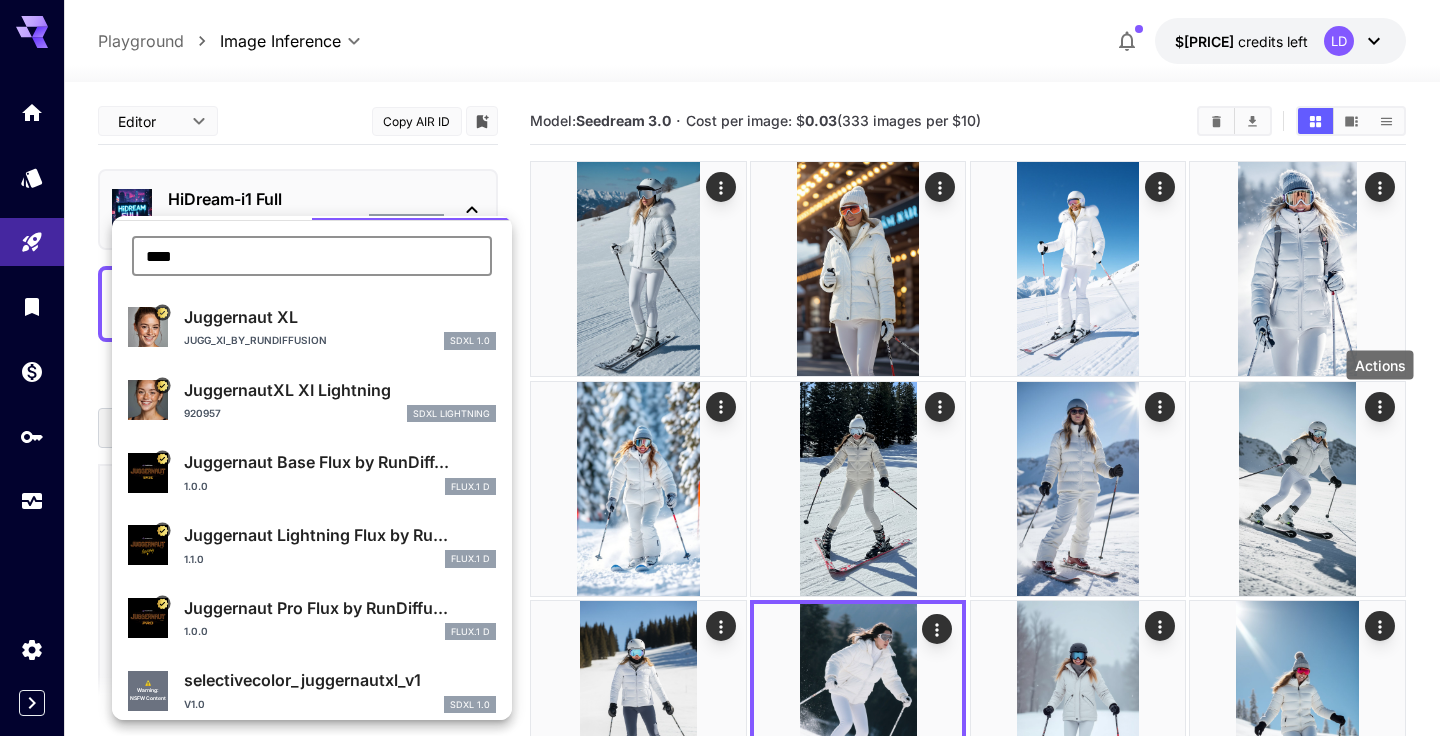 type on "****" 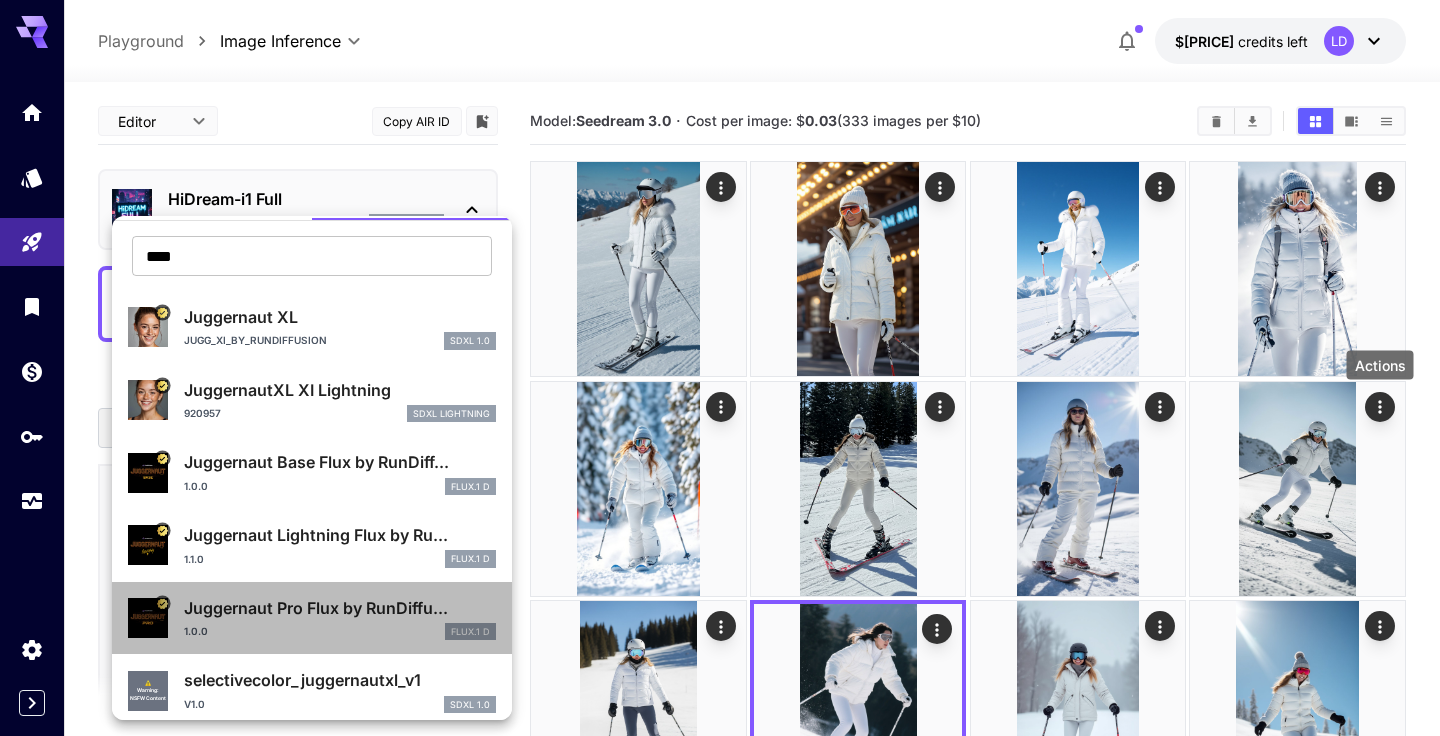 click on "Juggernaut Pro Flux by RunDiffu..." at bounding box center [340, 608] 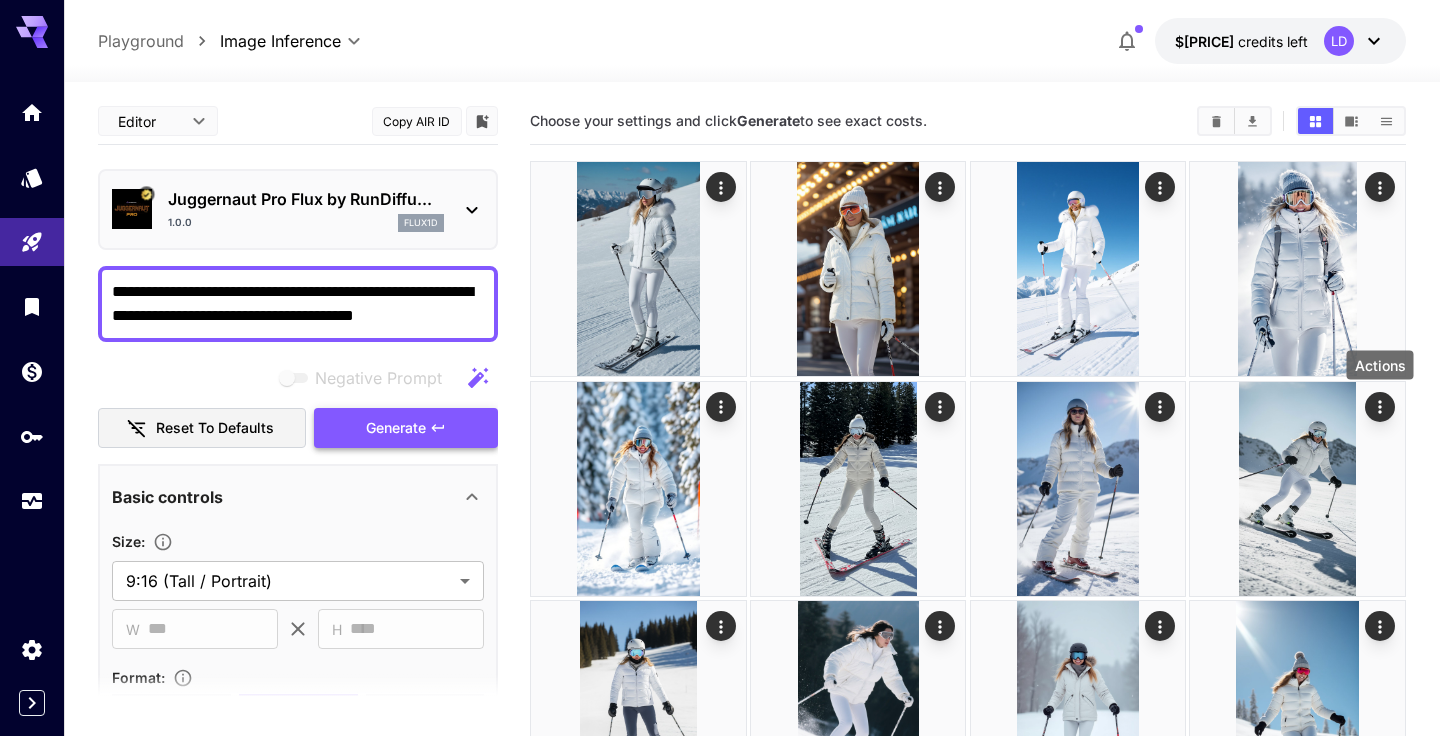 click on "Generate" at bounding box center (396, 428) 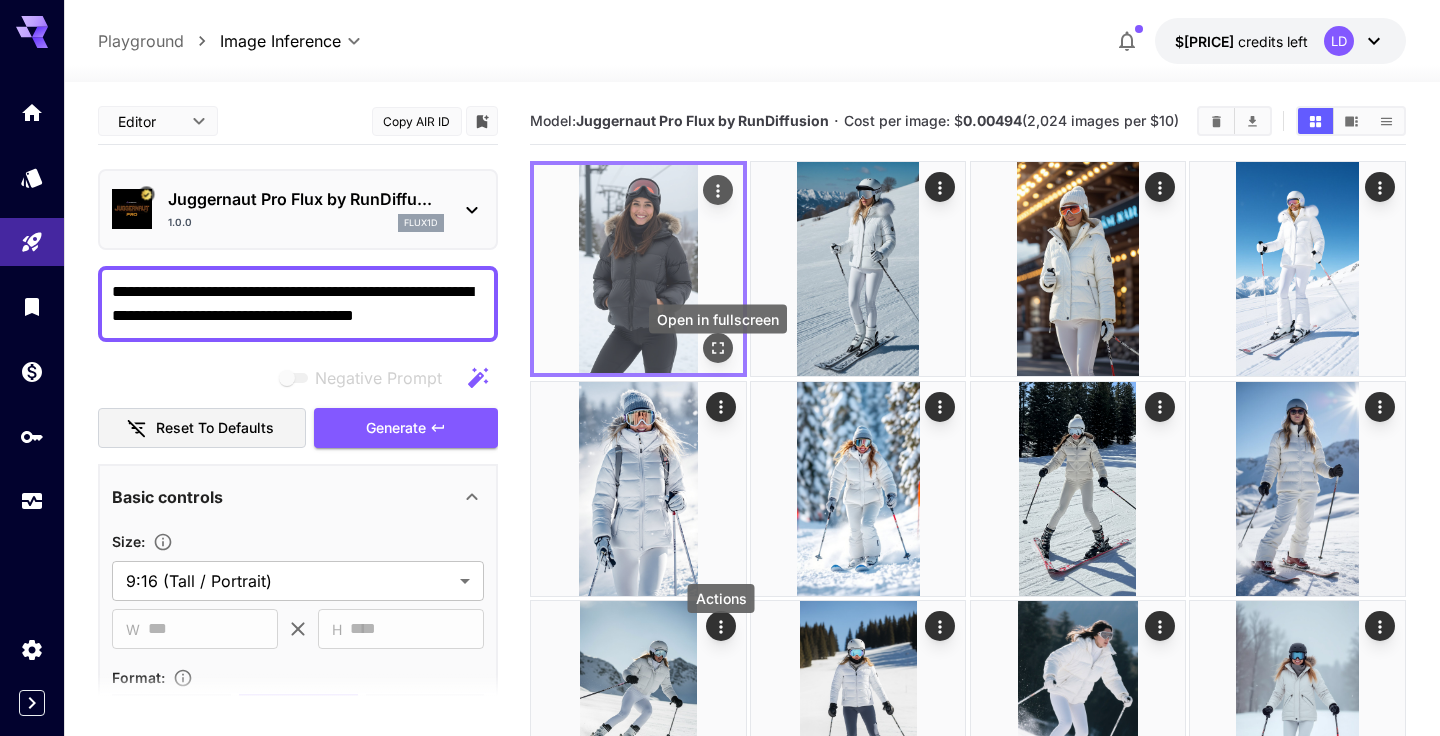 click 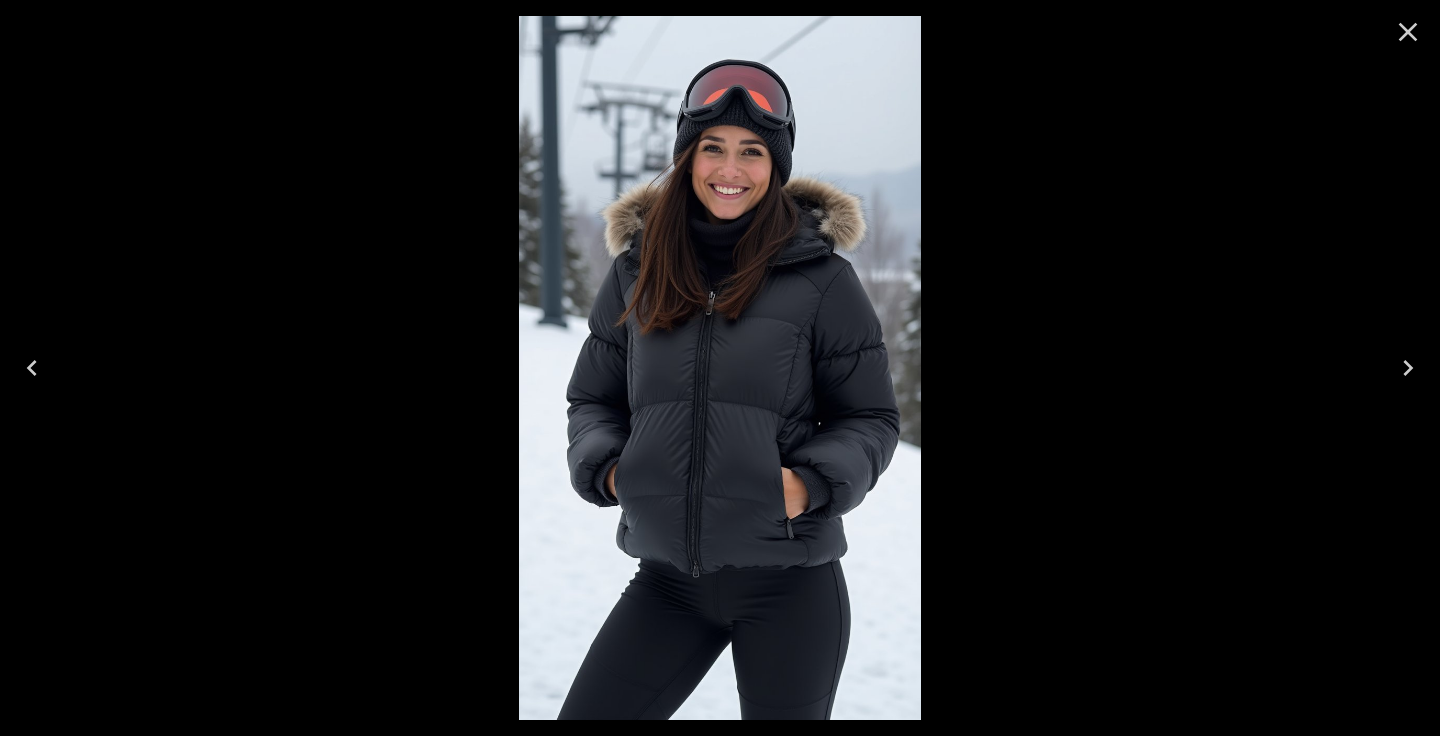 click 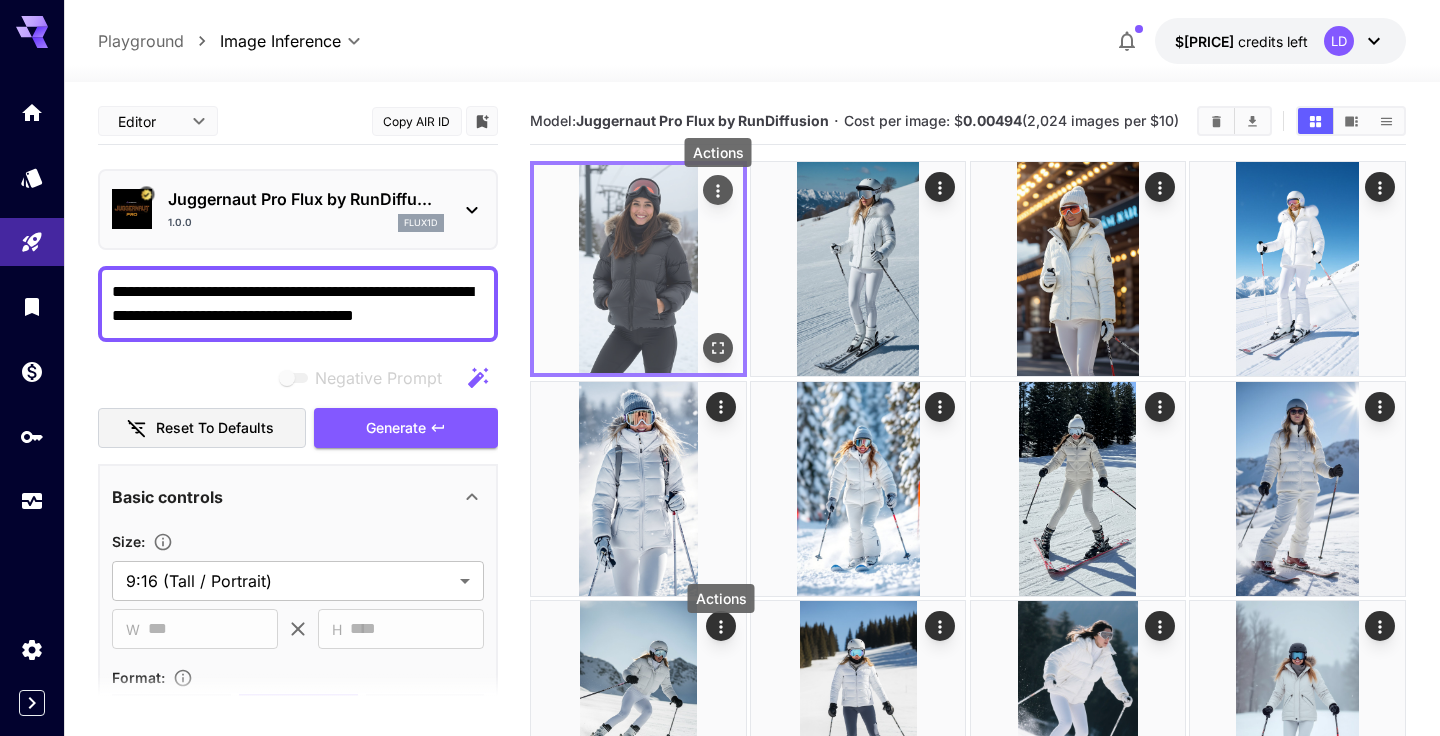 click 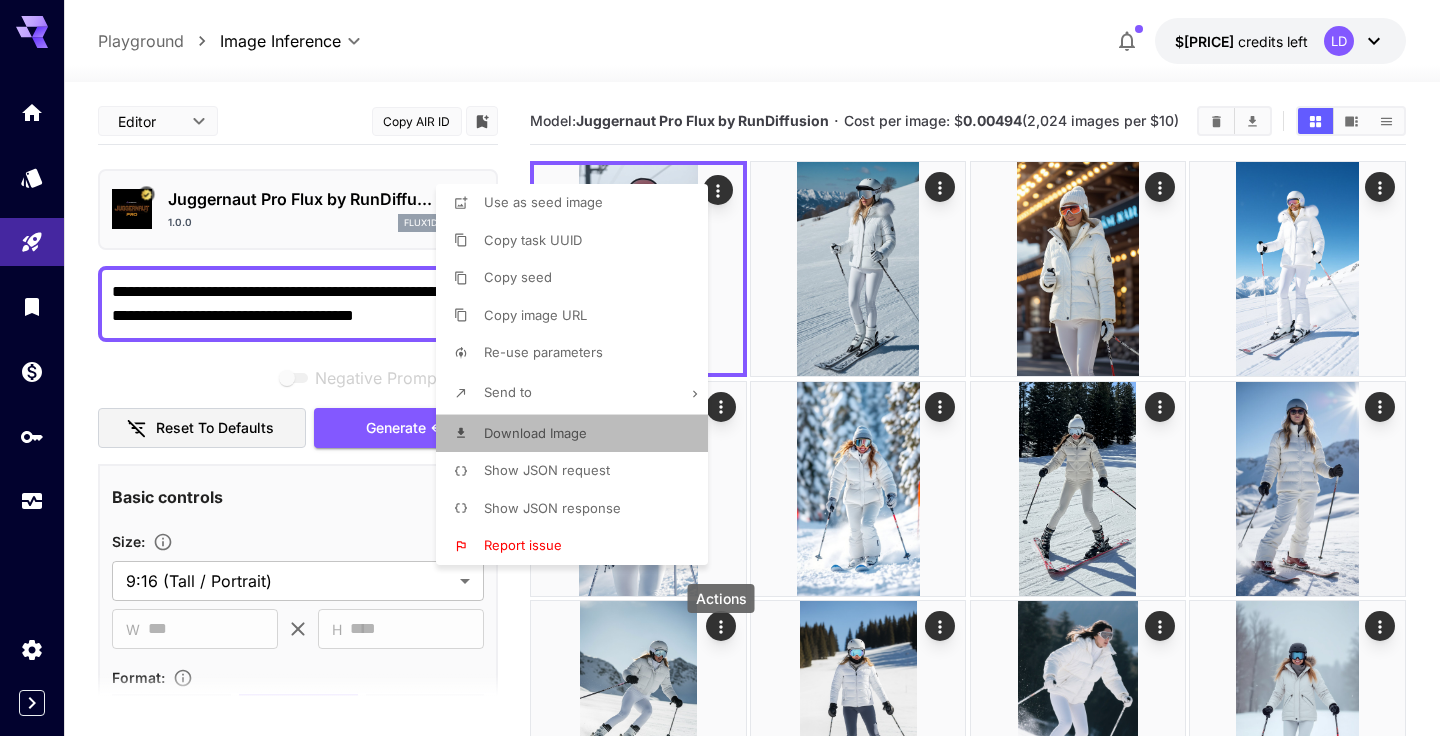 click on "Download Image" at bounding box center (578, 434) 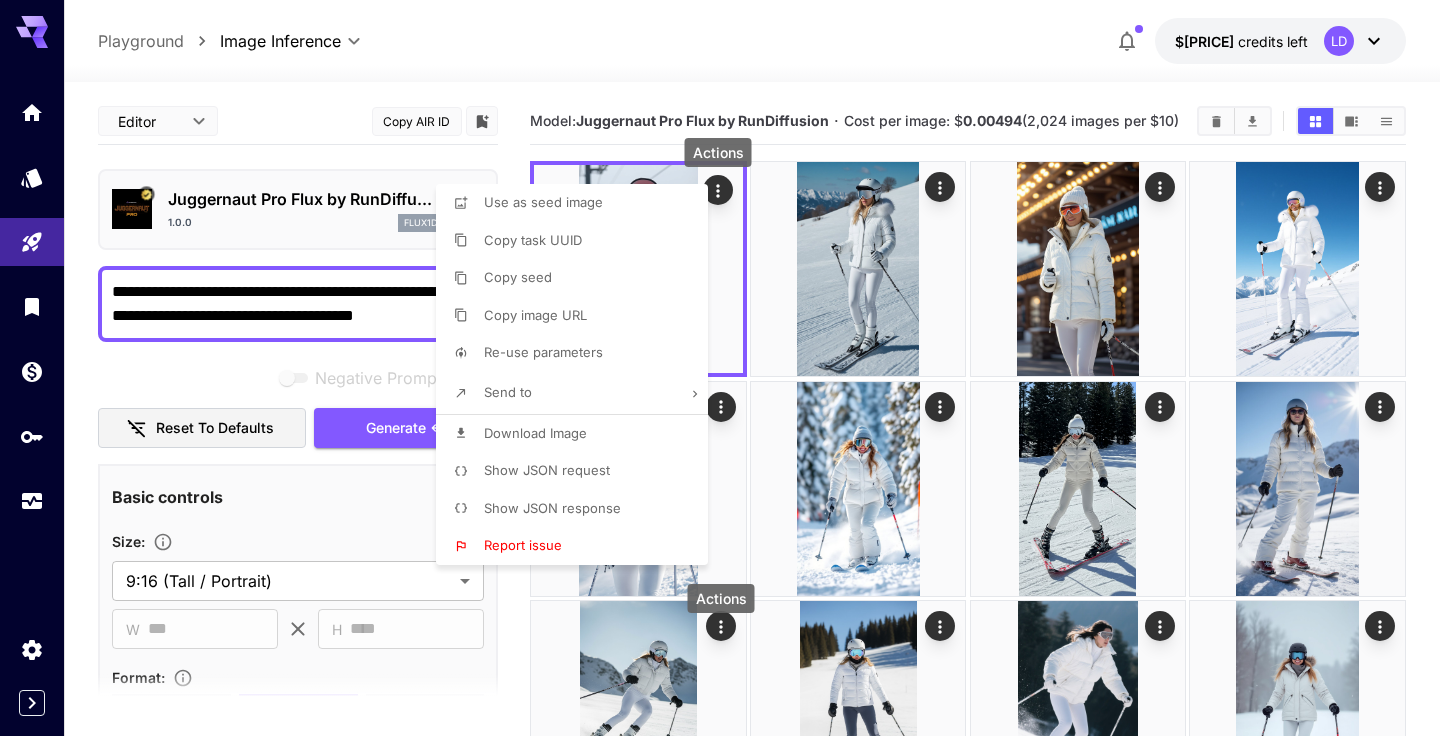 click at bounding box center (720, 368) 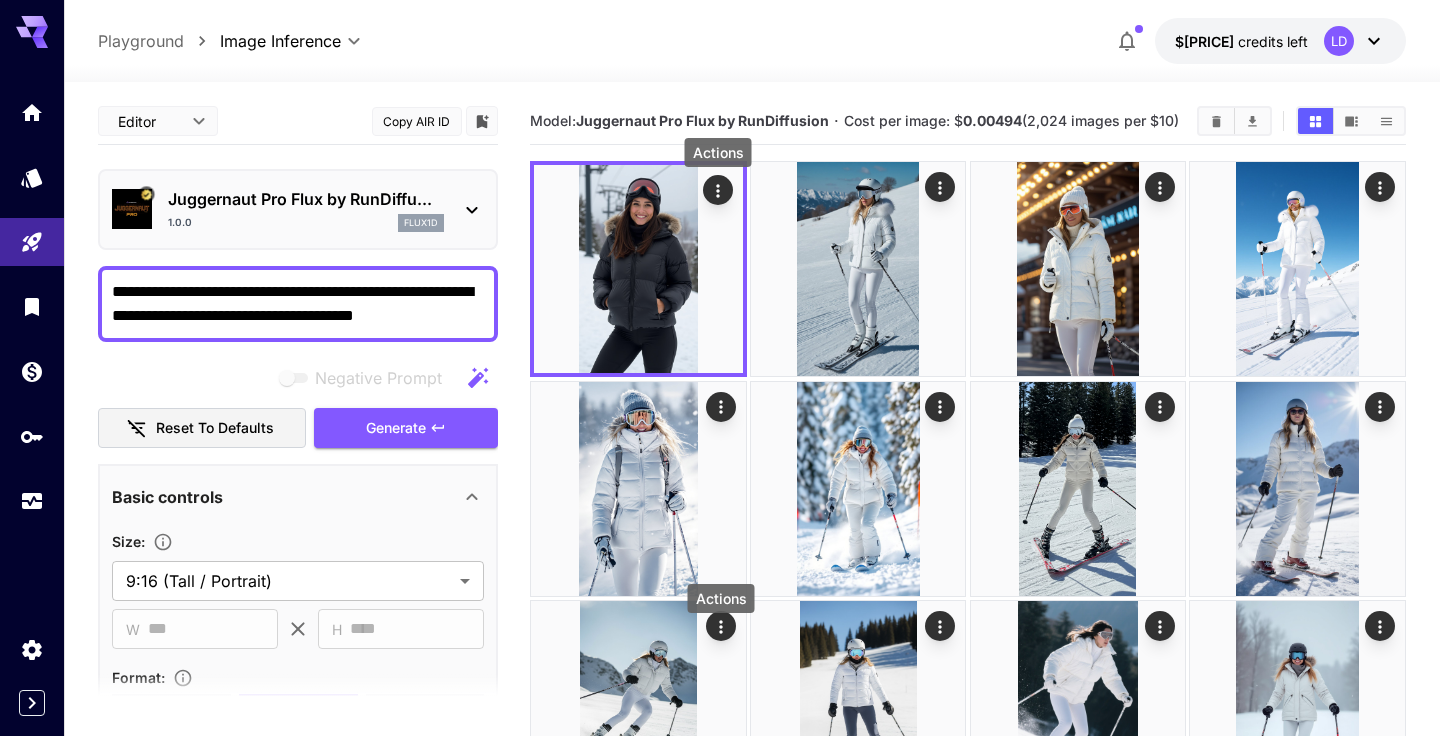 click on "**********" at bounding box center [298, 304] 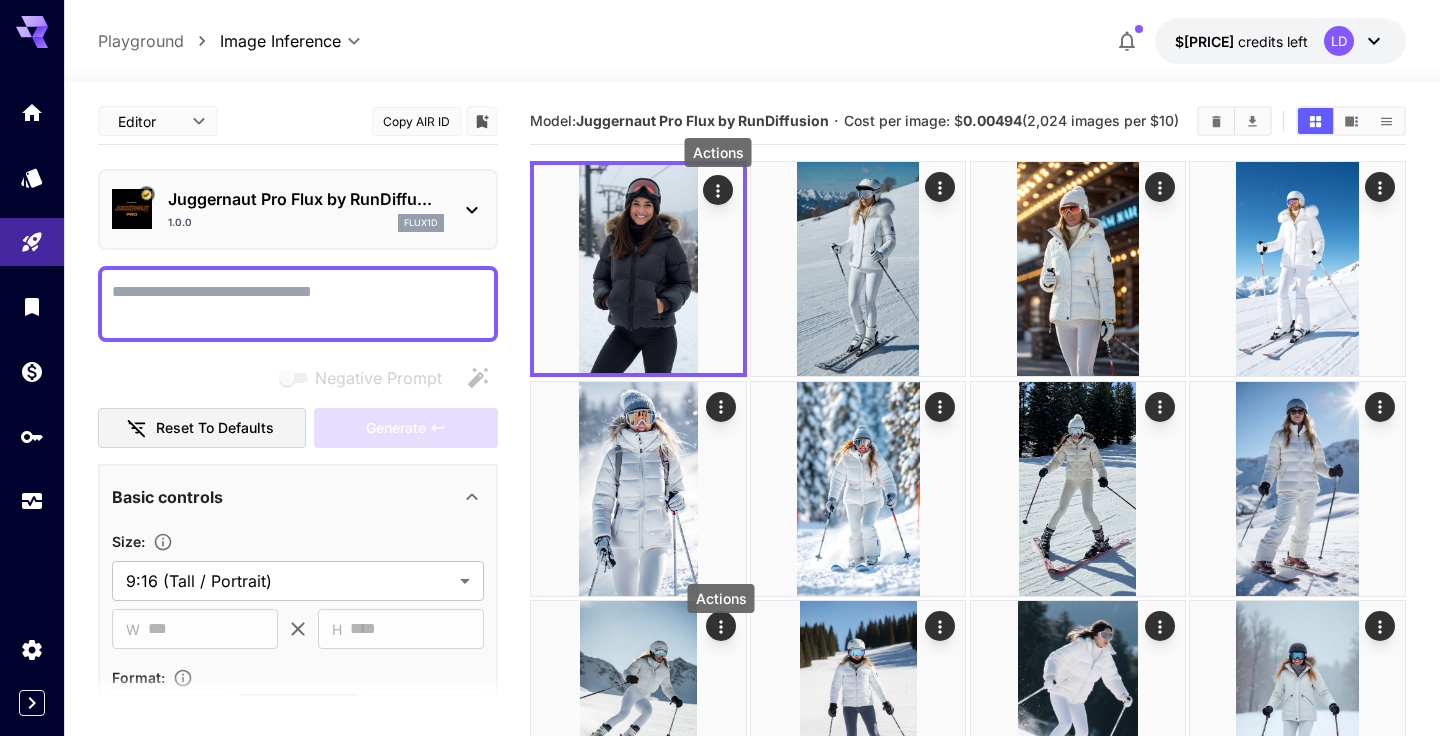 paste on "**********" 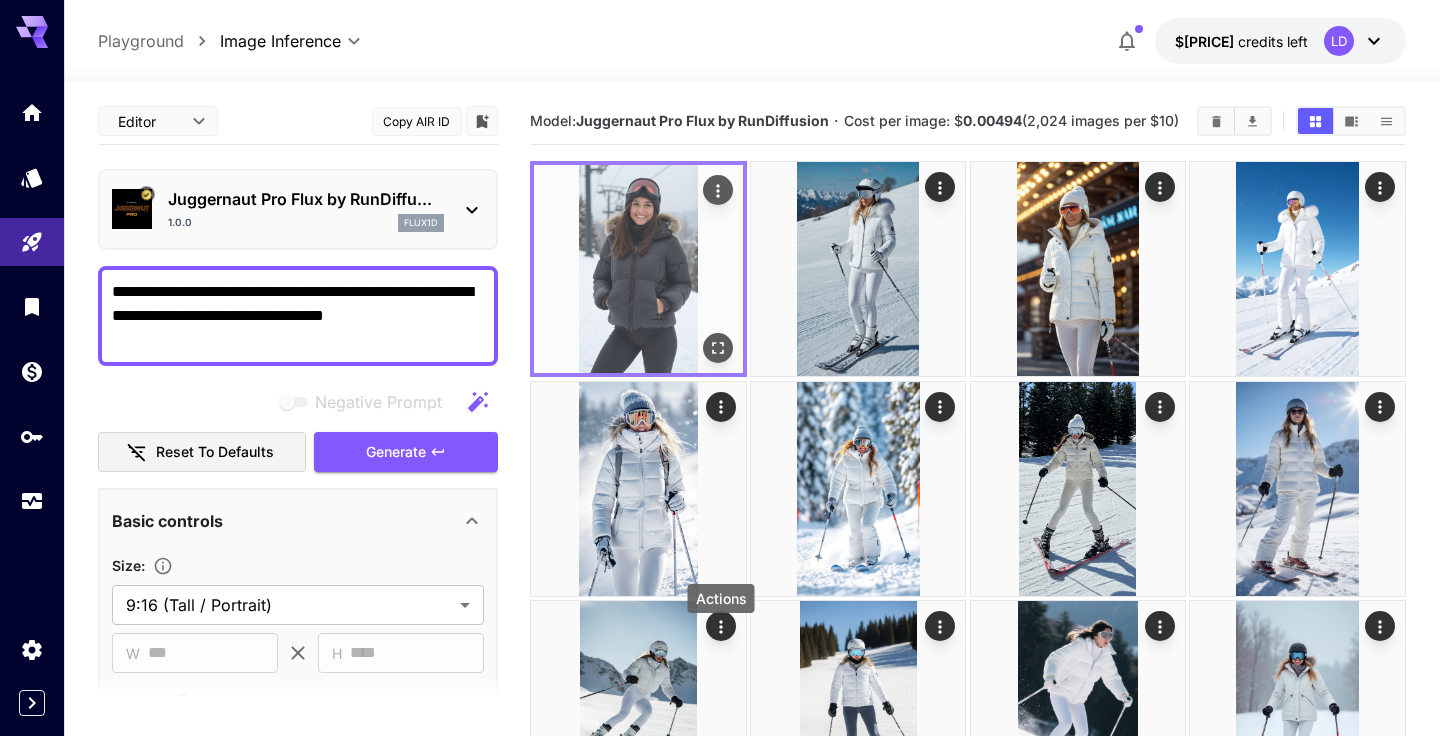 click 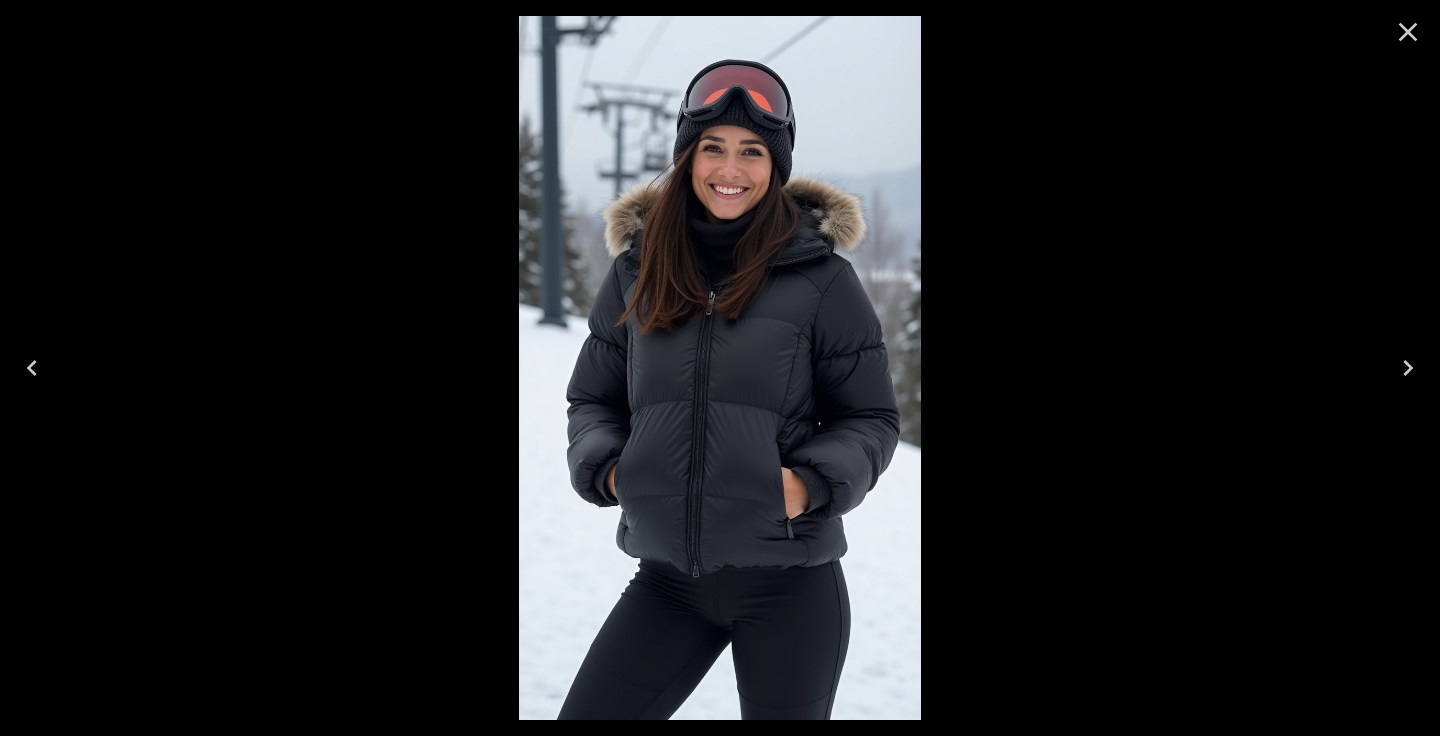 click 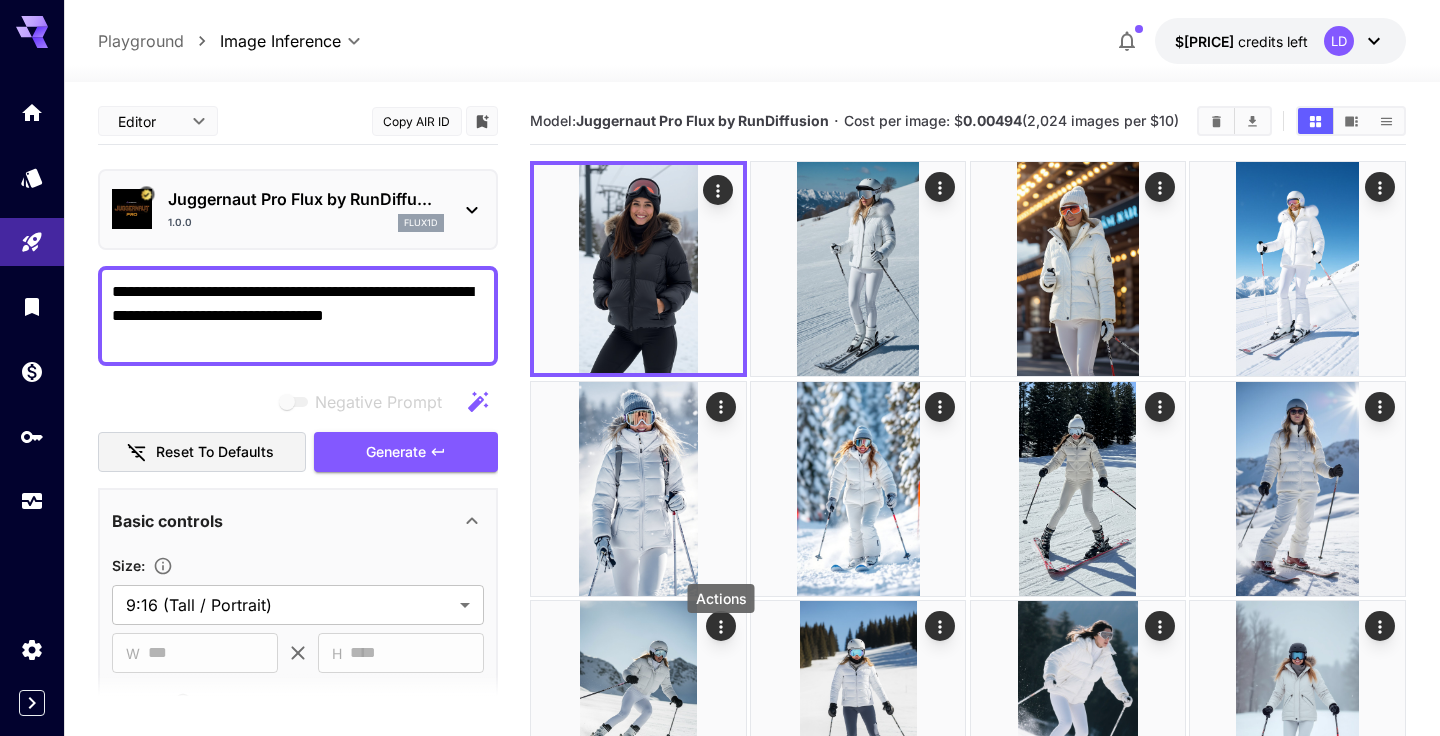 click on "**********" at bounding box center (298, 316) 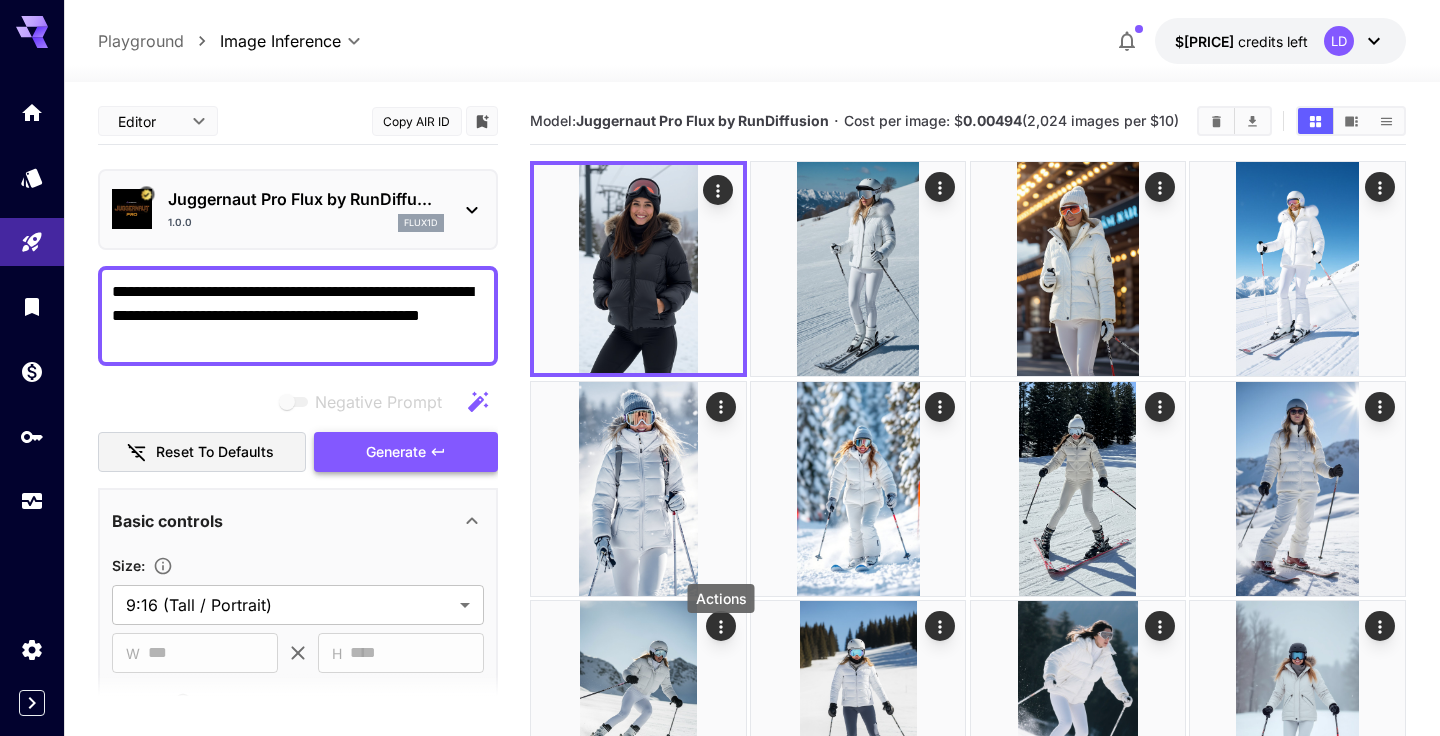 type on "**********" 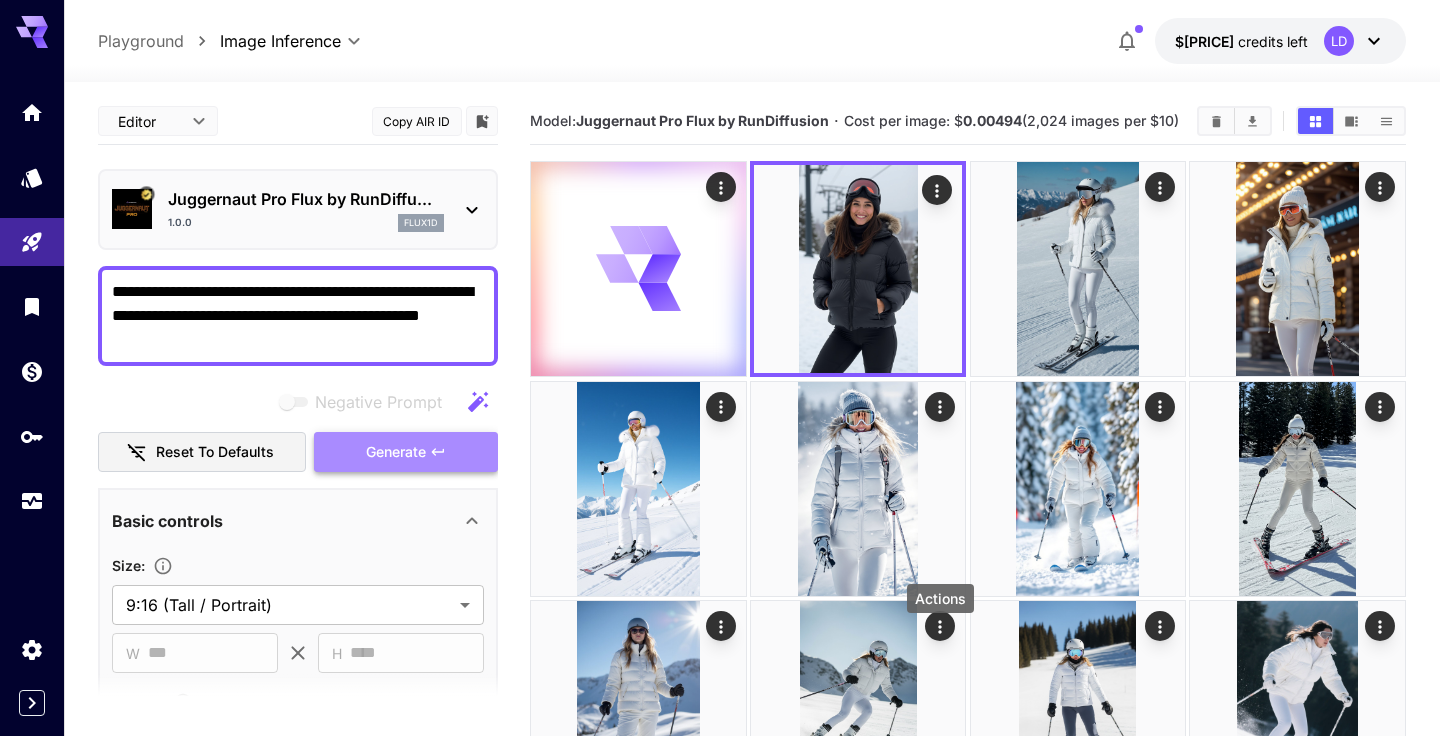 click on "Generate" at bounding box center (406, 452) 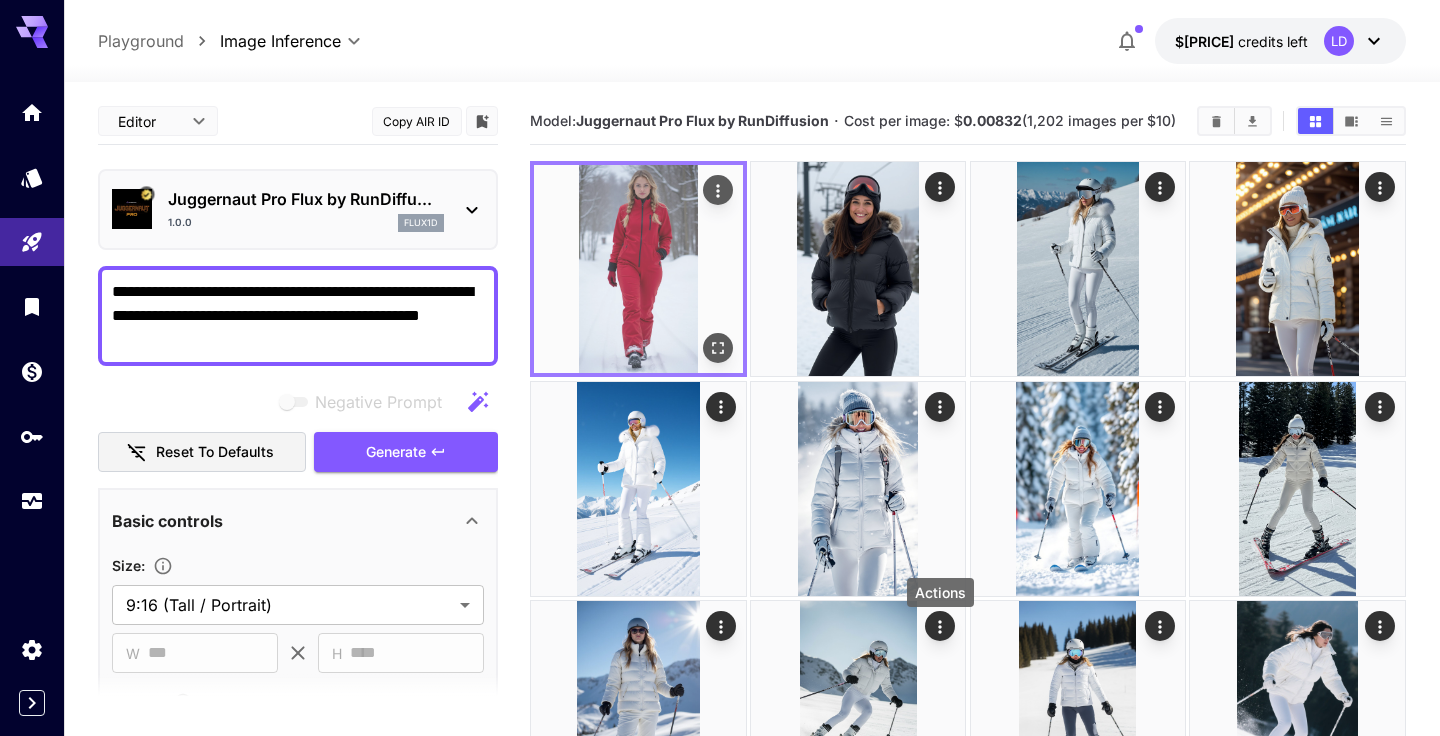 click 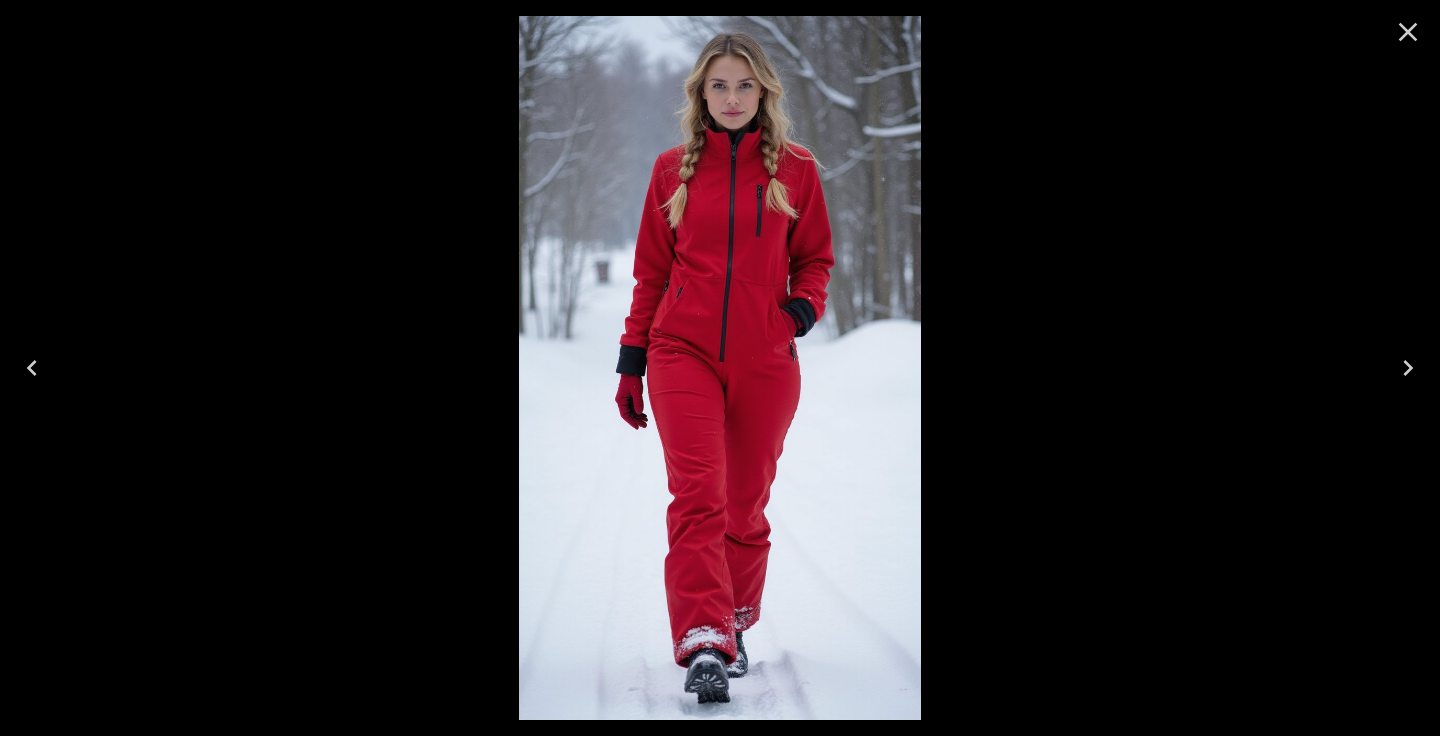 click 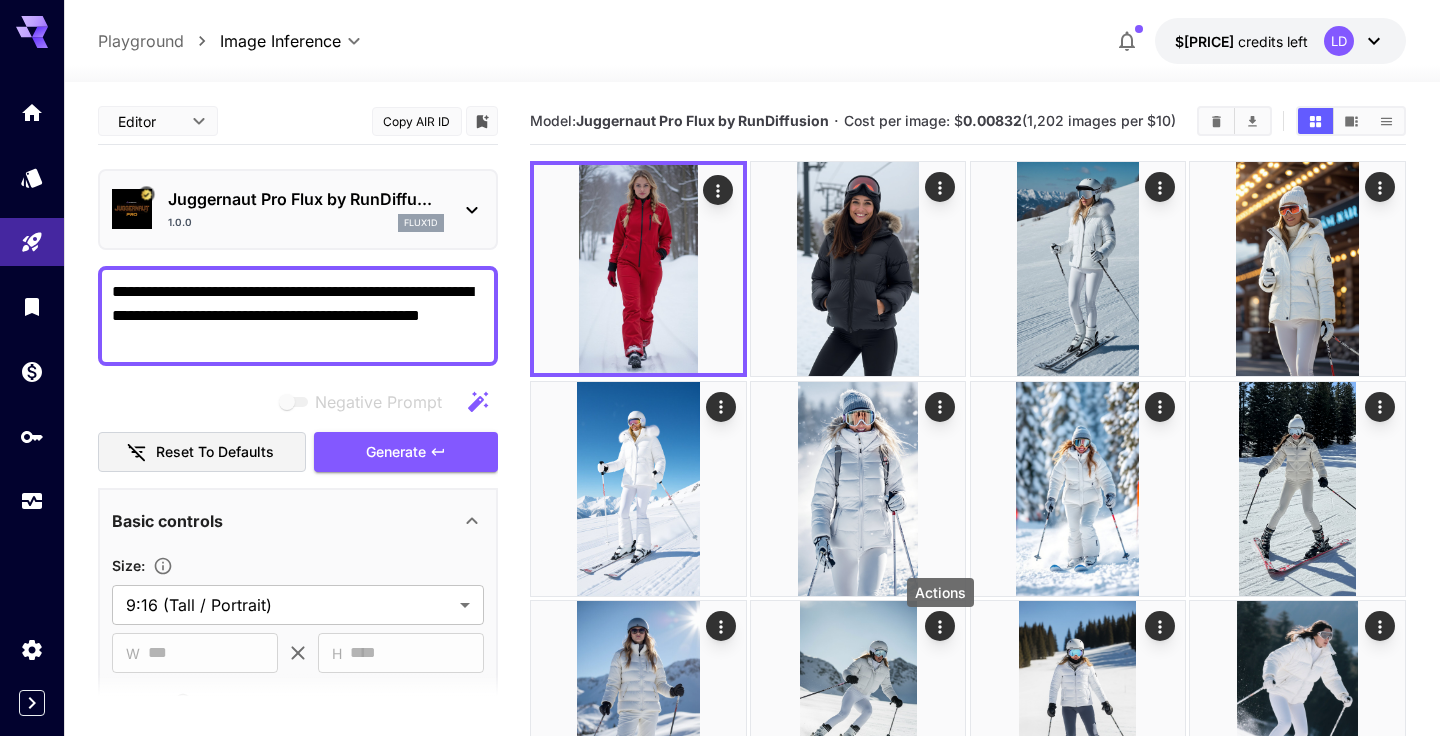 click on "Juggernaut Pro Flux by RunDiffu..." at bounding box center (306, 199) 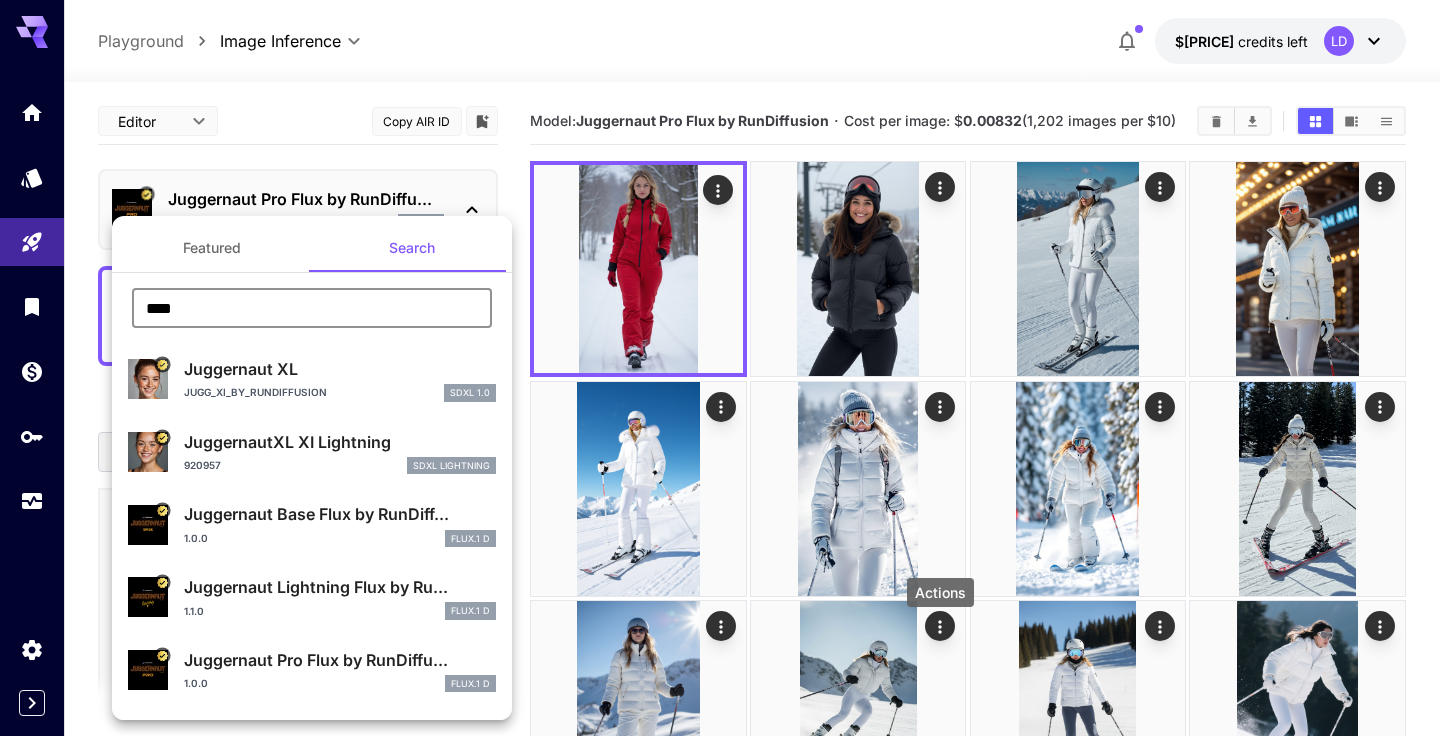 drag, startPoint x: 238, startPoint y: 308, endPoint x: 77, endPoint y: 294, distance: 161.60754 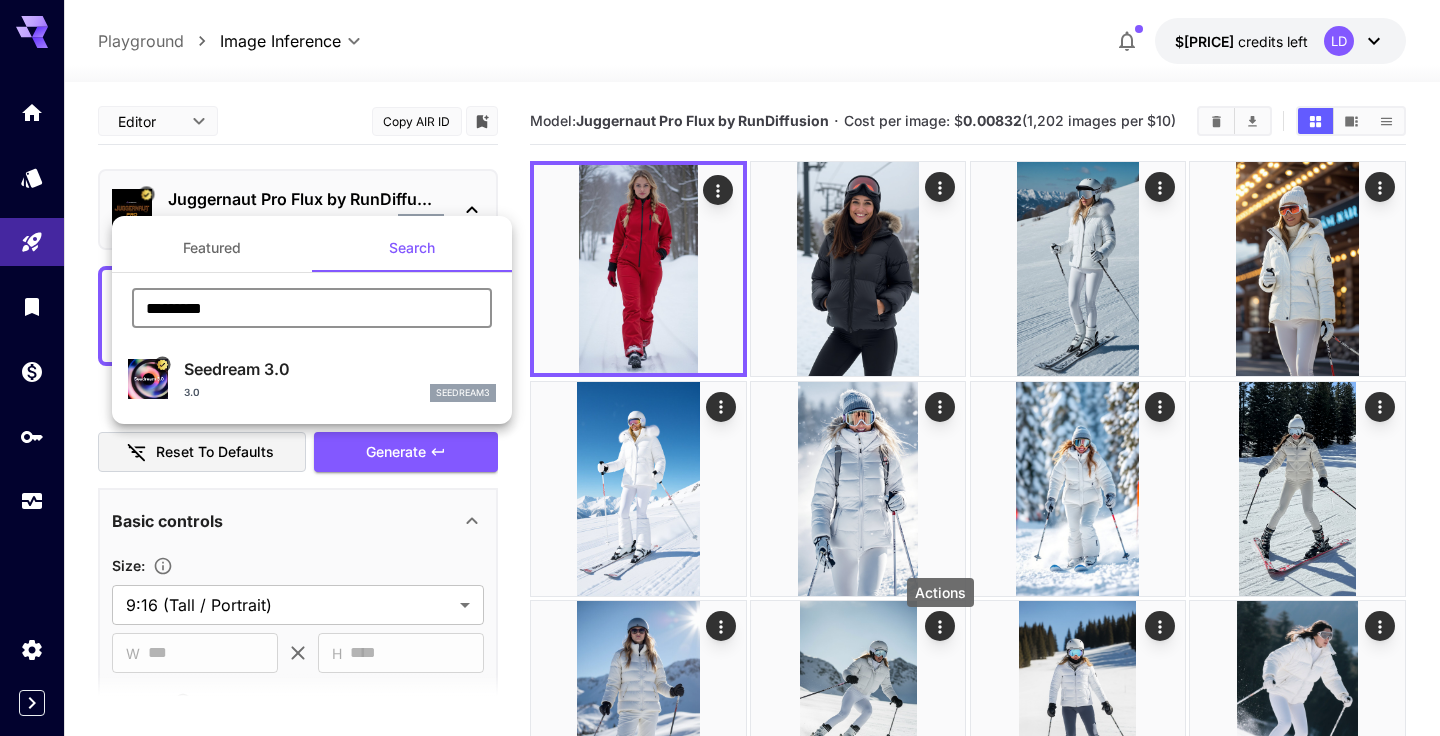 click on "*********" at bounding box center [312, 308] 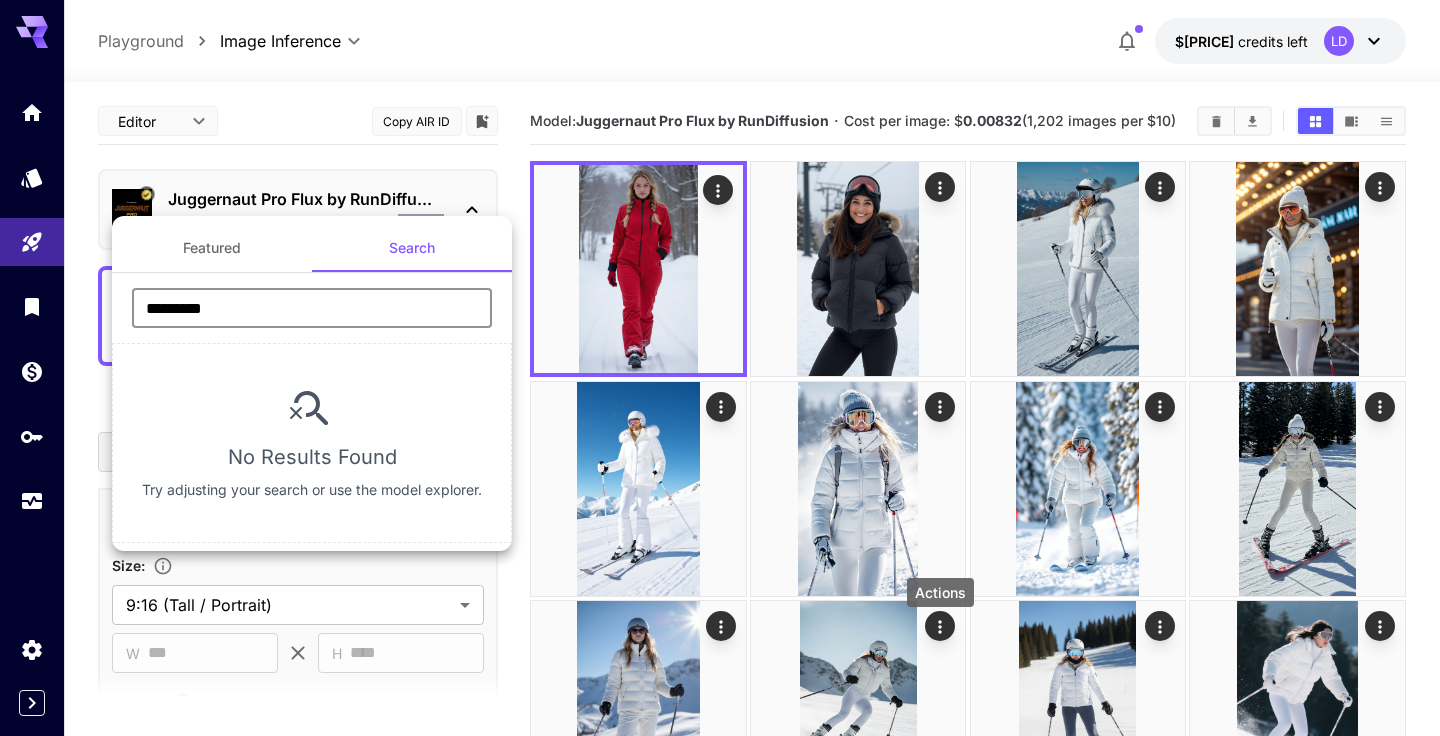 click on "*********" at bounding box center (312, 308) 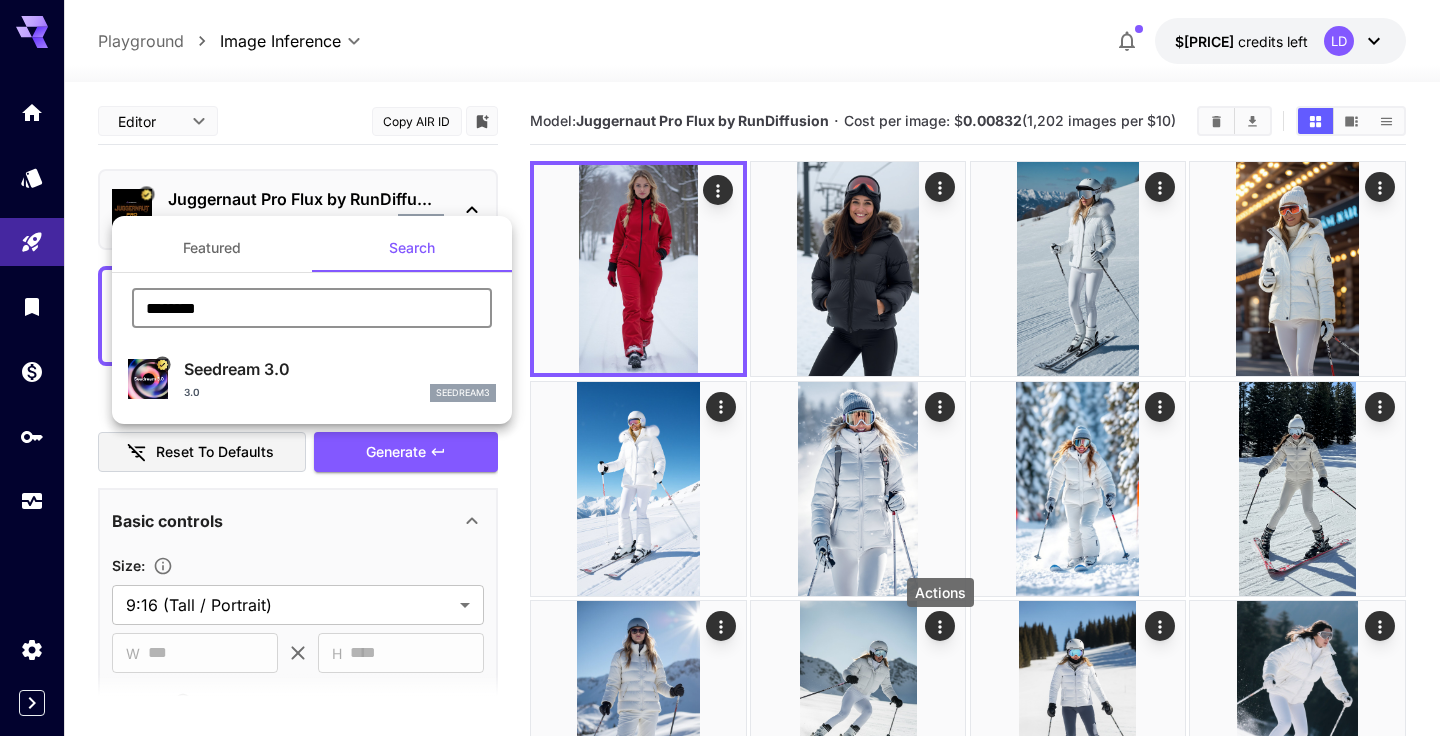type on "********" 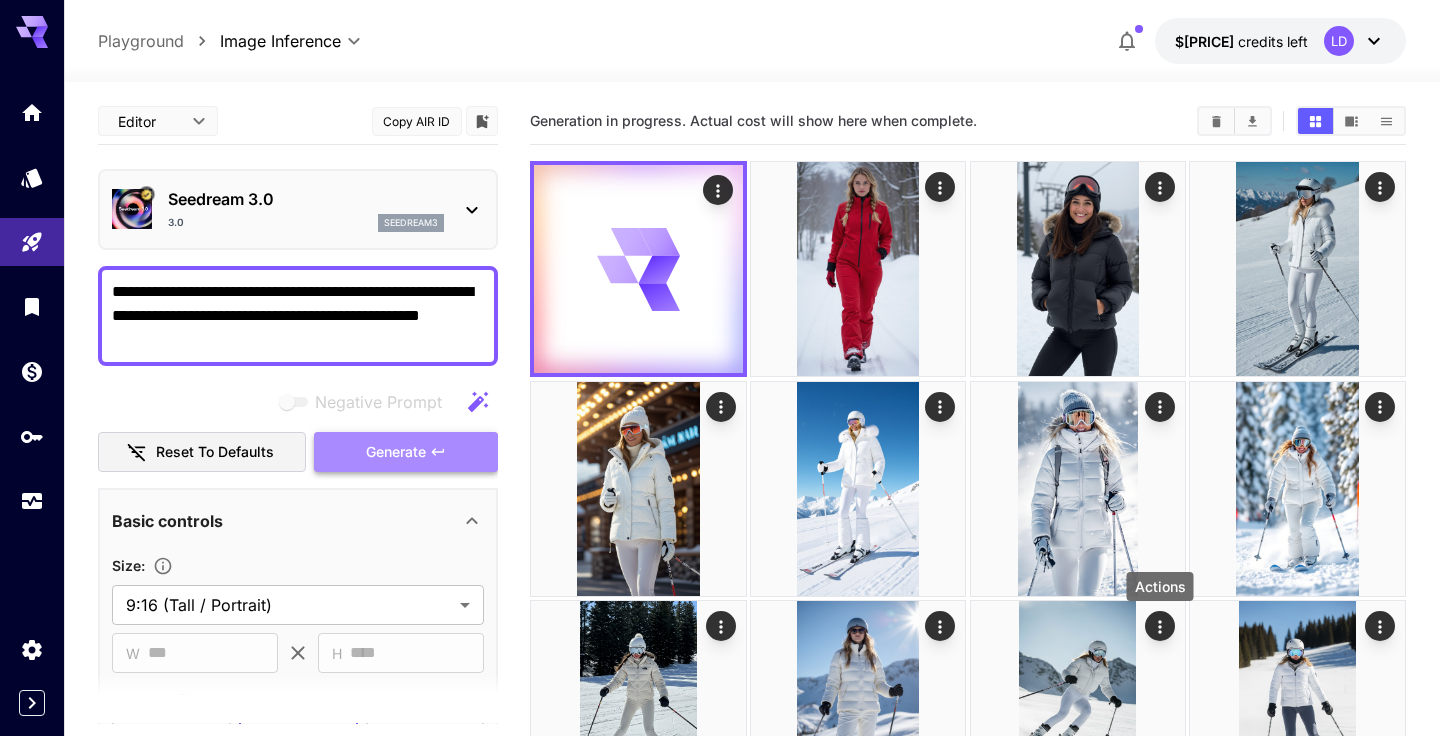 click on "Generate" at bounding box center (396, 452) 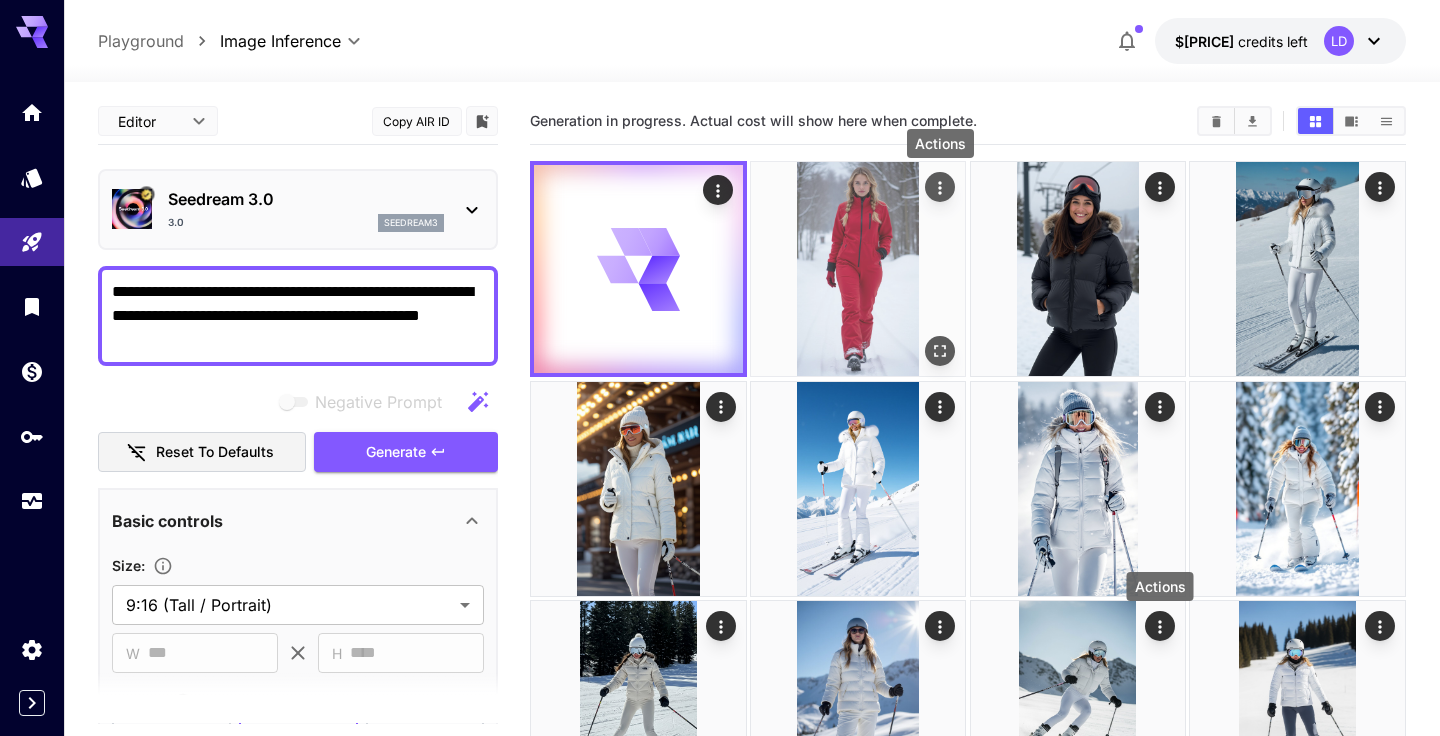 click 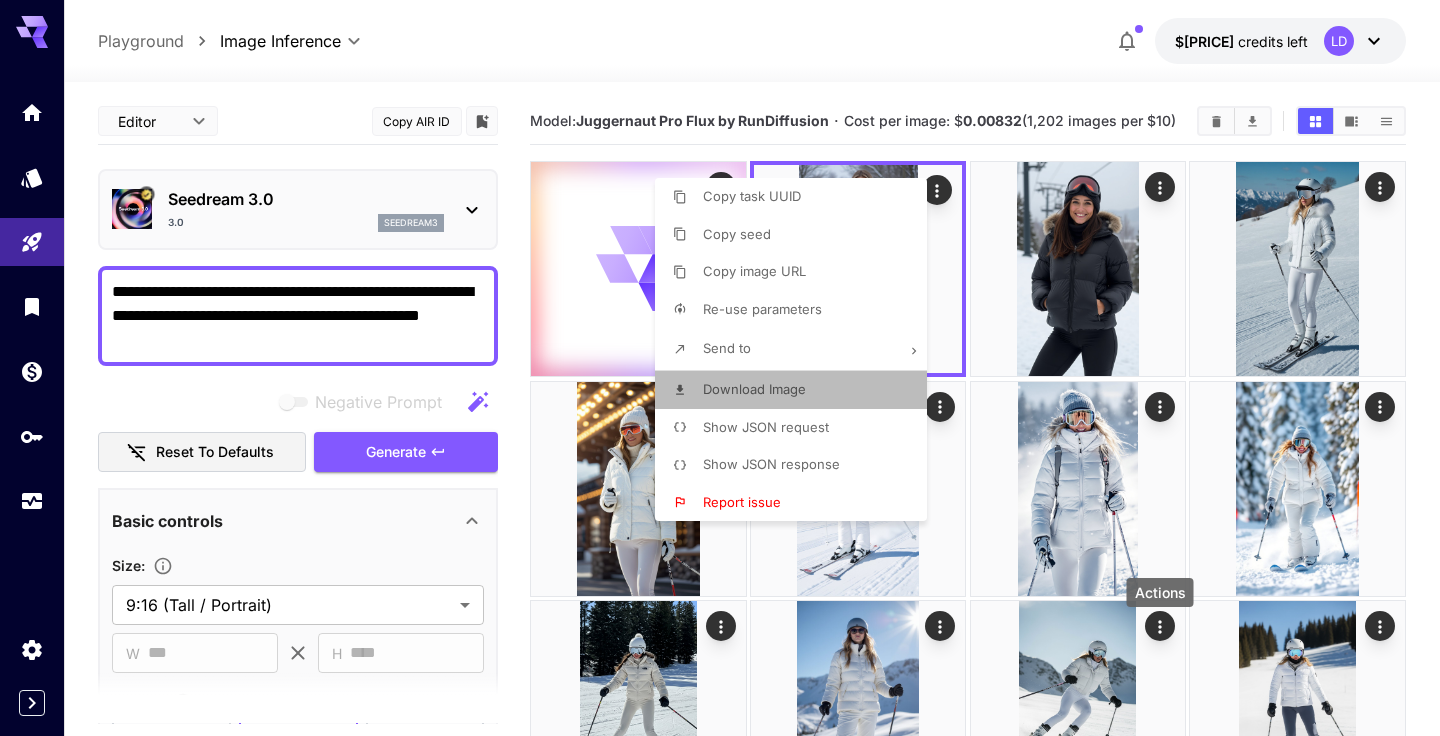click on "Download Image" at bounding box center (797, 390) 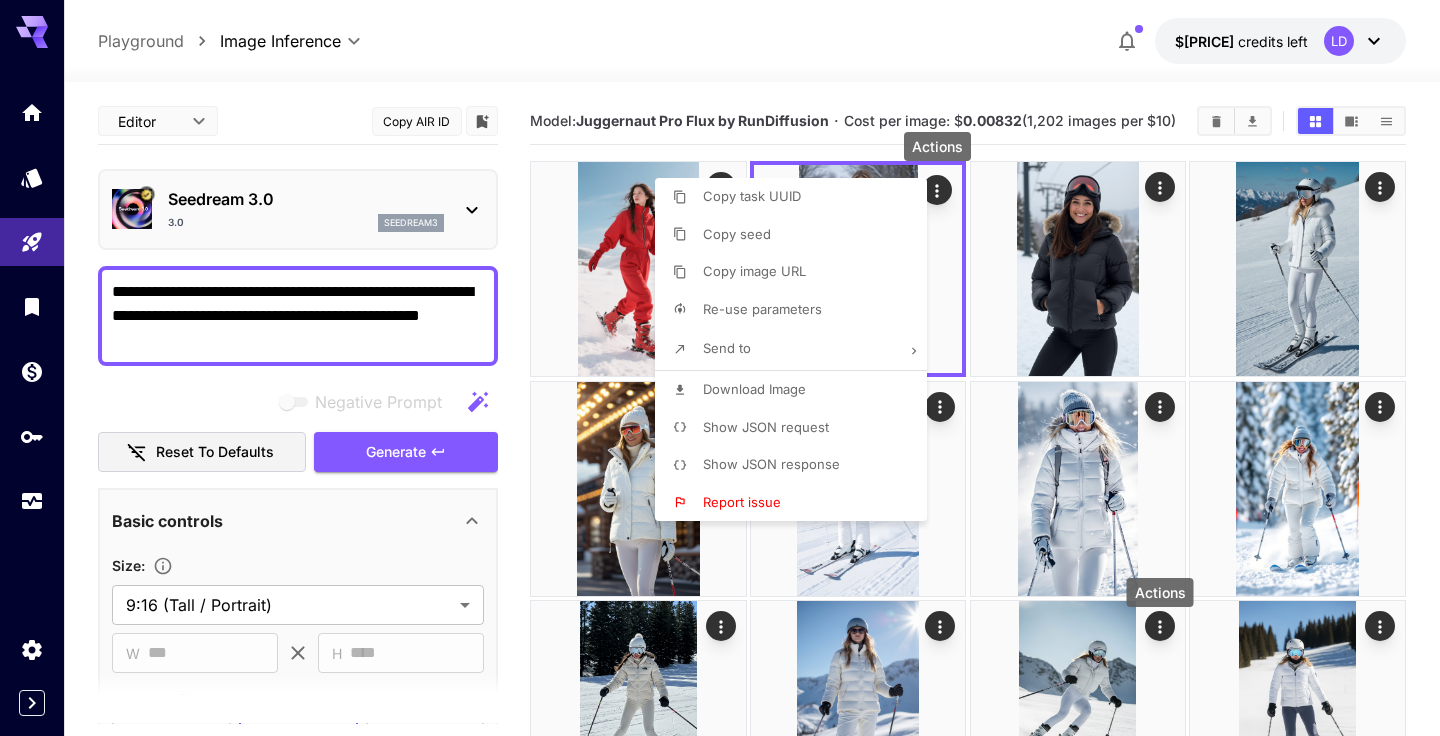 click at bounding box center [720, 368] 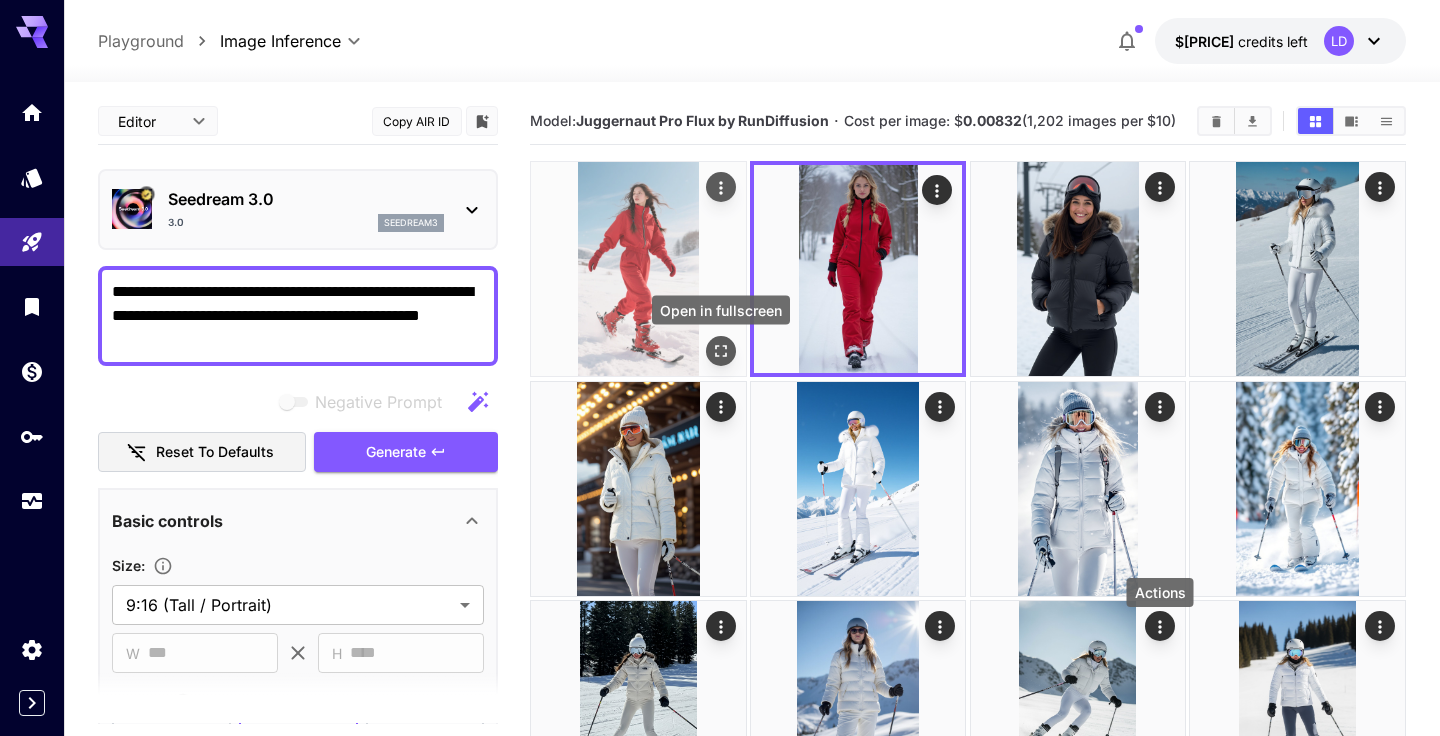 click at bounding box center [721, 351] 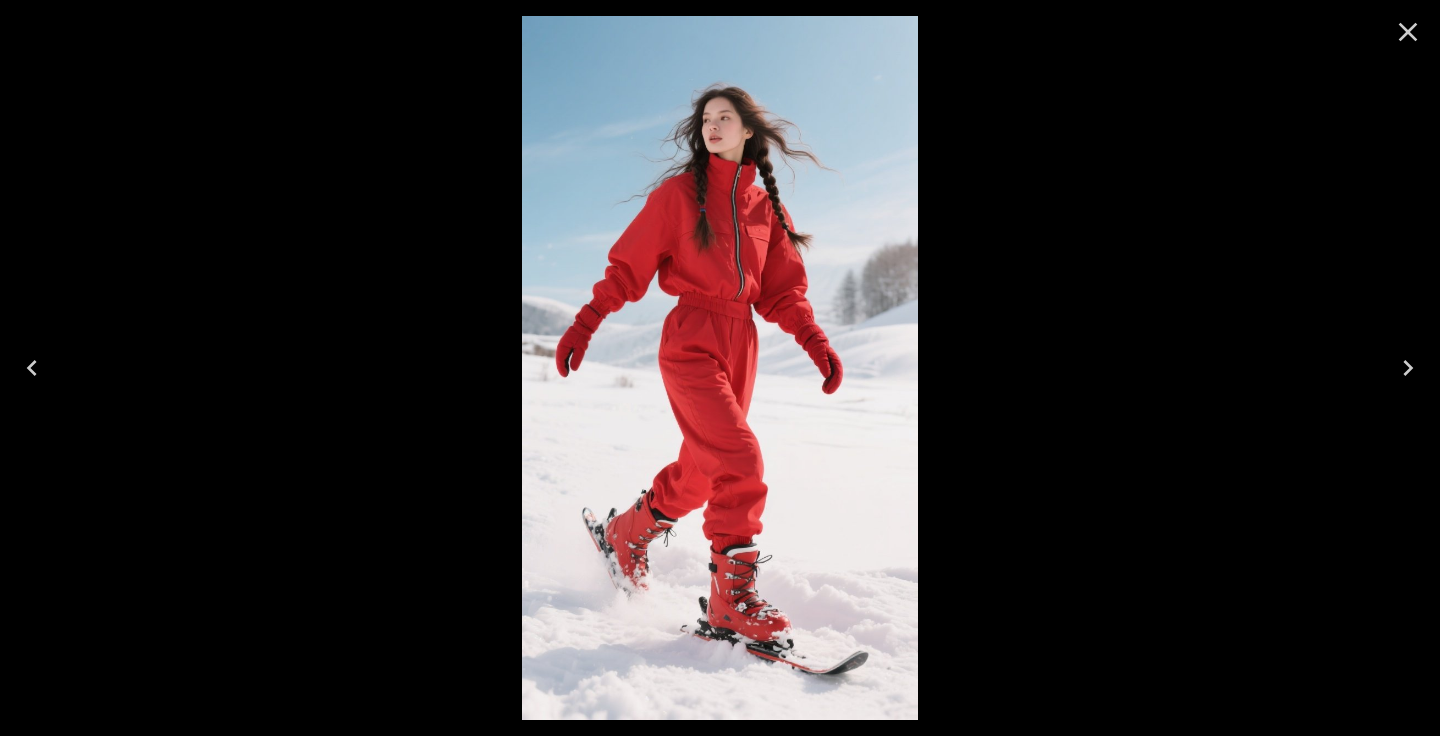 click 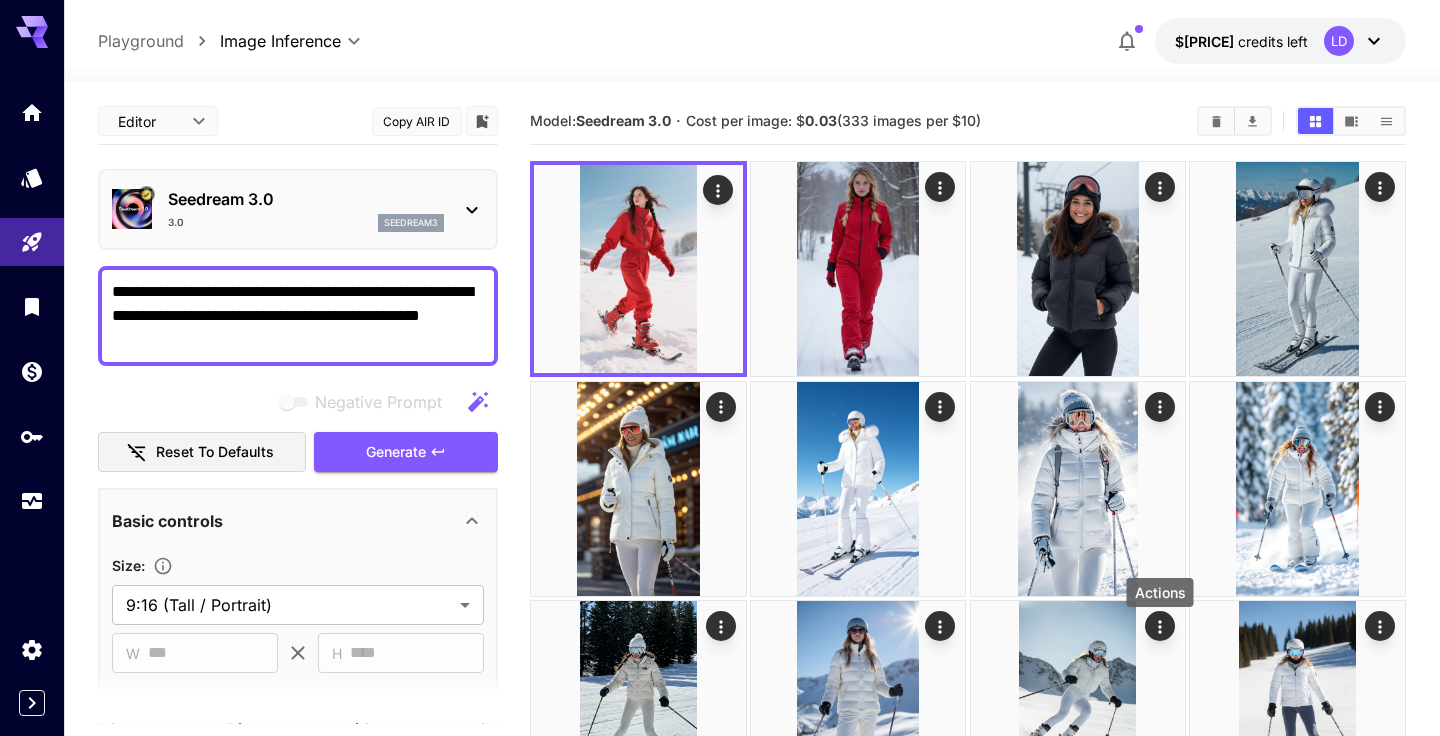 click on "3.0 seedream3" at bounding box center (306, 223) 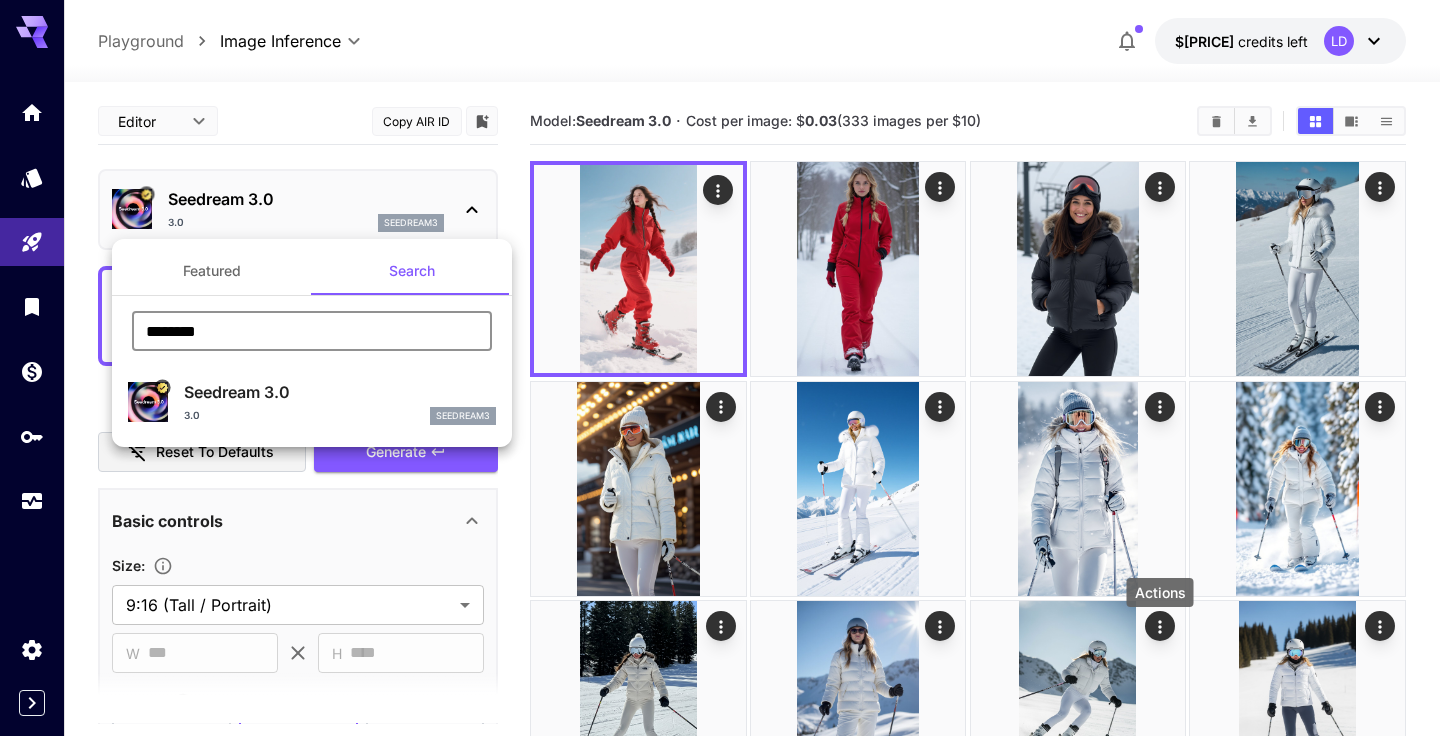 drag, startPoint x: 264, startPoint y: 321, endPoint x: 150, endPoint y: 317, distance: 114.07015 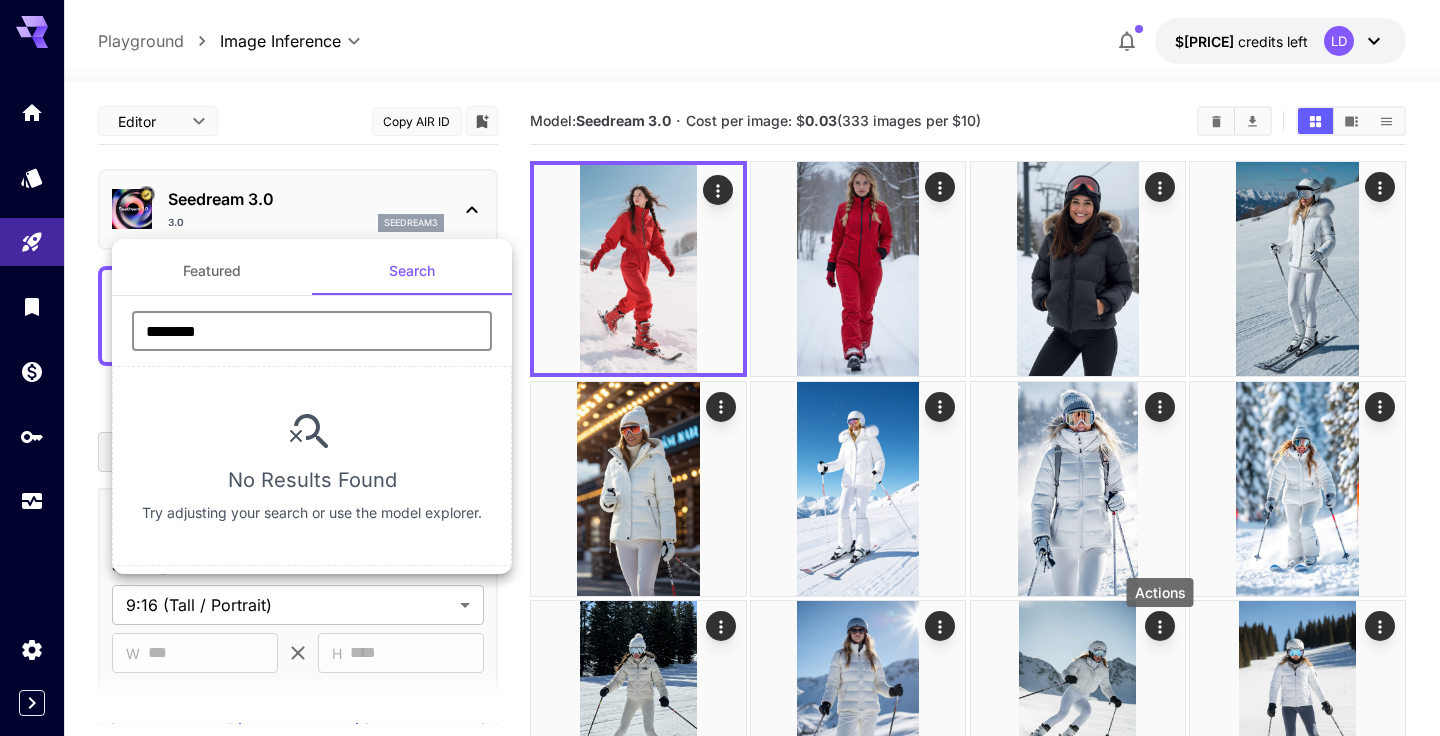 drag, startPoint x: 208, startPoint y: 336, endPoint x: 304, endPoint y: 343, distance: 96.25487 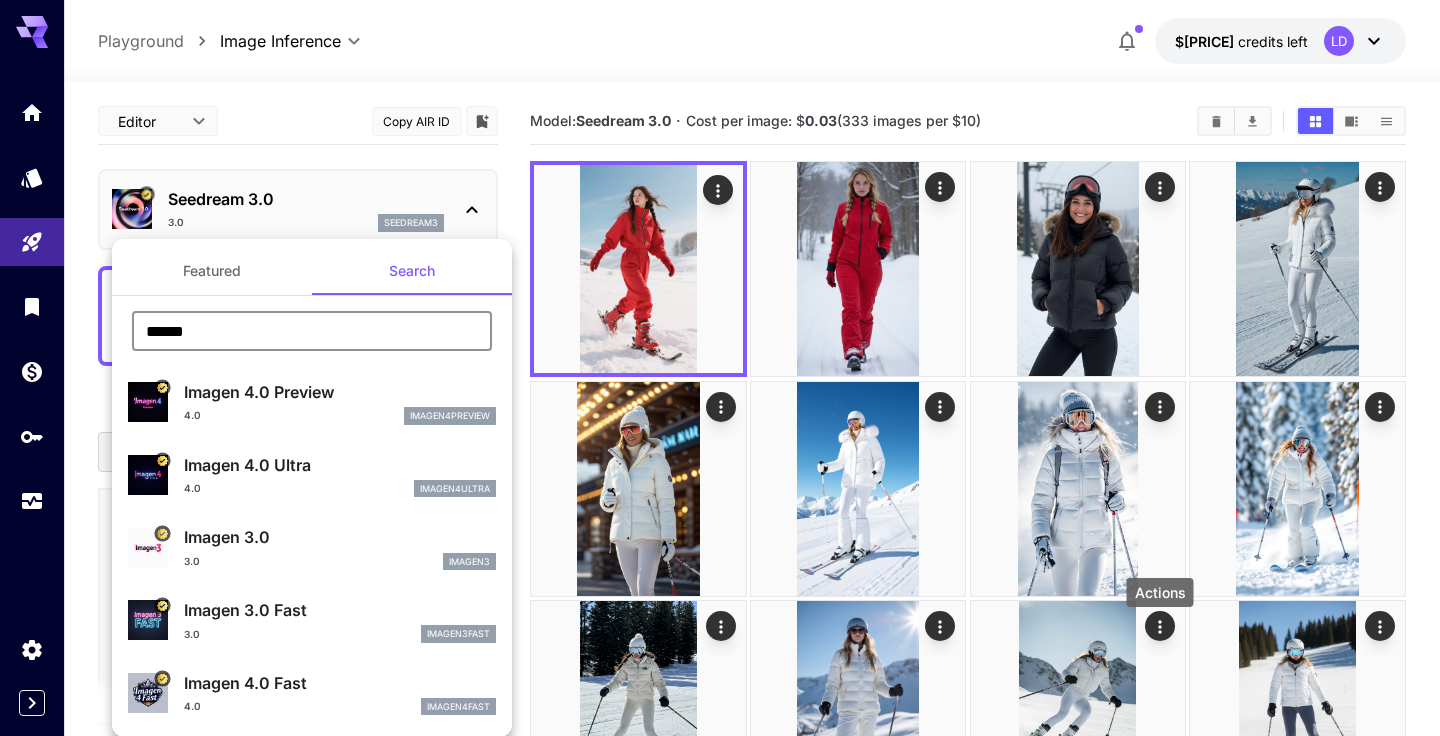 type on "******" 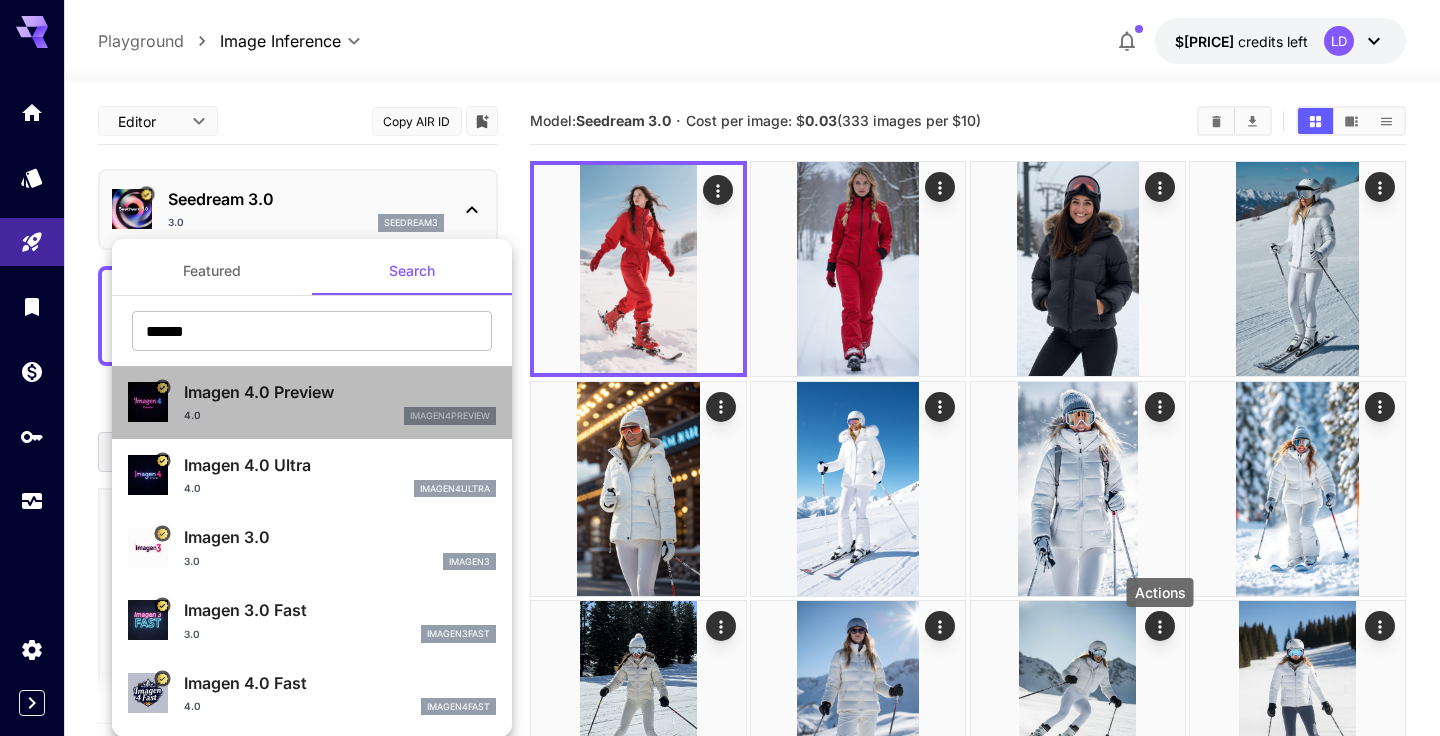 click on "Imagen 4.0 Preview 4.0 imagen4preview" at bounding box center (340, 402) 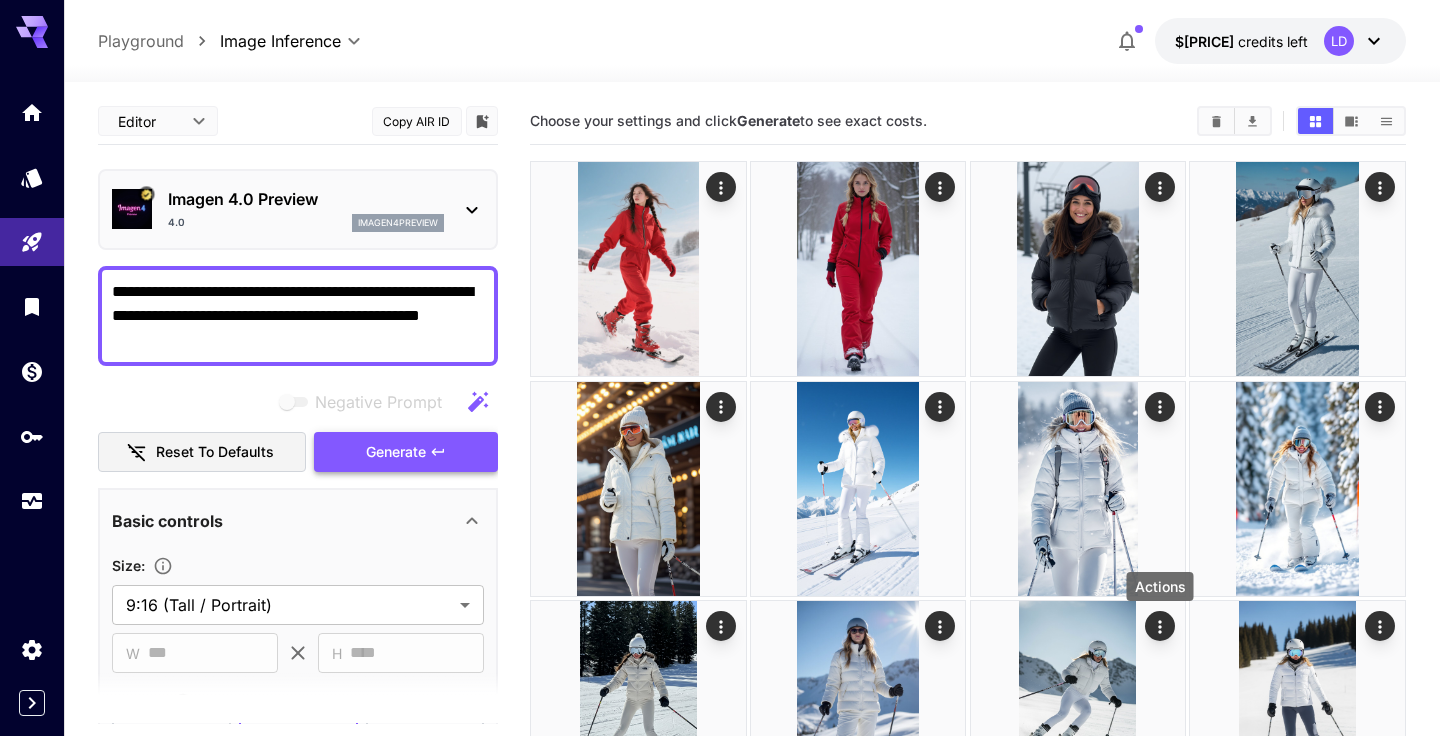 click on "Generate" at bounding box center [396, 452] 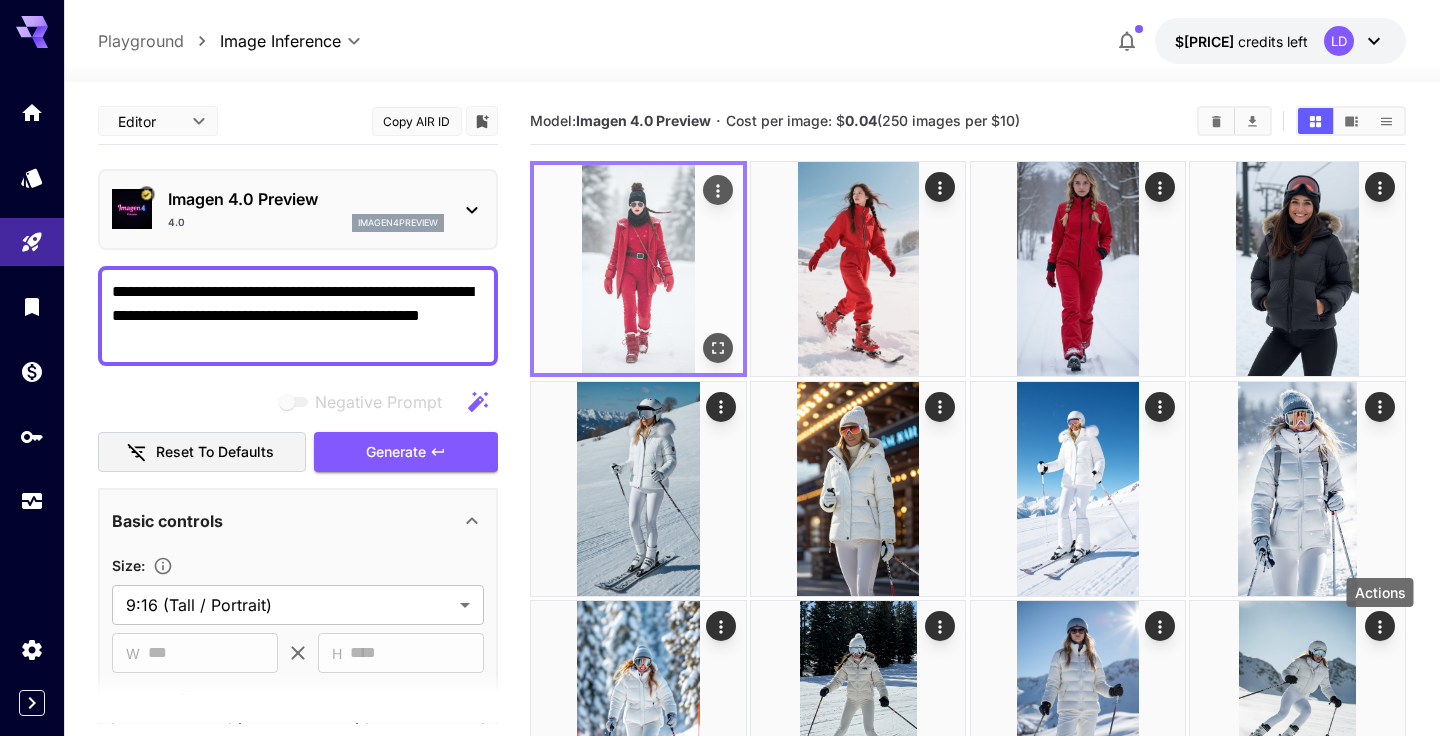 click 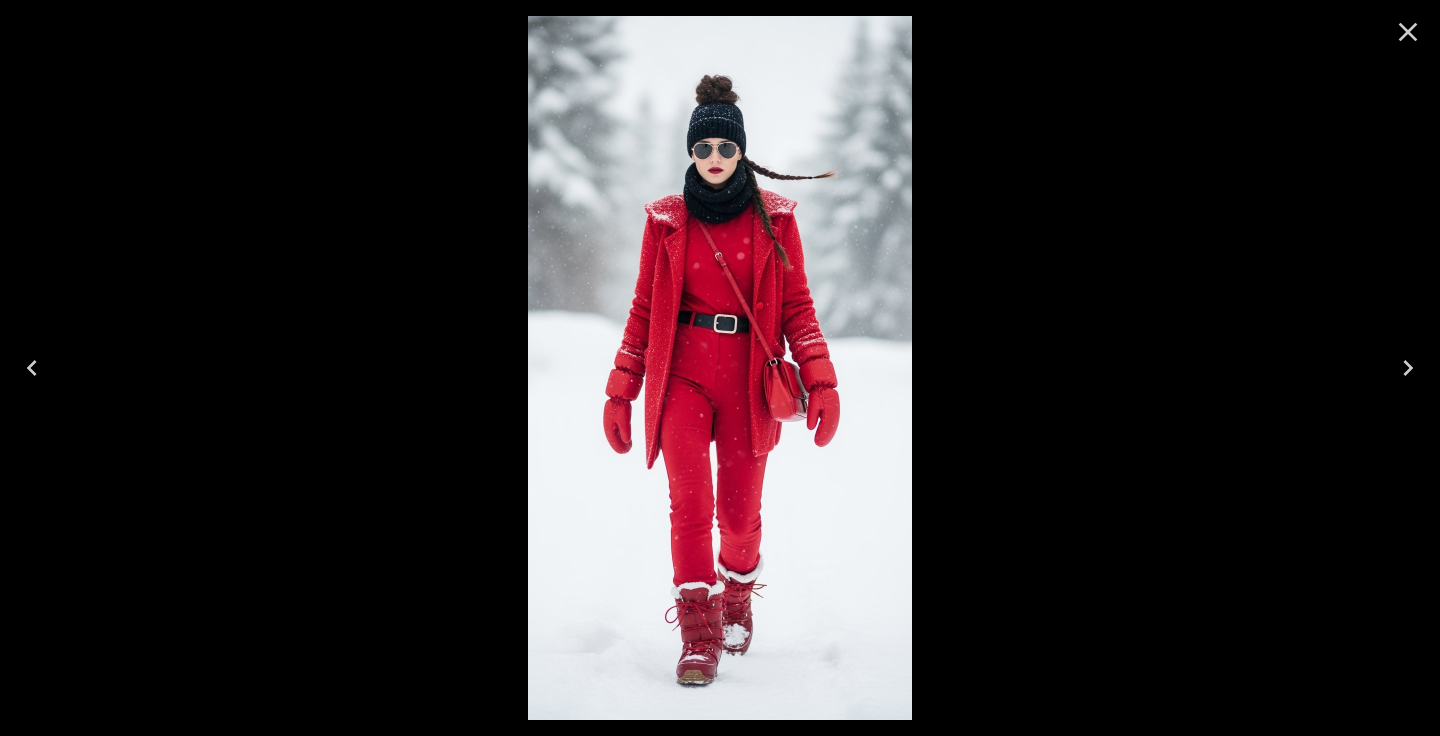 click 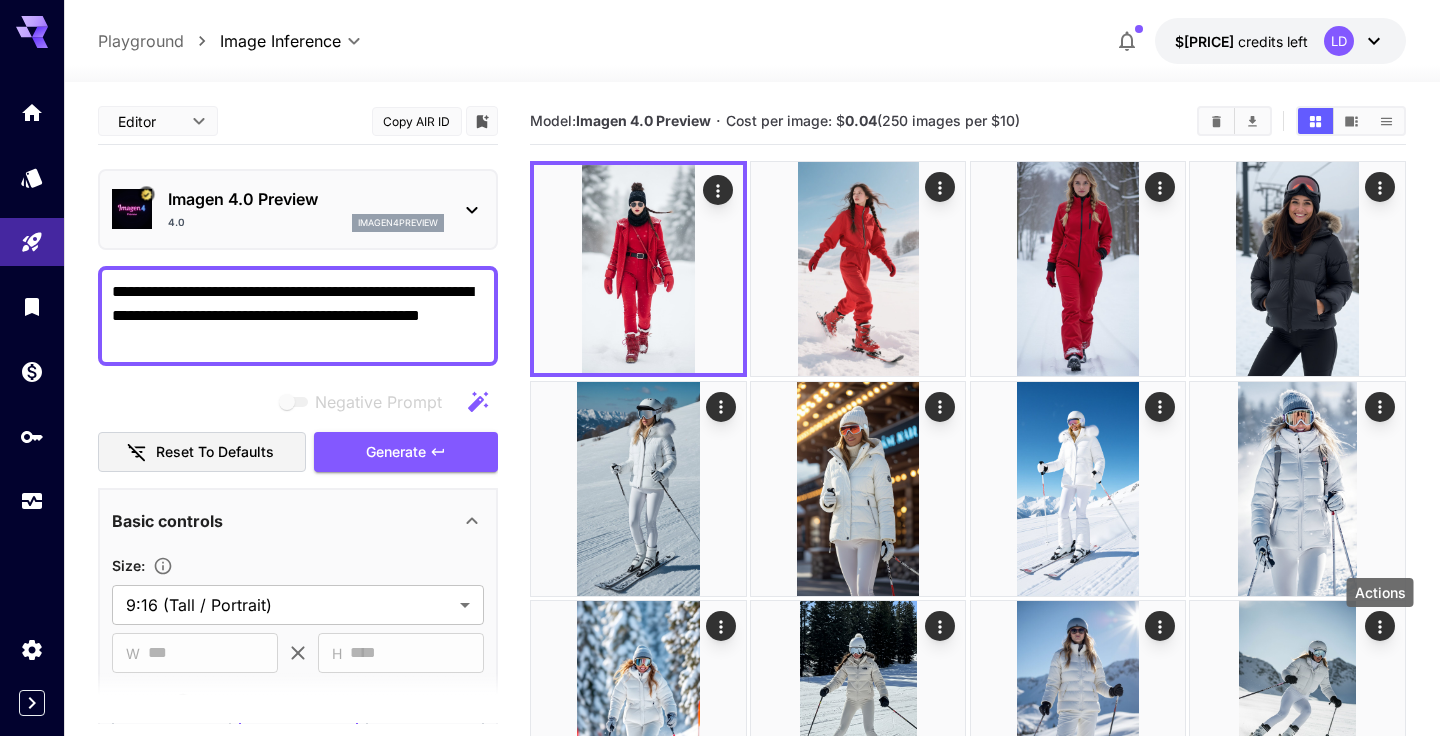click on "Imagen 4.0 Preview 4.0 imagen4preview" at bounding box center [298, 209] 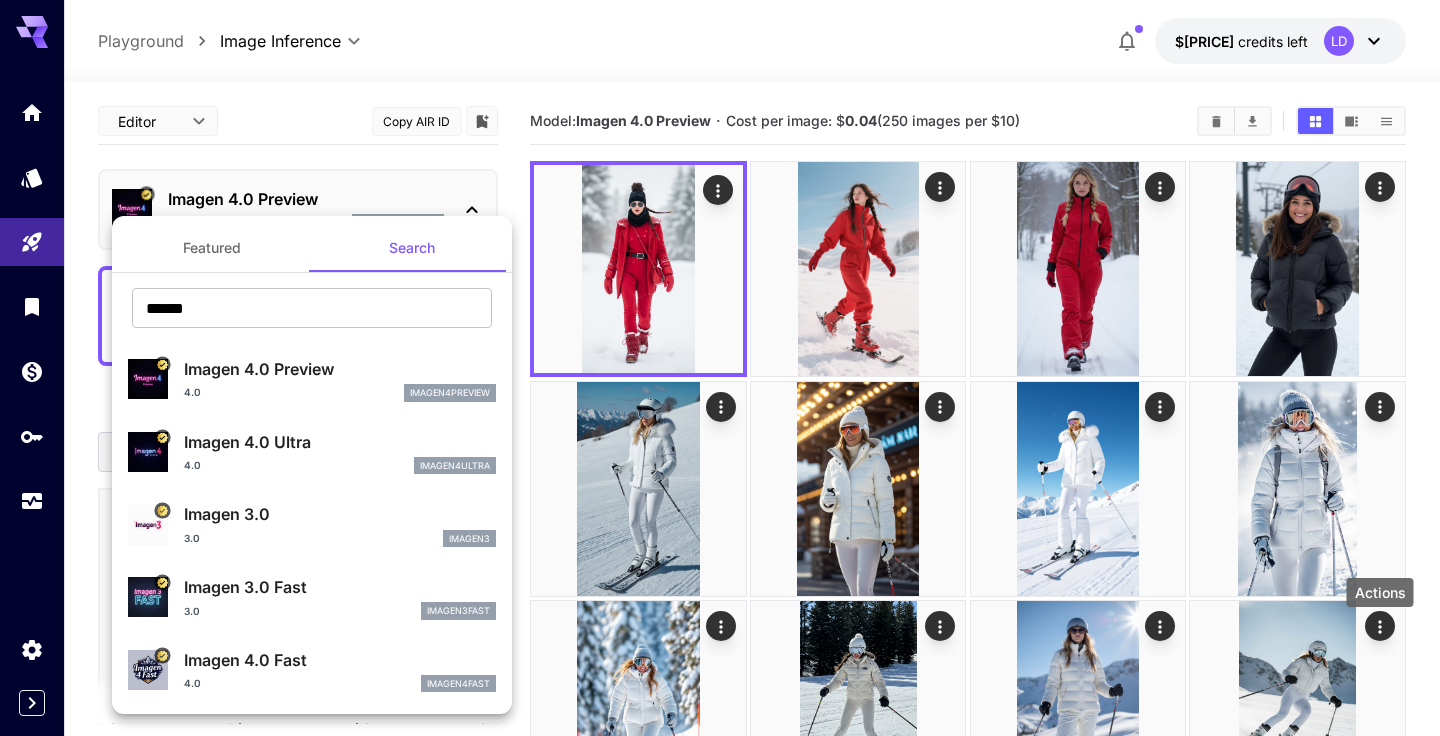 click on "Imagen 4.0 Ultra 4.0 imagen4ultra" at bounding box center [312, 452] 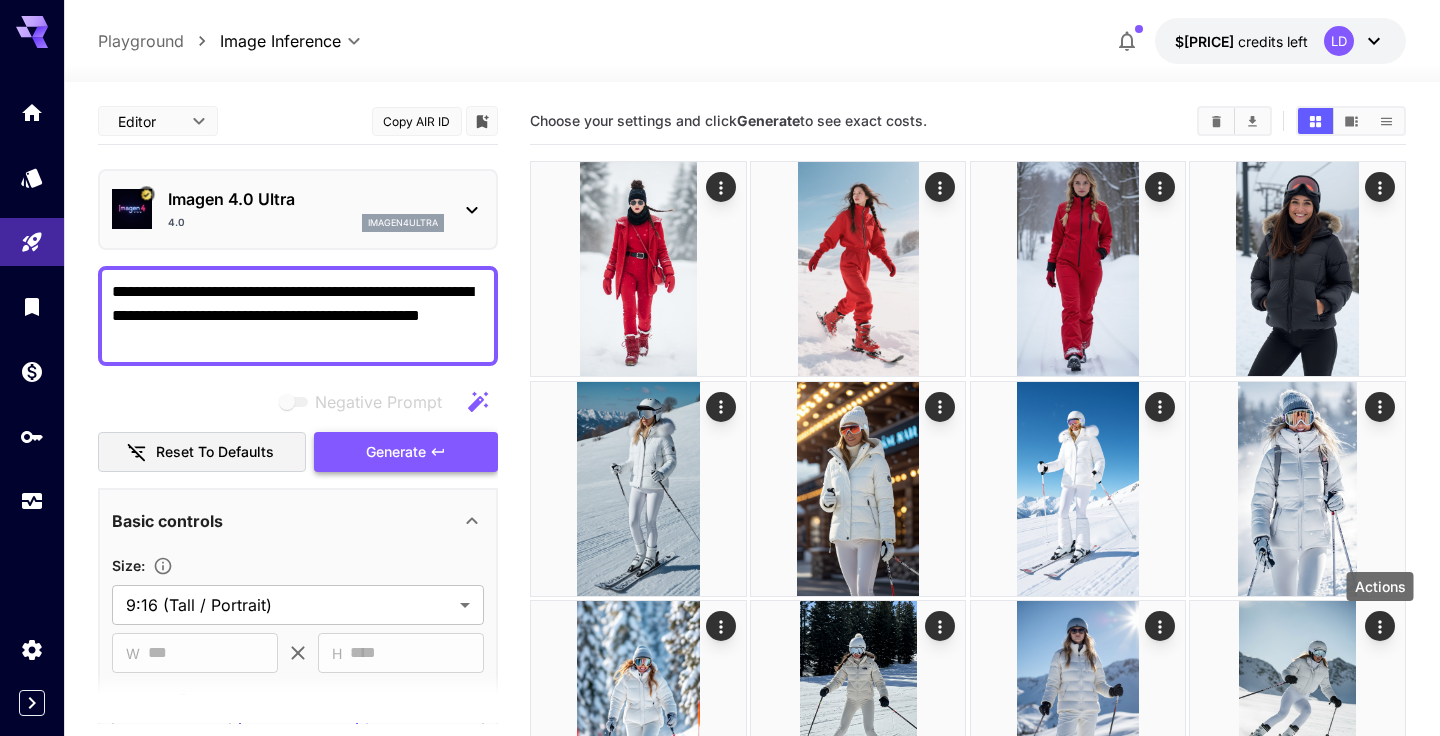 click on "Generate" at bounding box center (396, 452) 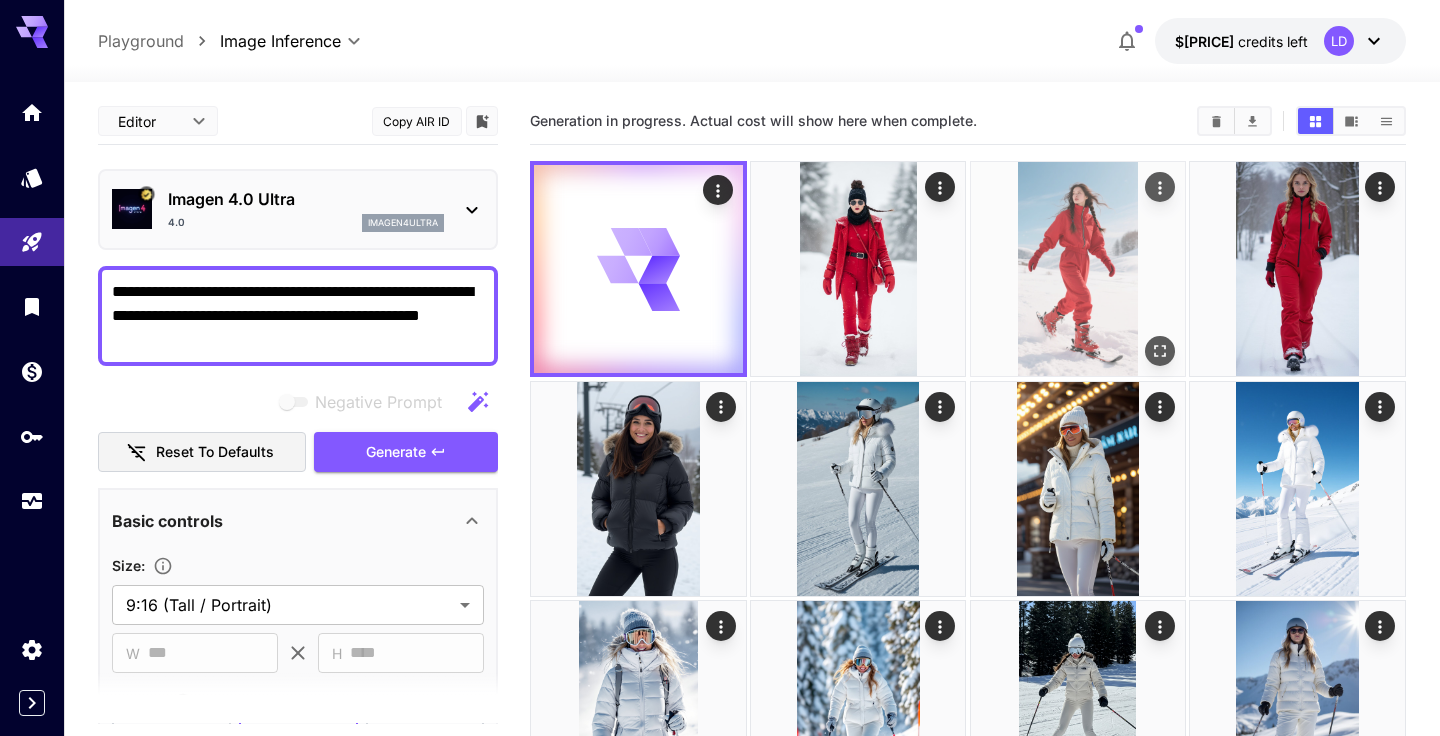 click at bounding box center (1160, 351) 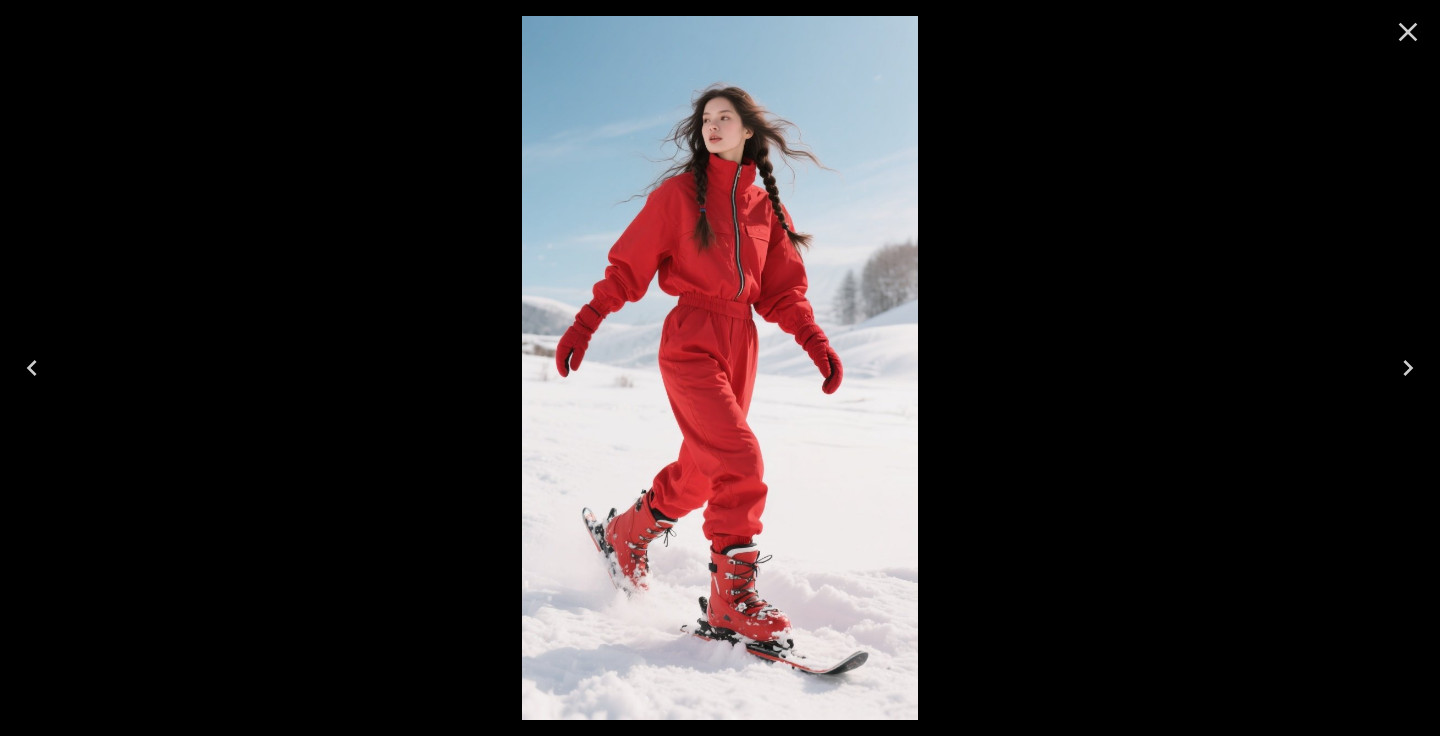 click 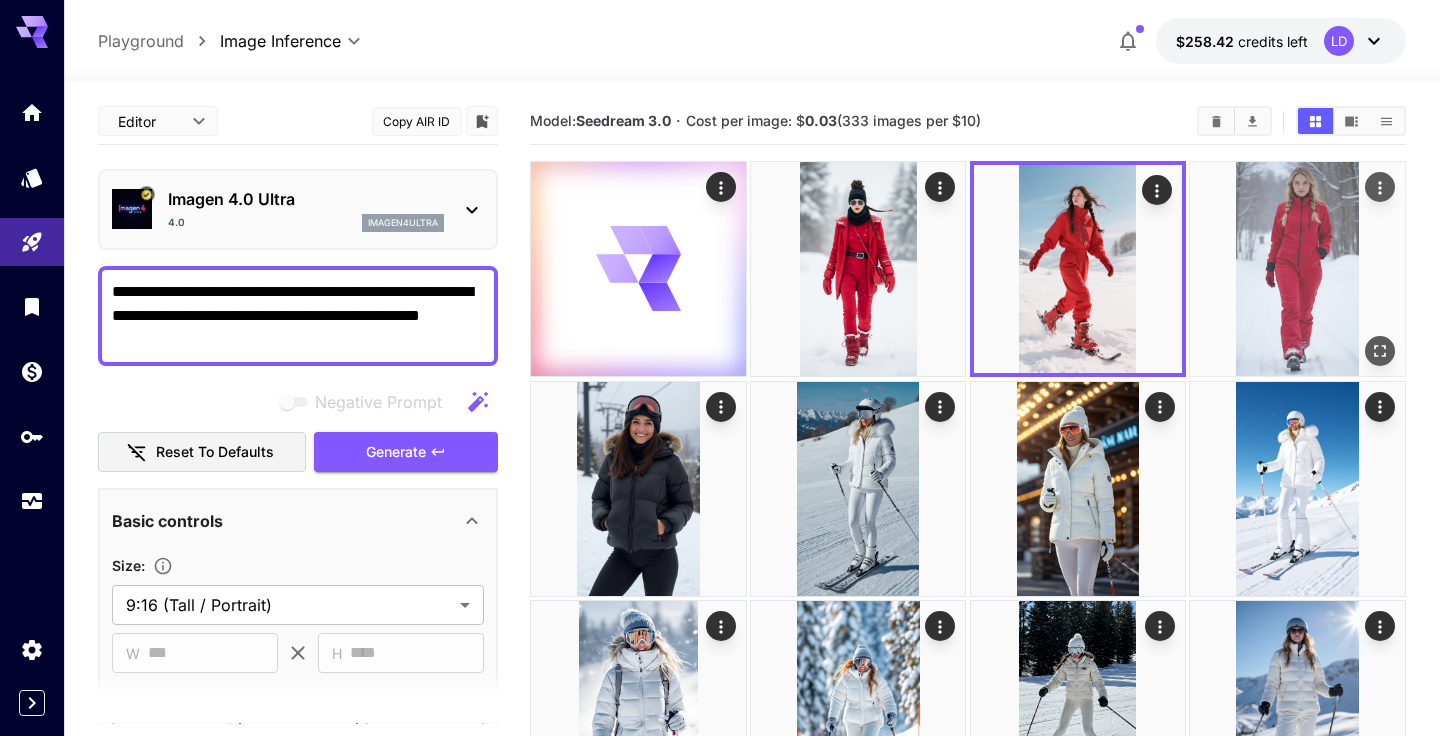 scroll, scrollTop: 0, scrollLeft: 0, axis: both 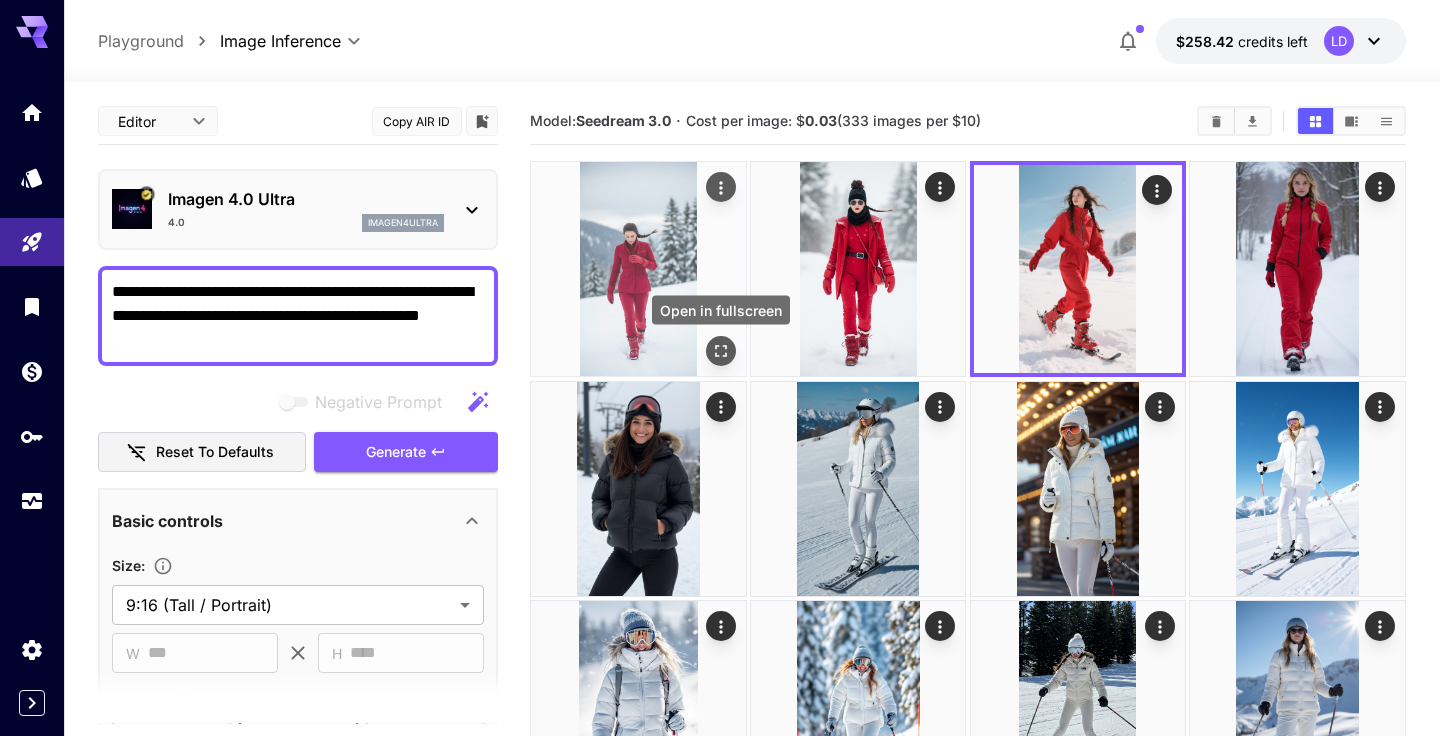 click 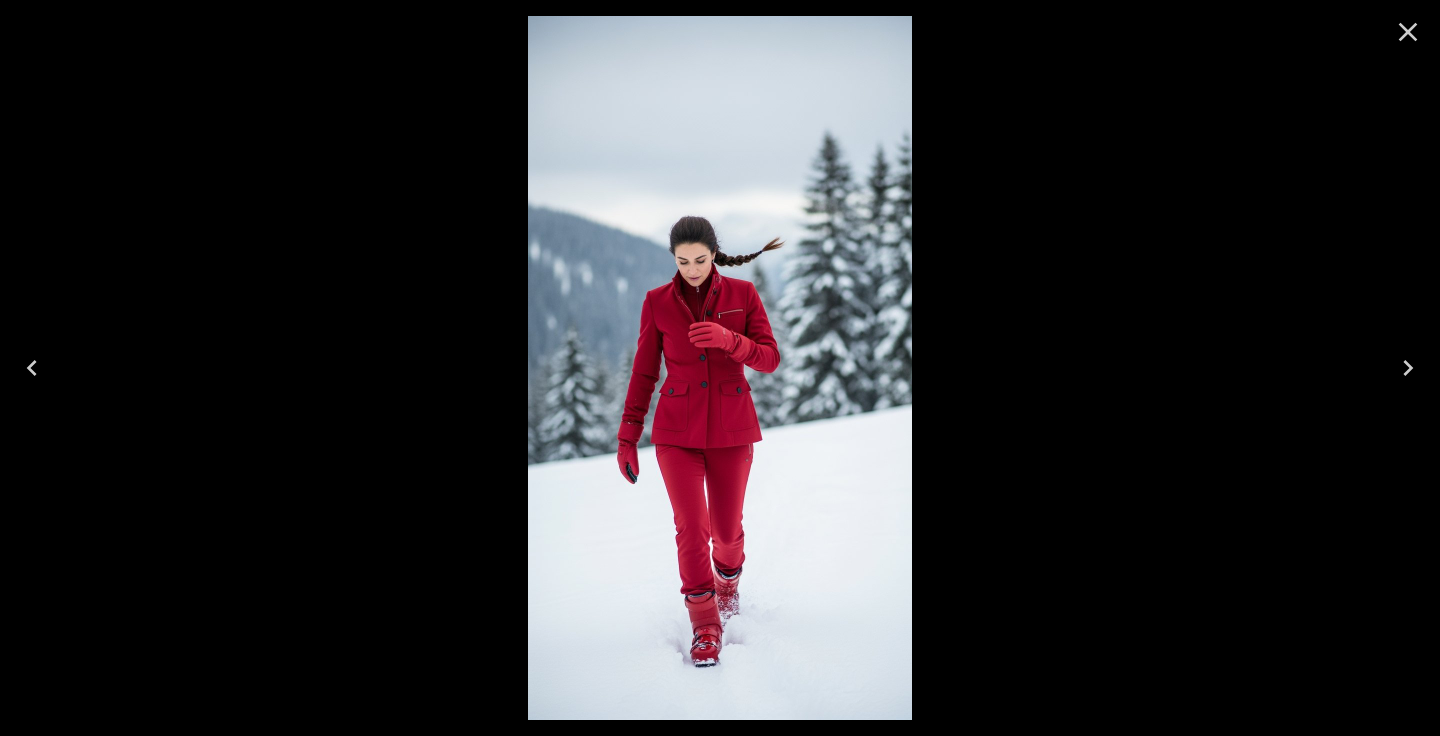 click 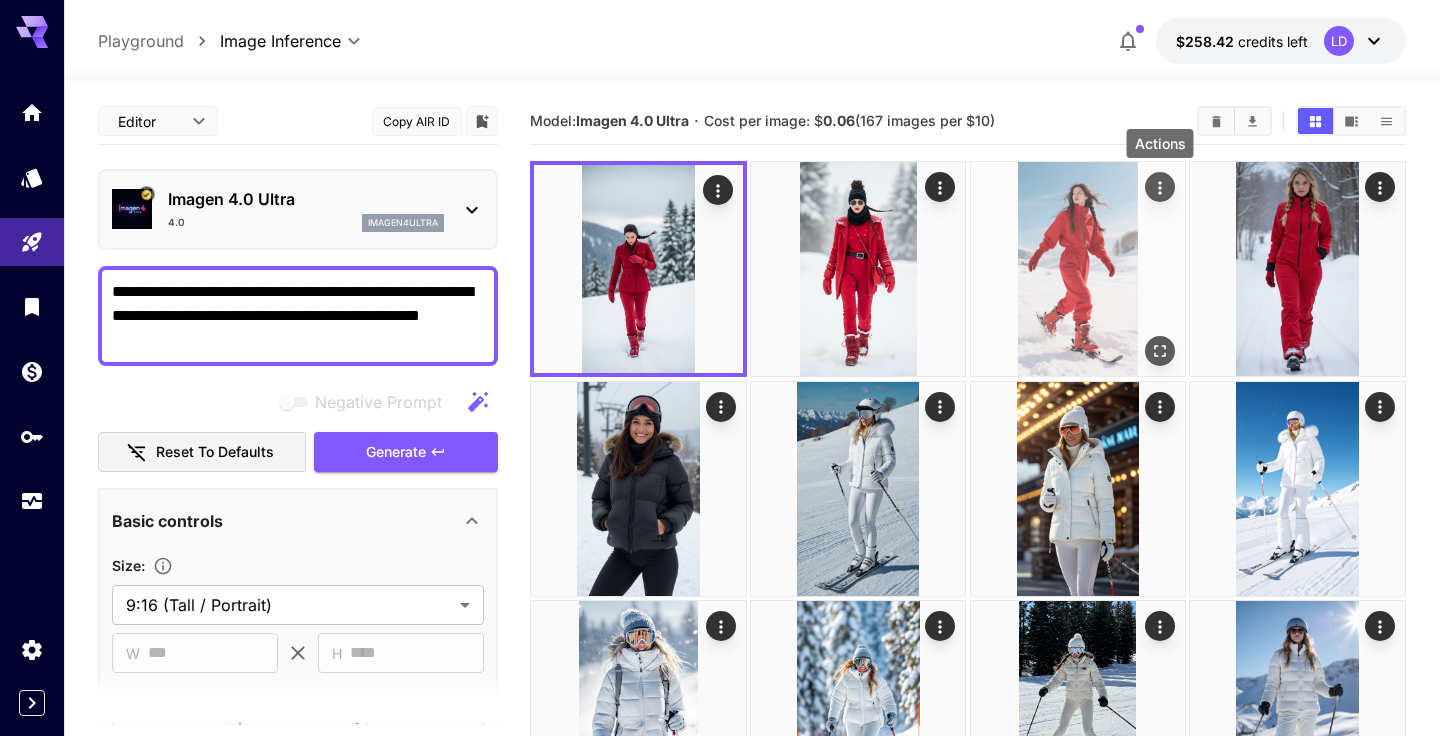 click at bounding box center (1160, 187) 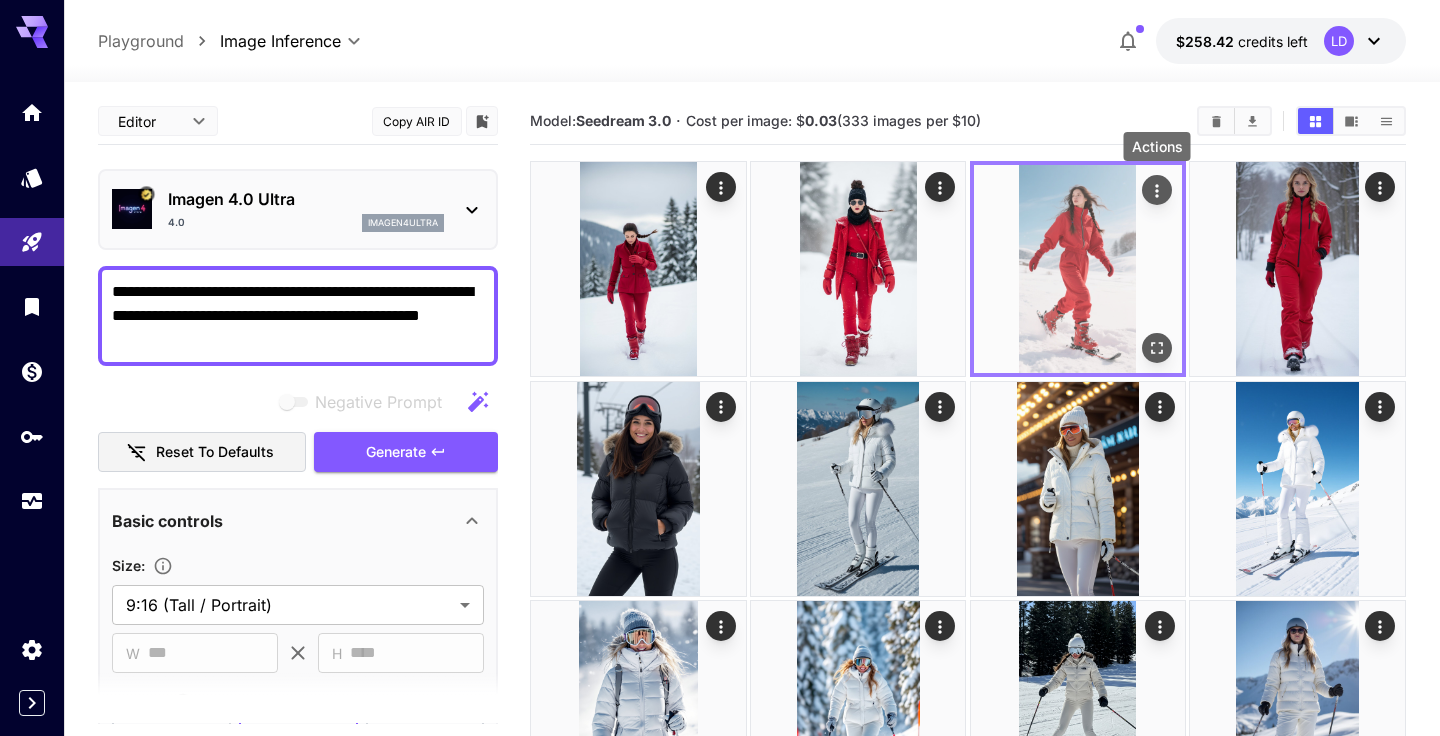 click 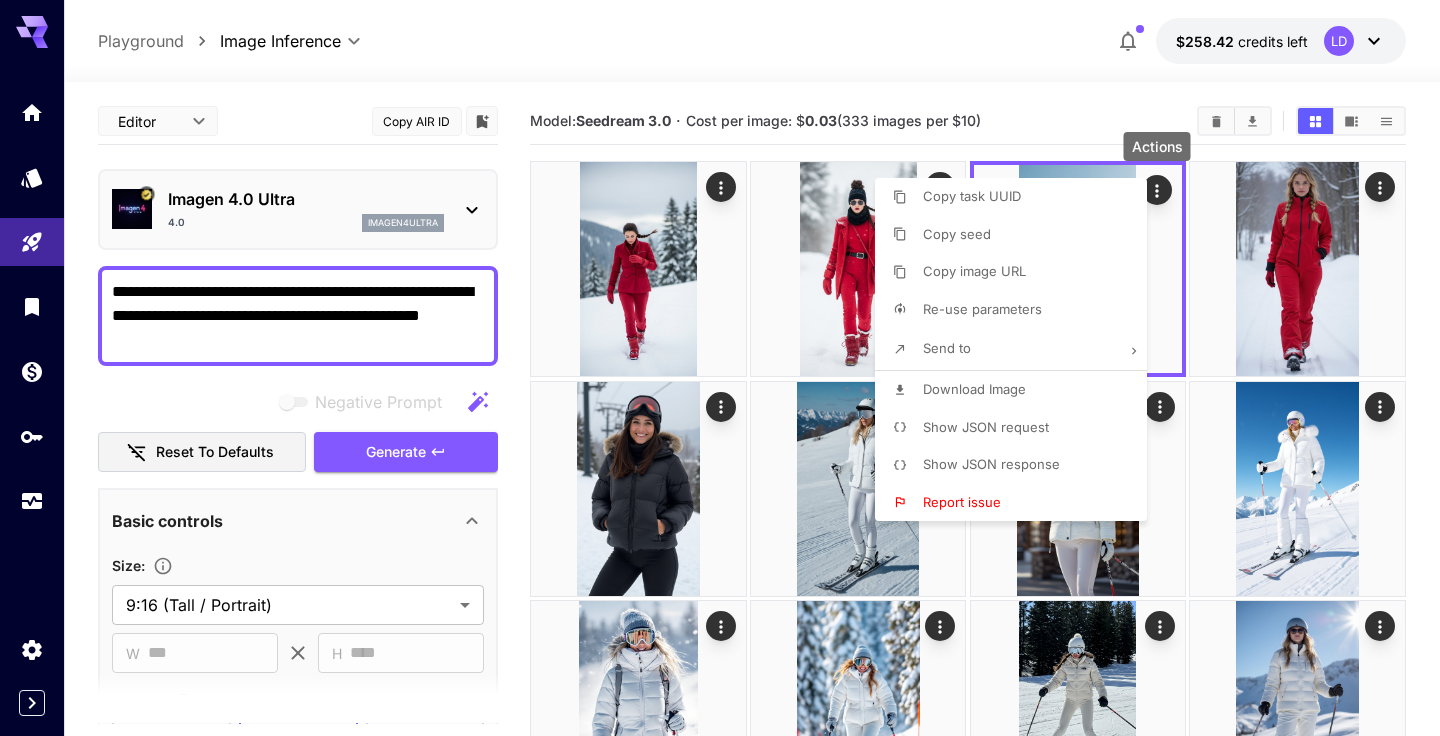 click on "Download Image" at bounding box center (1017, 390) 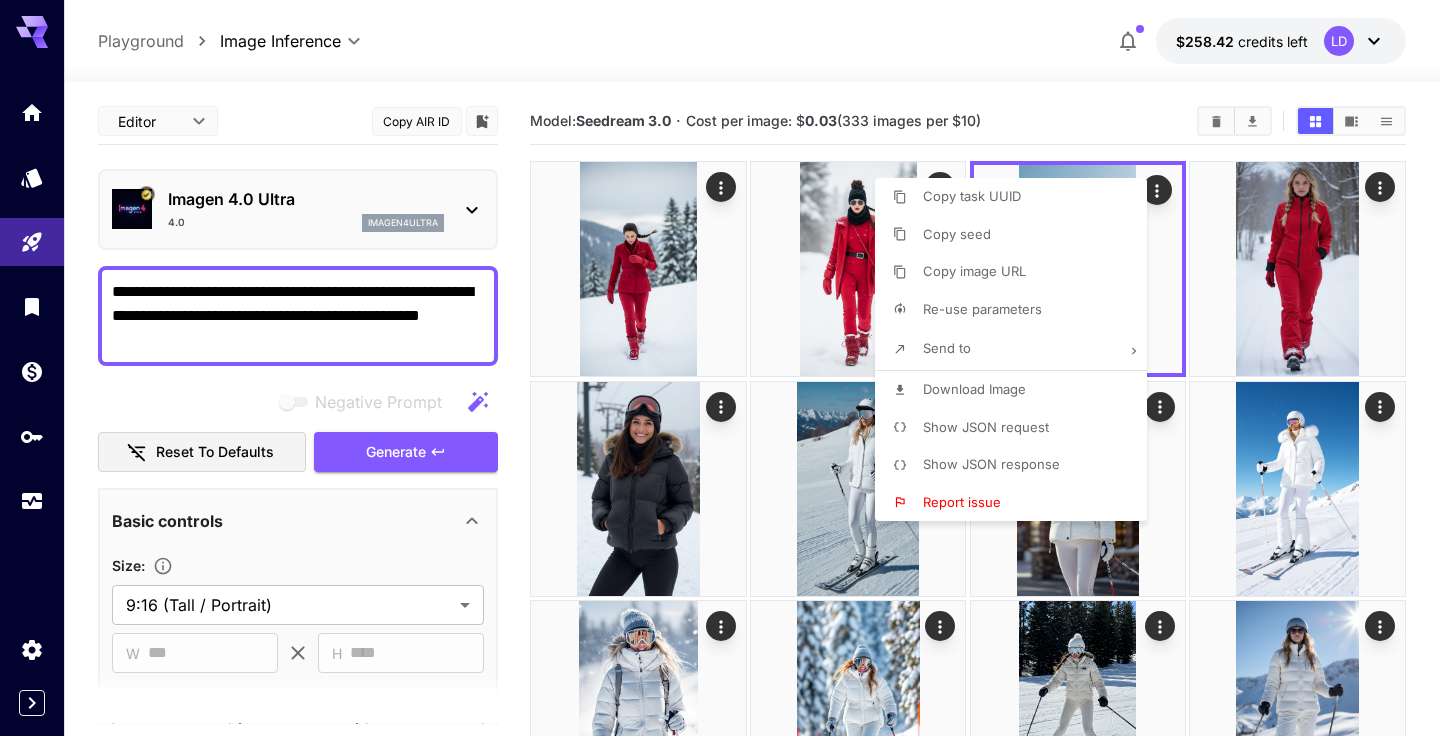 click at bounding box center (720, 368) 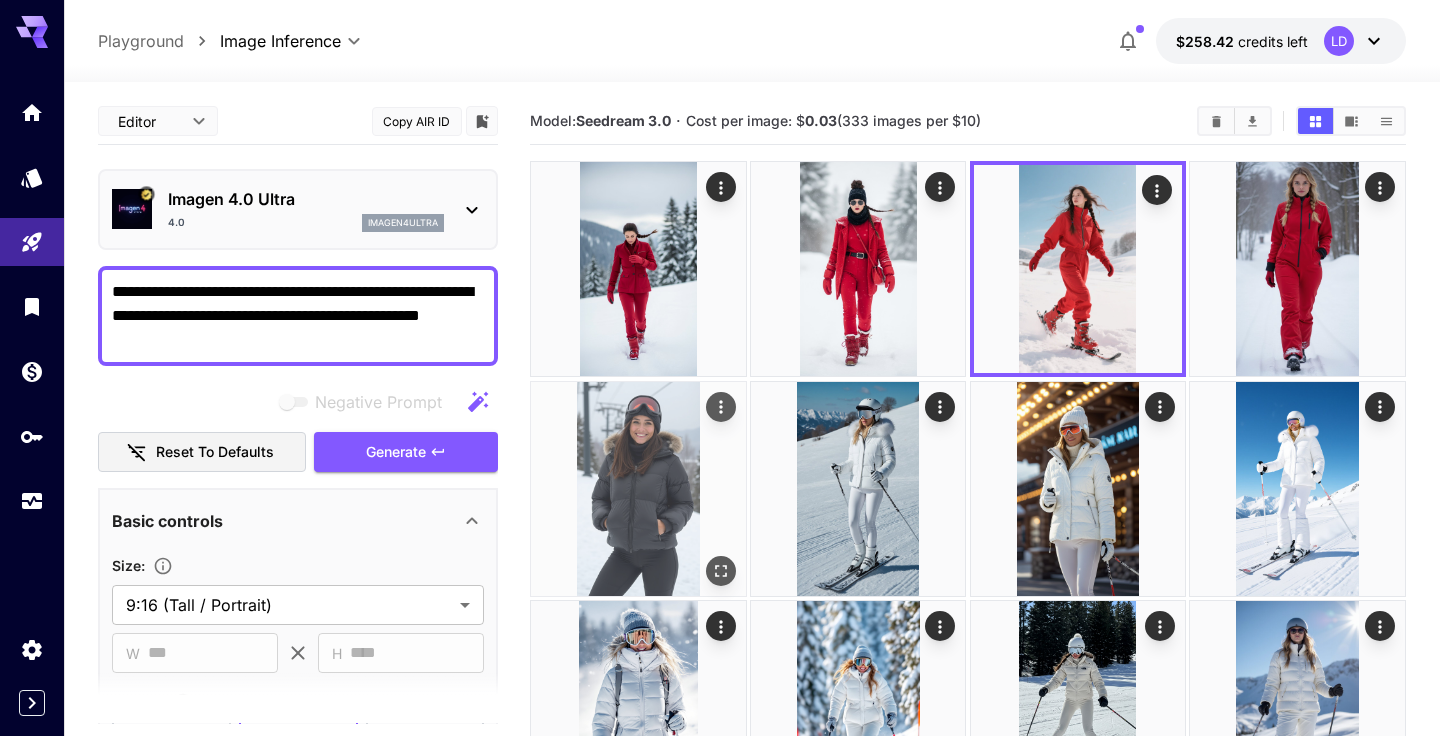 click at bounding box center [638, 489] 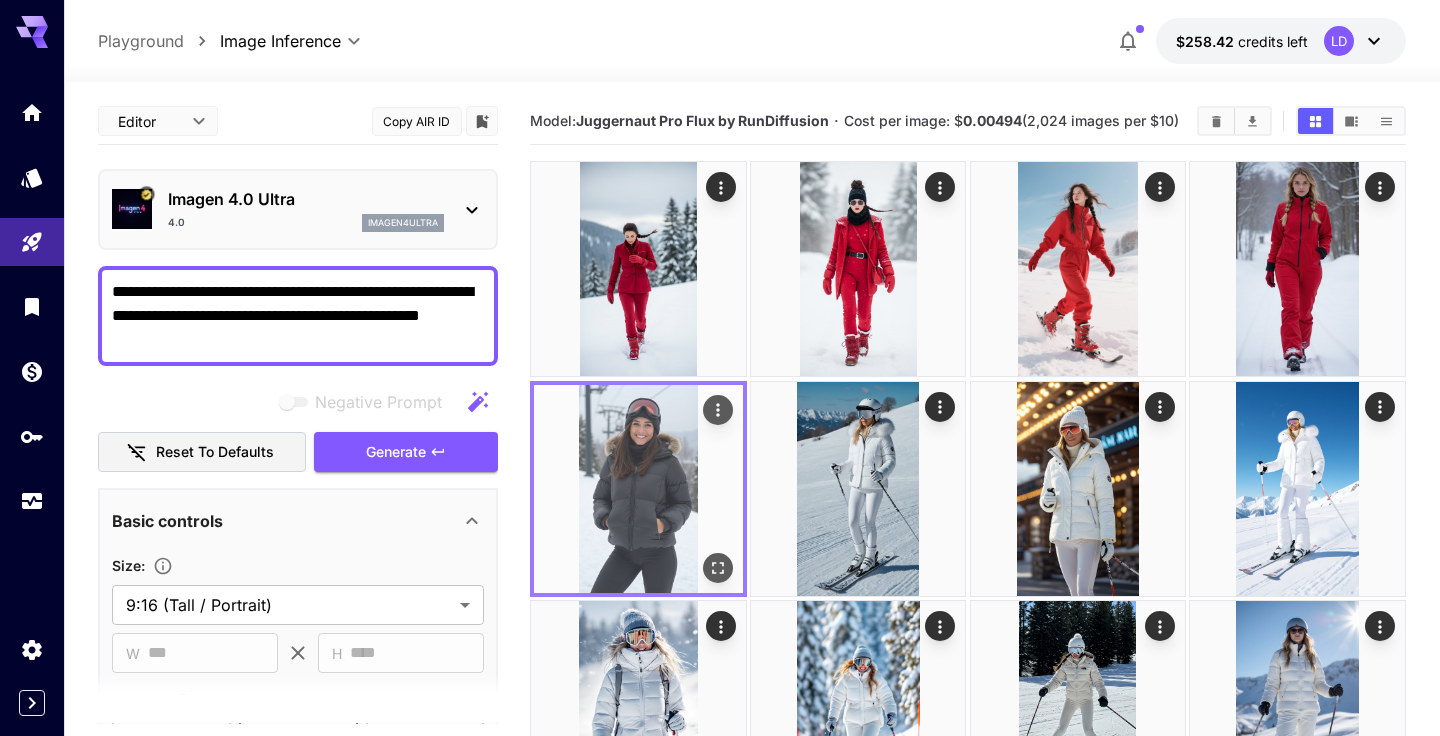 click 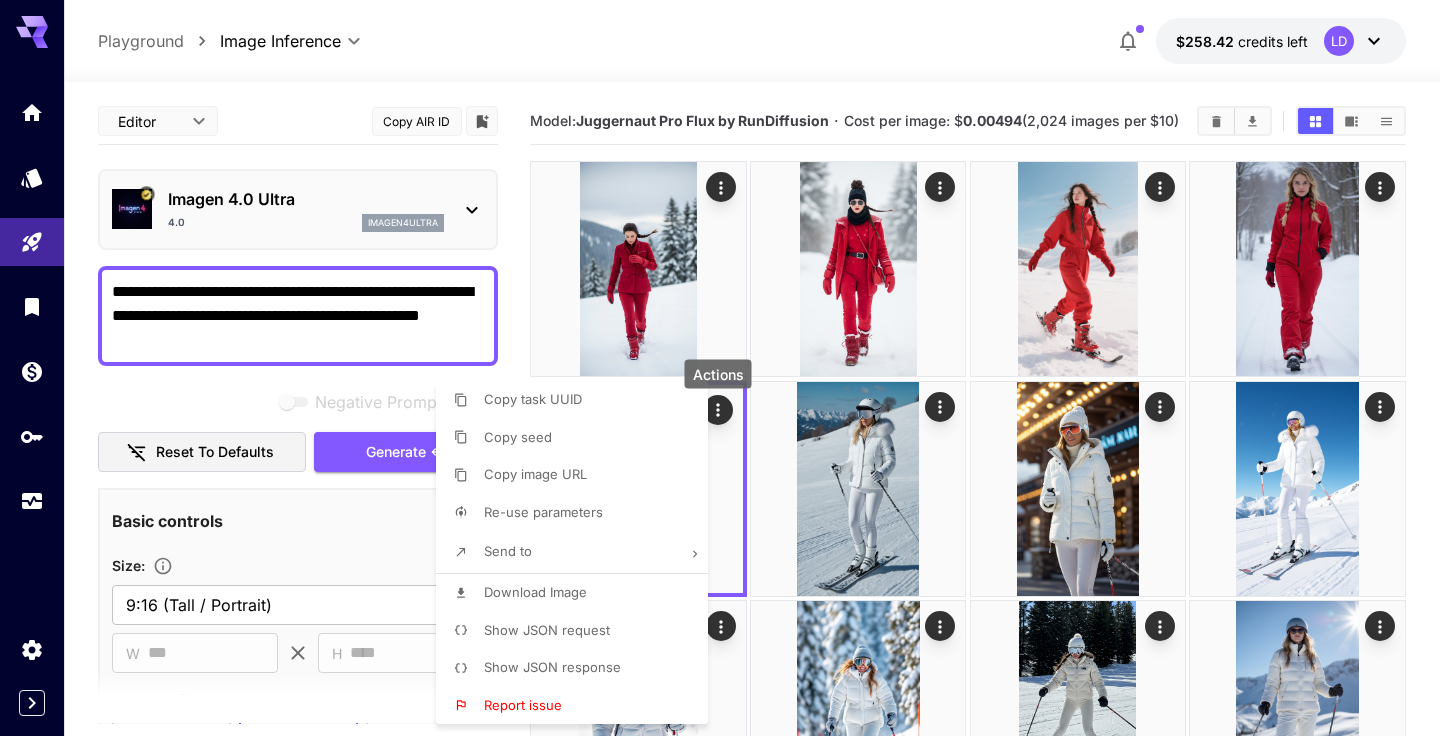 click on "Re-use parameters" at bounding box center (578, 513) 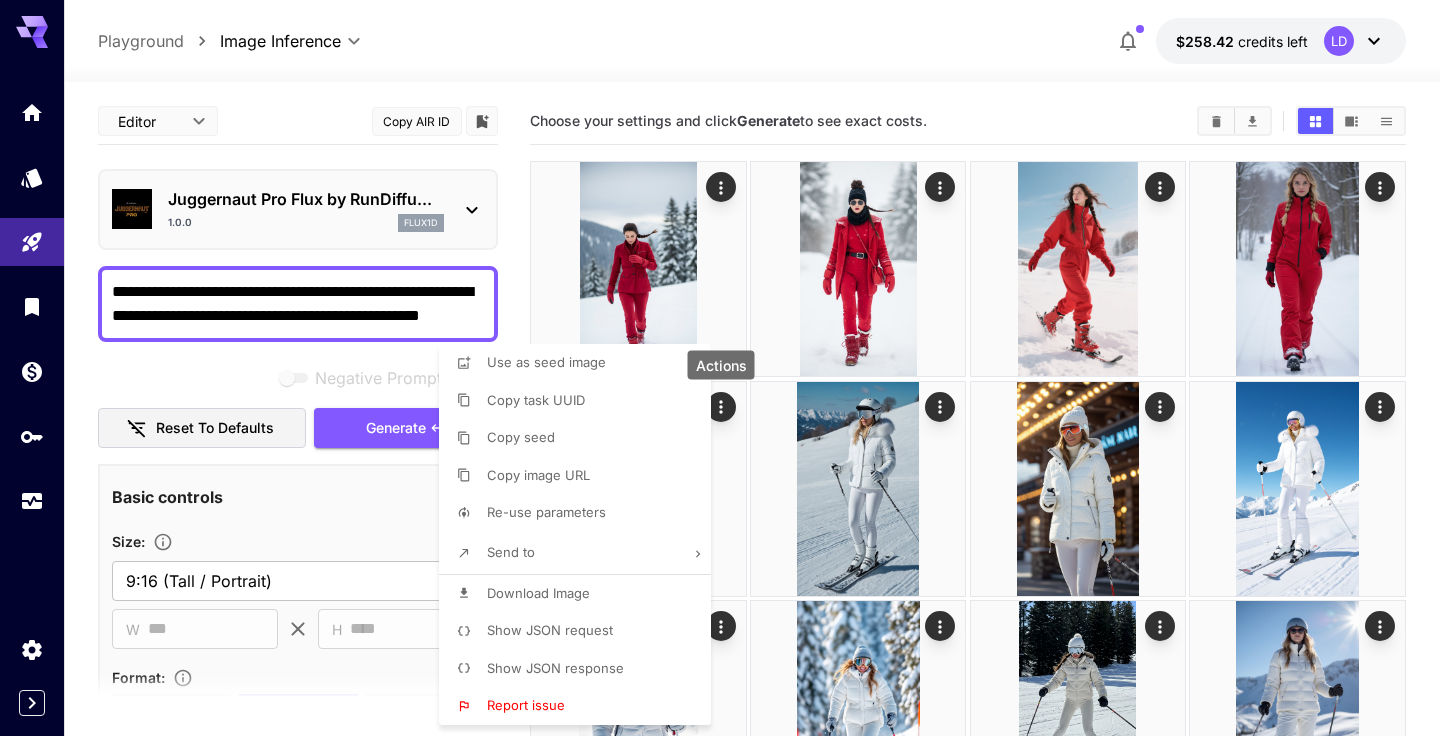 click at bounding box center (720, 368) 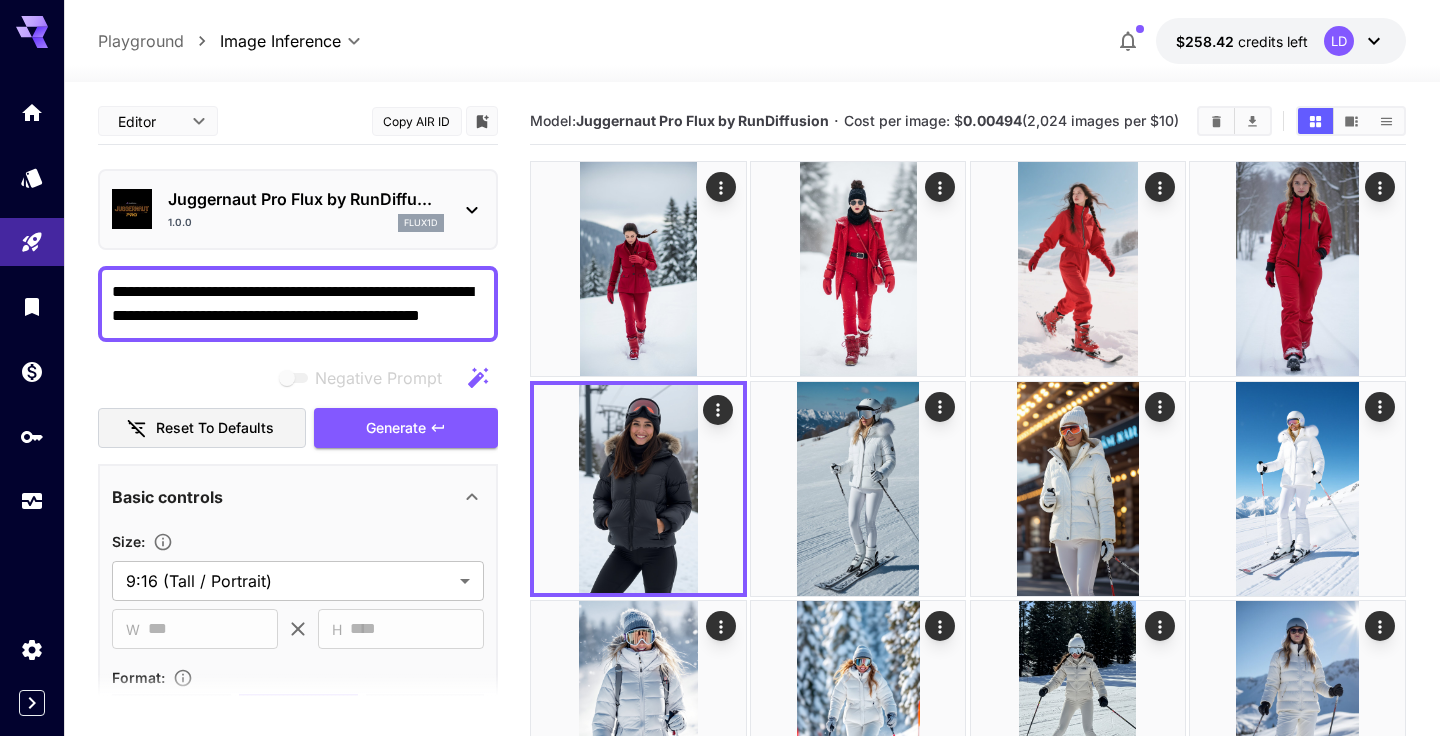 click on "**********" at bounding box center (298, 304) 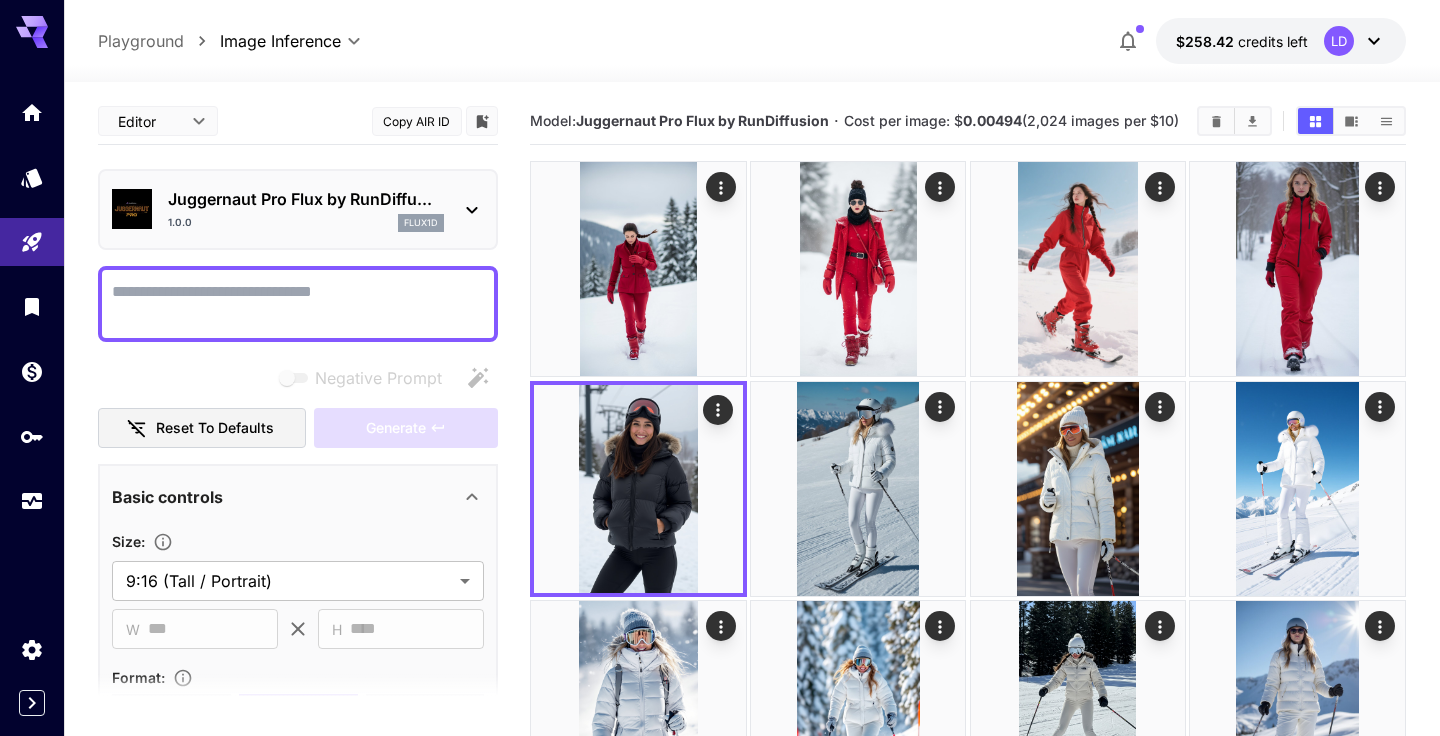 paste on "**********" 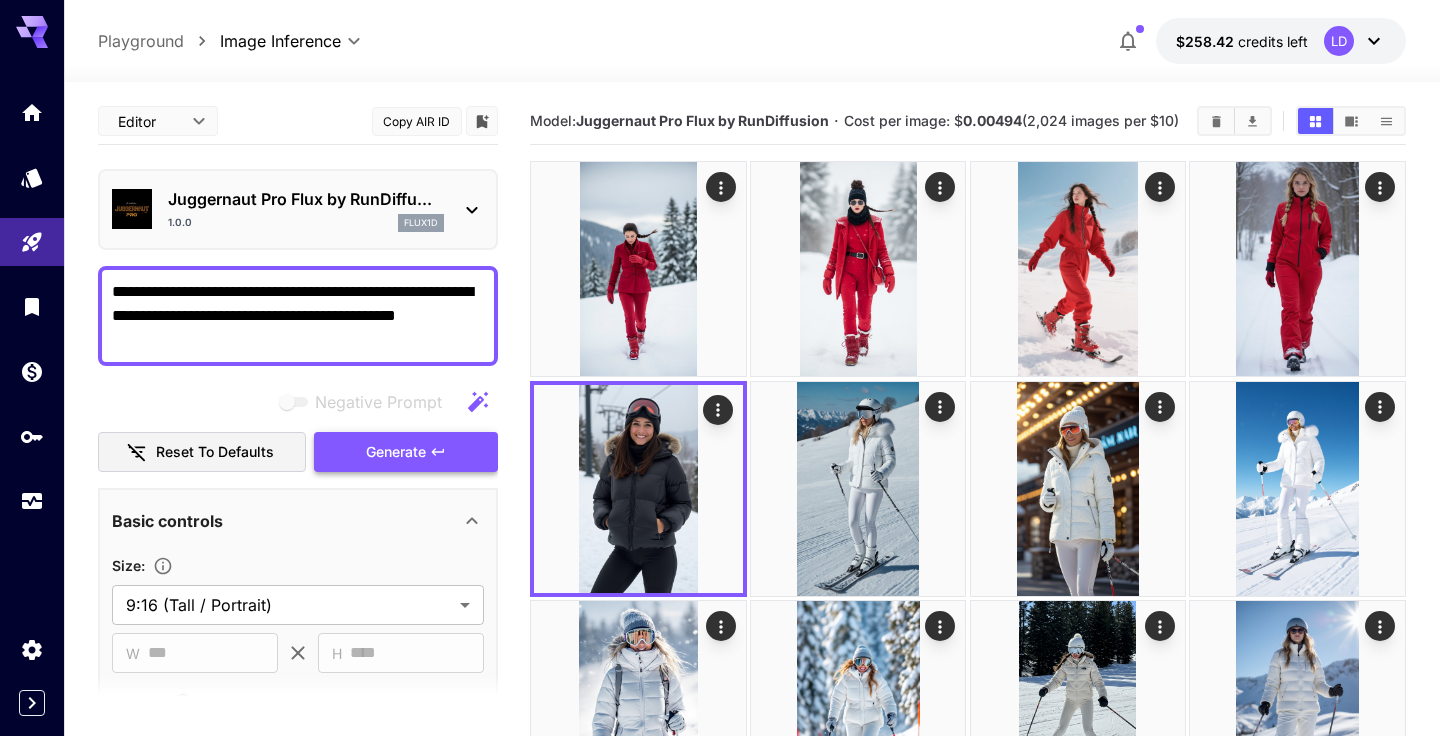 click on "Generate" at bounding box center (406, 452) 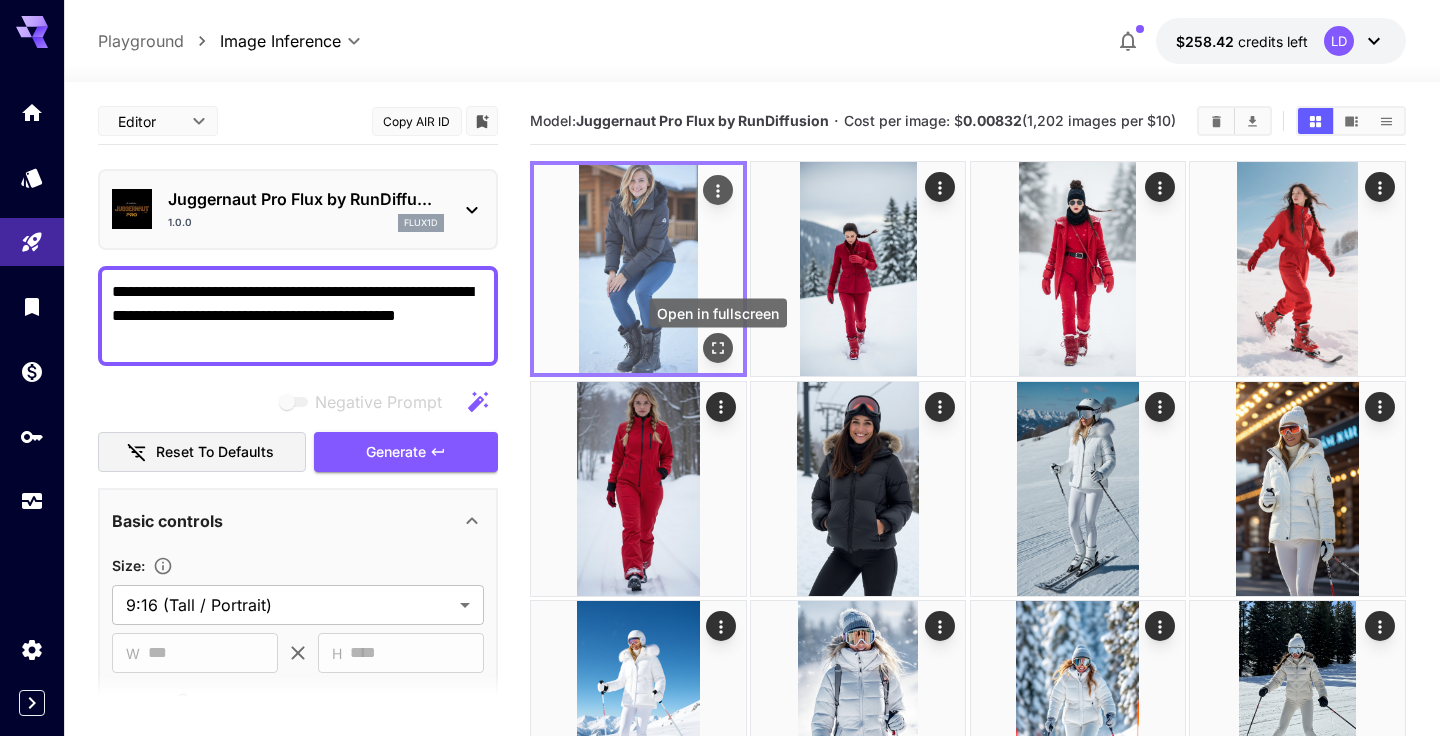 click at bounding box center [718, 348] 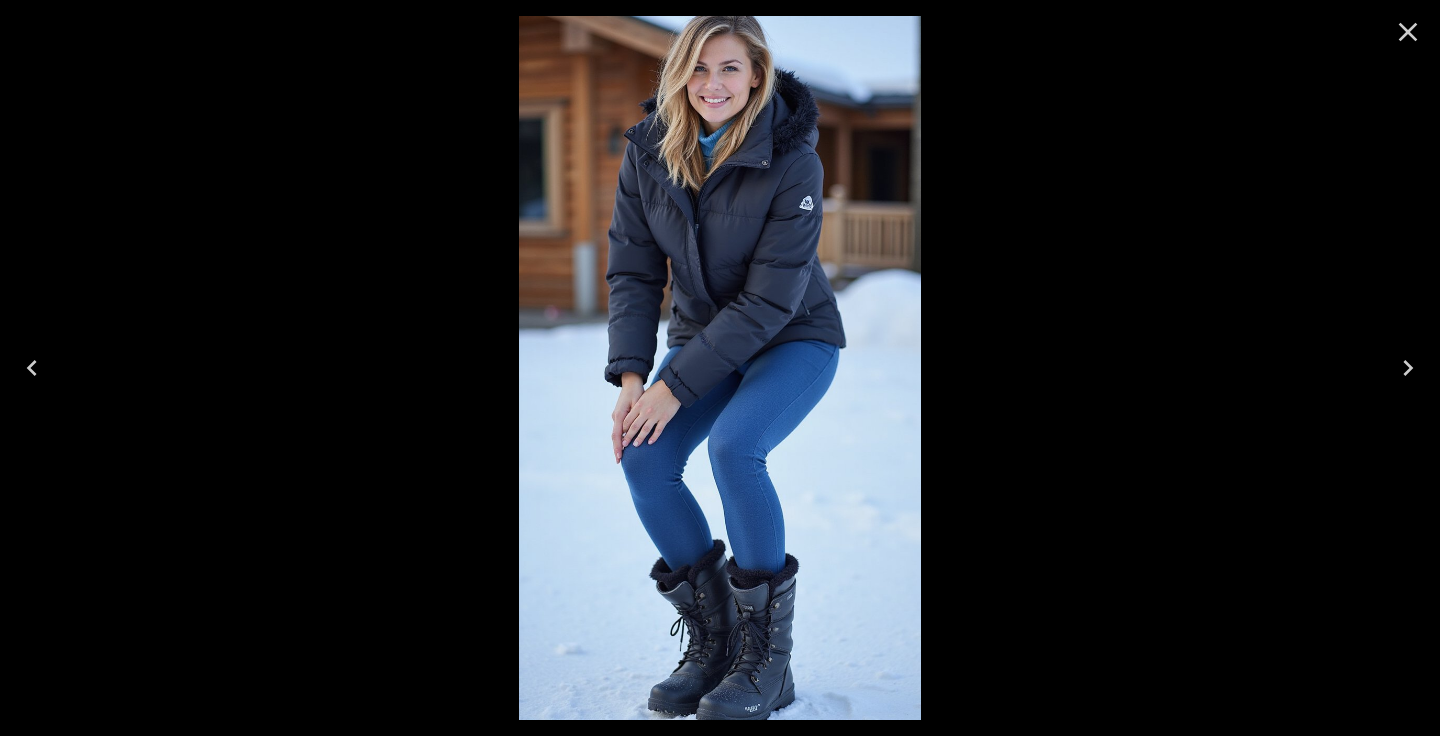 click at bounding box center [1408, 32] 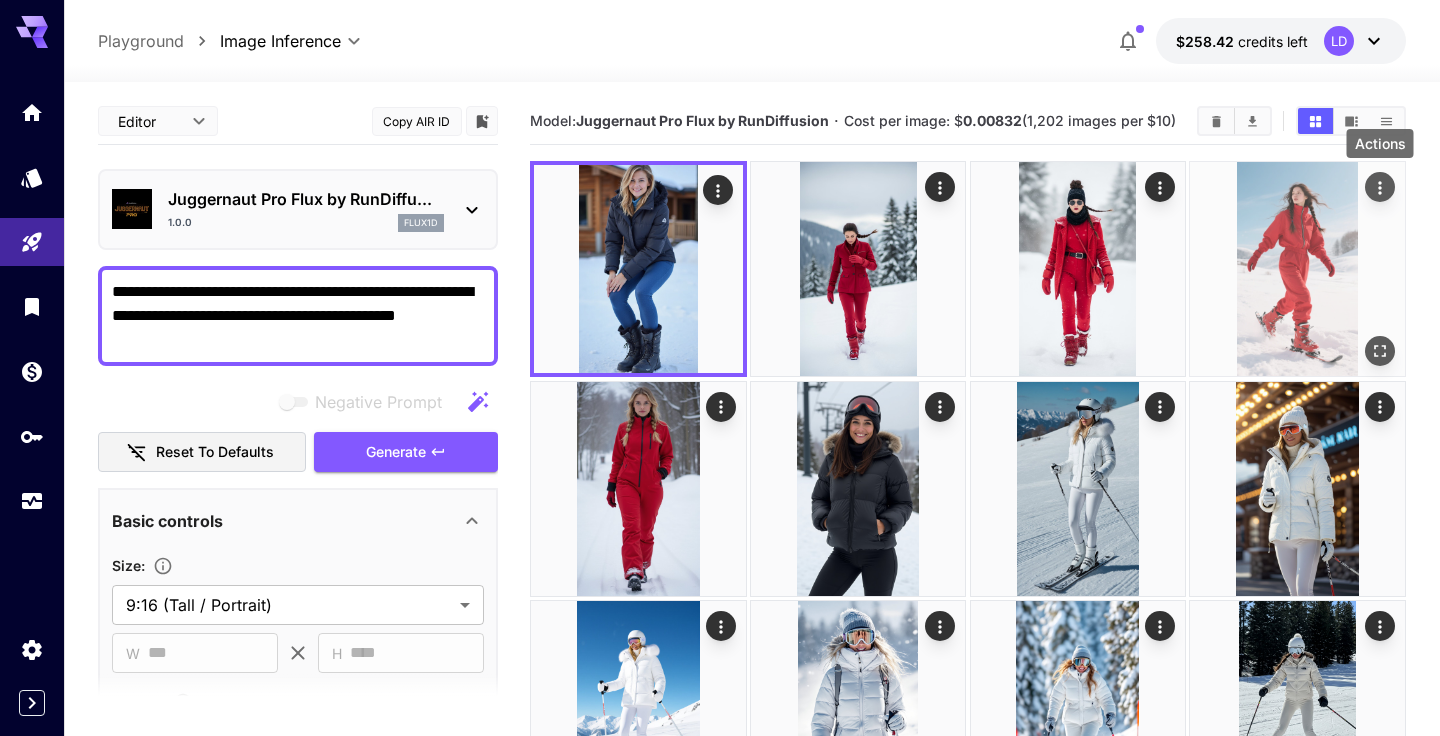 click 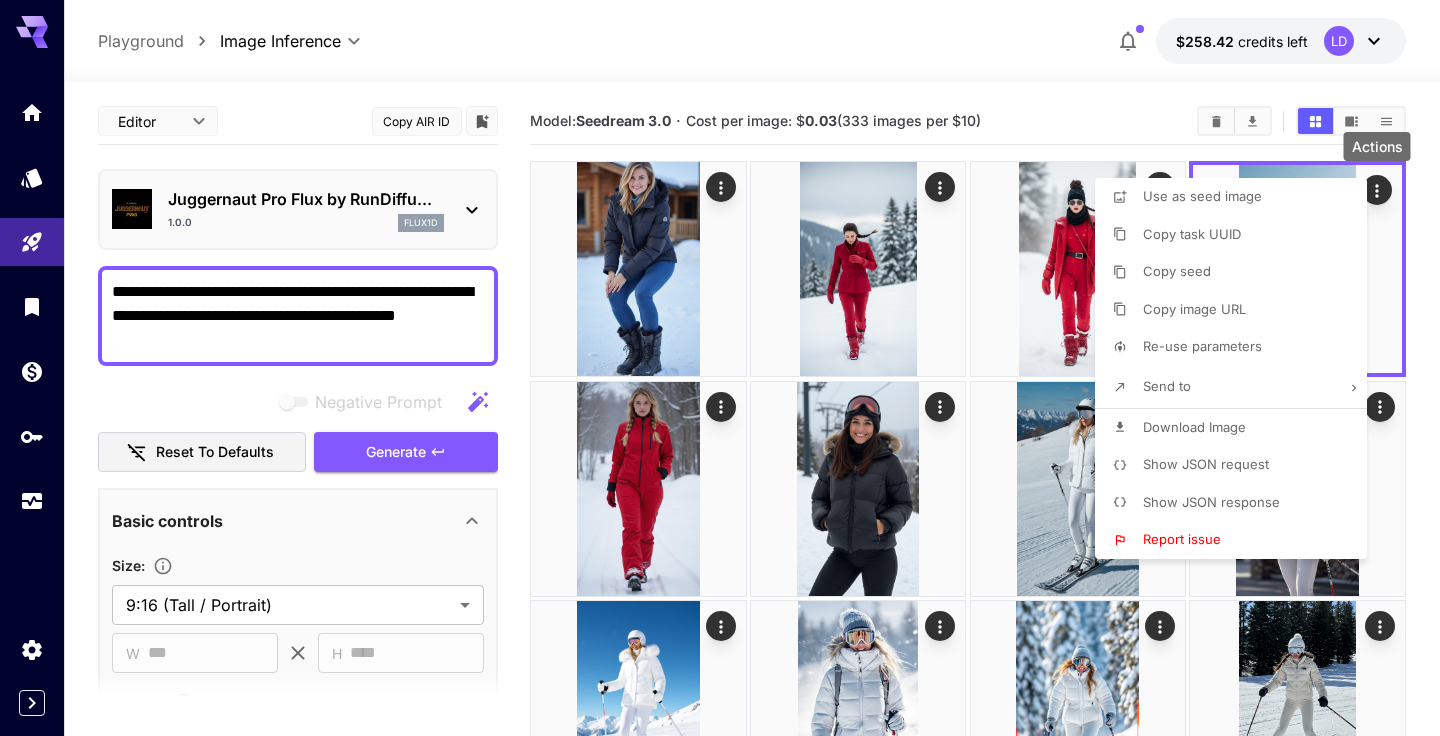click on "Re-use parameters" at bounding box center [1237, 347] 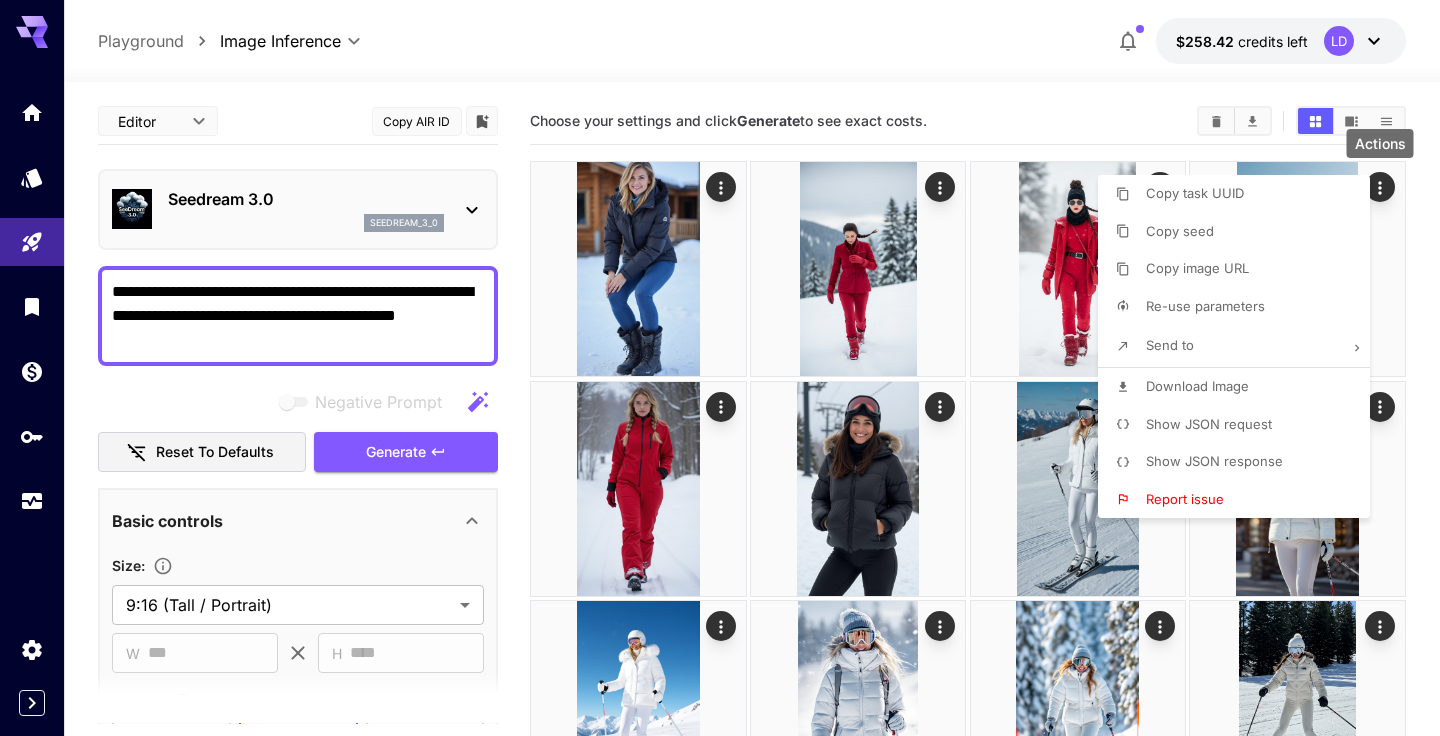 click at bounding box center (720, 368) 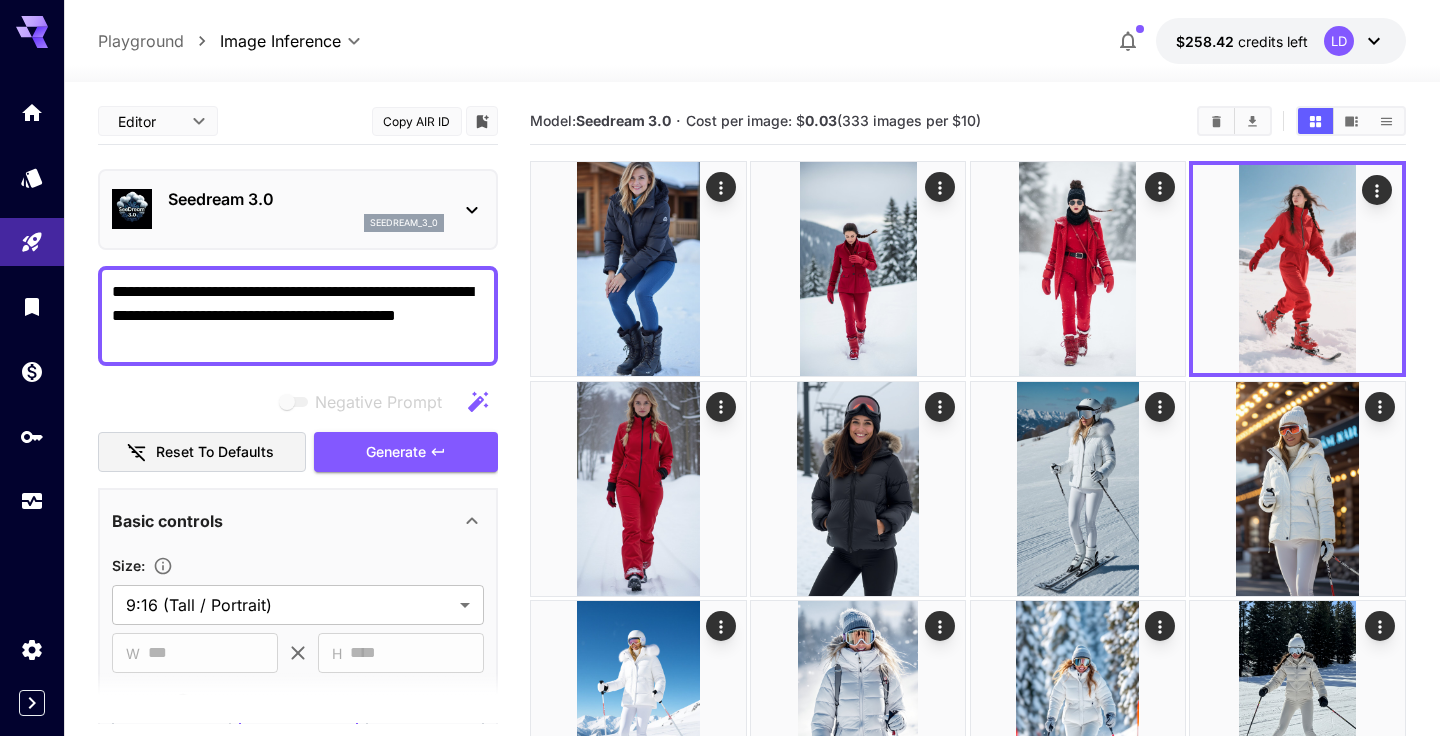 click on "**********" at bounding box center [298, 316] 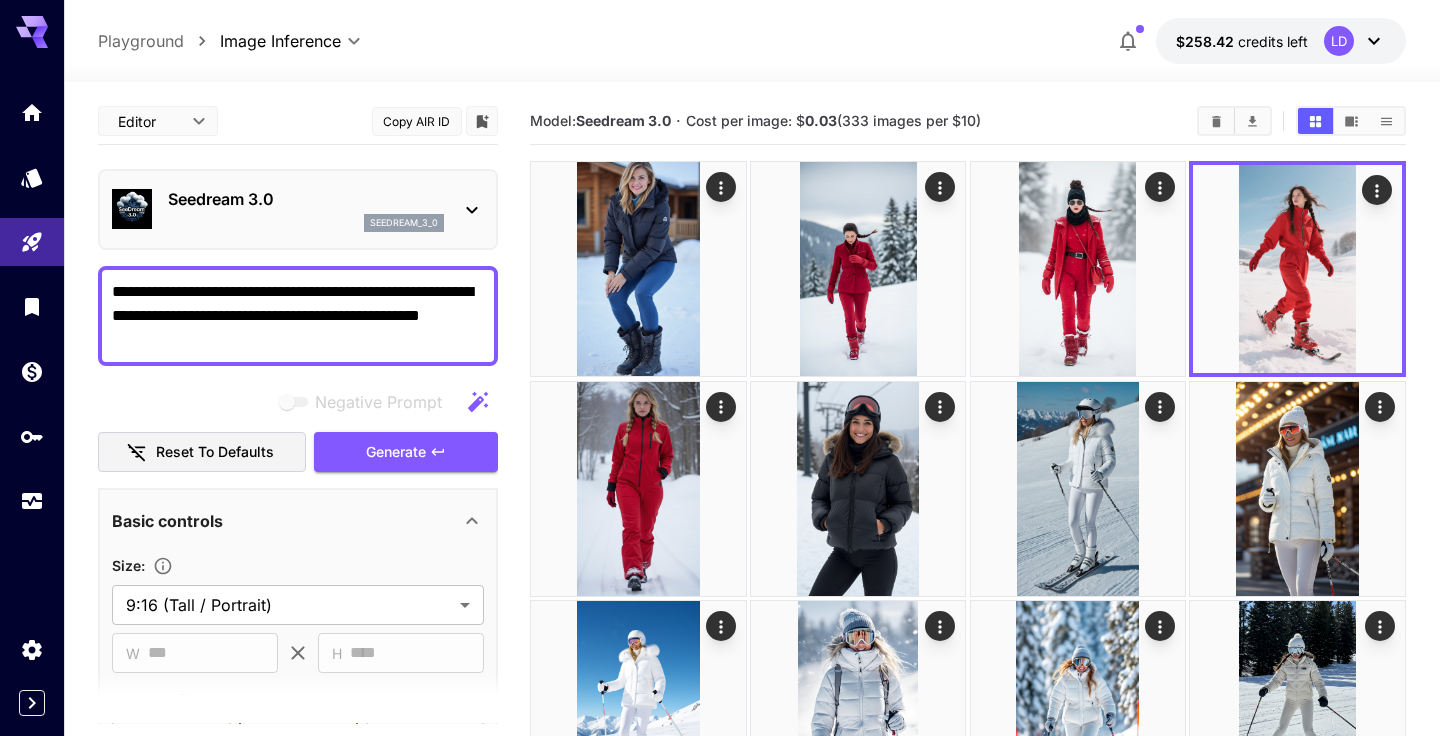 paste 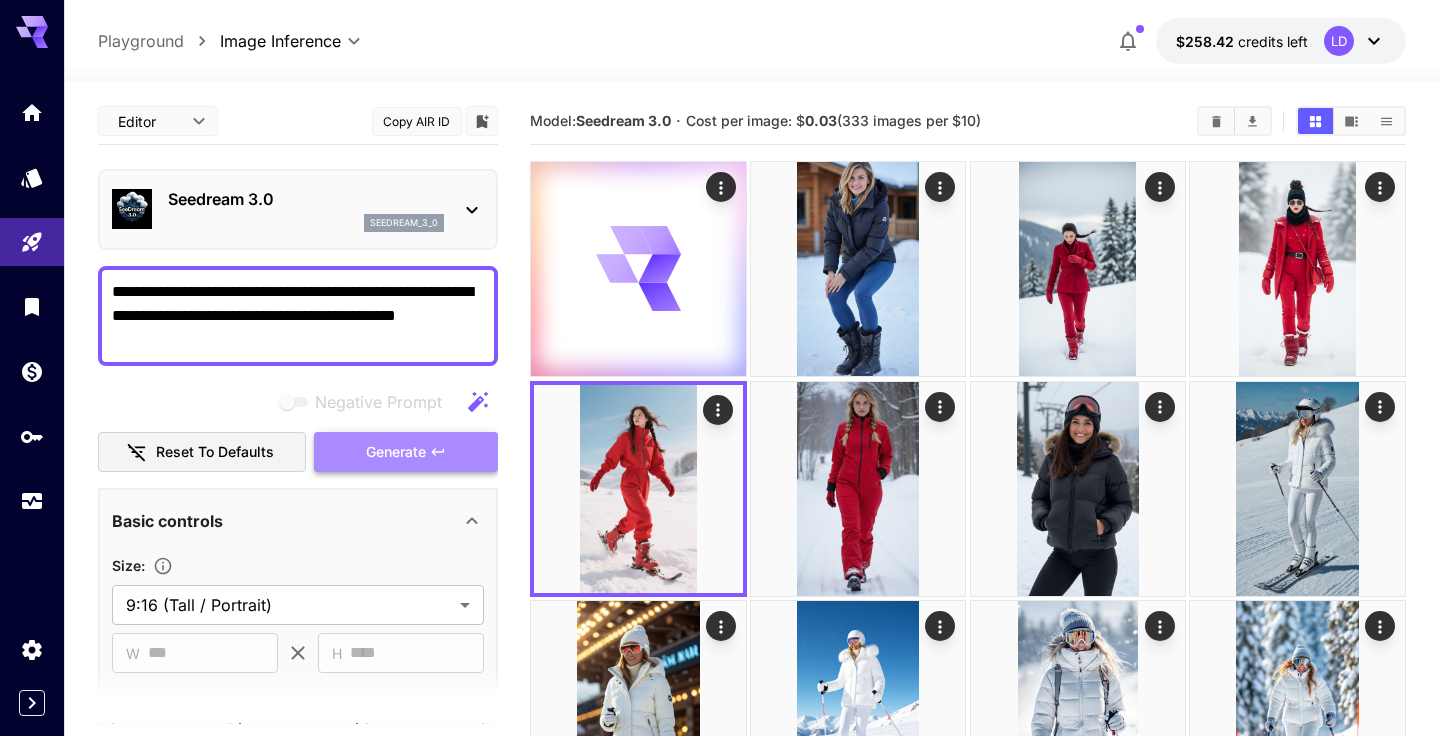 click on "Generate" at bounding box center [406, 452] 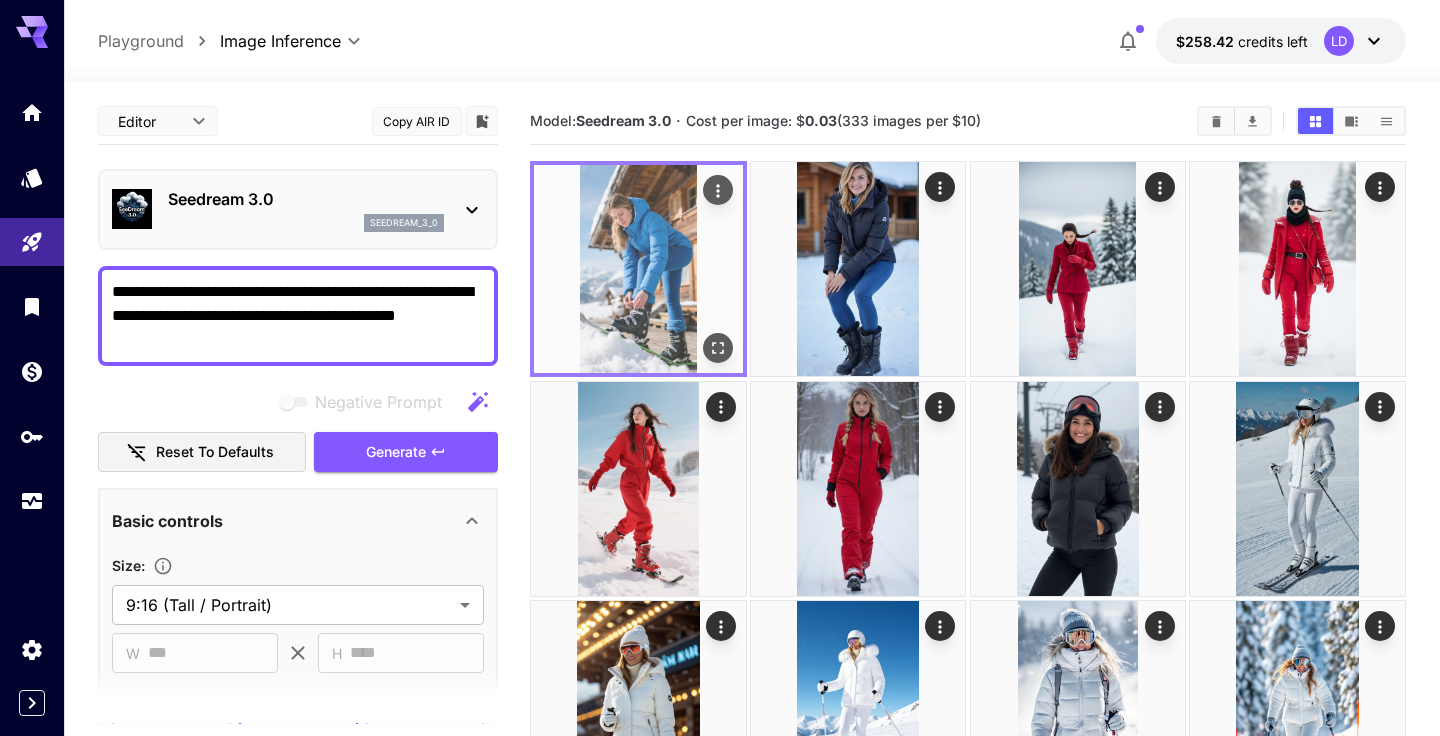 click 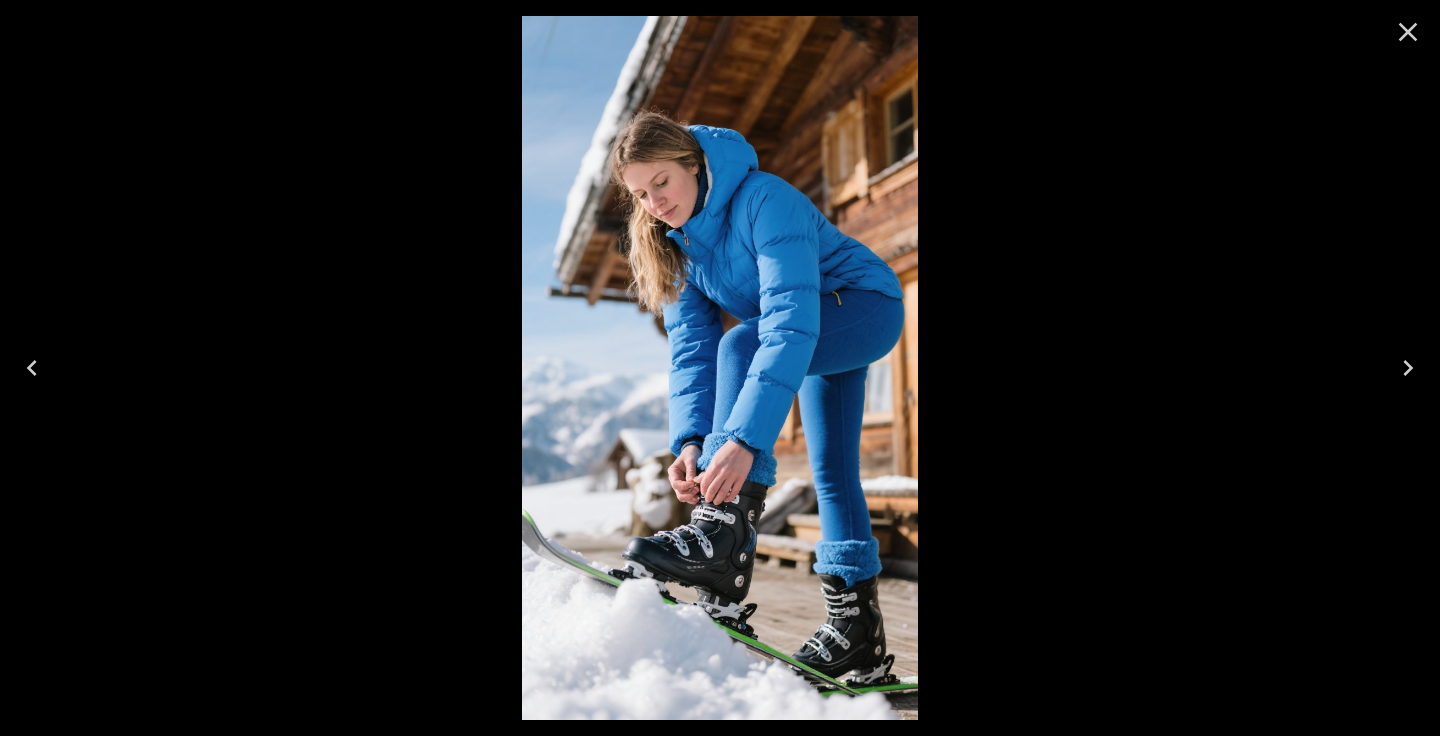 click 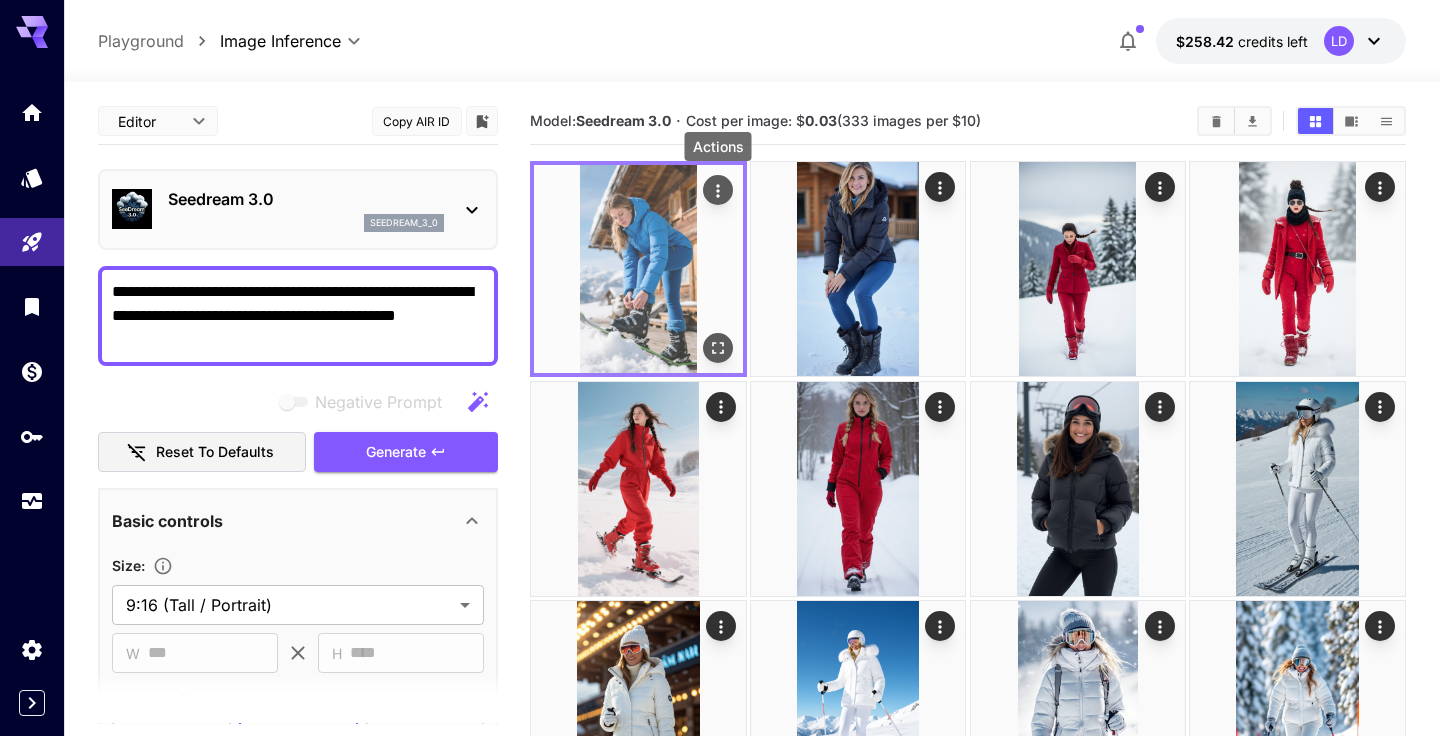 click 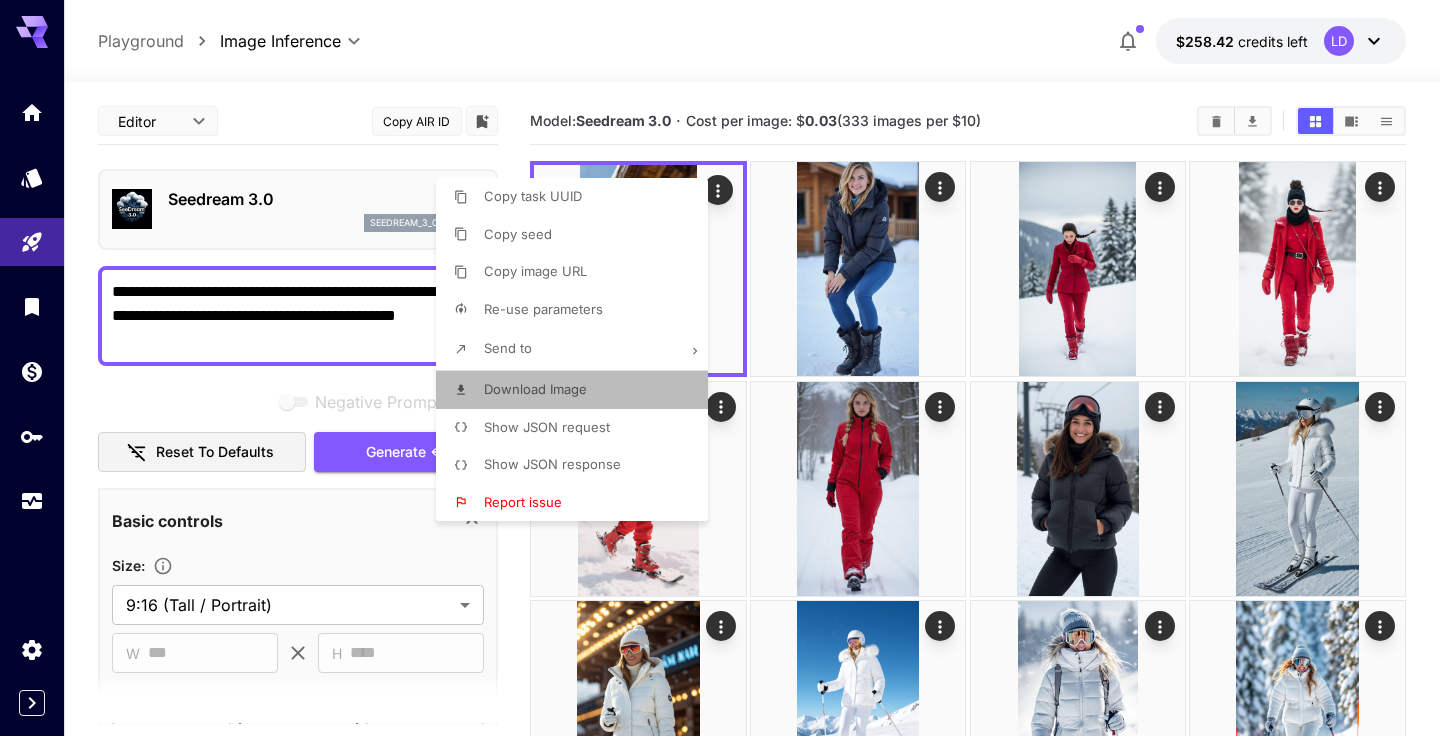 click on "Download Image" at bounding box center [578, 390] 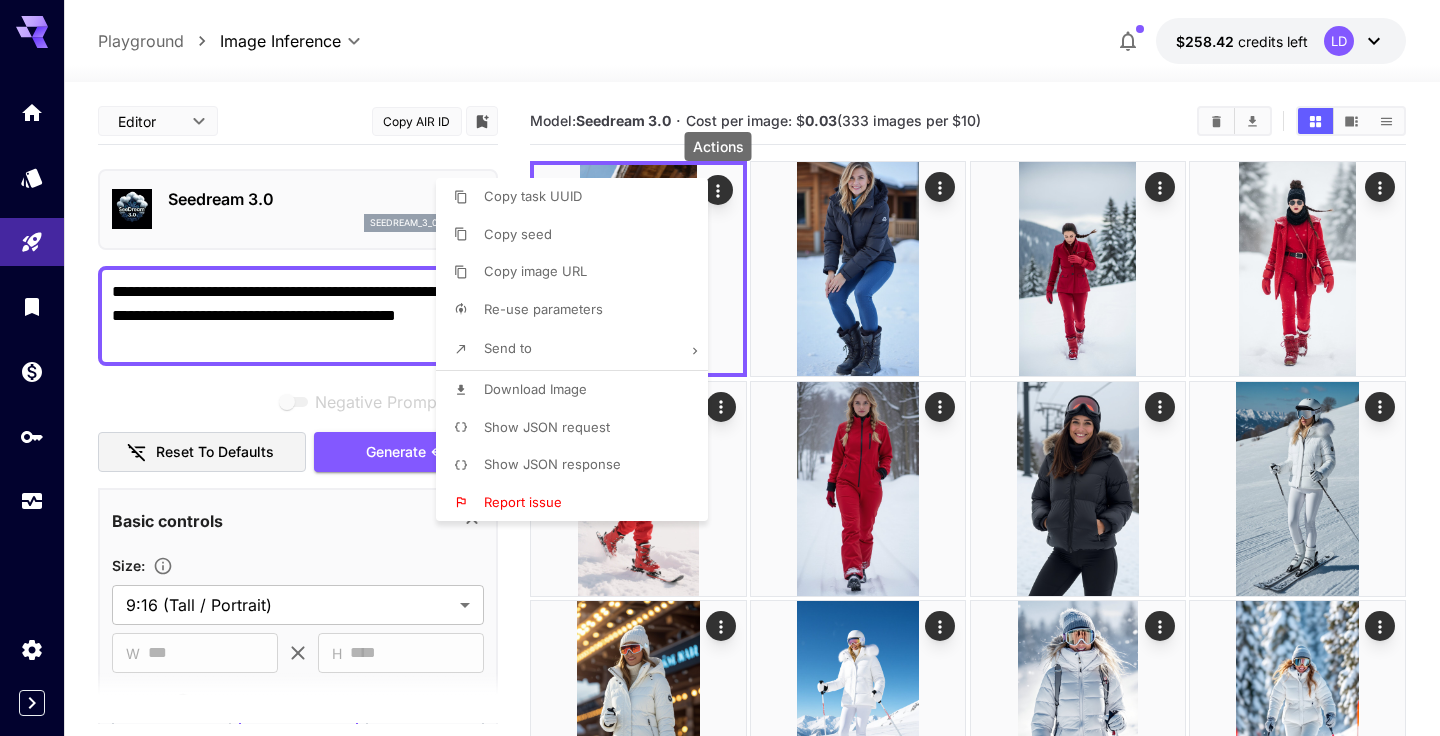 click at bounding box center (720, 368) 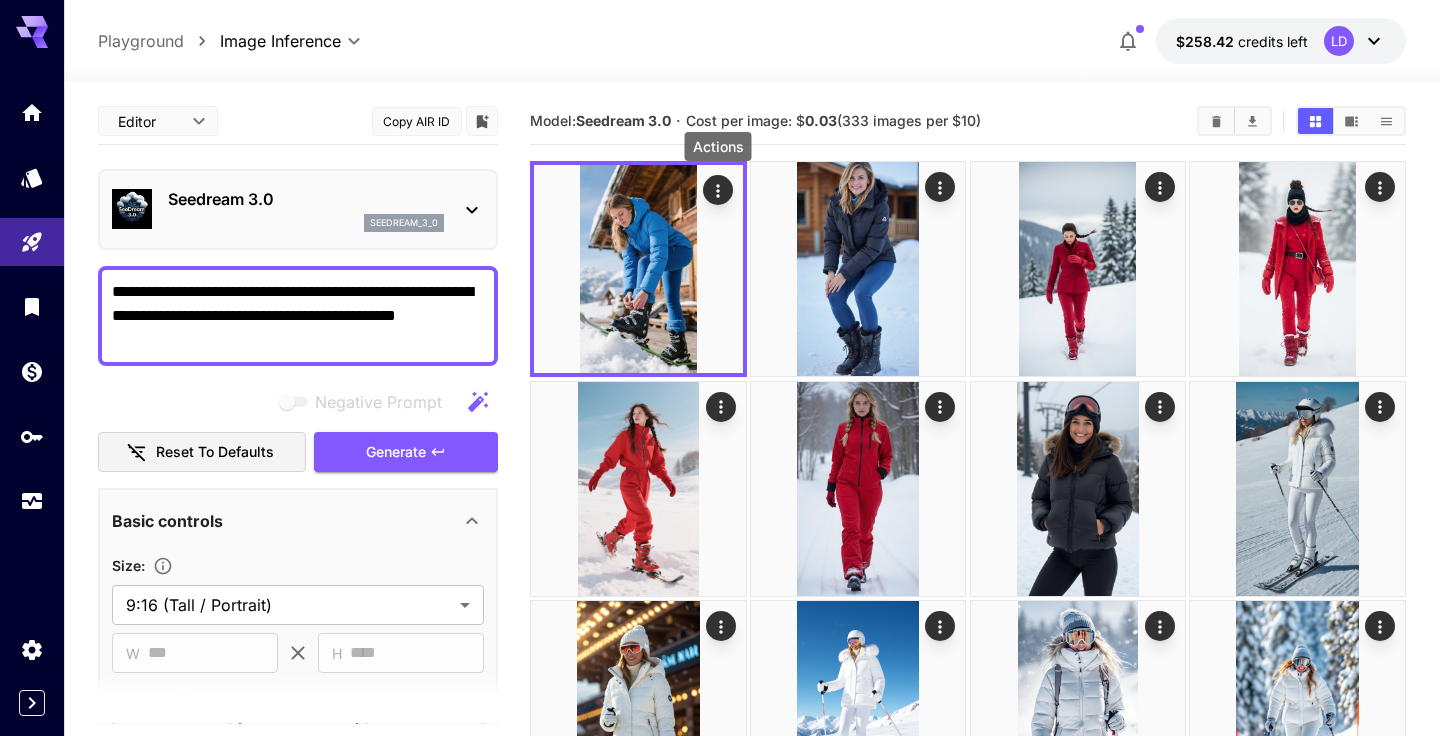 click on "**********" at bounding box center (298, 316) 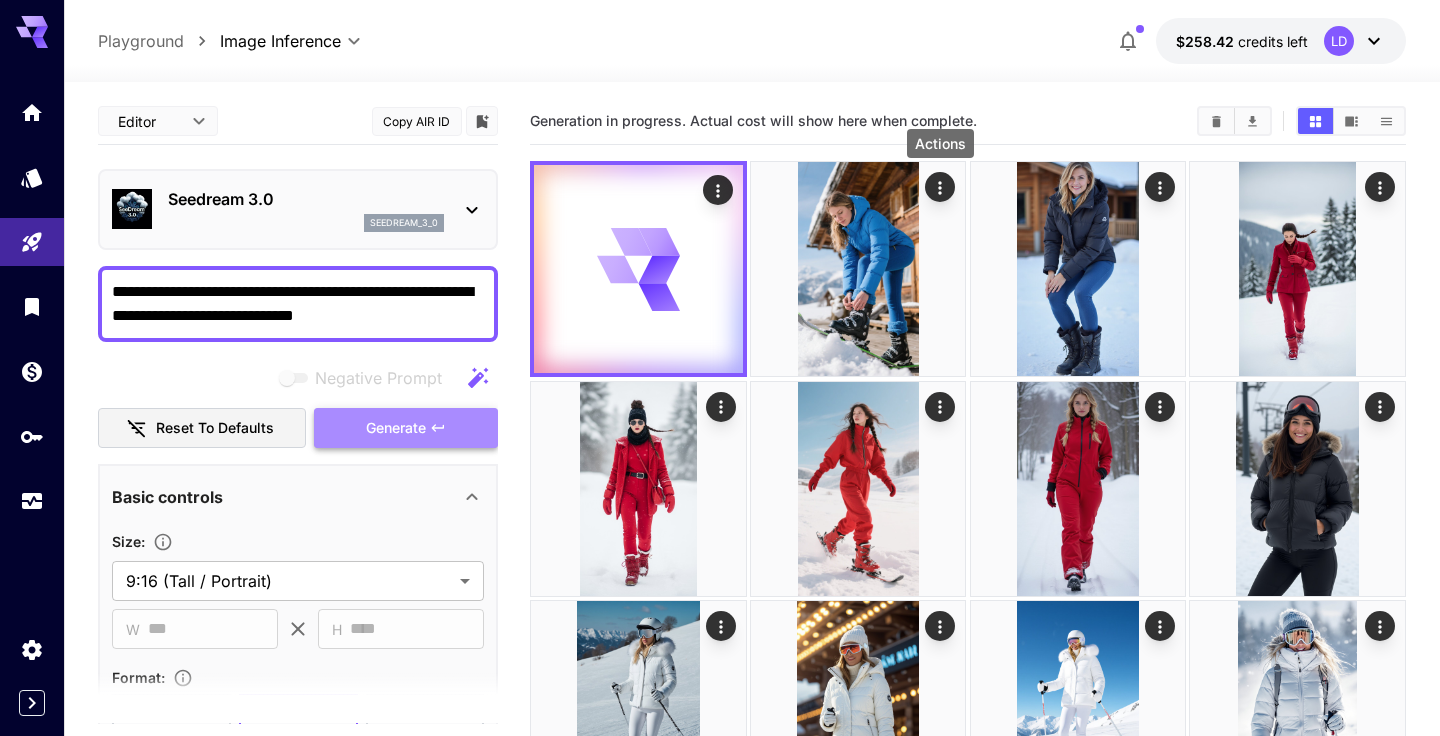 click on "Generate" at bounding box center [396, 428] 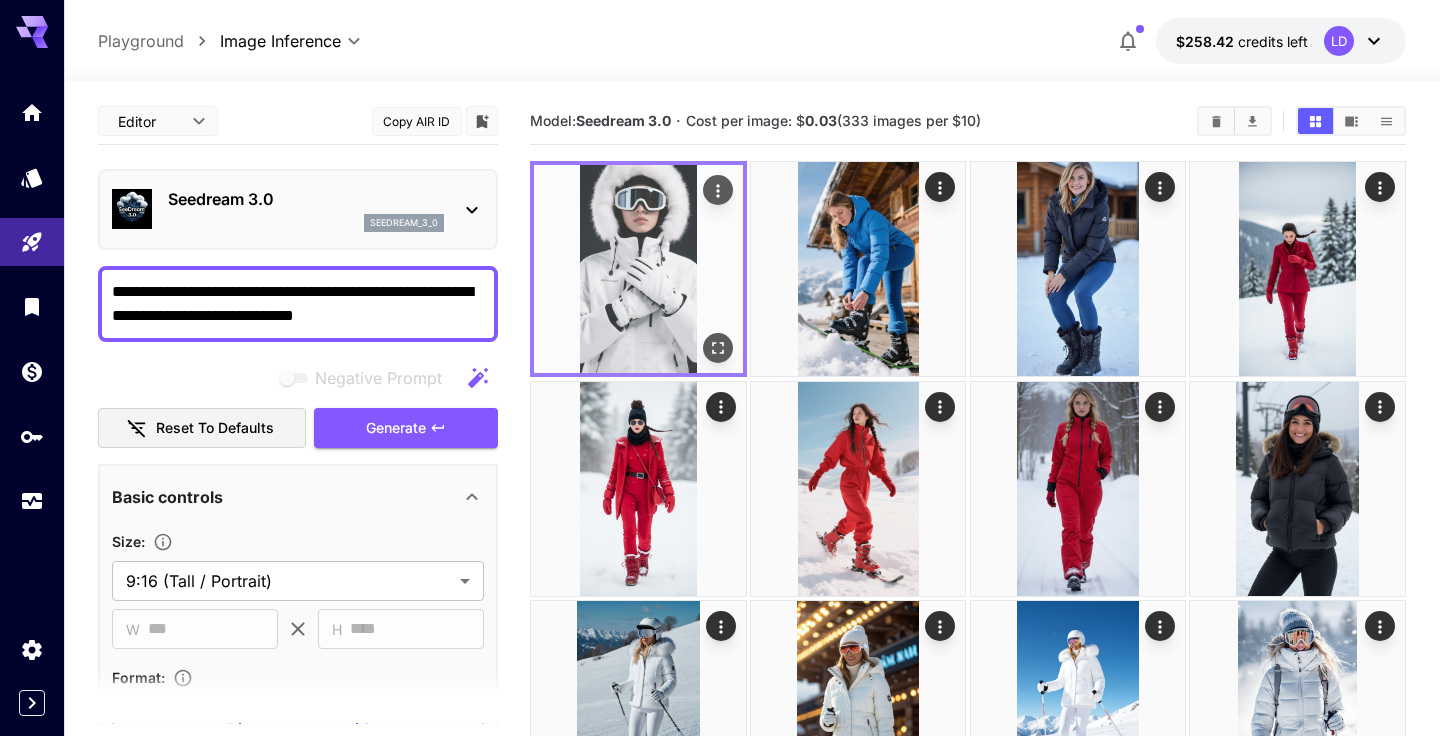 click 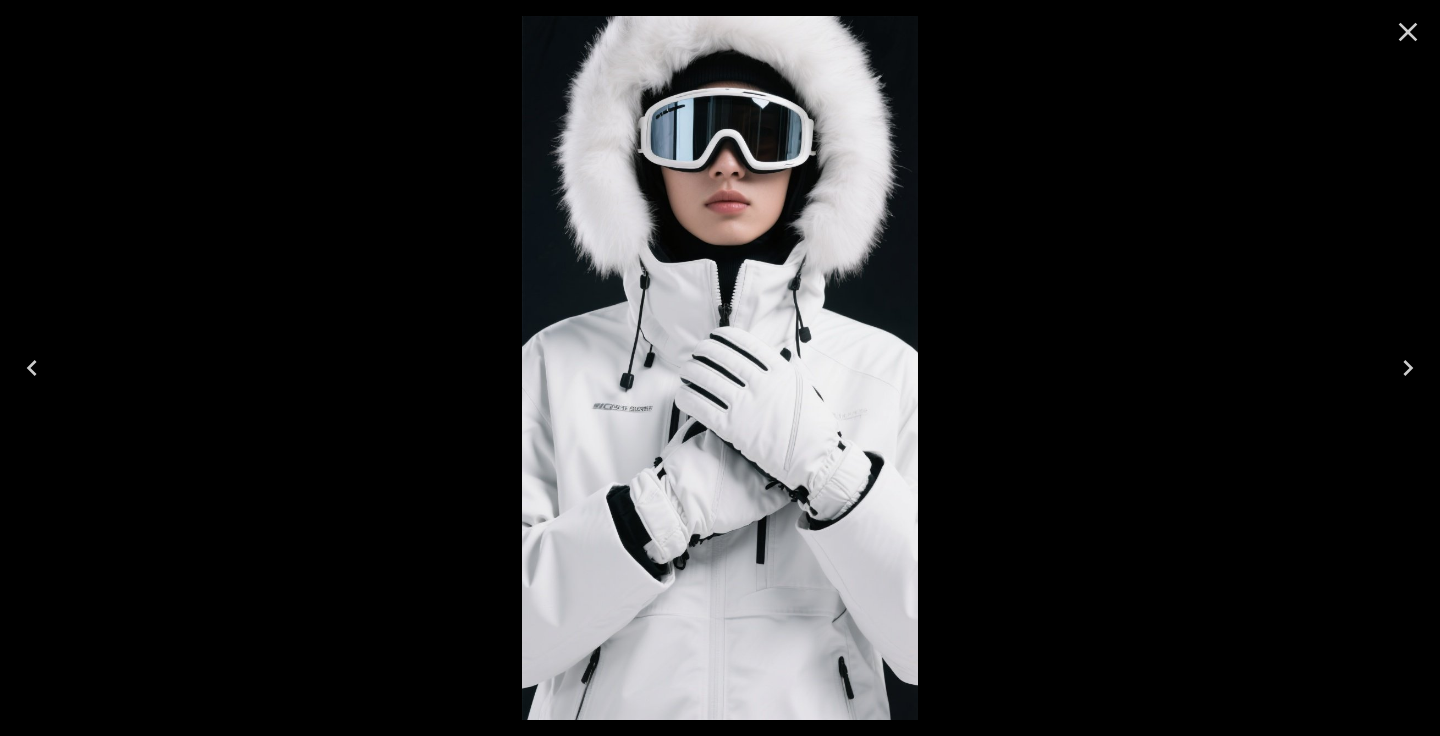 click 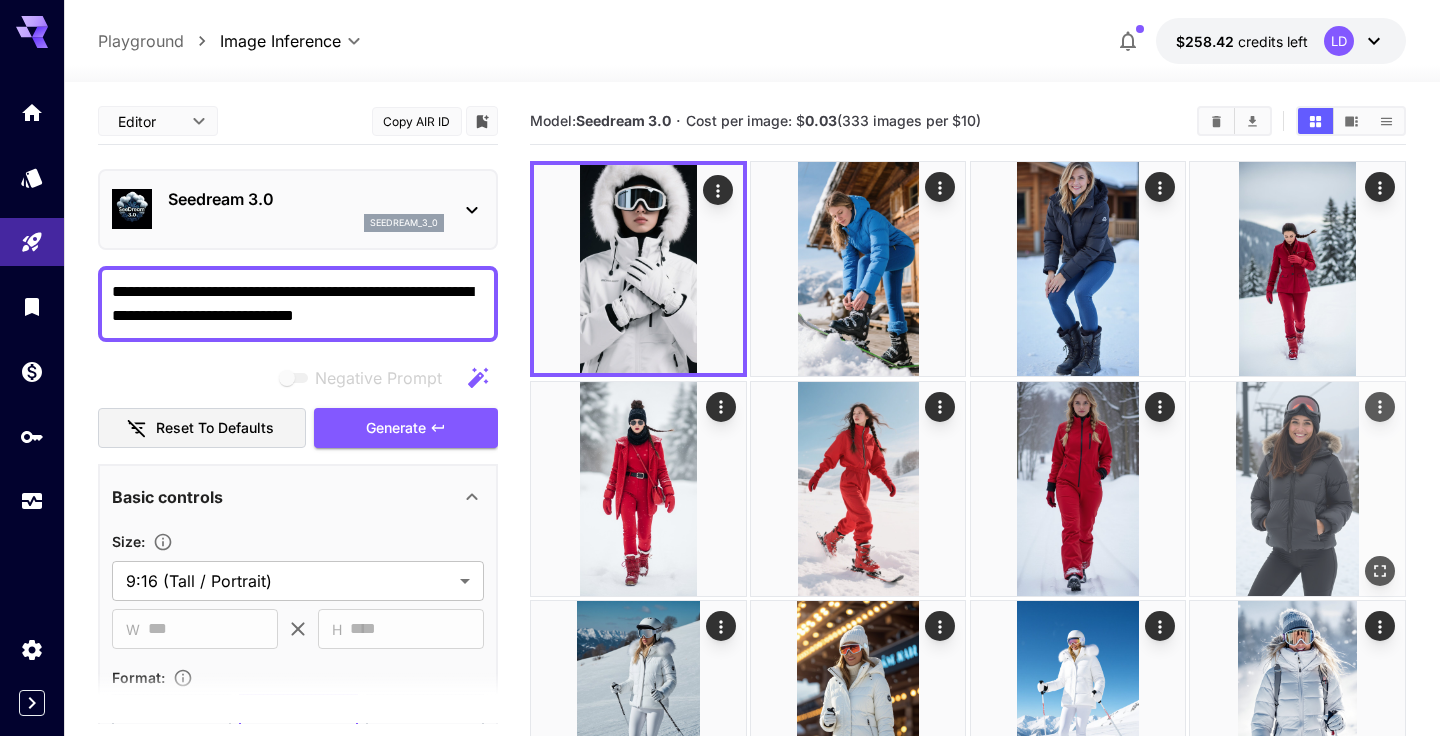 click 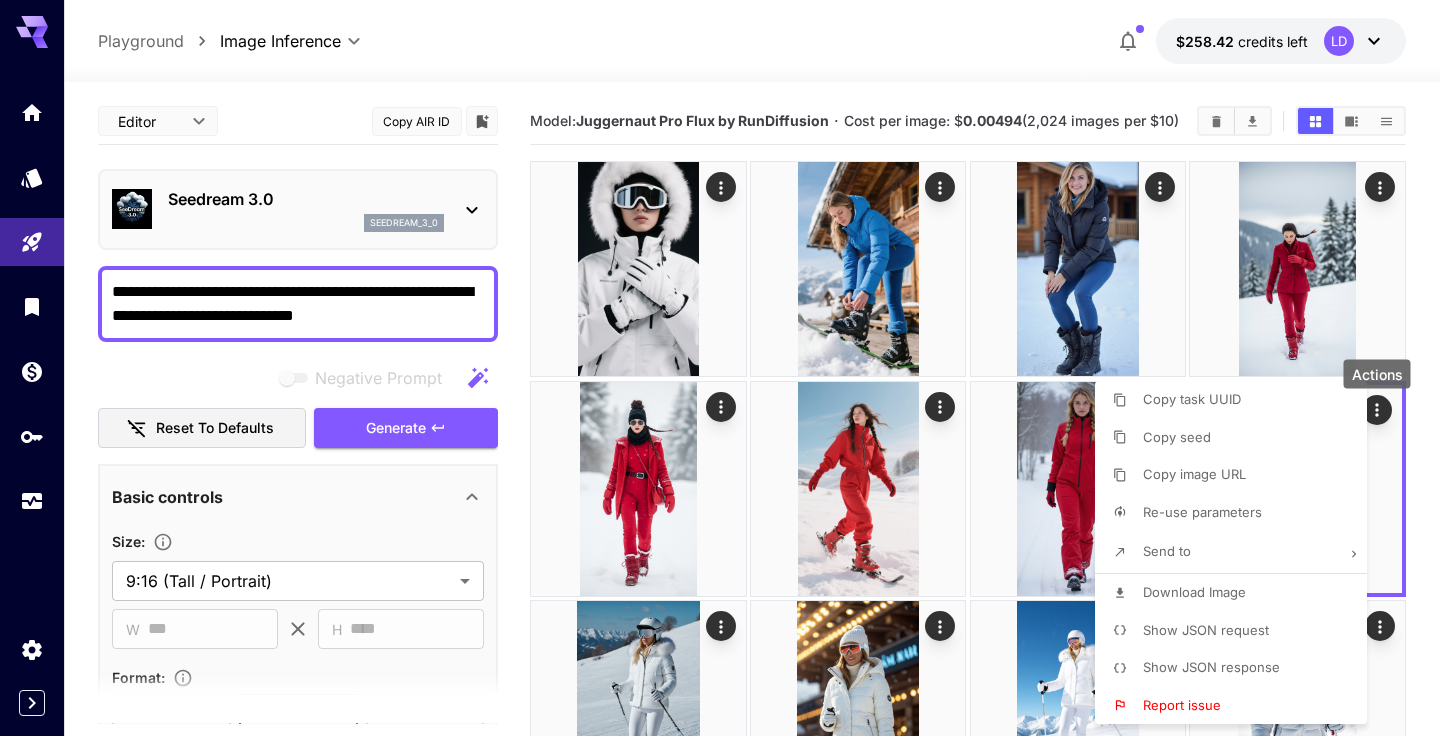 click on "Re-use parameters" at bounding box center (1202, 513) 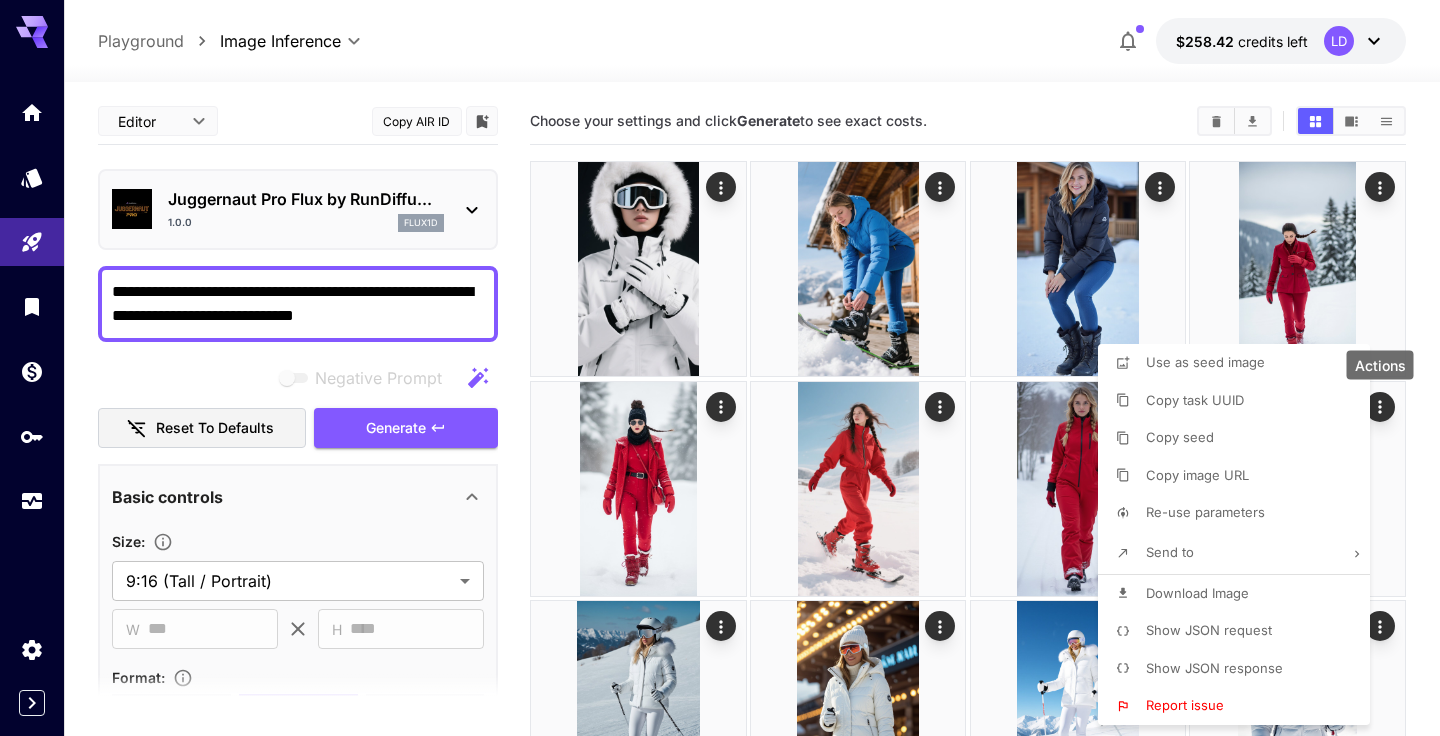 click at bounding box center (720, 368) 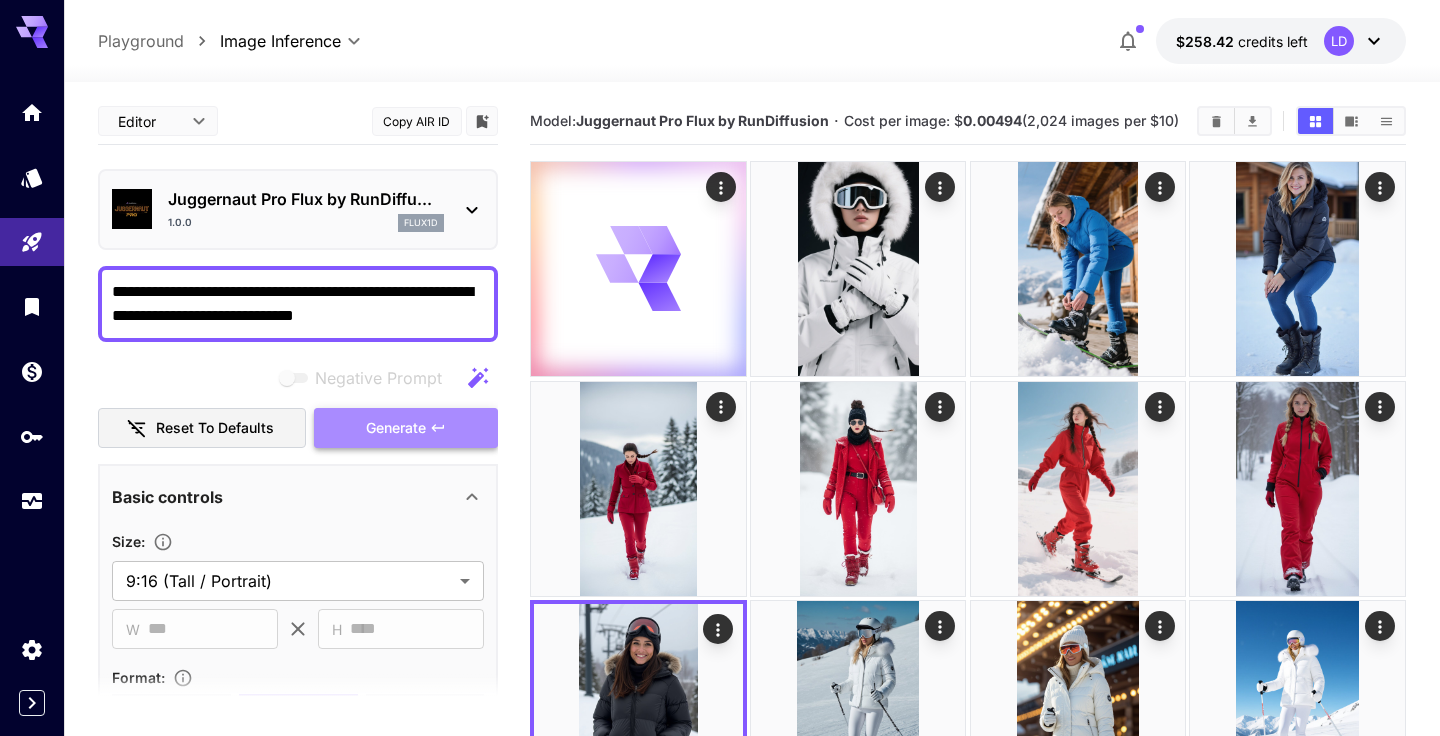 click on "Generate" at bounding box center [396, 428] 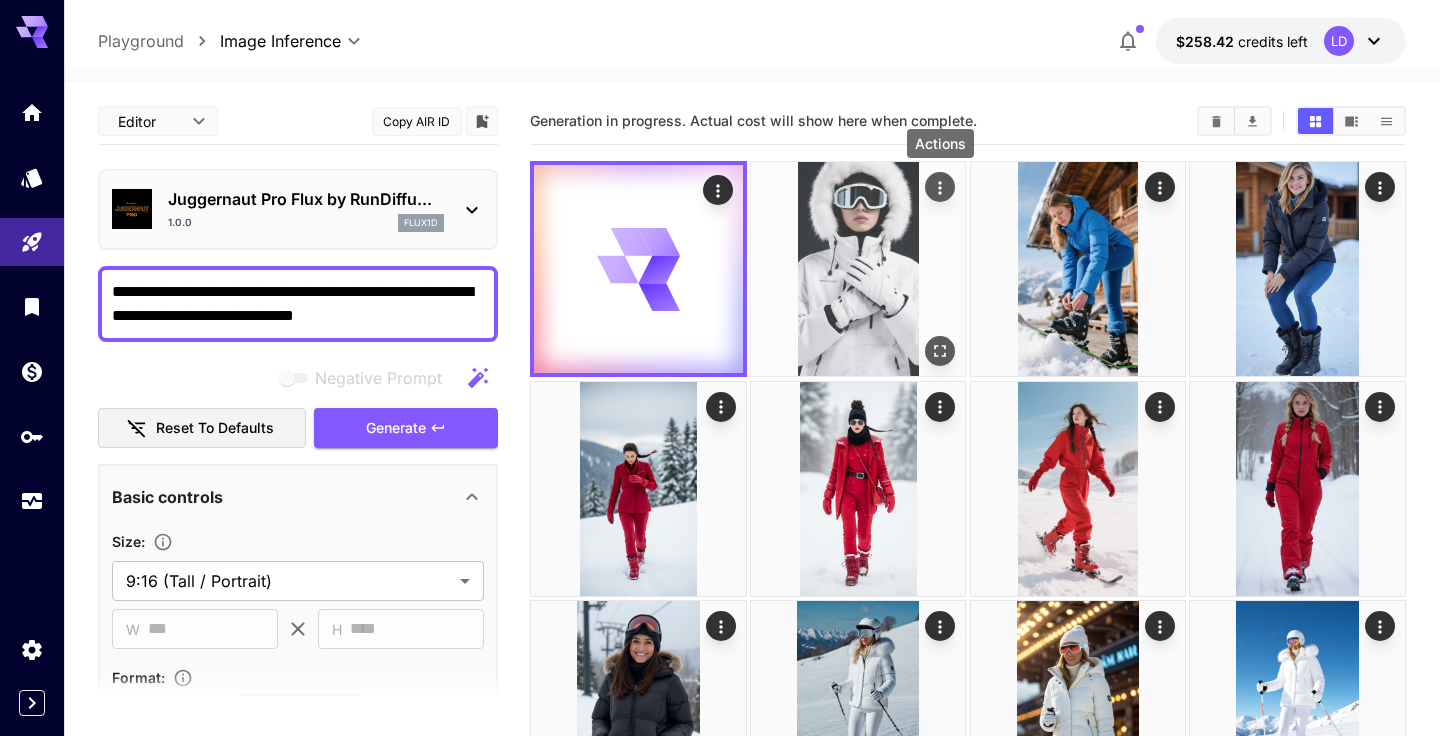 click 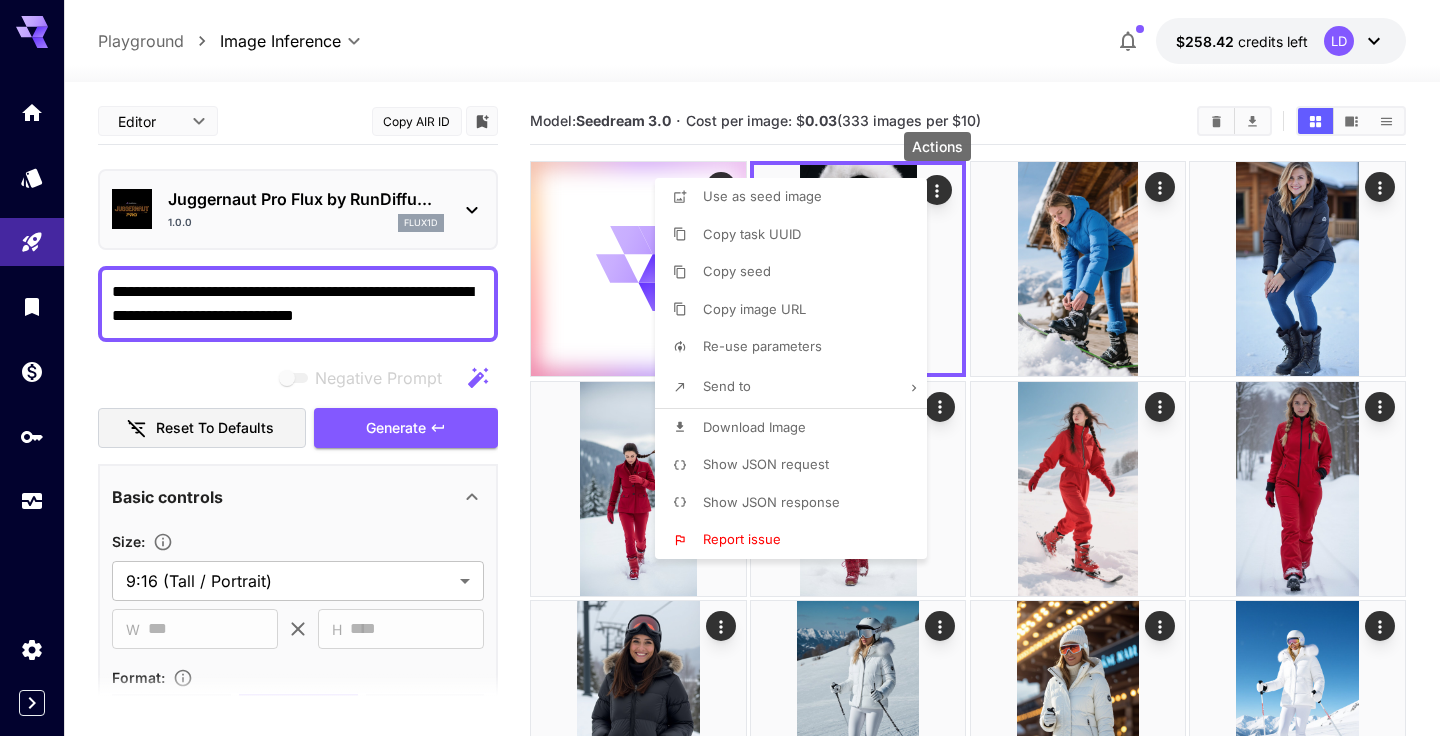 click on "Download Image" at bounding box center [797, 428] 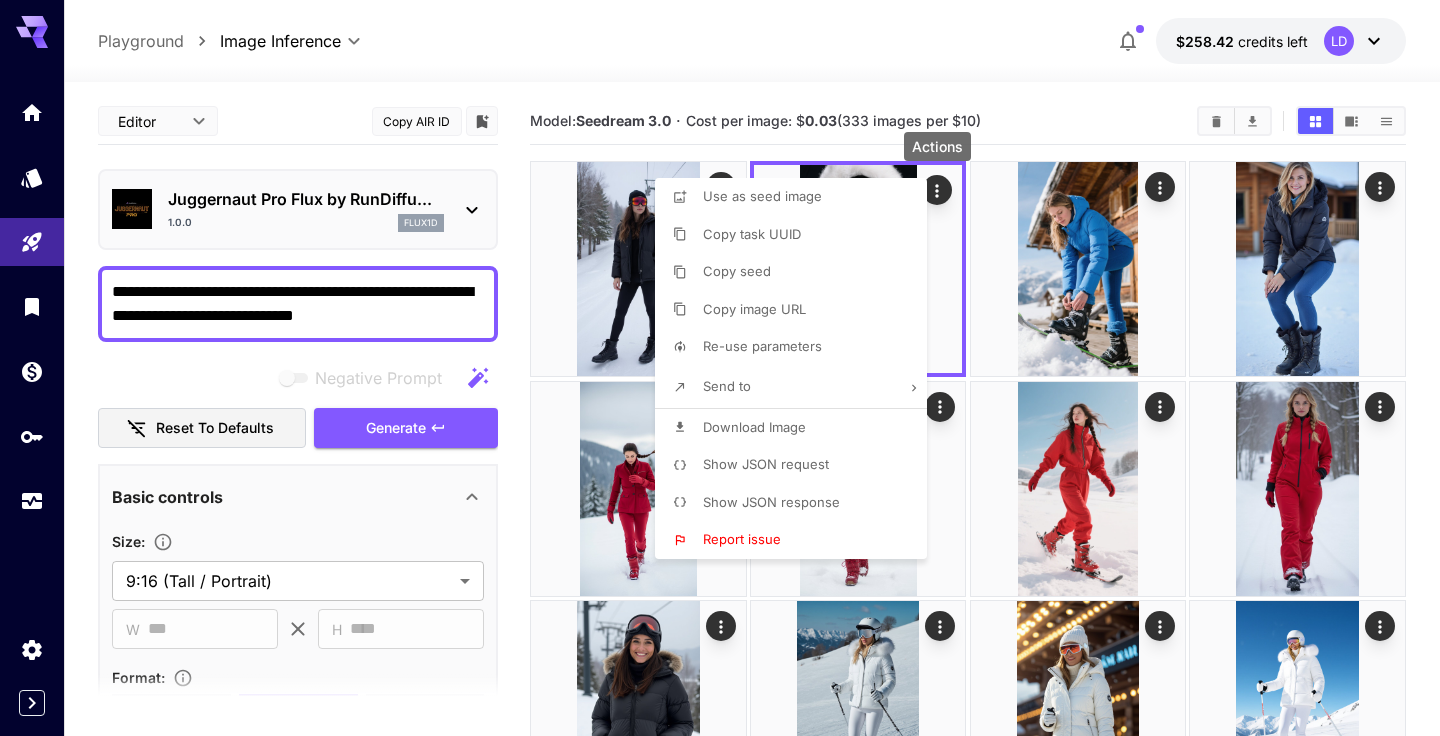 click at bounding box center (720, 368) 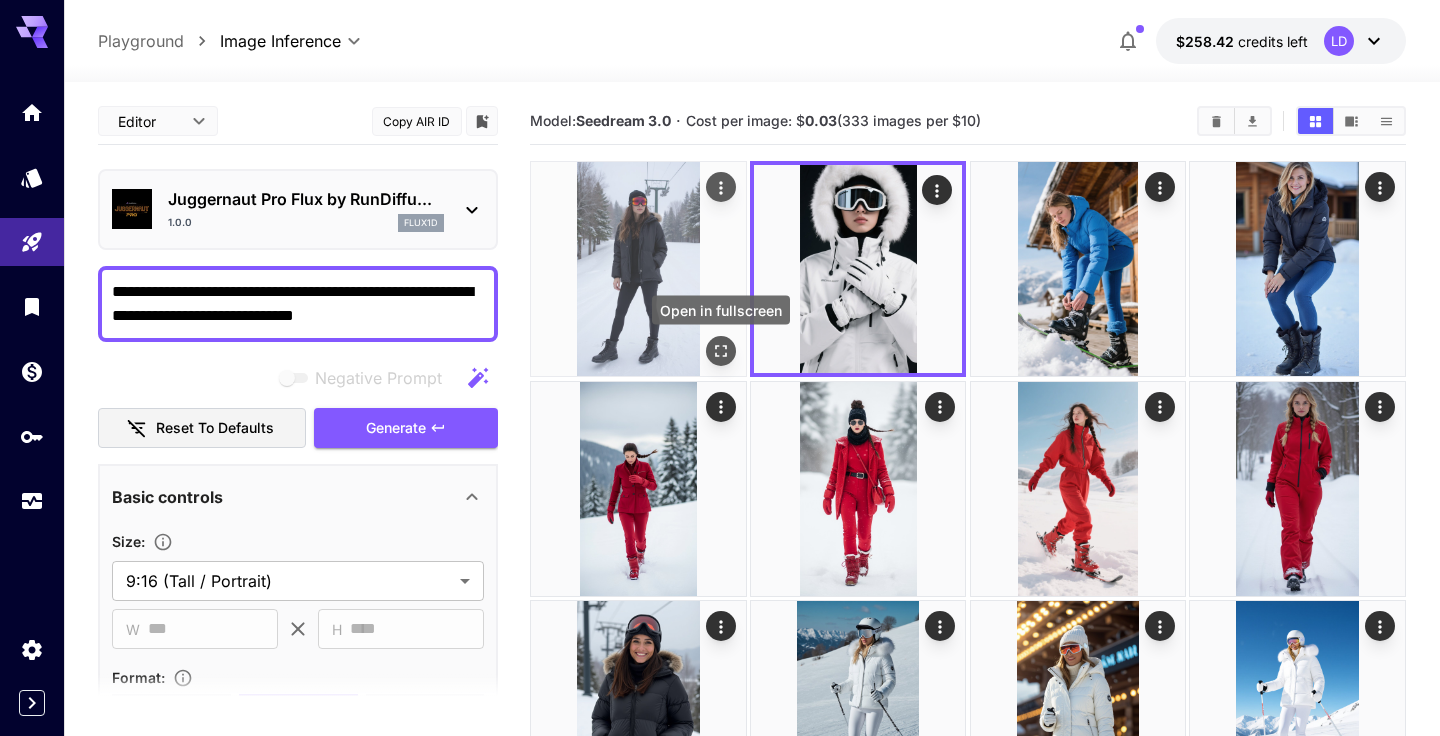 click 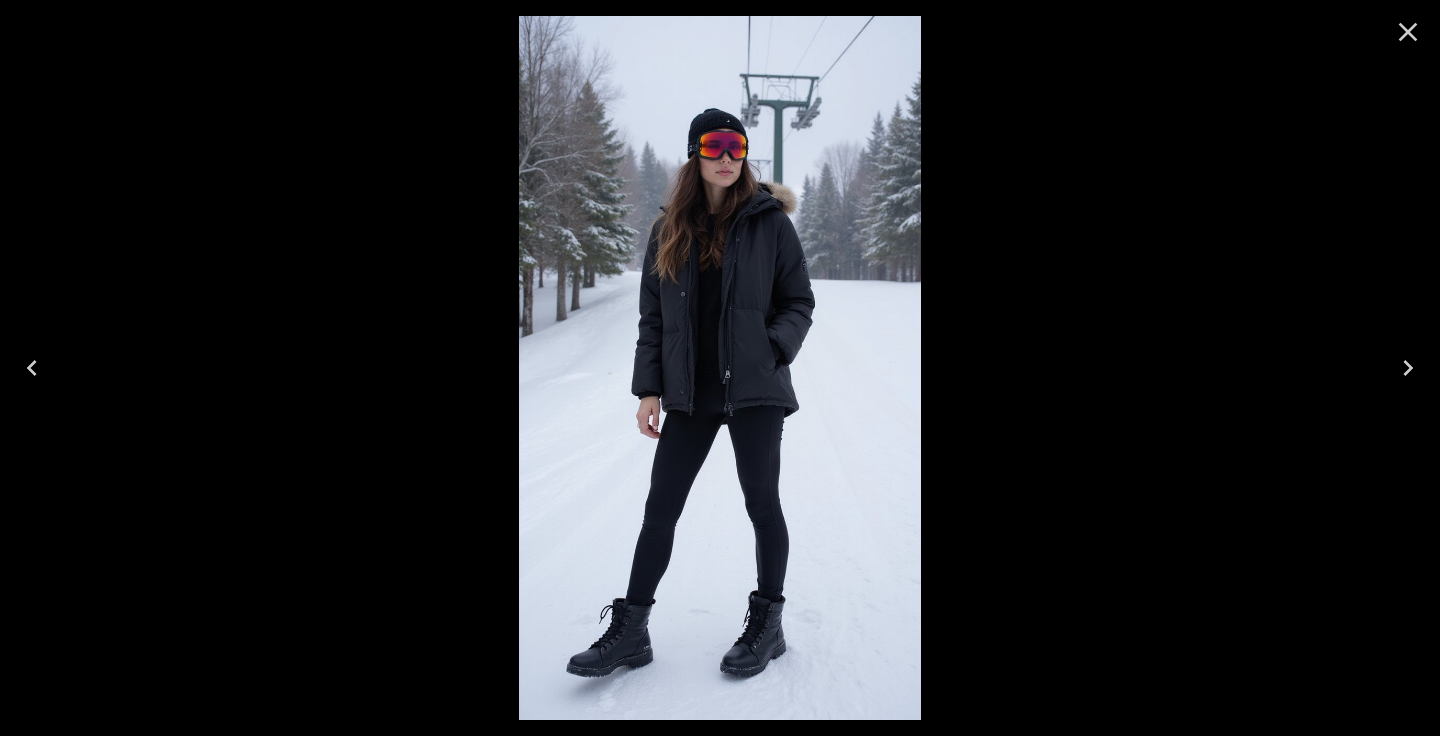 click 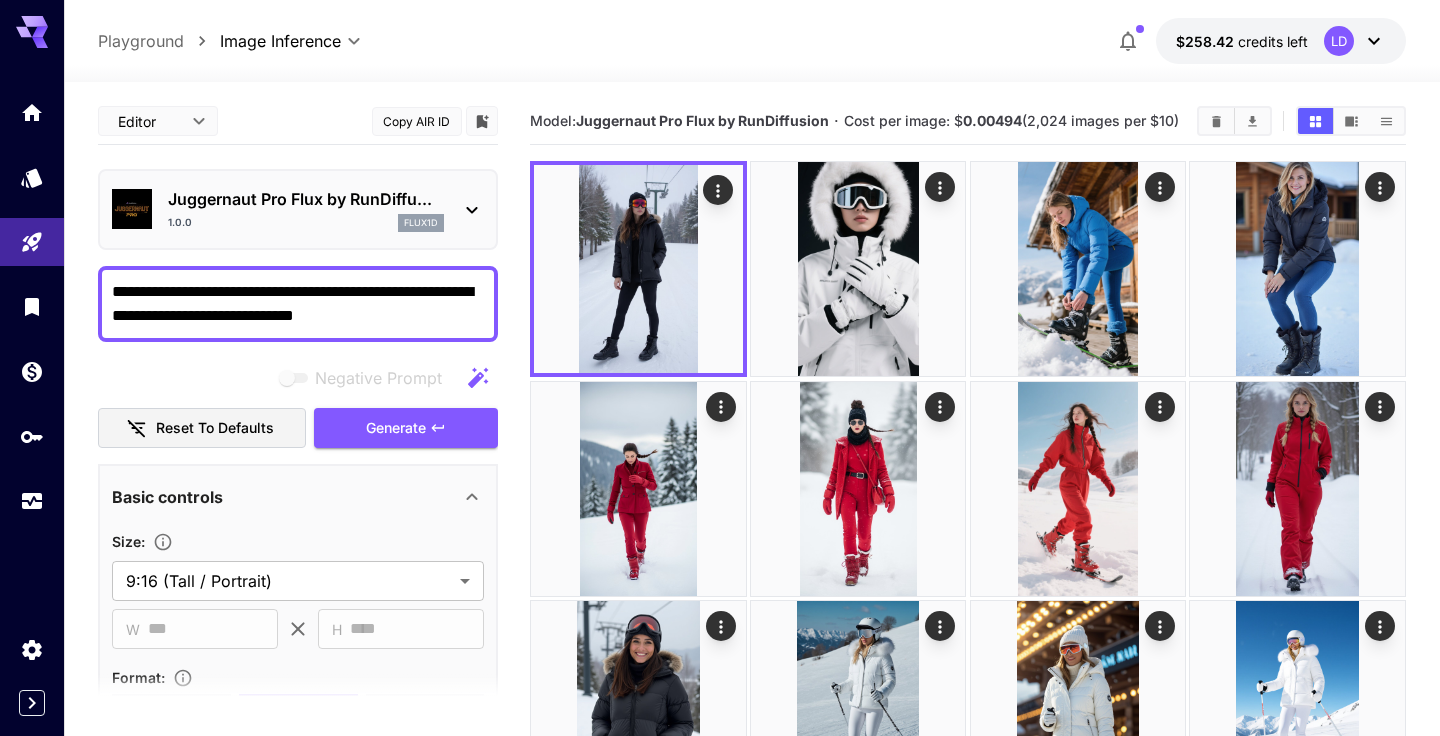 scroll, scrollTop: 0, scrollLeft: 0, axis: both 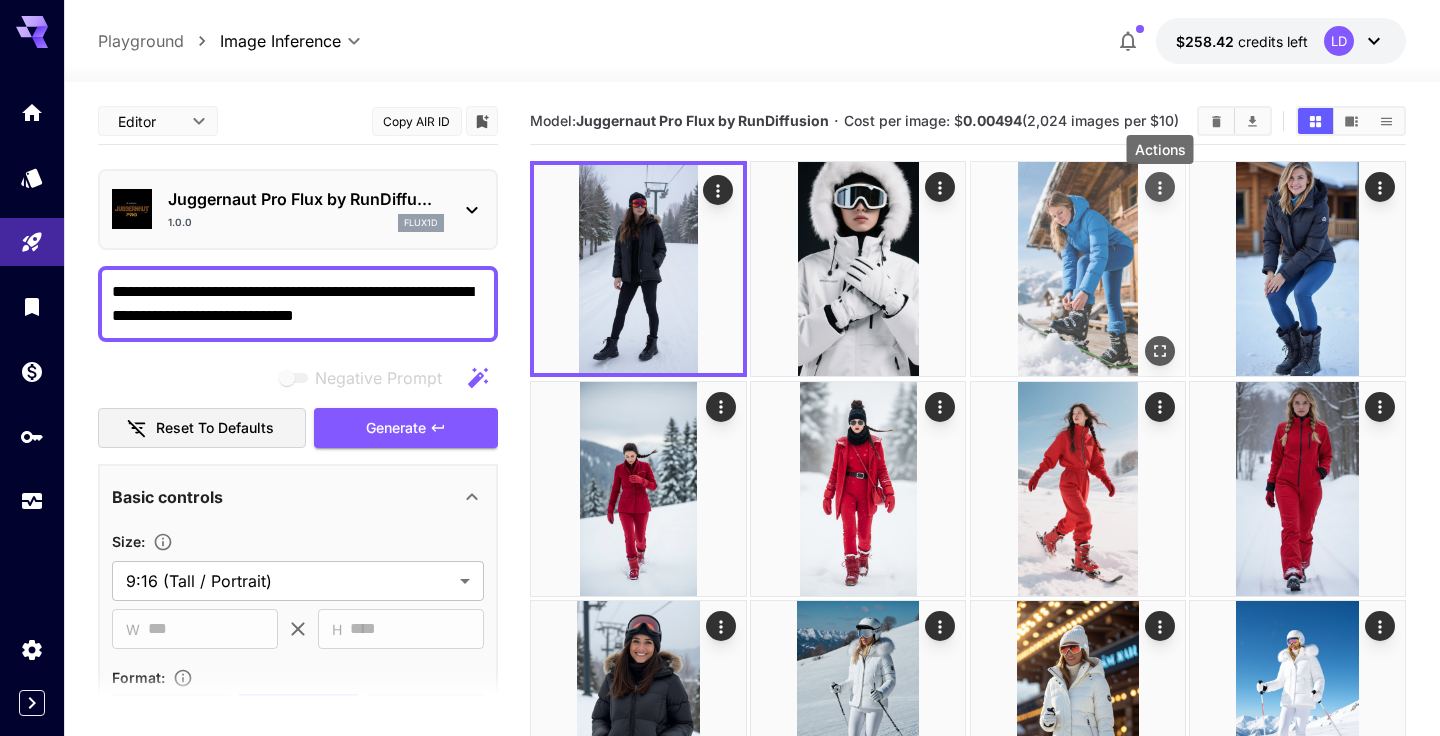 click 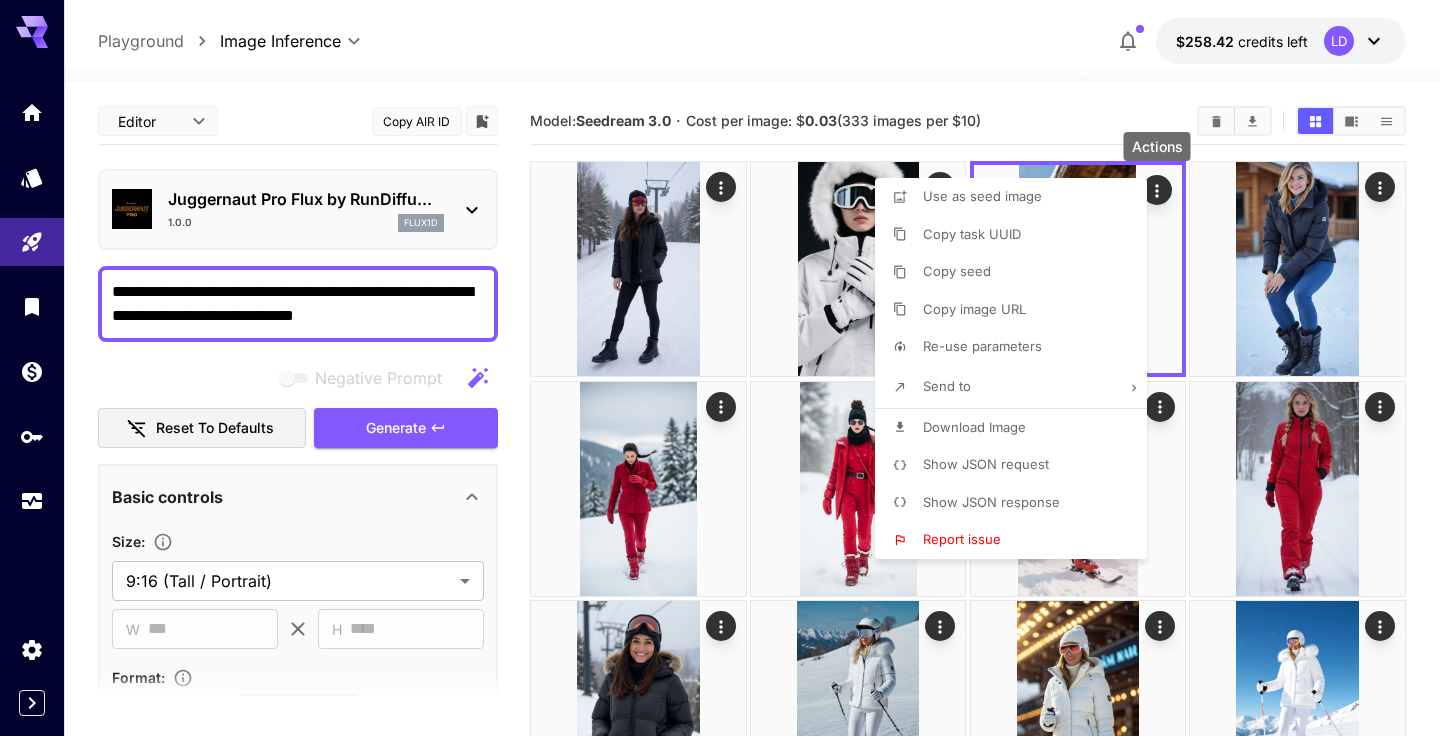 click on "Re-use parameters" at bounding box center (1017, 347) 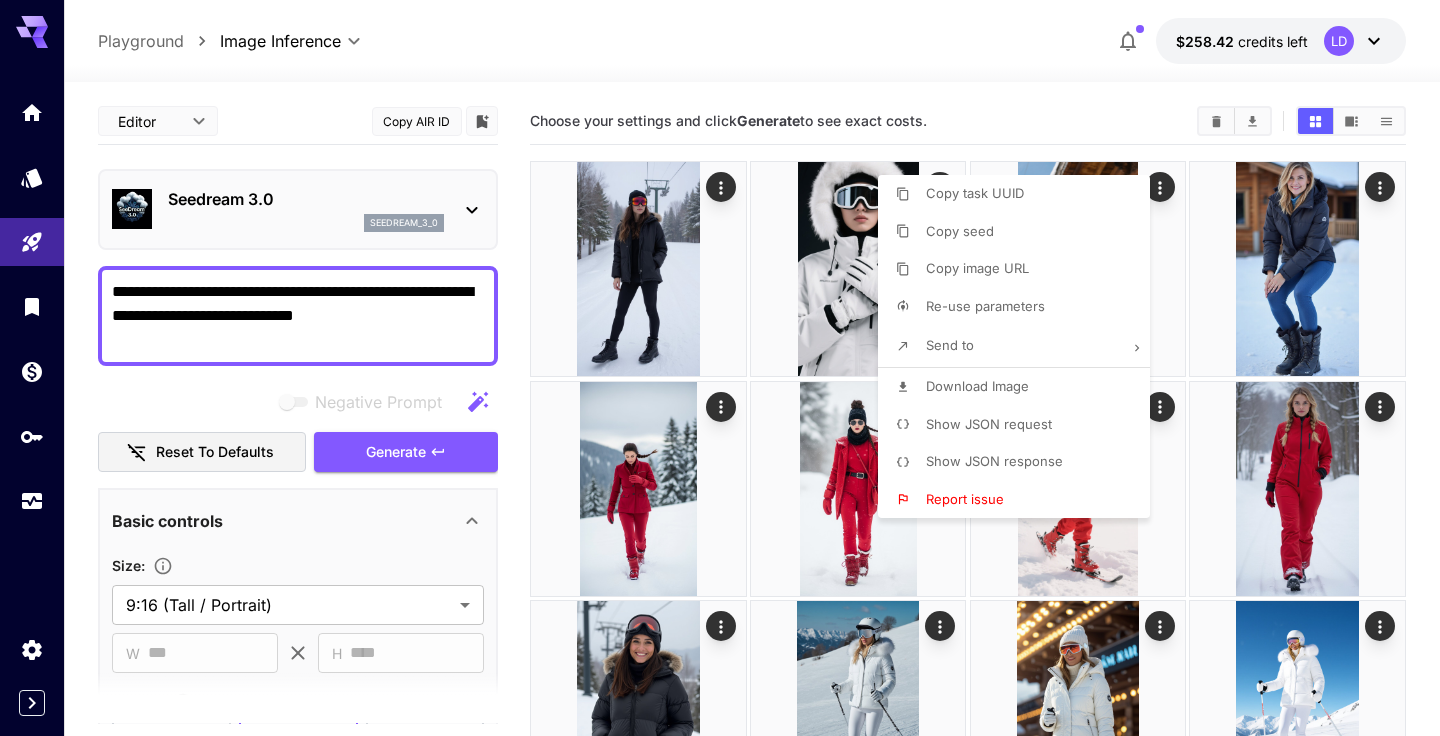 click at bounding box center (720, 368) 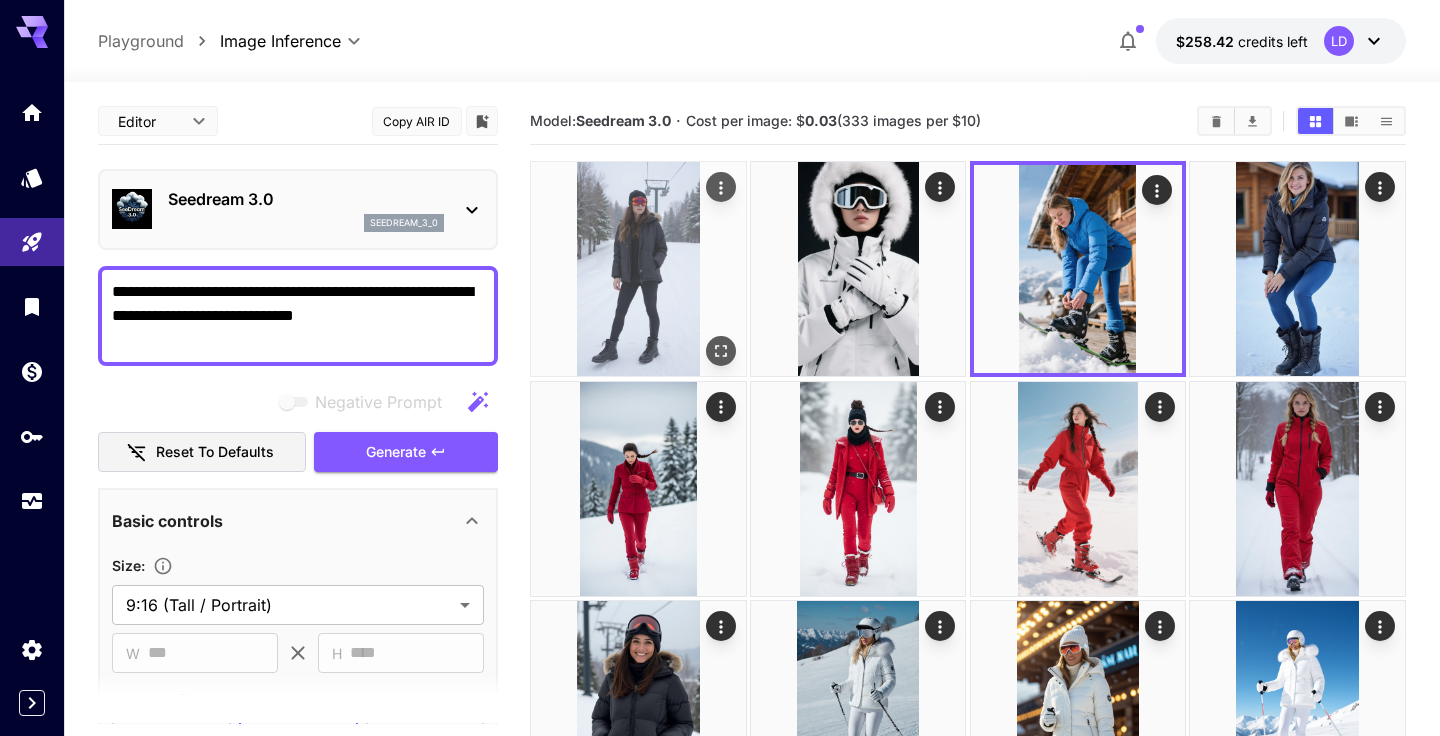 click at bounding box center [638, 269] 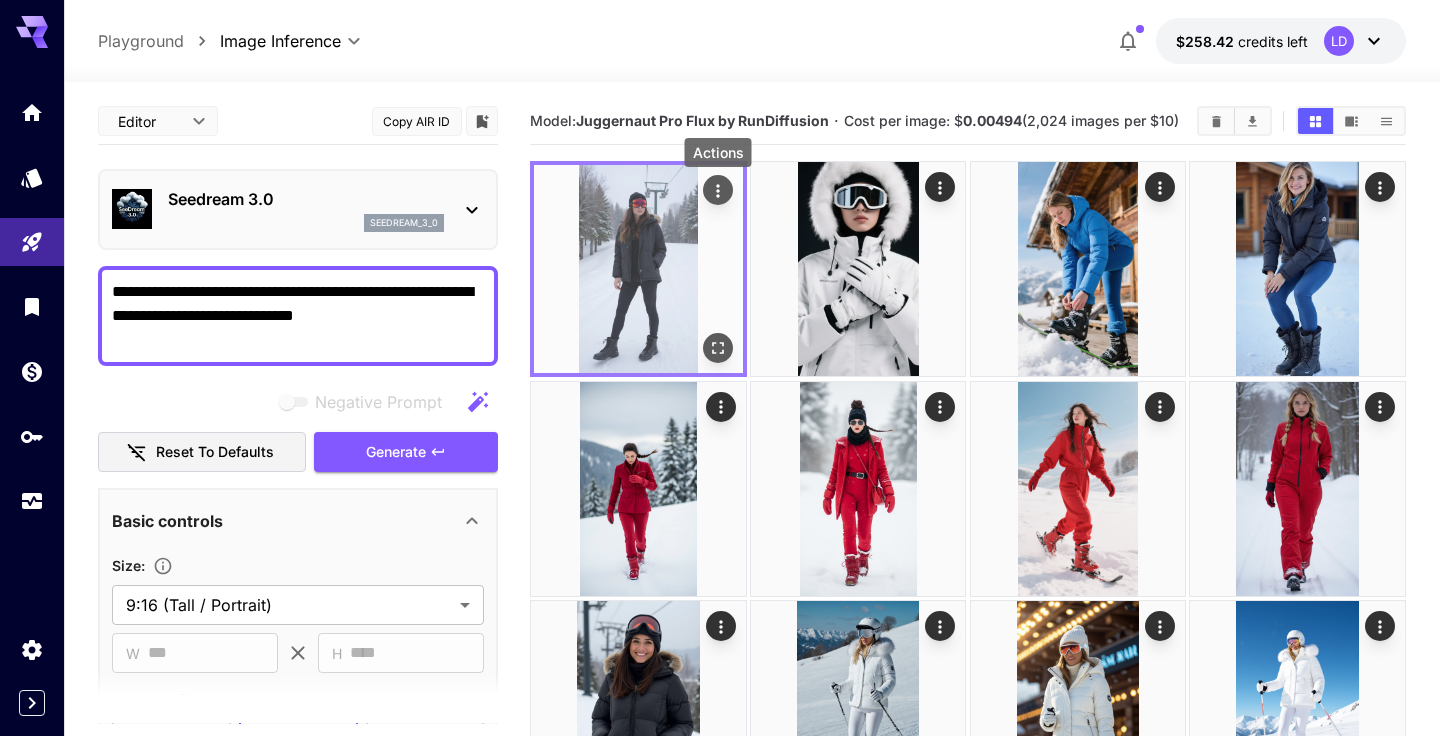 click 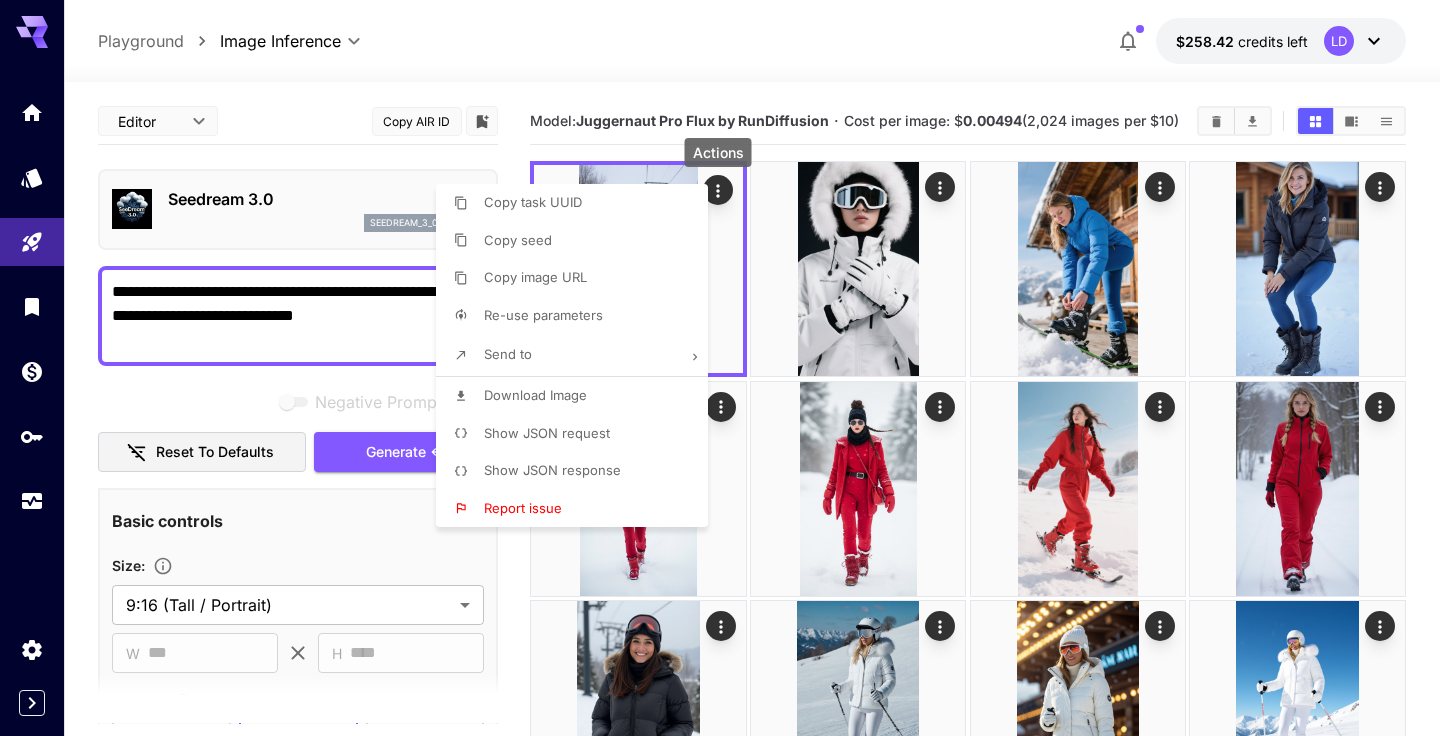 click on "Re-use parameters" at bounding box center (578, 316) 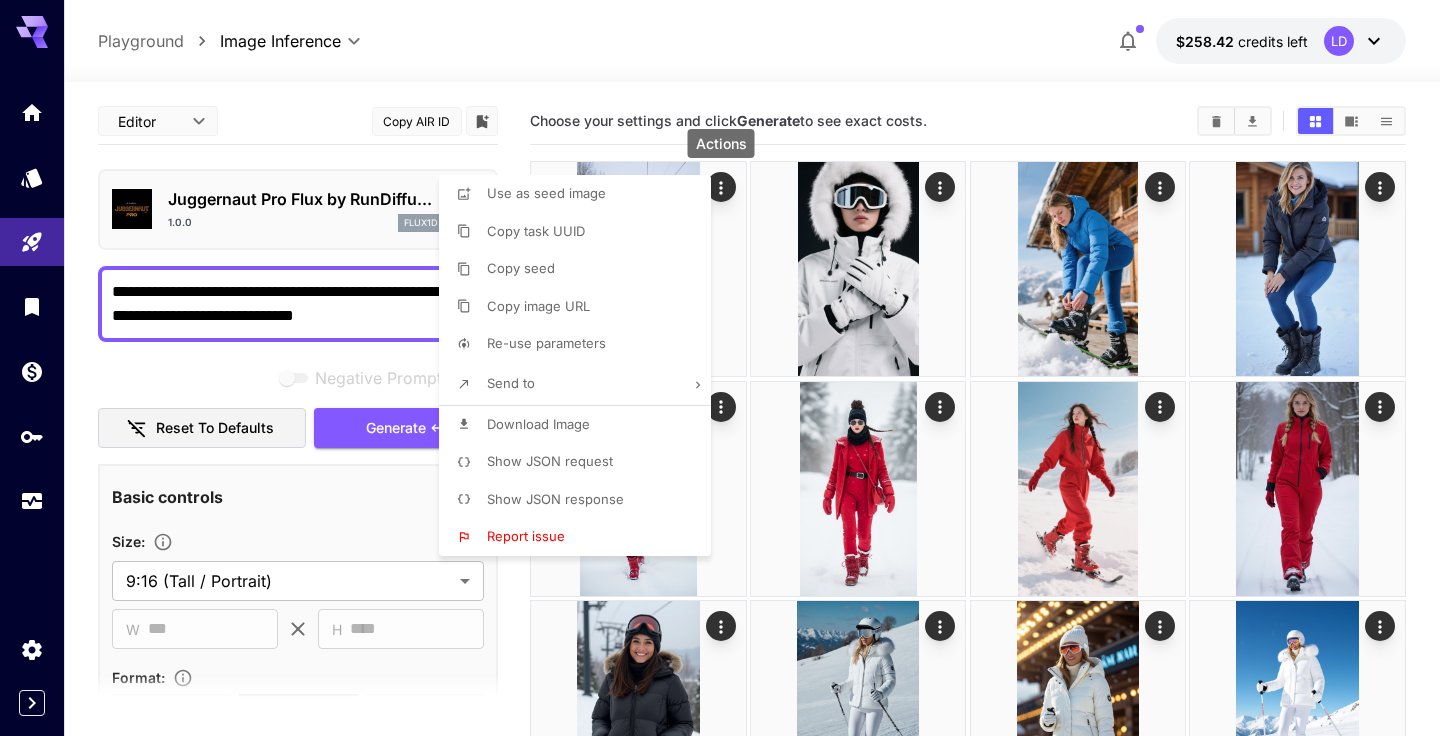 click at bounding box center (720, 368) 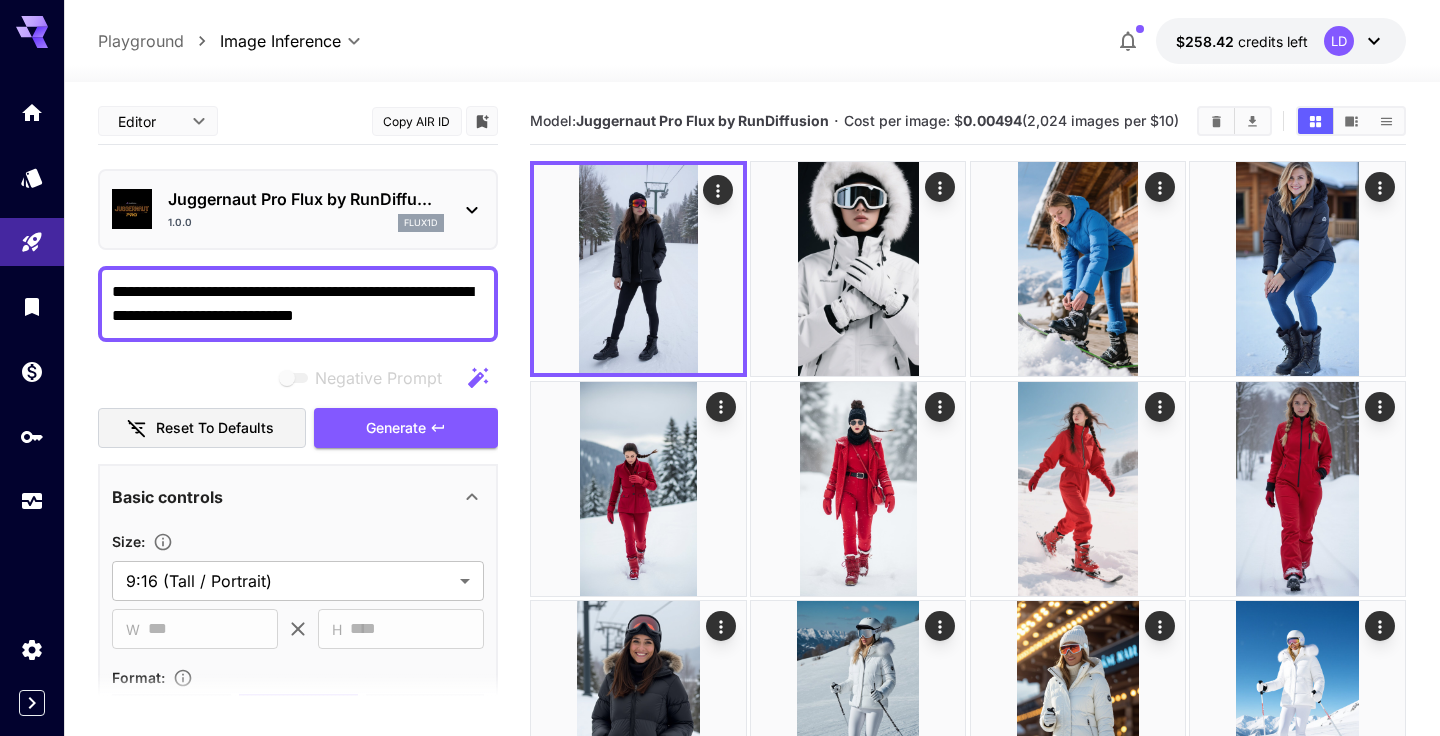 click on "**********" at bounding box center (298, 304) 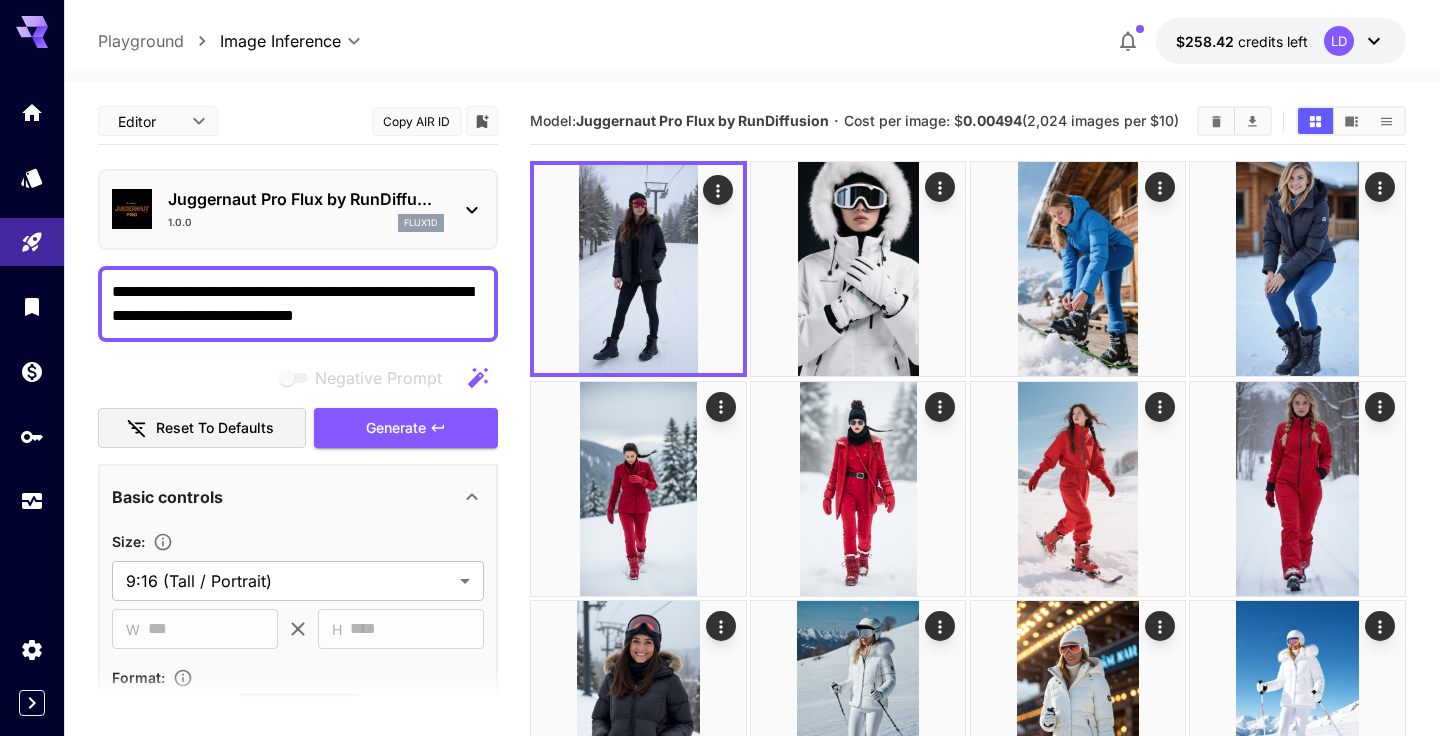 drag, startPoint x: 468, startPoint y: 314, endPoint x: 79, endPoint y: 209, distance: 402.9218 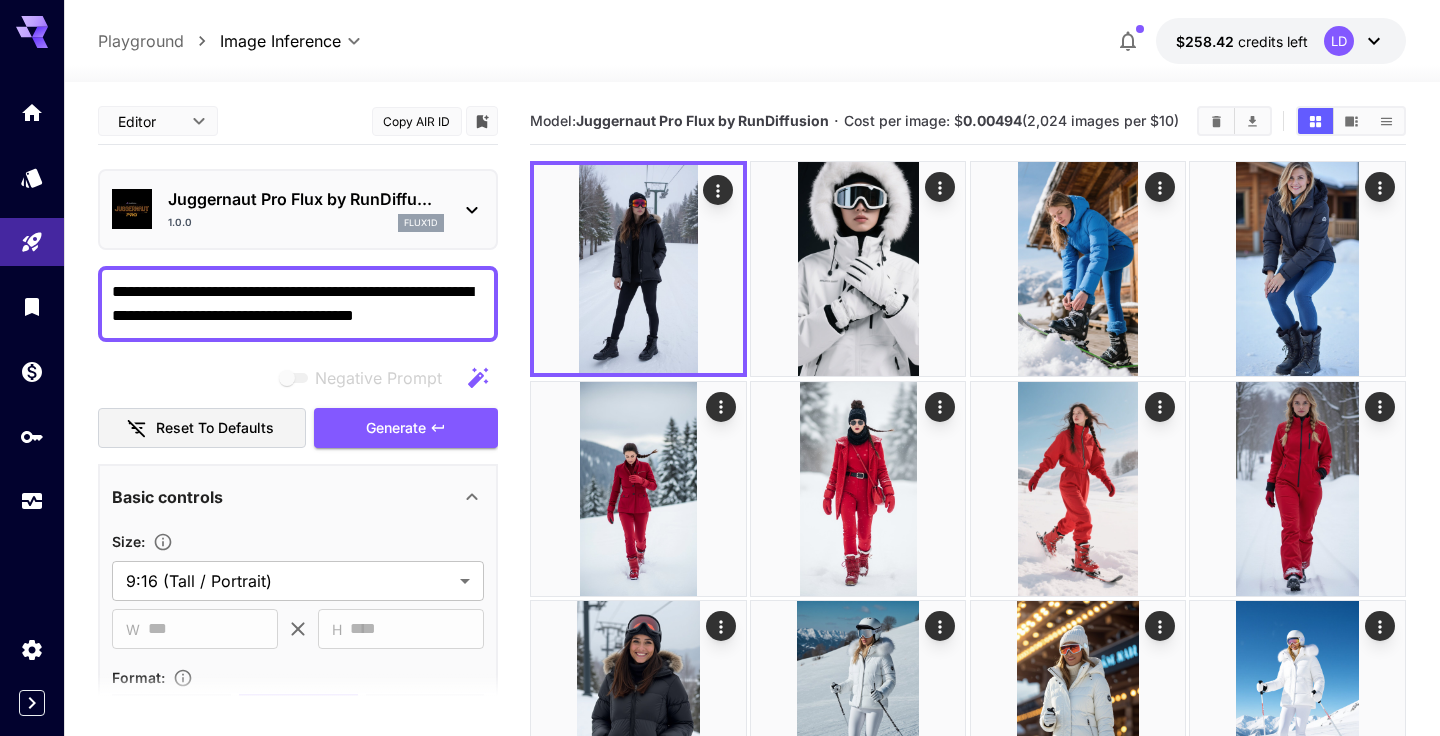 paste 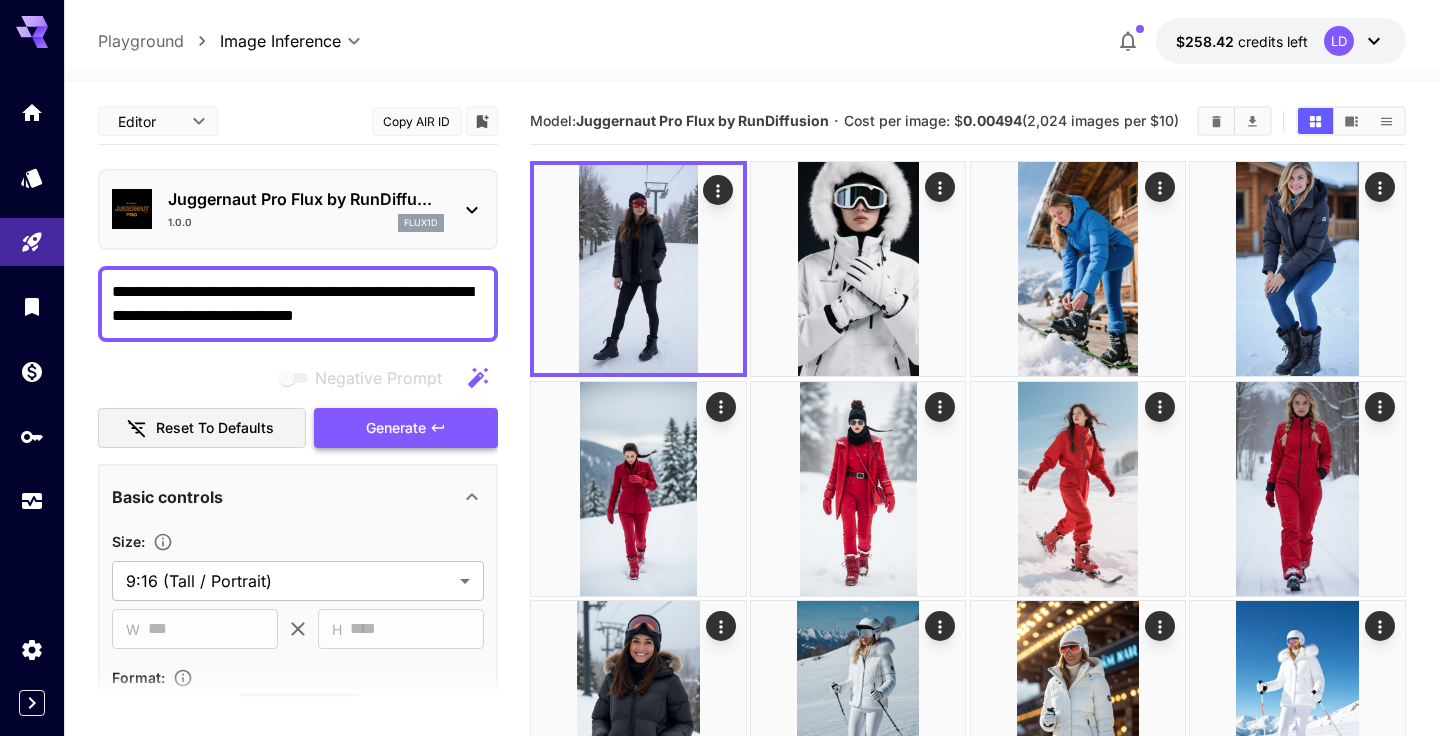 click on "Generate" at bounding box center [396, 428] 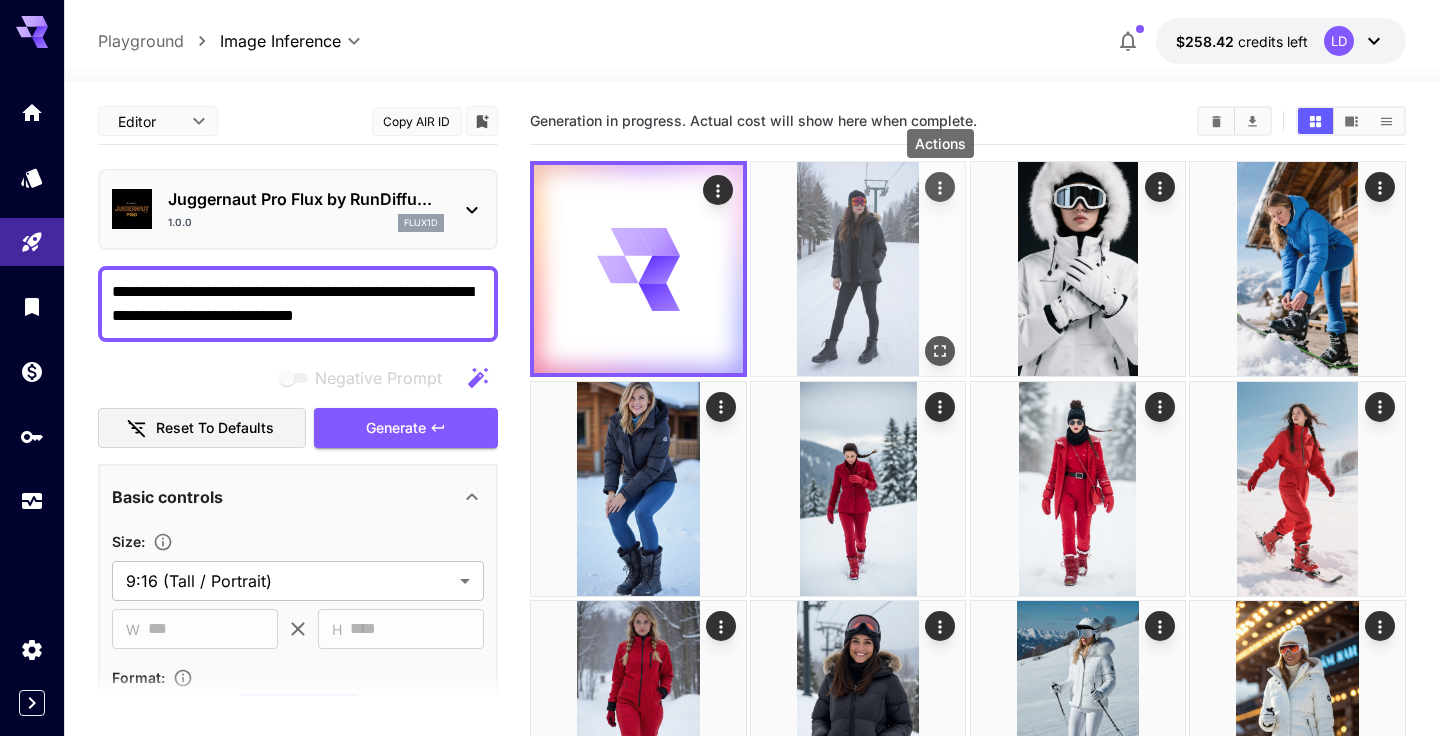 click 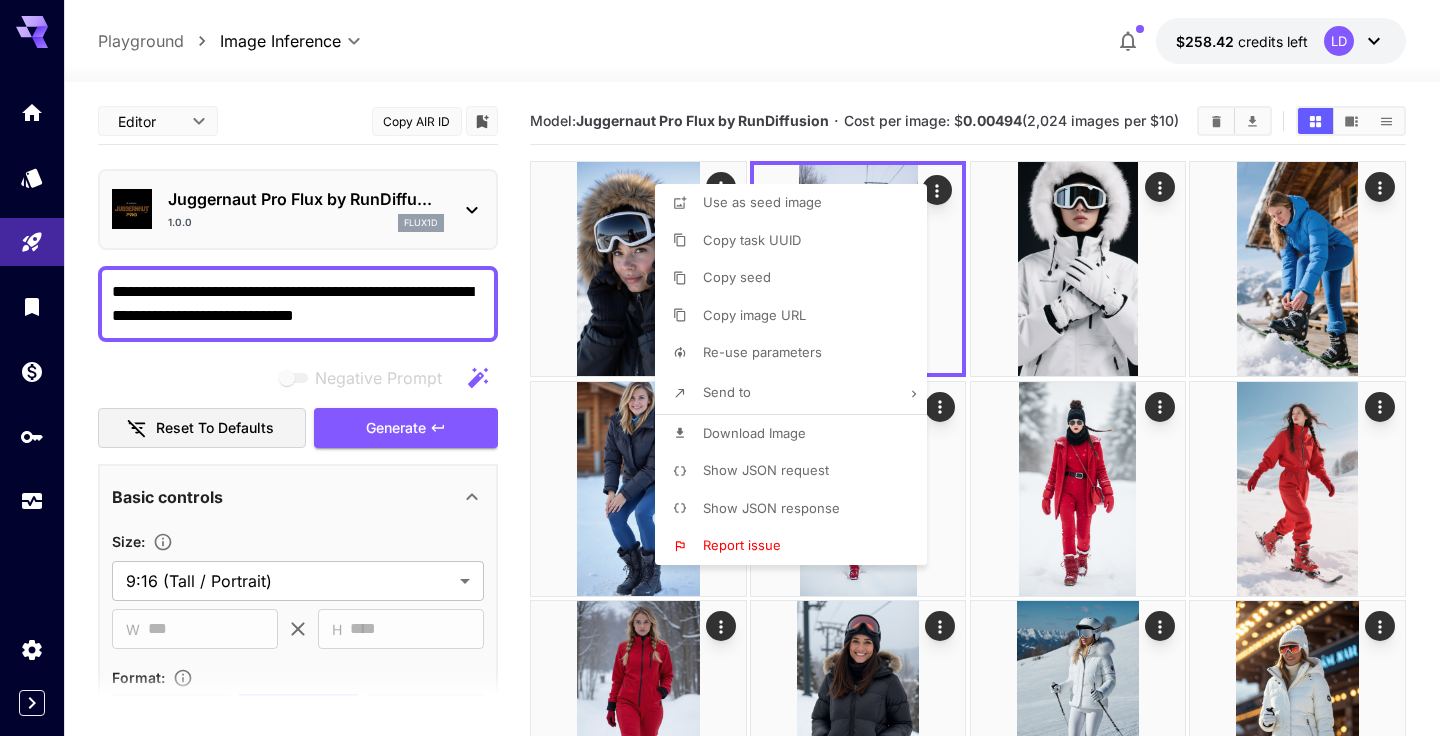 click at bounding box center [720, 368] 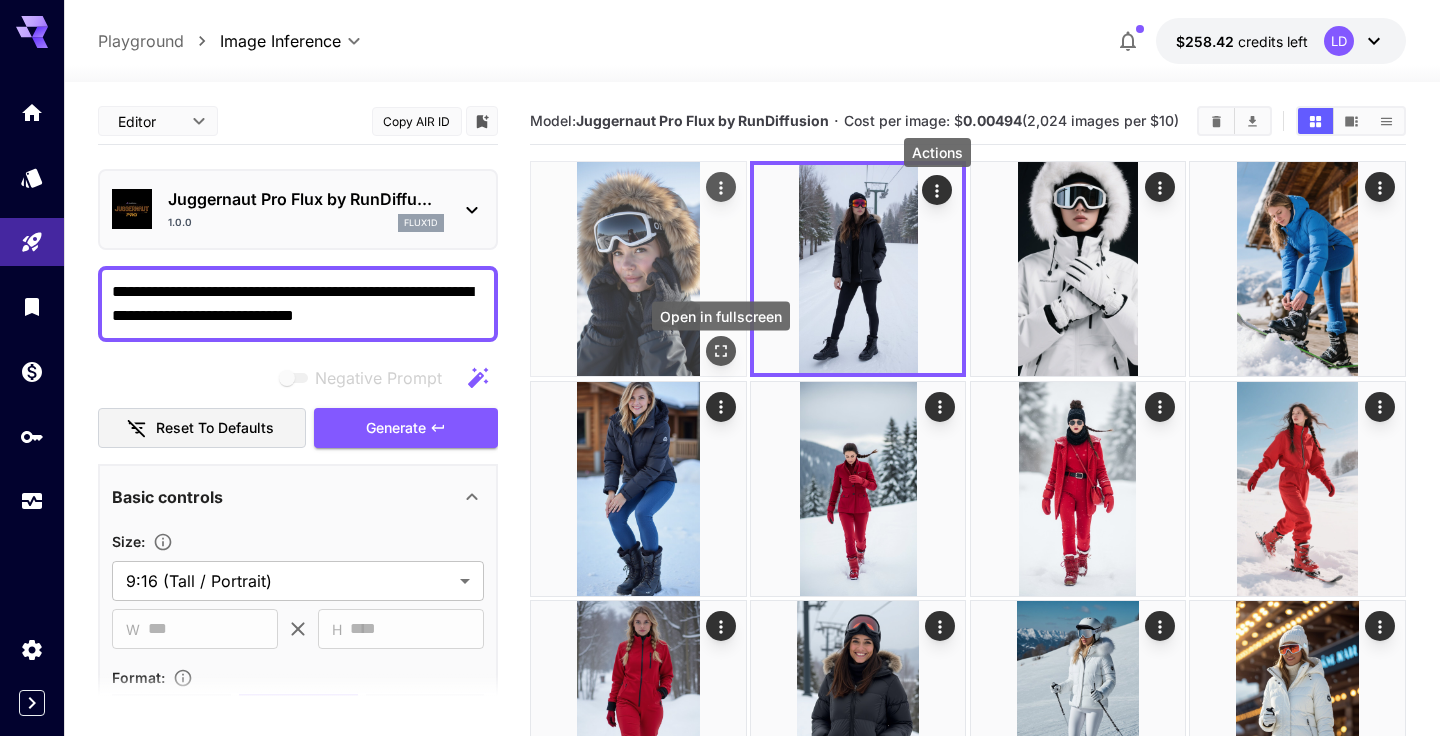 click 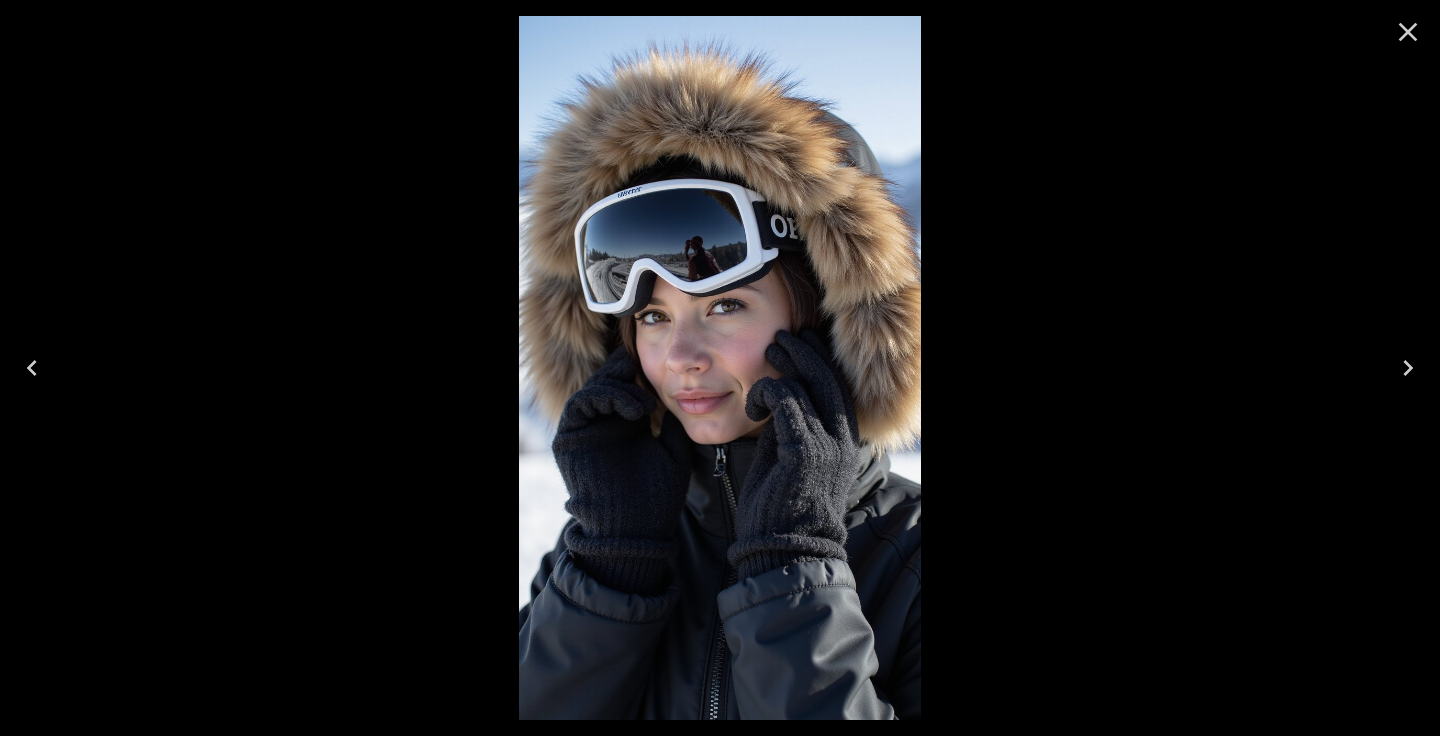 click 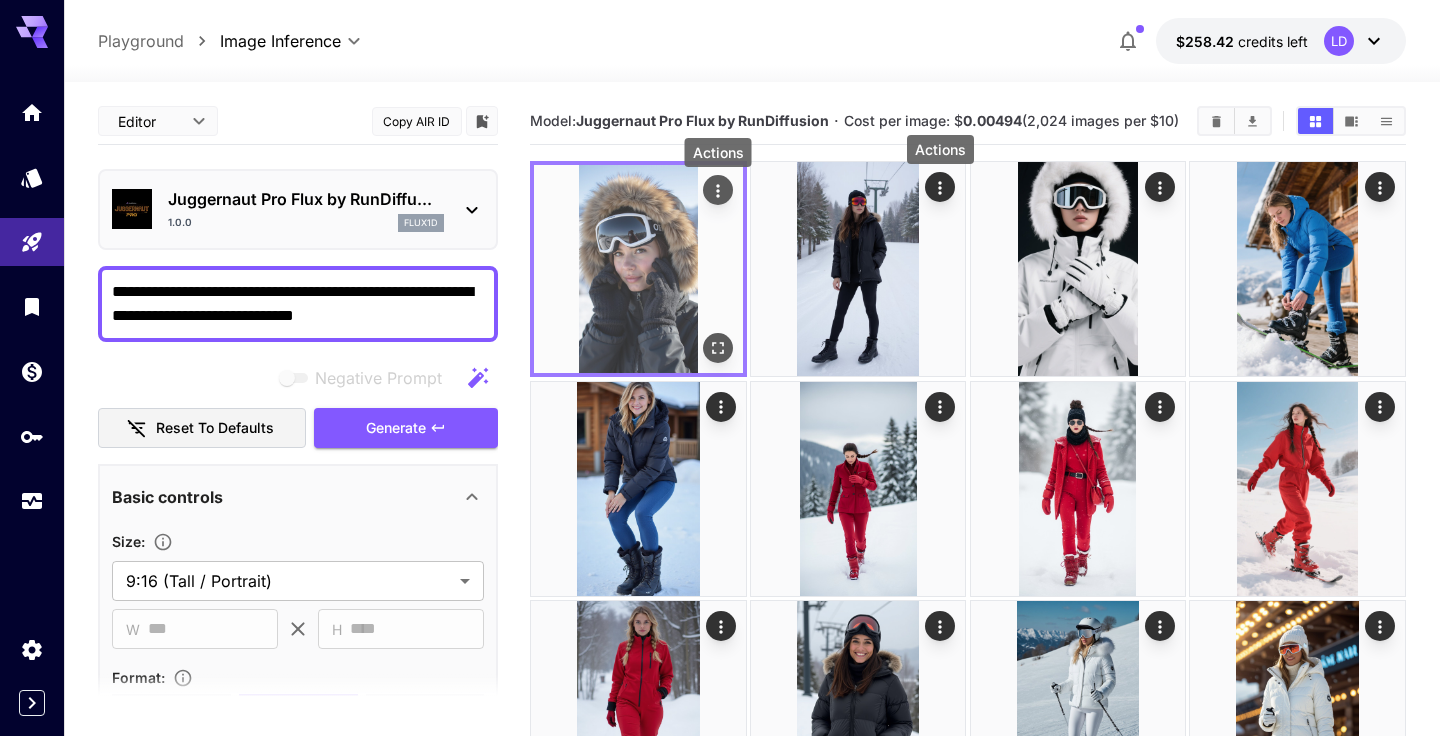 click 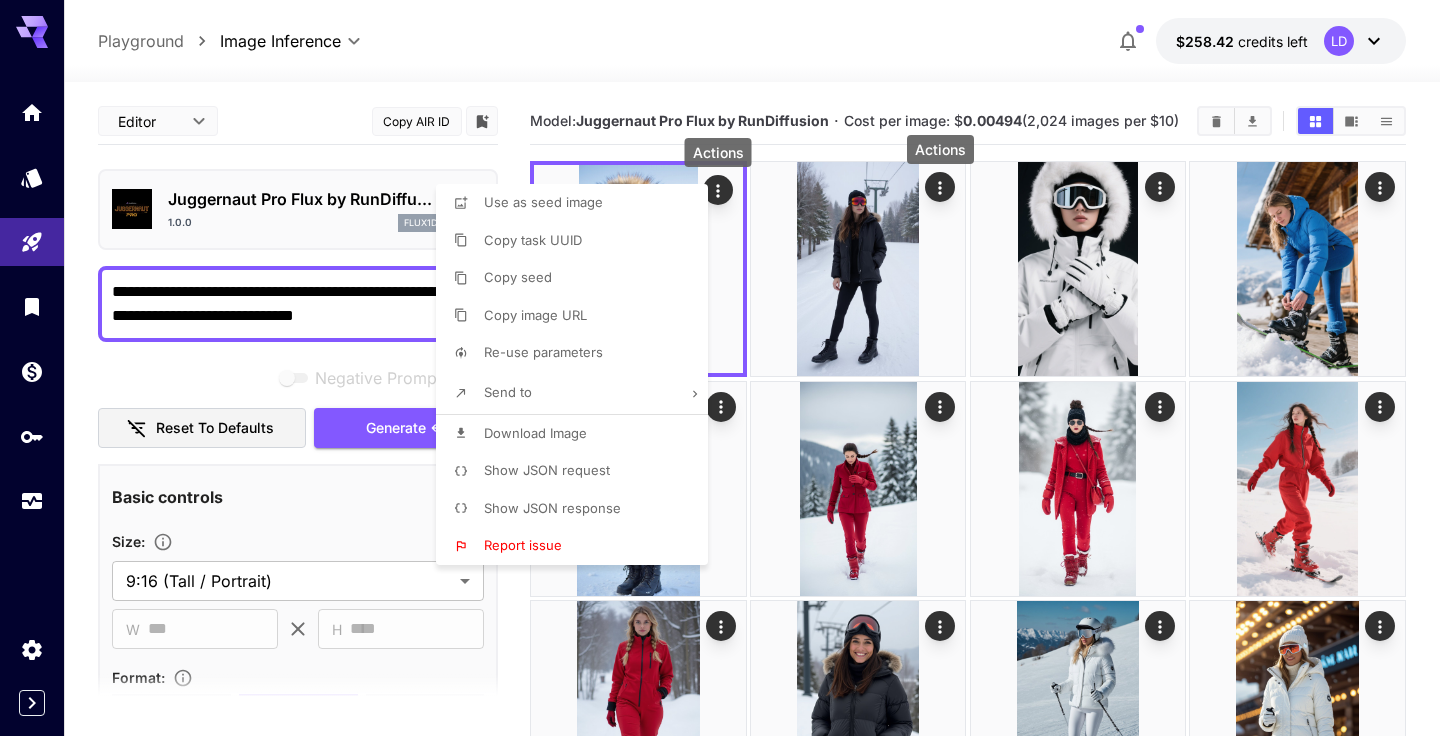 click on "Download Image" at bounding box center (578, 434) 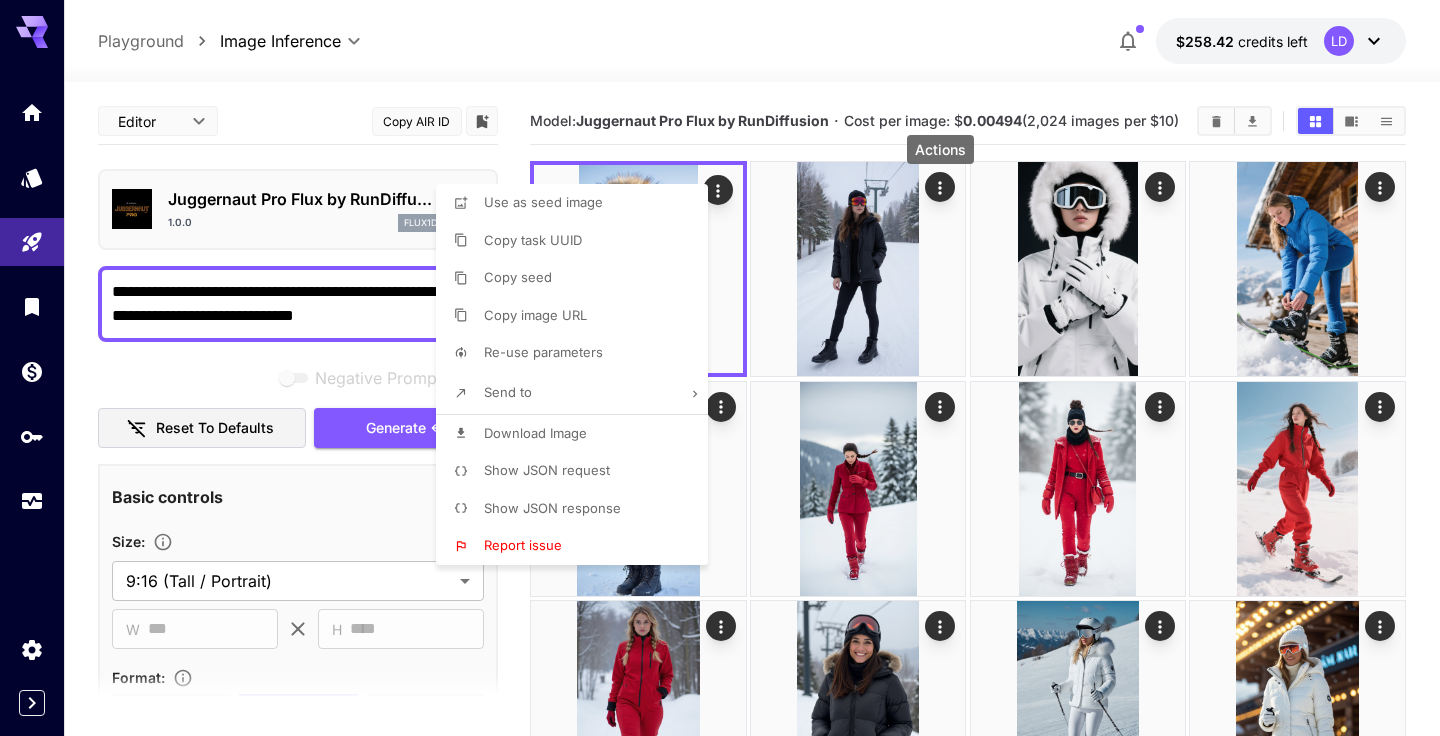 click at bounding box center [720, 368] 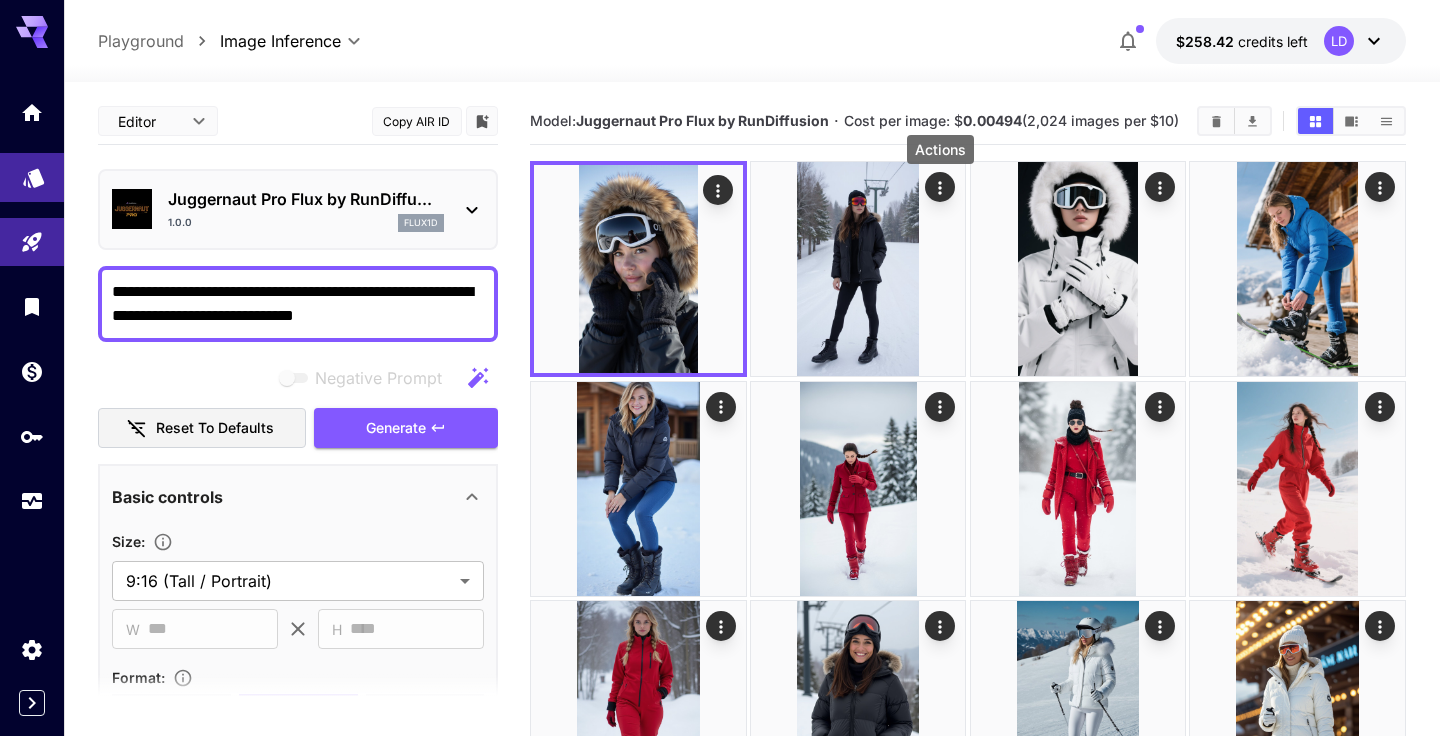 drag, startPoint x: 441, startPoint y: 311, endPoint x: 0, endPoint y: 190, distance: 457.29858 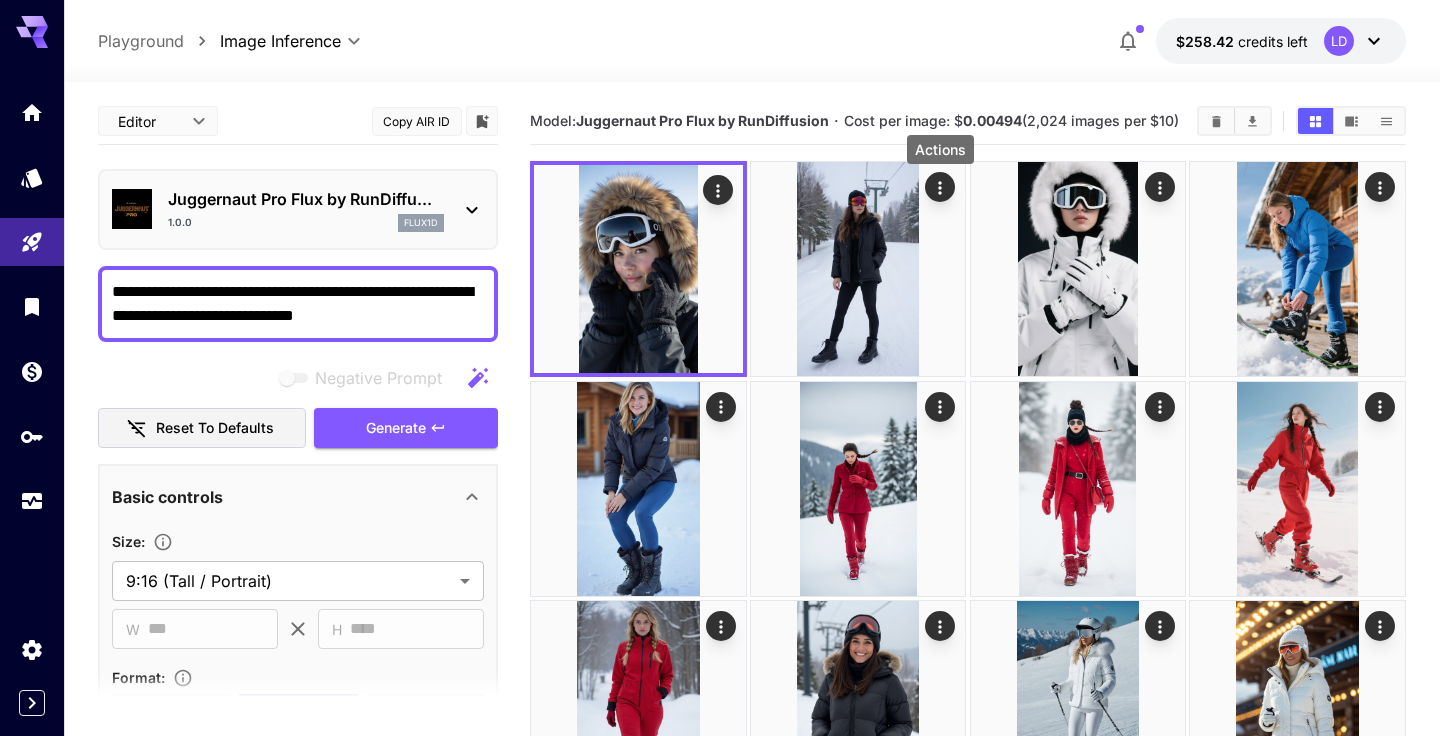 paste on "*********" 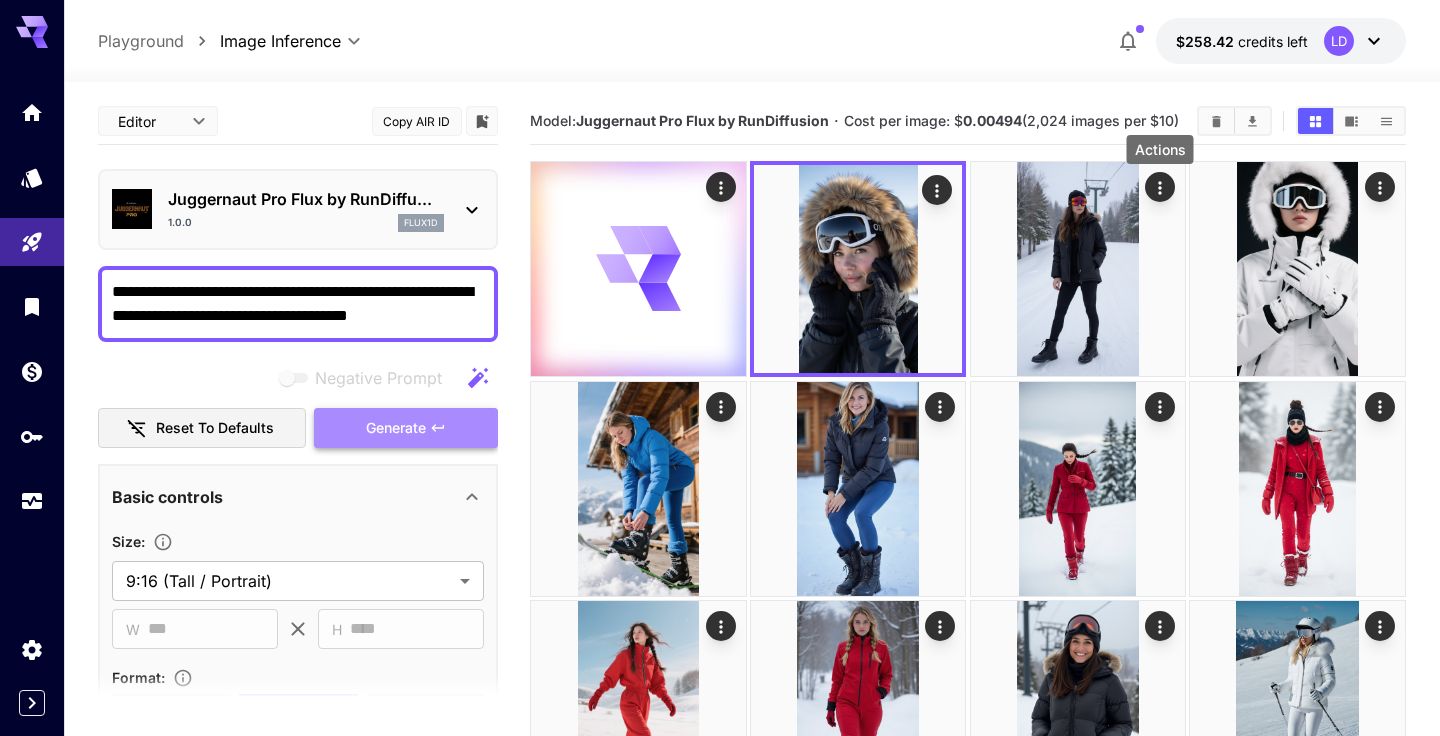 click on "Generate" at bounding box center [396, 428] 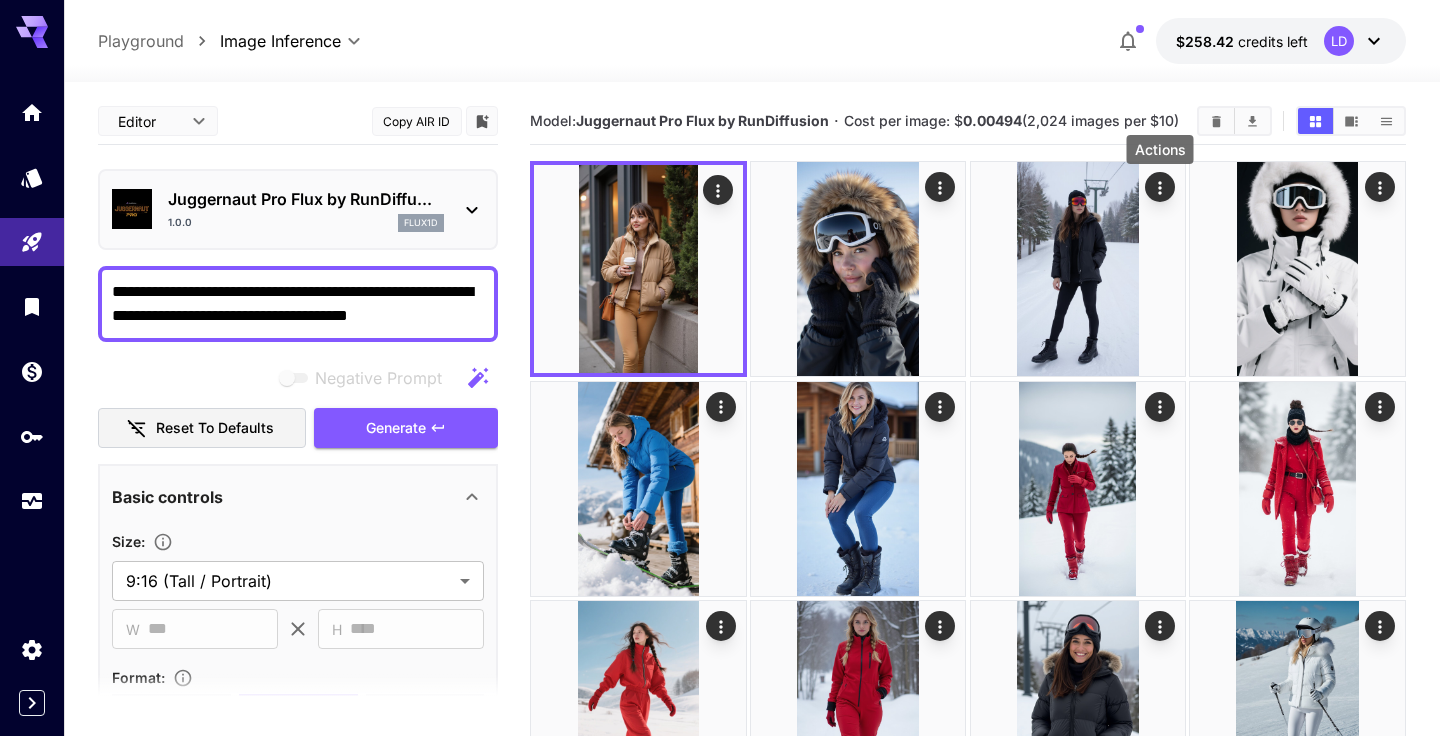 click on "**********" at bounding box center [298, 304] 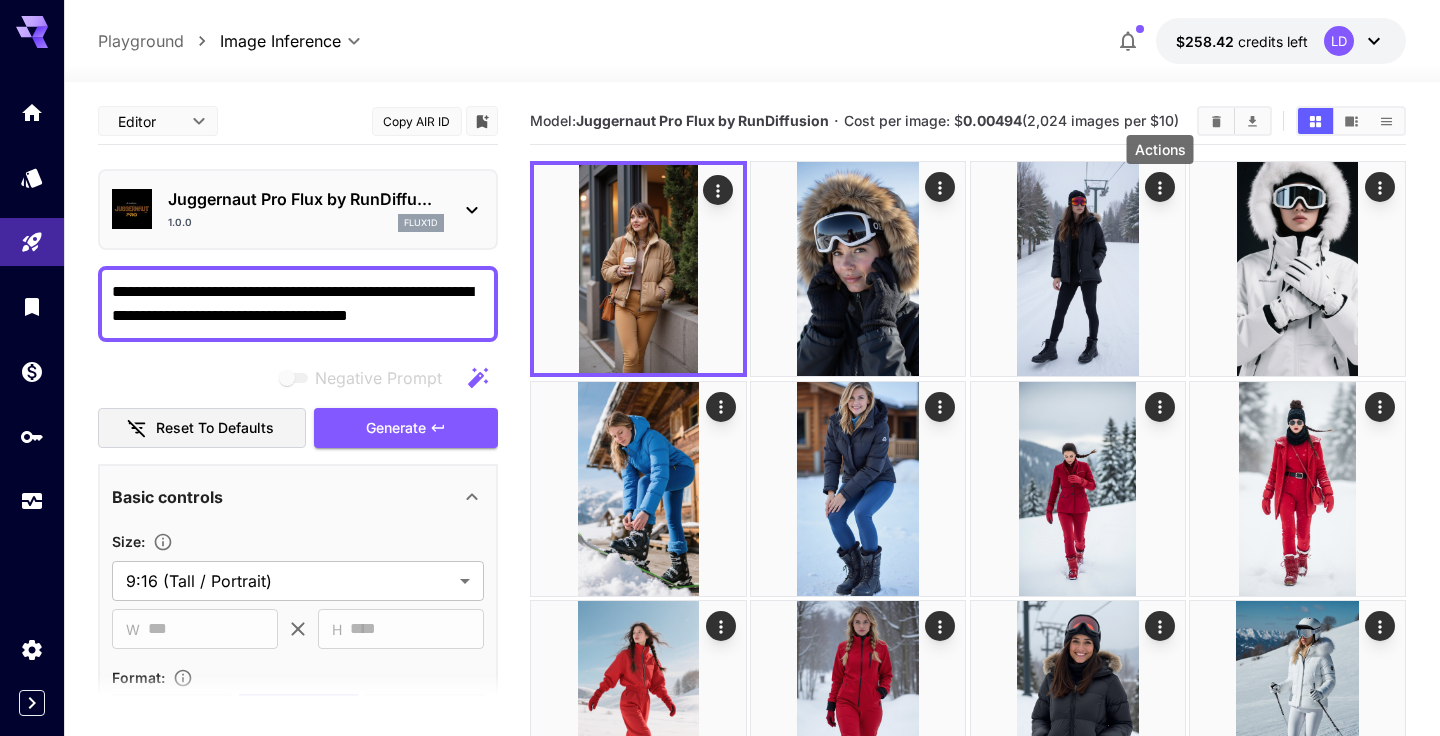 paste on "**********" 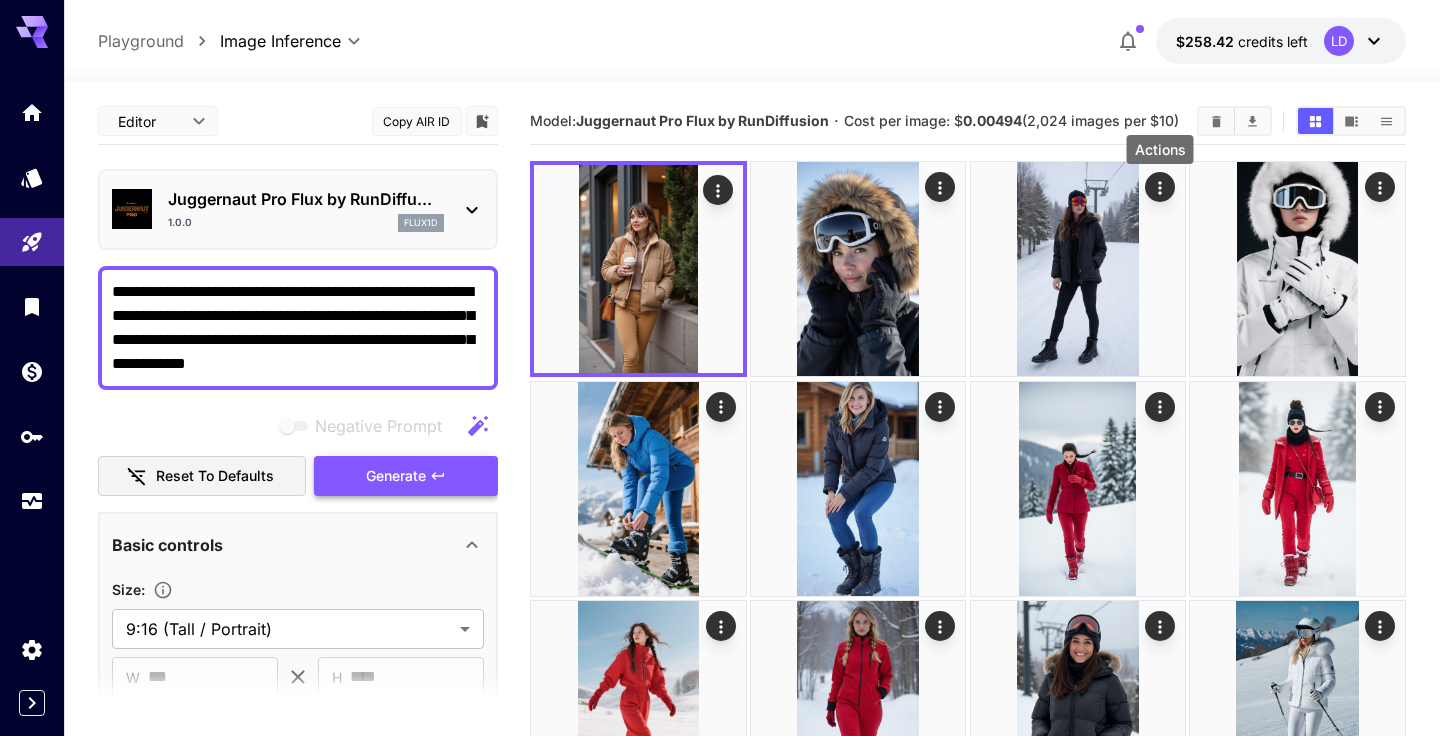 click on "Generate" at bounding box center [396, 476] 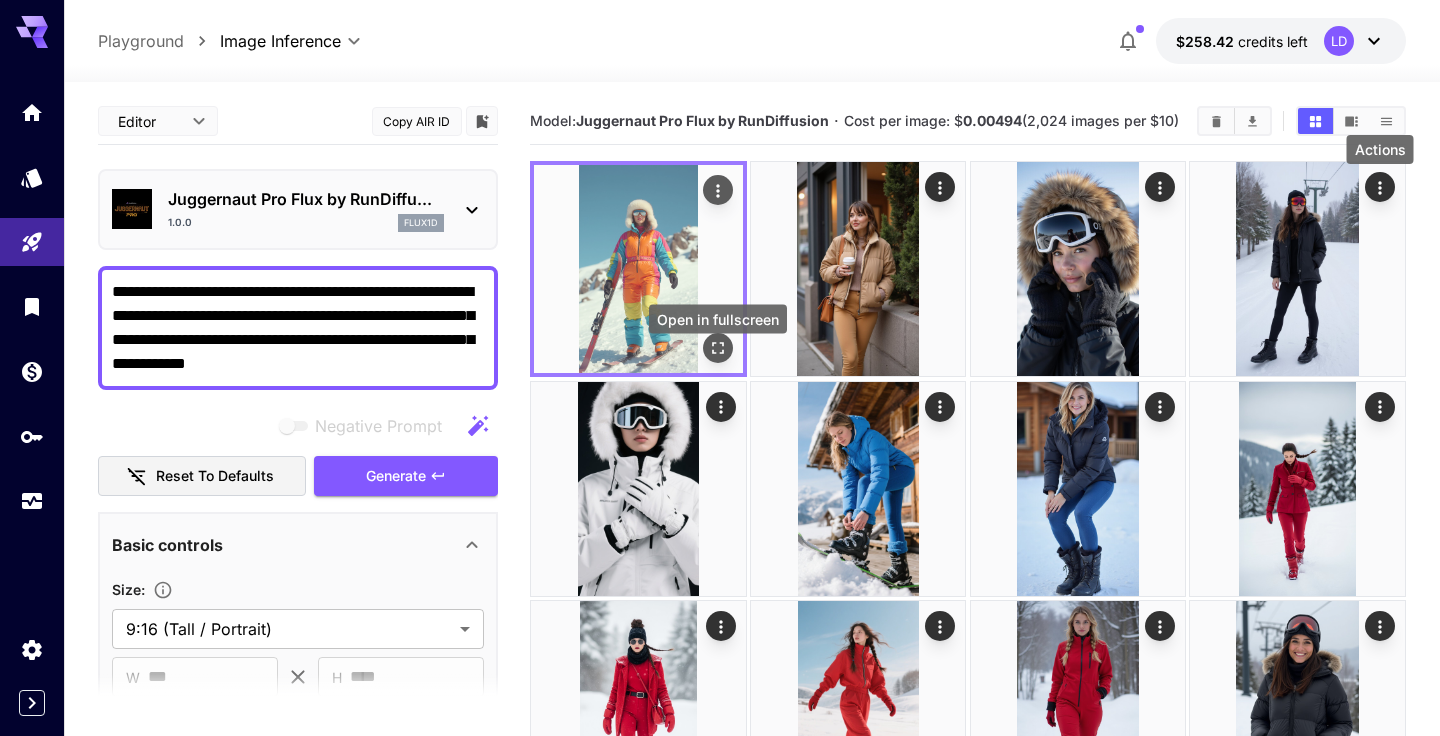 click 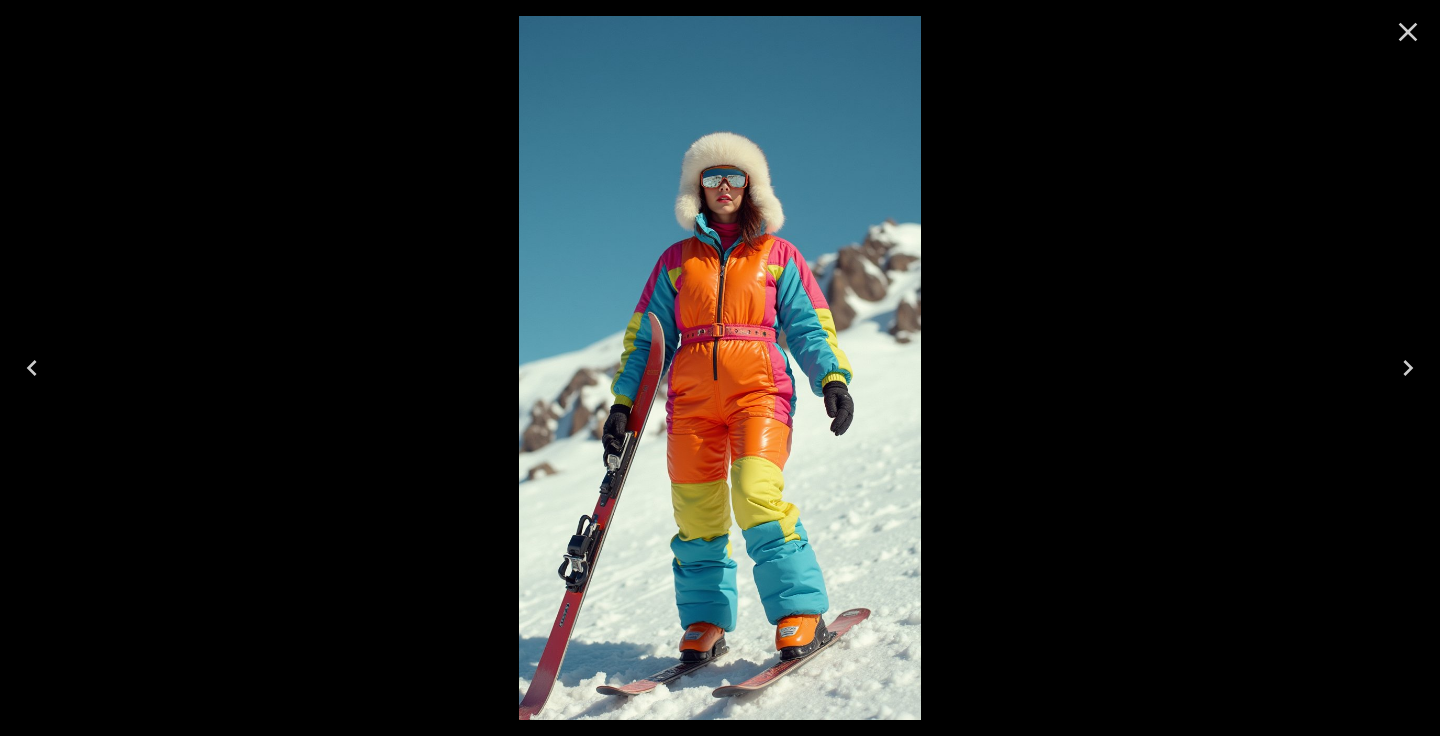 click 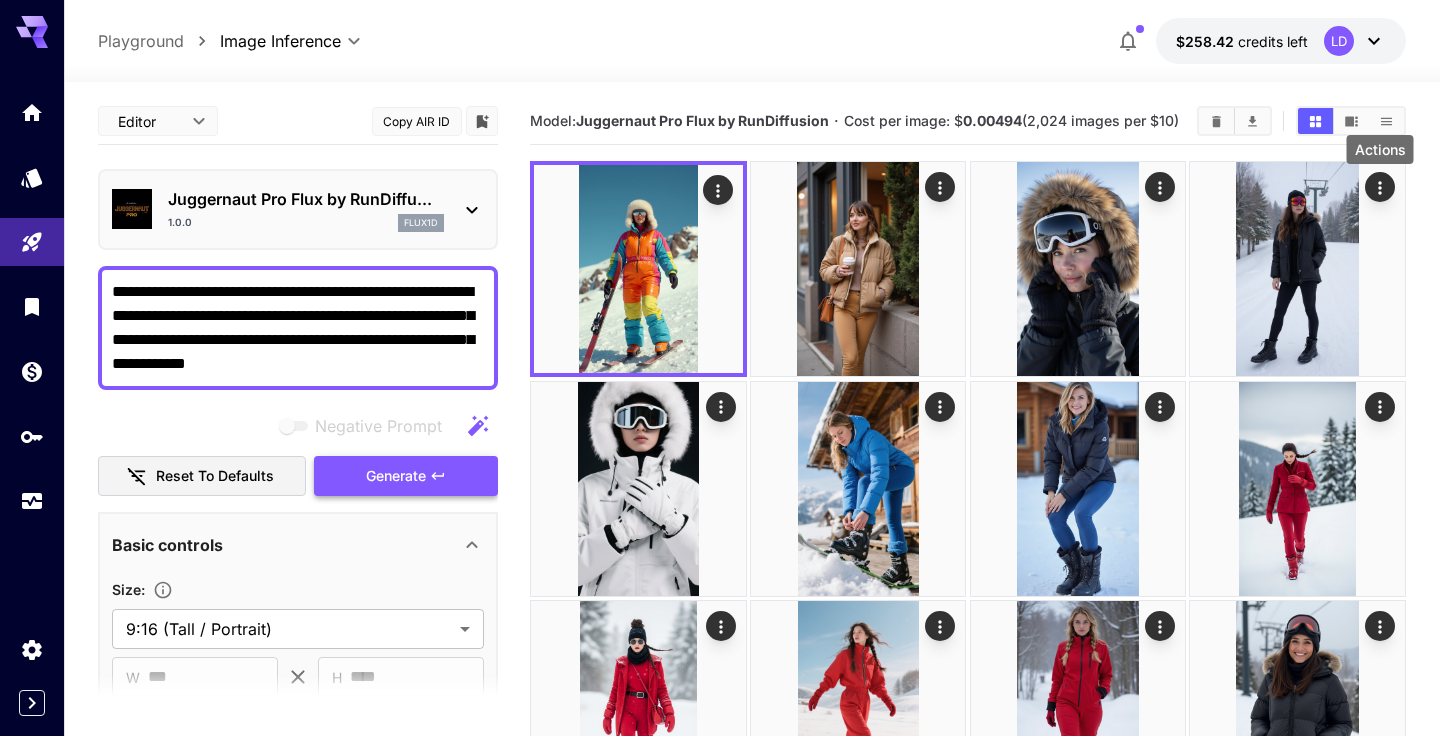 click 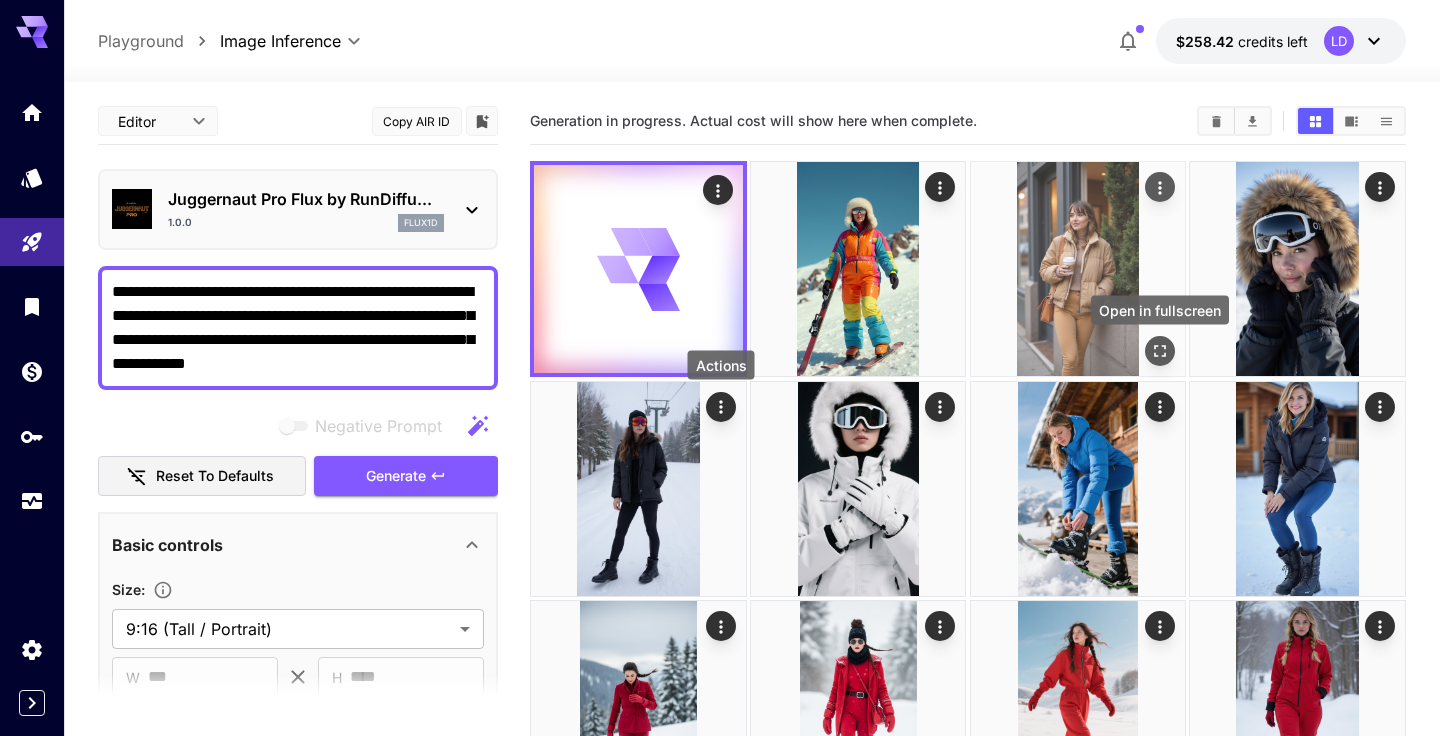 click 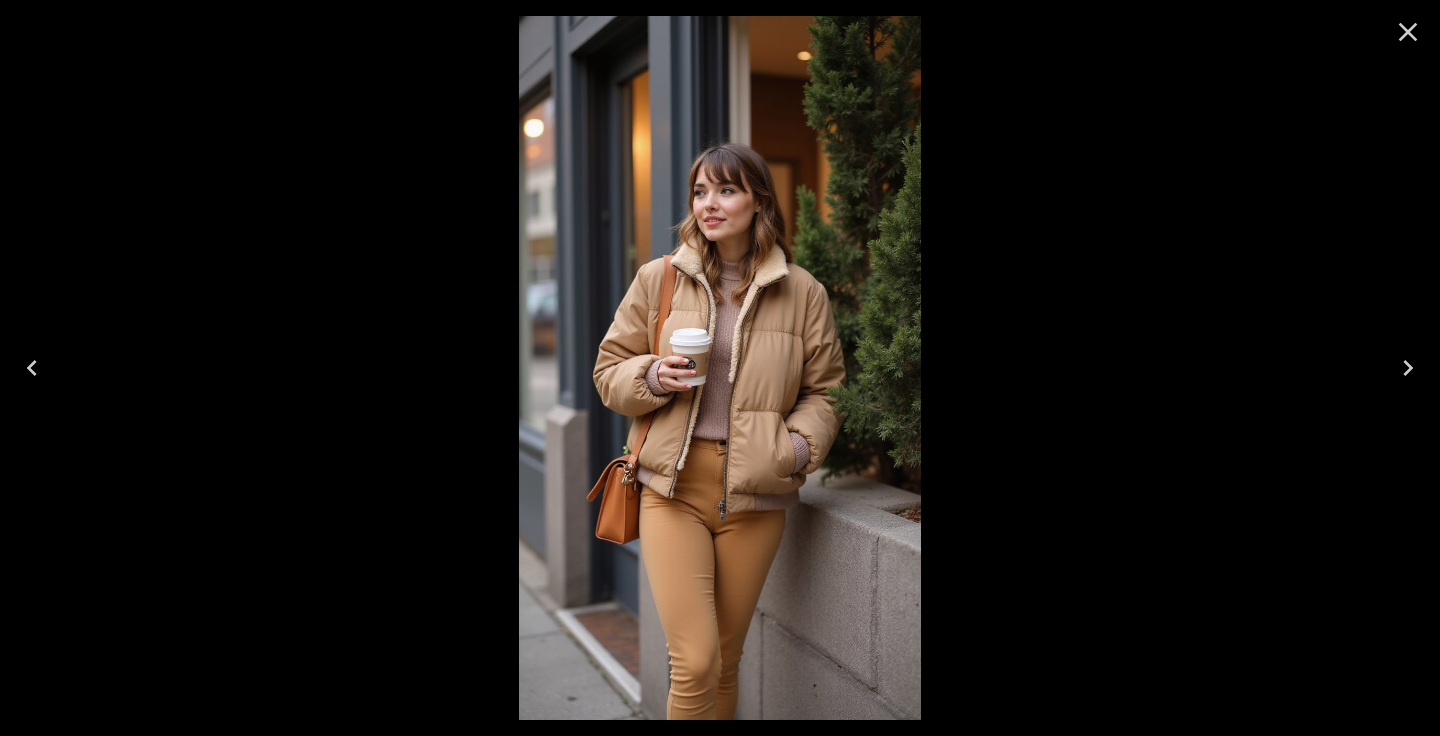 click 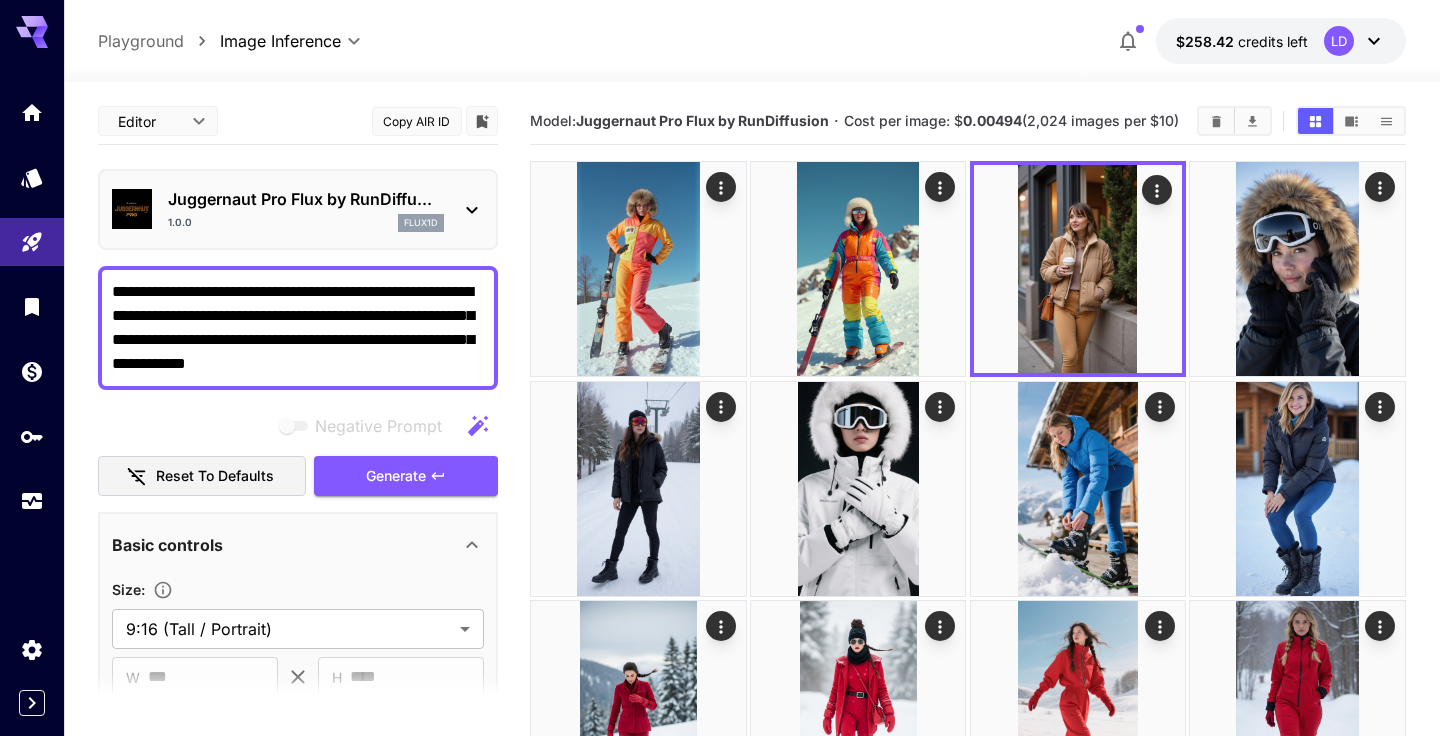 drag, startPoint x: 240, startPoint y: 338, endPoint x: 441, endPoint y: 340, distance: 201.00995 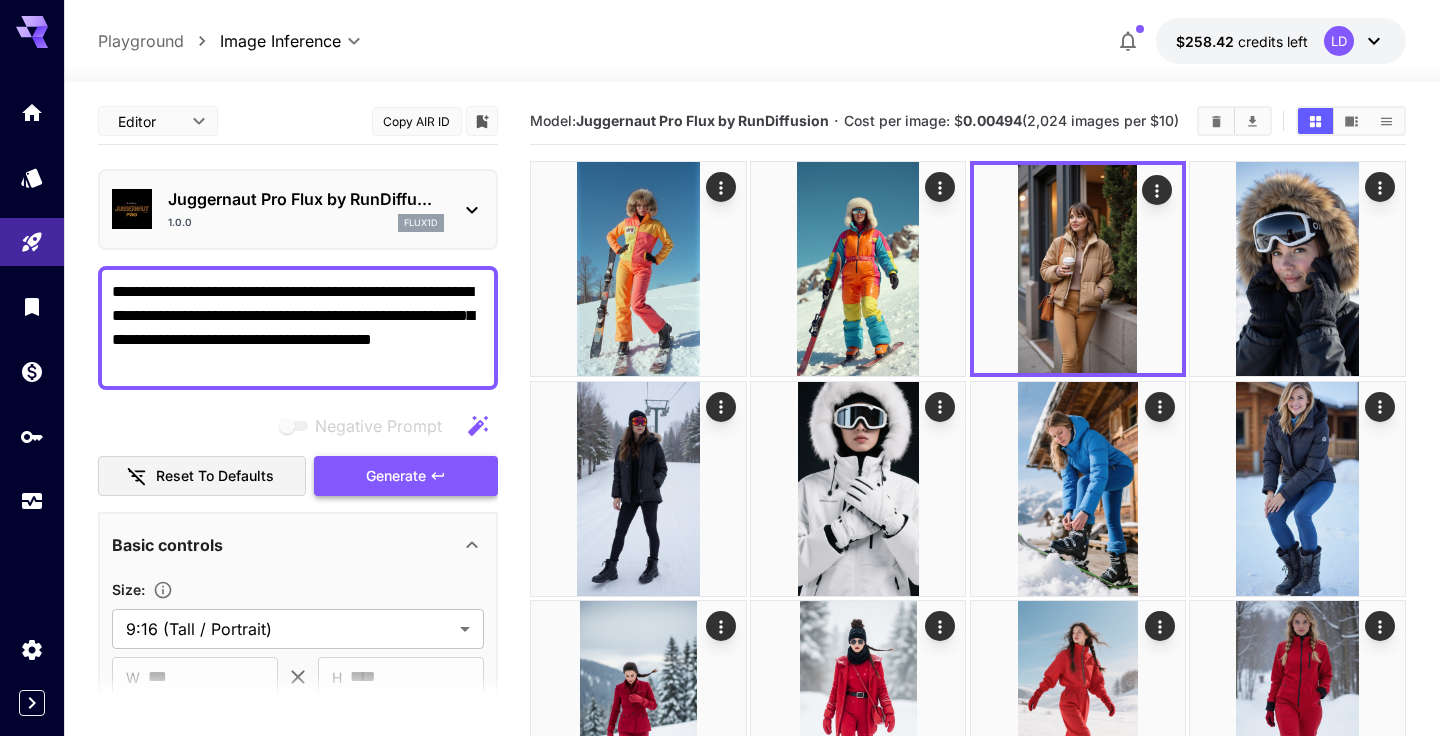 click on "Generate" at bounding box center (396, 476) 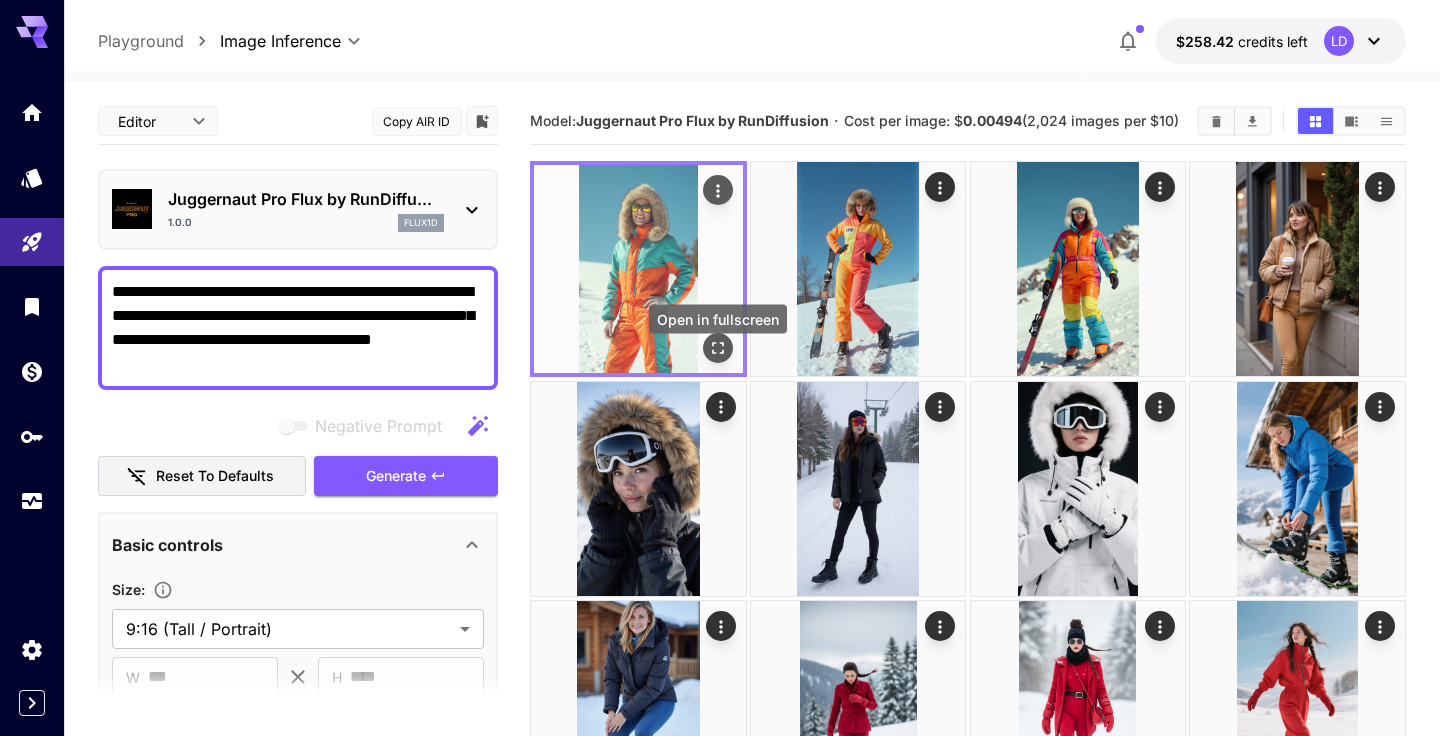 click 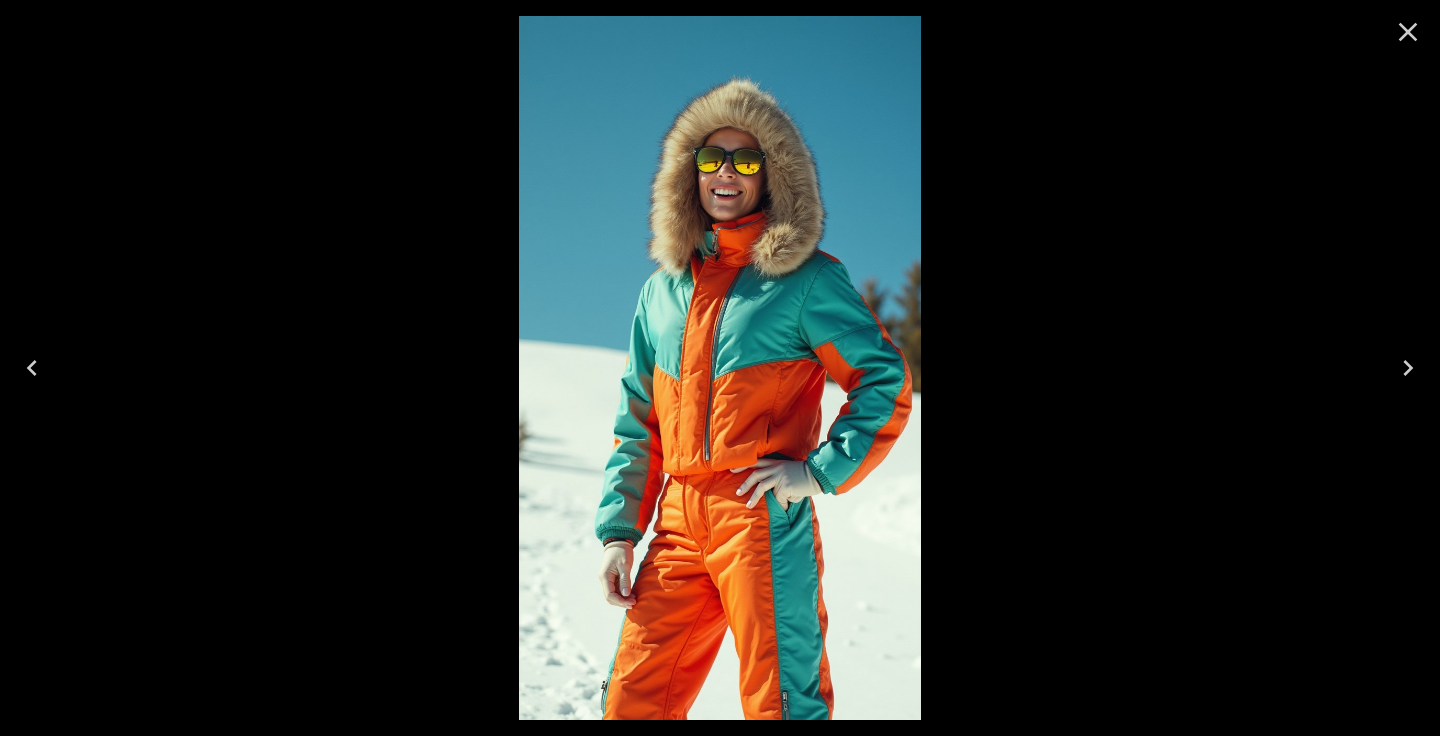 click at bounding box center (720, 368) 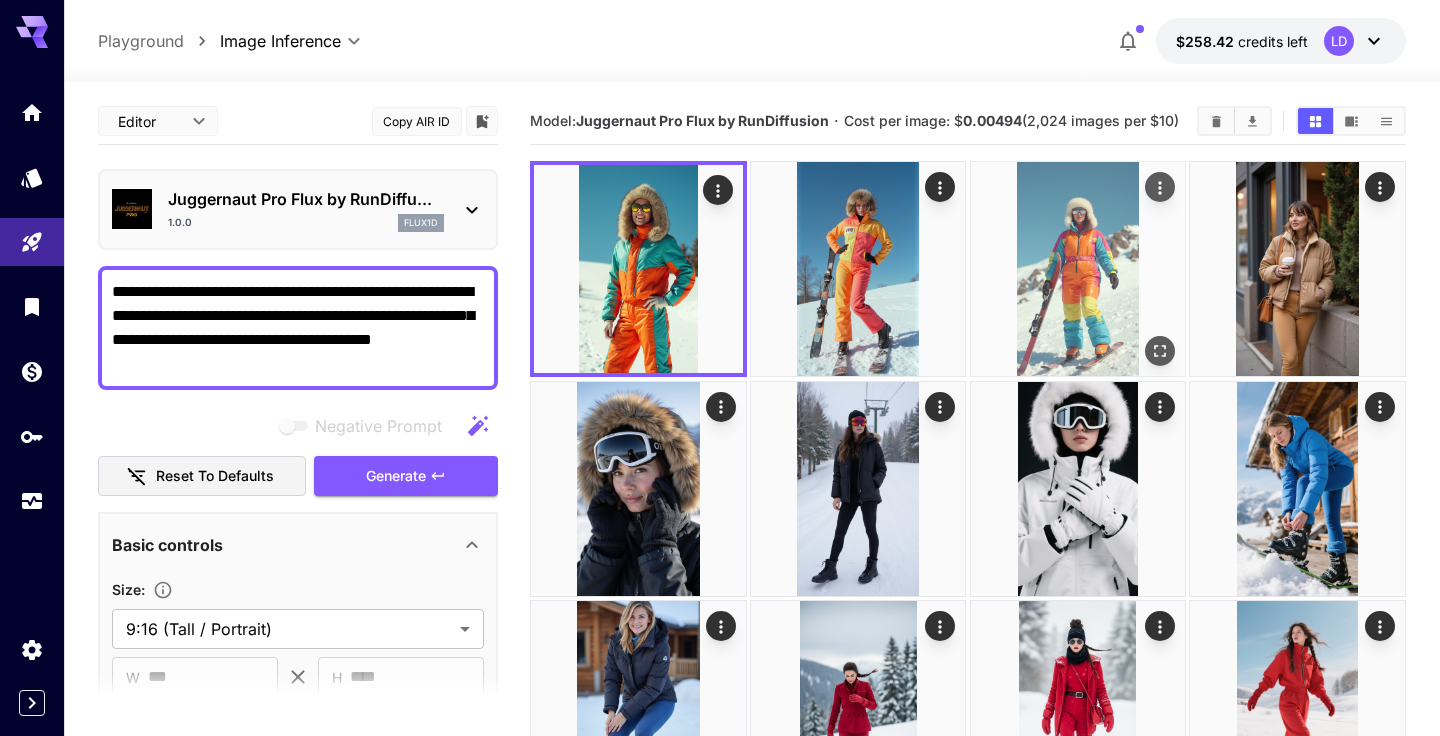 click at bounding box center (1078, 269) 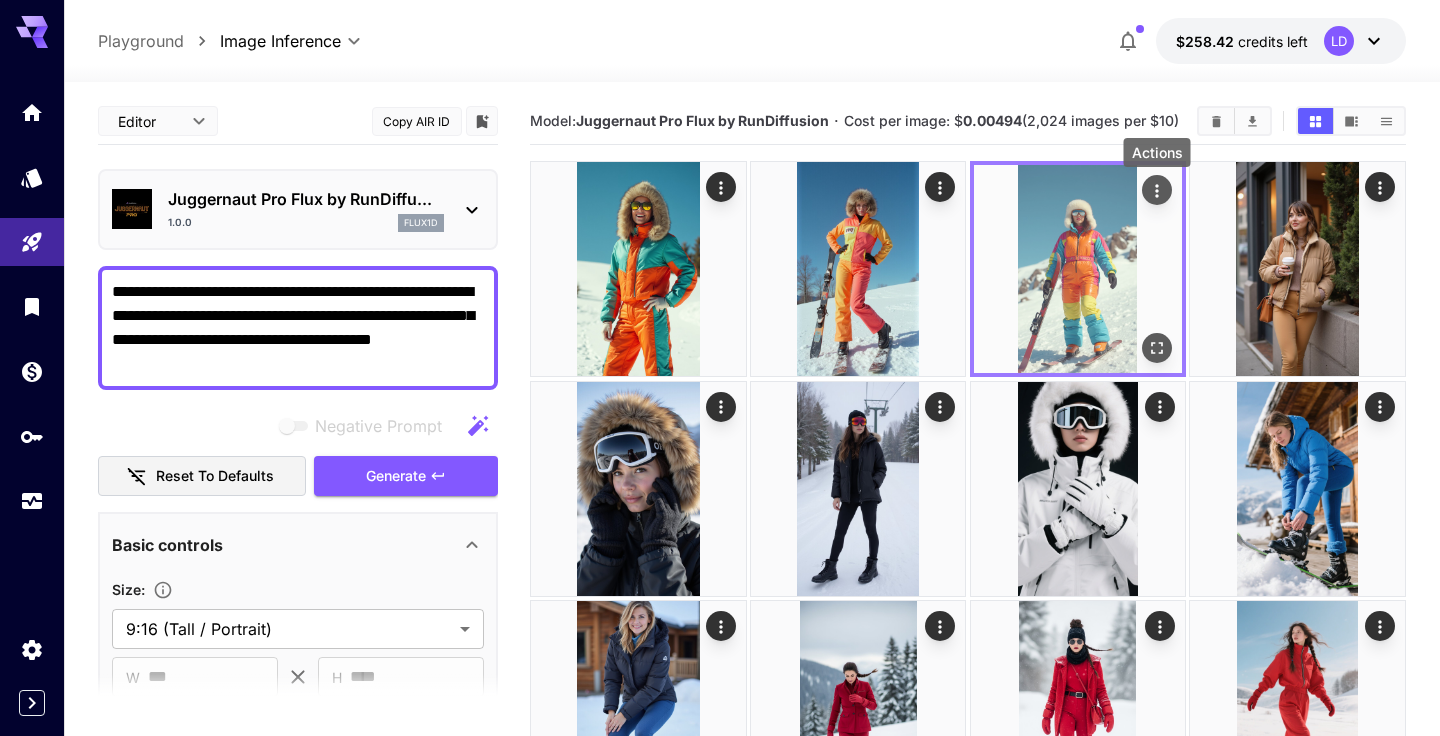 click 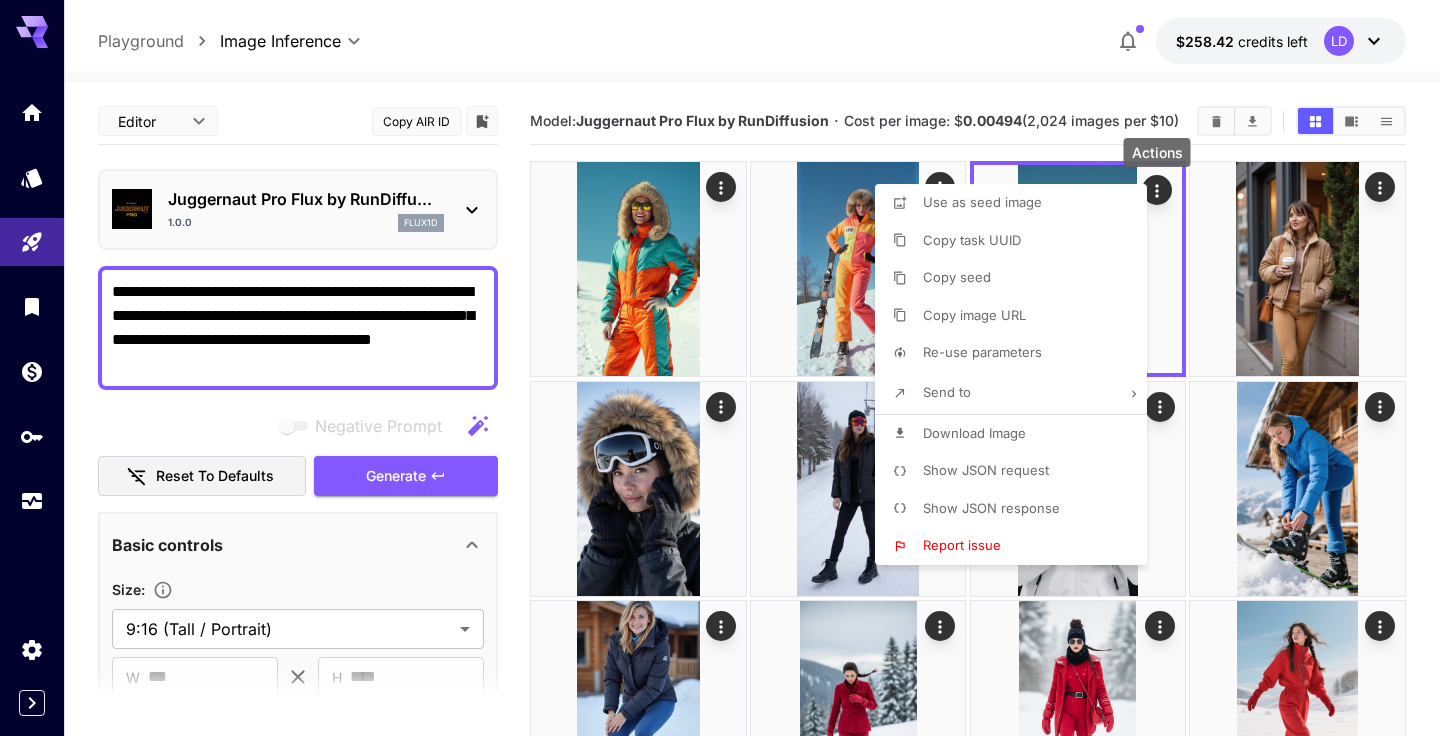 click on "Re-use parameters" at bounding box center (982, 352) 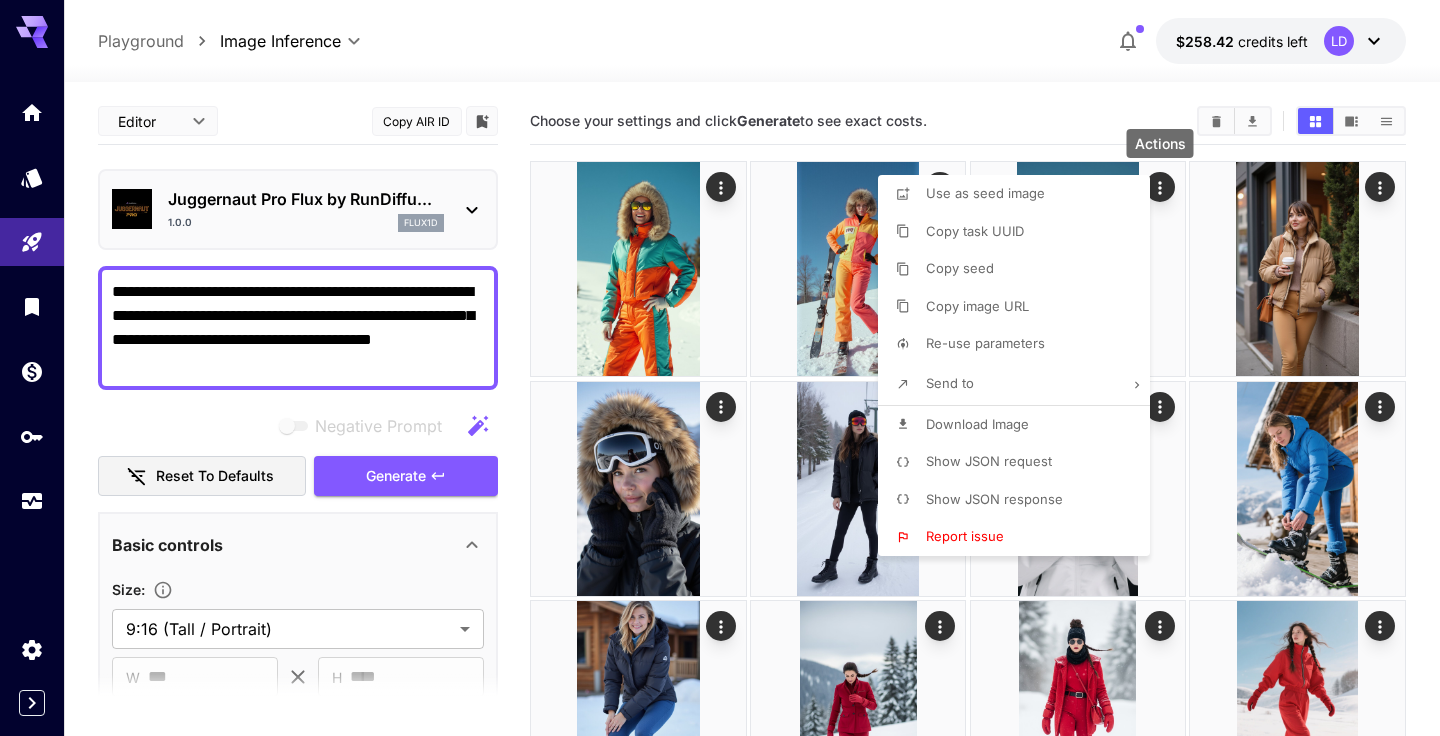 click at bounding box center [720, 368] 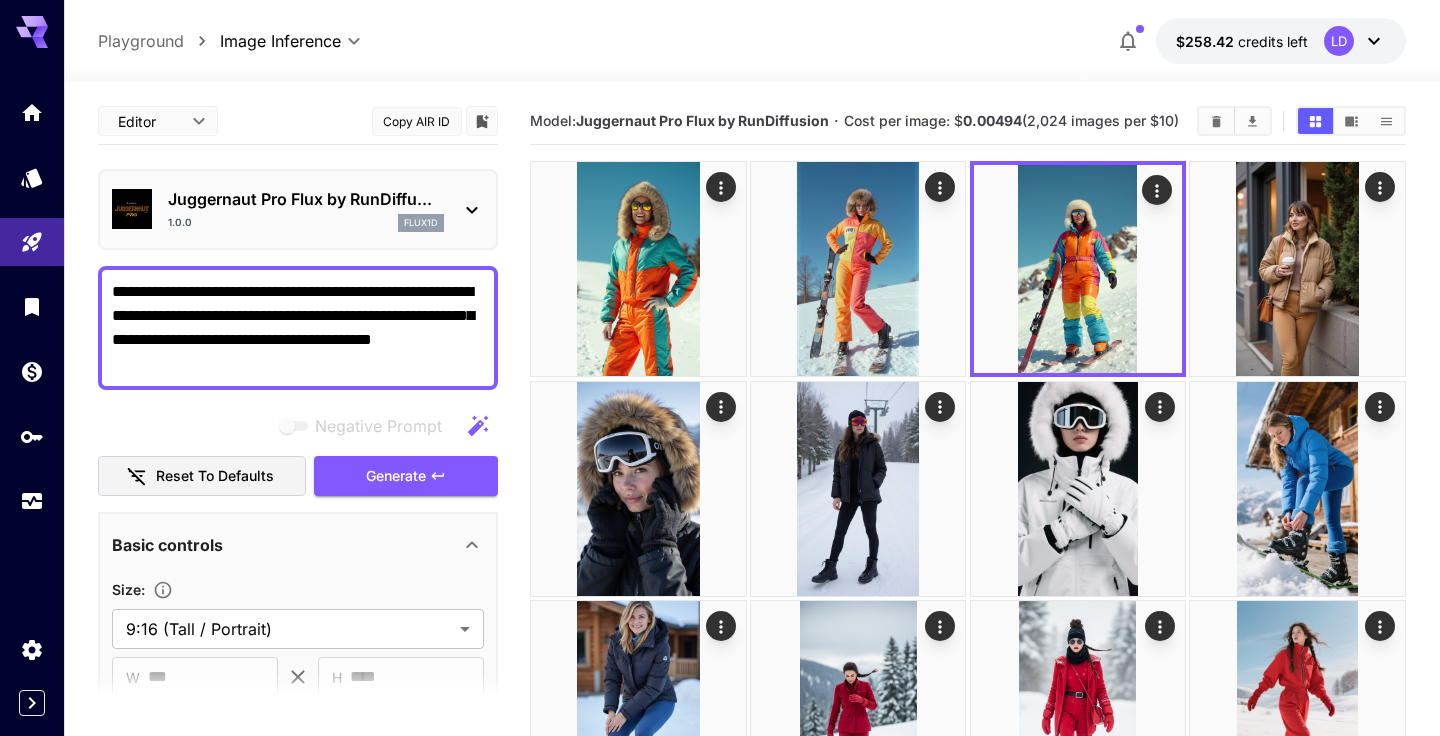 drag, startPoint x: 235, startPoint y: 337, endPoint x: 443, endPoint y: 332, distance: 208.06009 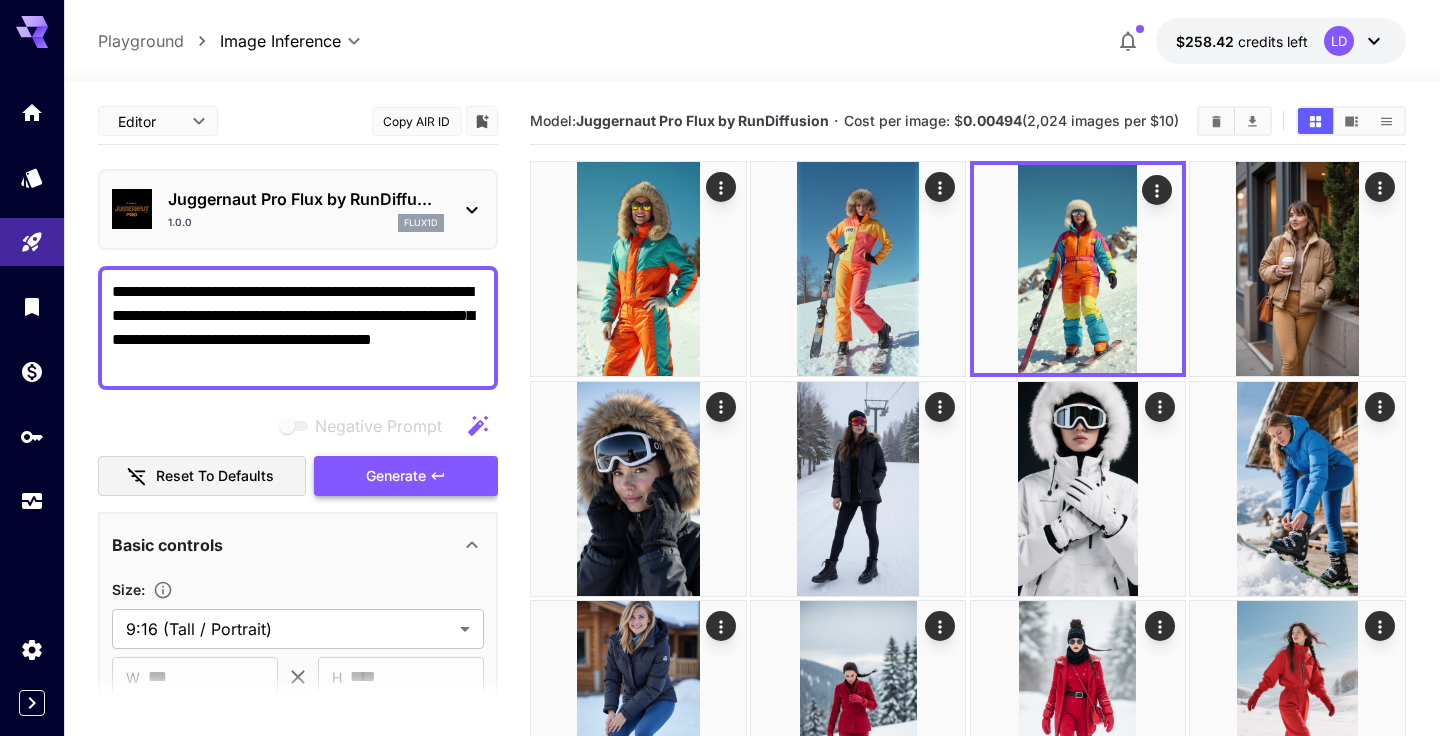type on "**********" 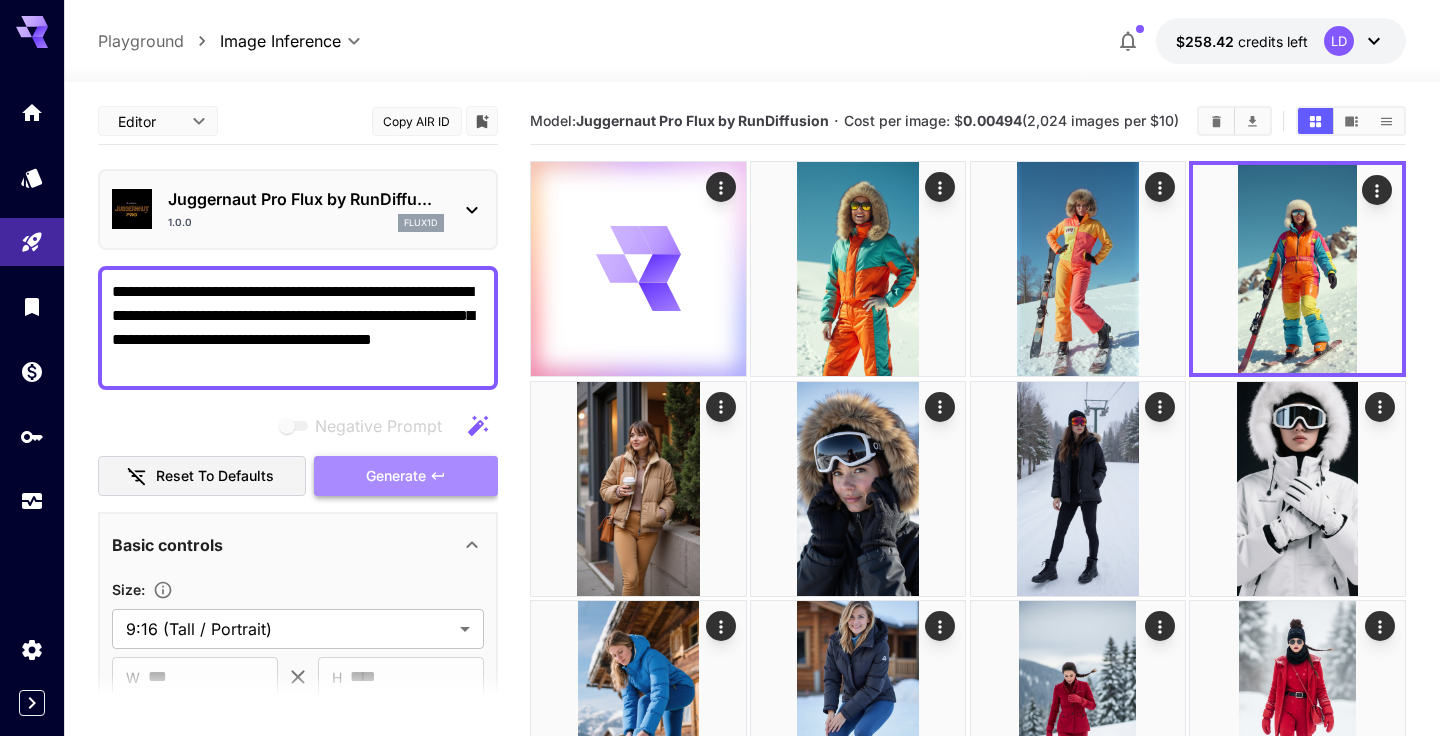 click on "Generate" at bounding box center [396, 476] 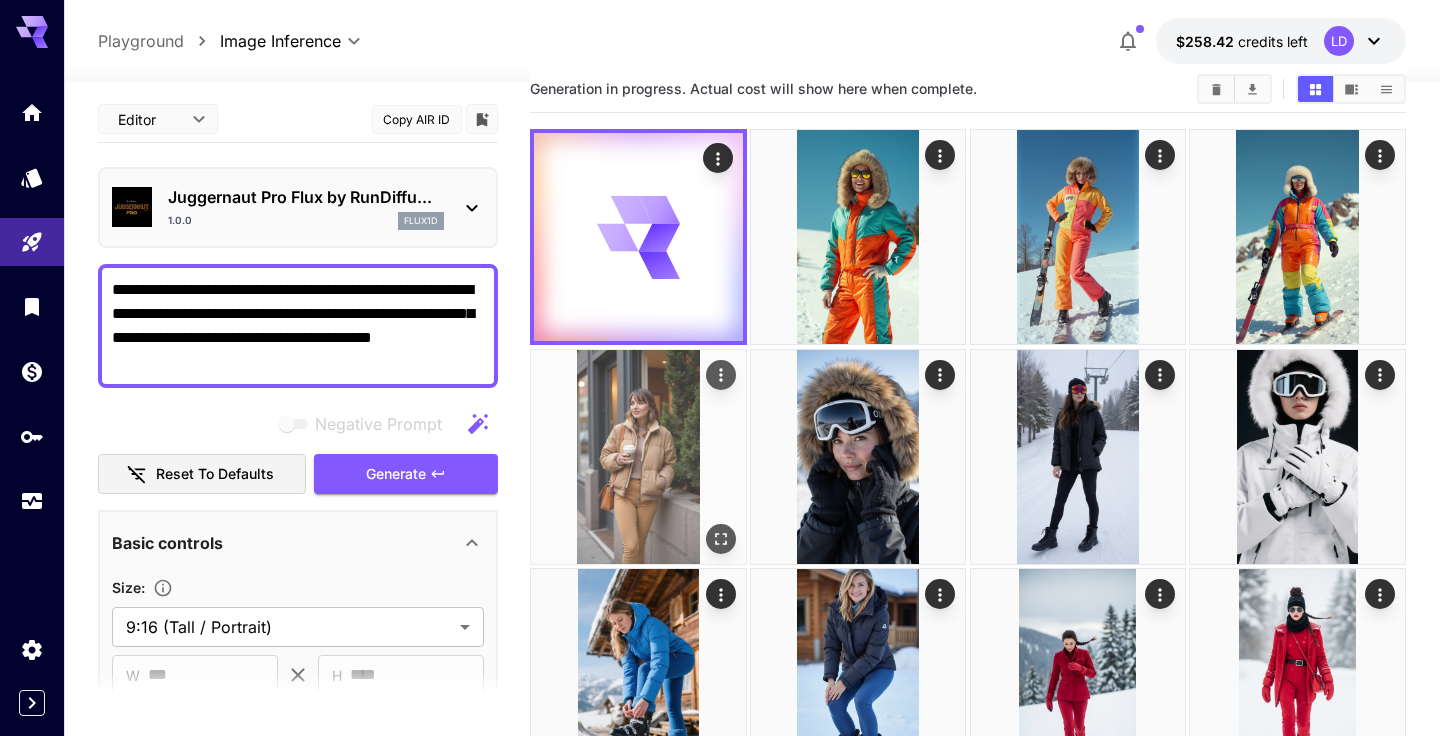 scroll, scrollTop: 35, scrollLeft: 0, axis: vertical 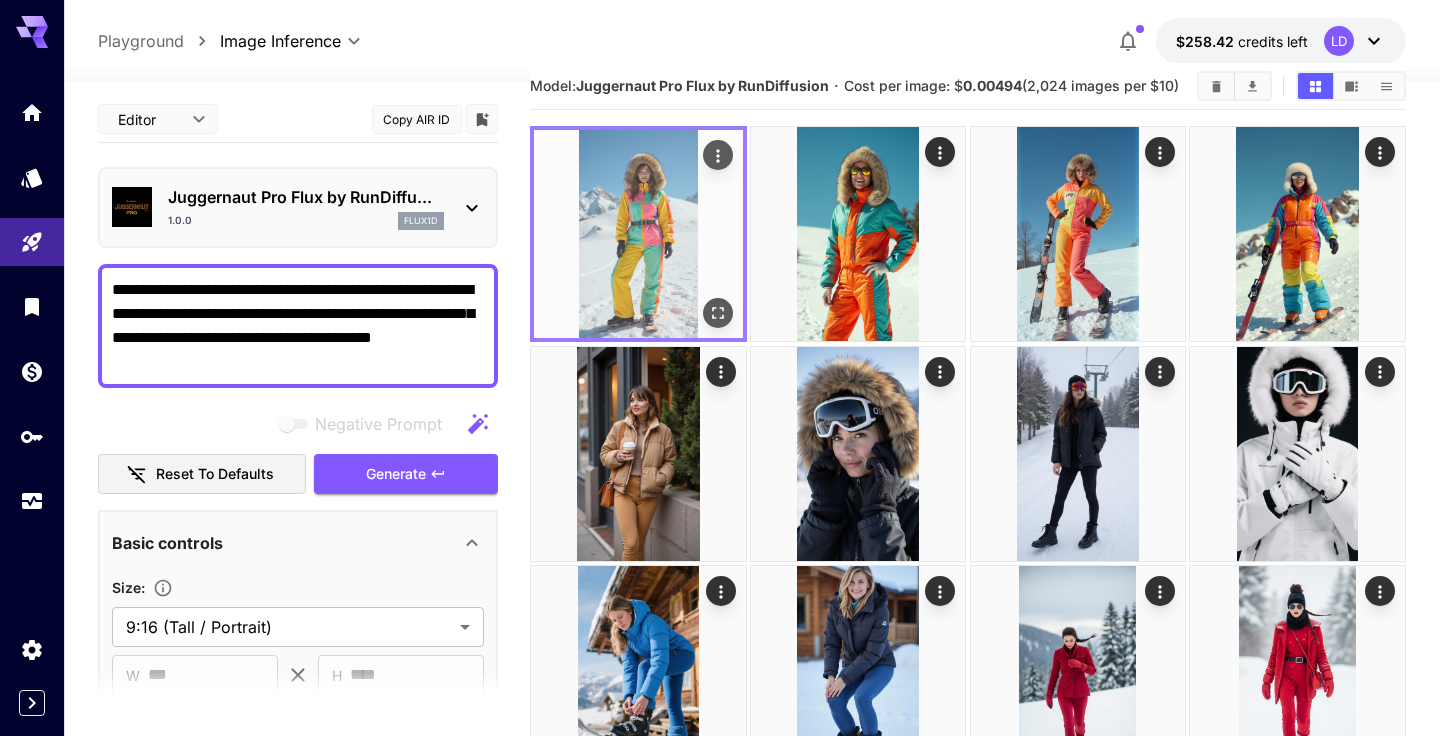 click 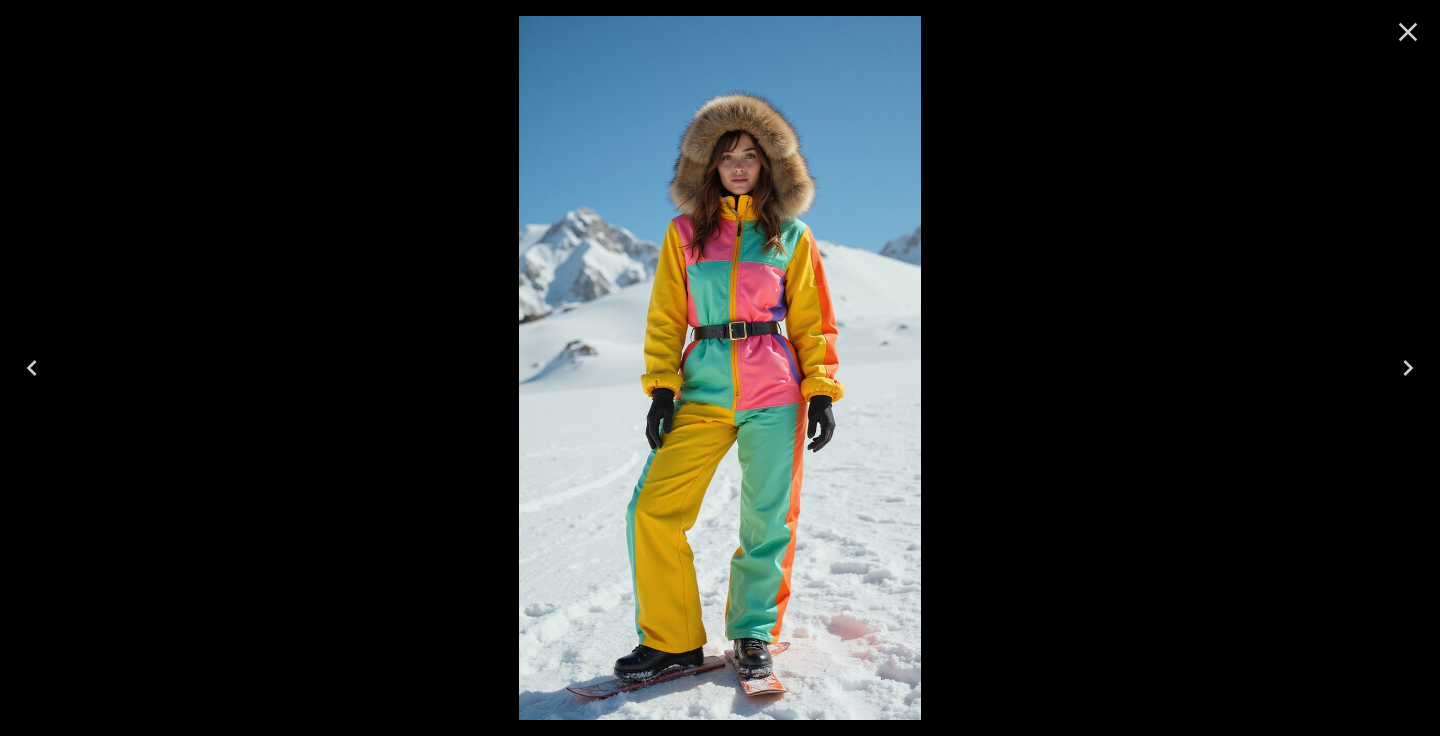 click 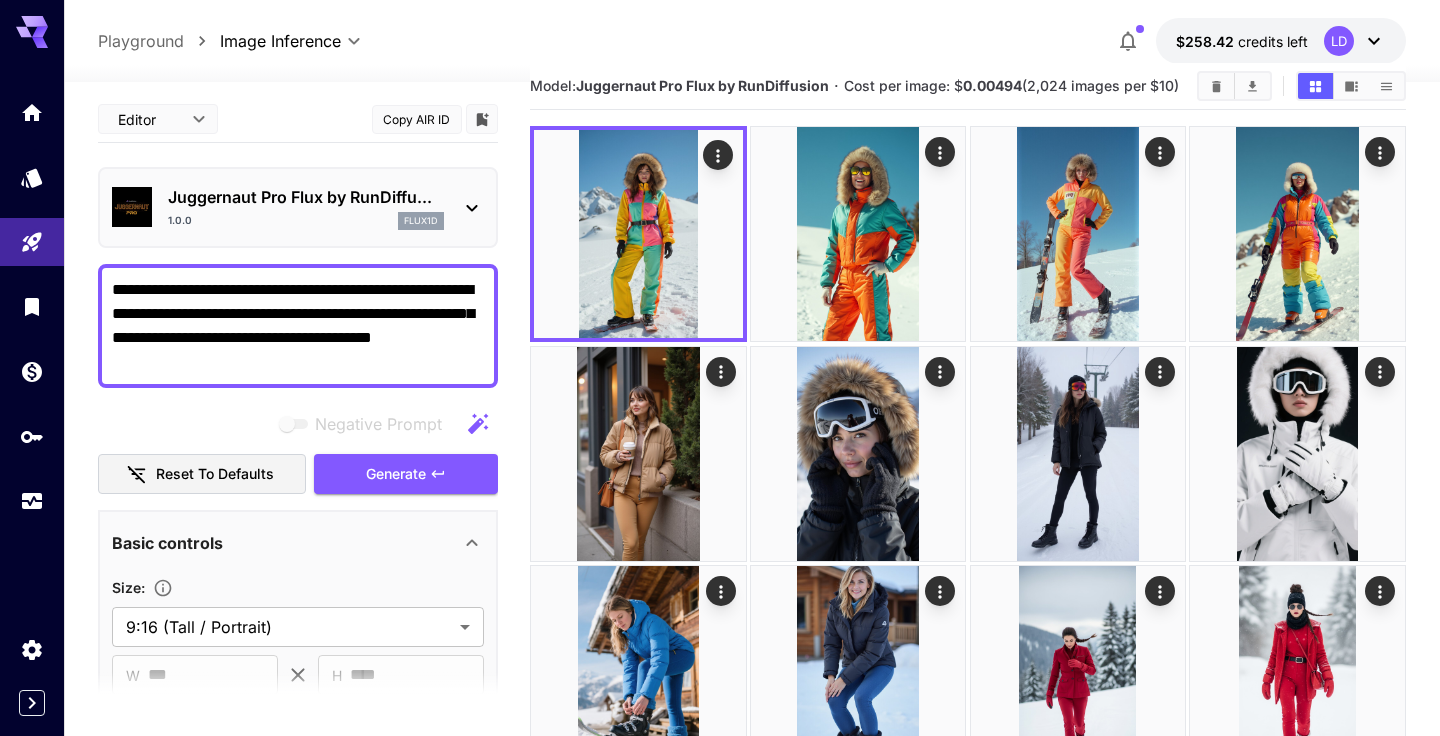 click on "Juggernaut Pro Flux by RunDiffu... 1.0.0 flux1d" at bounding box center [298, 207] 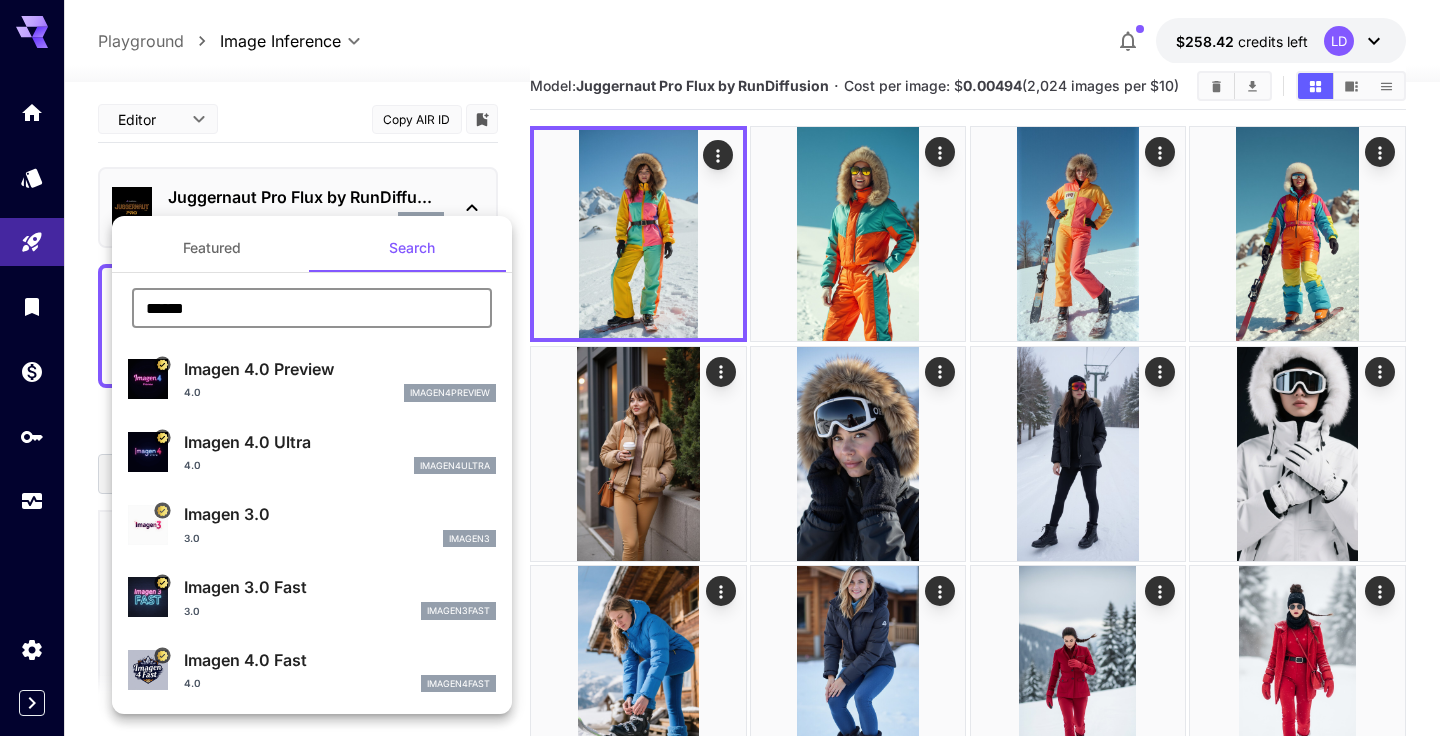 drag, startPoint x: 261, startPoint y: 311, endPoint x: 29, endPoint y: 291, distance: 232.86047 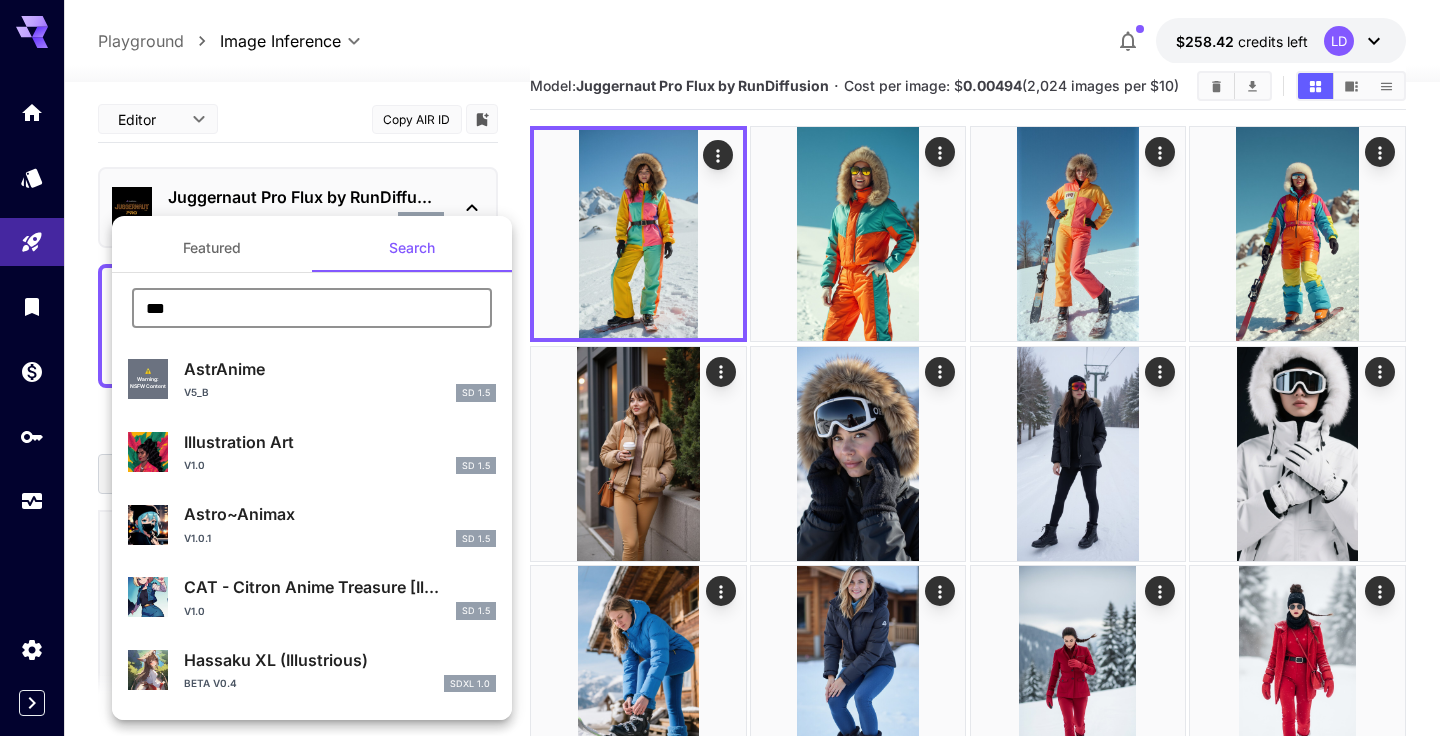 type on "***" 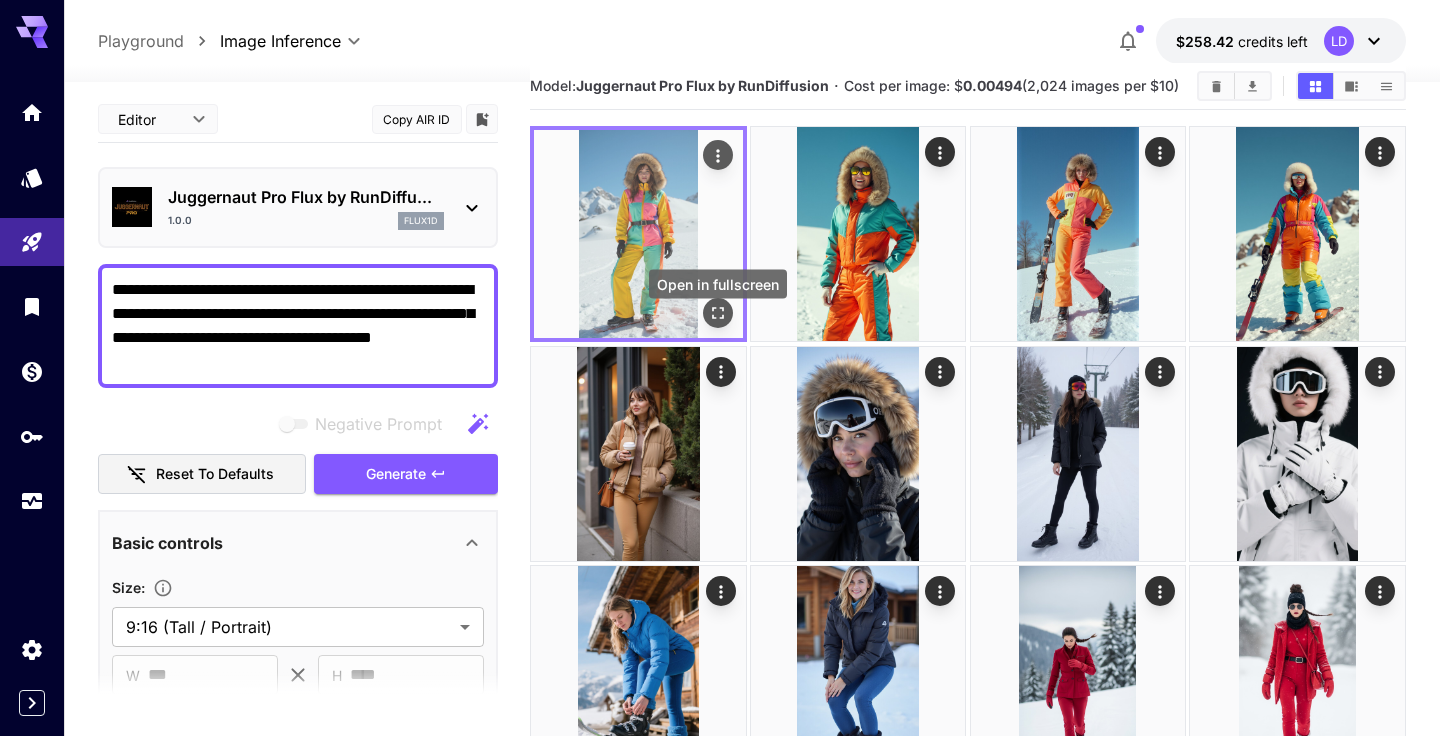 click at bounding box center (718, 313) 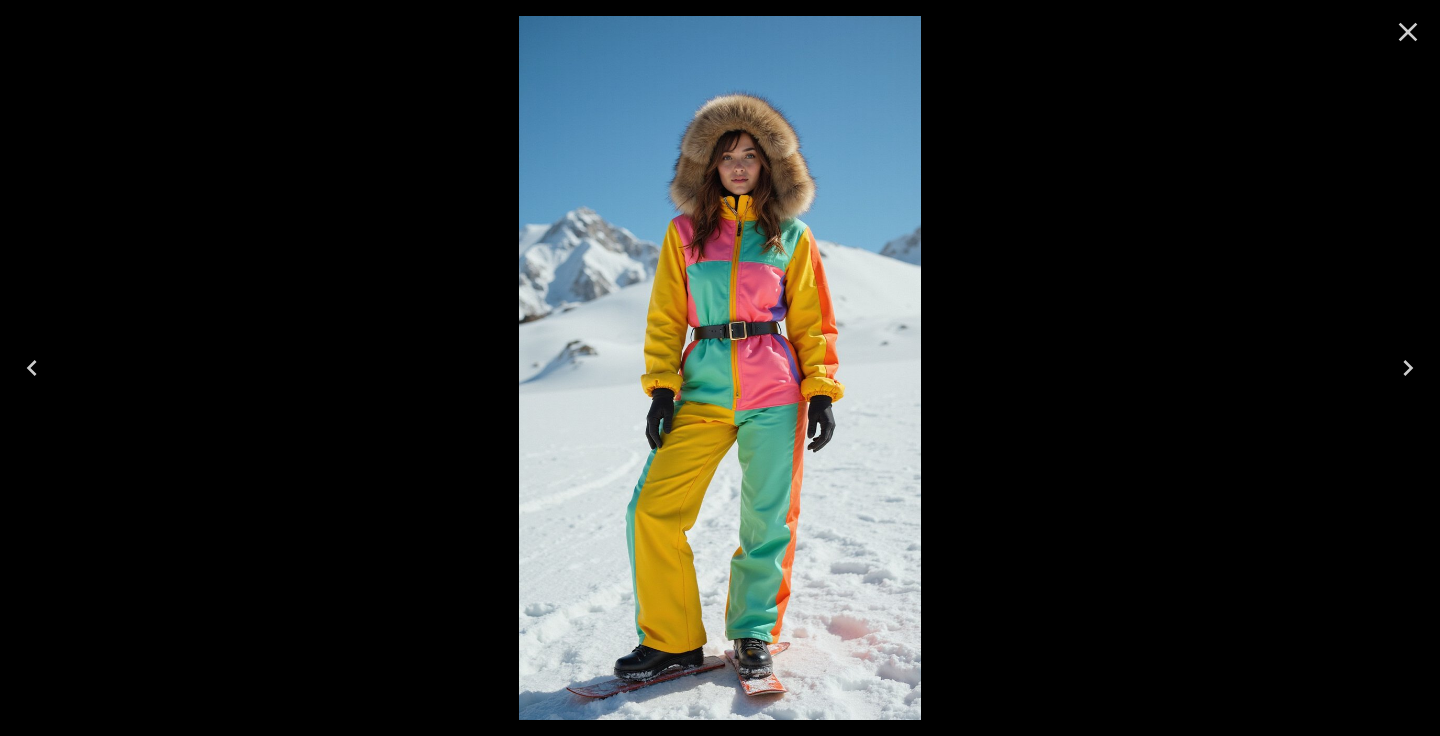 click 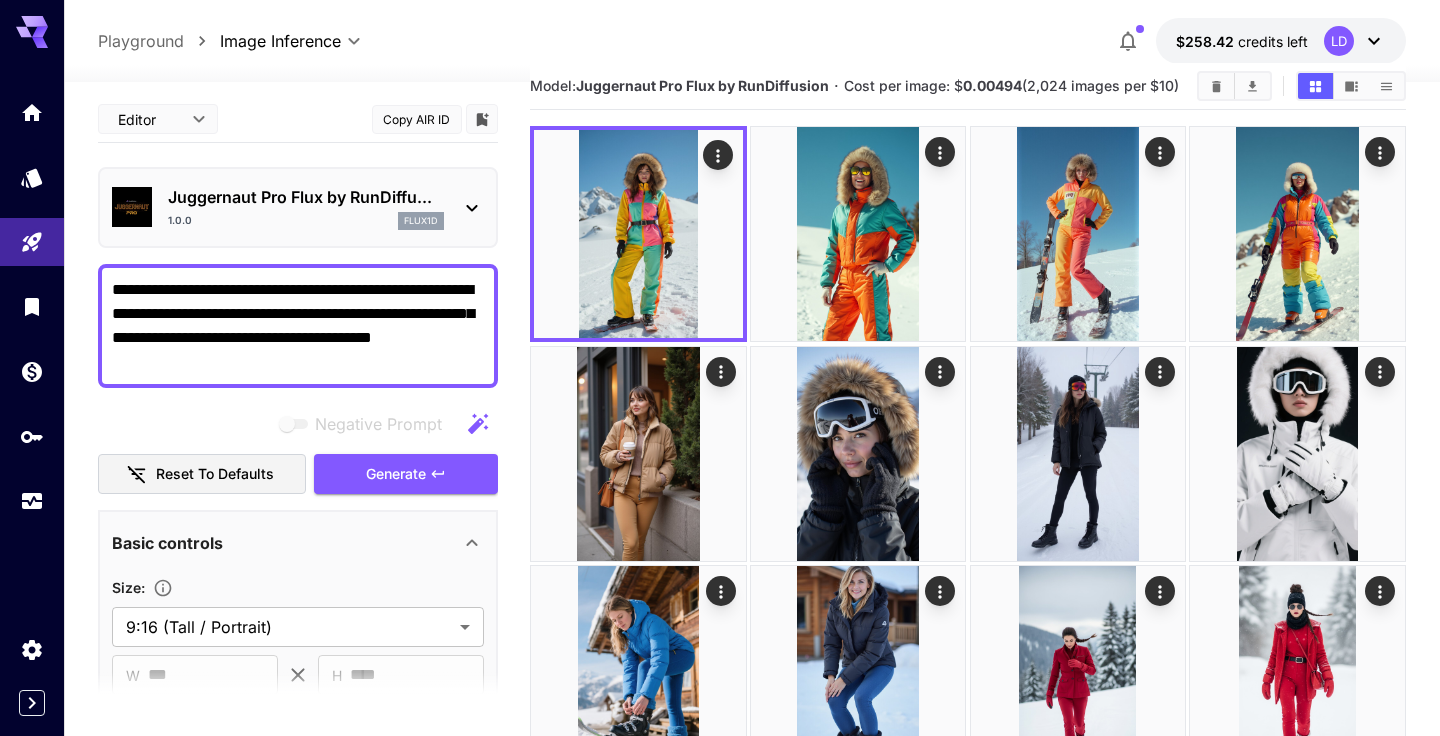 click on "1.0.0 flux1d" at bounding box center (306, 221) 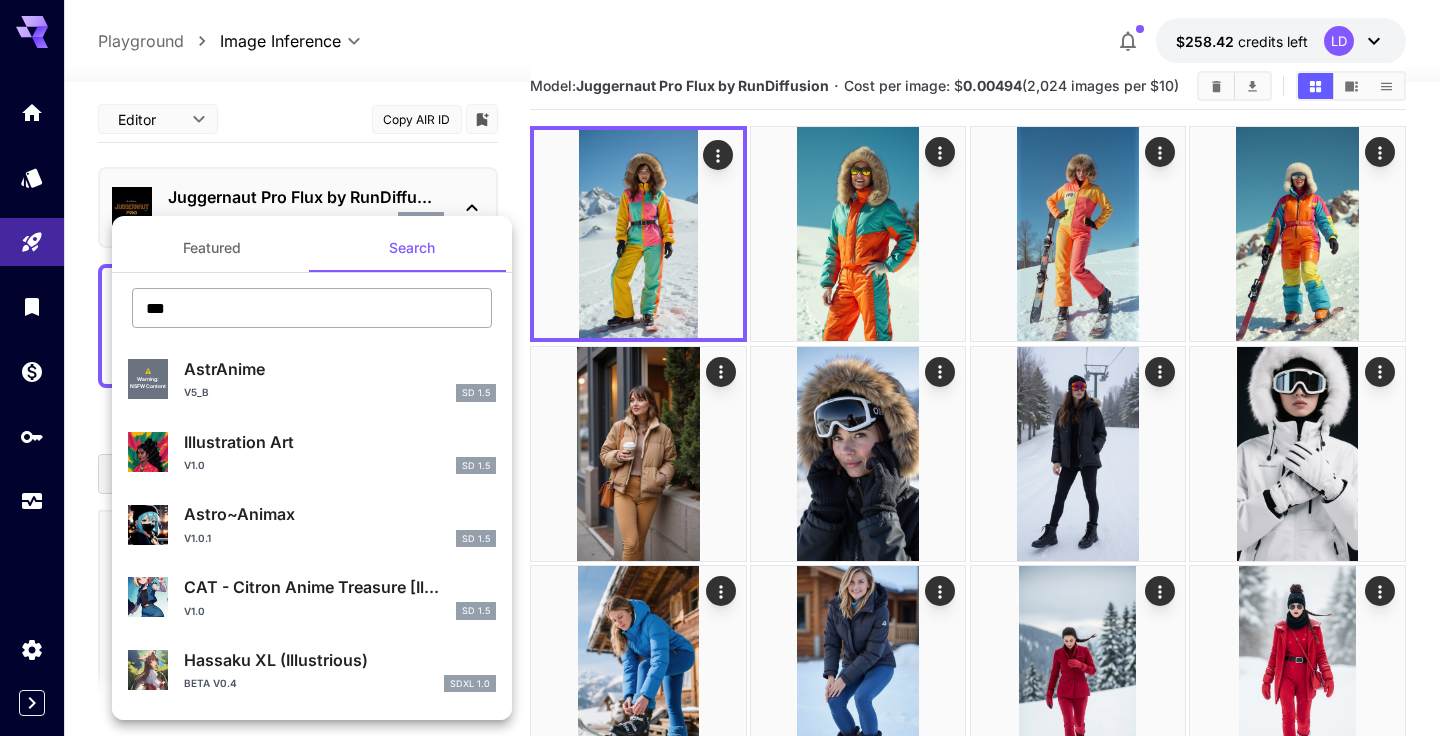 click on "***" at bounding box center [312, 308] 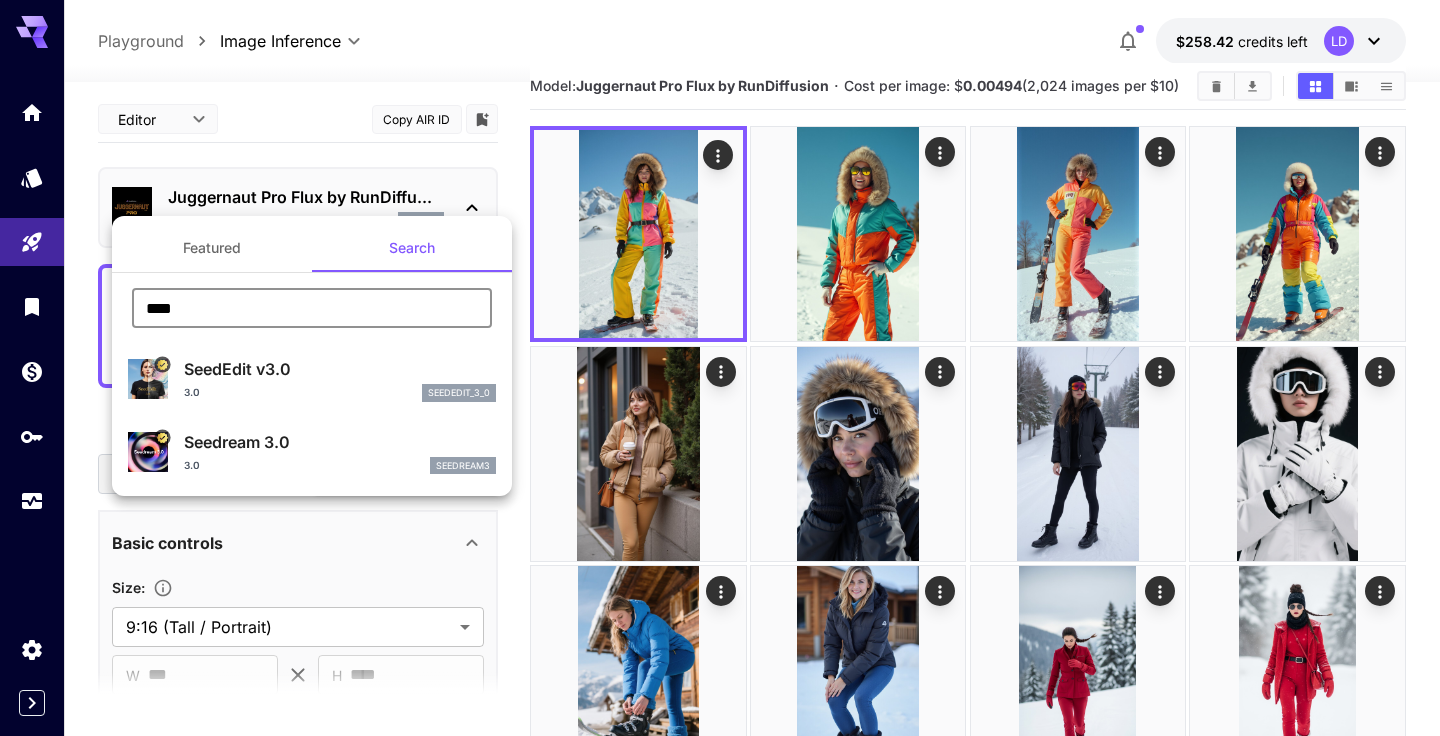 type on "****" 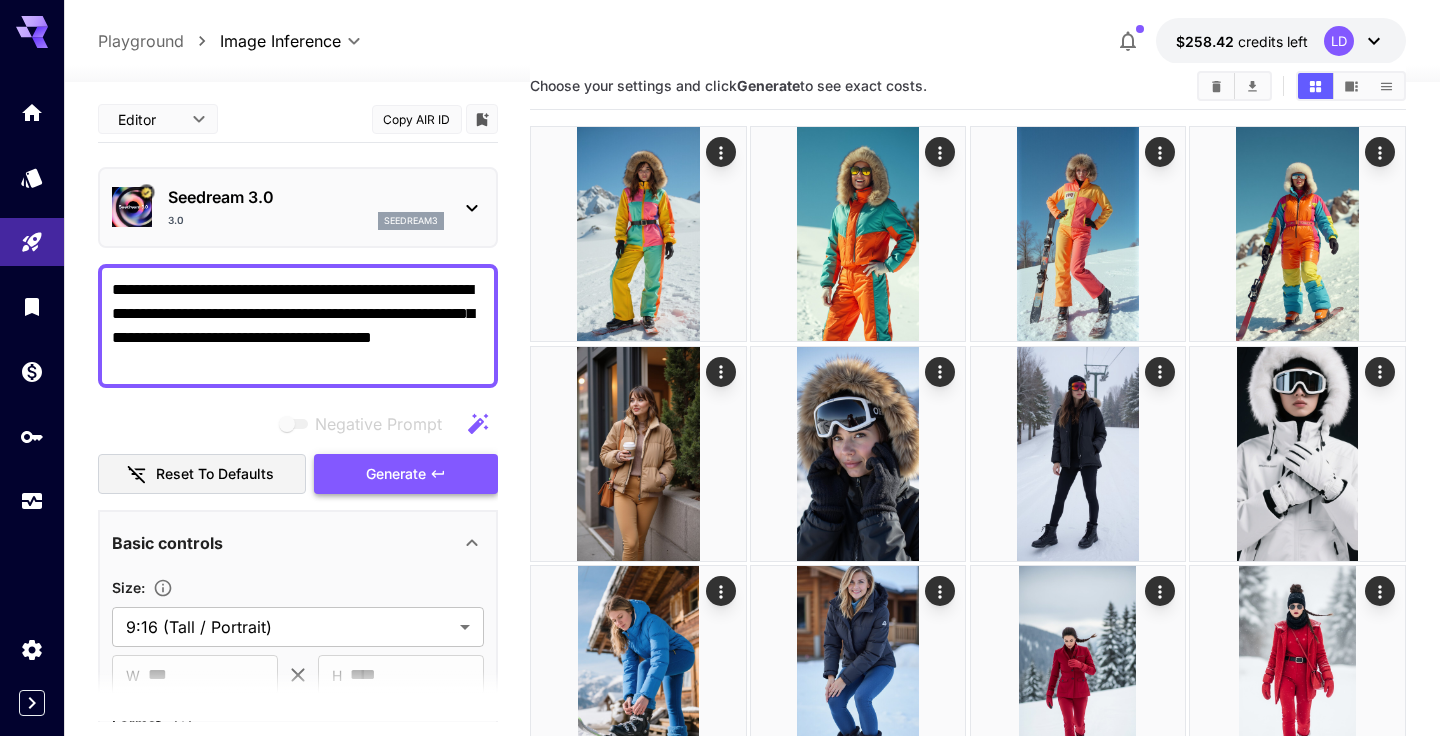 click on "Generate" at bounding box center [396, 474] 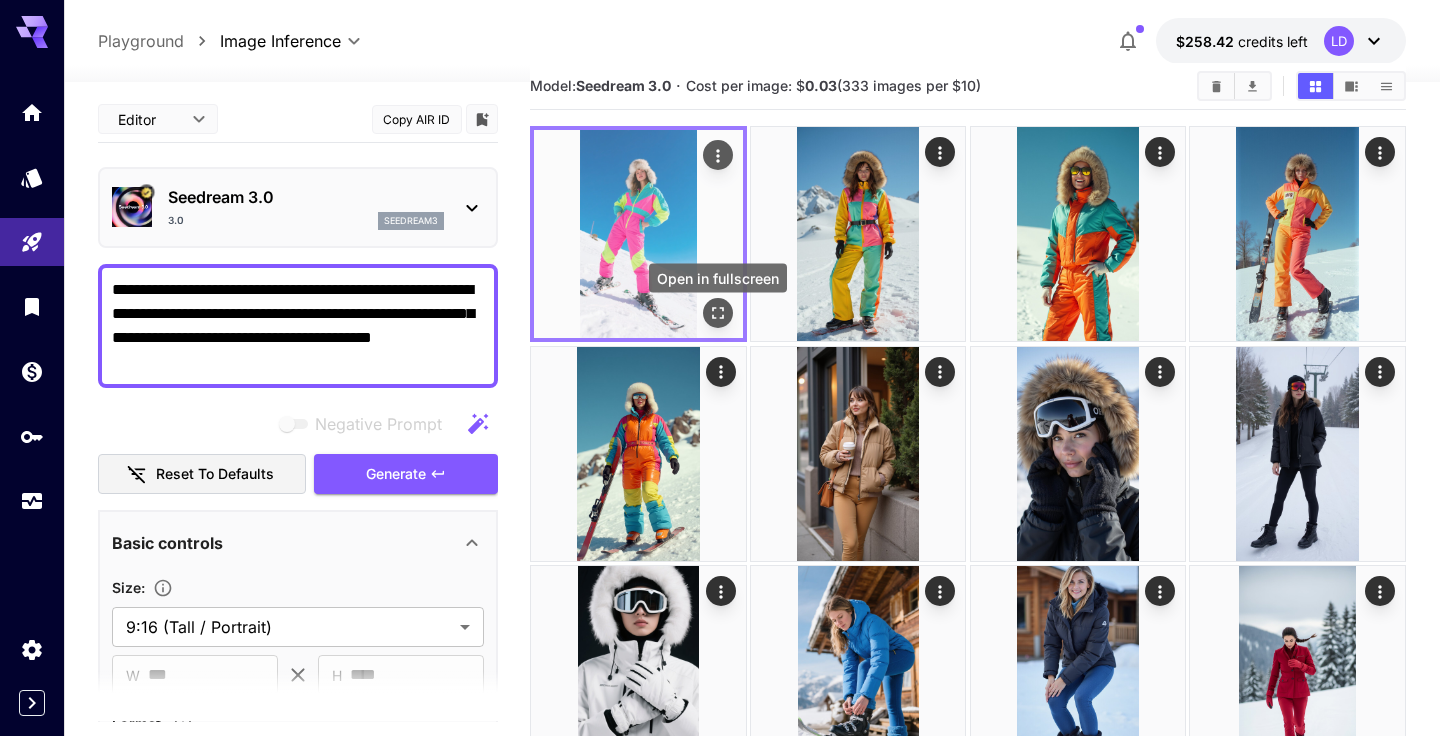 click at bounding box center [718, 313] 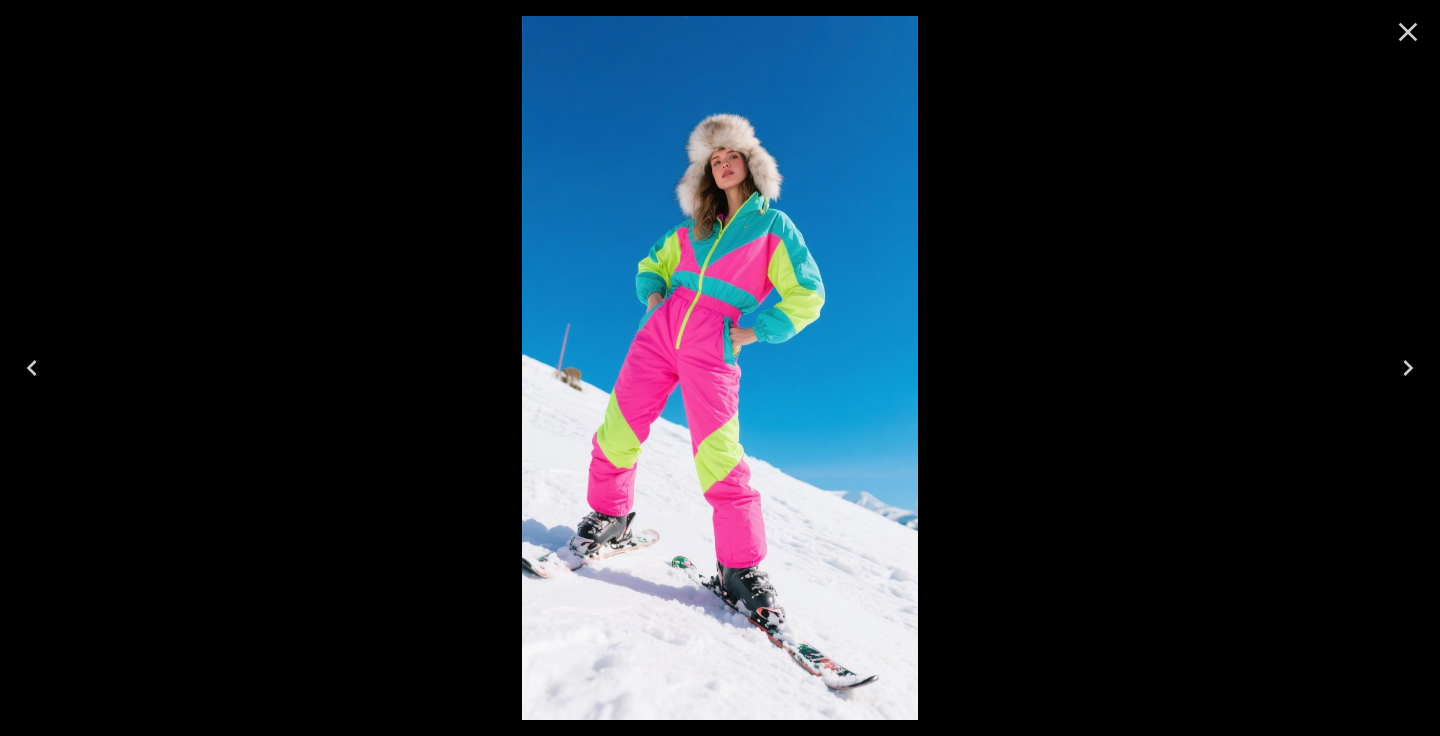 click 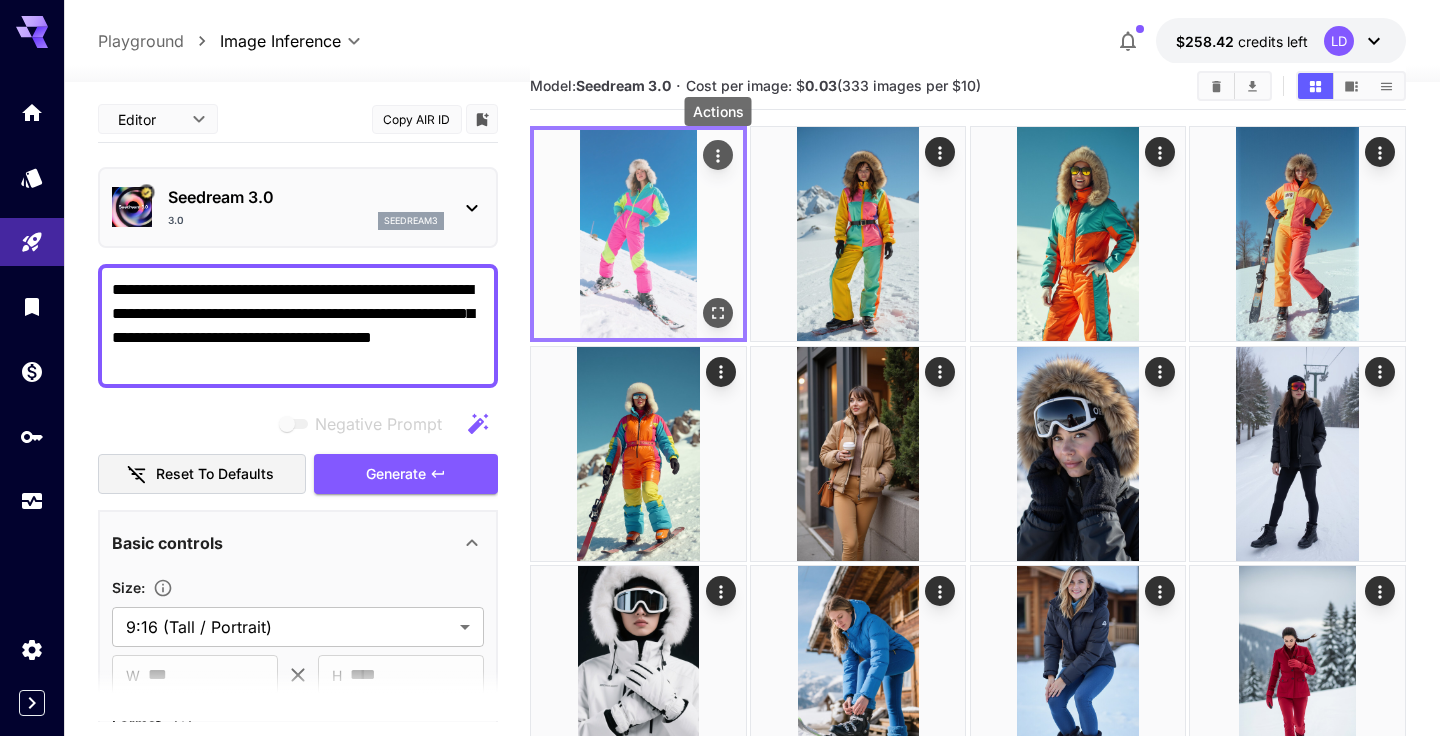 click 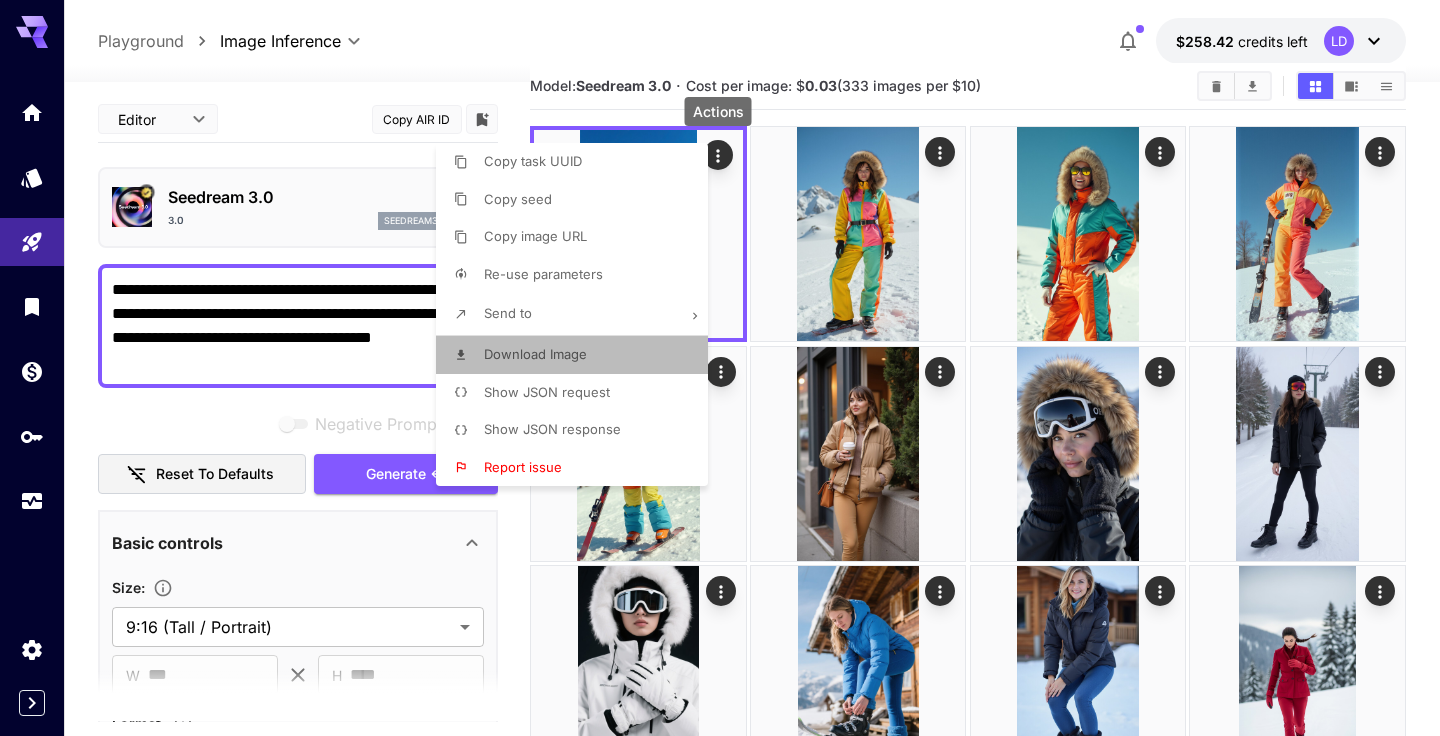 click on "Download Image" at bounding box center [578, 355] 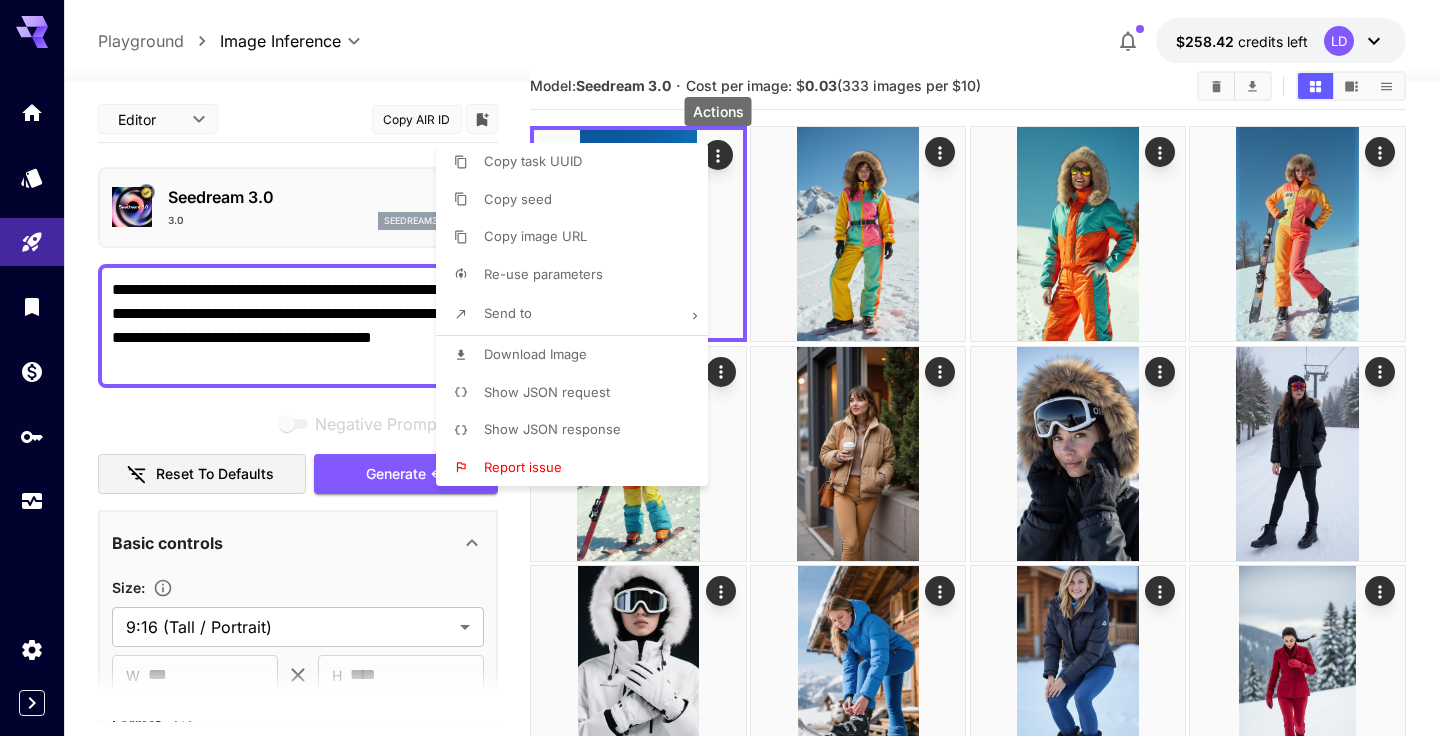 click at bounding box center [720, 368] 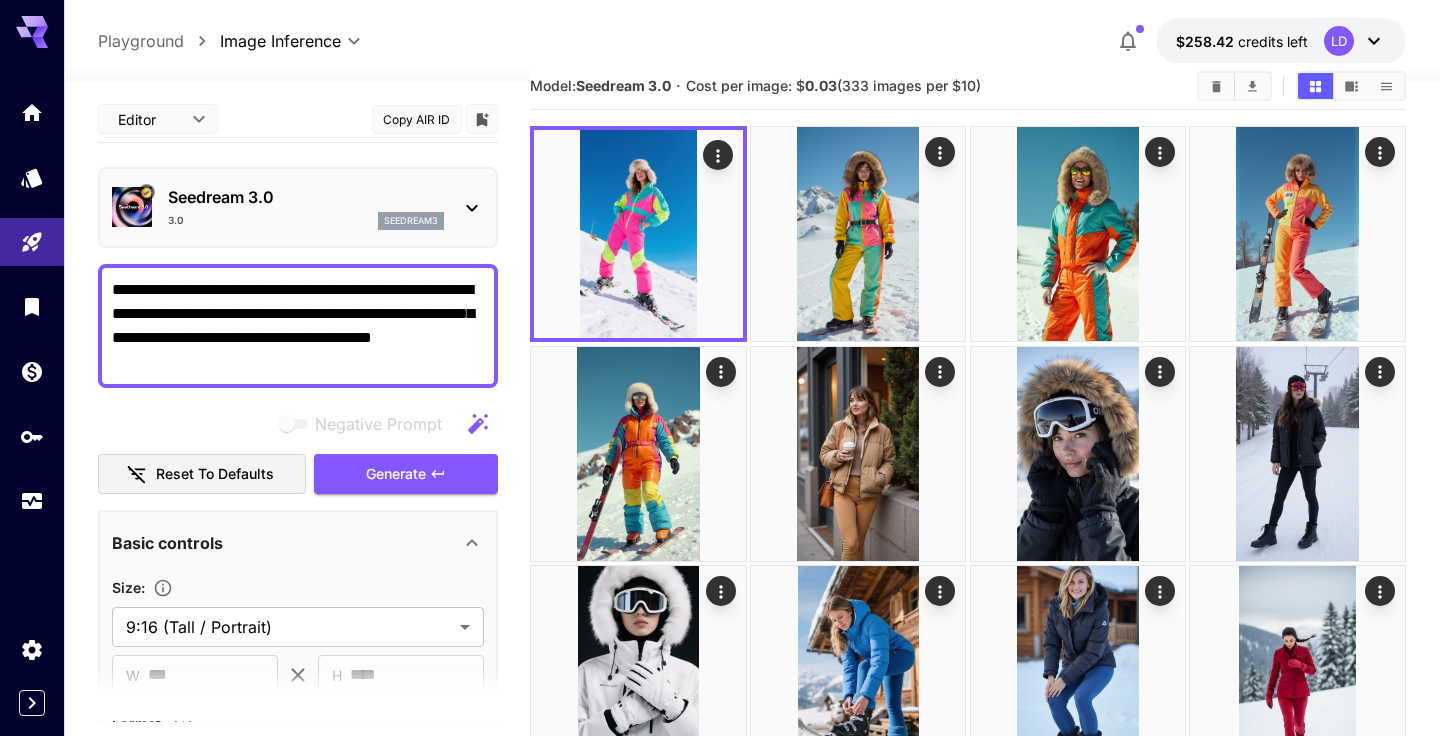 drag, startPoint x: 175, startPoint y: 361, endPoint x: 65, endPoint y: 291, distance: 130.38405 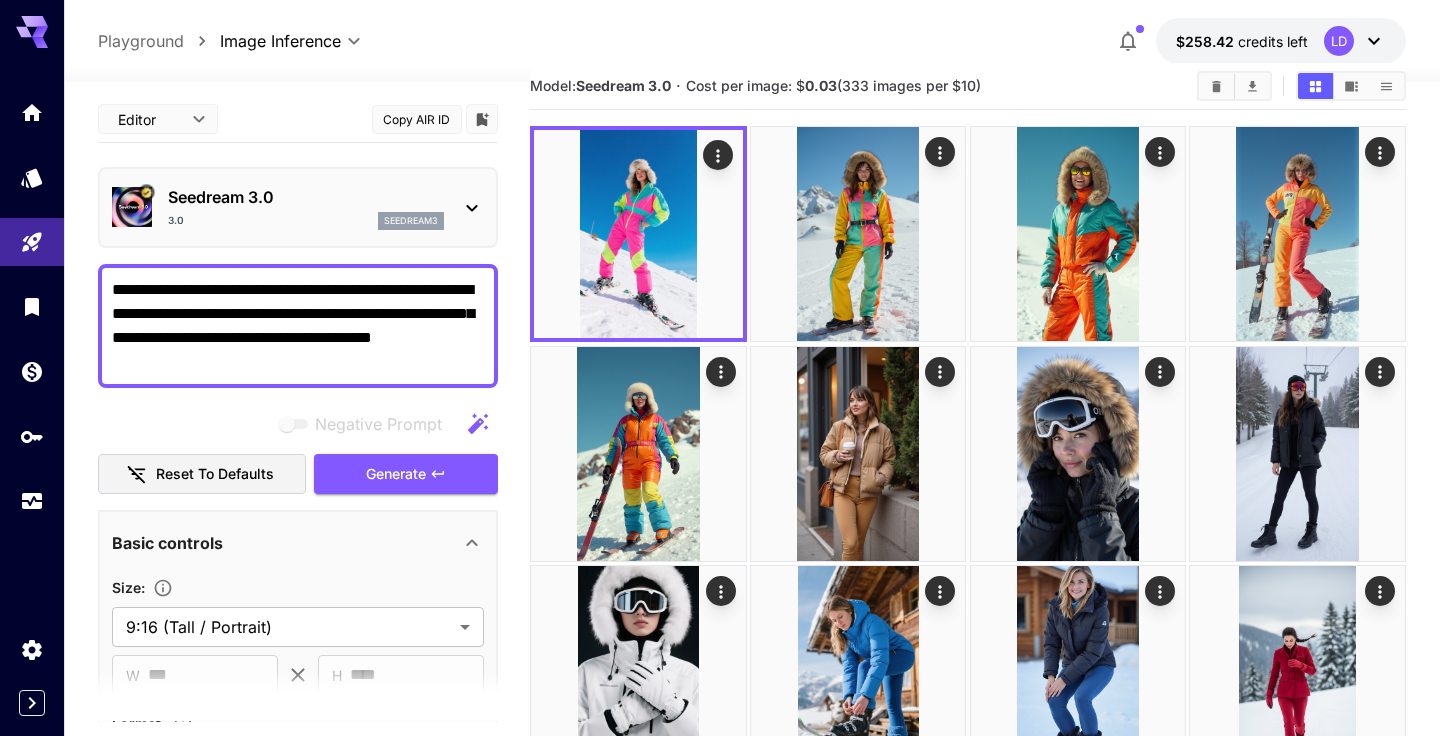 paste on "**********" 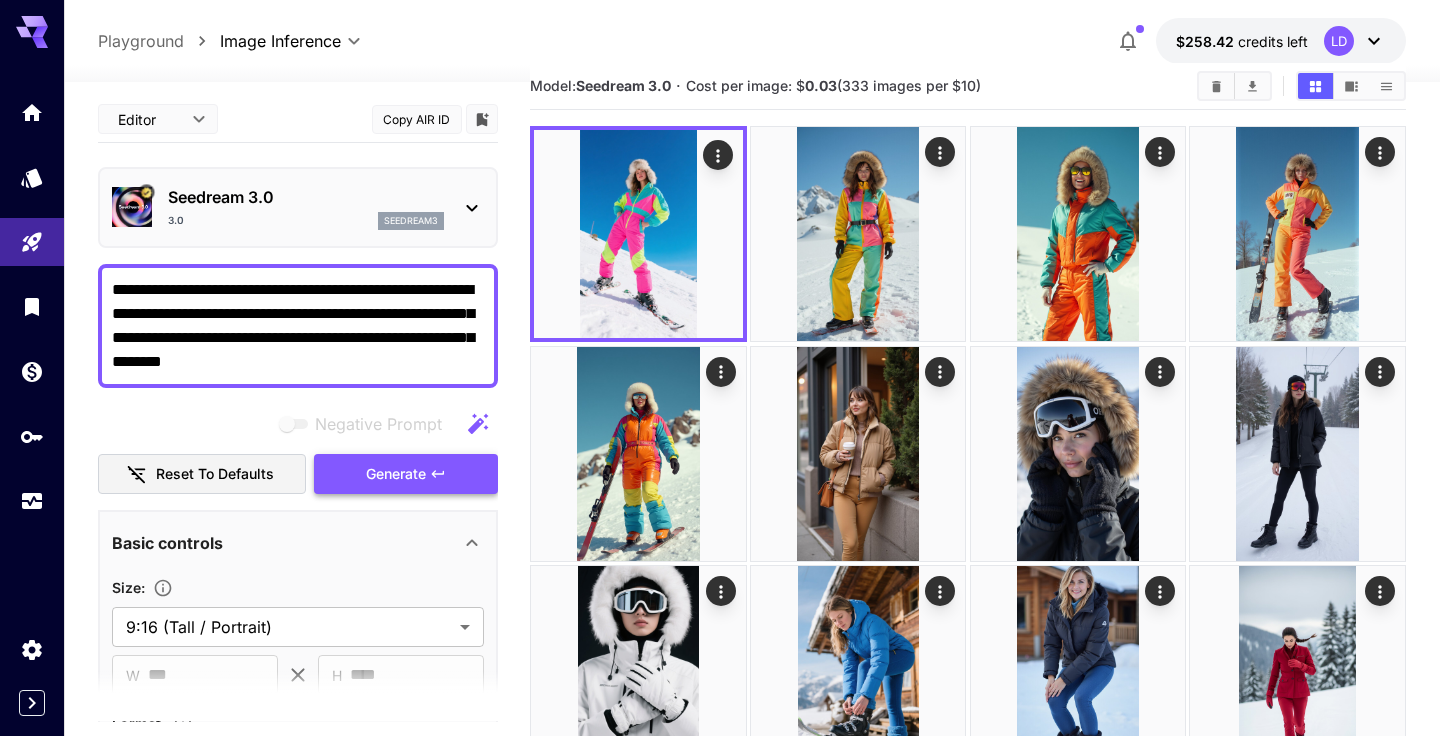 type on "**********" 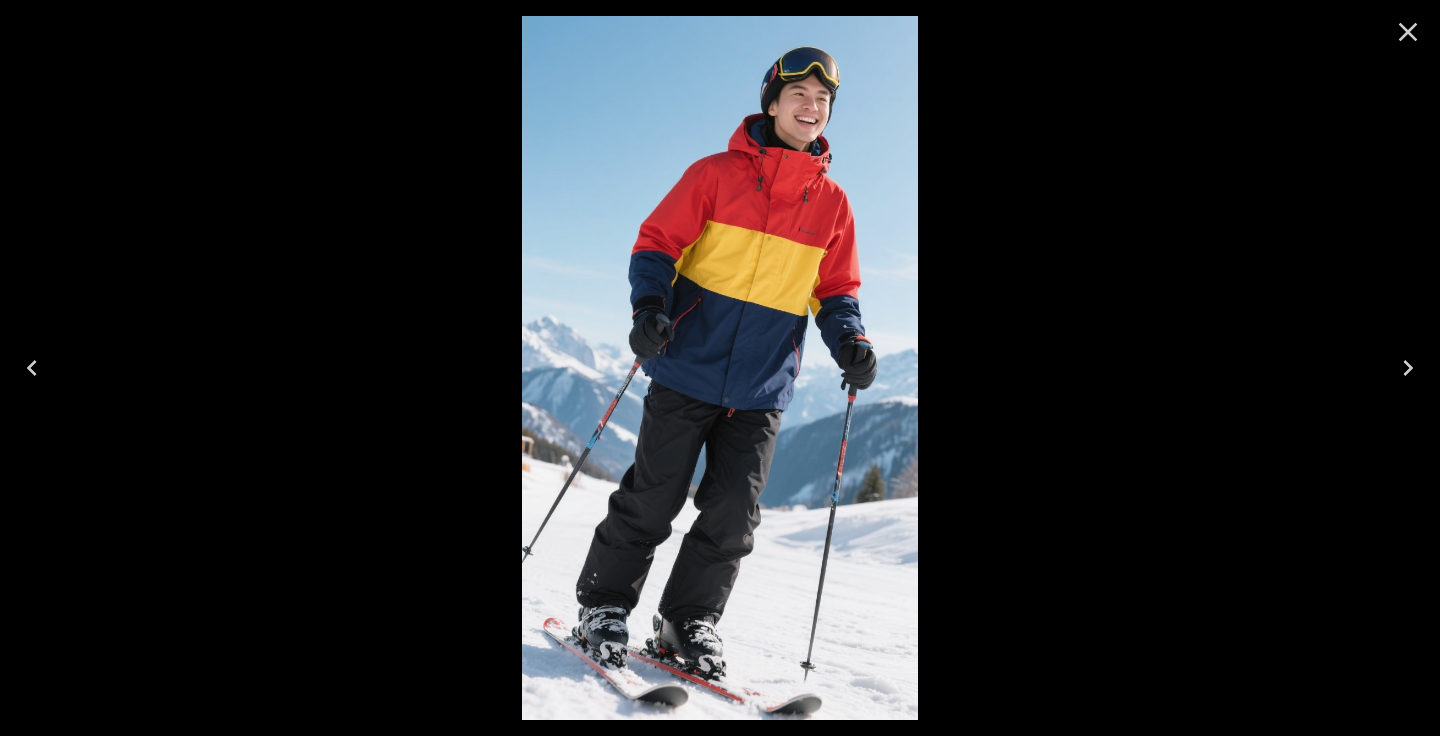 scroll, scrollTop: 35, scrollLeft: 0, axis: vertical 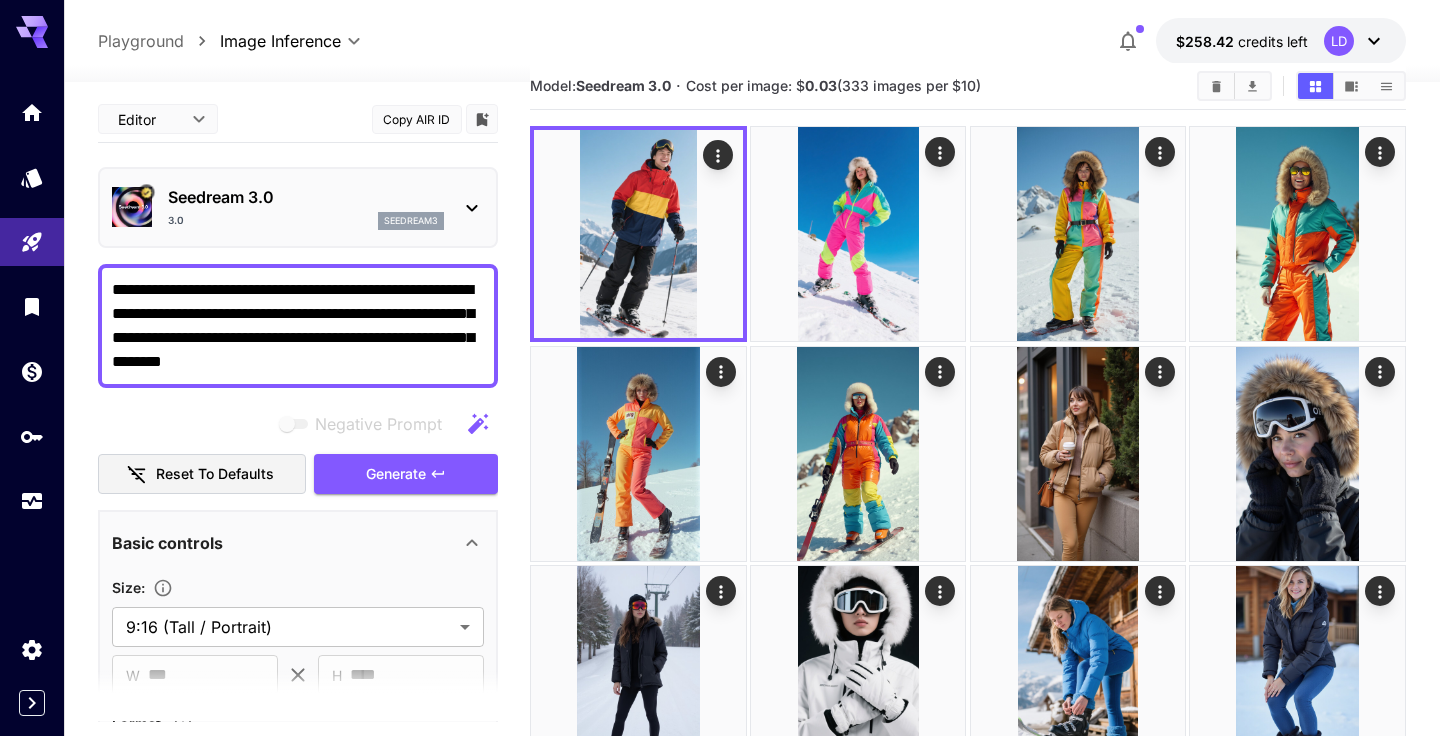 click on "**********" at bounding box center [298, 326] 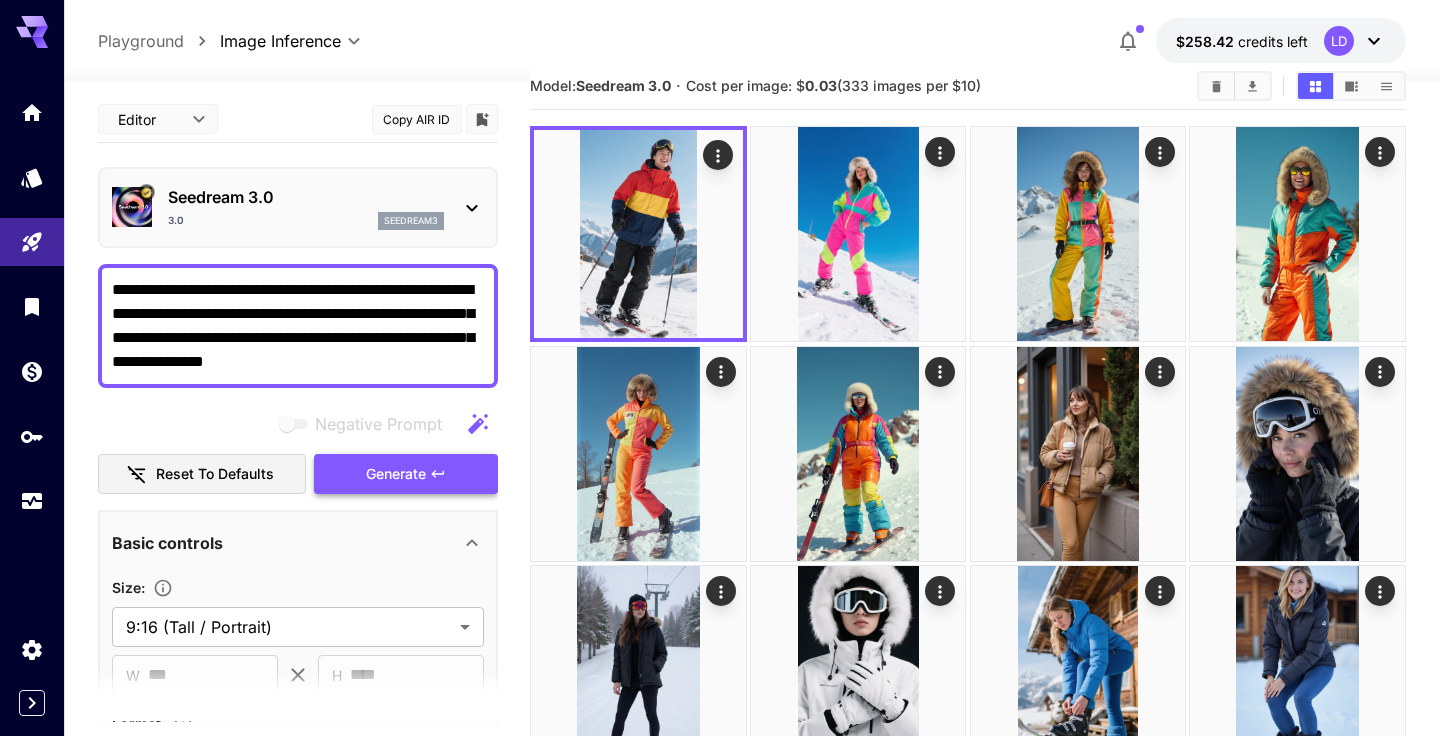 type on "**********" 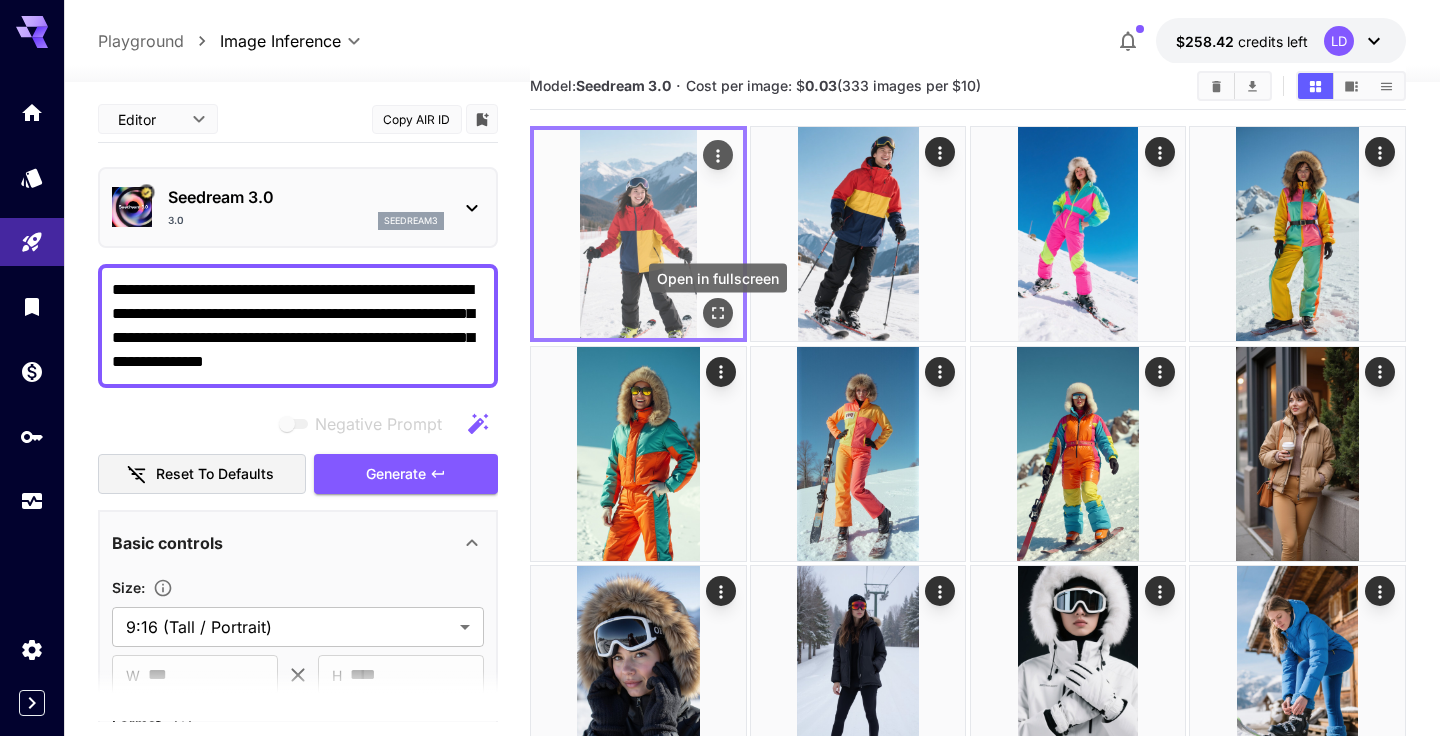 click 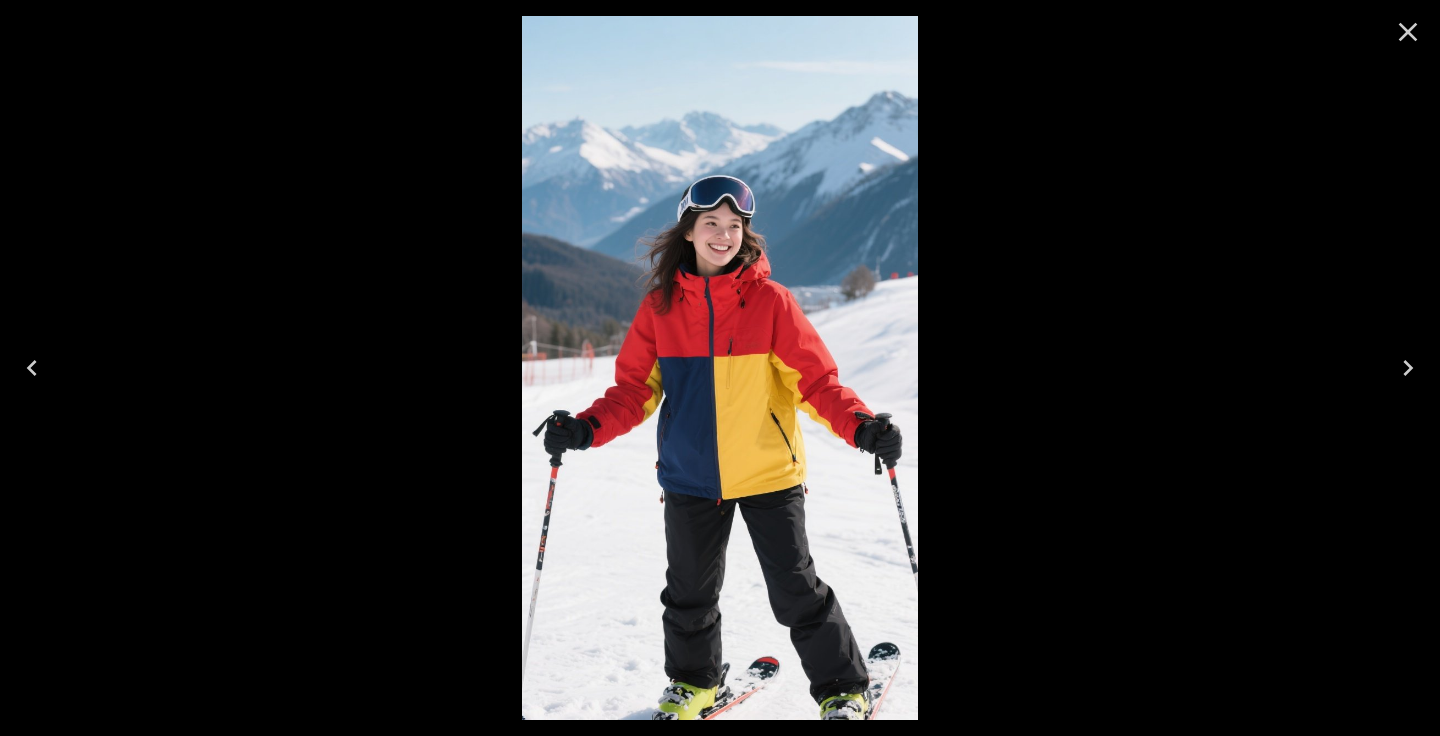 click 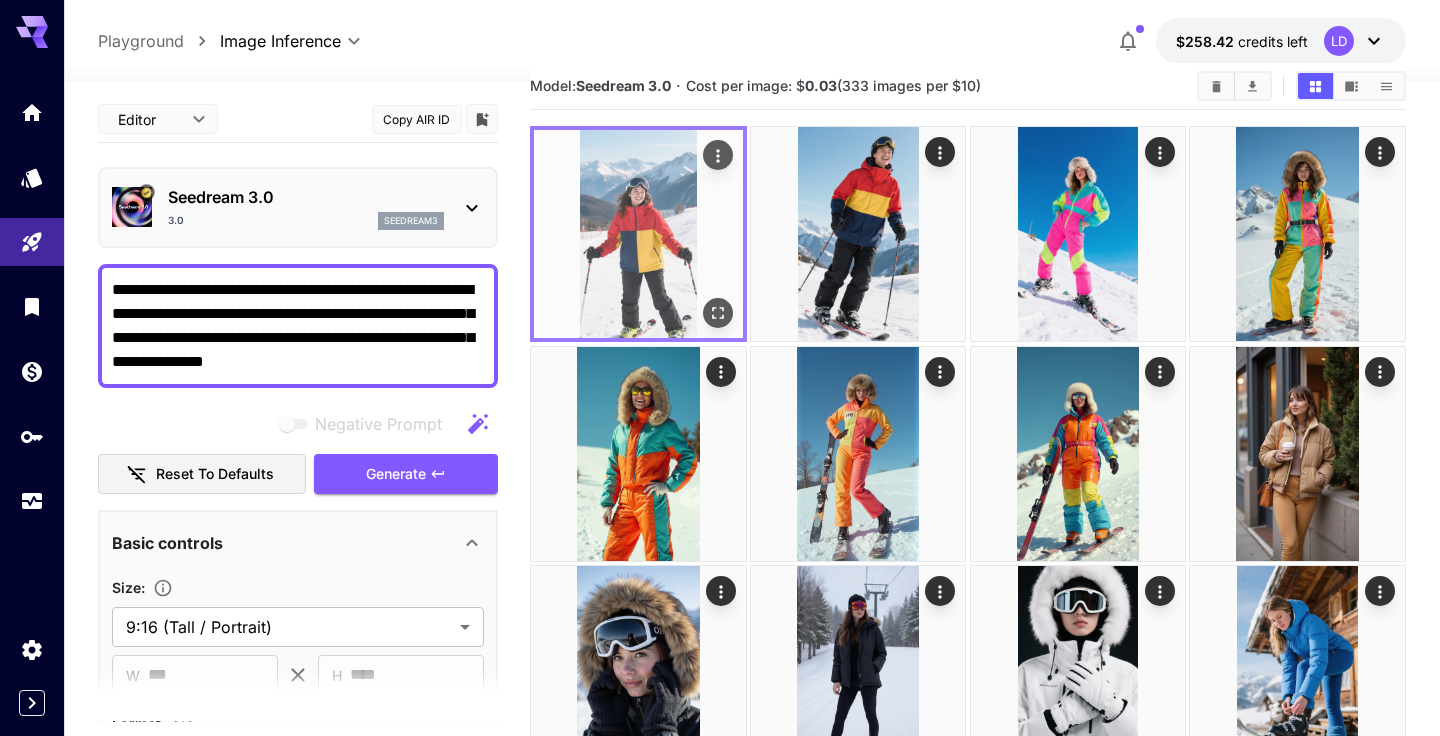 click 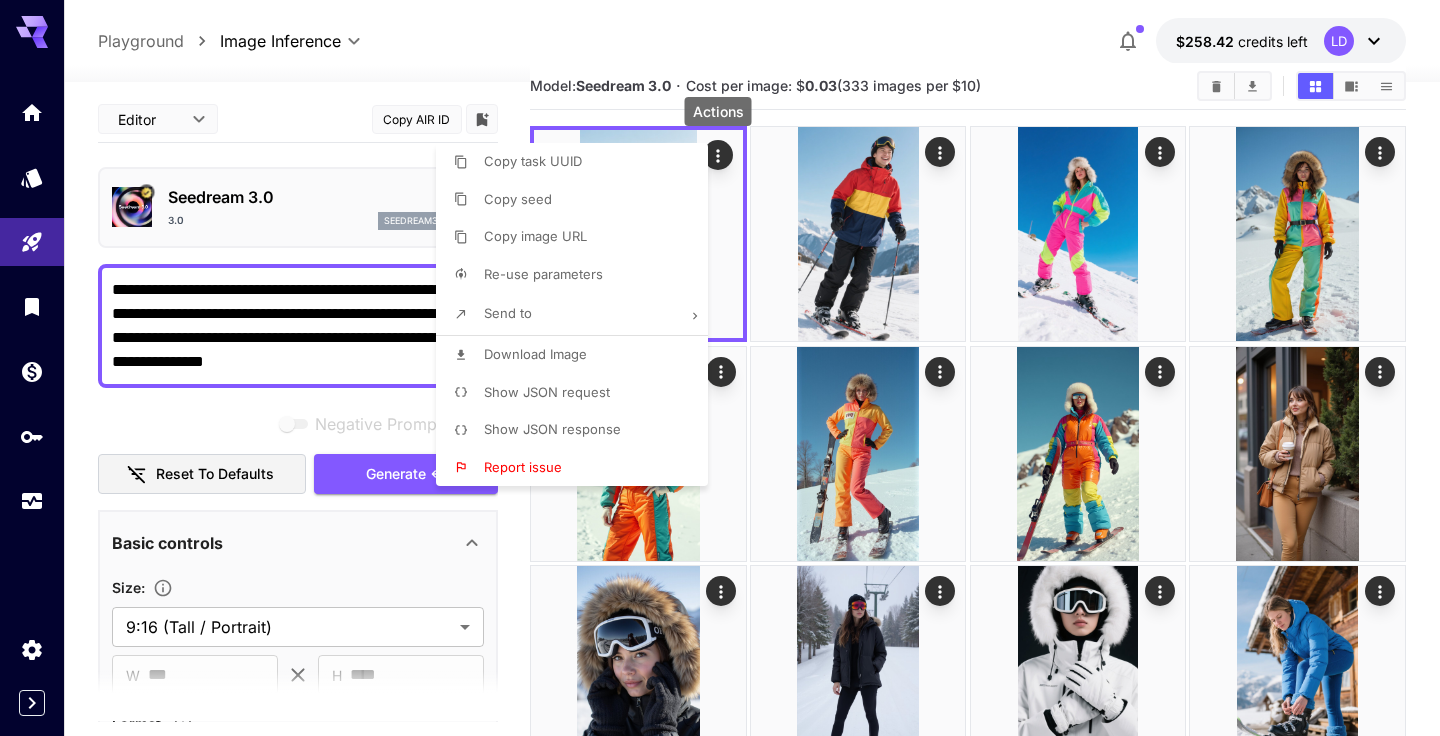 click on "Download Image" at bounding box center [578, 355] 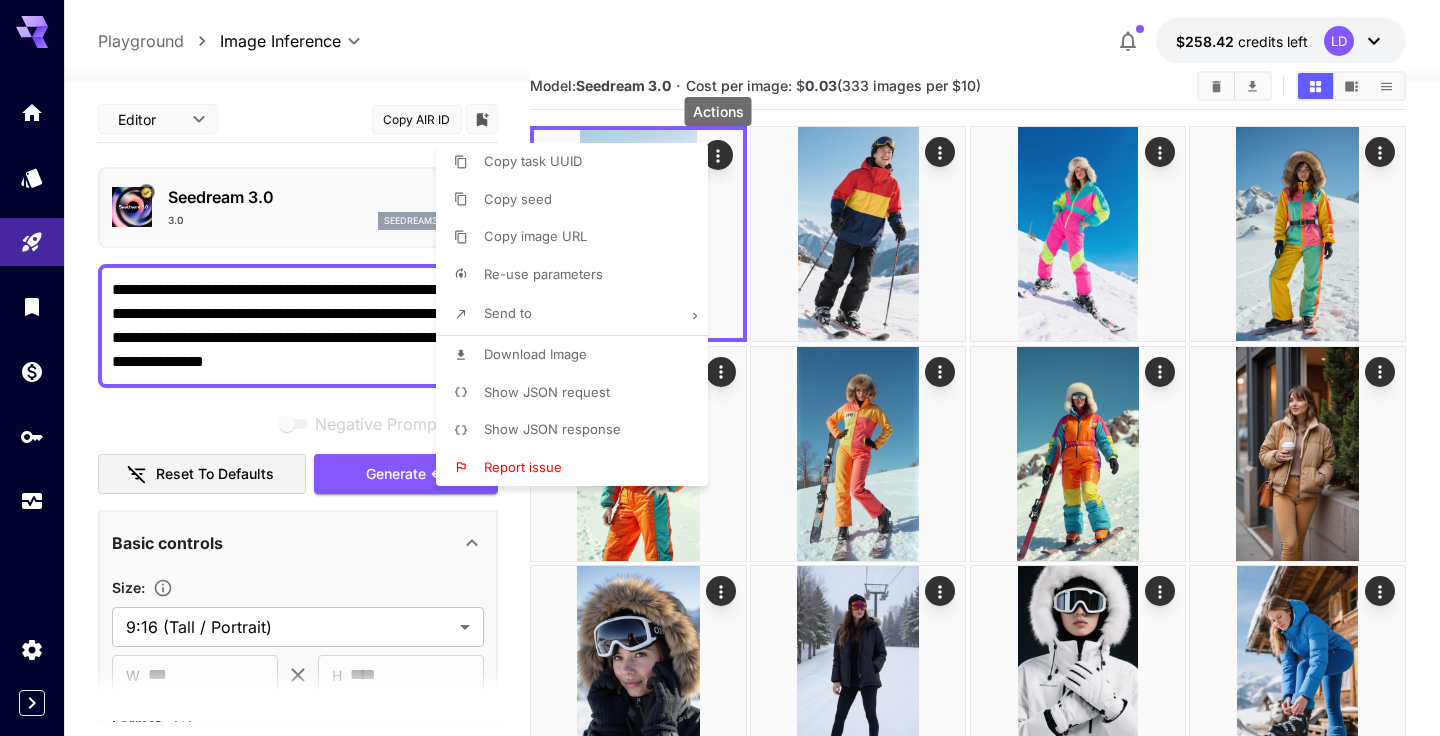 click at bounding box center (720, 368) 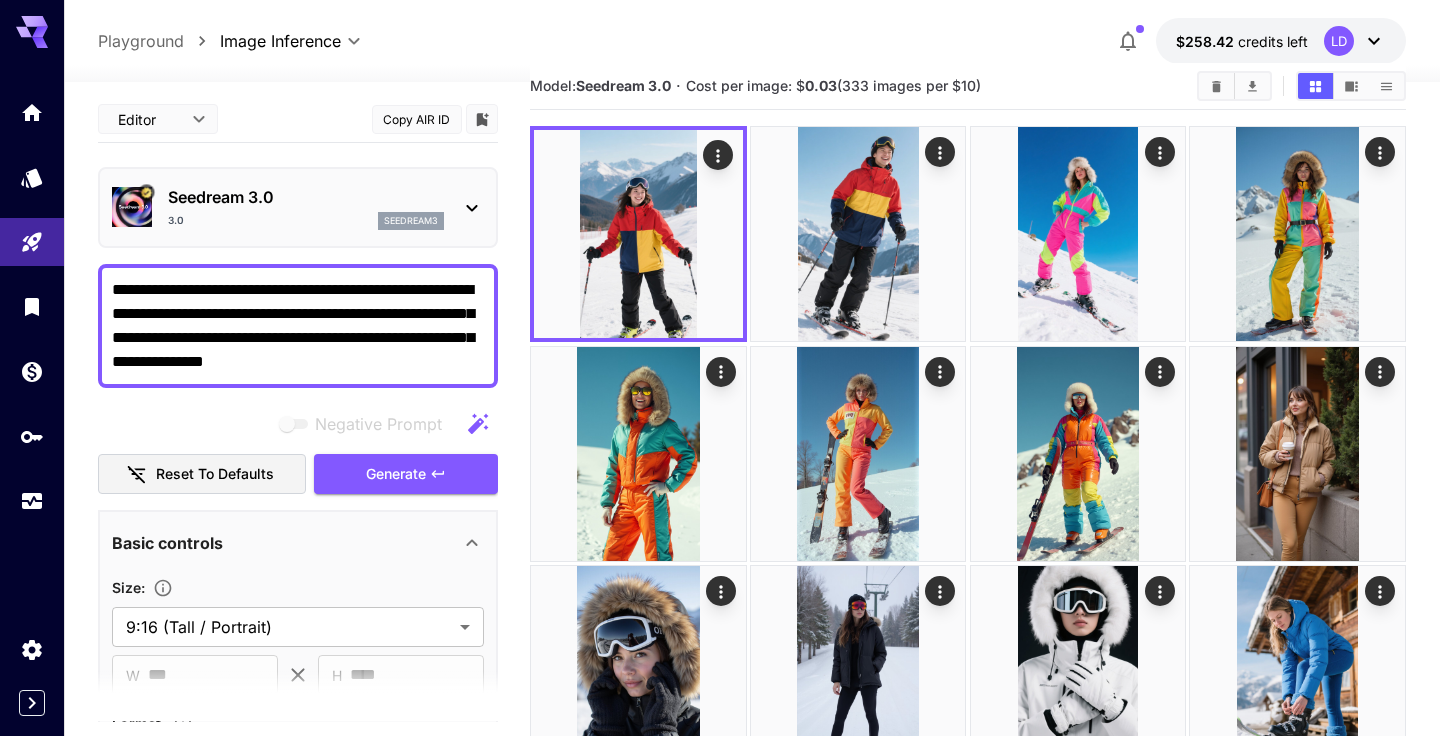 click on "**********" at bounding box center [298, 326] 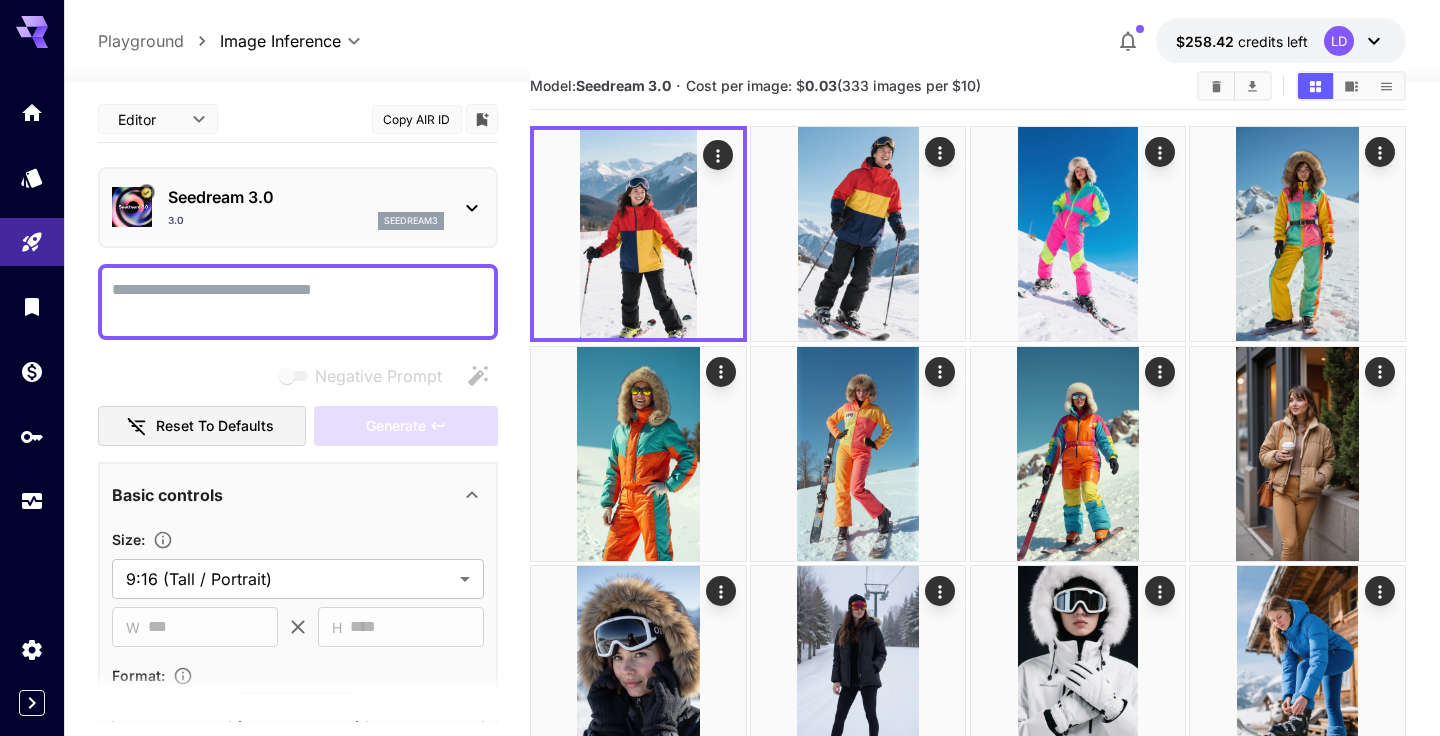 paste on "**********" 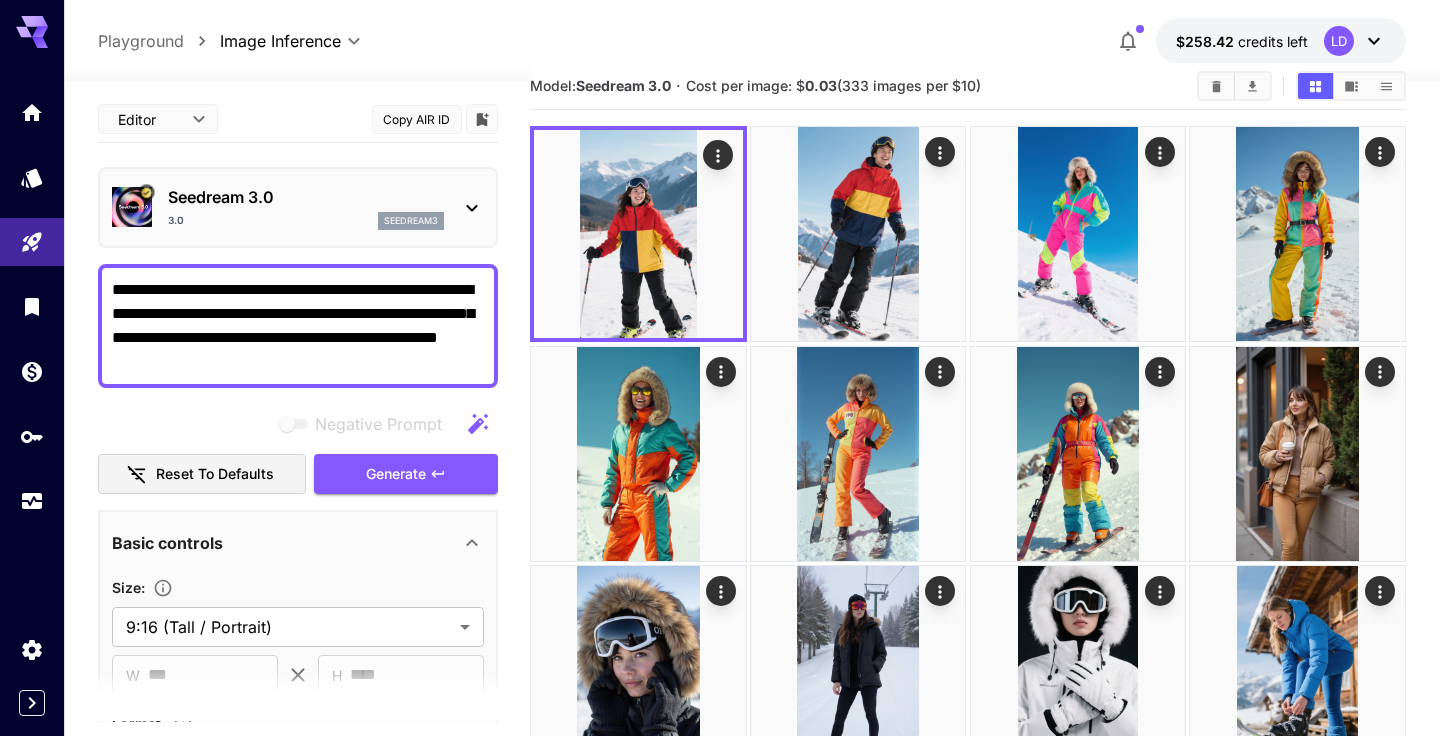 type on "**********" 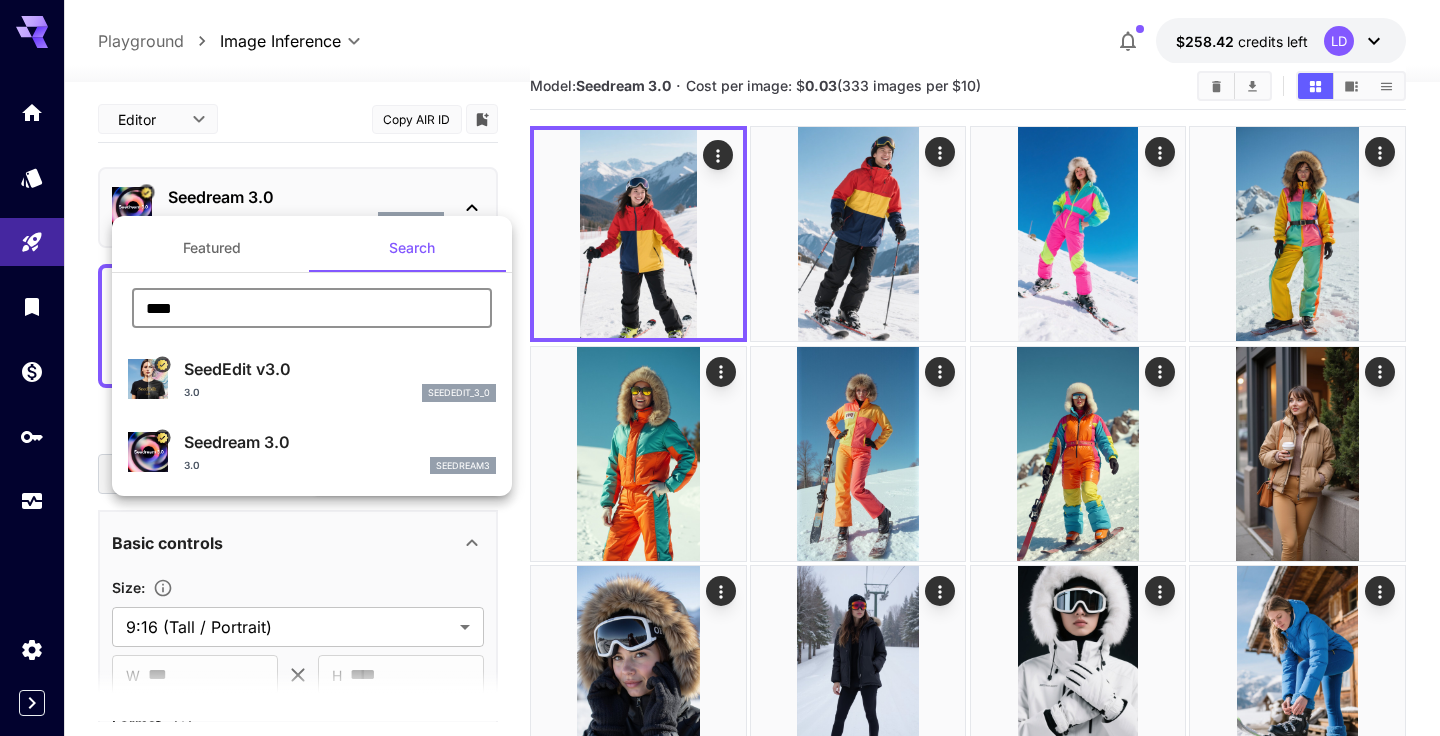 drag, startPoint x: 245, startPoint y: 310, endPoint x: 80, endPoint y: 282, distance: 167.3589 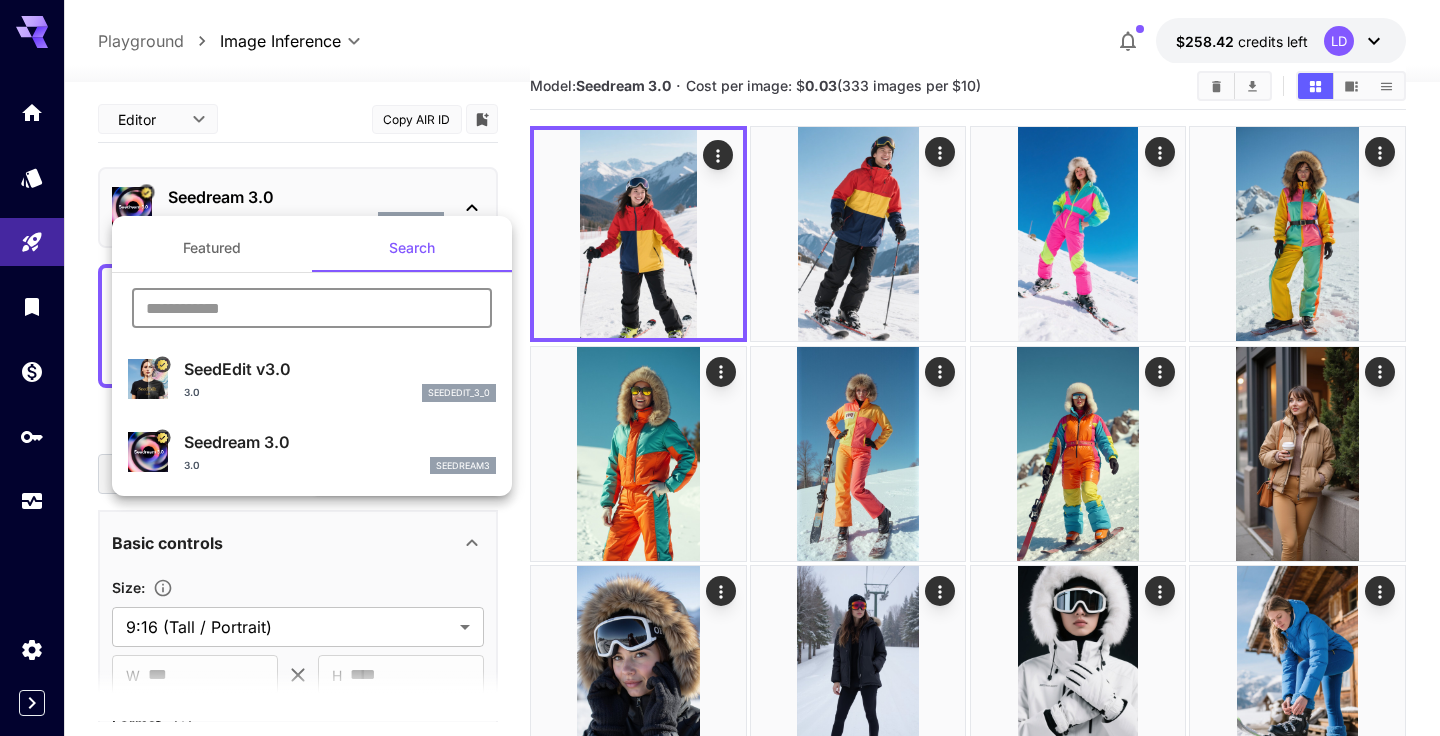 paste on "**********" 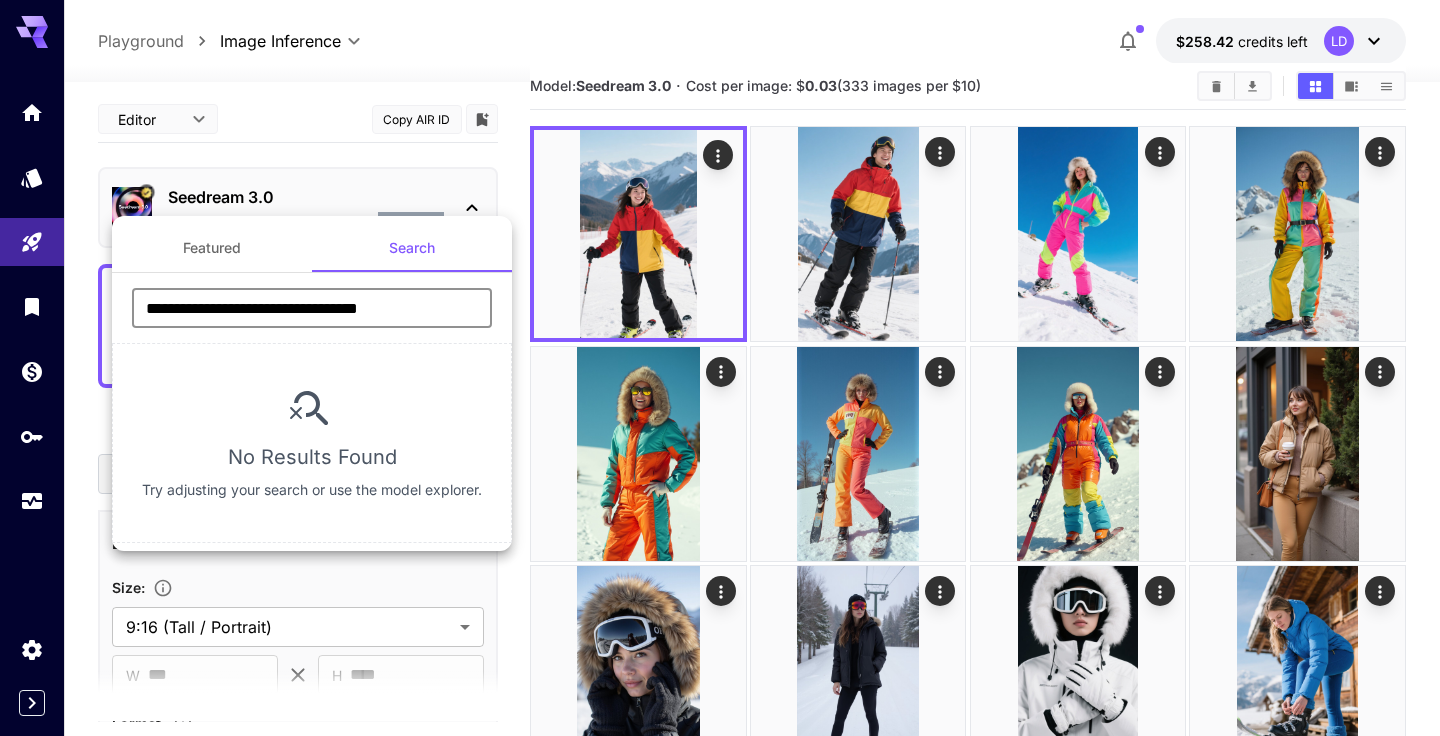 drag, startPoint x: 239, startPoint y: 307, endPoint x: 485, endPoint y: 357, distance: 251.02988 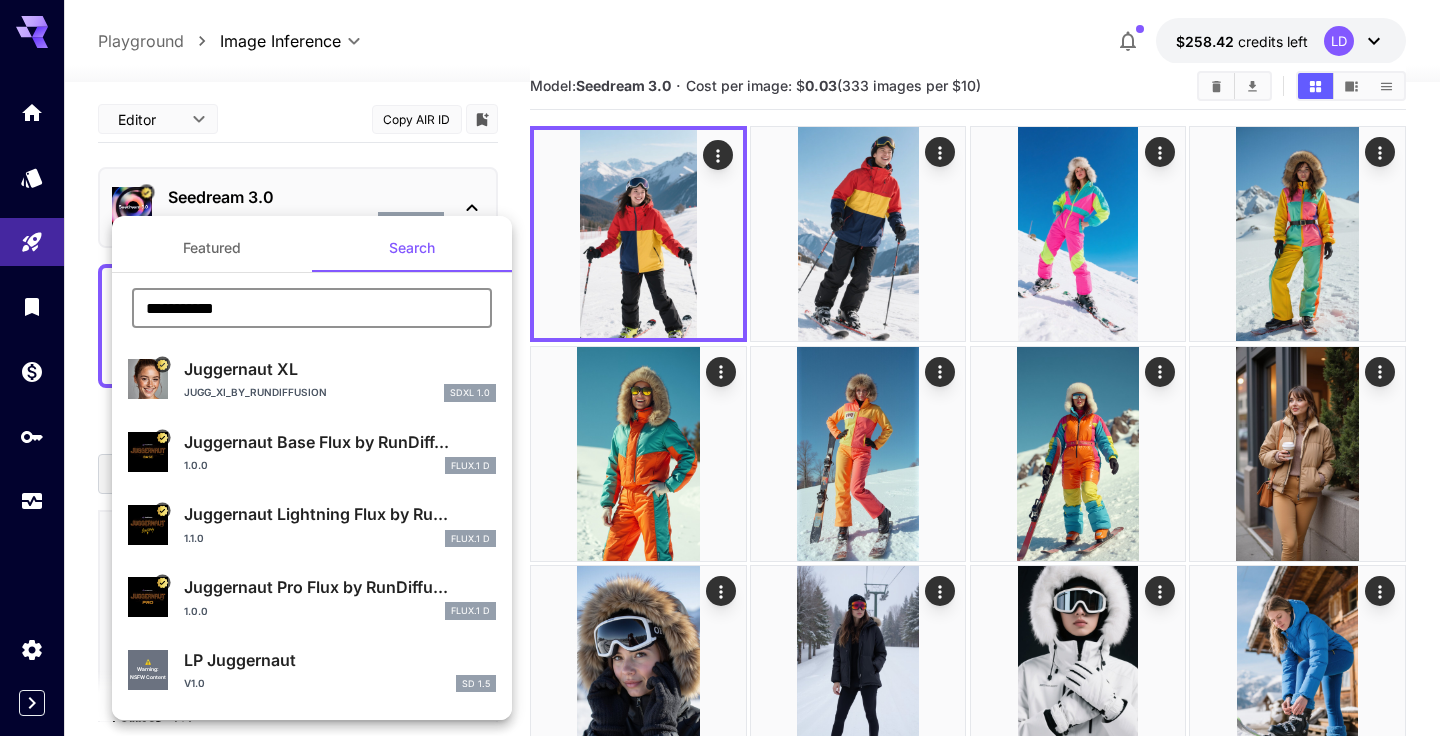 type on "**********" 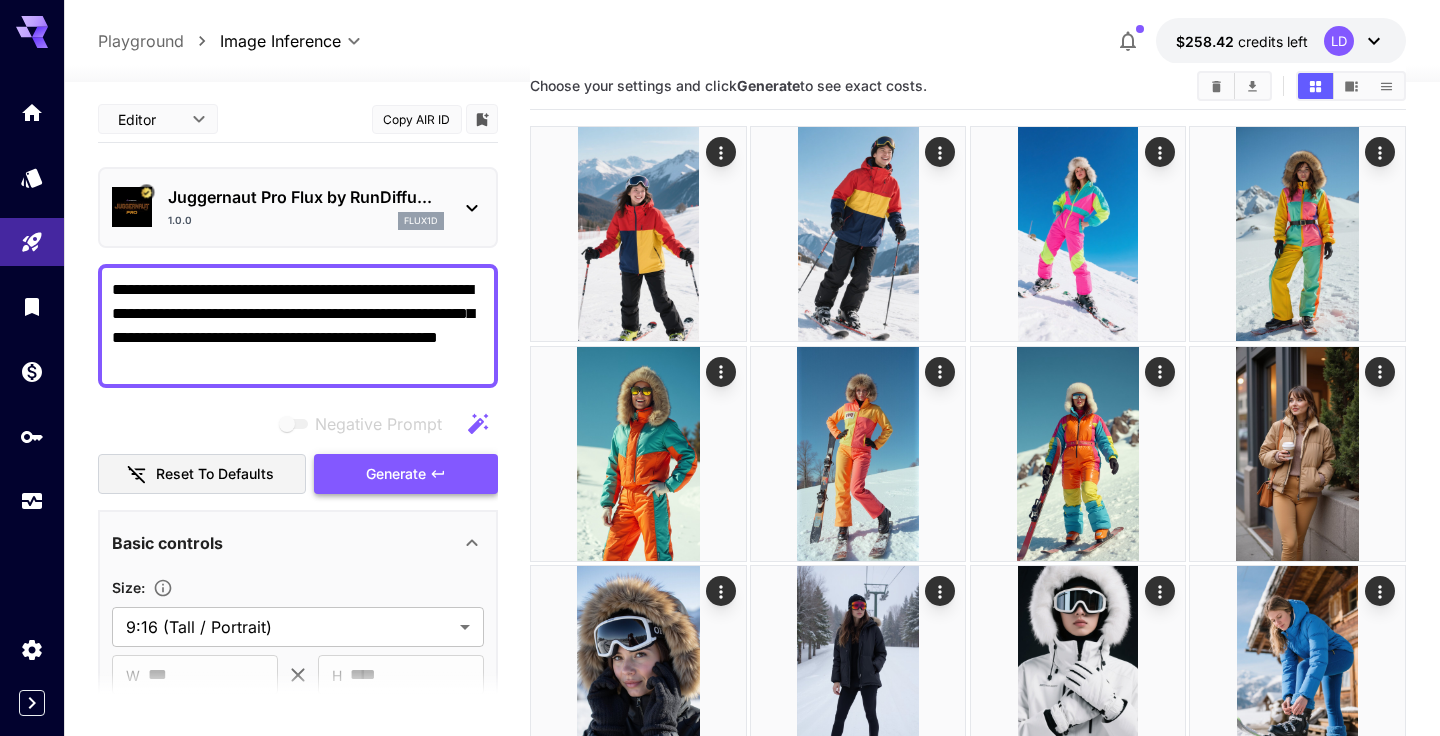click on "Generate" at bounding box center [396, 474] 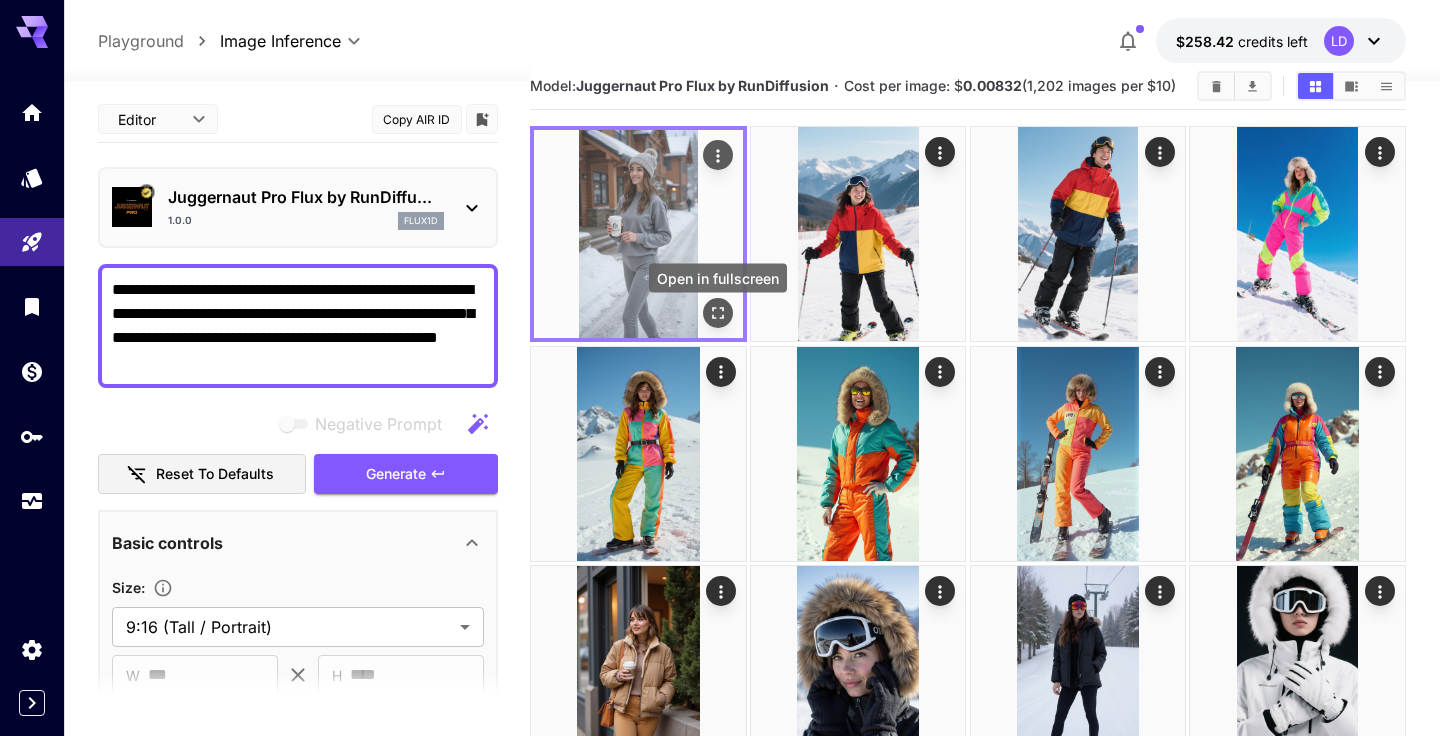 click 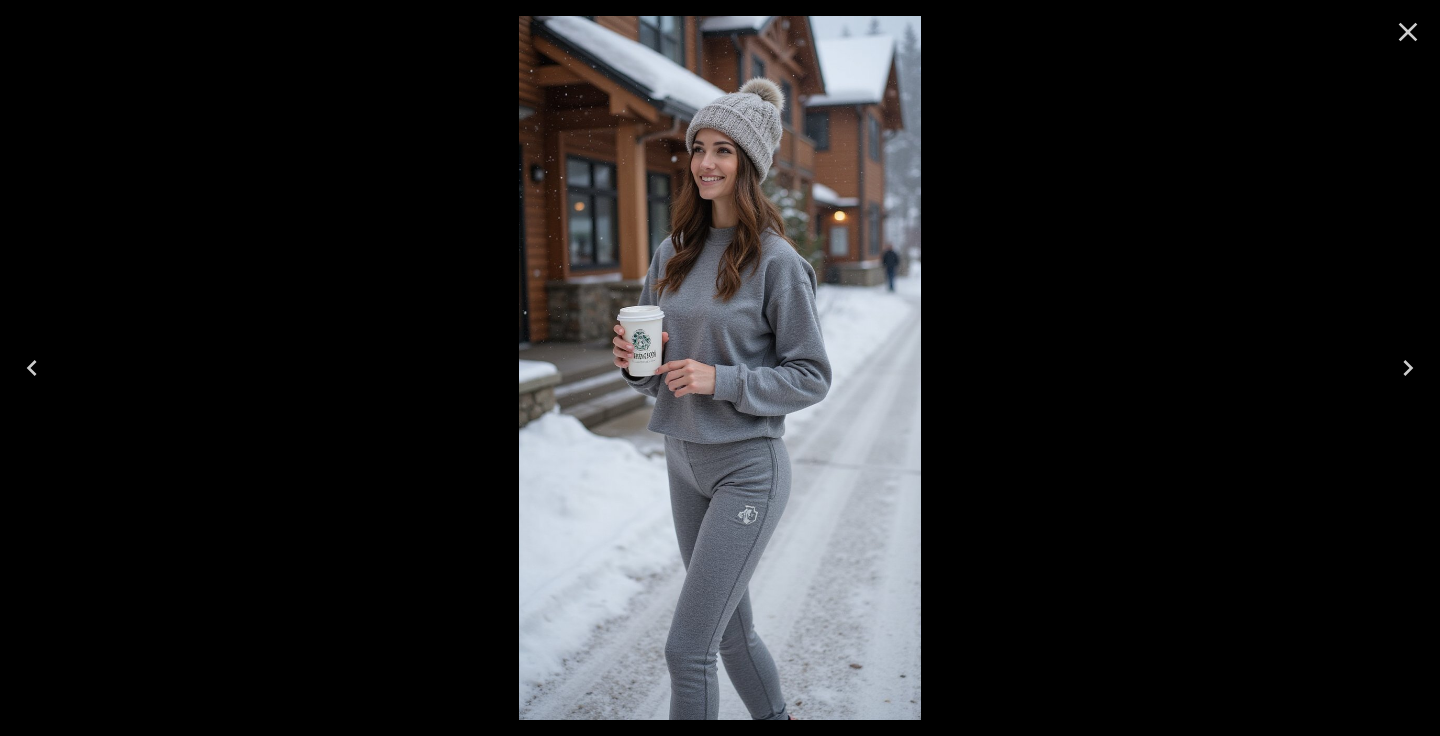 click 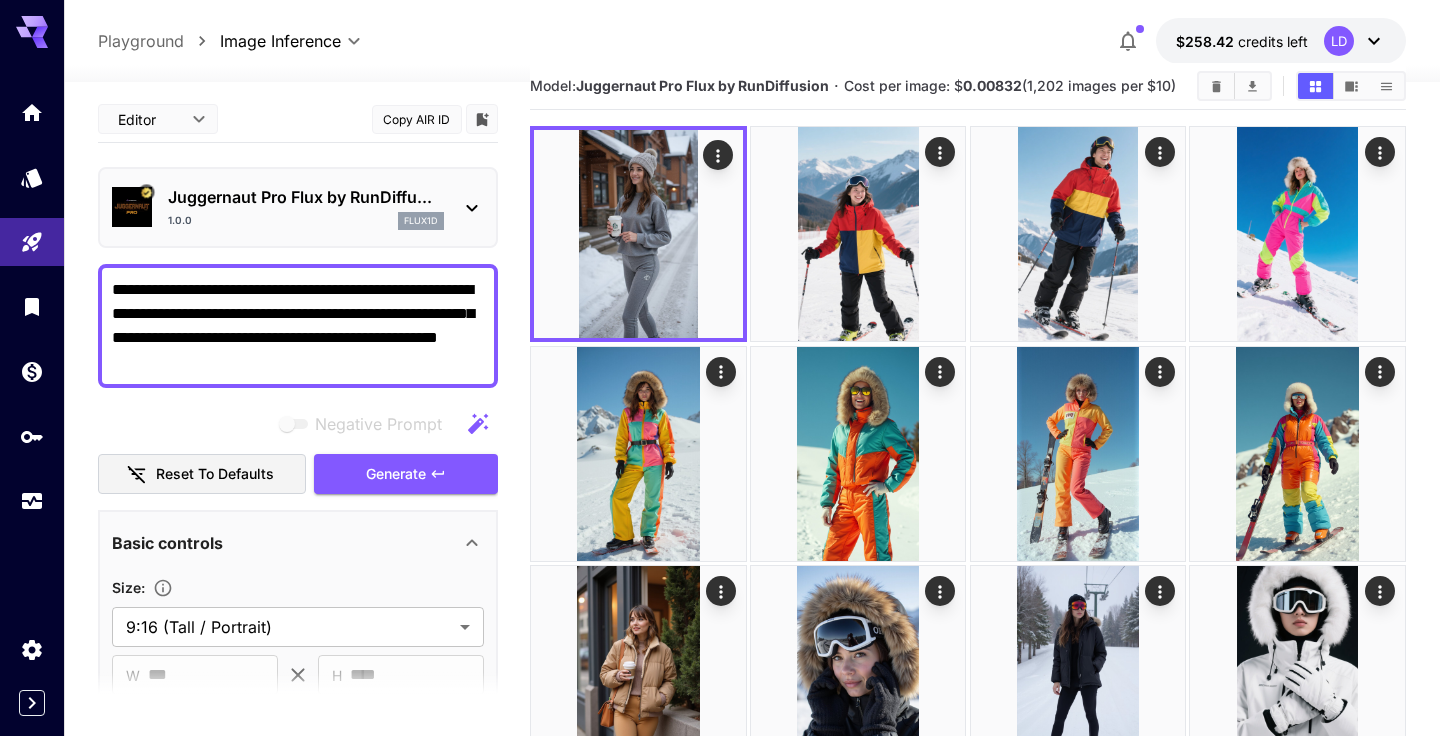click on "Juggernaut Pro Flux by RunDiffu..." at bounding box center [306, 197] 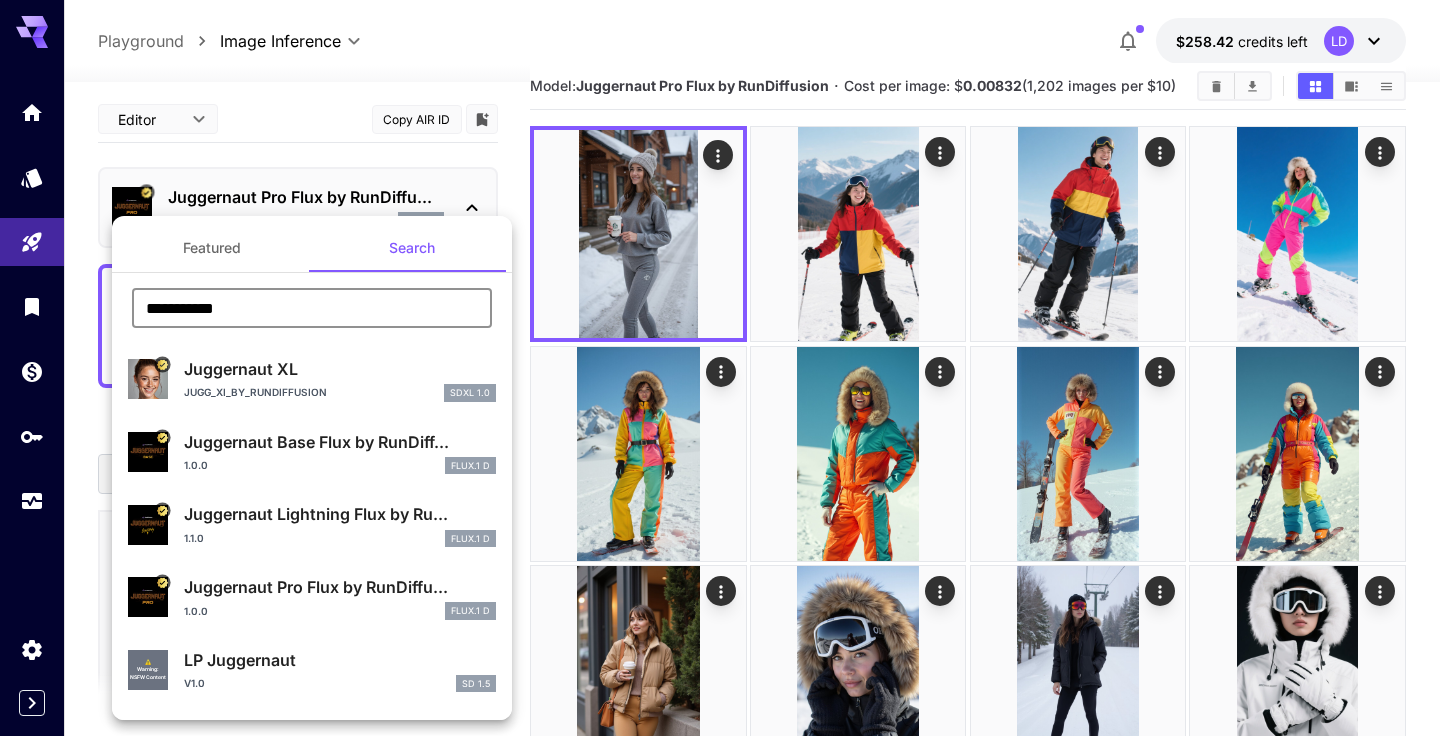 drag, startPoint x: 291, startPoint y: 314, endPoint x: 76, endPoint y: 301, distance: 215.39267 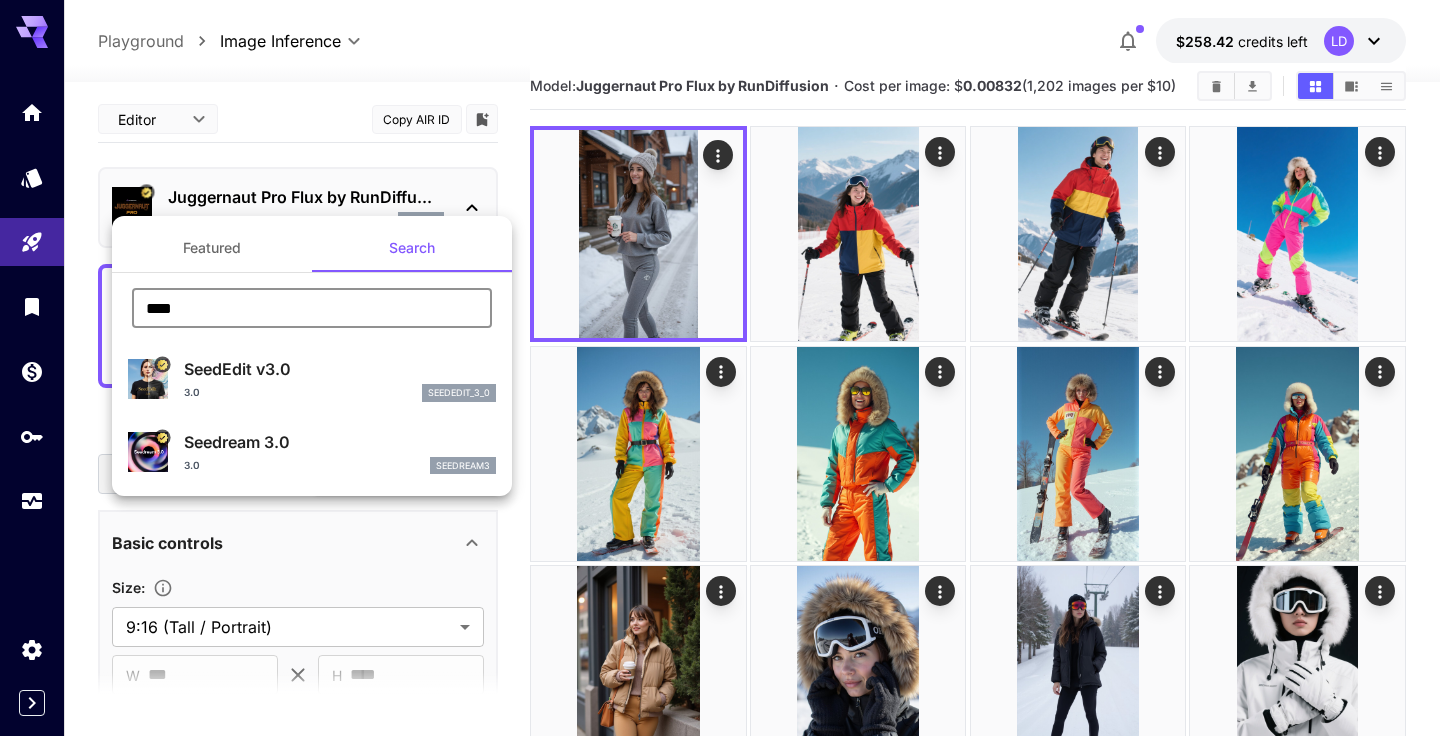 type on "****" 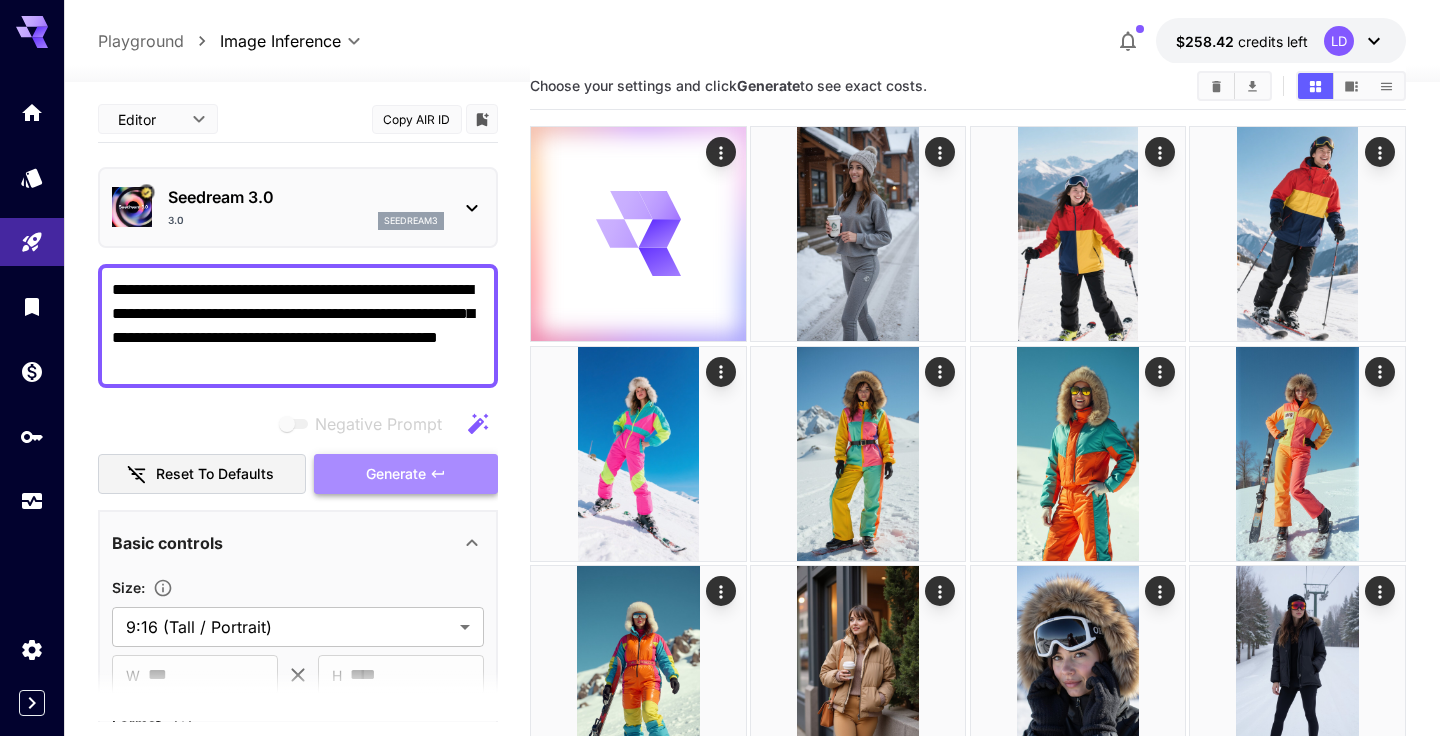 click on "Generate" at bounding box center (396, 474) 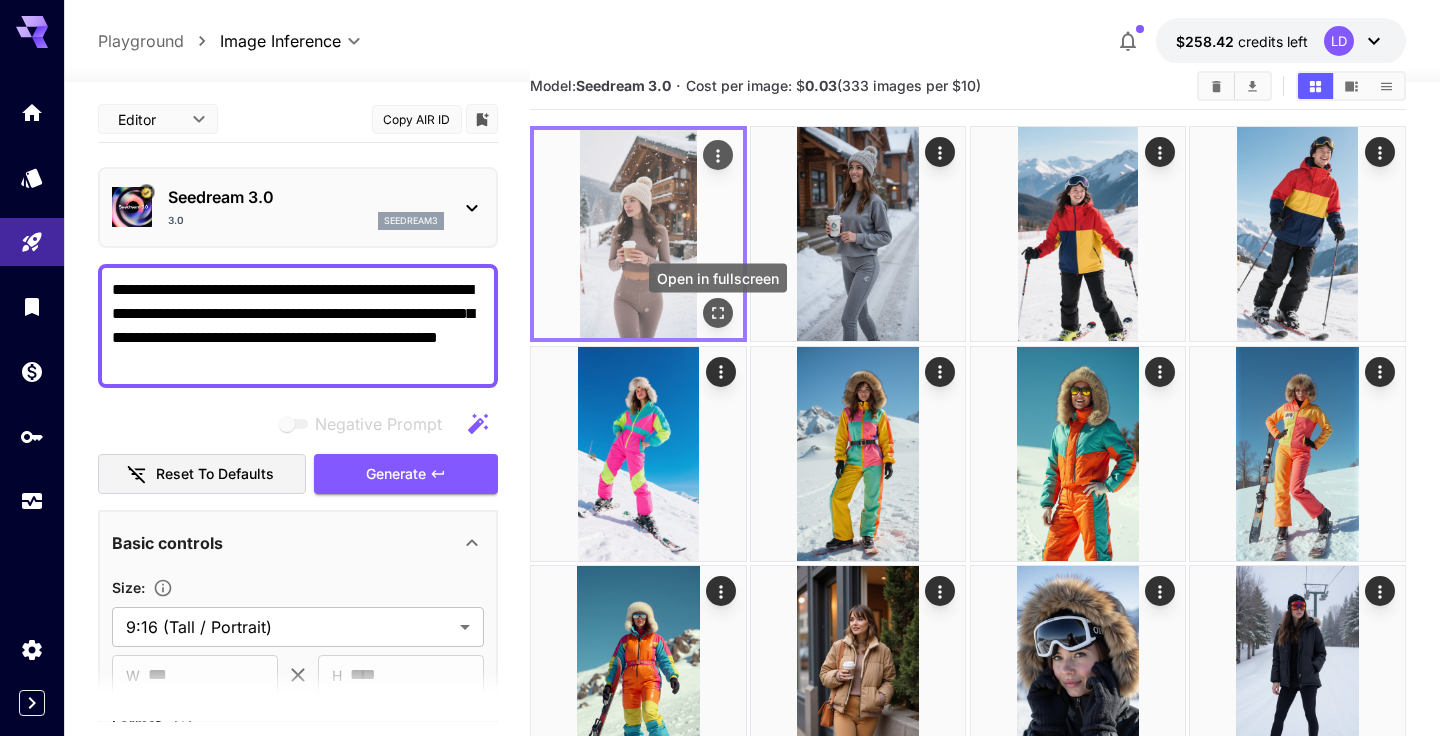 click at bounding box center [718, 313] 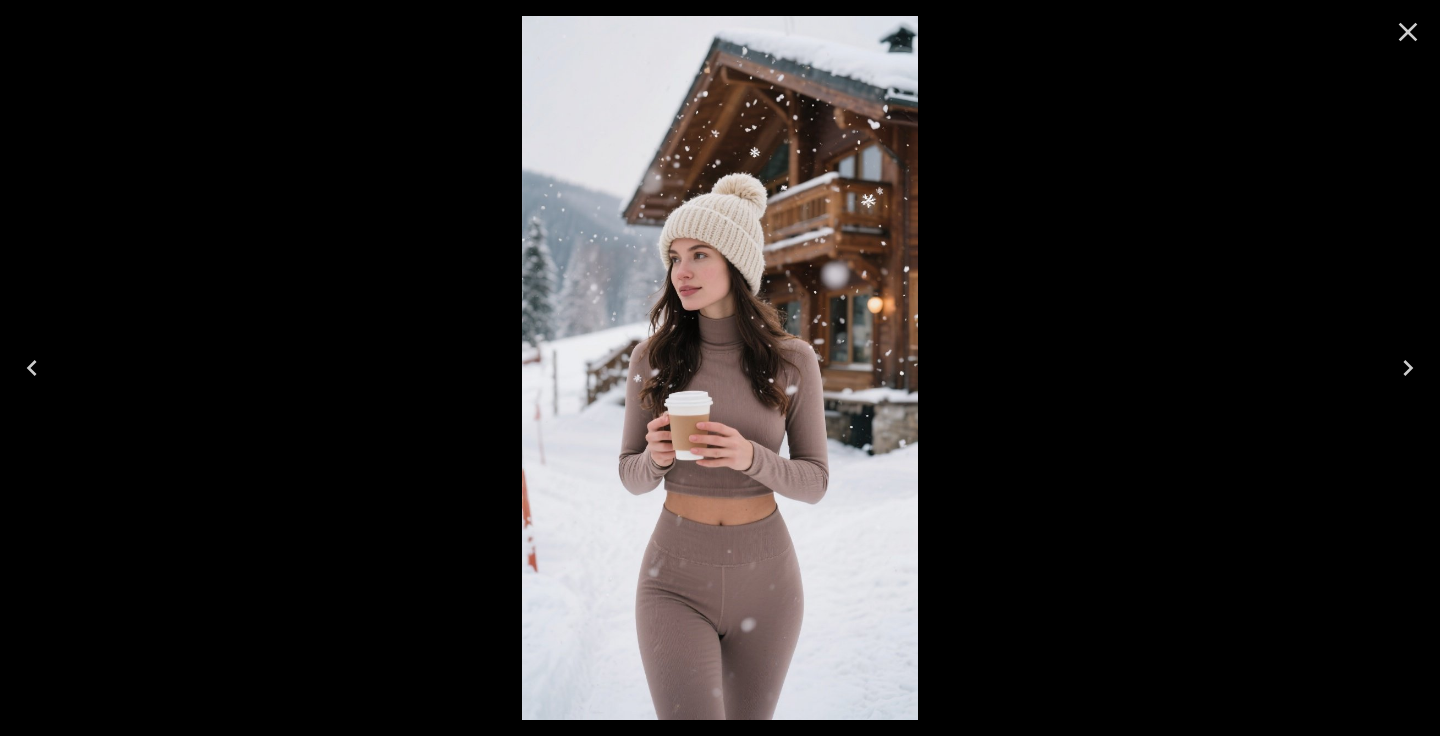 click 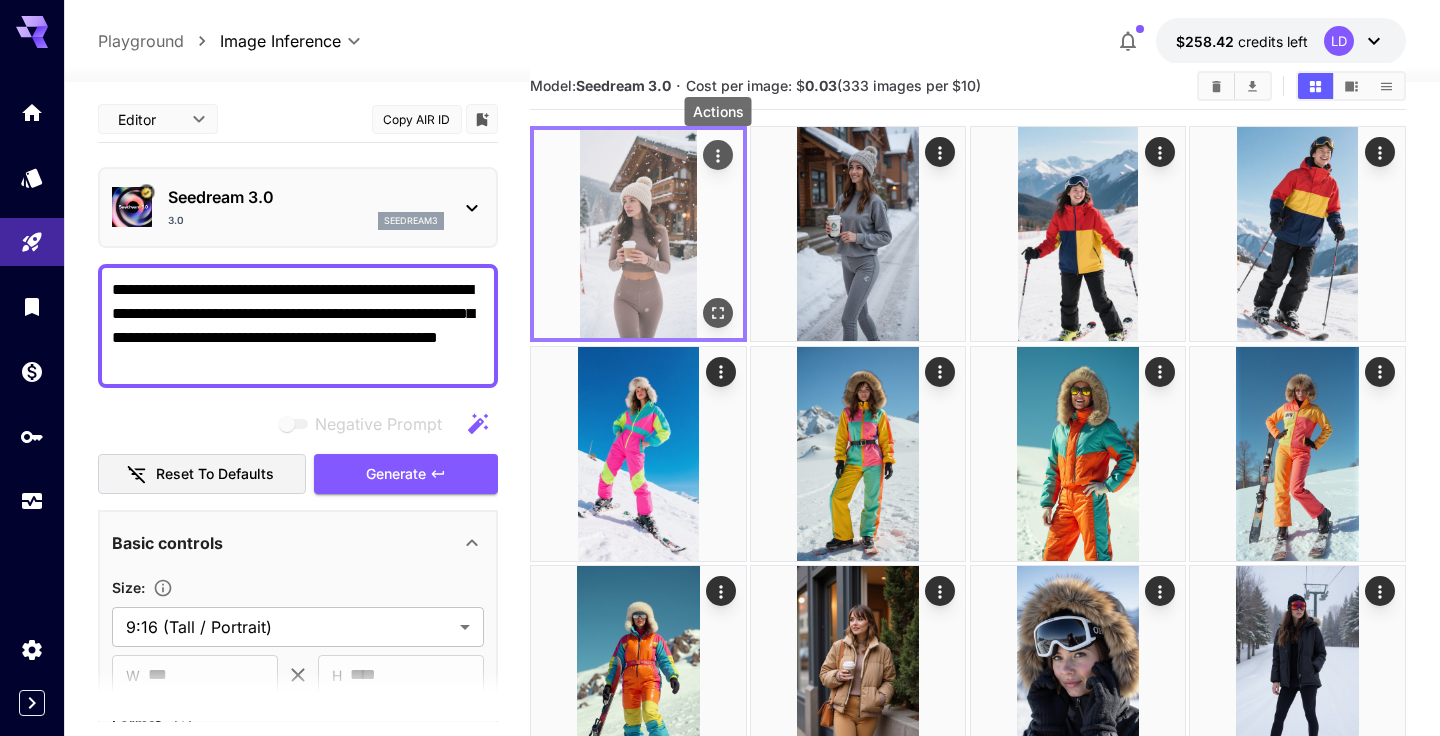 click 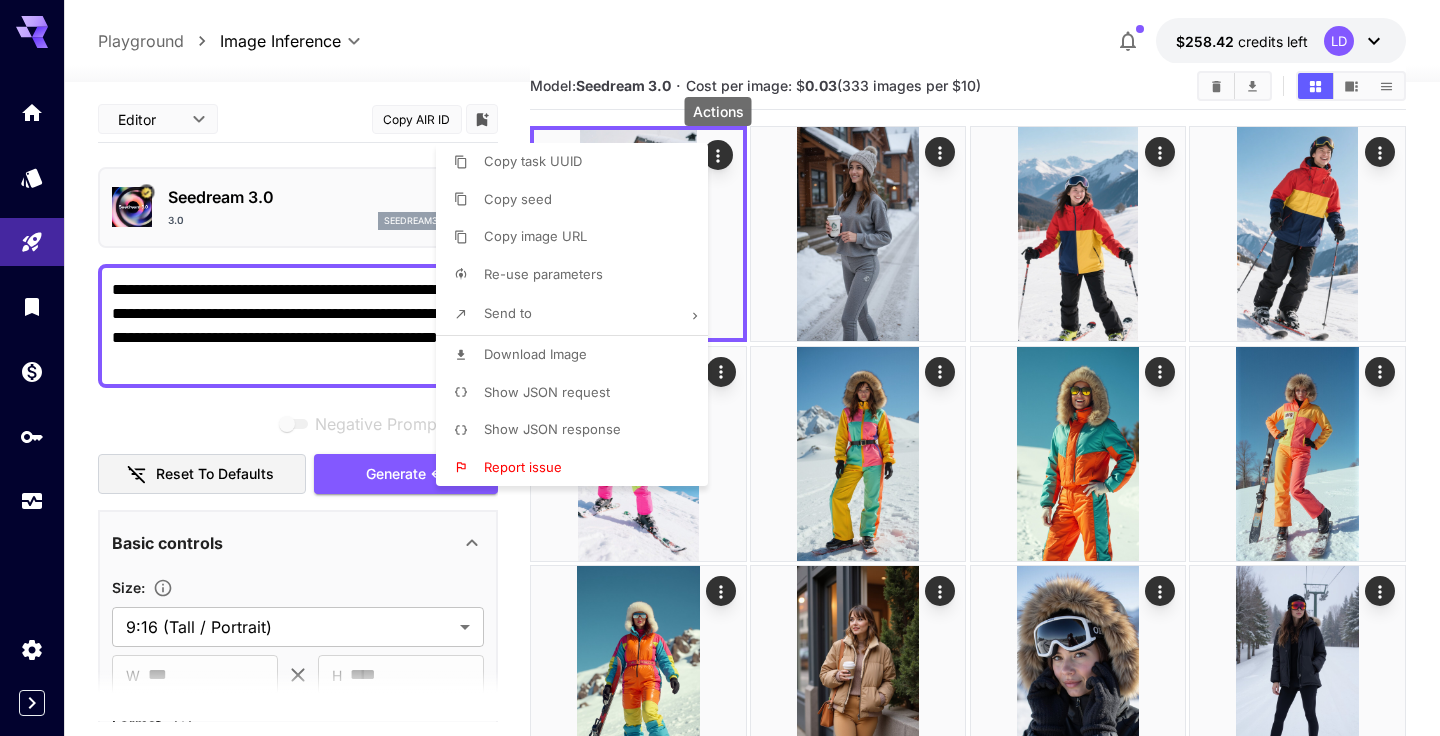 click on "Download Image" at bounding box center [578, 355] 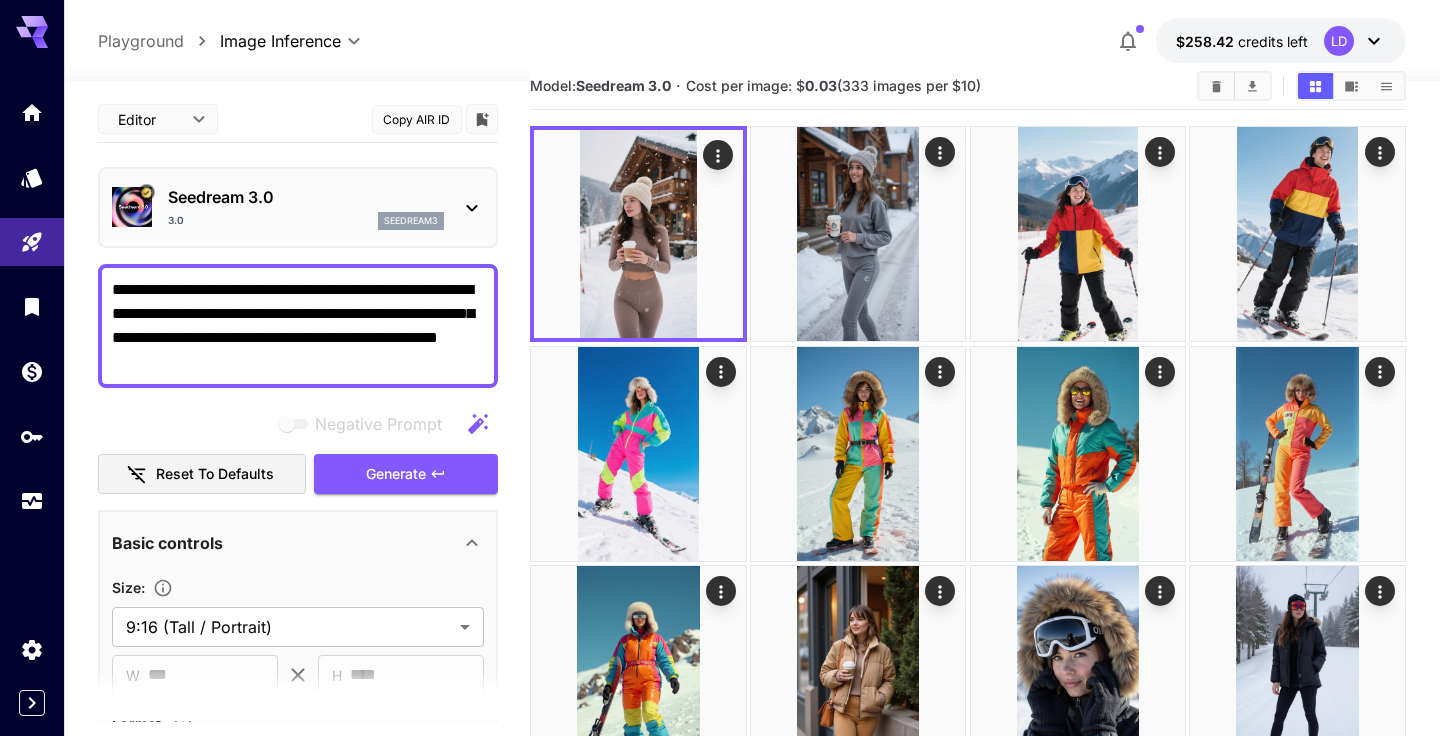click on "**********" at bounding box center (298, 326) 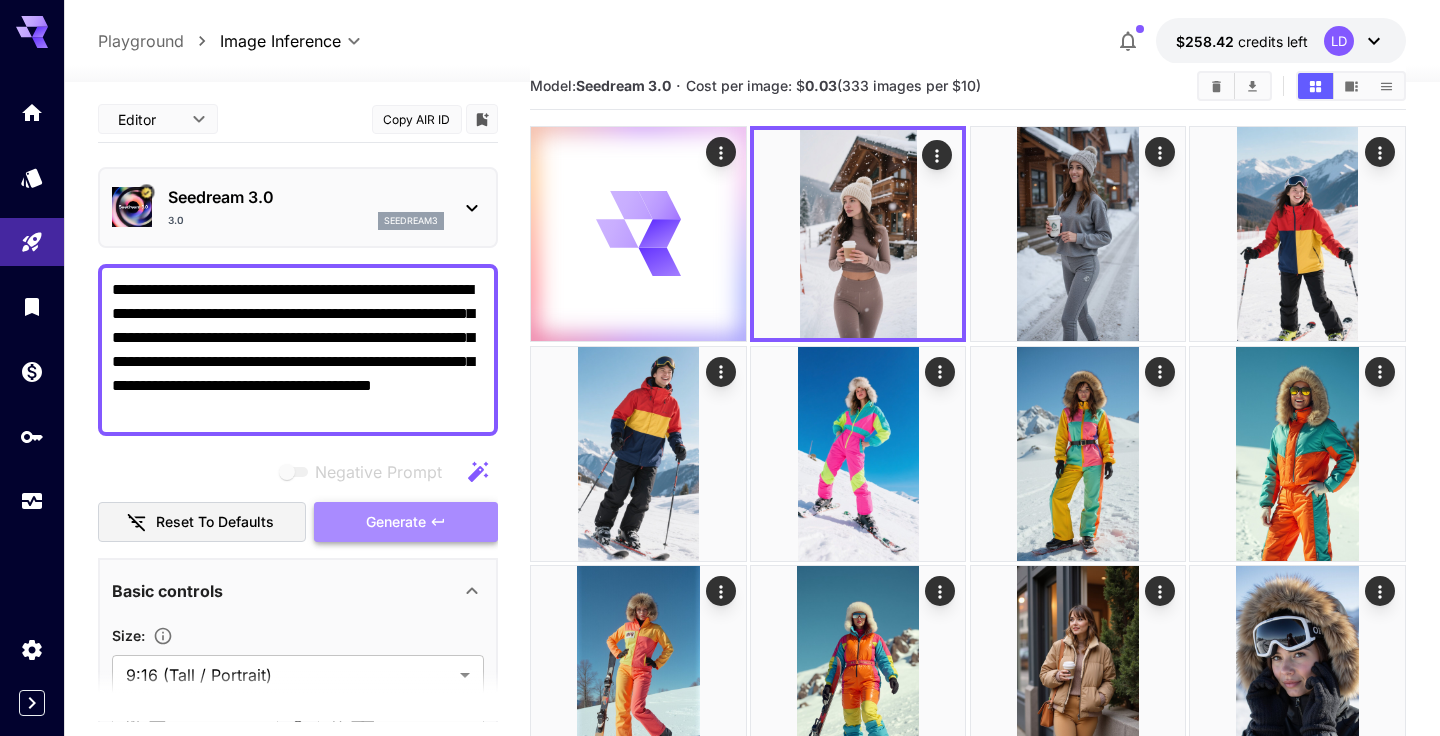 click on "Generate" at bounding box center [396, 522] 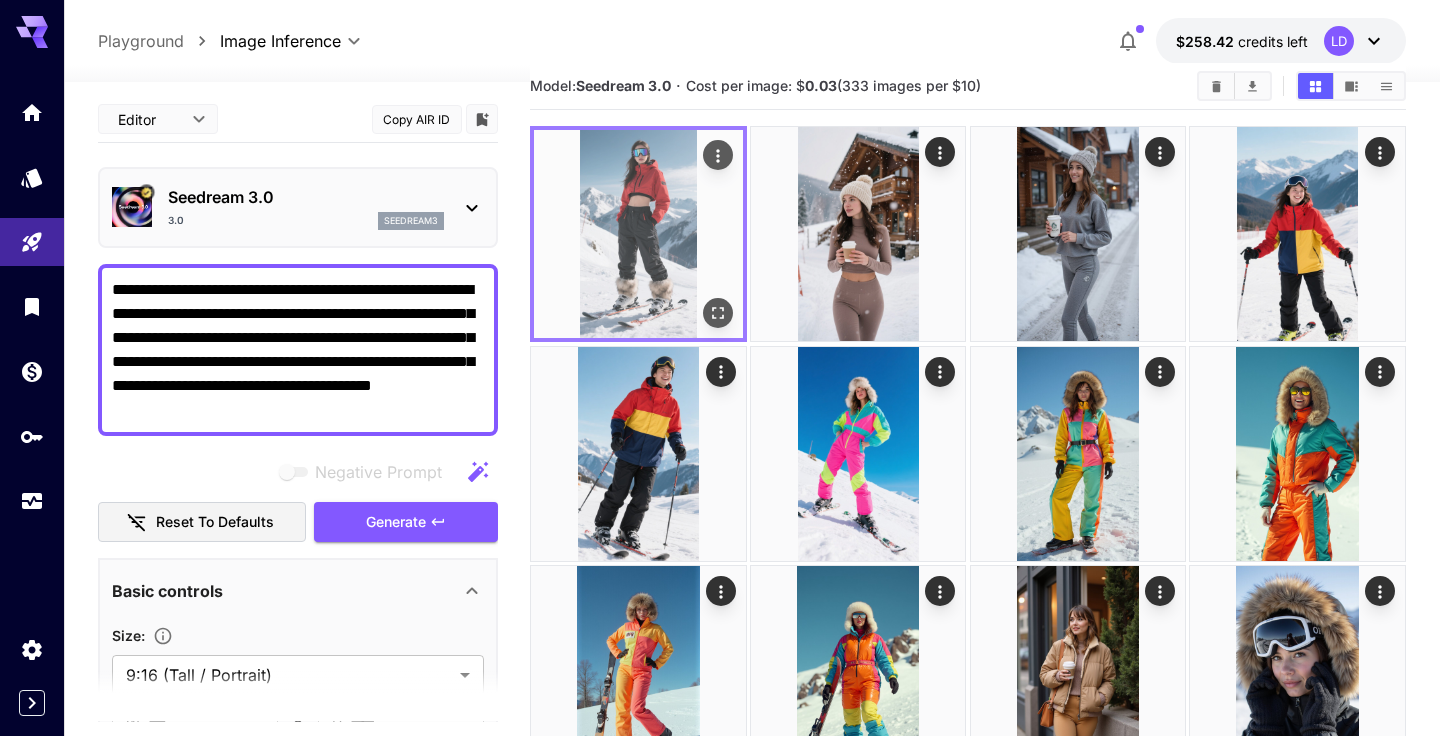click 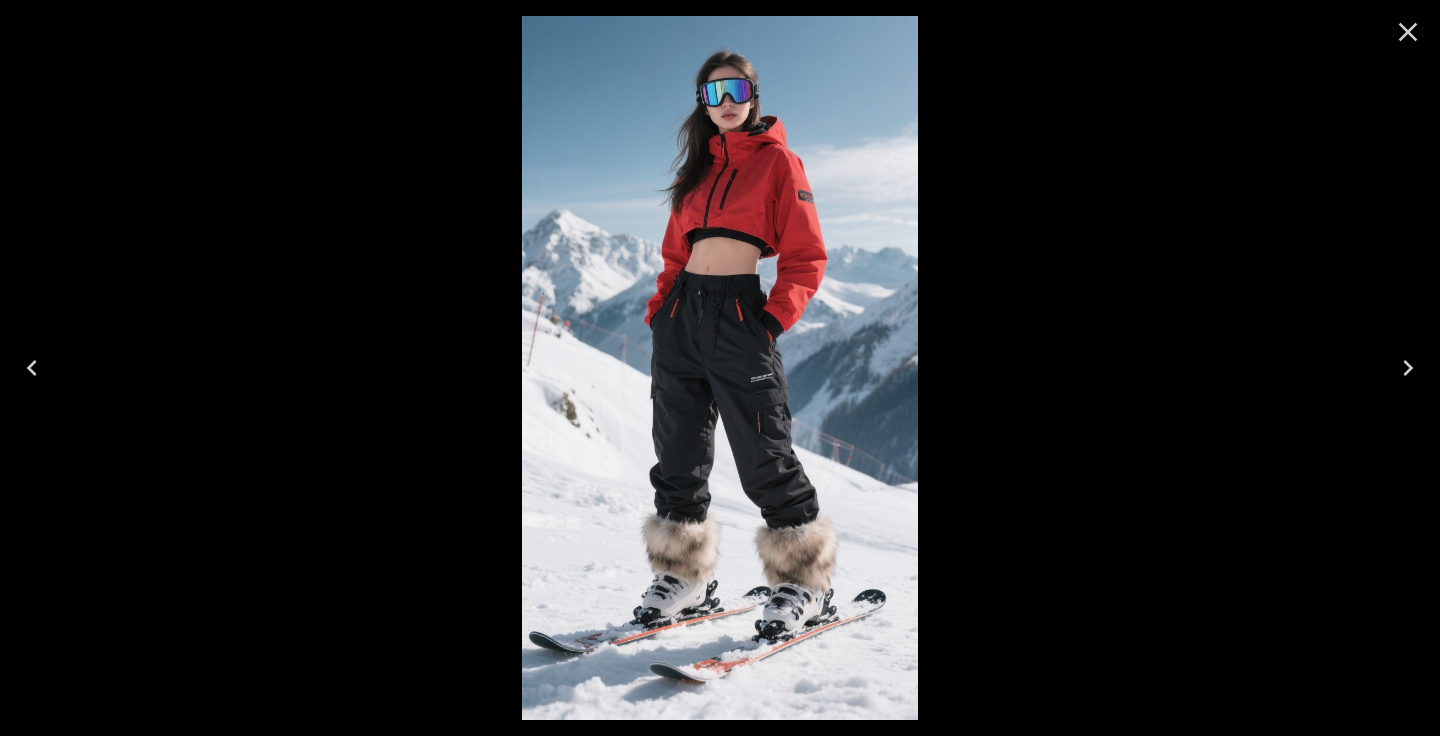 click 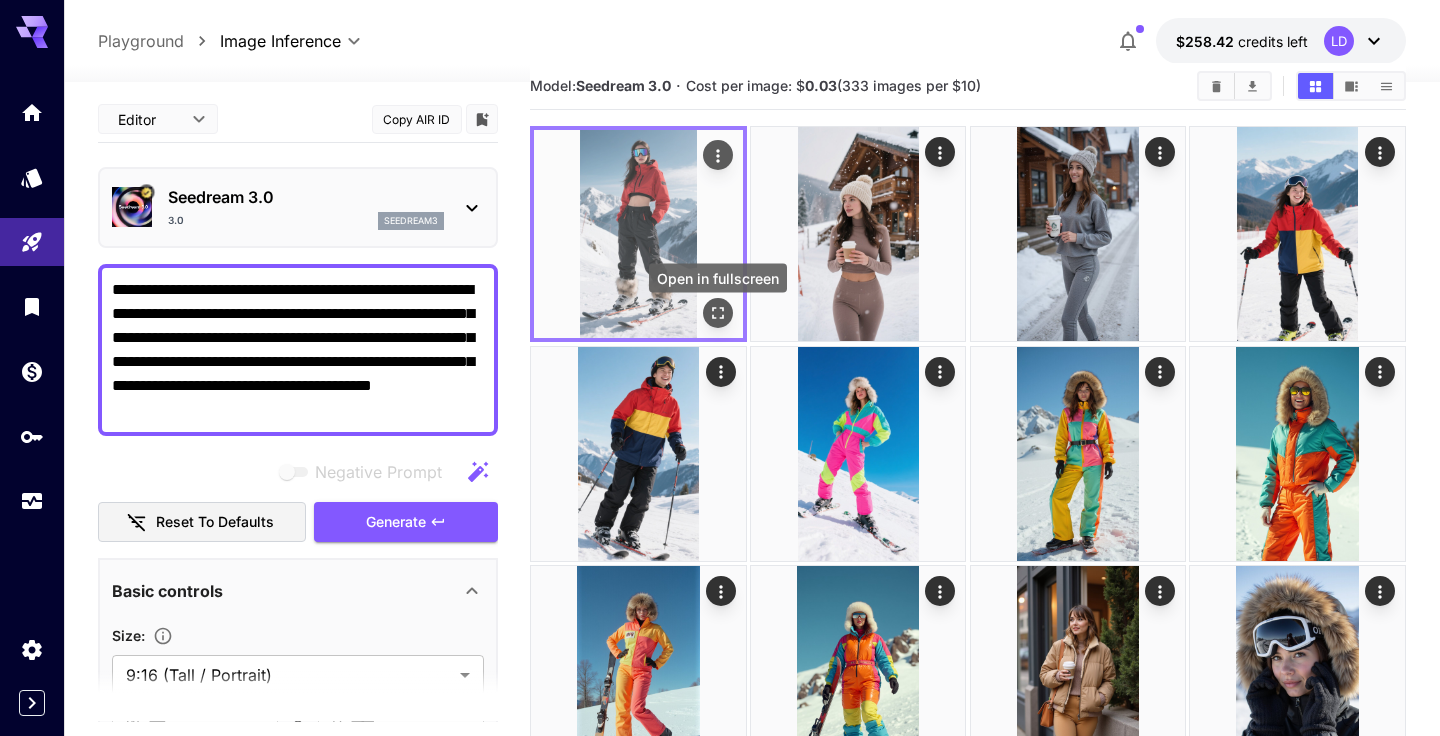 click at bounding box center [718, 313] 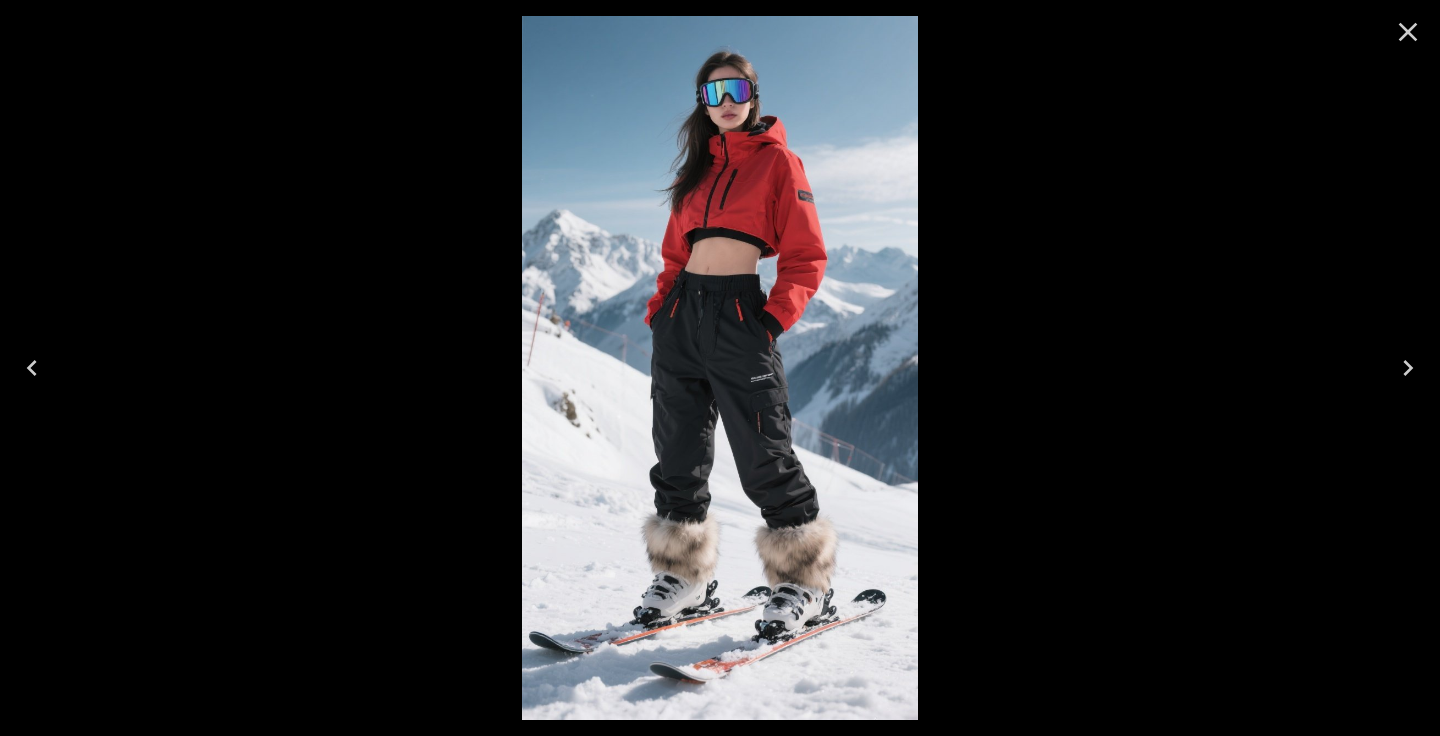 click 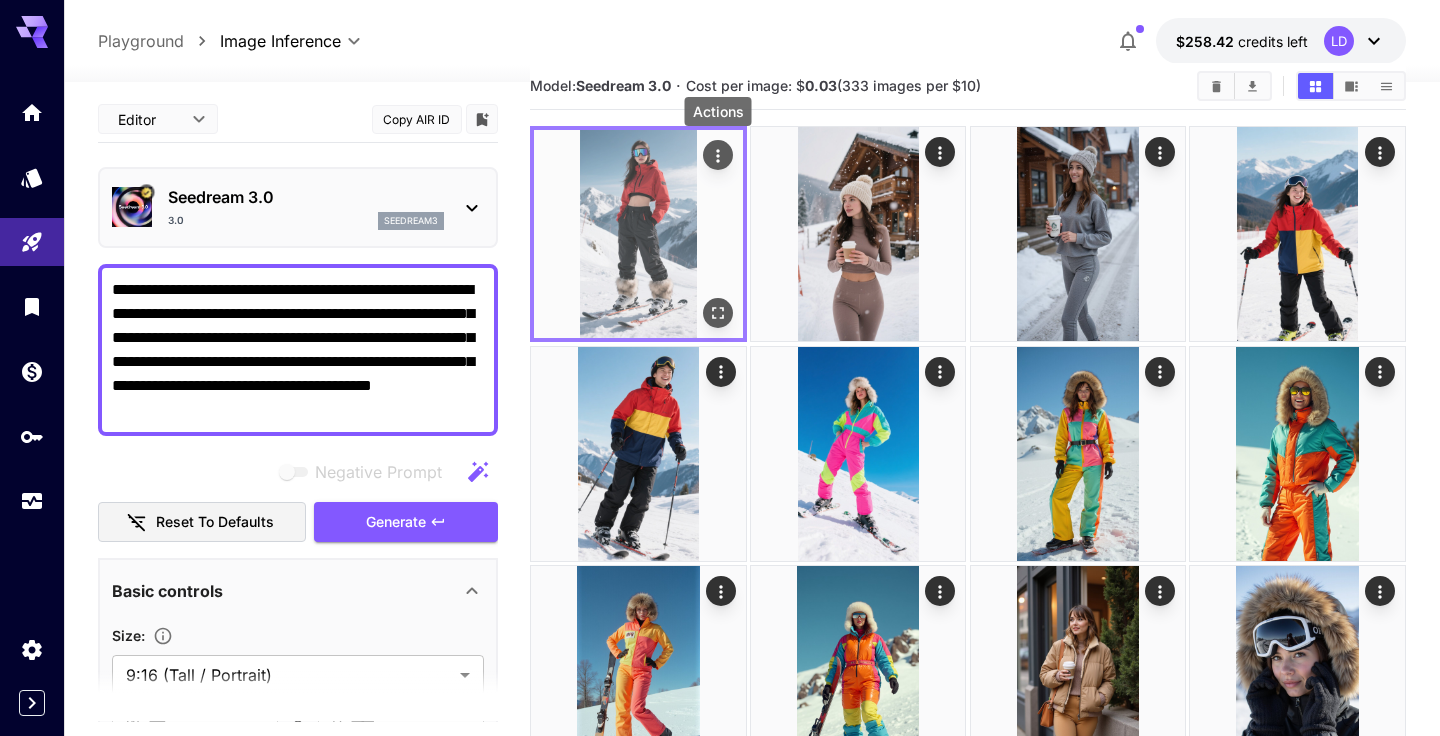 click 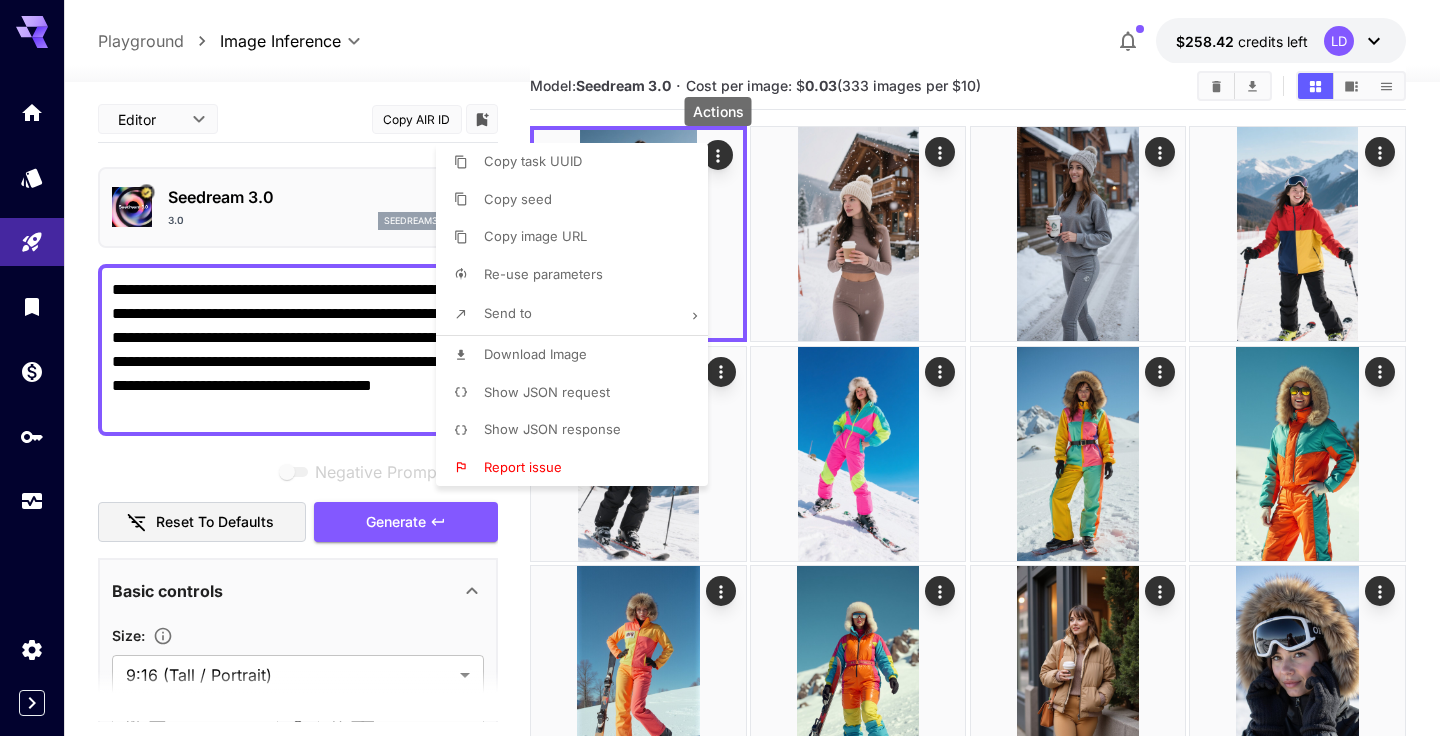 click on "Download Image" at bounding box center (578, 355) 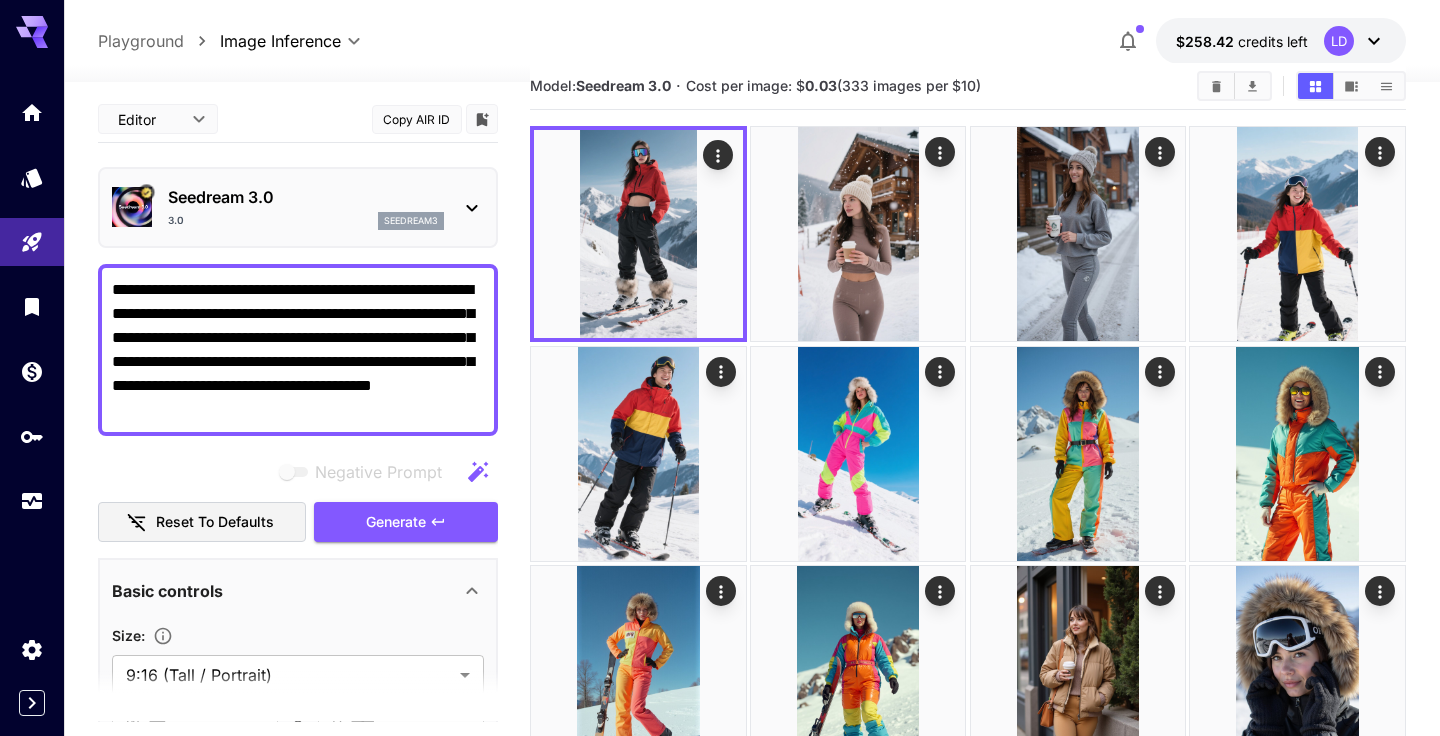 click on "**********" at bounding box center [298, 350] 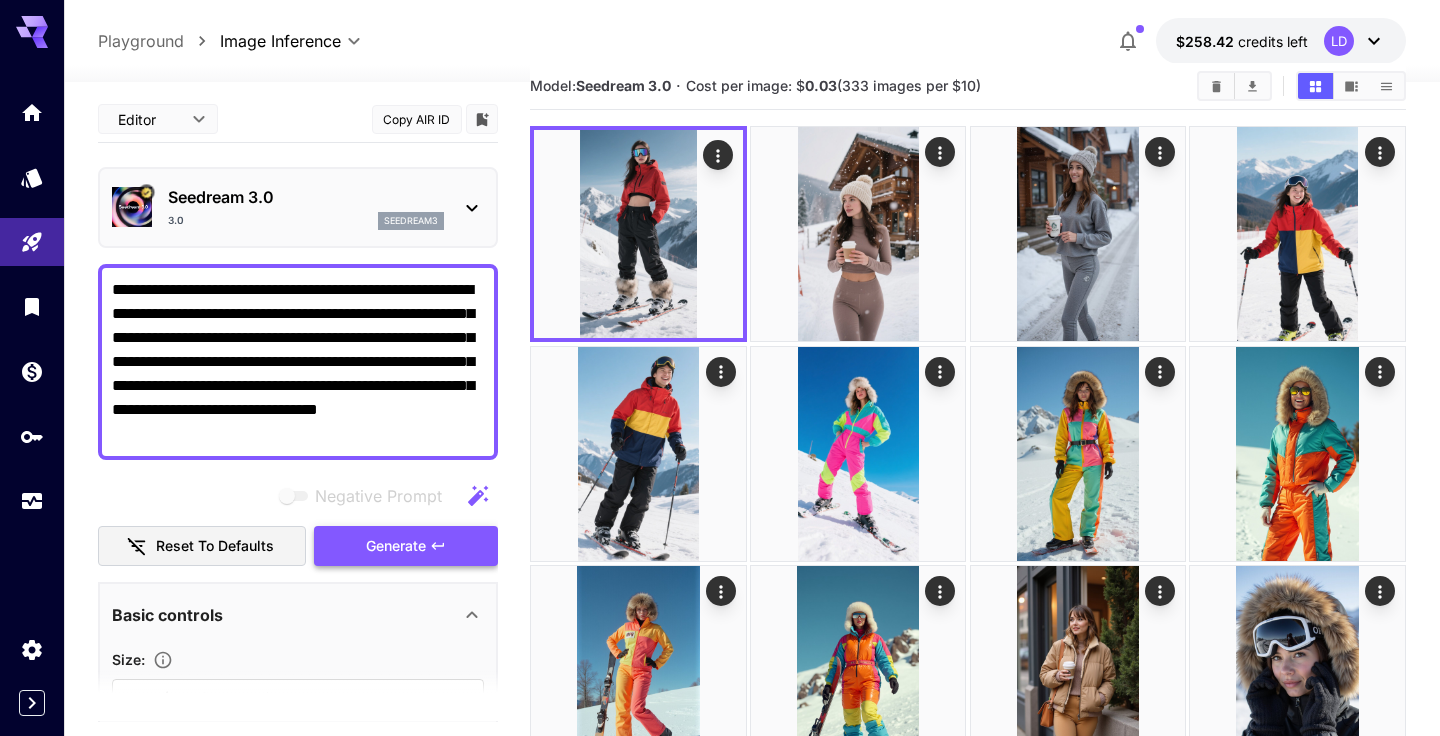 click on "Generate" at bounding box center [396, 546] 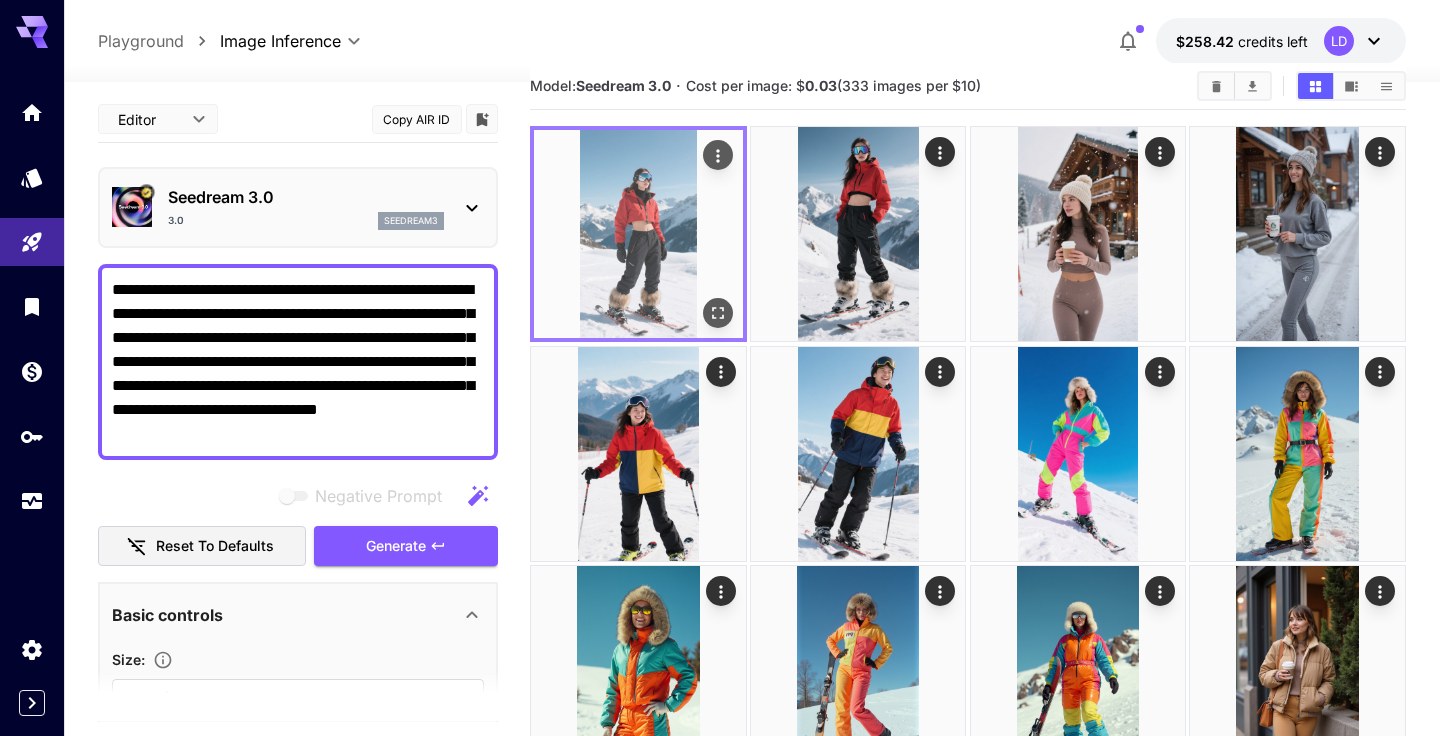 click 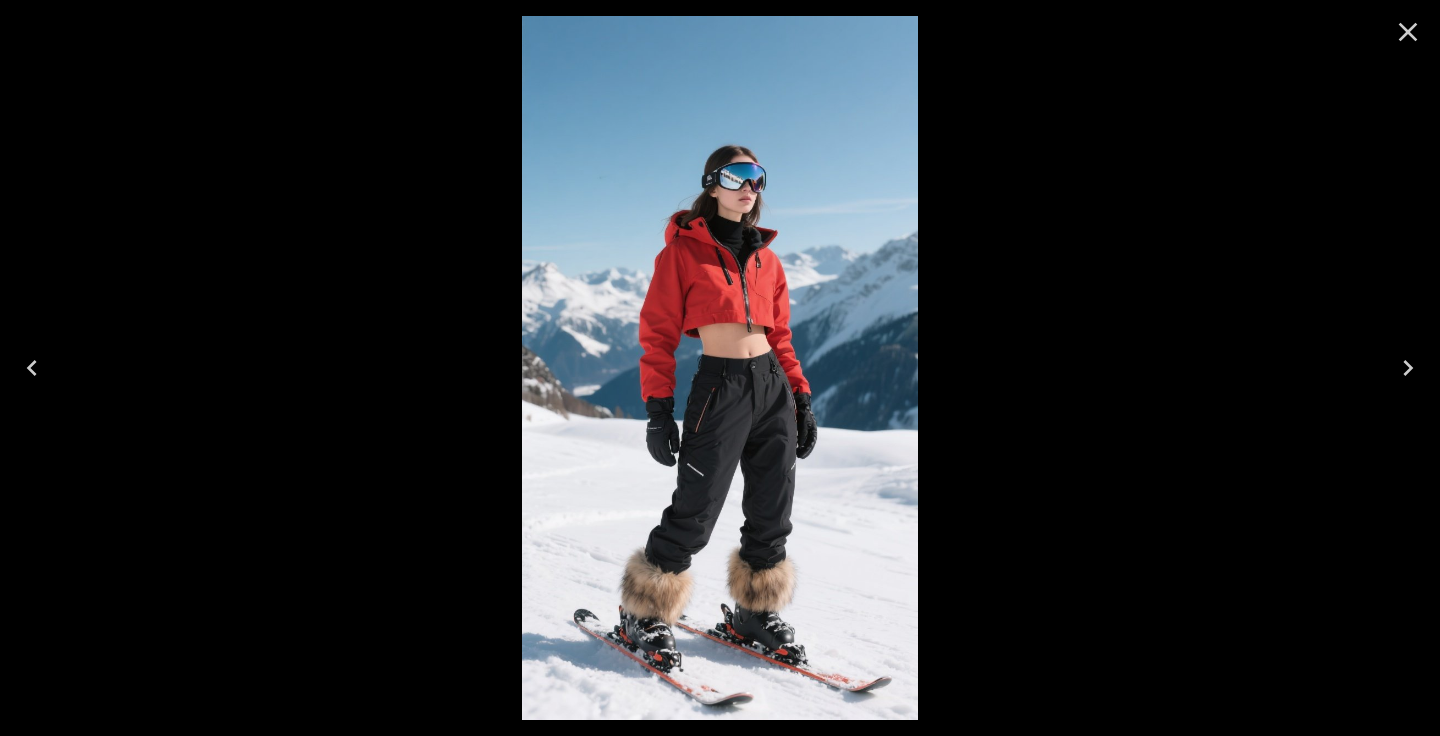 click at bounding box center (720, 368) 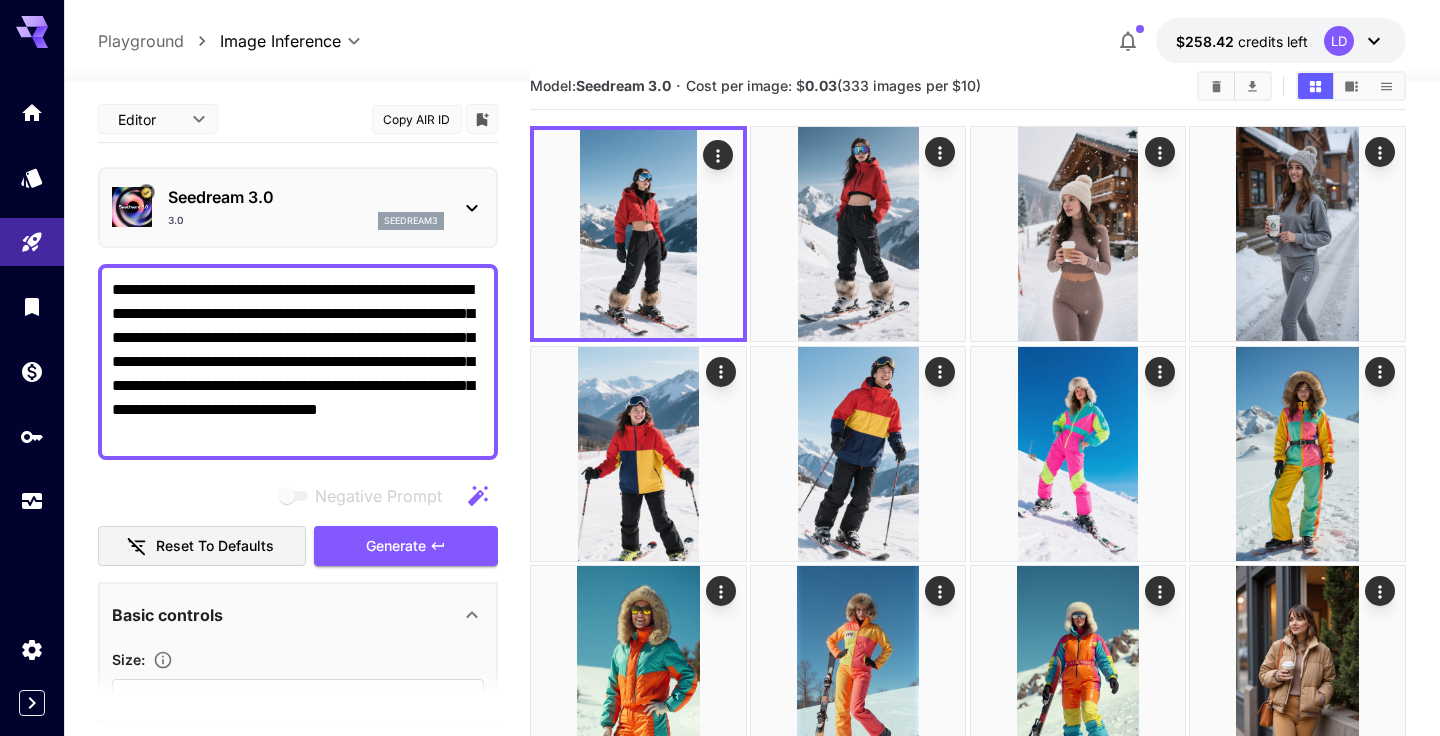 click on "**********" at bounding box center [298, 362] 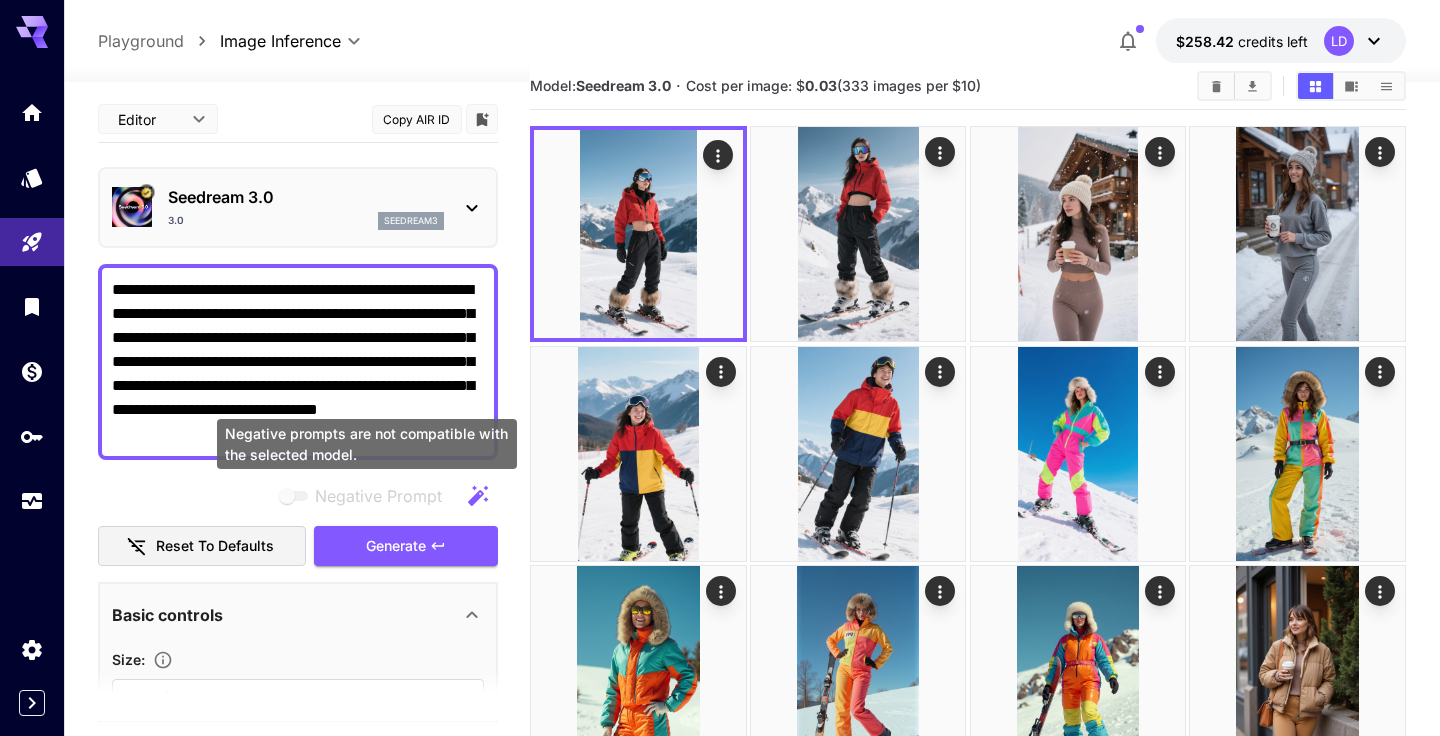 click at bounding box center [295, 496] 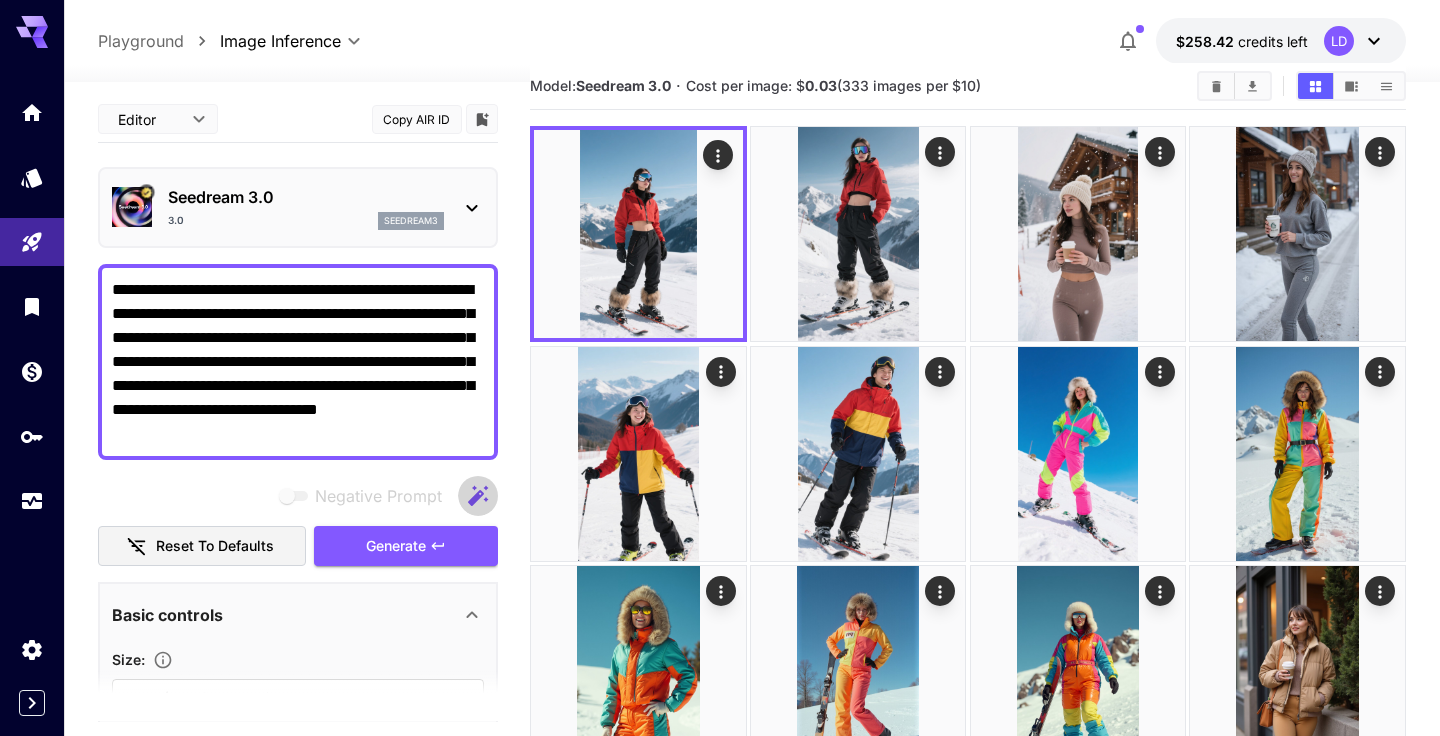 click 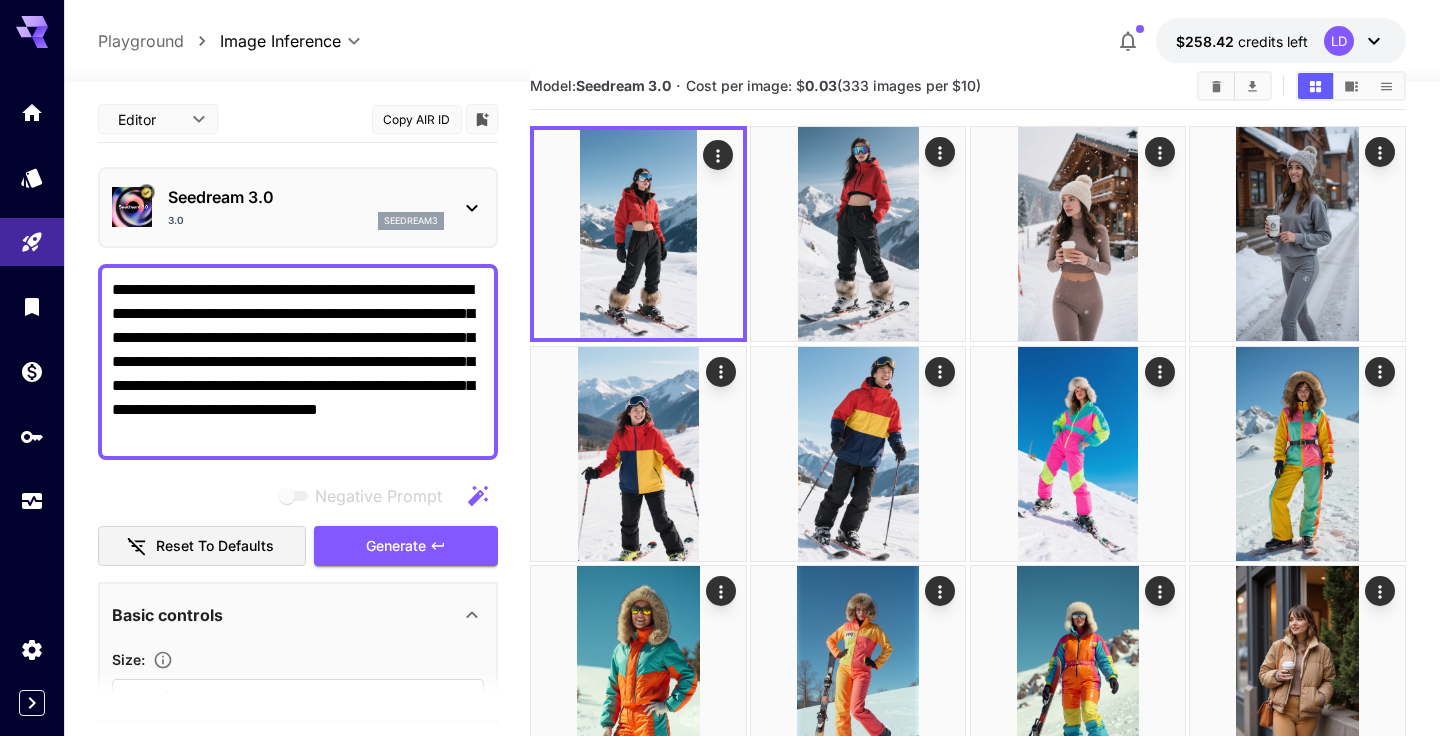 drag, startPoint x: 190, startPoint y: 312, endPoint x: 221, endPoint y: 312, distance: 31 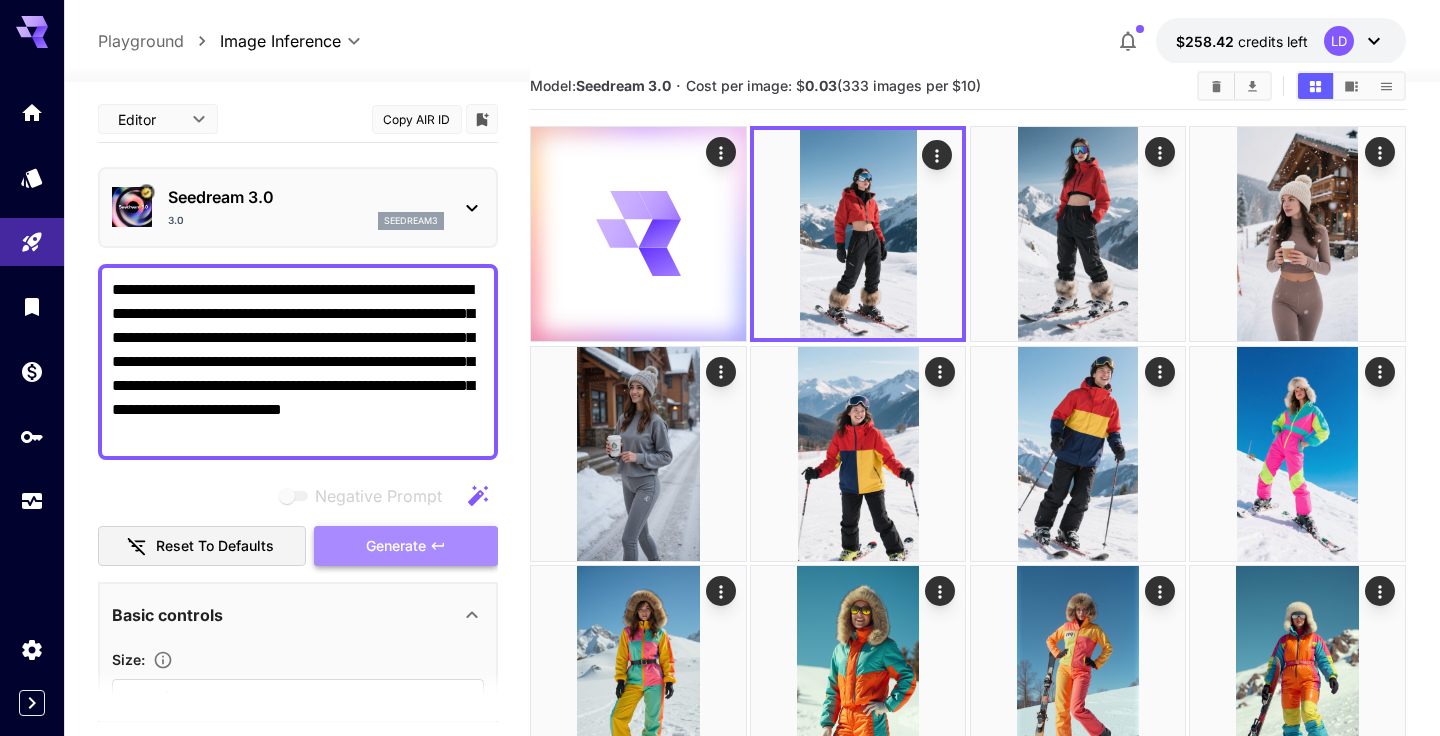 click on "Generate" at bounding box center [396, 546] 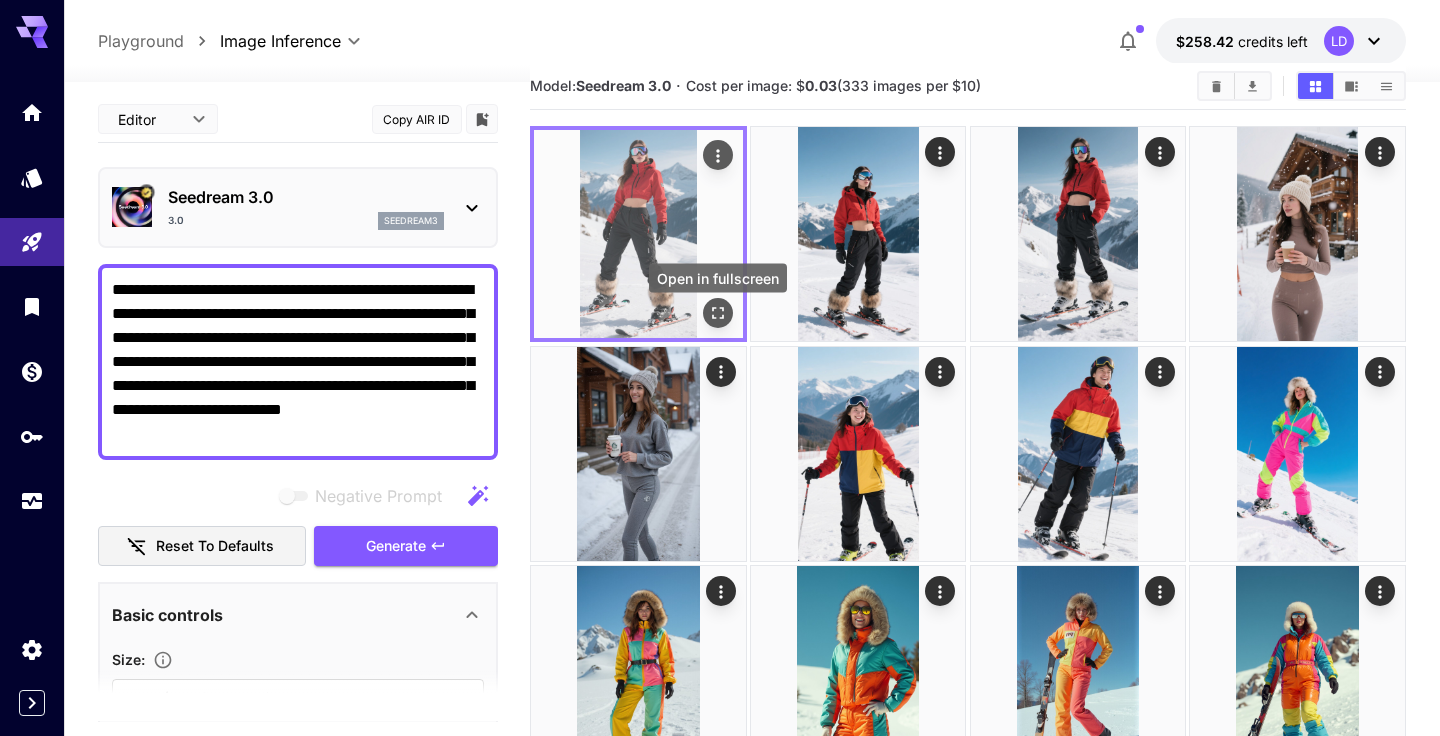 click 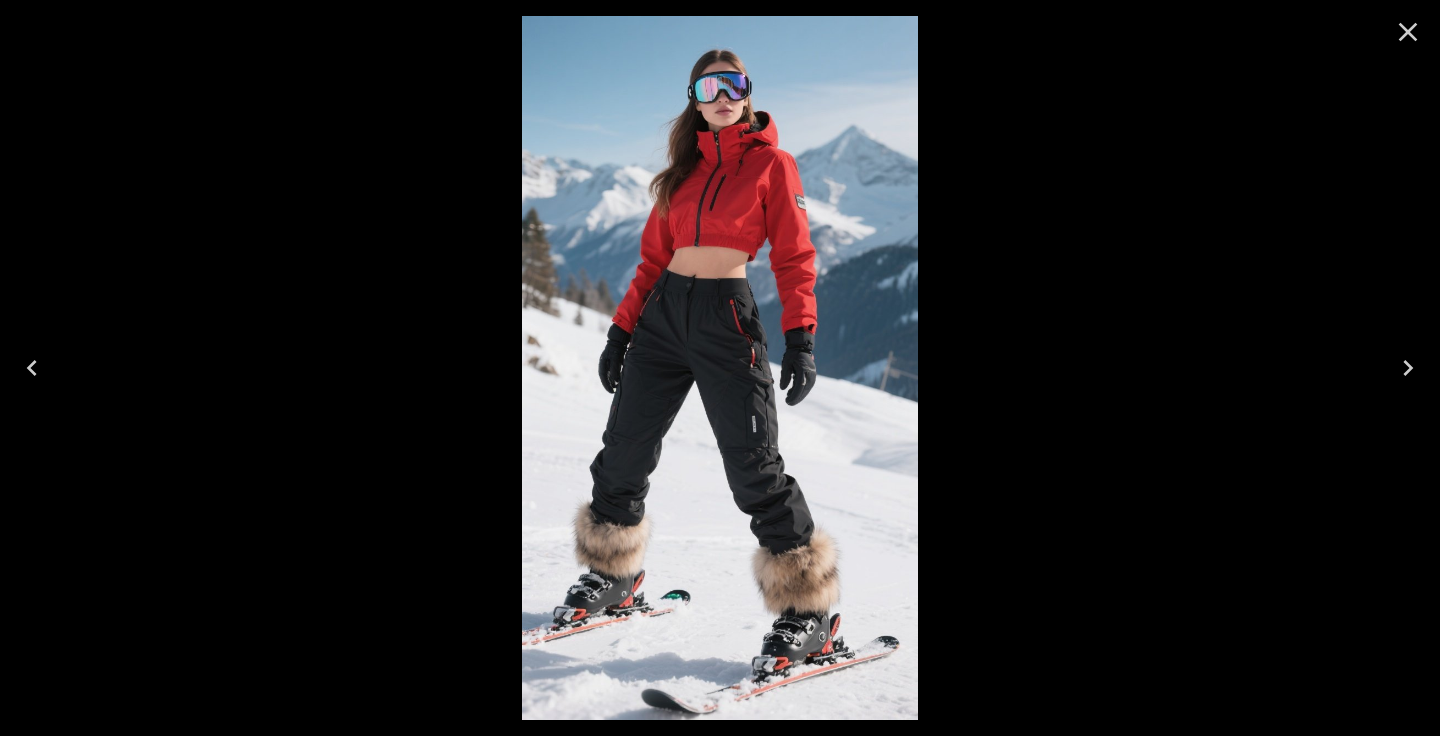 click 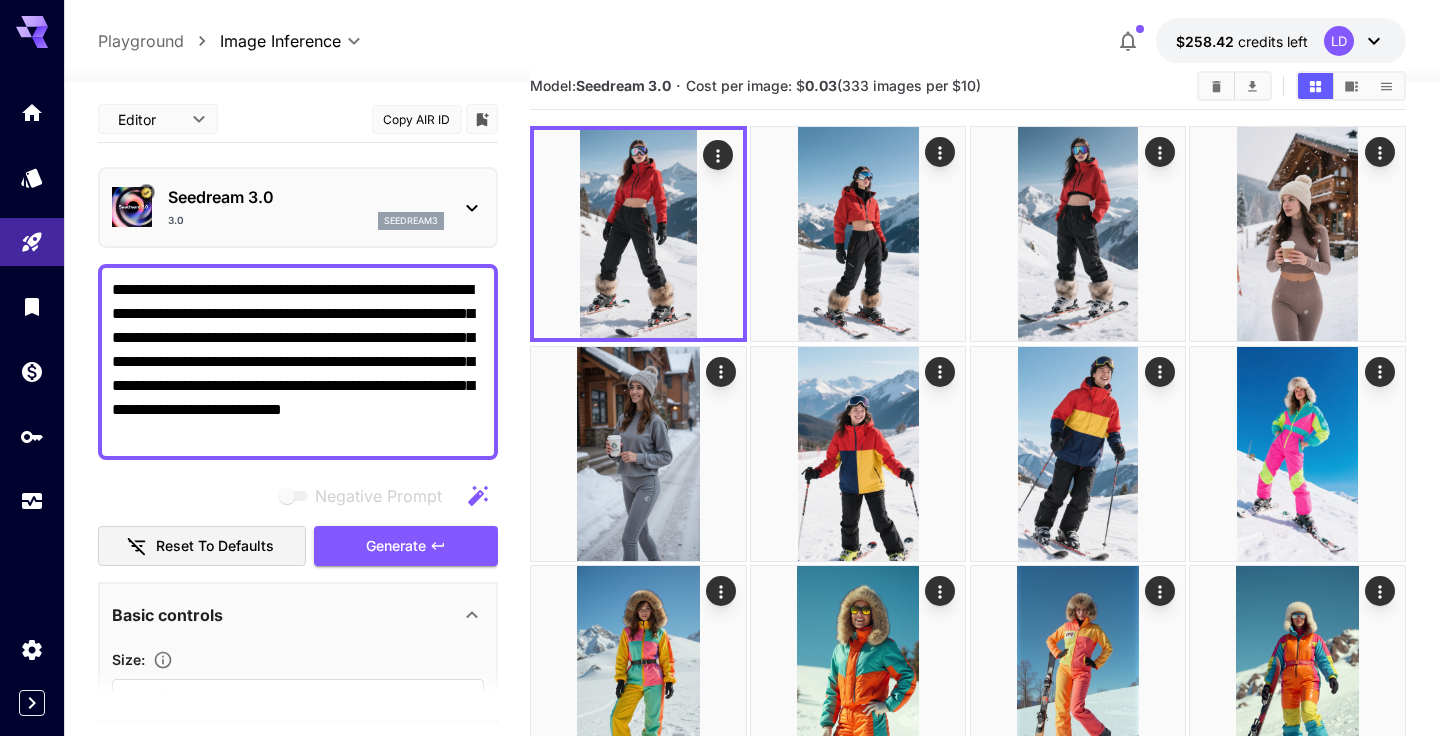 scroll, scrollTop: 0, scrollLeft: 0, axis: both 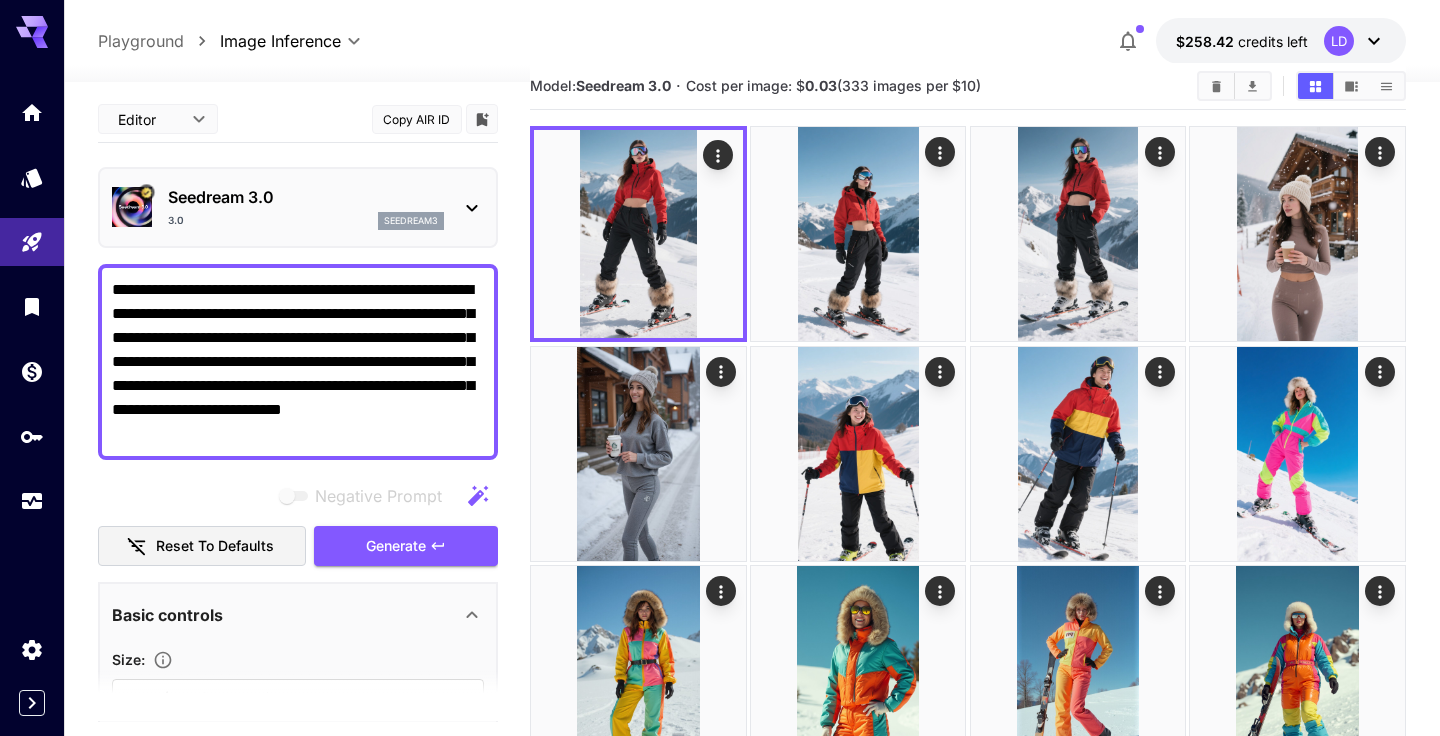 drag, startPoint x: 340, startPoint y: 313, endPoint x: 350, endPoint y: 315, distance: 10.198039 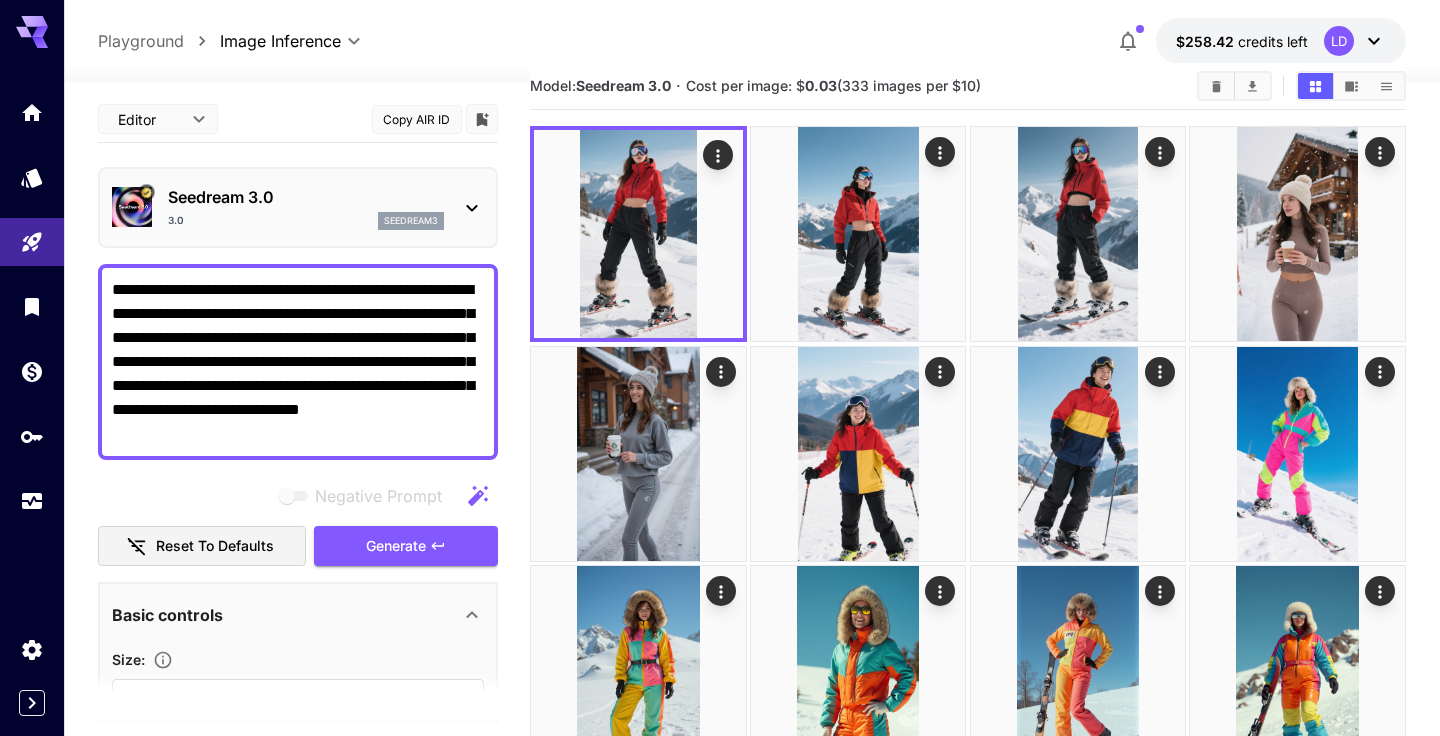 type on "**********" 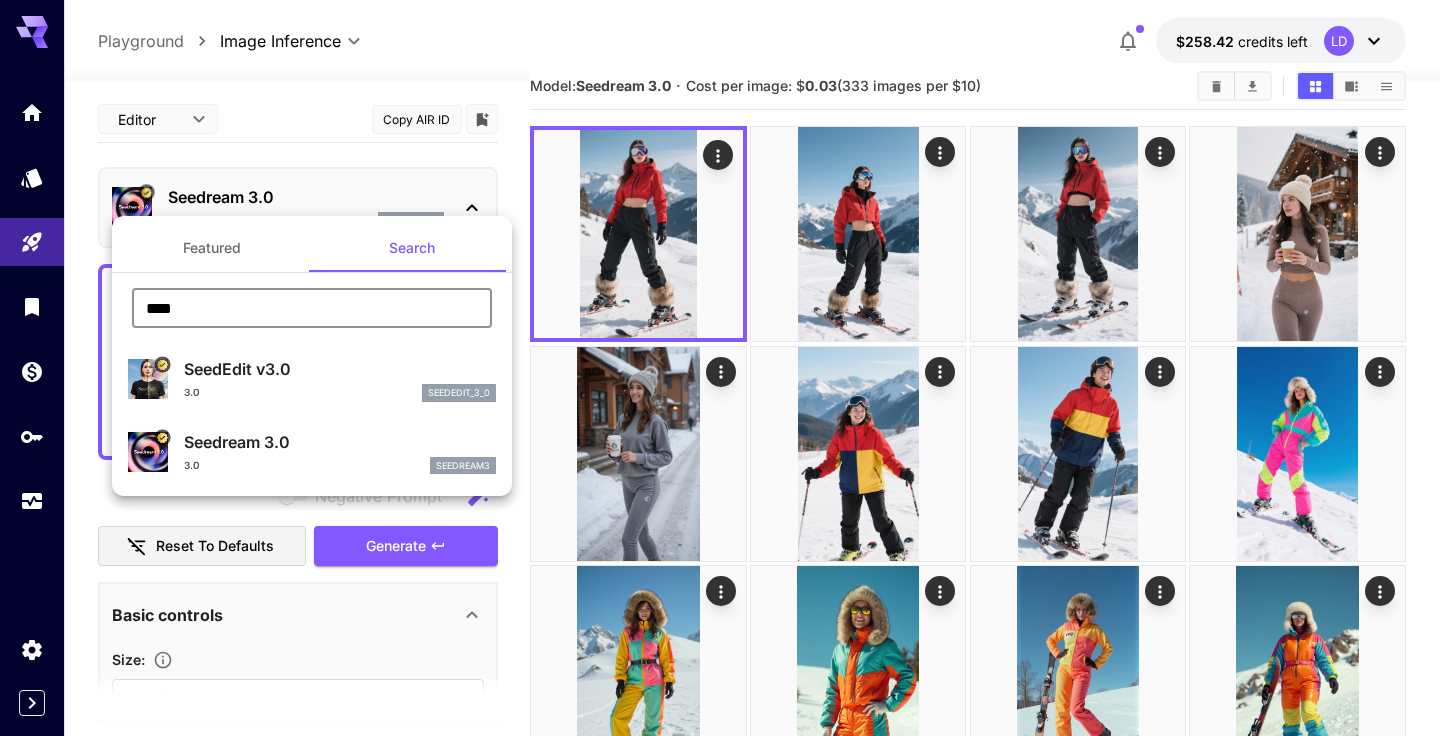 drag, startPoint x: 303, startPoint y: 321, endPoint x: 29, endPoint y: 303, distance: 274.5906 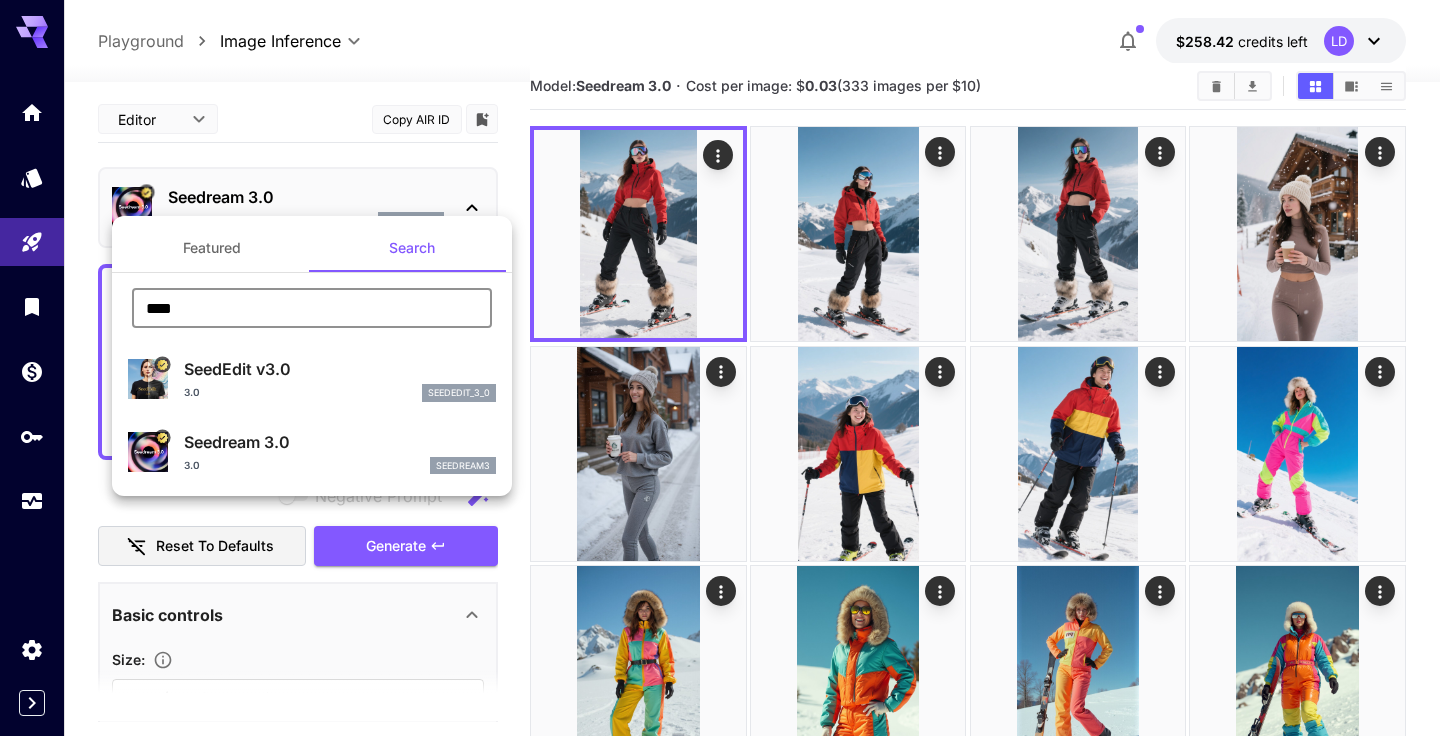 drag, startPoint x: 626, startPoint y: 732, endPoint x: 201, endPoint y: 313, distance: 596.81323 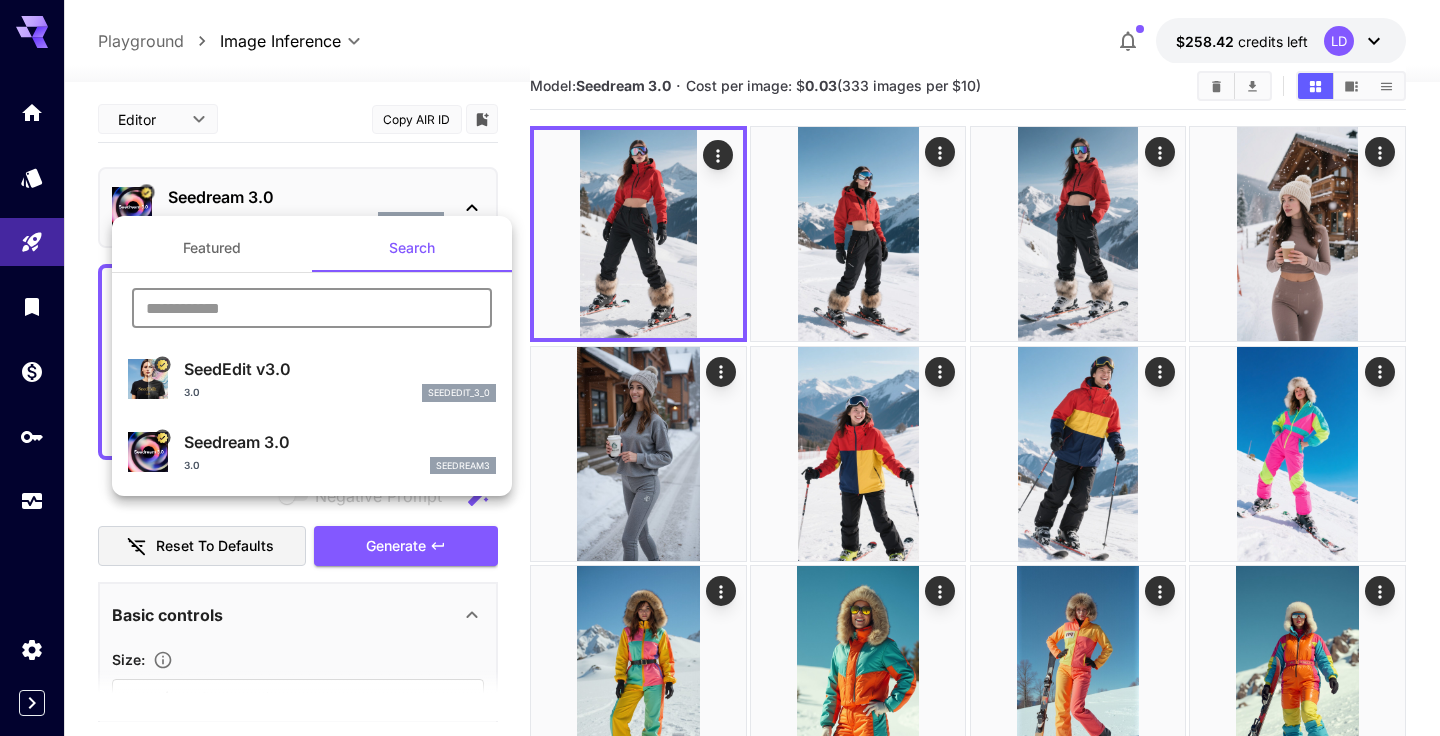 paste on "**********" 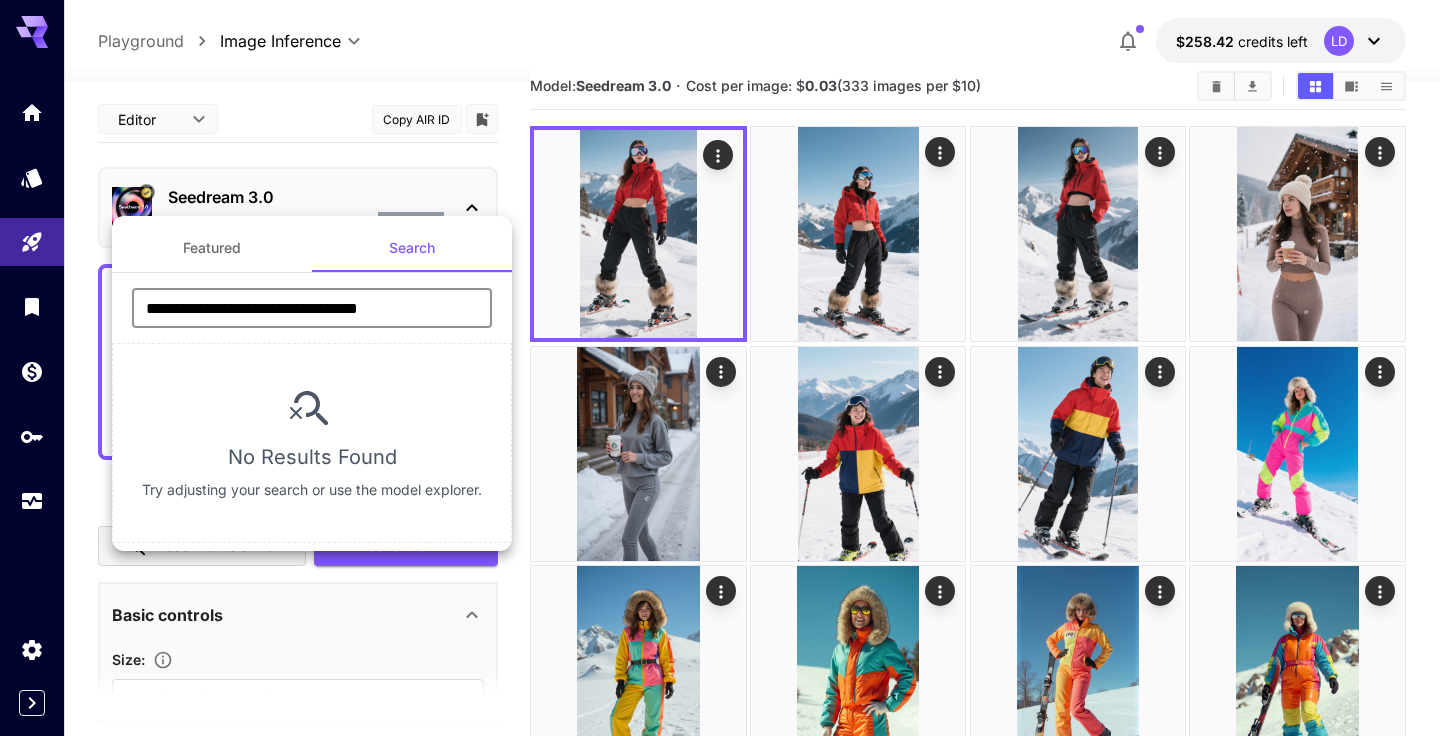 drag, startPoint x: 311, startPoint y: 305, endPoint x: 462, endPoint y: 330, distance: 153.05554 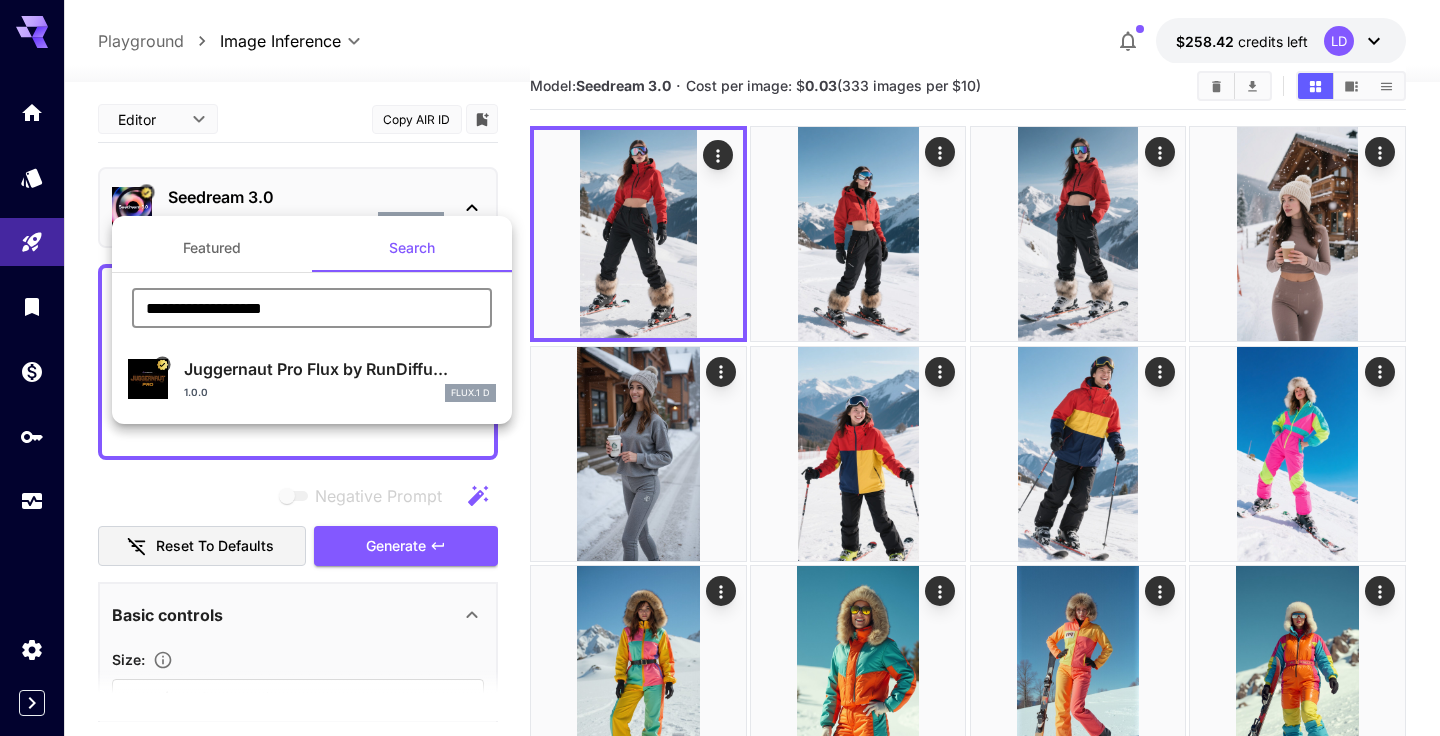 type on "**********" 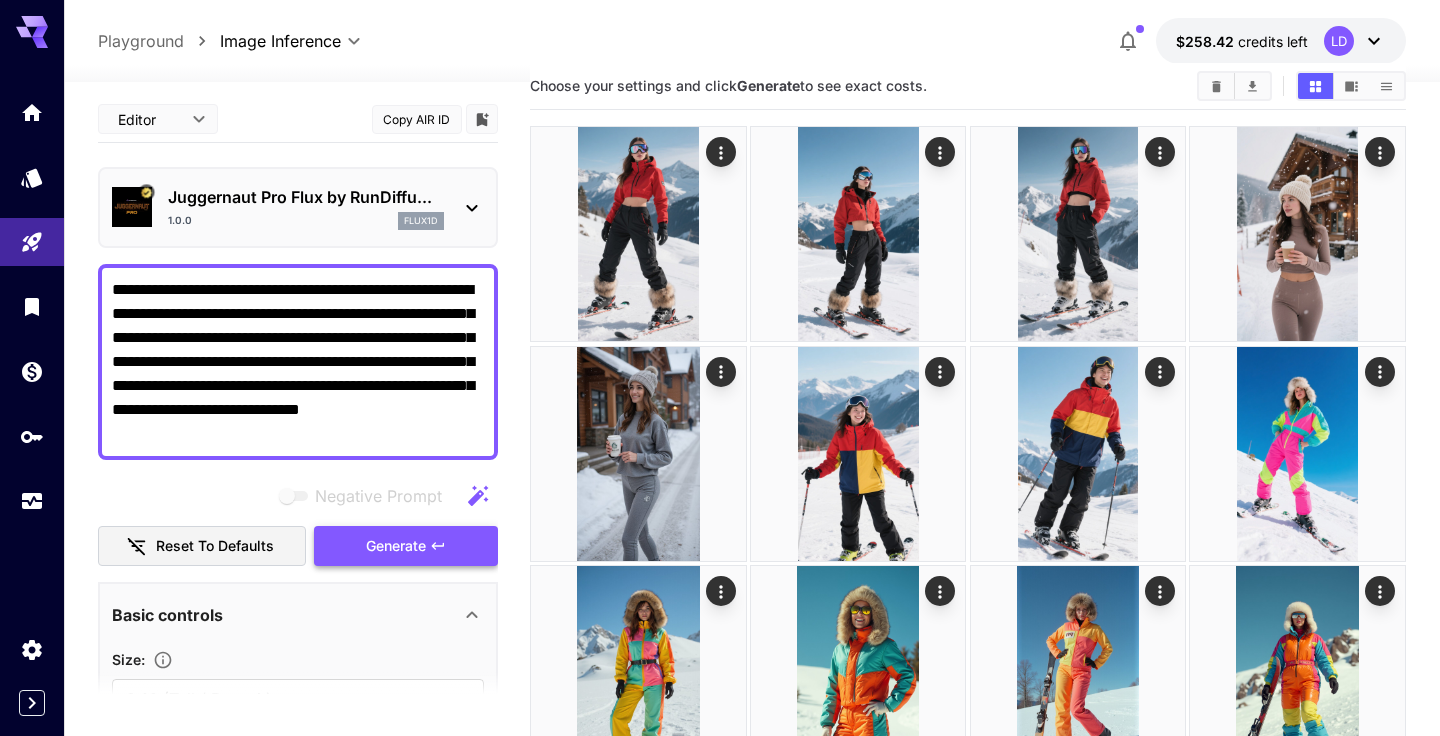 click on "Generate" at bounding box center [396, 546] 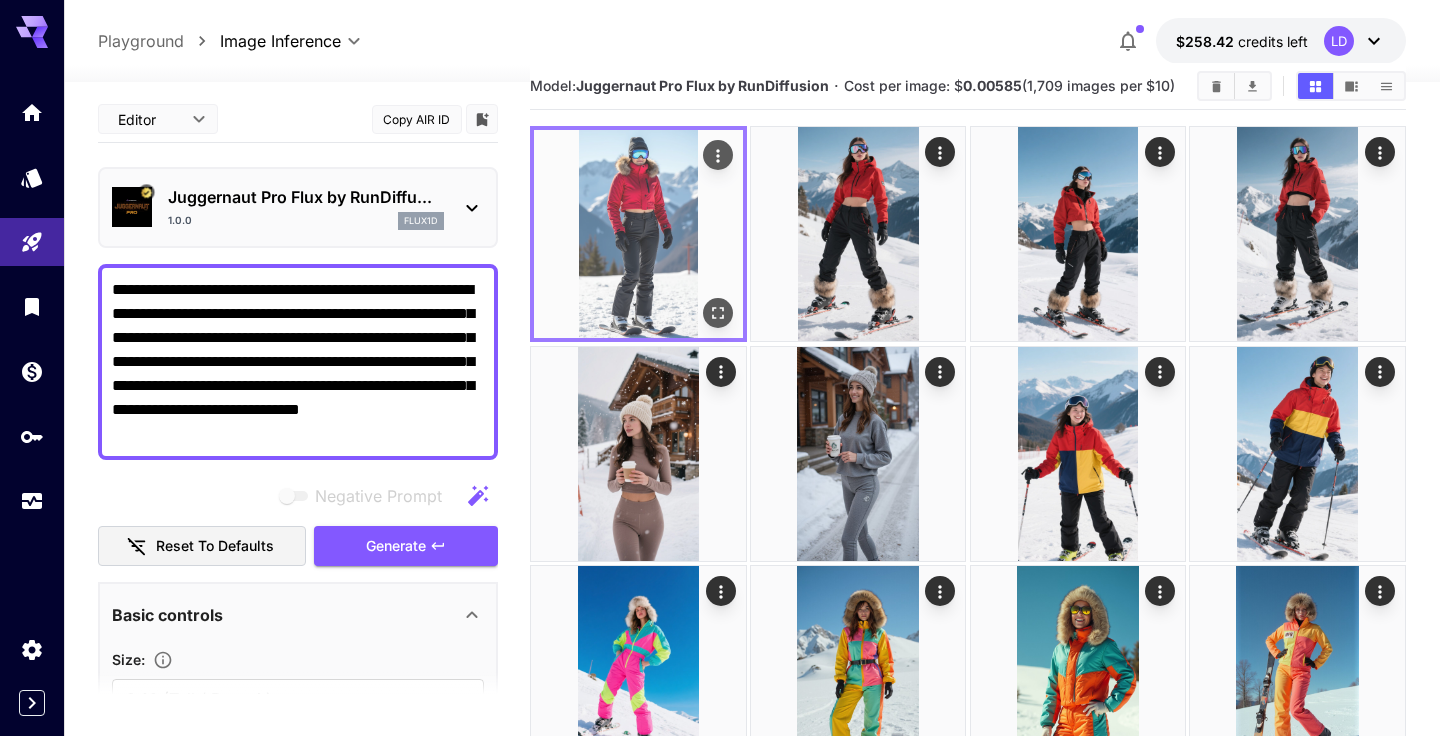 click 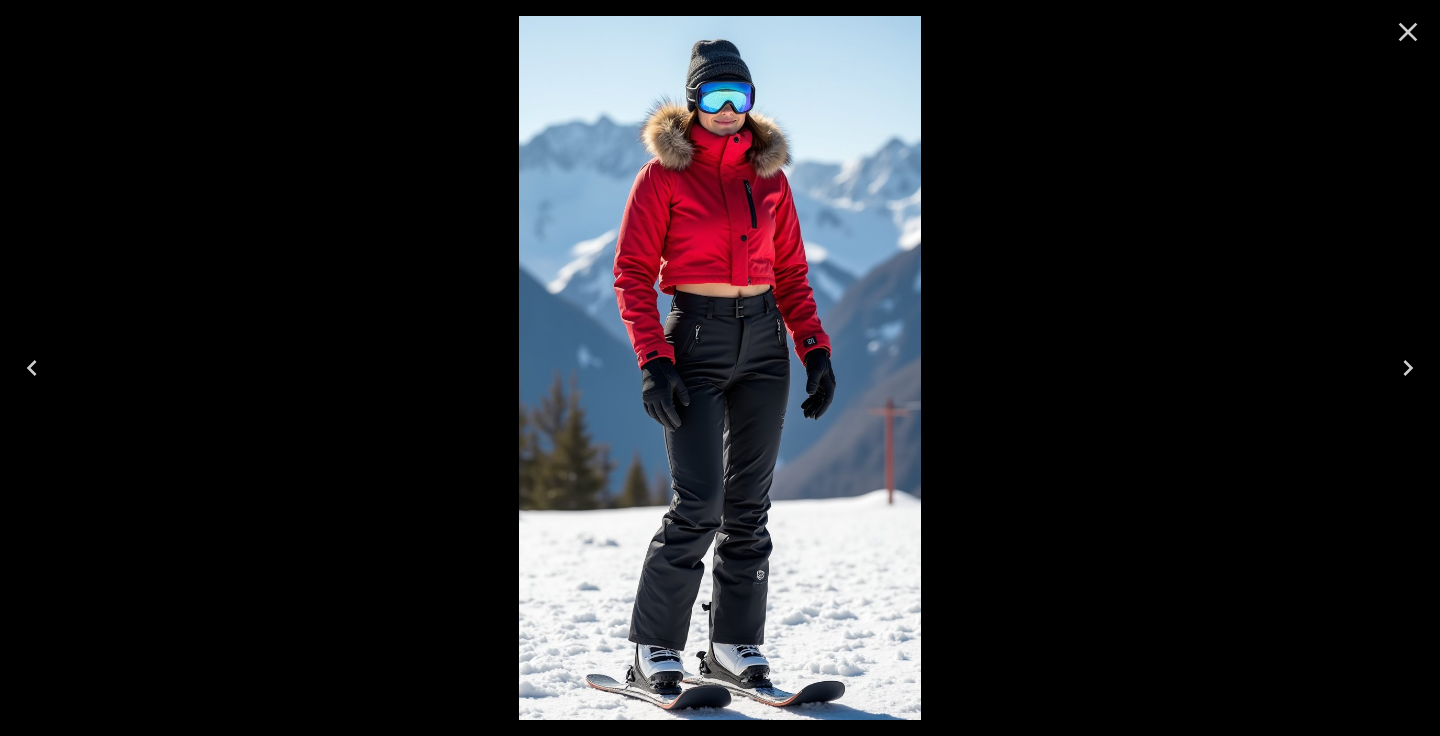 click 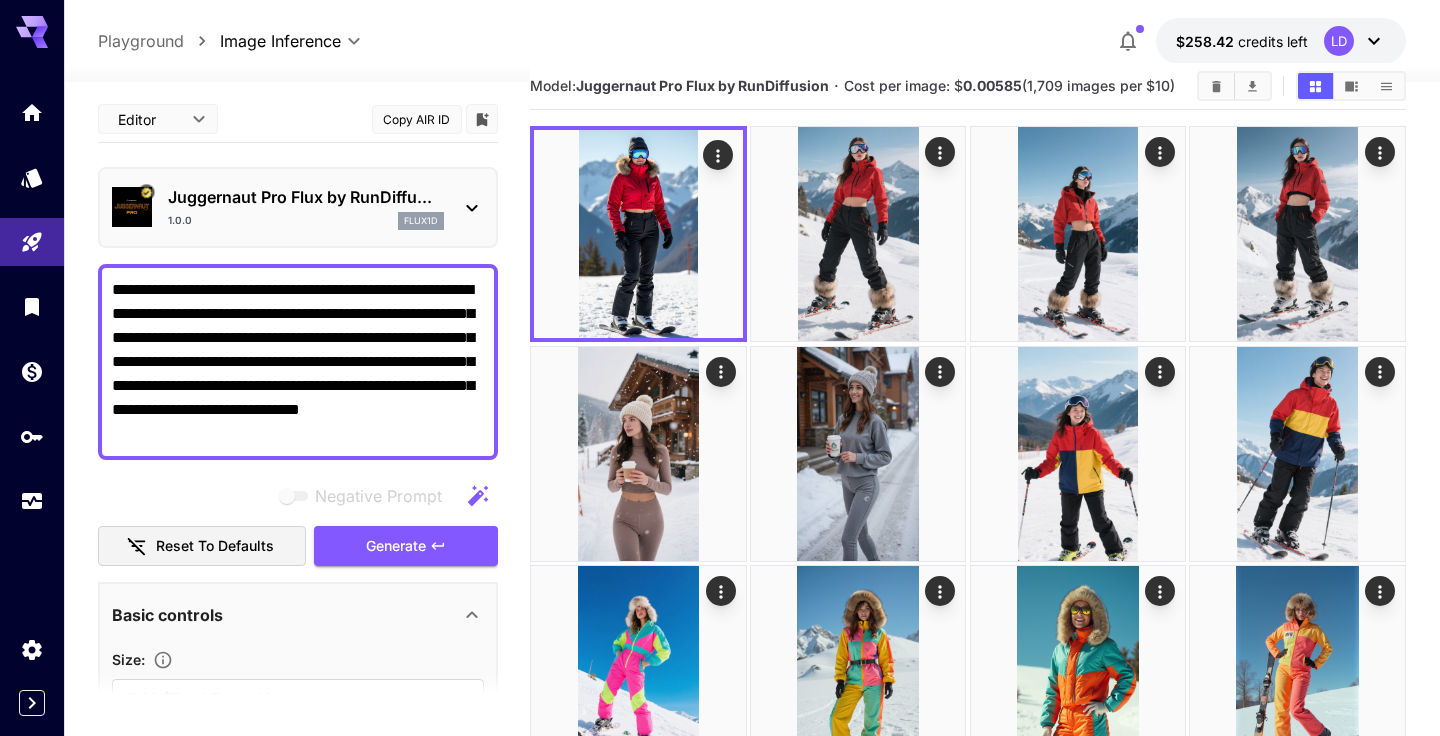 click on "Juggernaut Pro Flux by RunDiffu..." at bounding box center [306, 197] 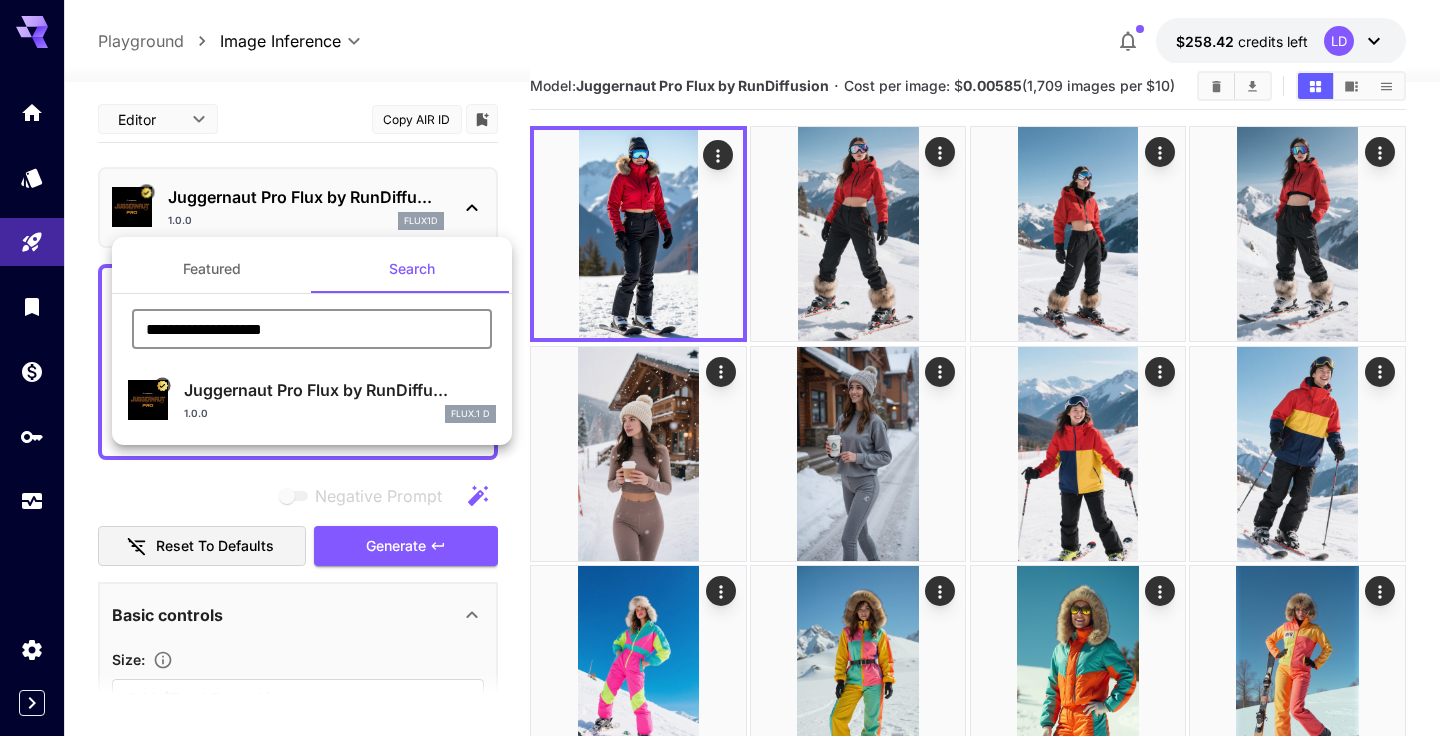 drag, startPoint x: 347, startPoint y: 335, endPoint x: 44, endPoint y: 298, distance: 305.2507 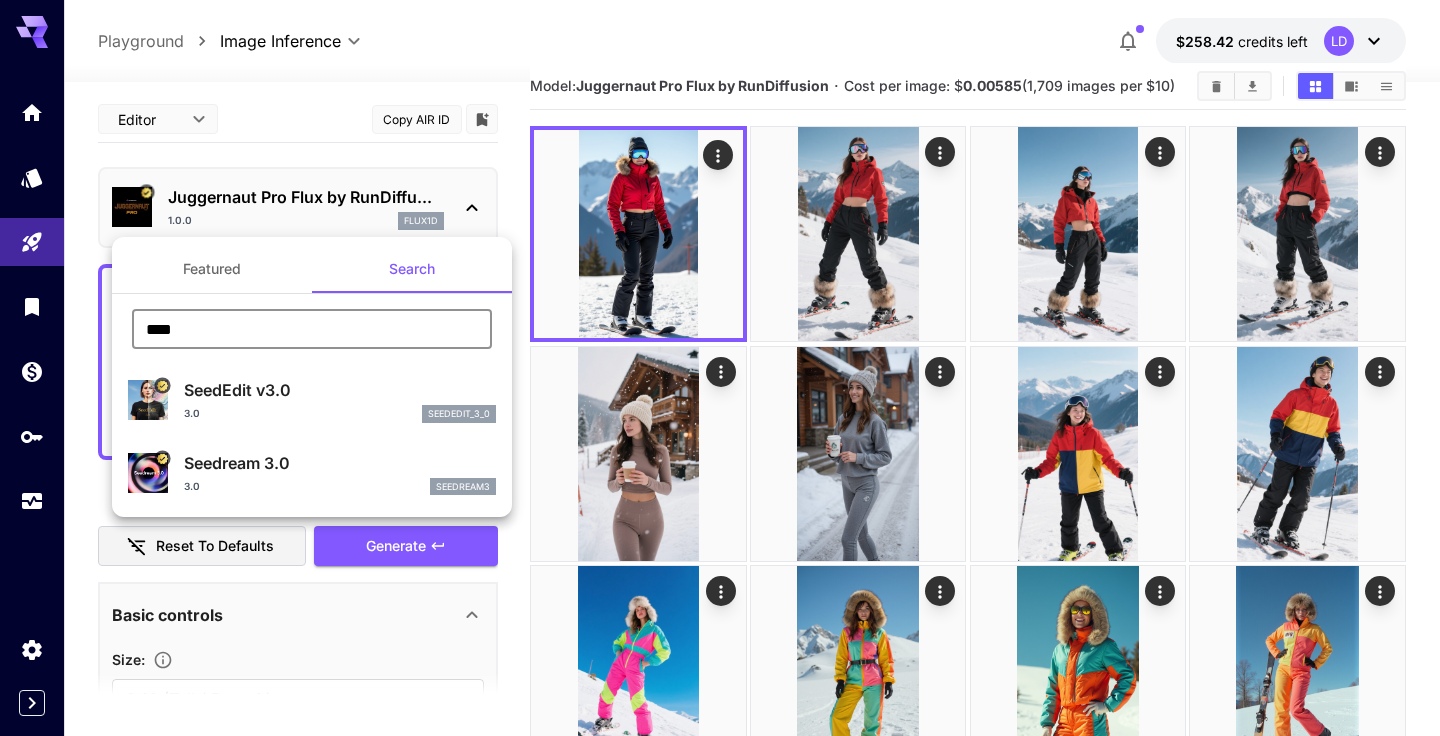 type on "****" 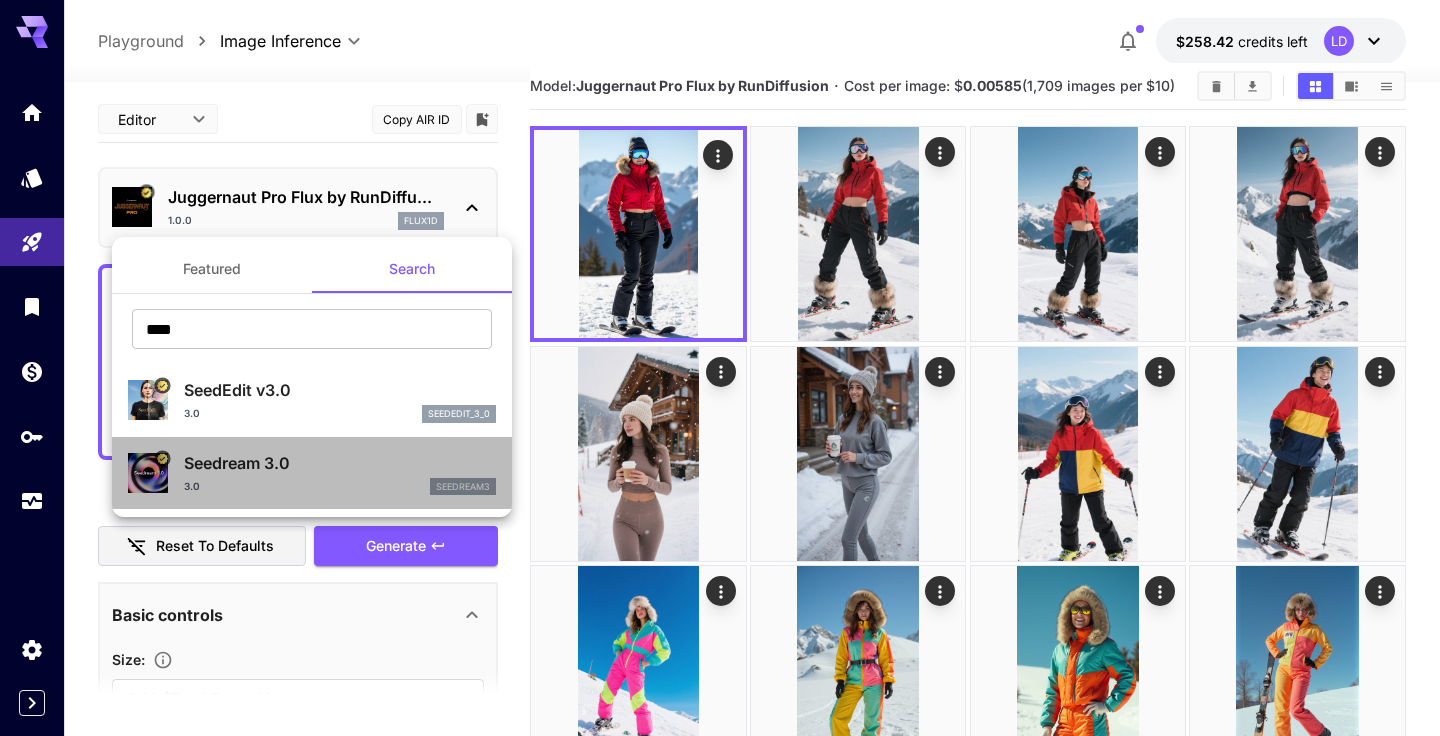 click on "Seedream 3.0" at bounding box center (340, 463) 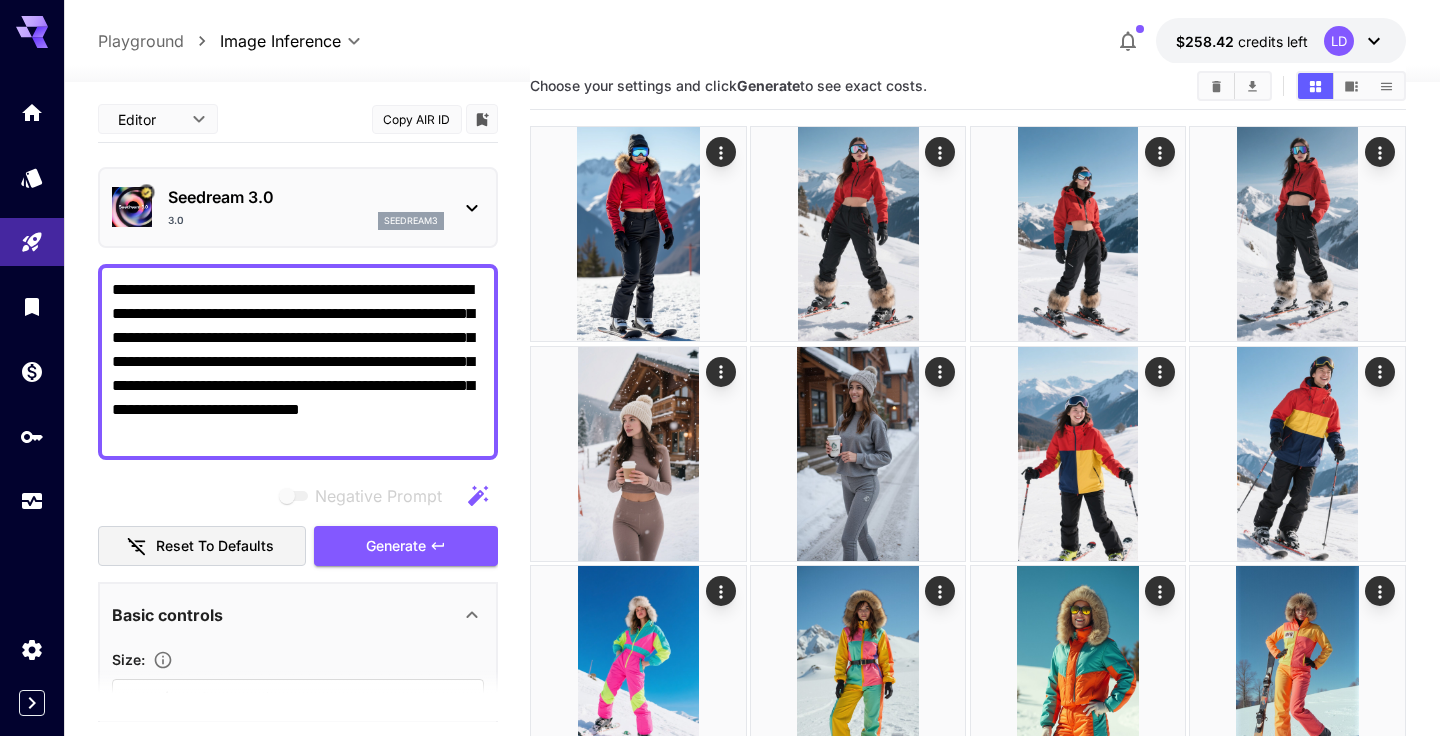 drag, startPoint x: 338, startPoint y: 311, endPoint x: 148, endPoint y: 327, distance: 190.6725 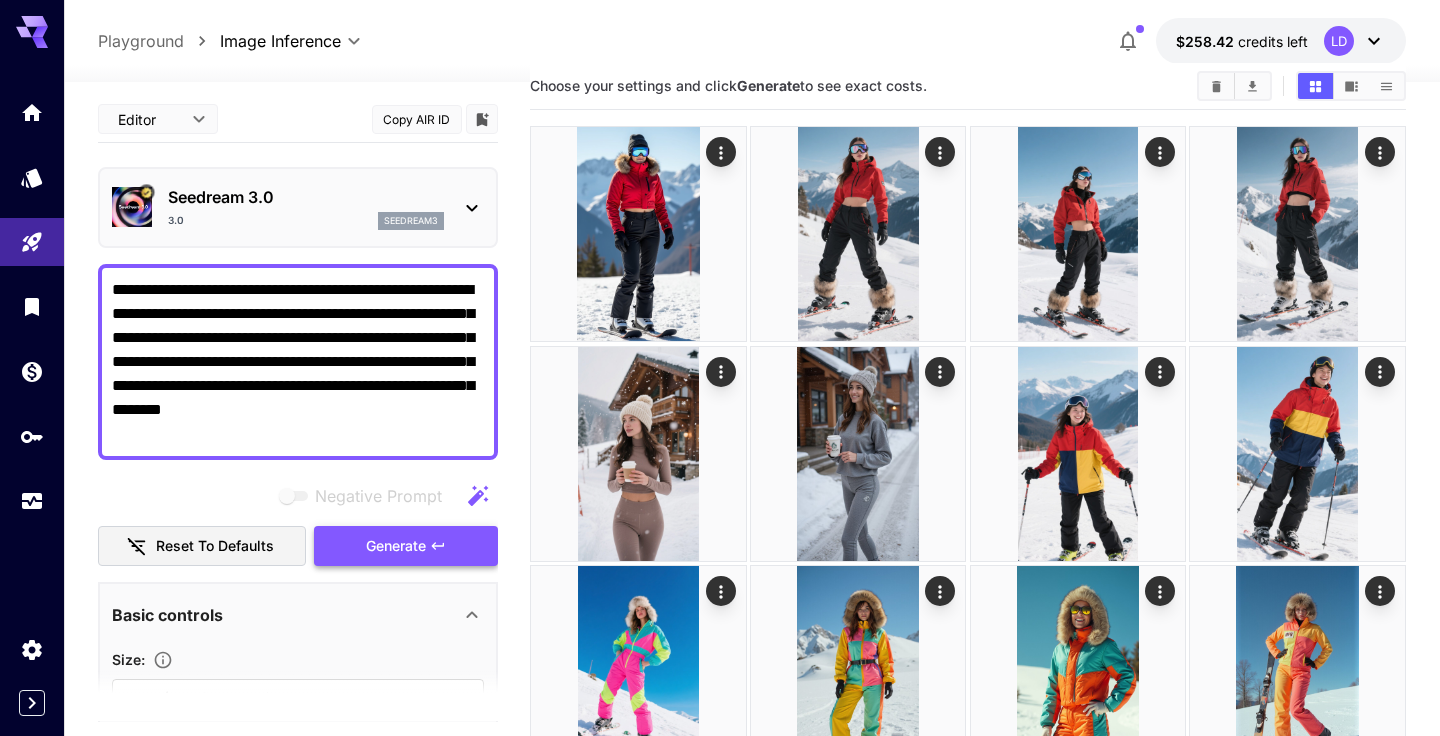 click on "Generate" at bounding box center [396, 546] 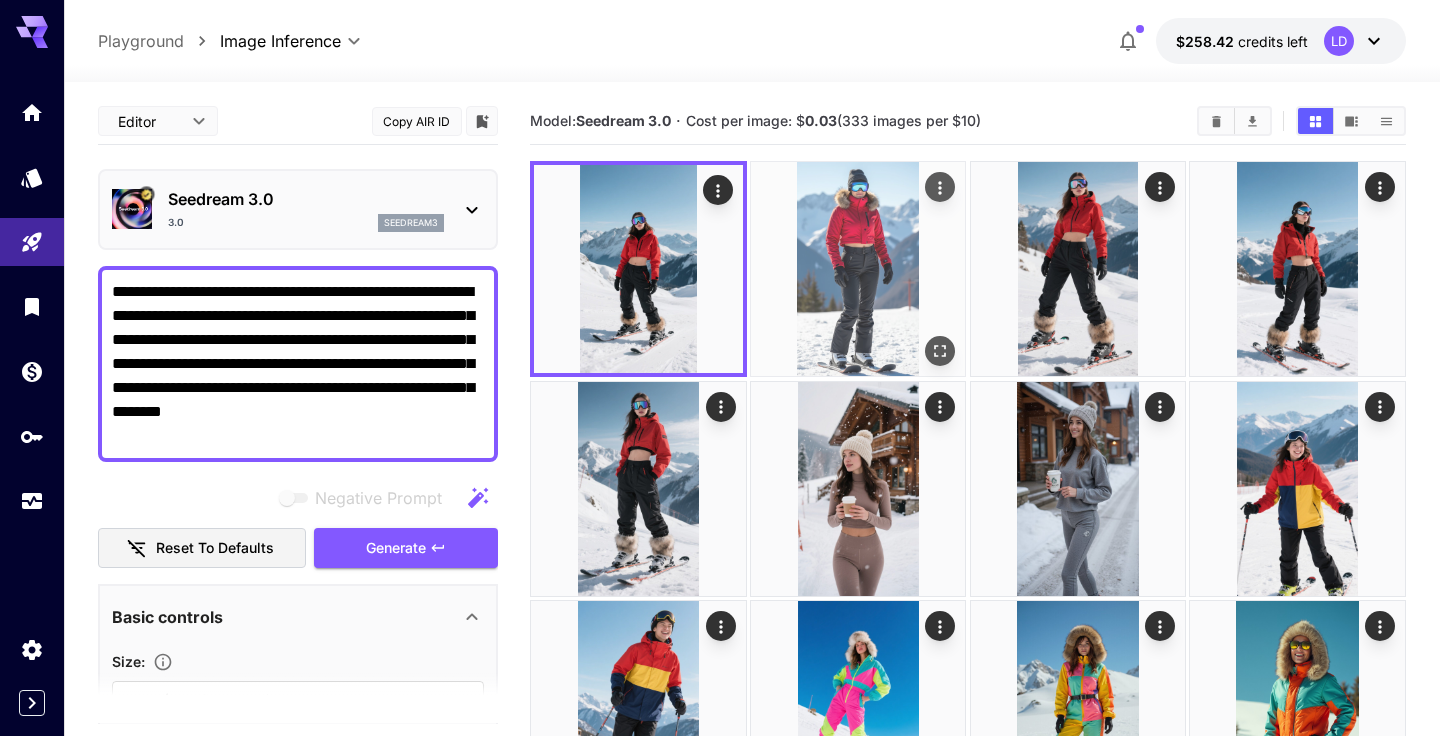 scroll, scrollTop: 0, scrollLeft: 0, axis: both 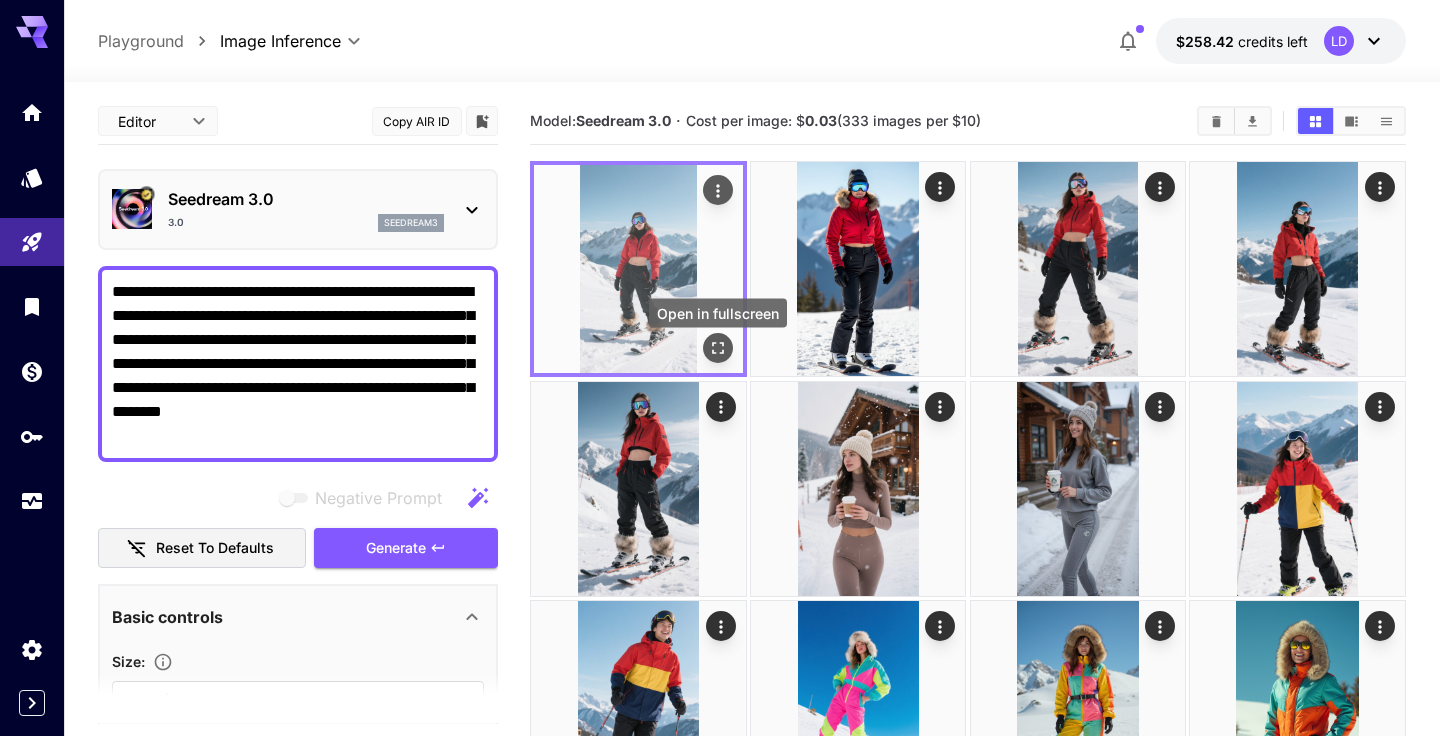 click 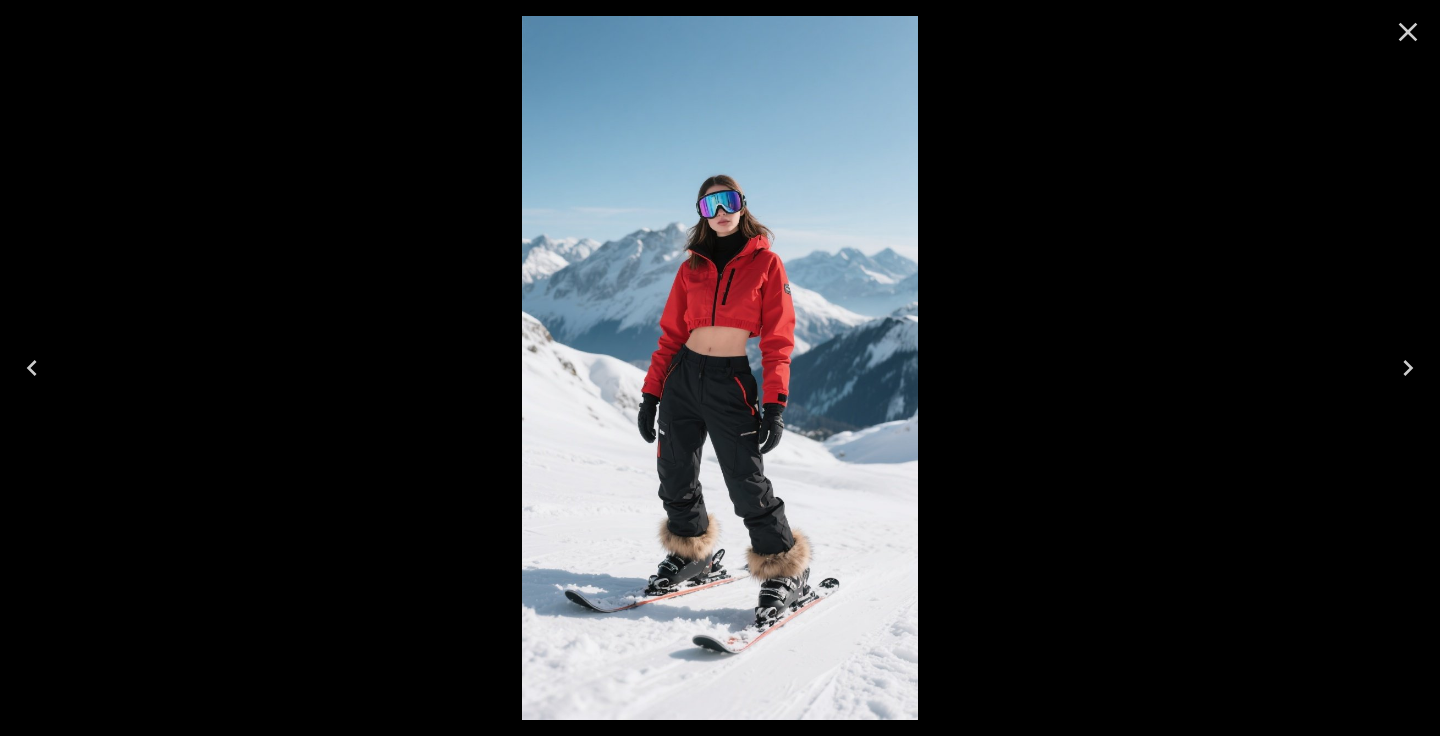 click at bounding box center [720, 368] 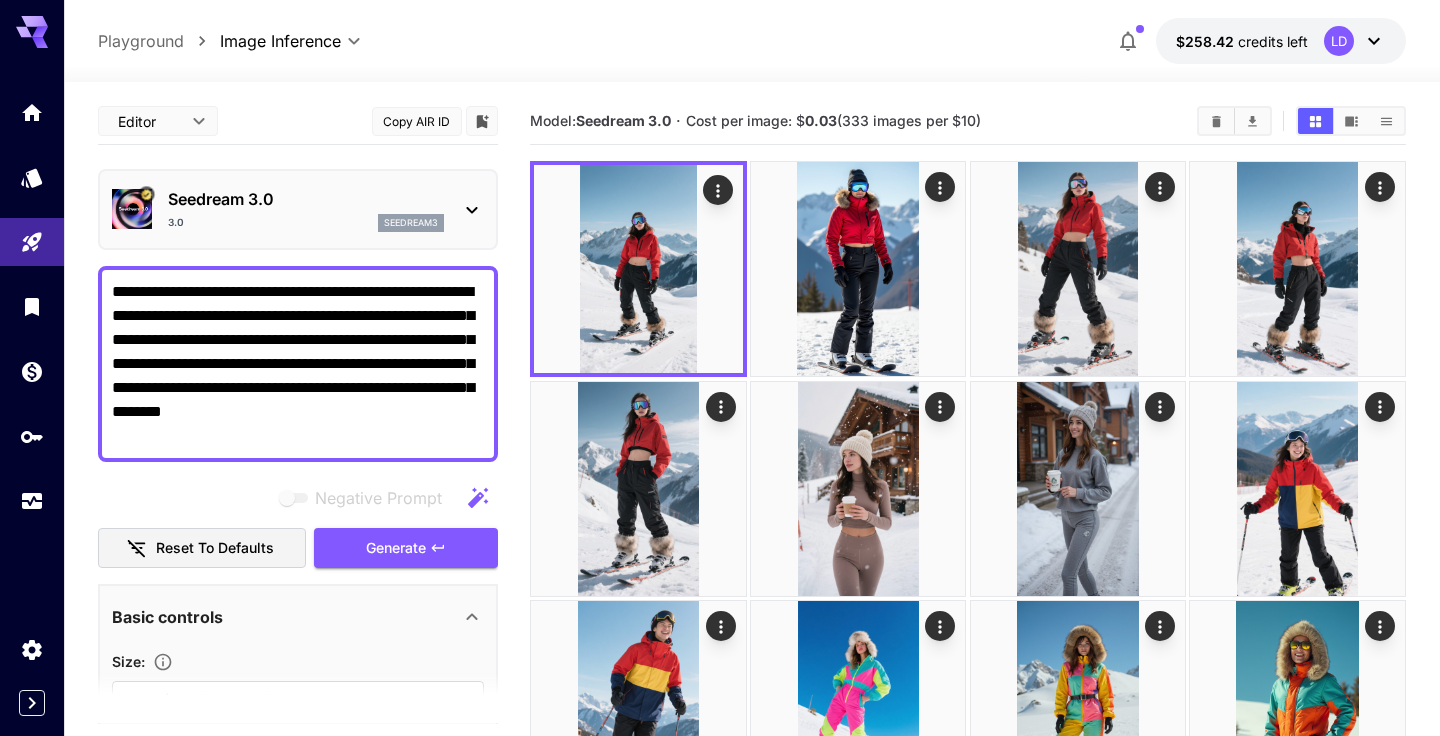 click on "**********" at bounding box center (298, 364) 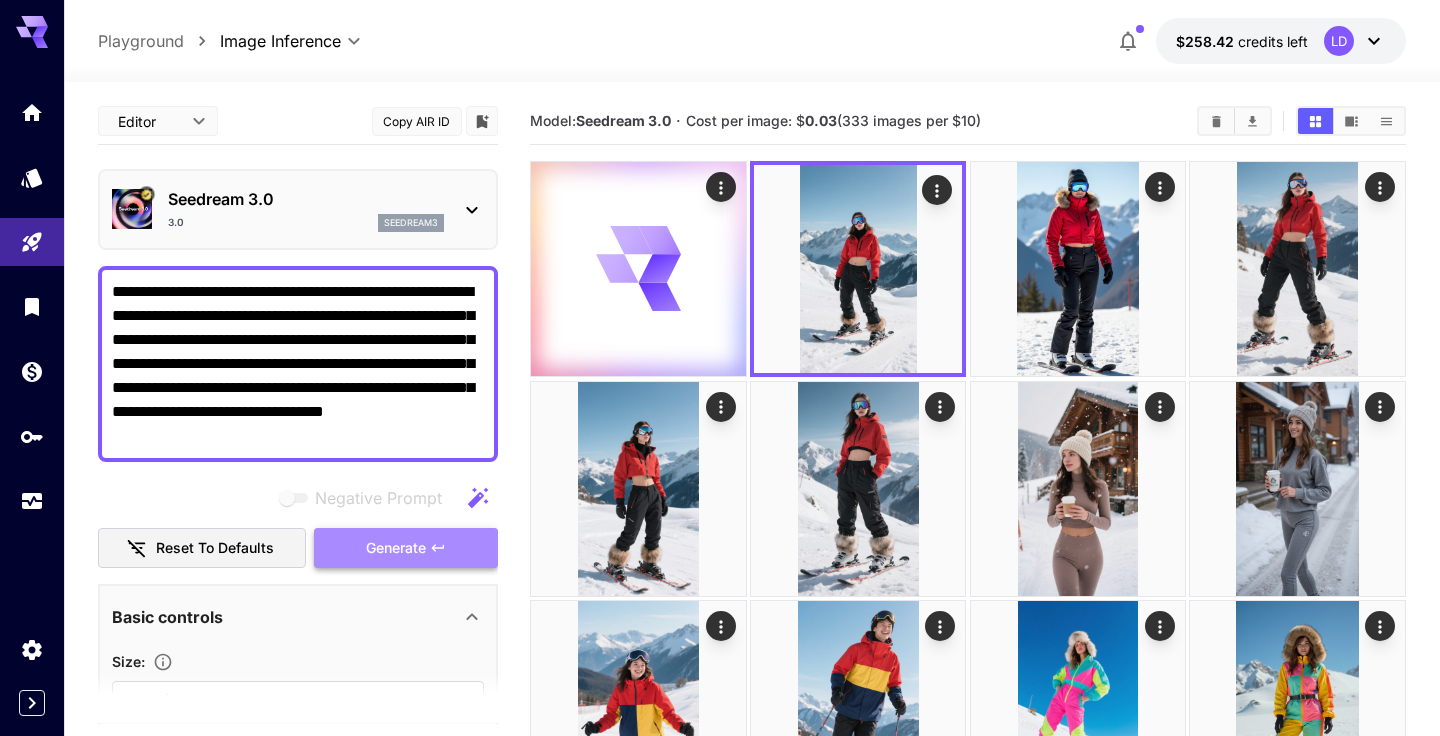 click on "Generate" at bounding box center (396, 548) 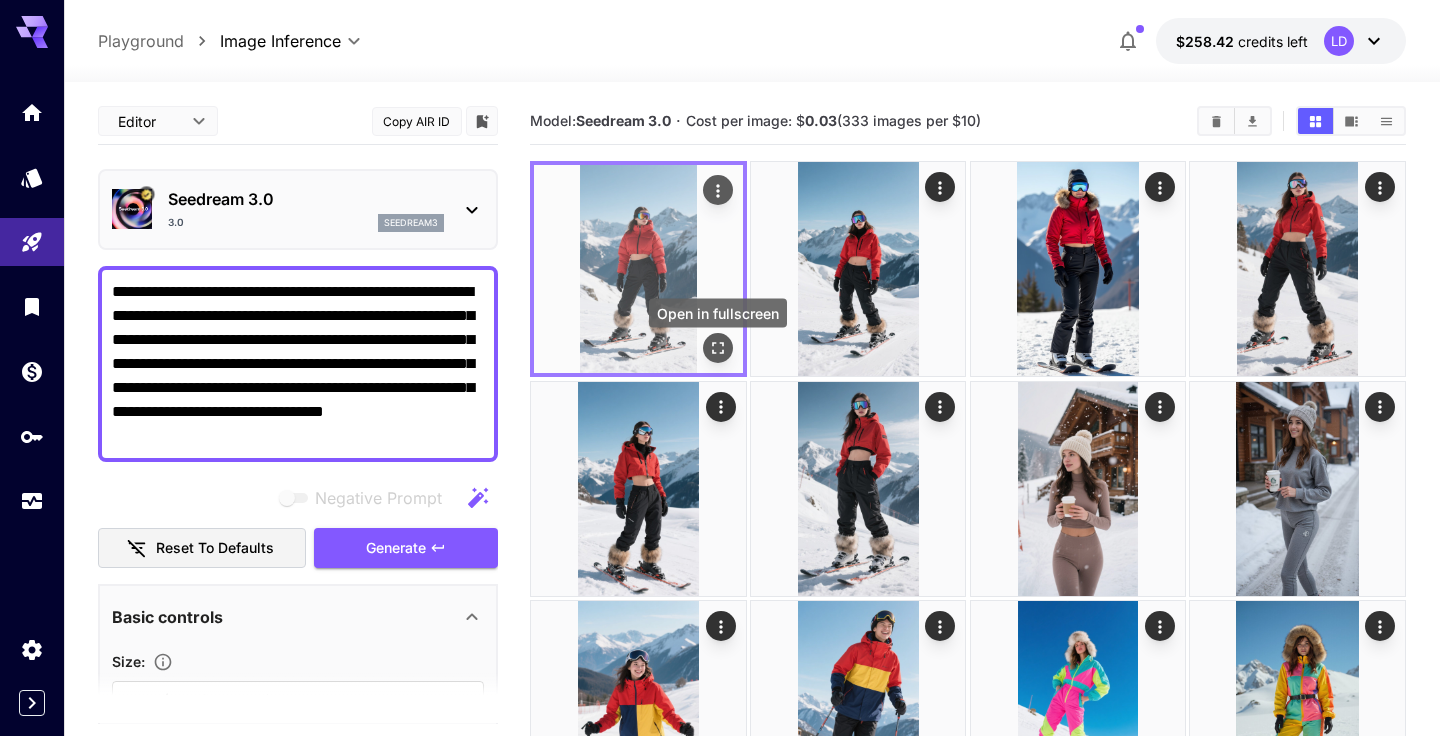 click 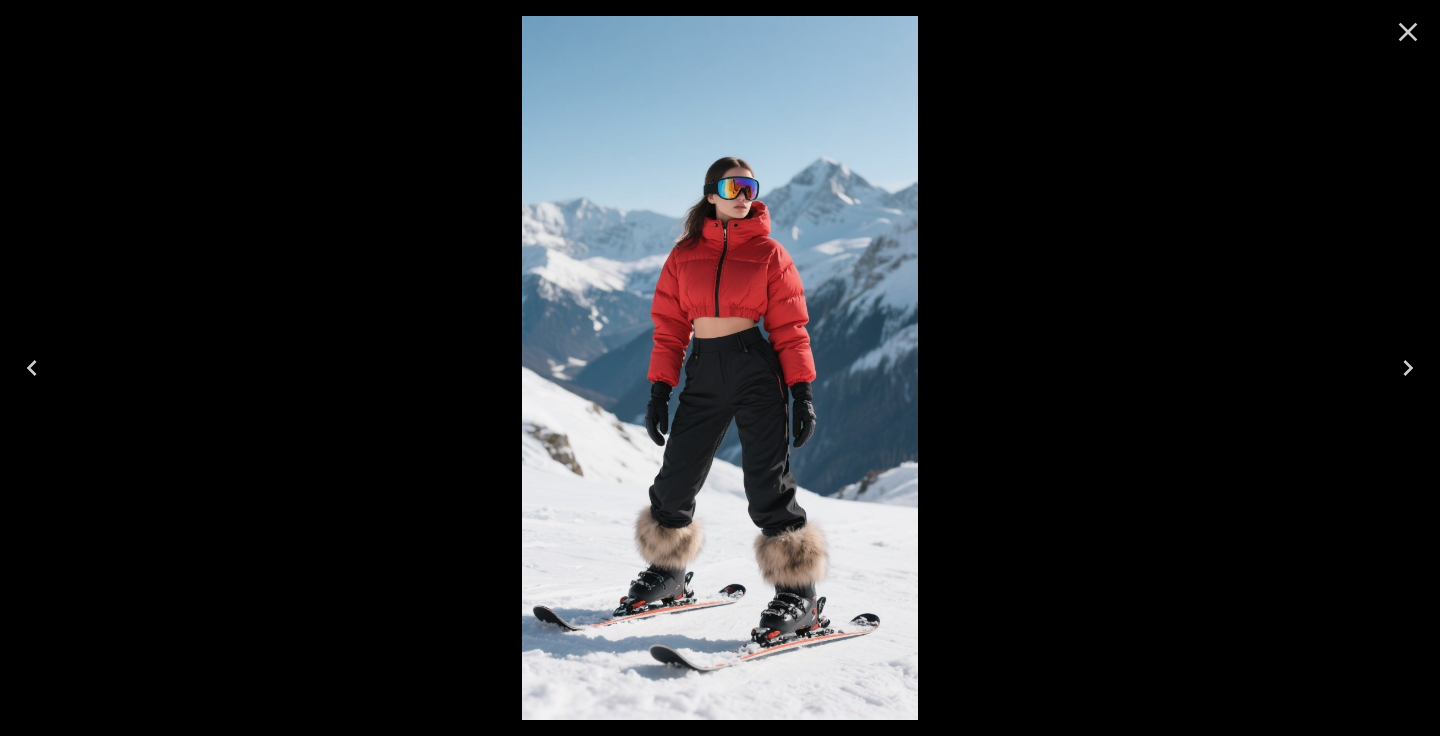 click at bounding box center [720, 368] 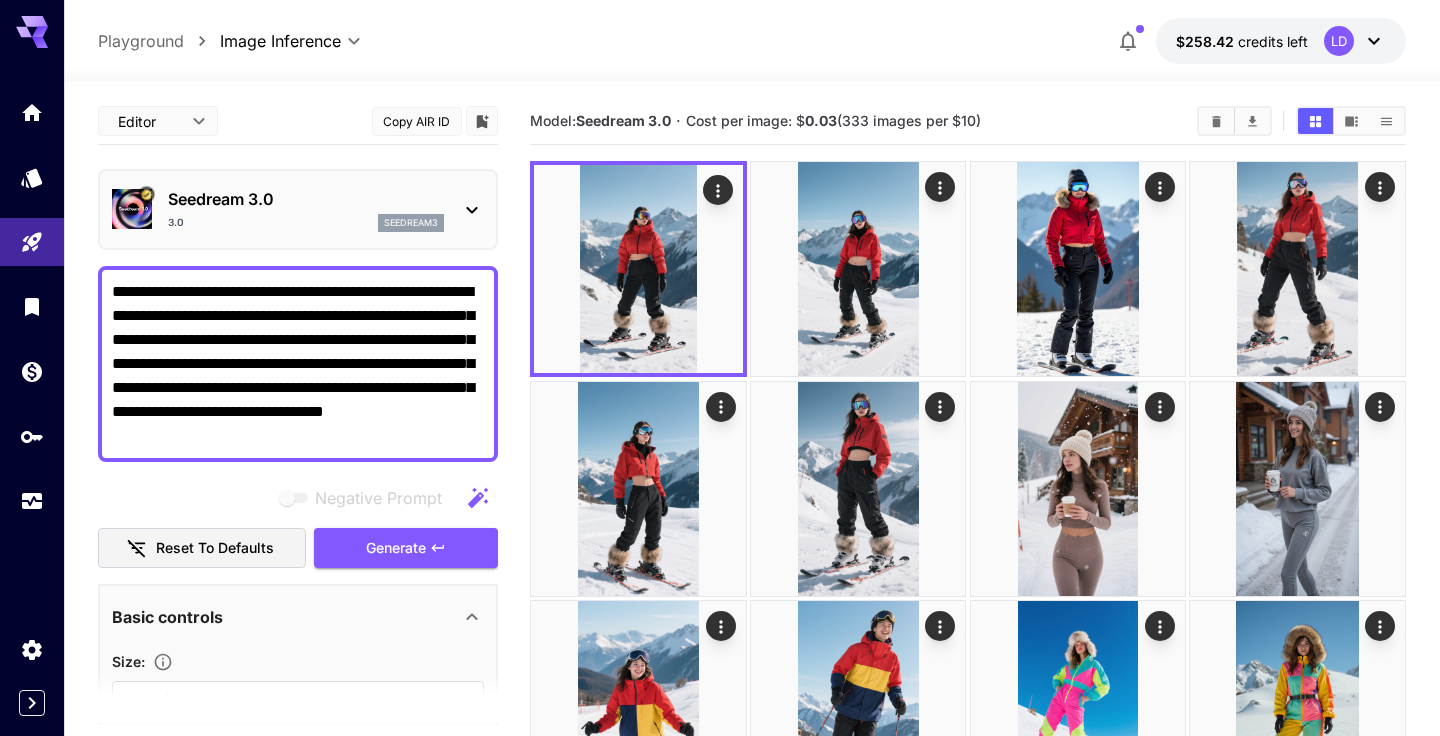 drag, startPoint x: 384, startPoint y: 291, endPoint x: 448, endPoint y: 293, distance: 64.03124 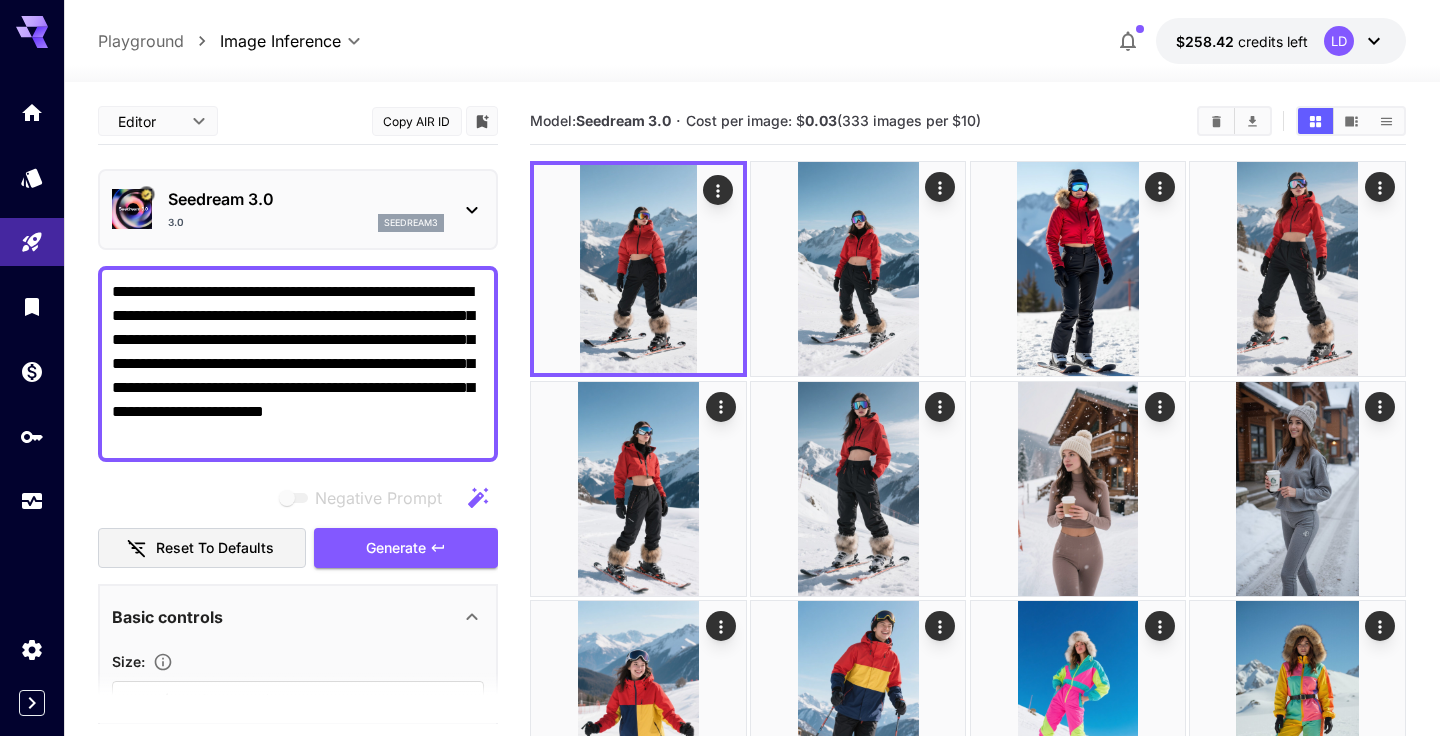 drag, startPoint x: 183, startPoint y: 313, endPoint x: 455, endPoint y: 324, distance: 272.22232 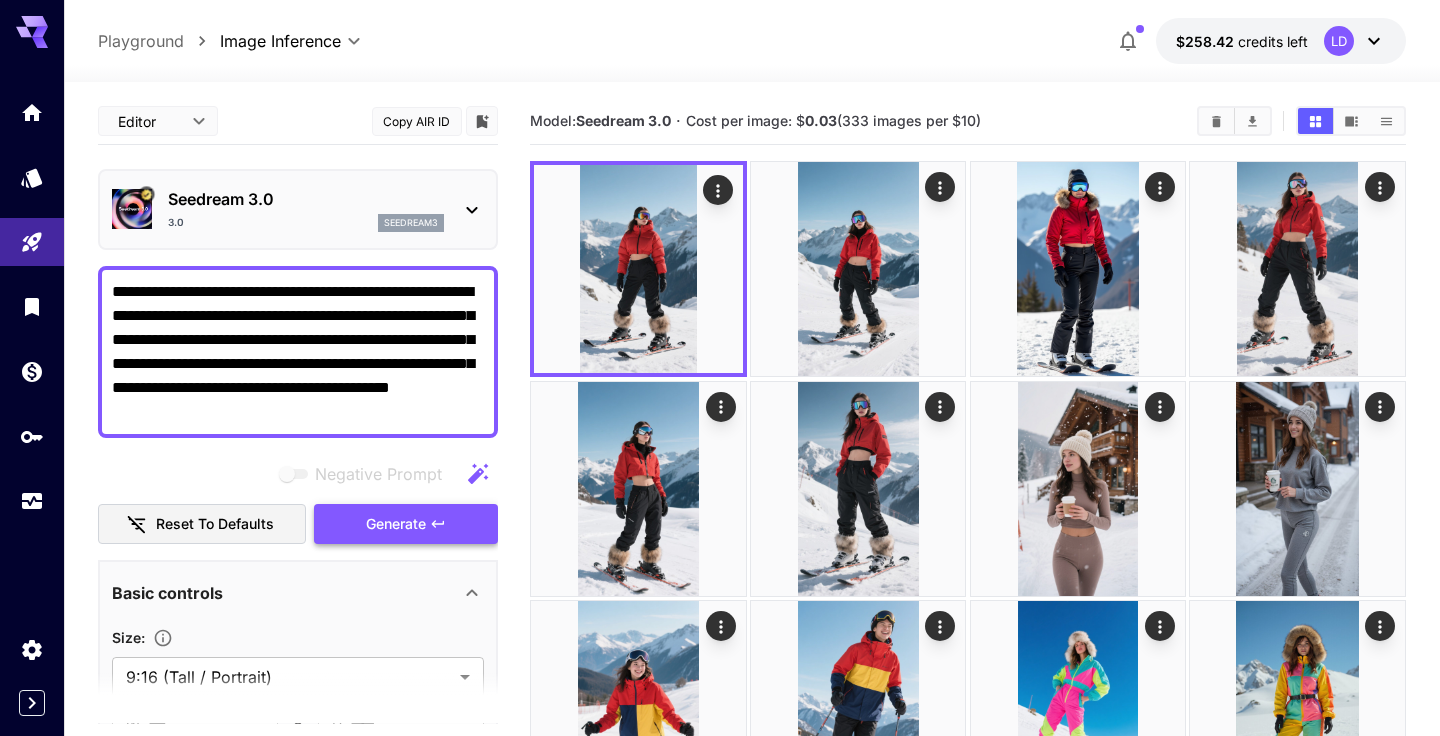 click on "Generate" at bounding box center [396, 524] 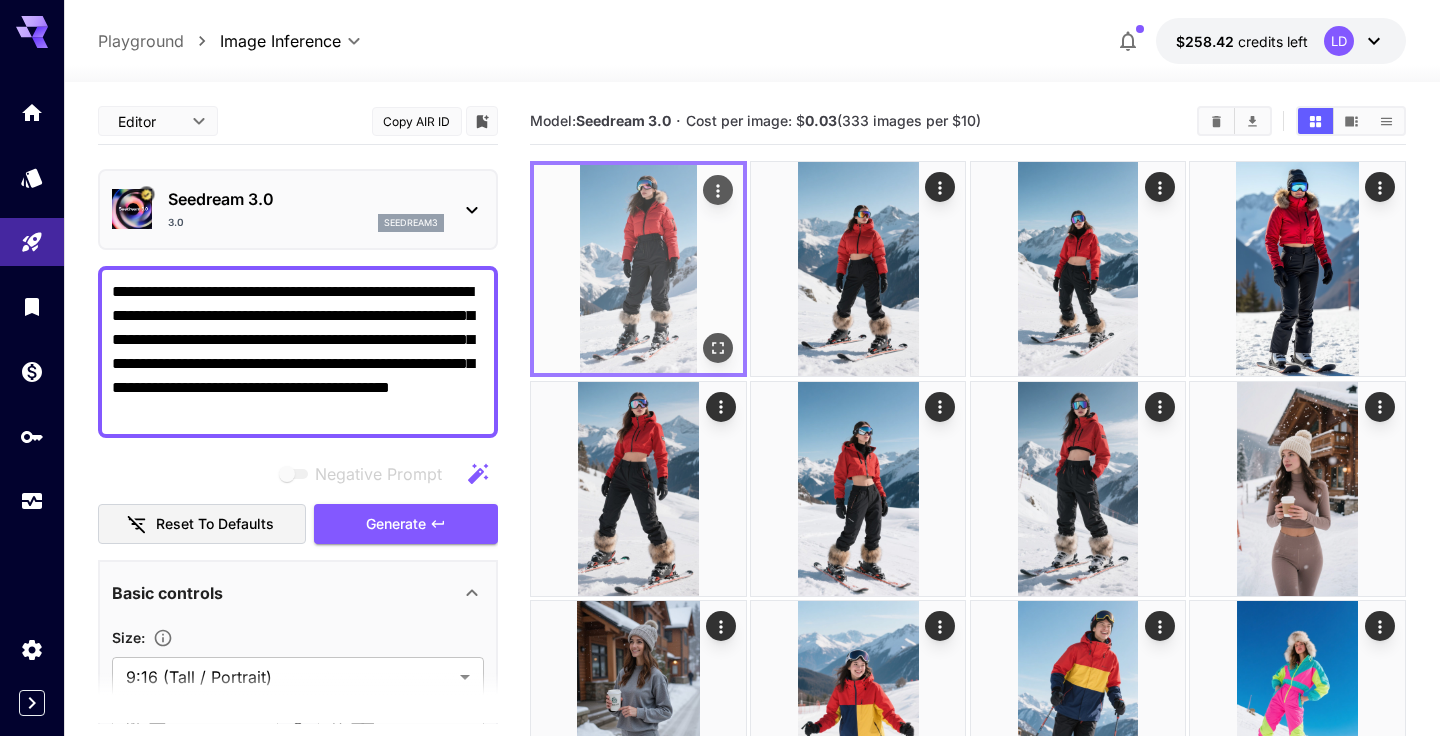 click at bounding box center (638, 269) 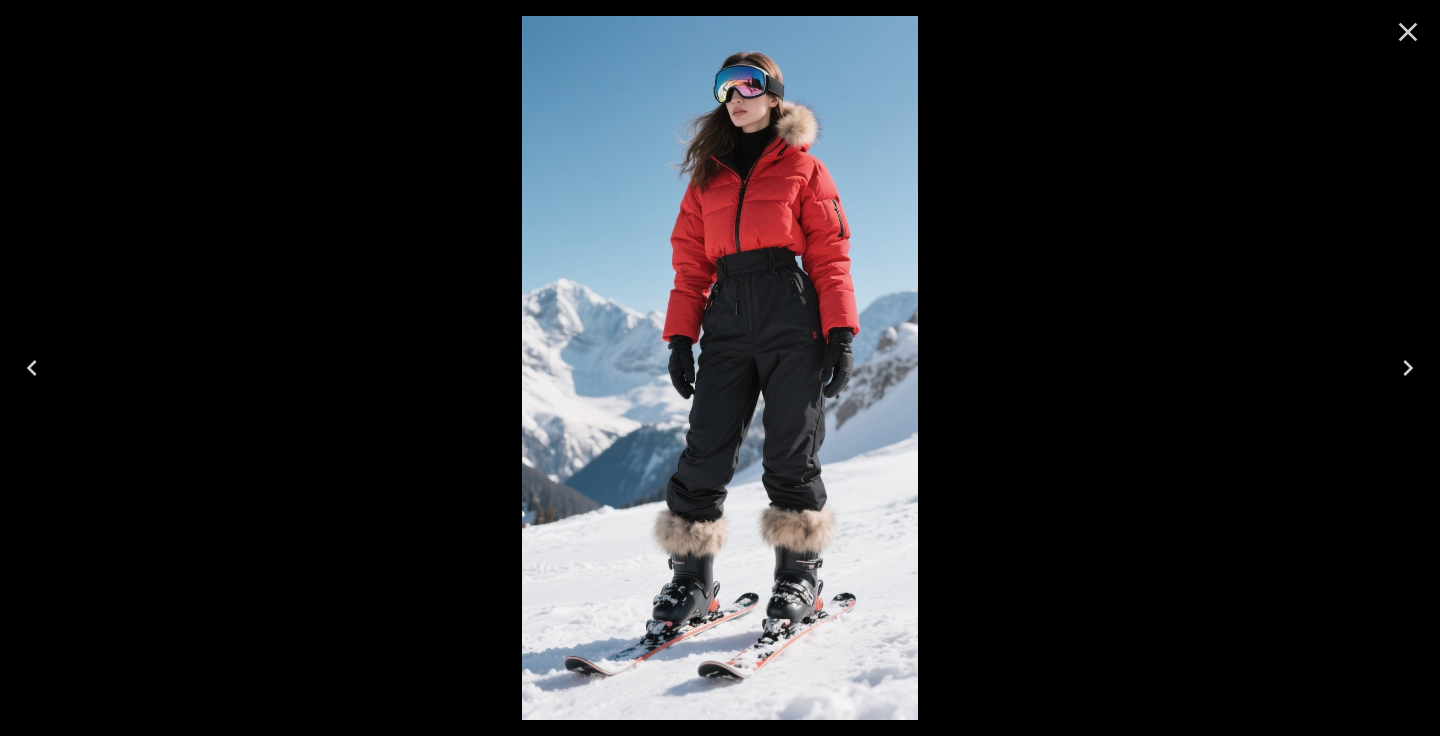 click 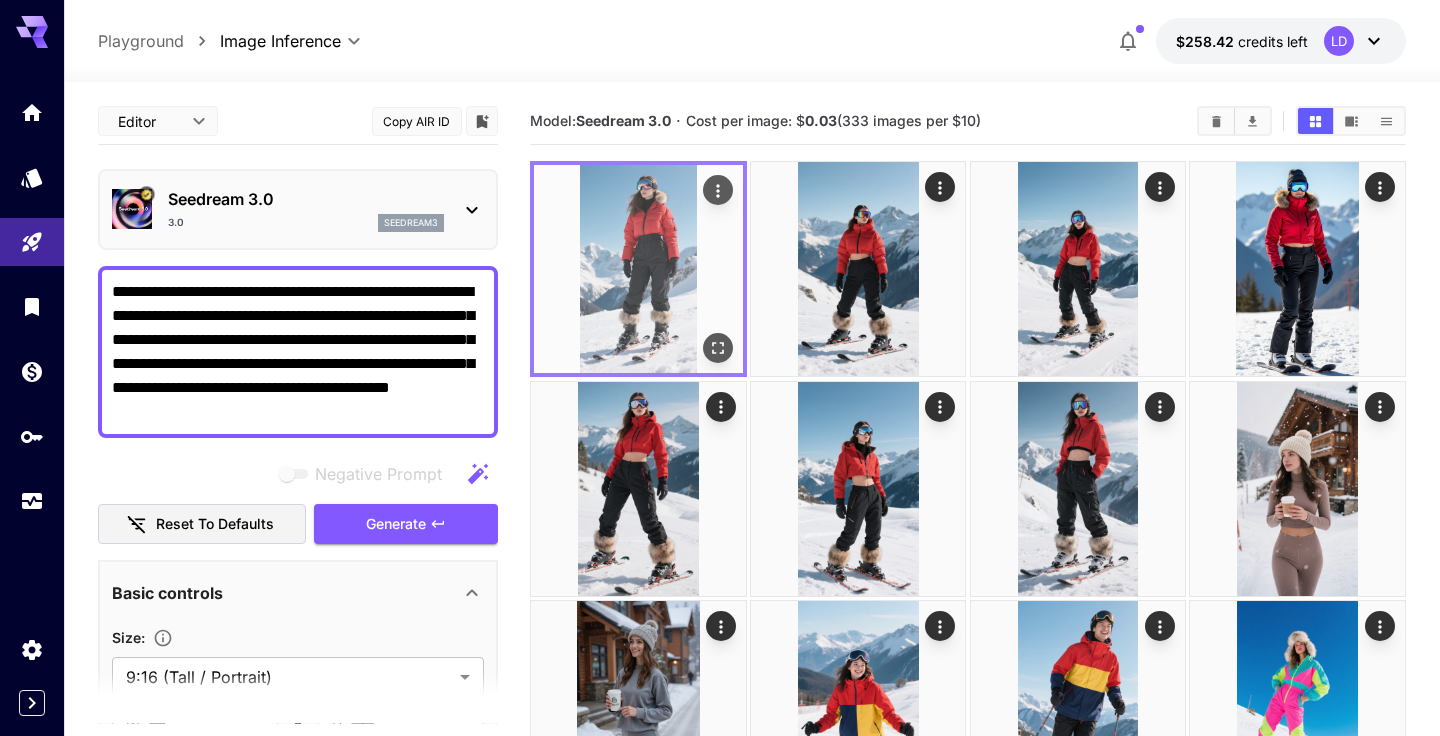 click 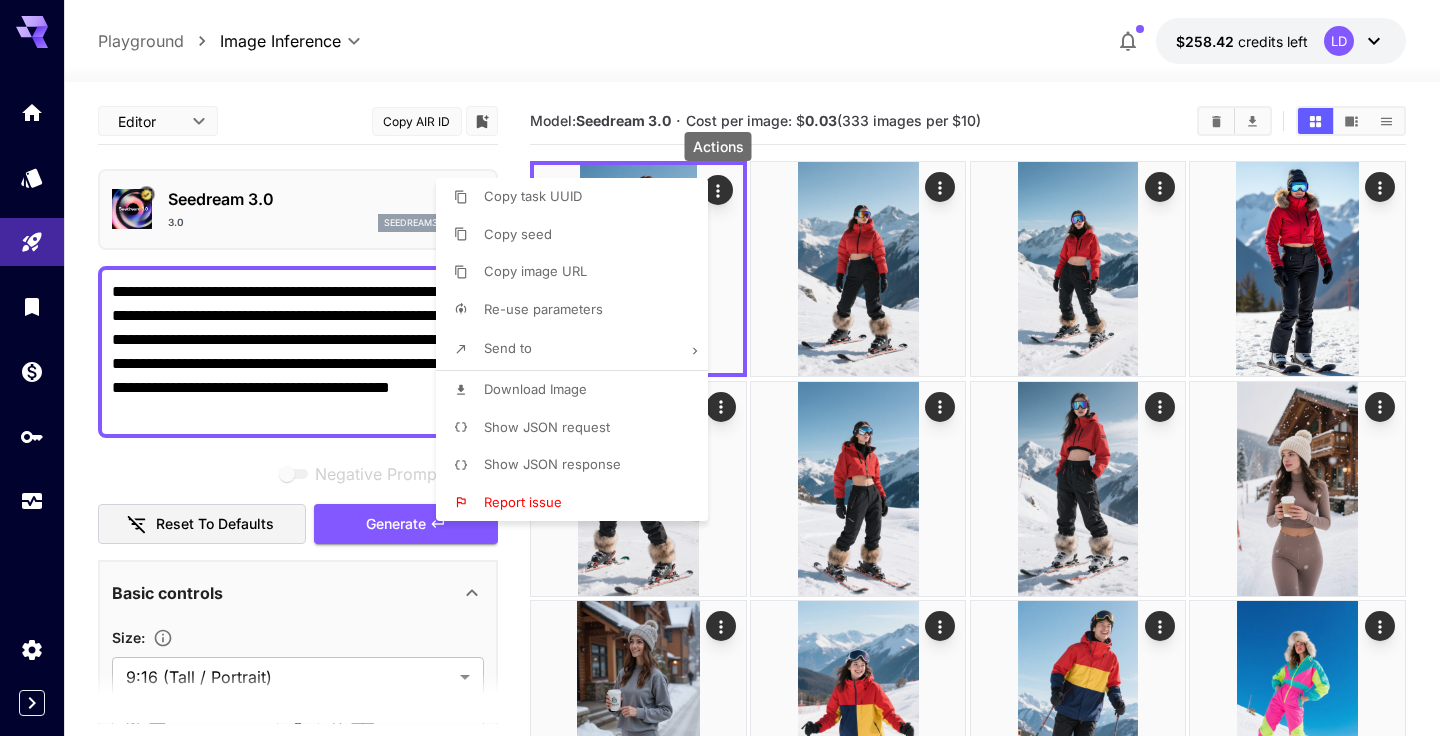 click on "Download Image" at bounding box center (578, 390) 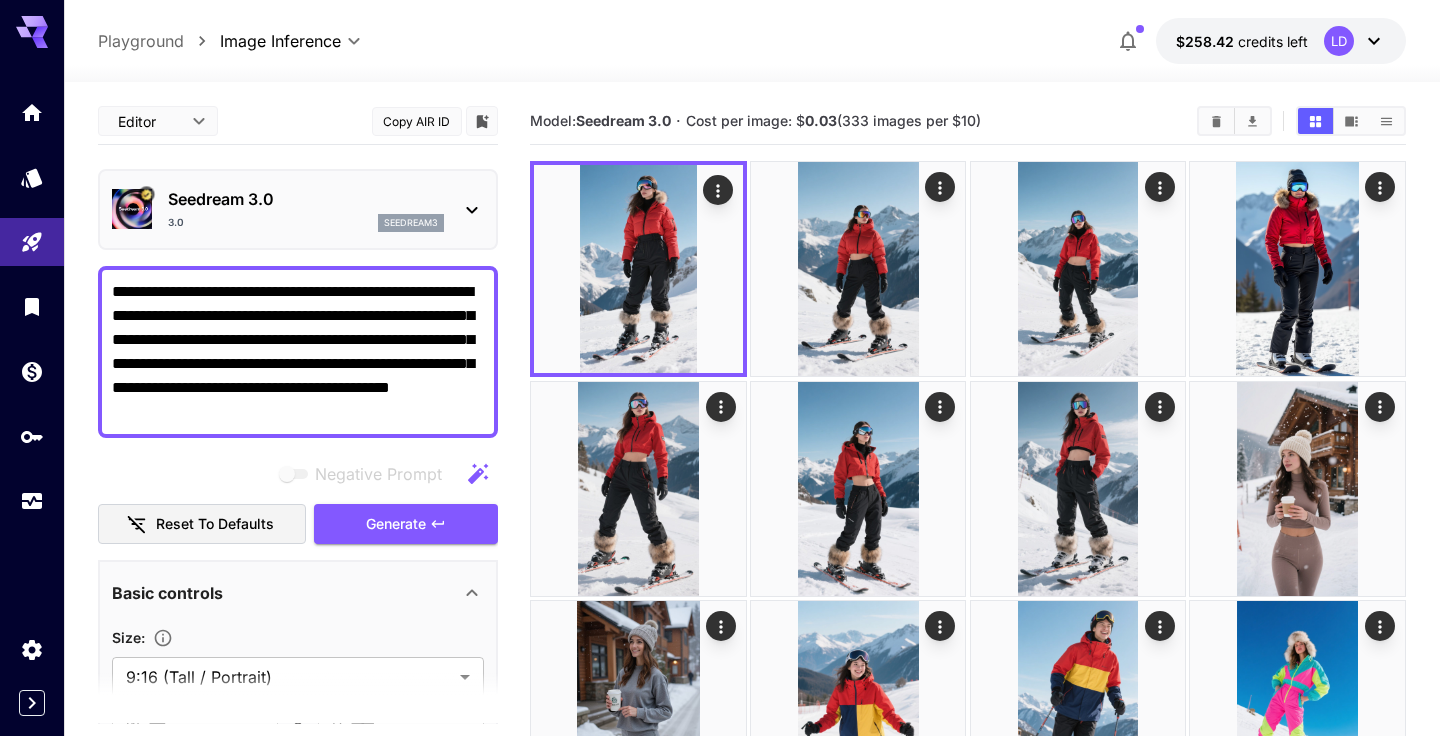 click on "**********" at bounding box center [298, 352] 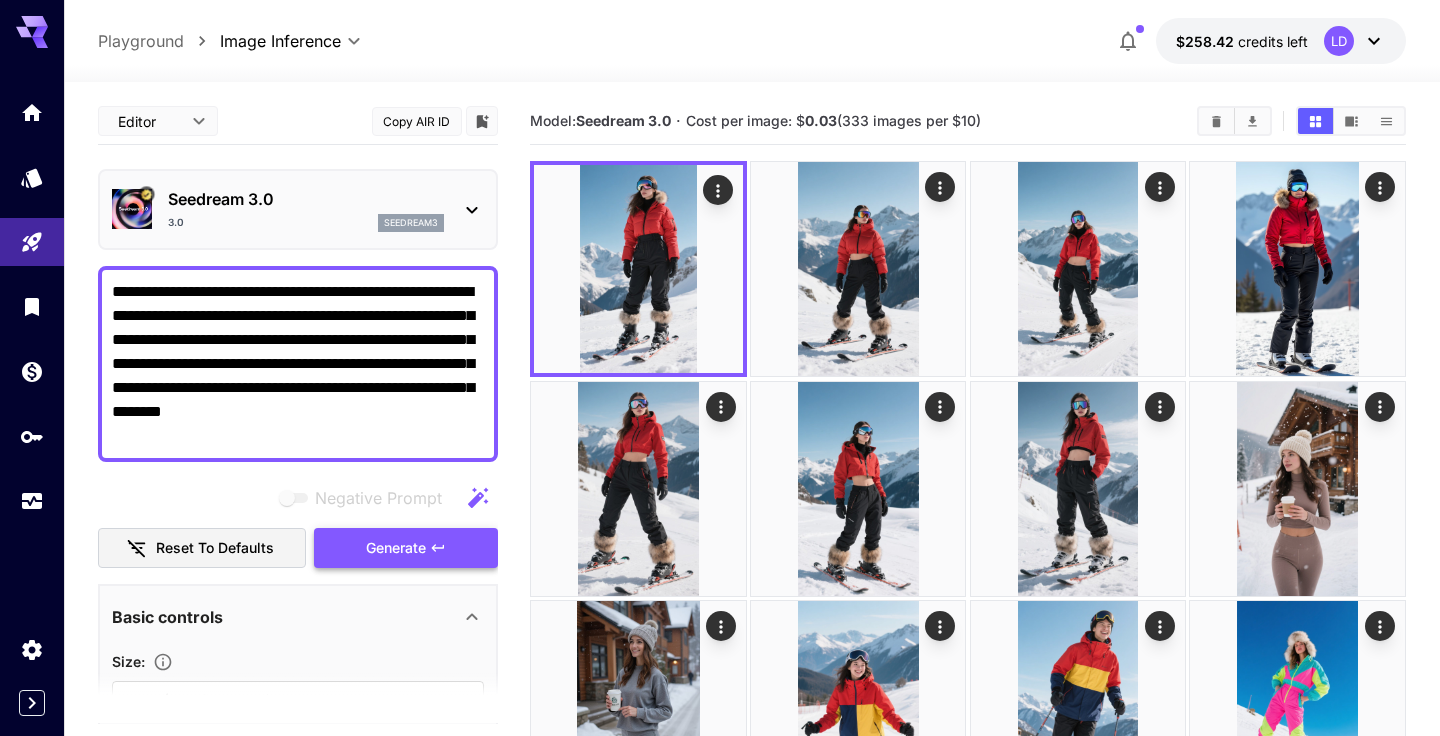 type on "**********" 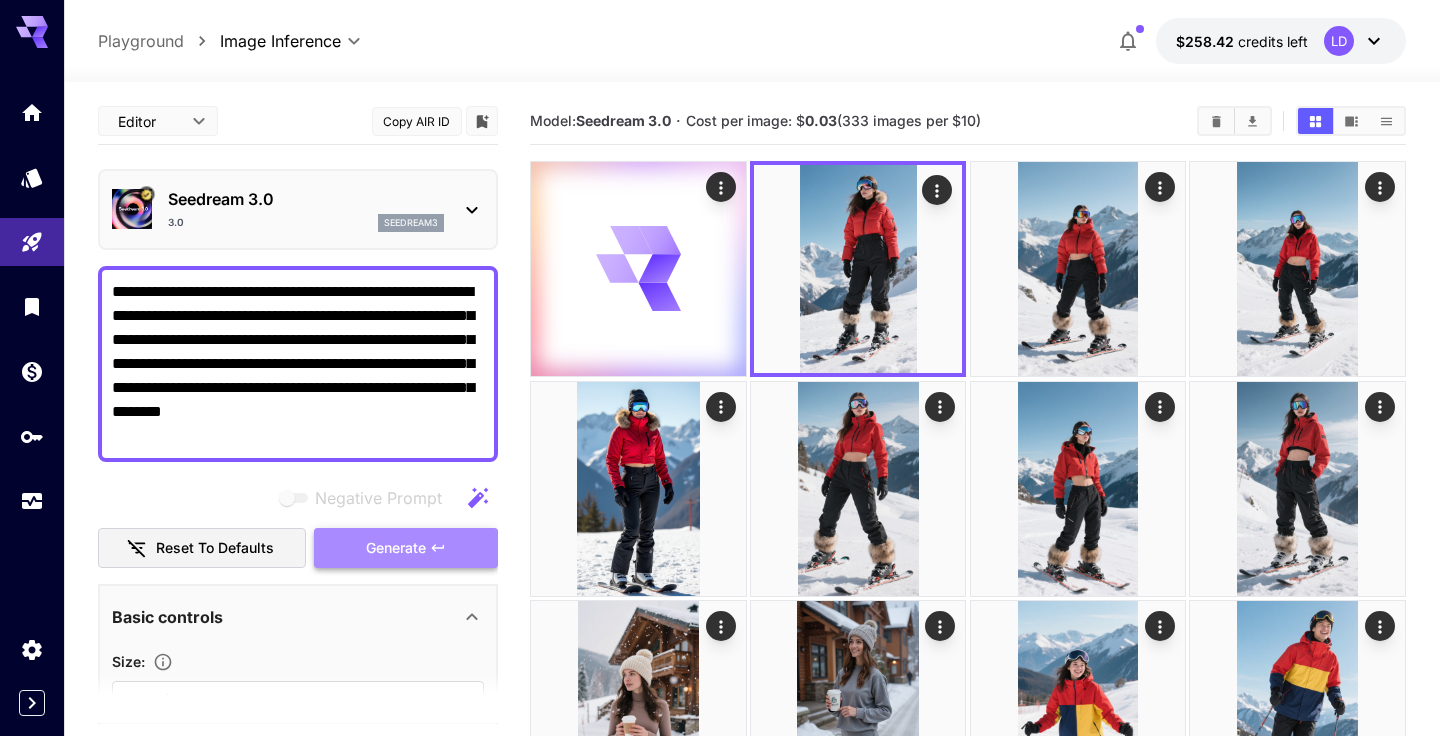 click on "Generate" at bounding box center [406, 548] 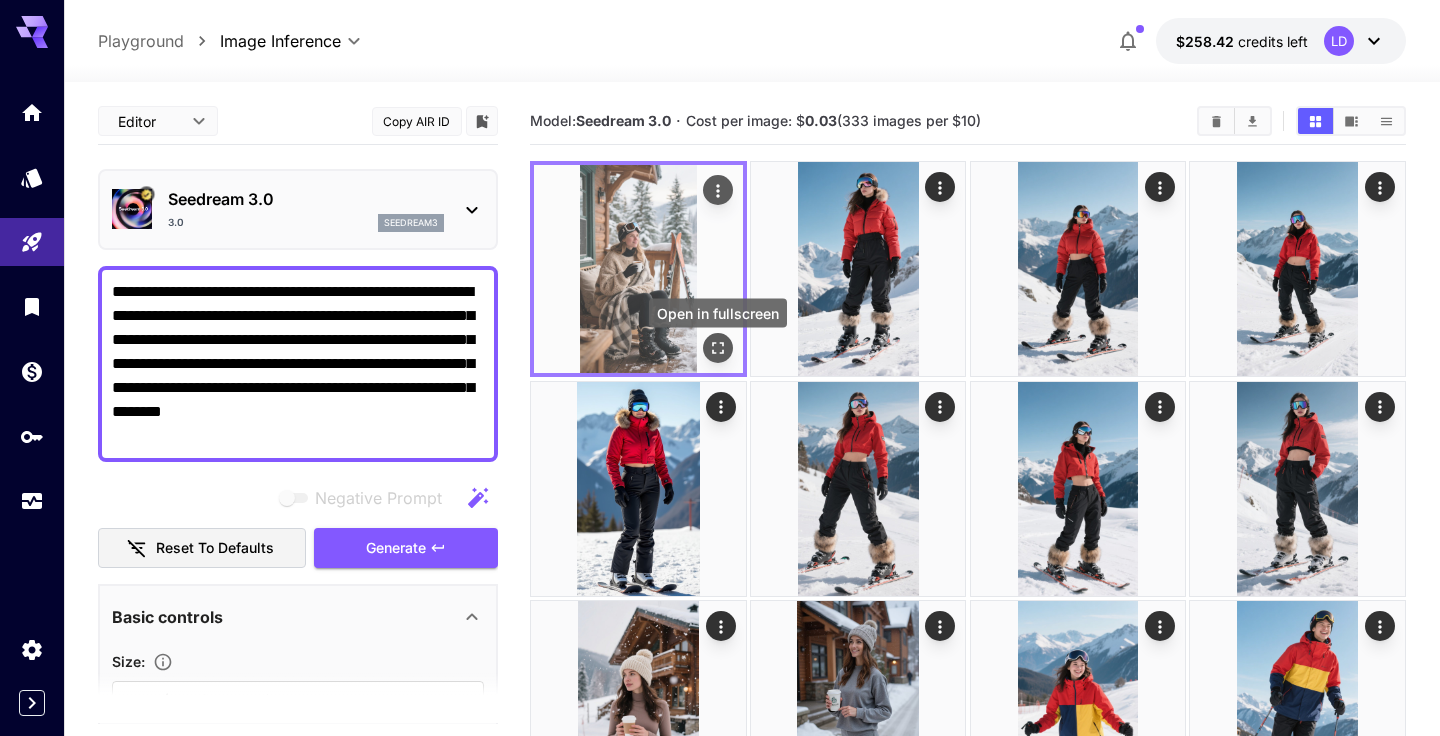 click 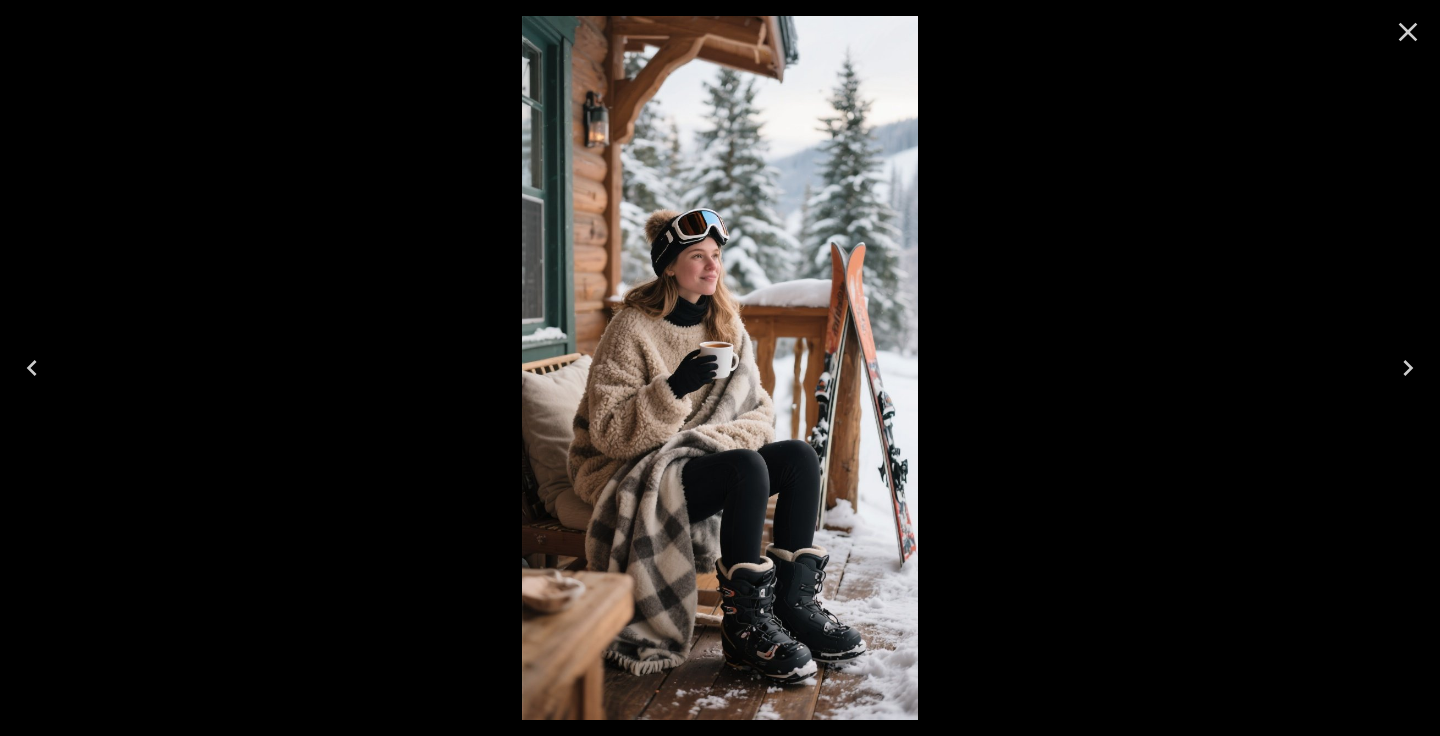 click 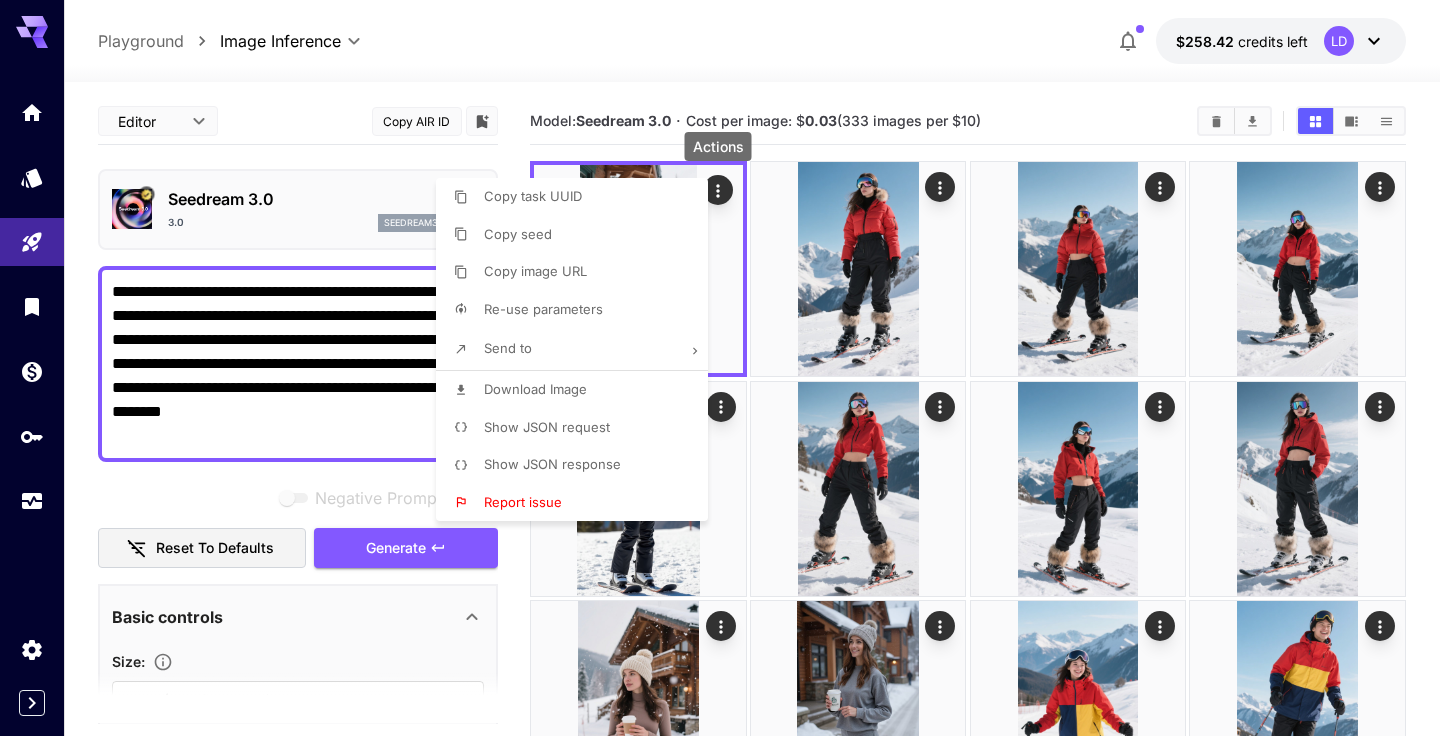 scroll, scrollTop: 0, scrollLeft: 0, axis: both 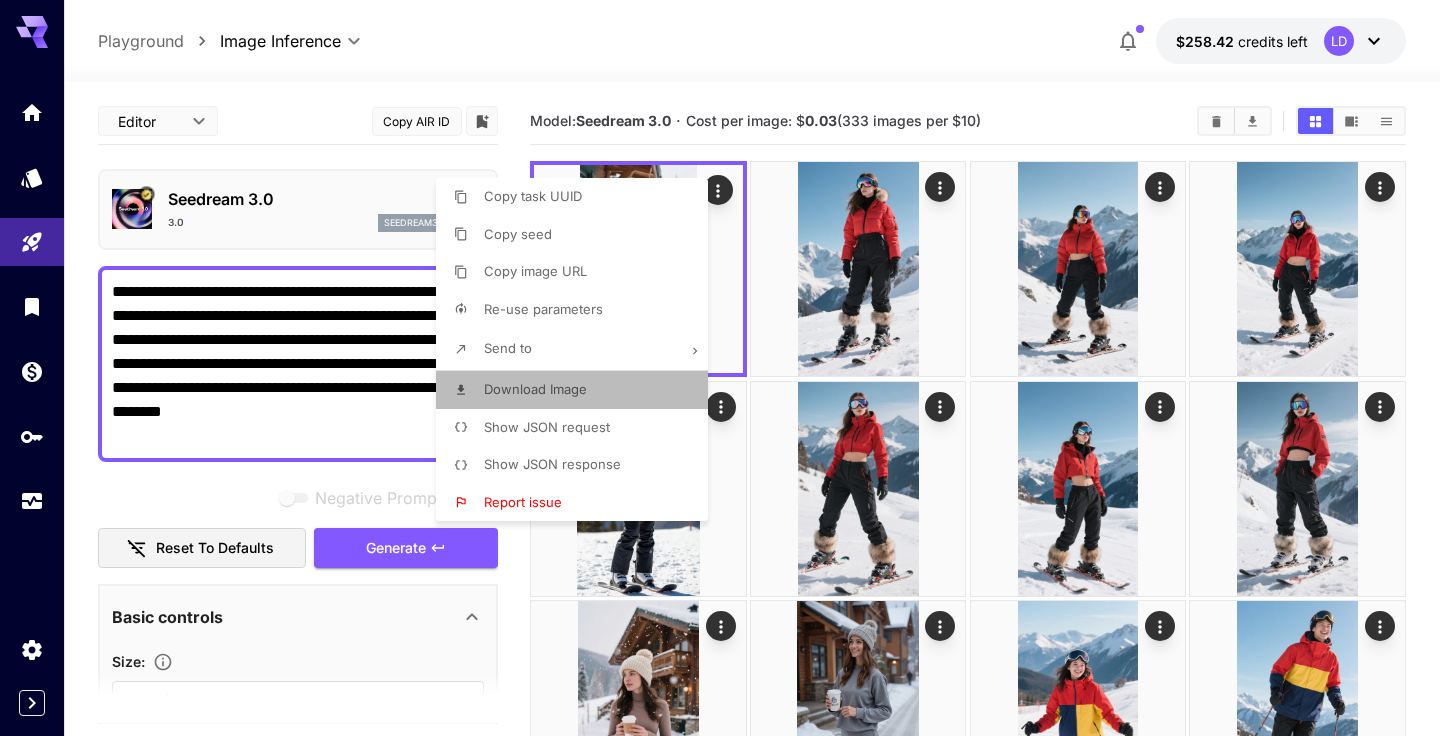 click on "Download Image" at bounding box center (535, 389) 